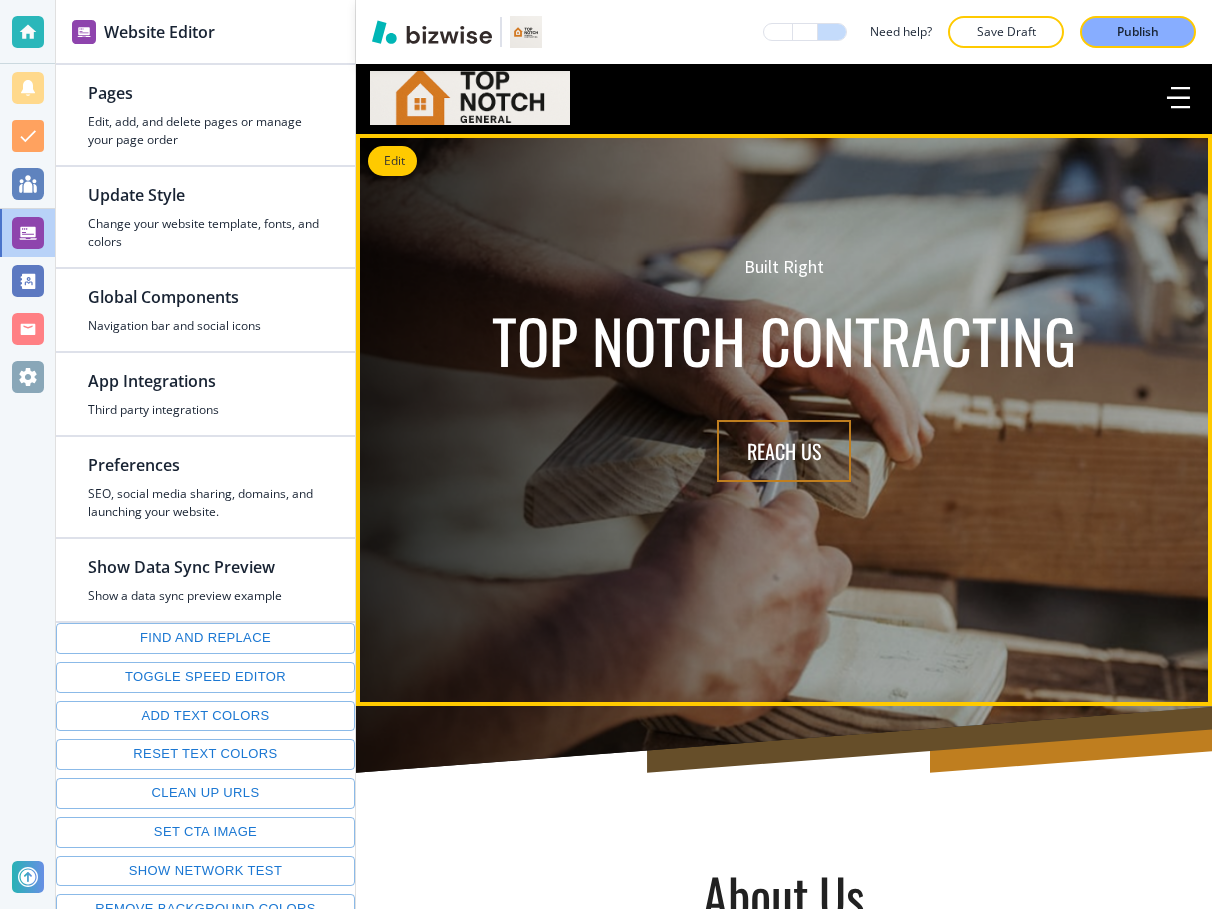 scroll, scrollTop: 0, scrollLeft: 0, axis: both 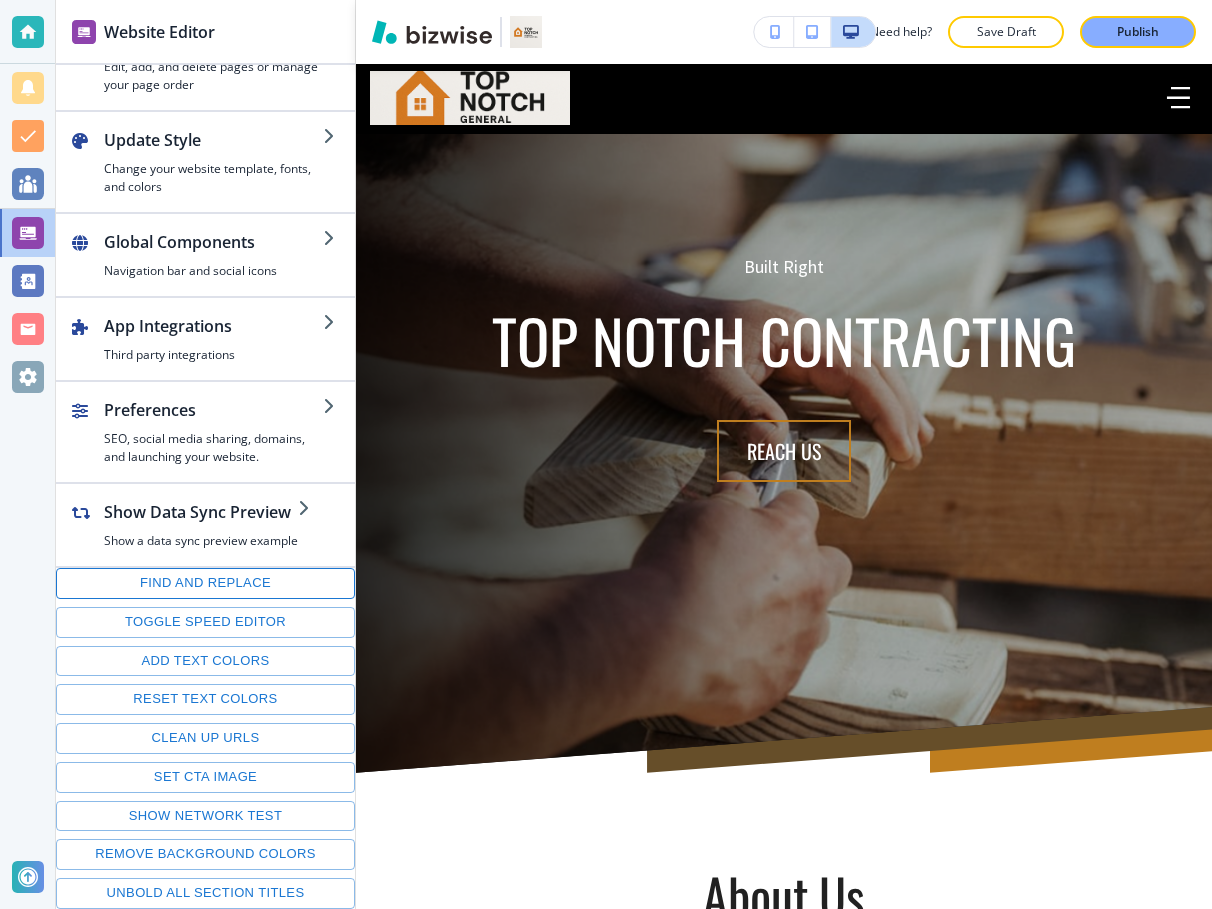 click on "Find and replace" at bounding box center (205, 583) 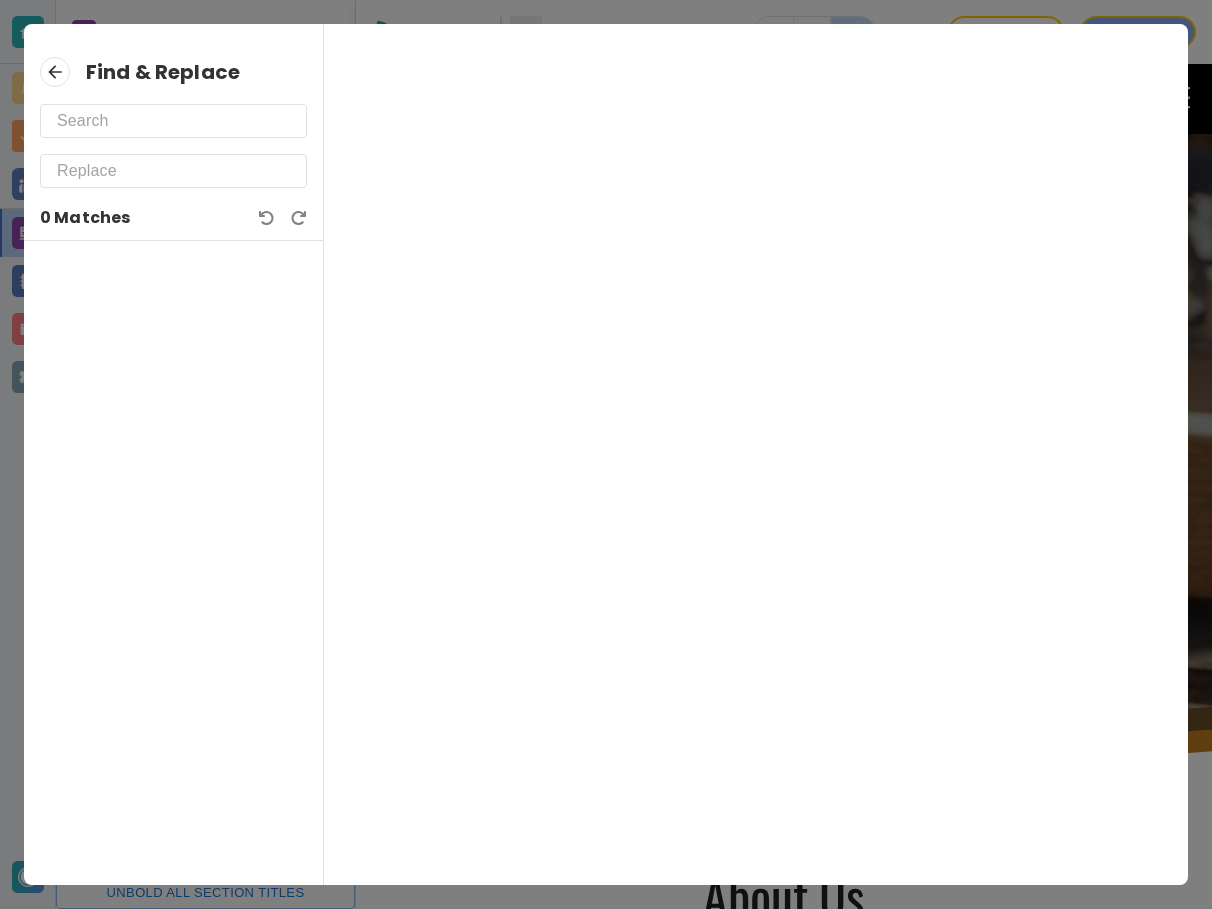 click 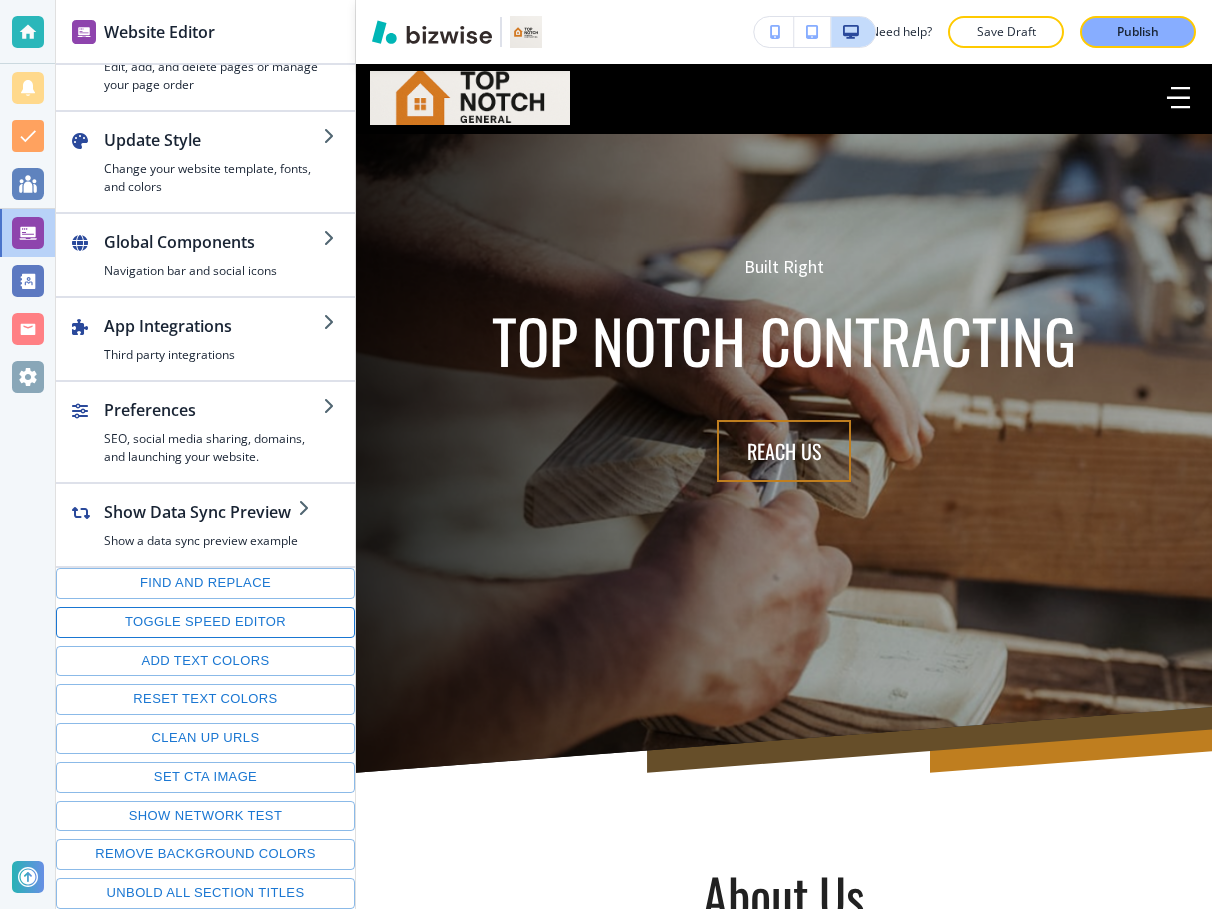 click on "Toggle speed editor" at bounding box center [205, 622] 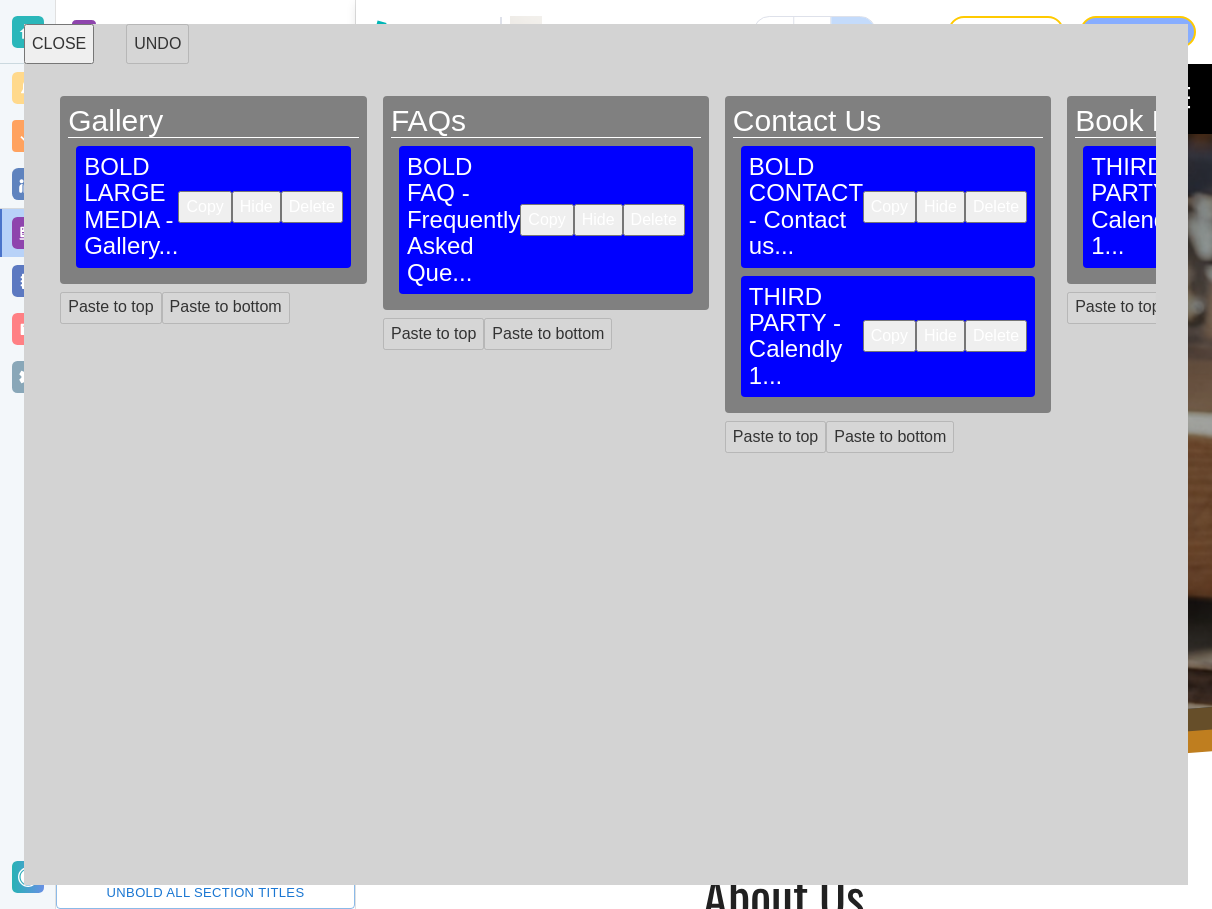 scroll, scrollTop: 0, scrollLeft: 1102, axis: horizontal 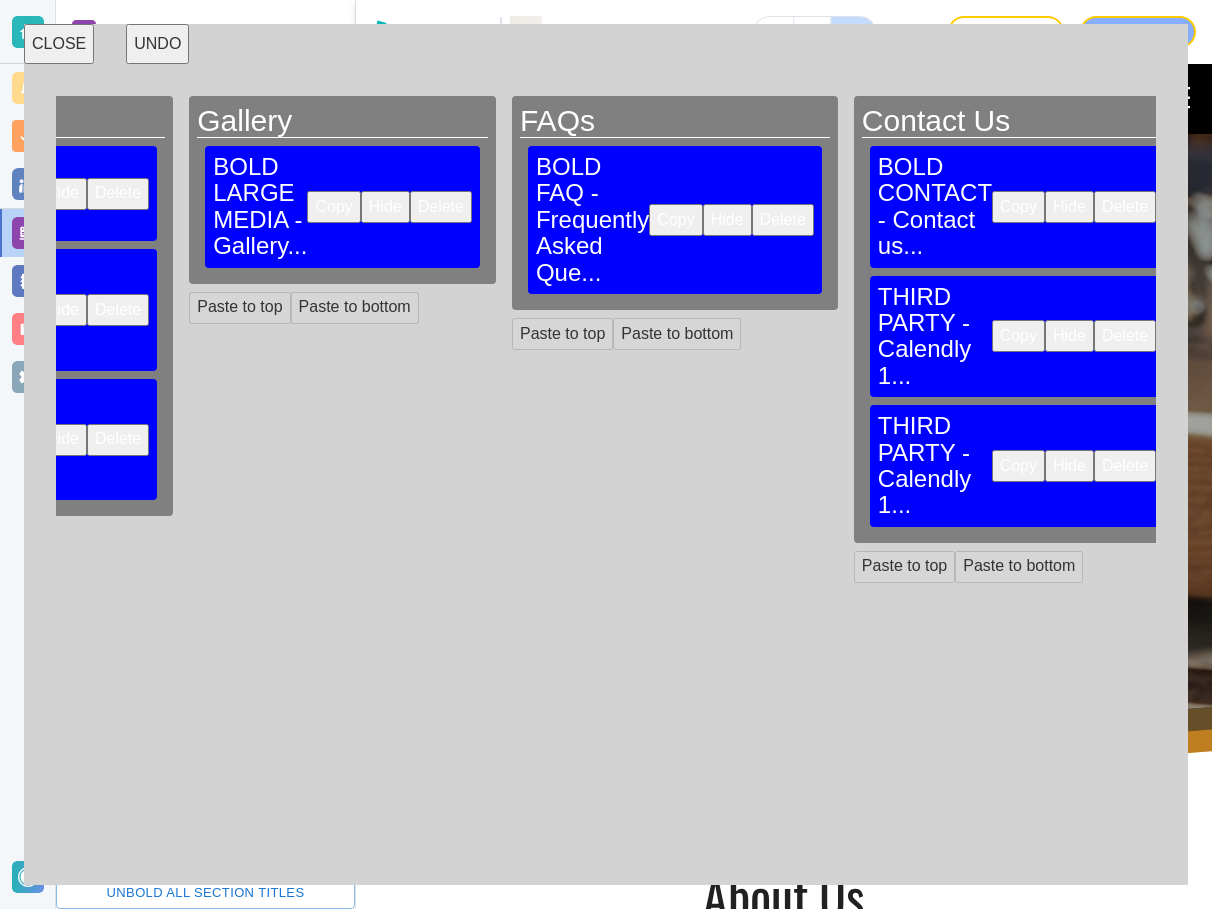 click on "UNDO" at bounding box center [157, 44] 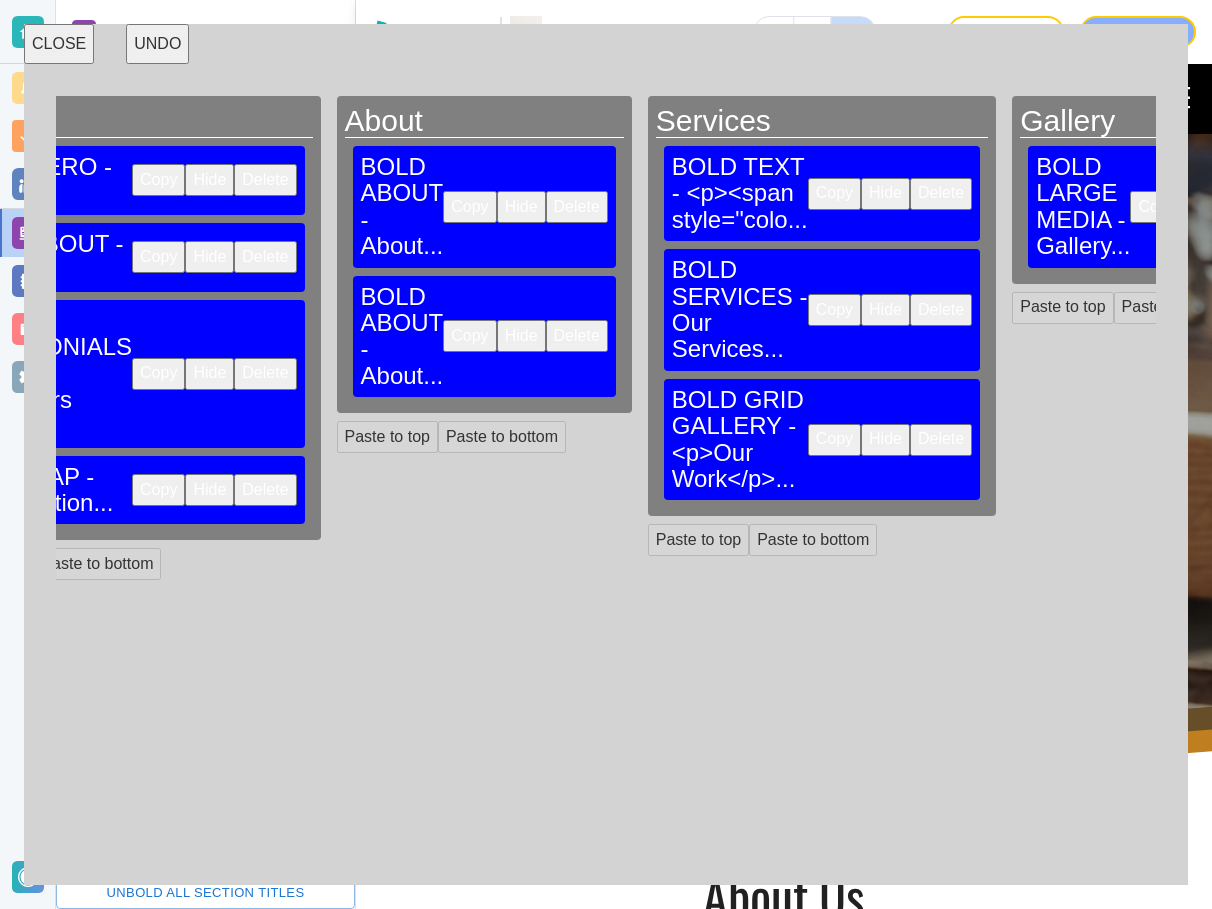 scroll, scrollTop: 0, scrollLeft: 0, axis: both 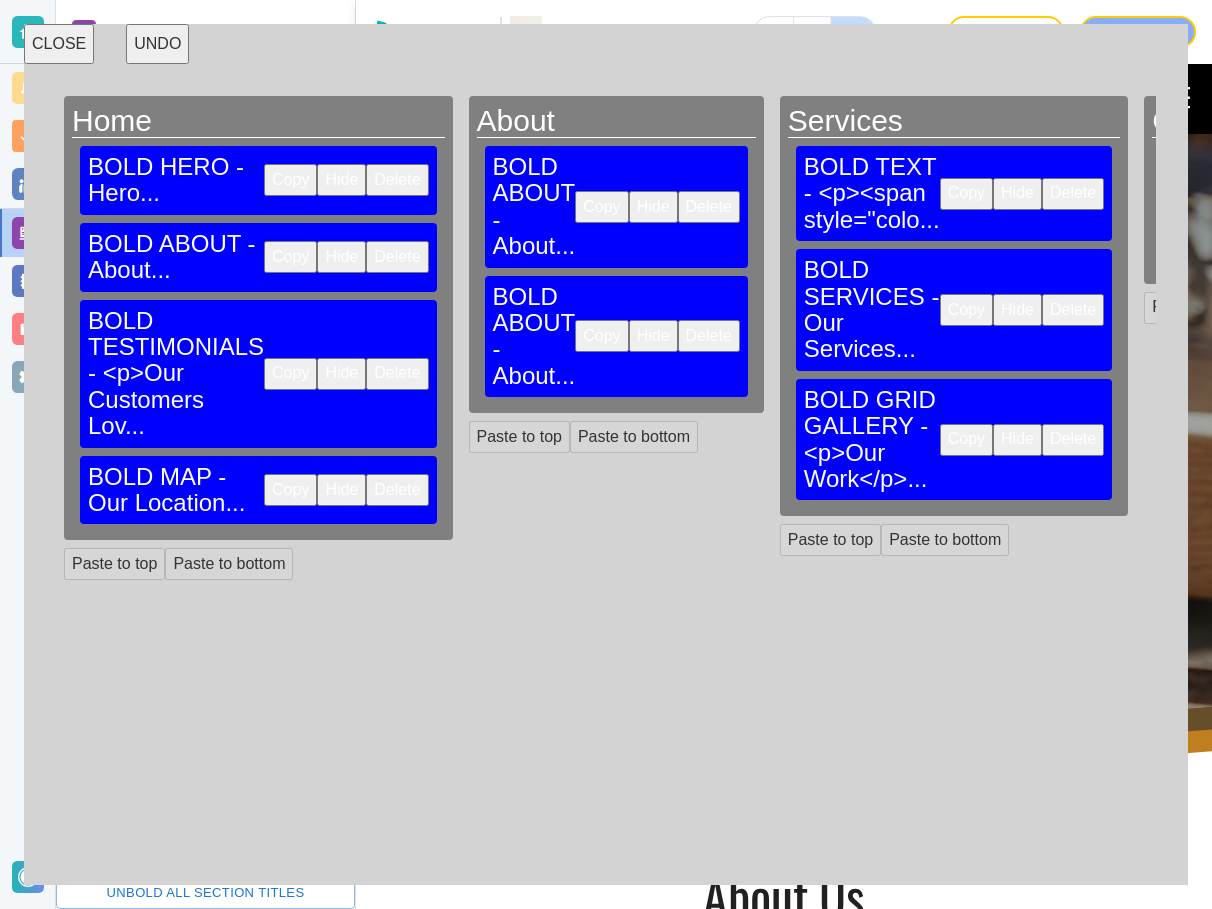 click on "CLOSE" at bounding box center [59, 44] 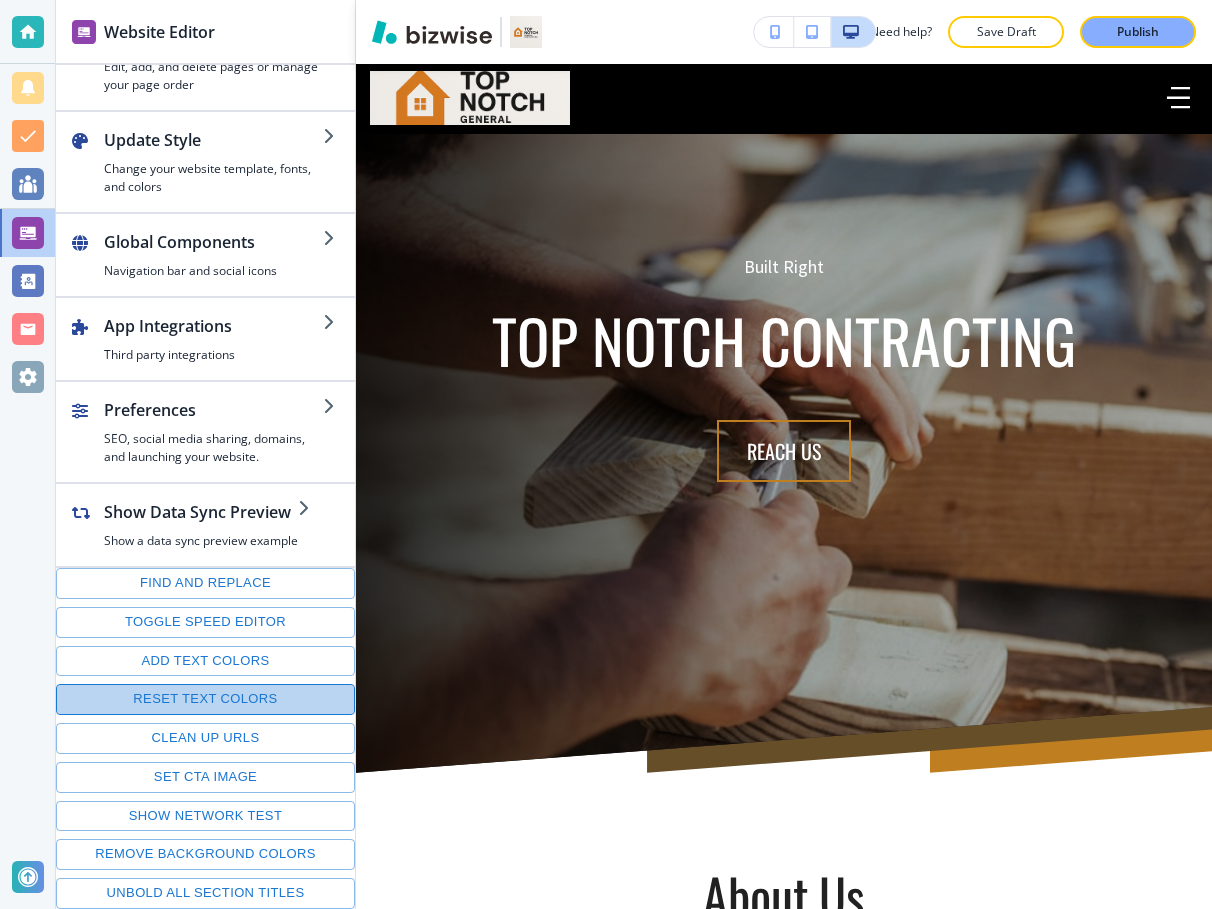 click on "Reset text colors" at bounding box center [205, 699] 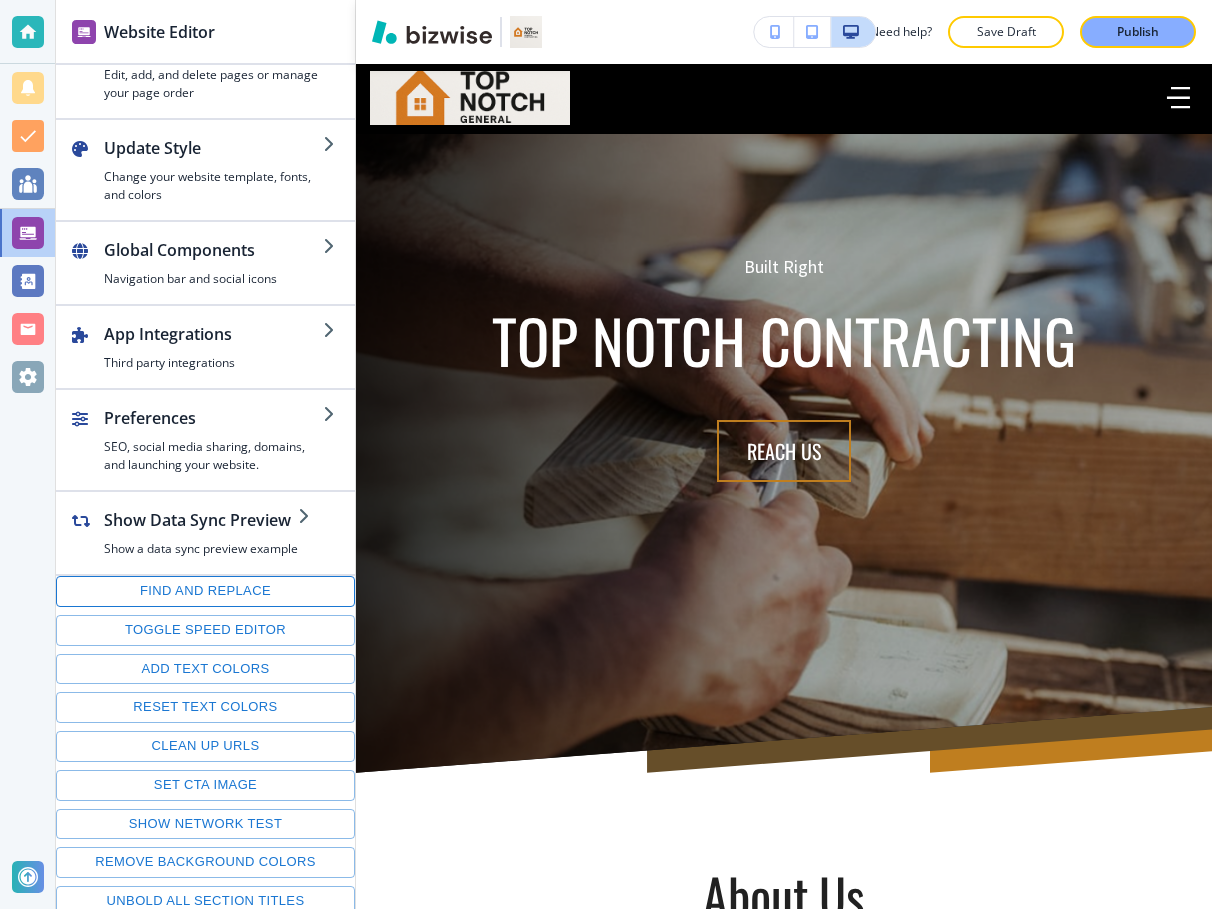 scroll, scrollTop: 41, scrollLeft: 0, axis: vertical 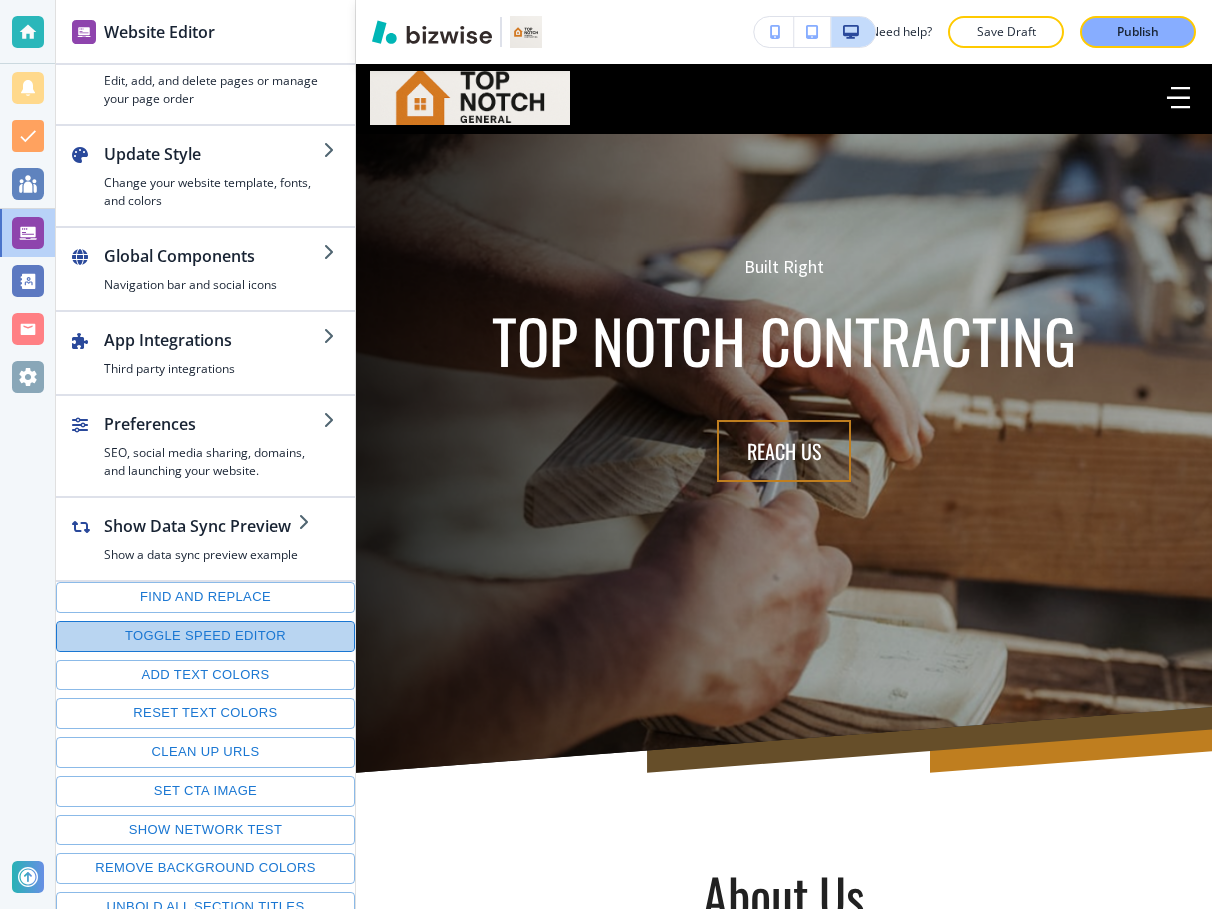click on "Toggle speed editor" at bounding box center (205, 636) 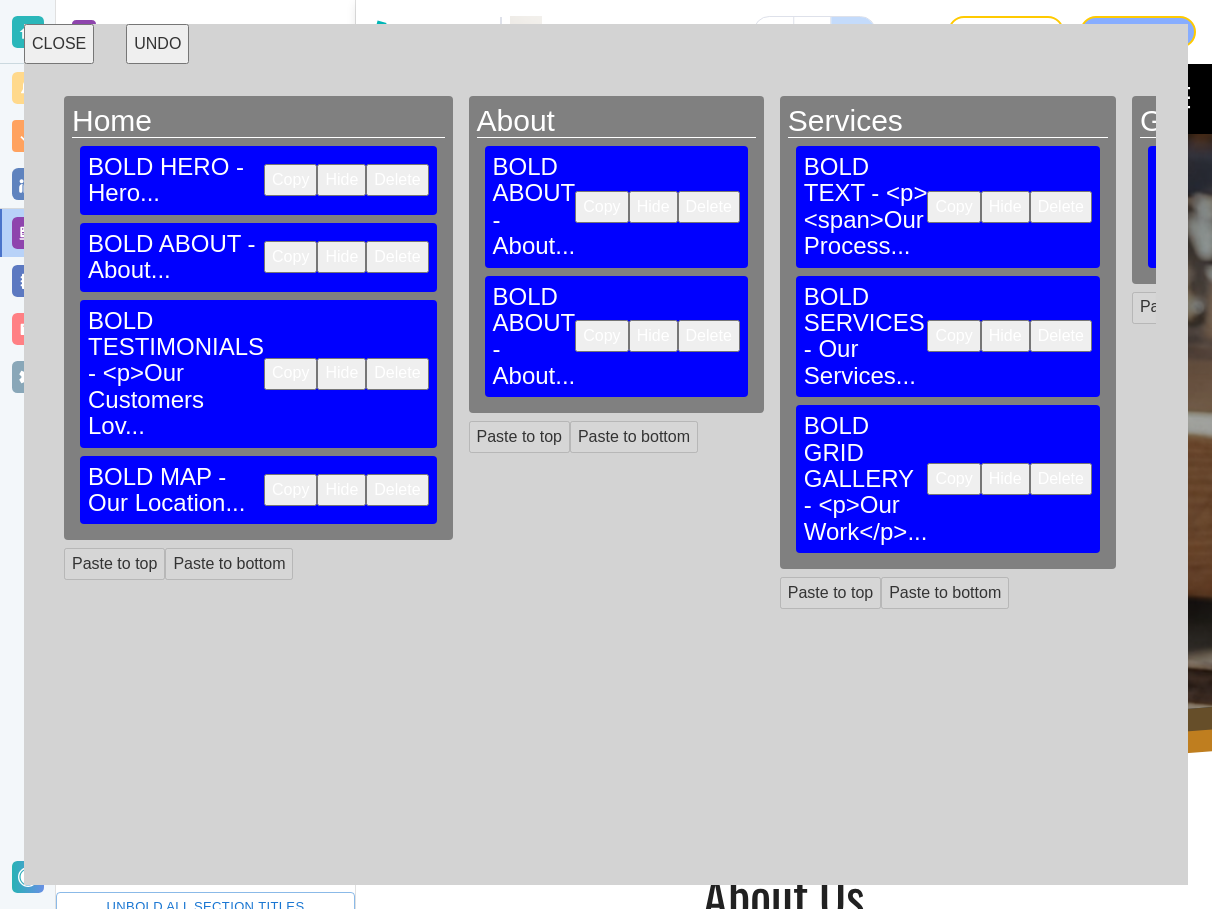 click on "CLOSE" at bounding box center (59, 44) 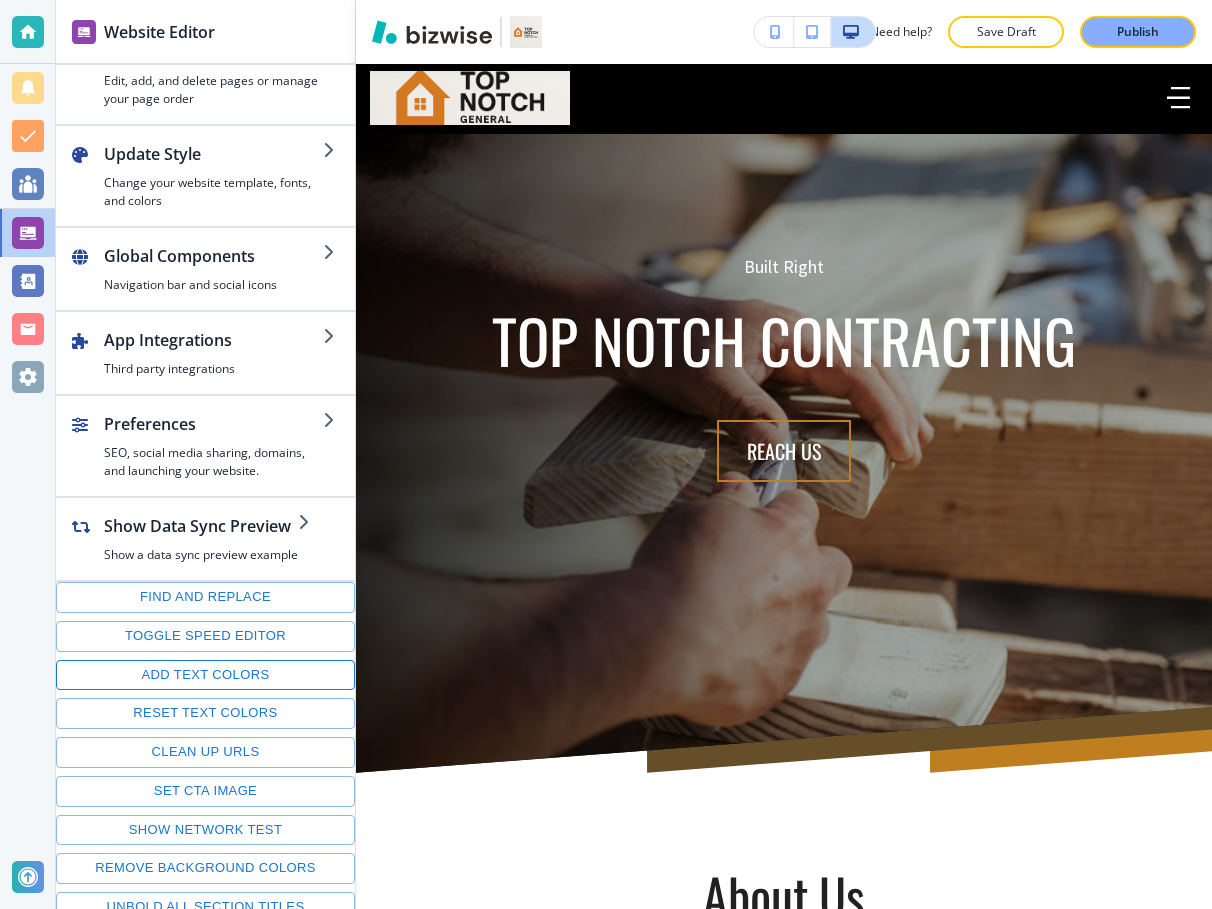 scroll, scrollTop: 55, scrollLeft: 0, axis: vertical 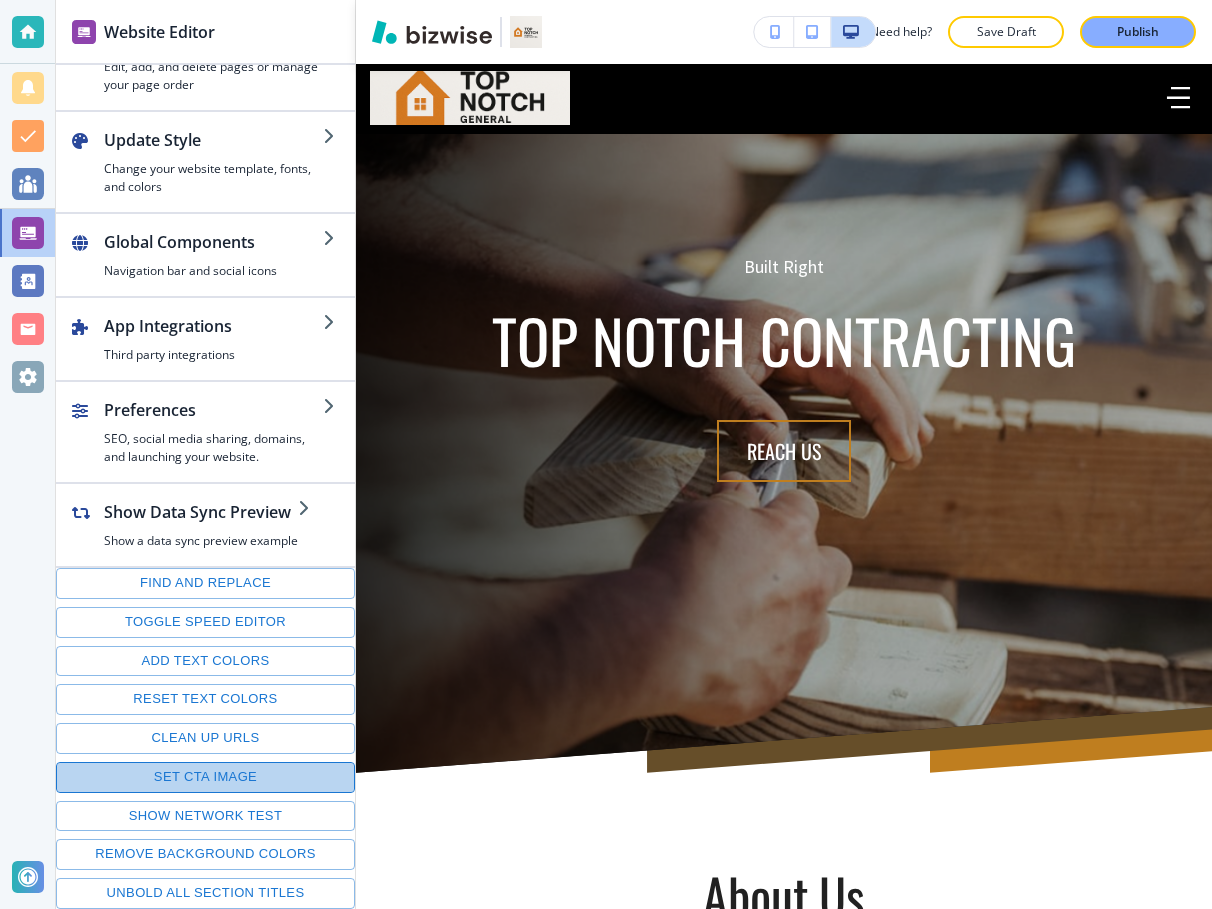 click on "Set CTA image" at bounding box center (205, 777) 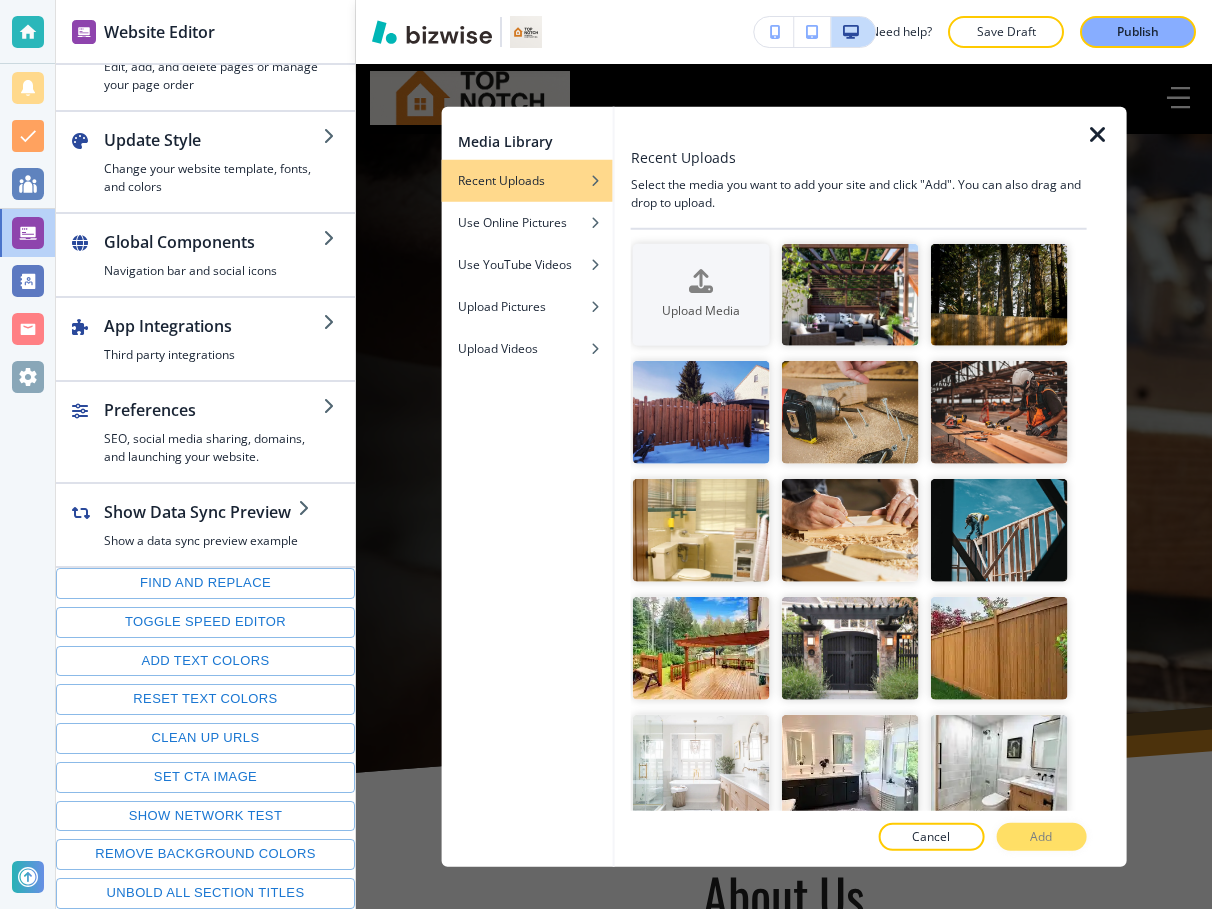 click at bounding box center (859, 126) 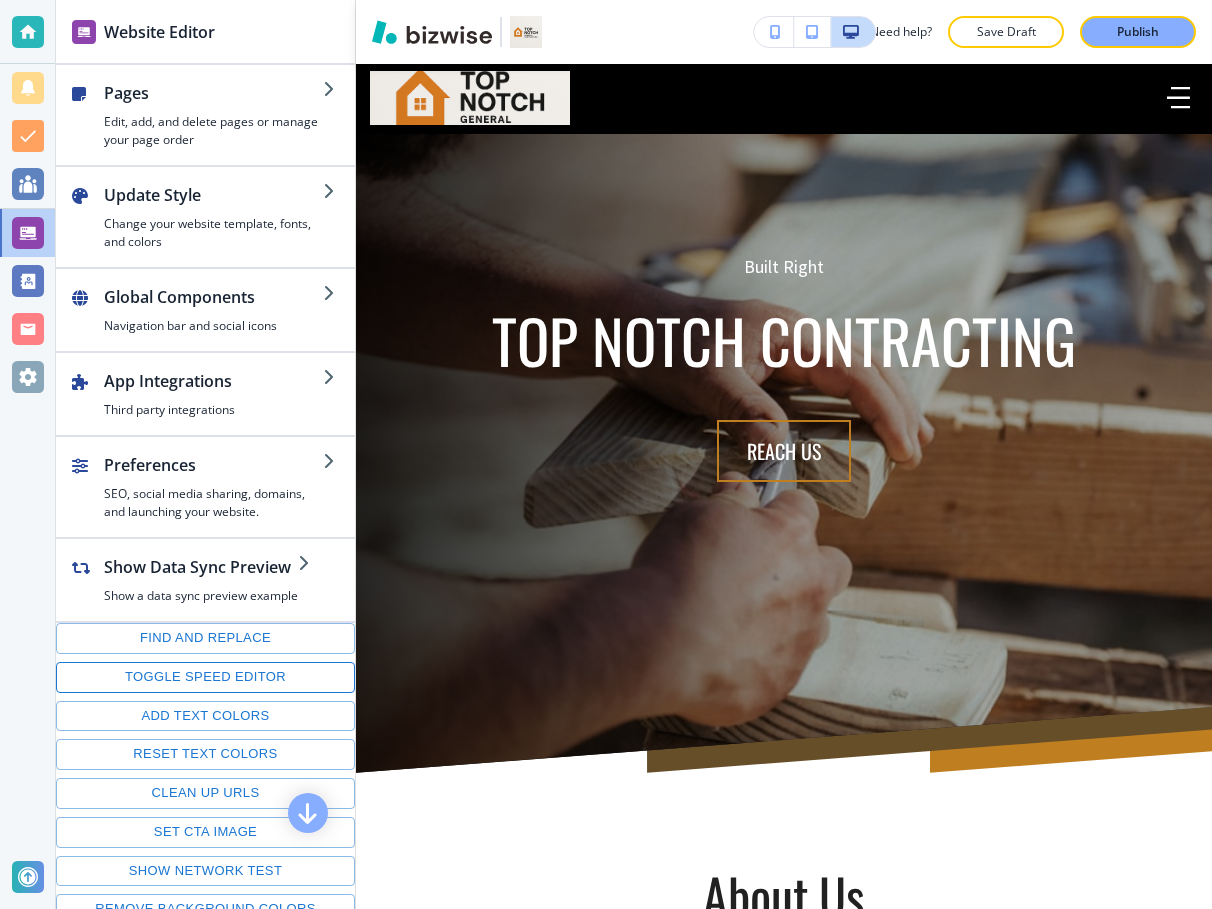 scroll, scrollTop: 55, scrollLeft: 0, axis: vertical 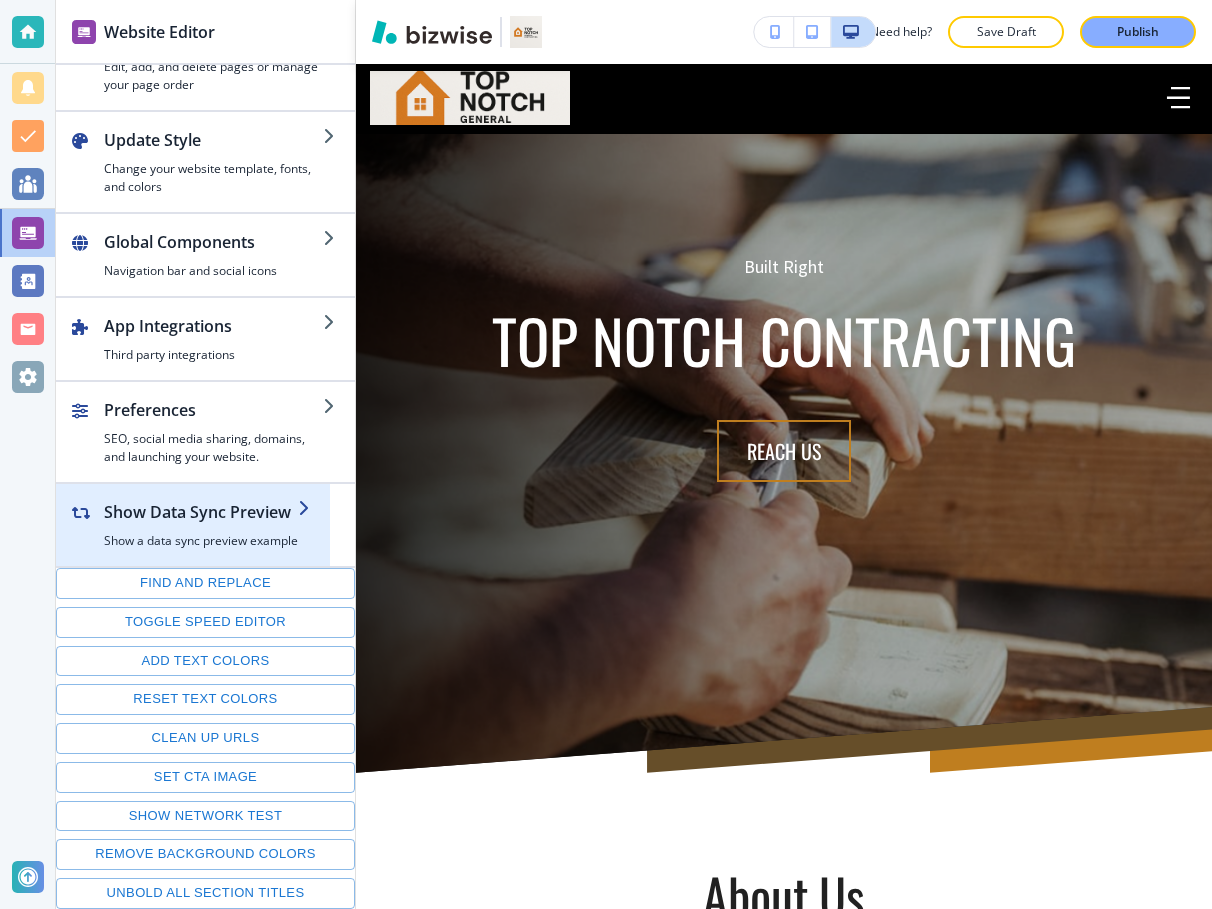 click at bounding box center [201, 528] 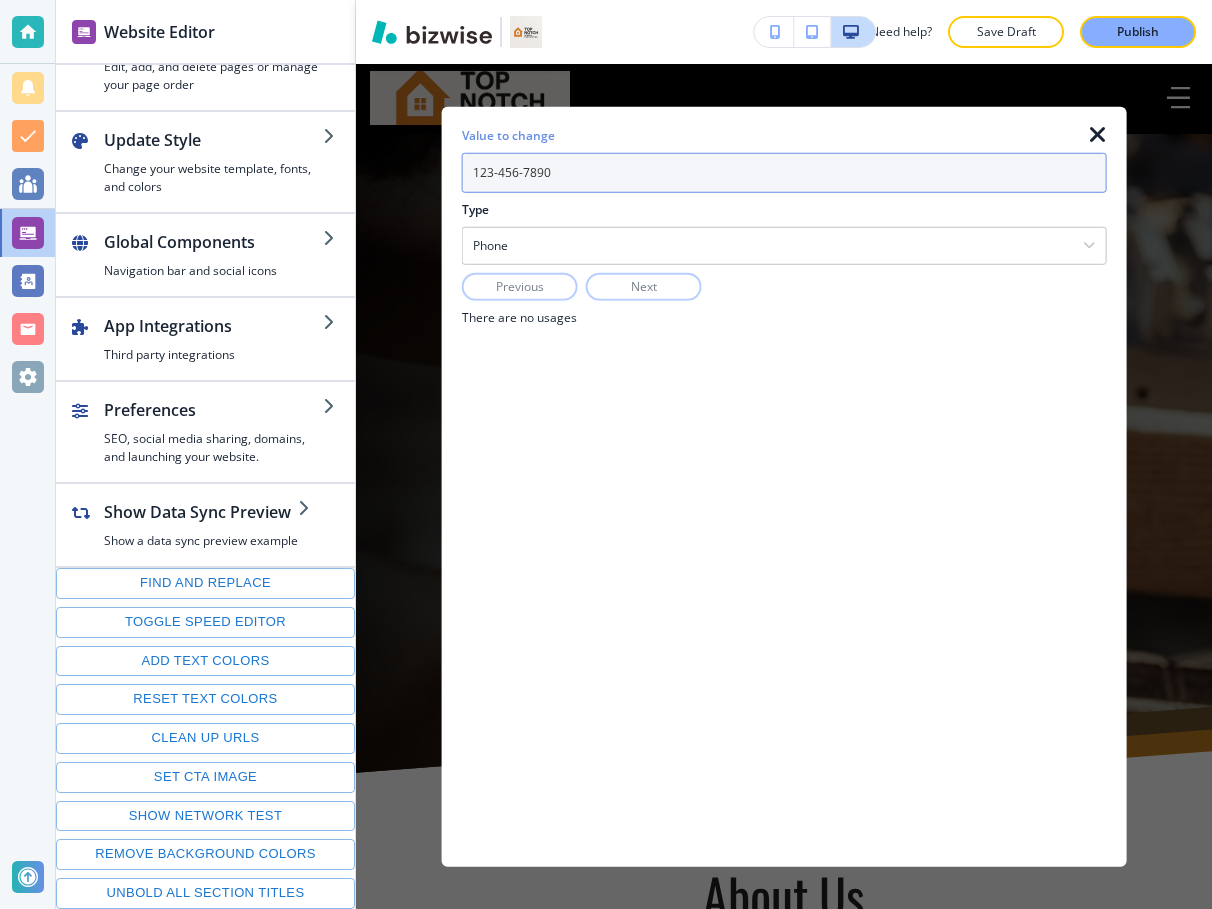 click on "123-456-7890" at bounding box center (784, 172) 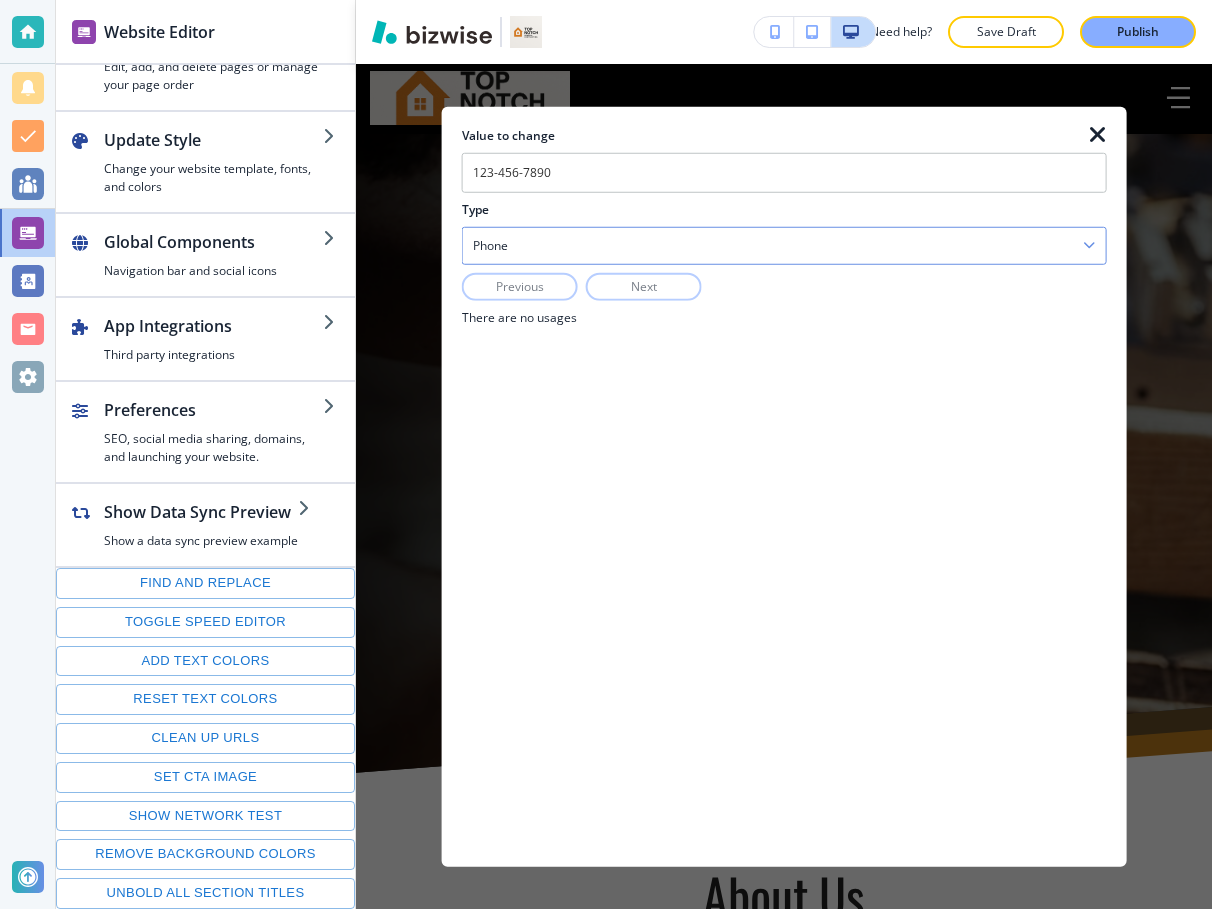 click on "Phone" at bounding box center [784, 245] 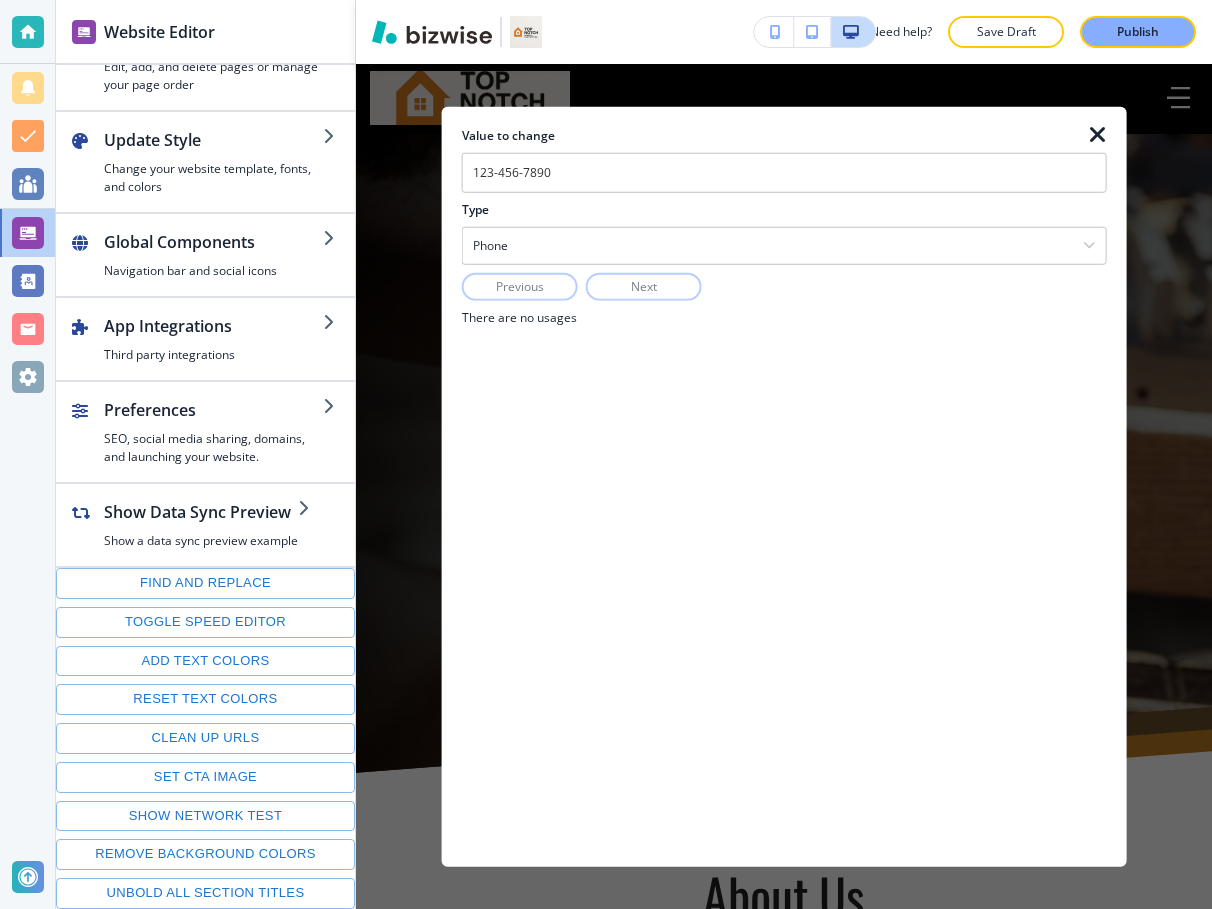 drag, startPoint x: 550, startPoint y: 213, endPoint x: 560, endPoint y: 209, distance: 10.770329 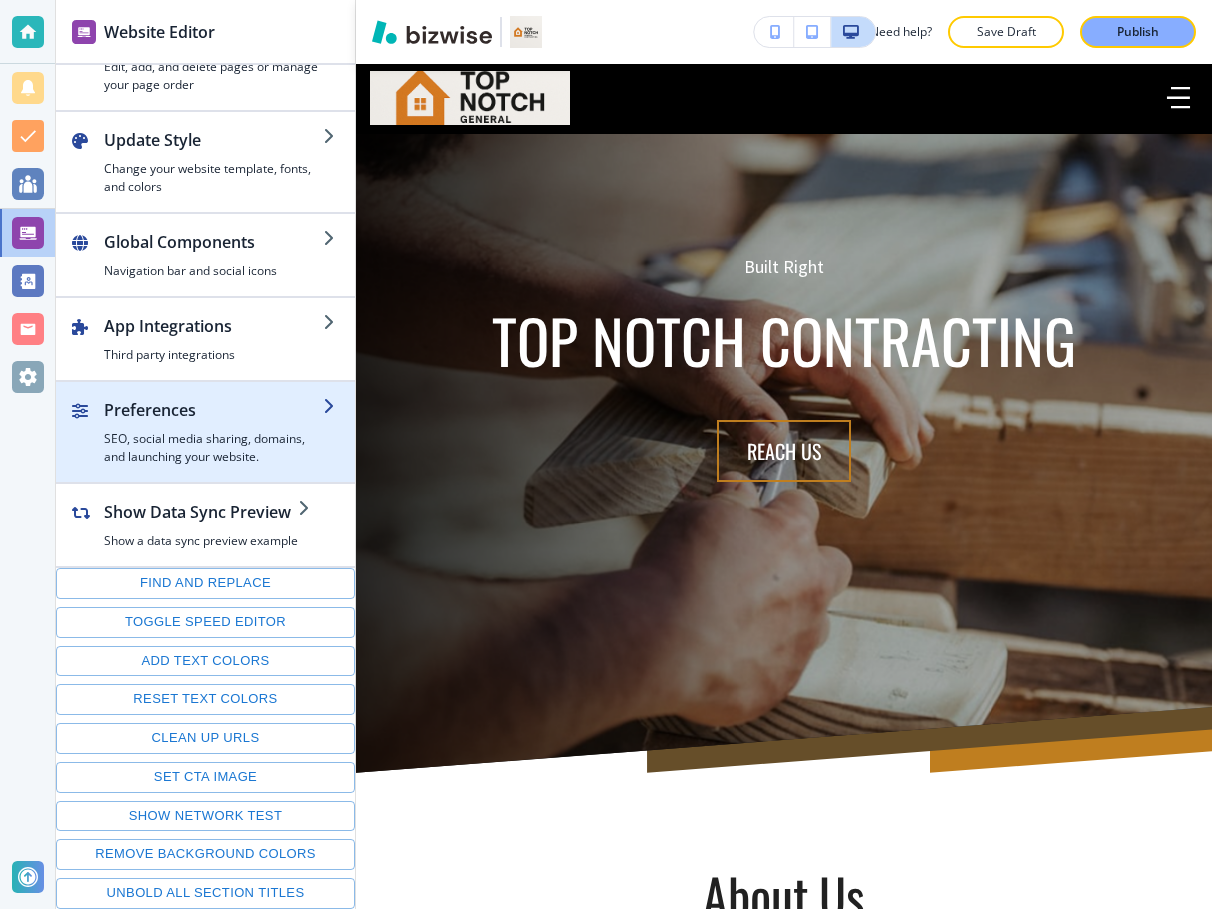 click at bounding box center (213, 426) 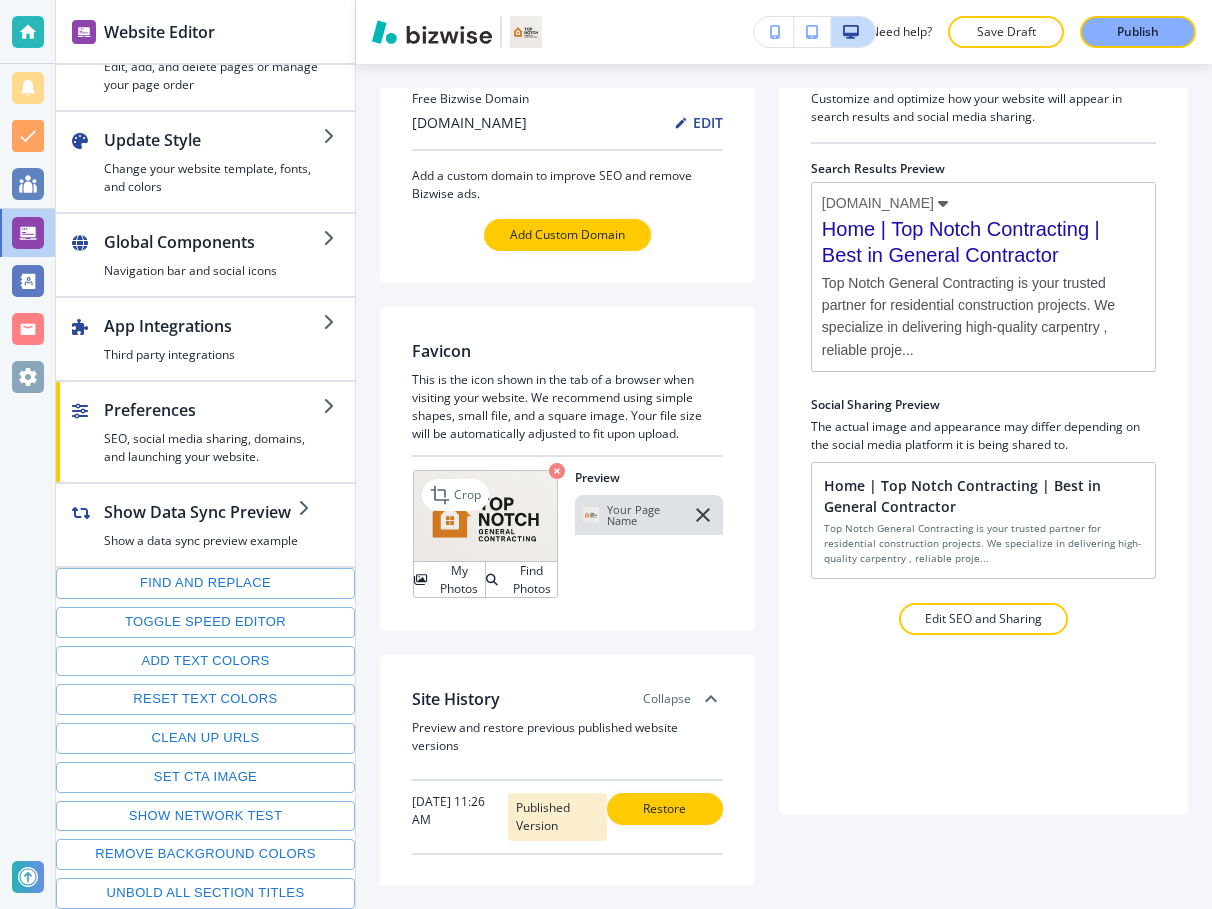 scroll, scrollTop: 72, scrollLeft: 0, axis: vertical 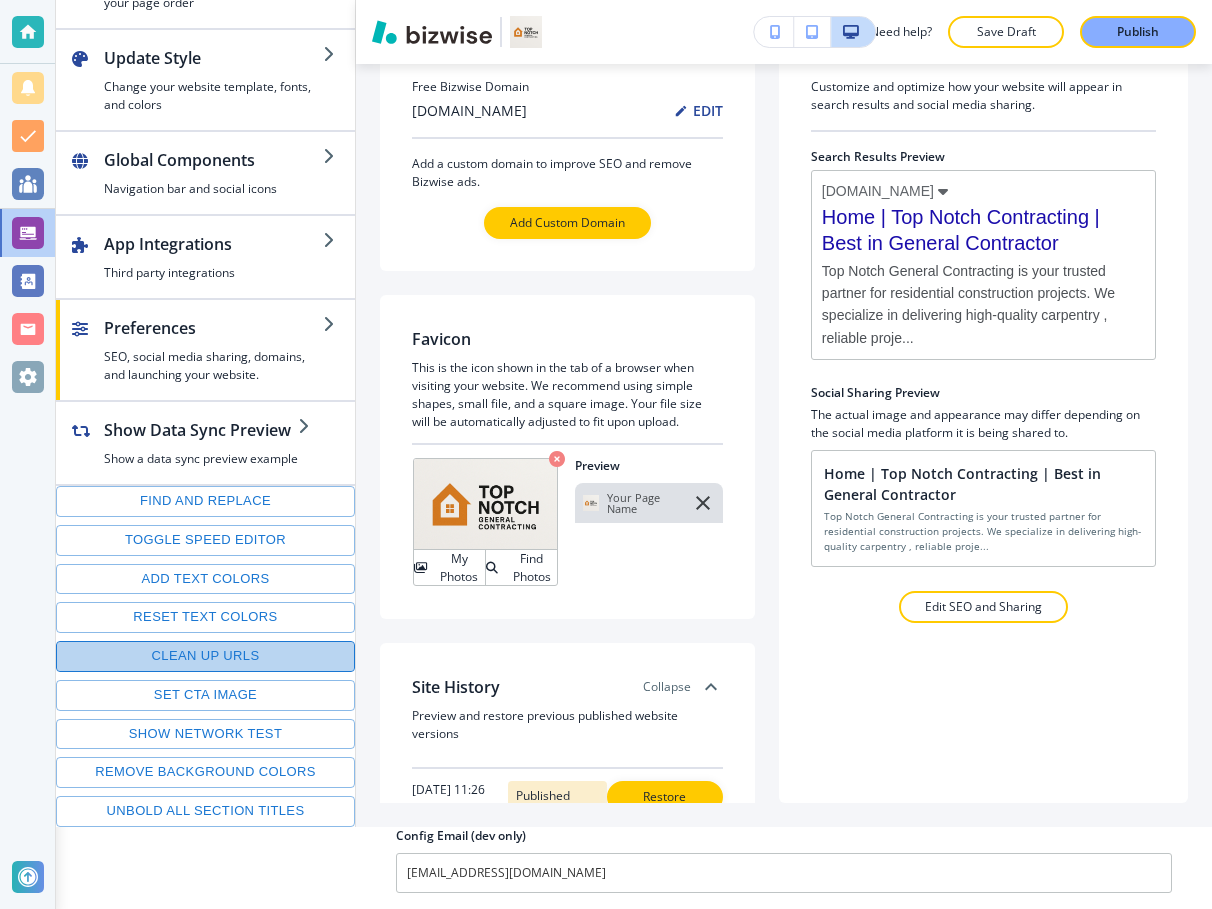 click on "Clean up URLs" at bounding box center (205, 656) 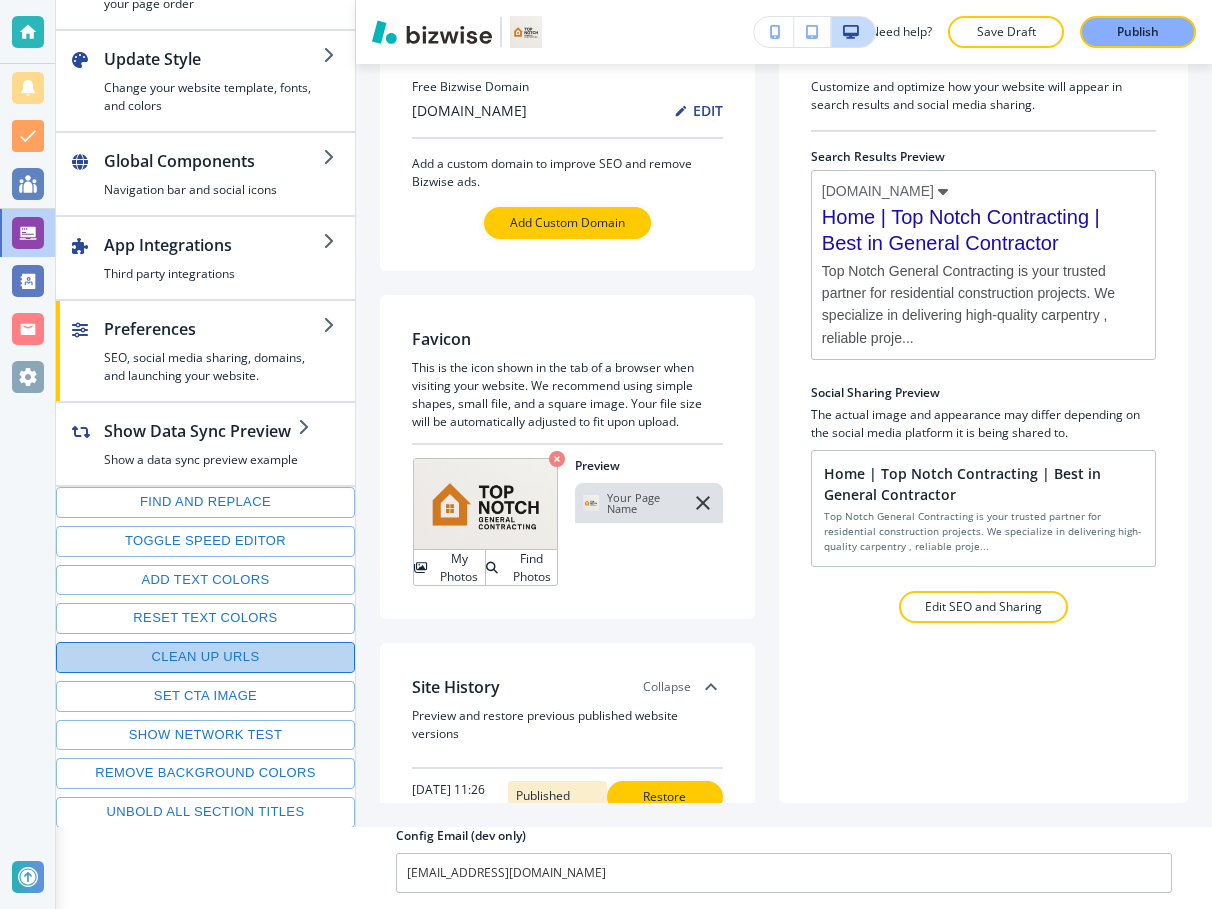 click on "Clean up URLs" at bounding box center [205, 657] 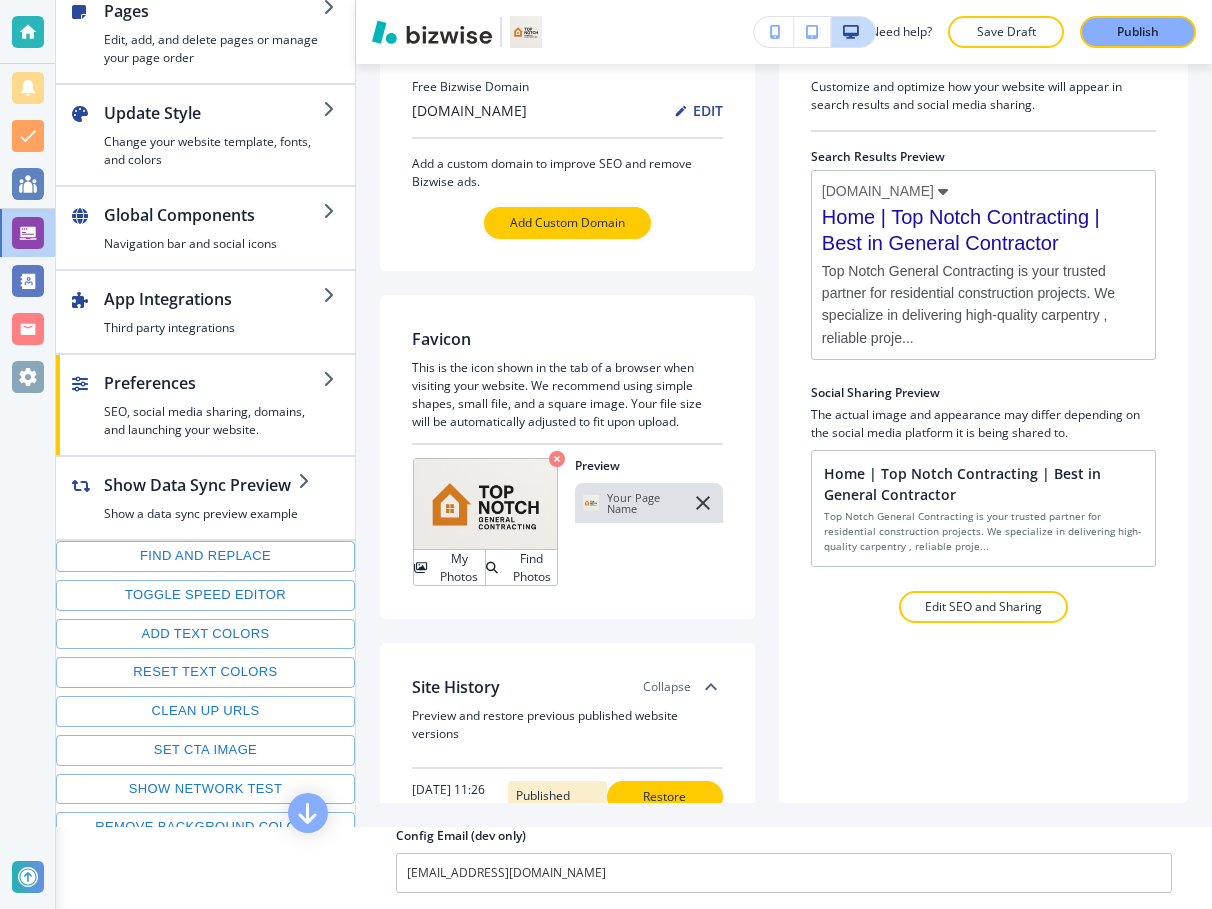 scroll, scrollTop: 55, scrollLeft: 0, axis: vertical 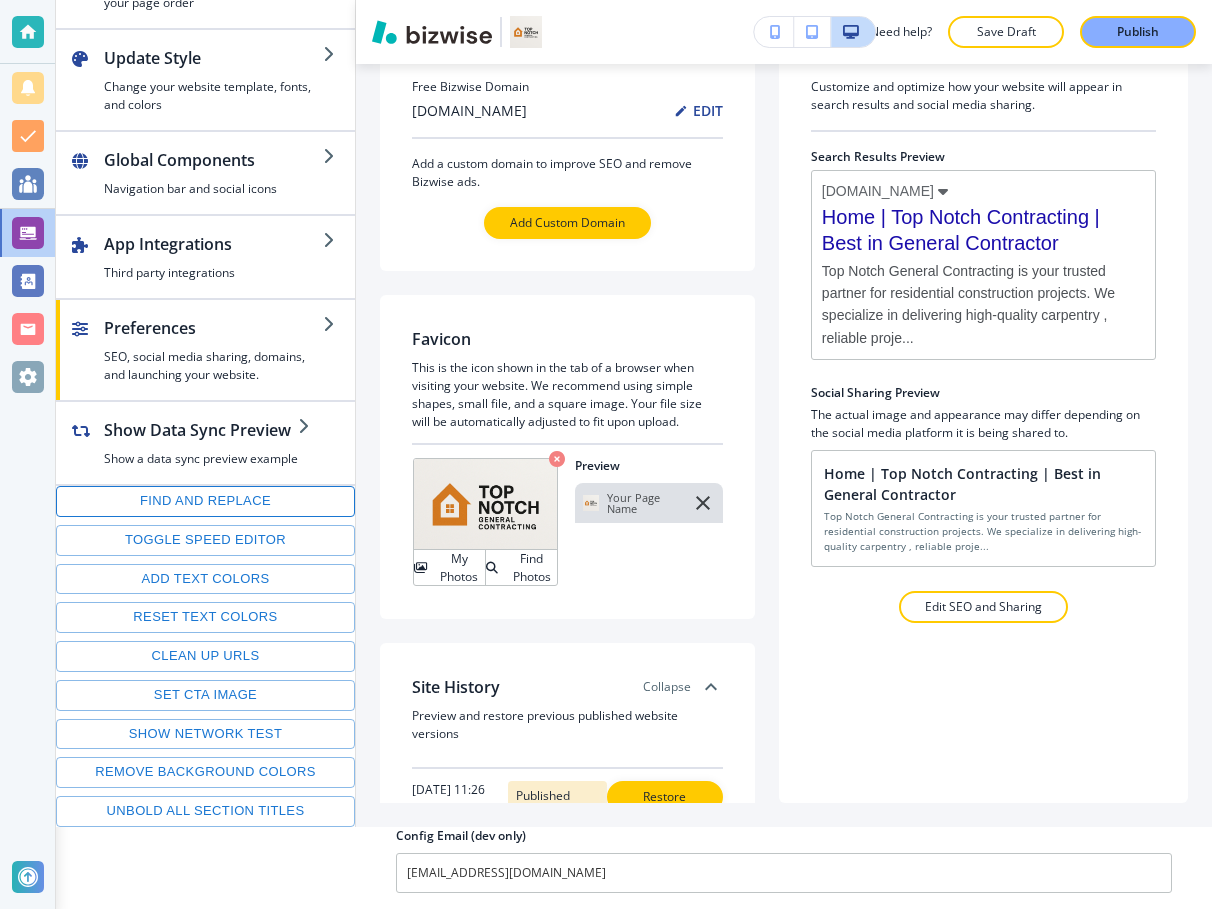 click on "Find and replace" at bounding box center [205, 501] 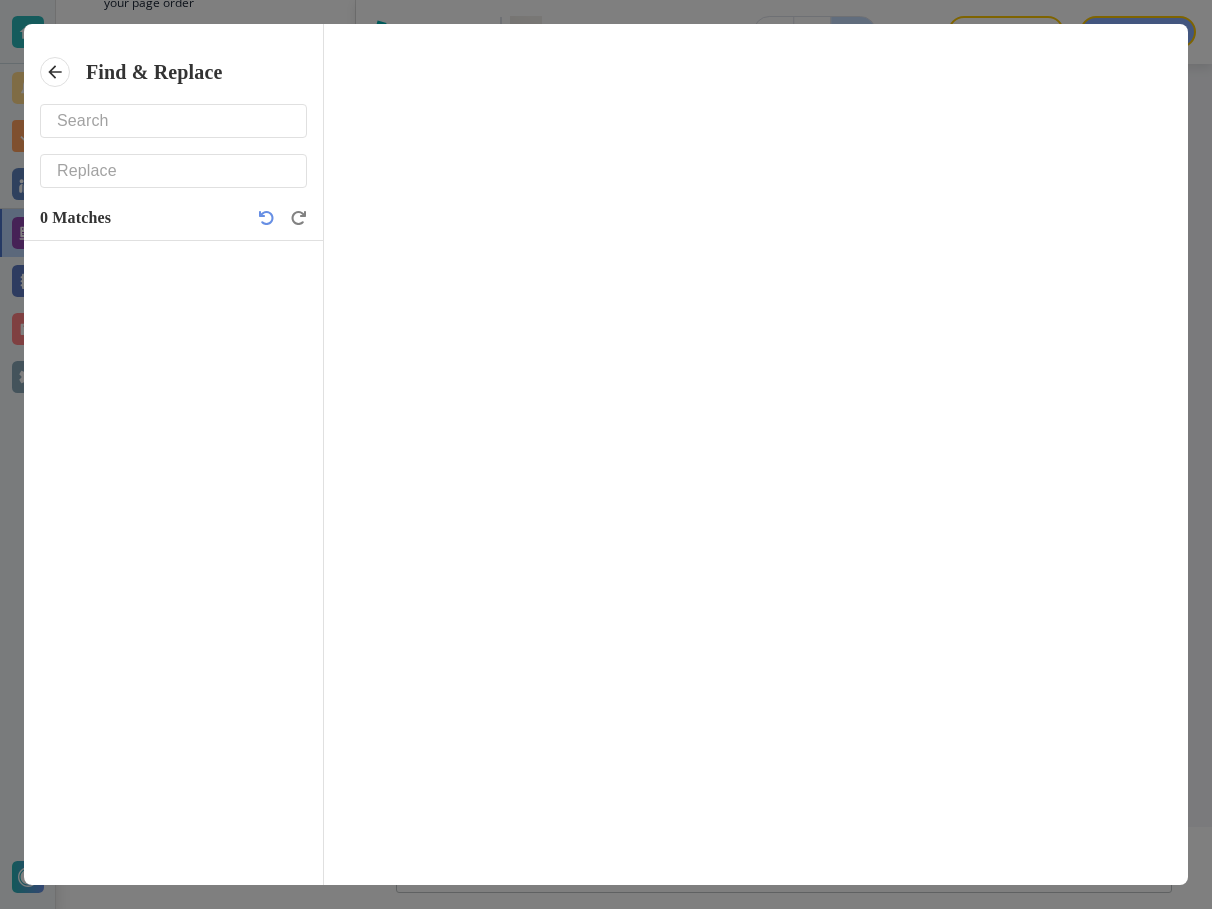 click 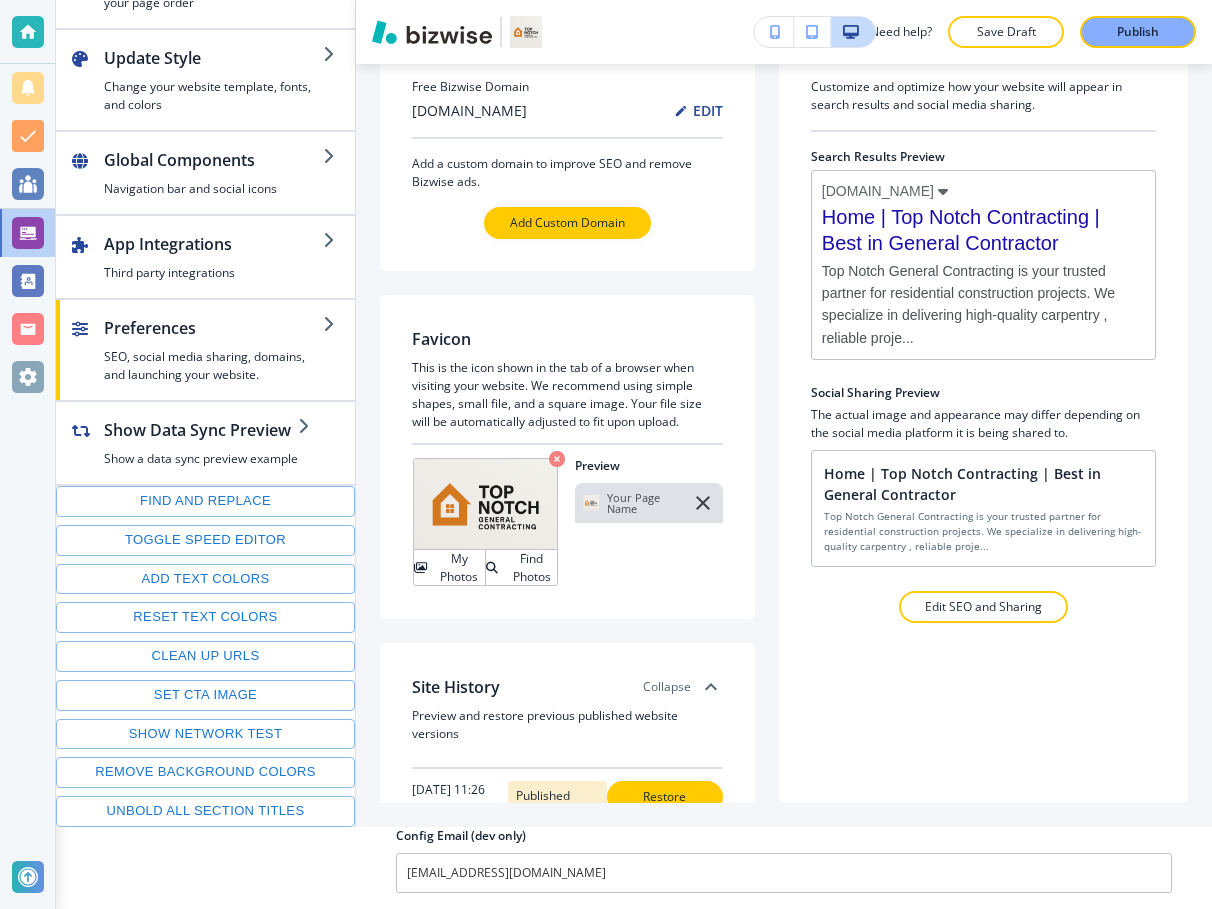 scroll, scrollTop: 0, scrollLeft: 0, axis: both 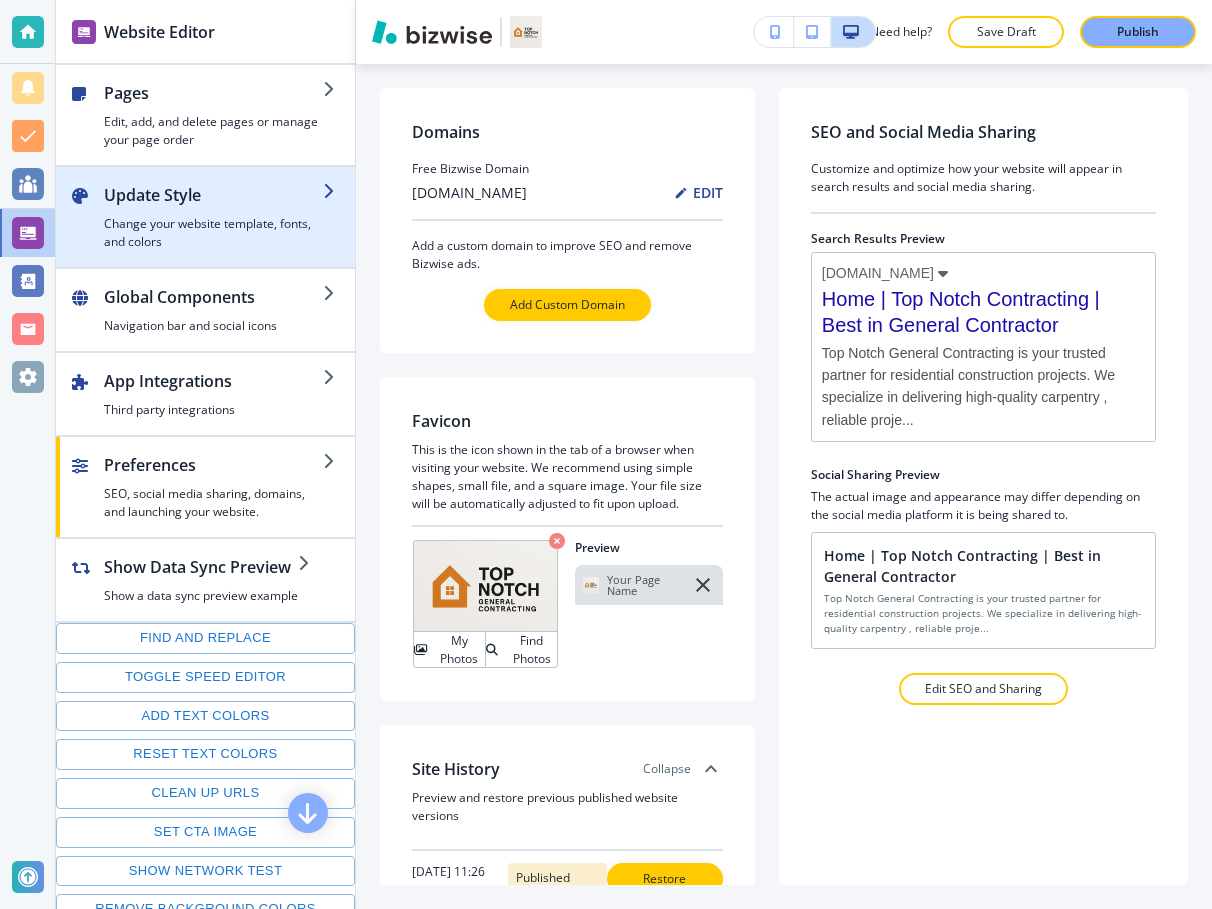 click at bounding box center [205, 175] 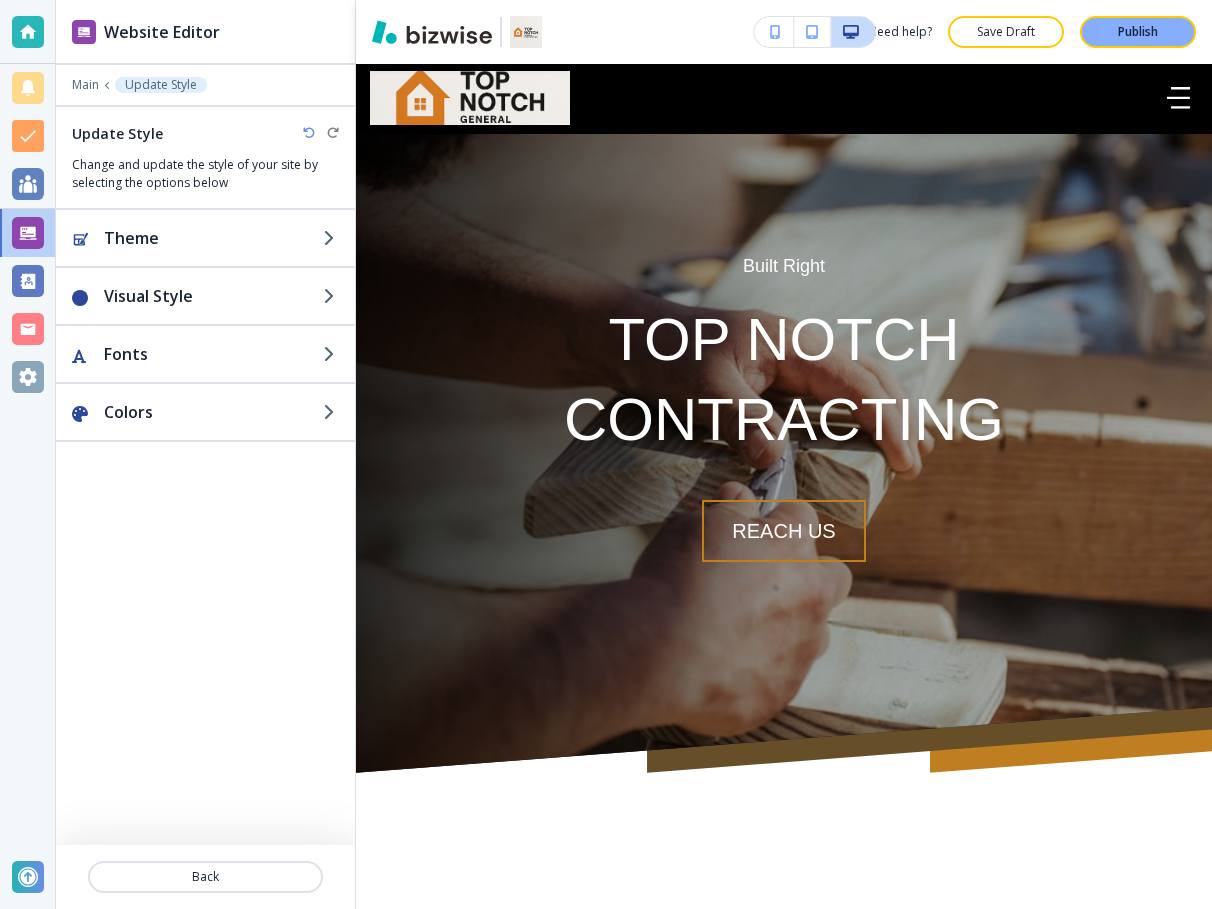click at bounding box center (205, 115) 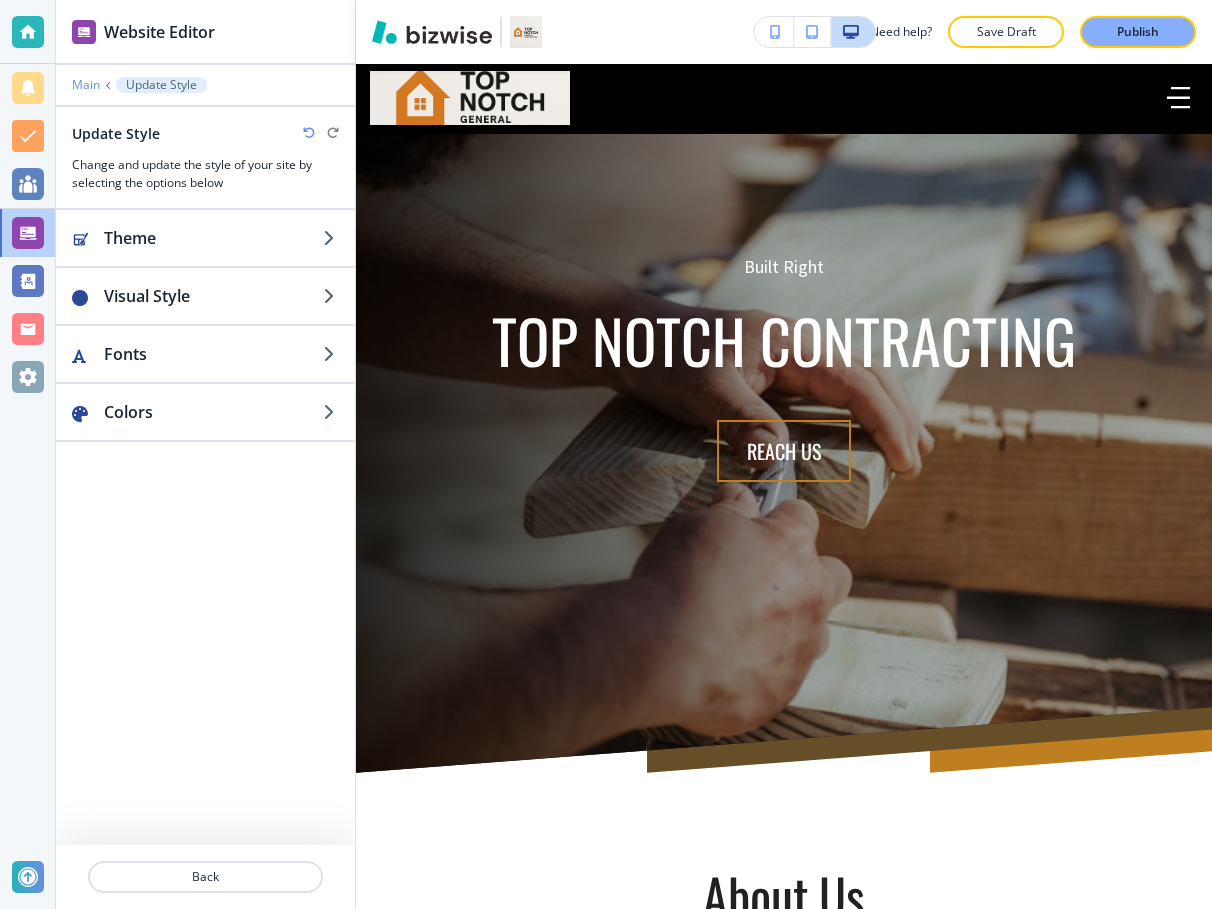 click on "Main" at bounding box center (86, 85) 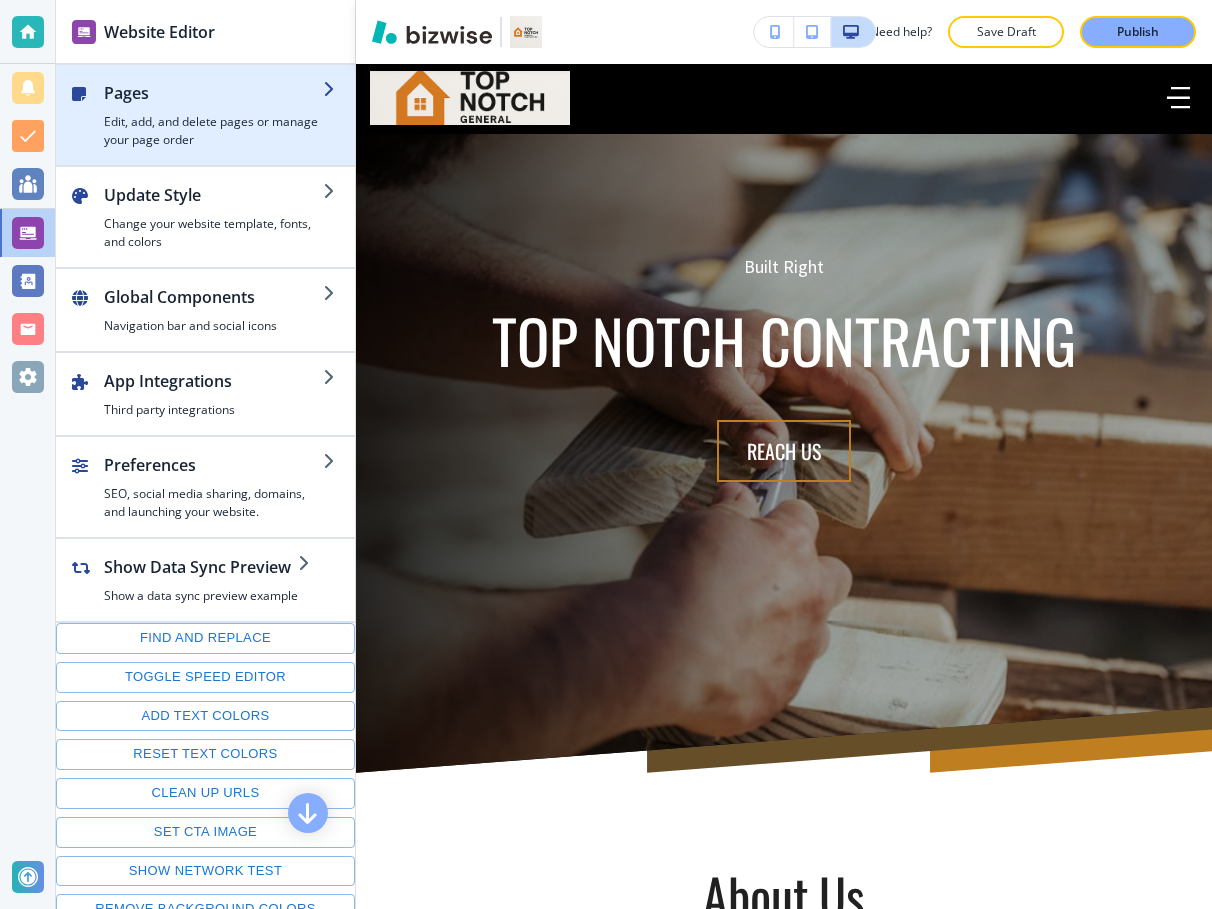 click at bounding box center [213, 109] 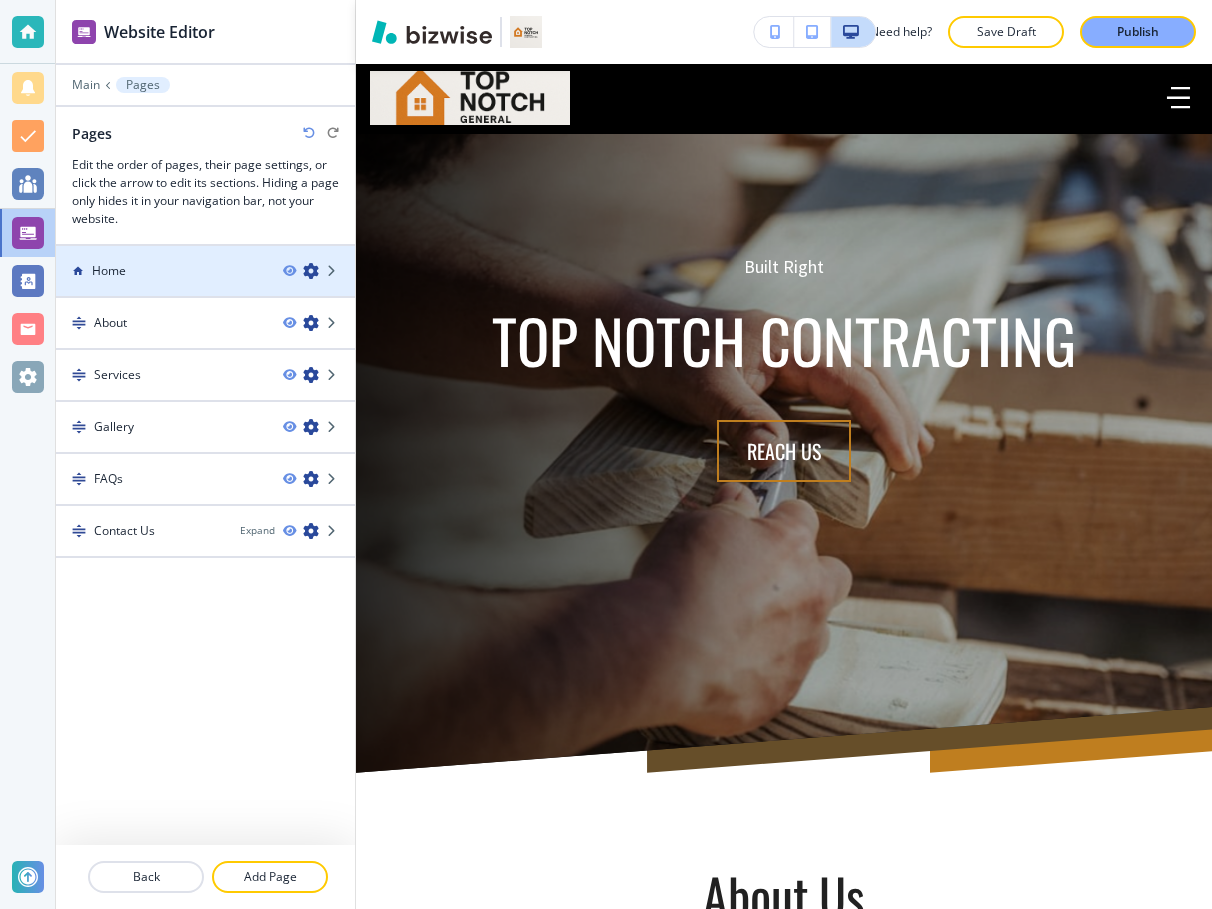 click on "Home" at bounding box center (161, 271) 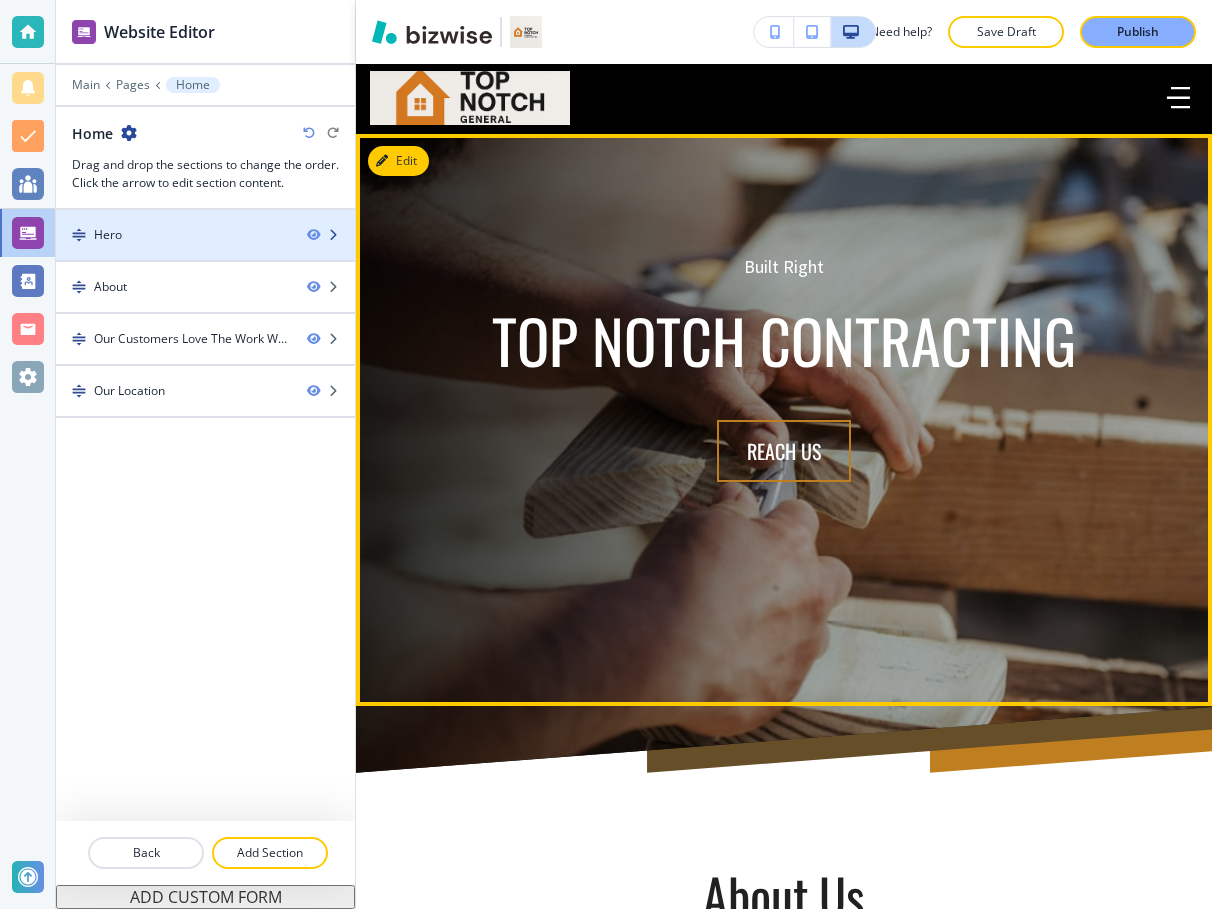 click at bounding box center (205, 252) 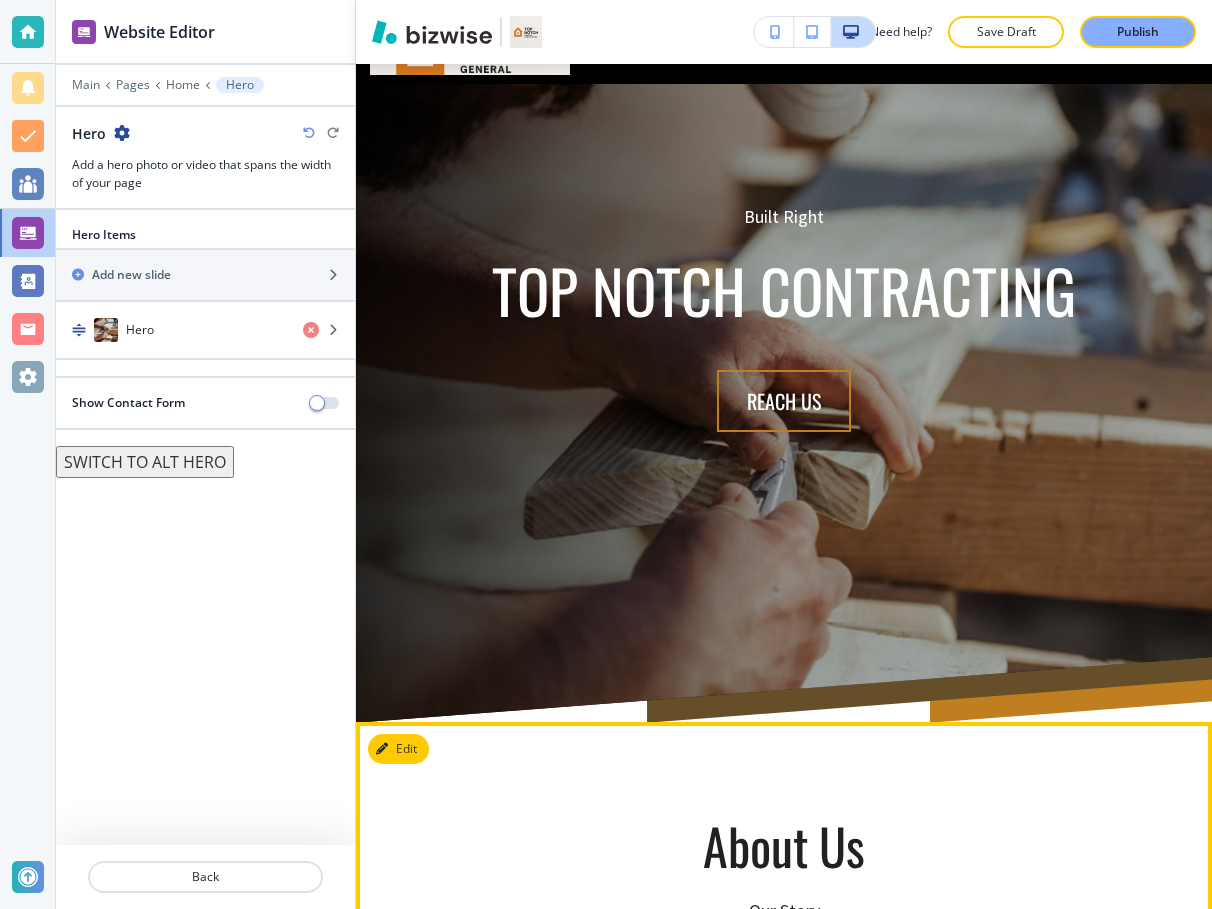 scroll, scrollTop: 0, scrollLeft: 0, axis: both 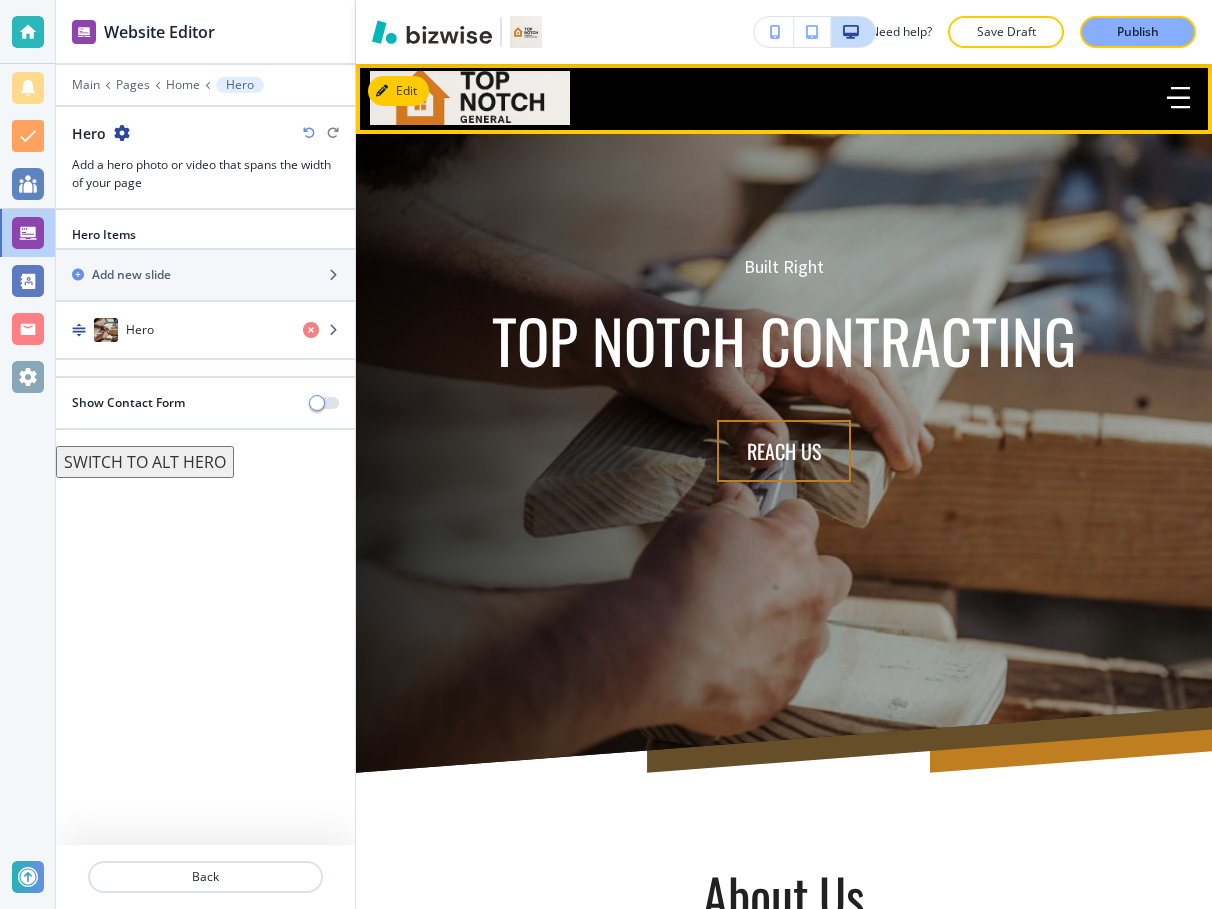 click at bounding box center (1178, 98) 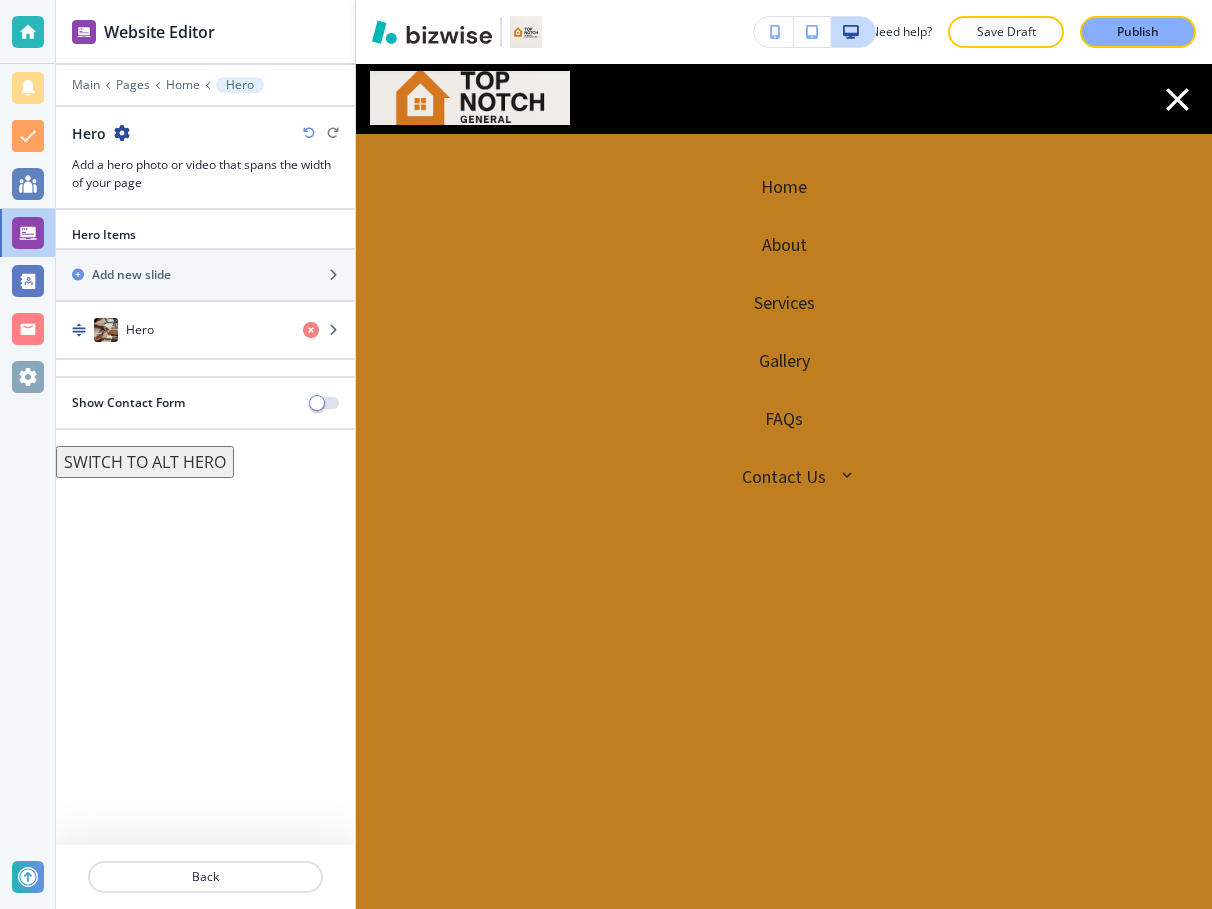 click on "About" at bounding box center (784, 245) 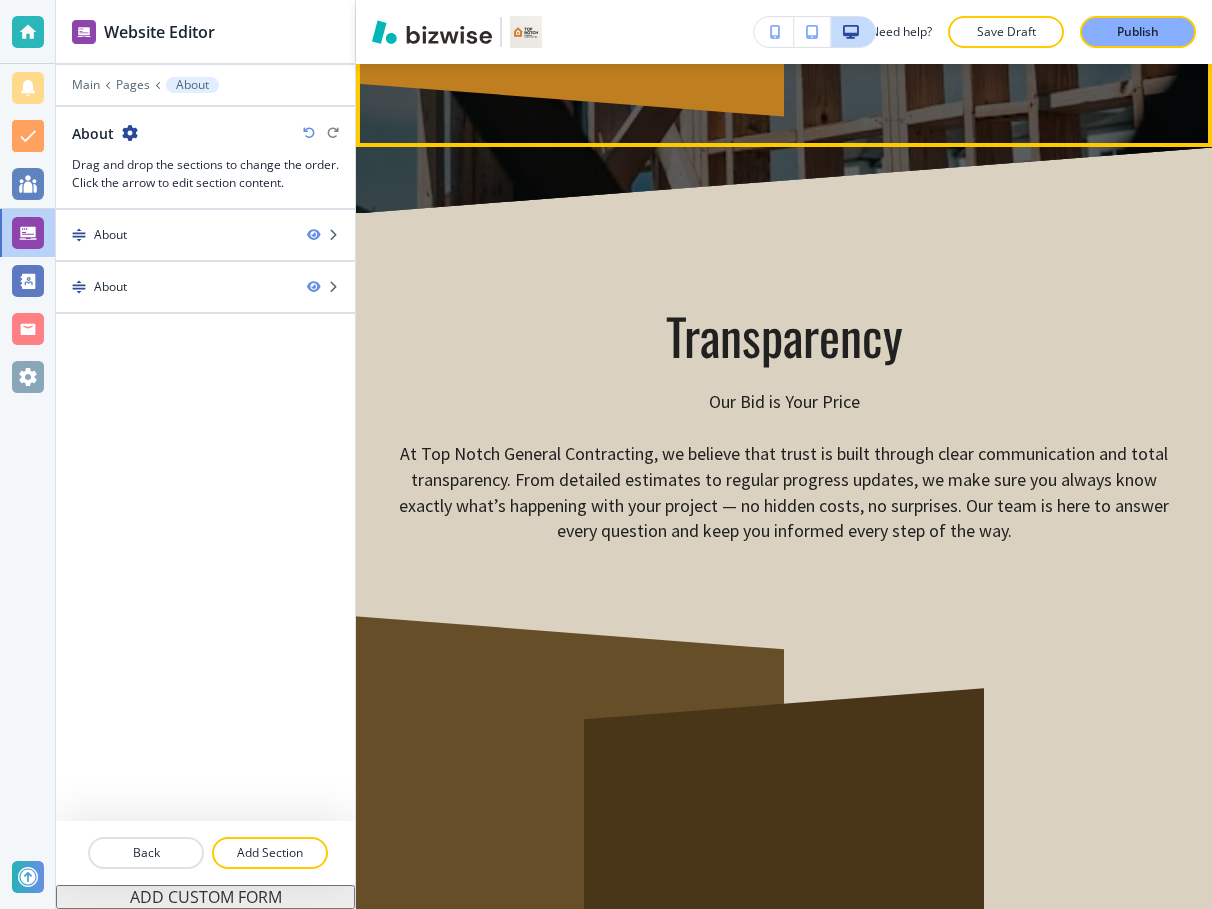 scroll, scrollTop: 1082, scrollLeft: 0, axis: vertical 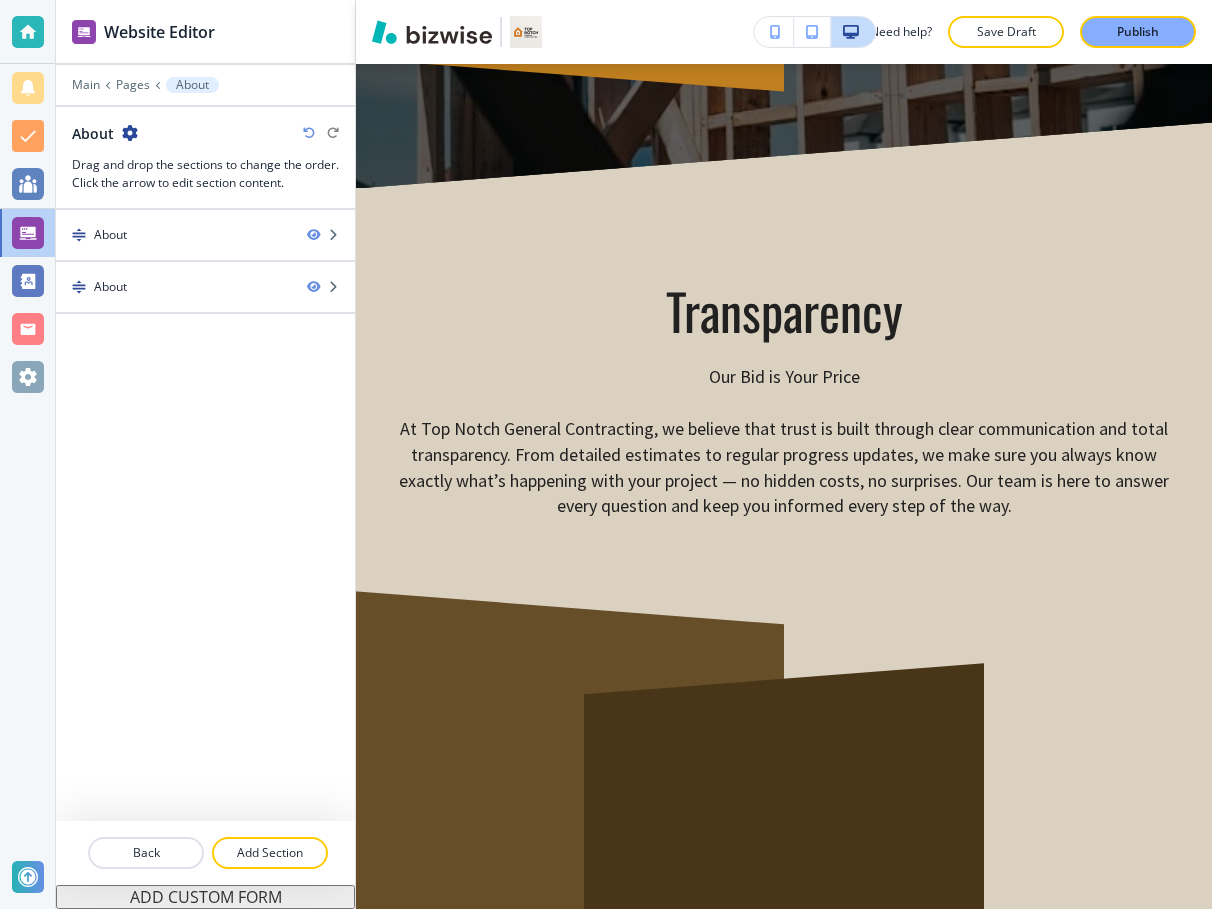 click at bounding box center (812, 32) 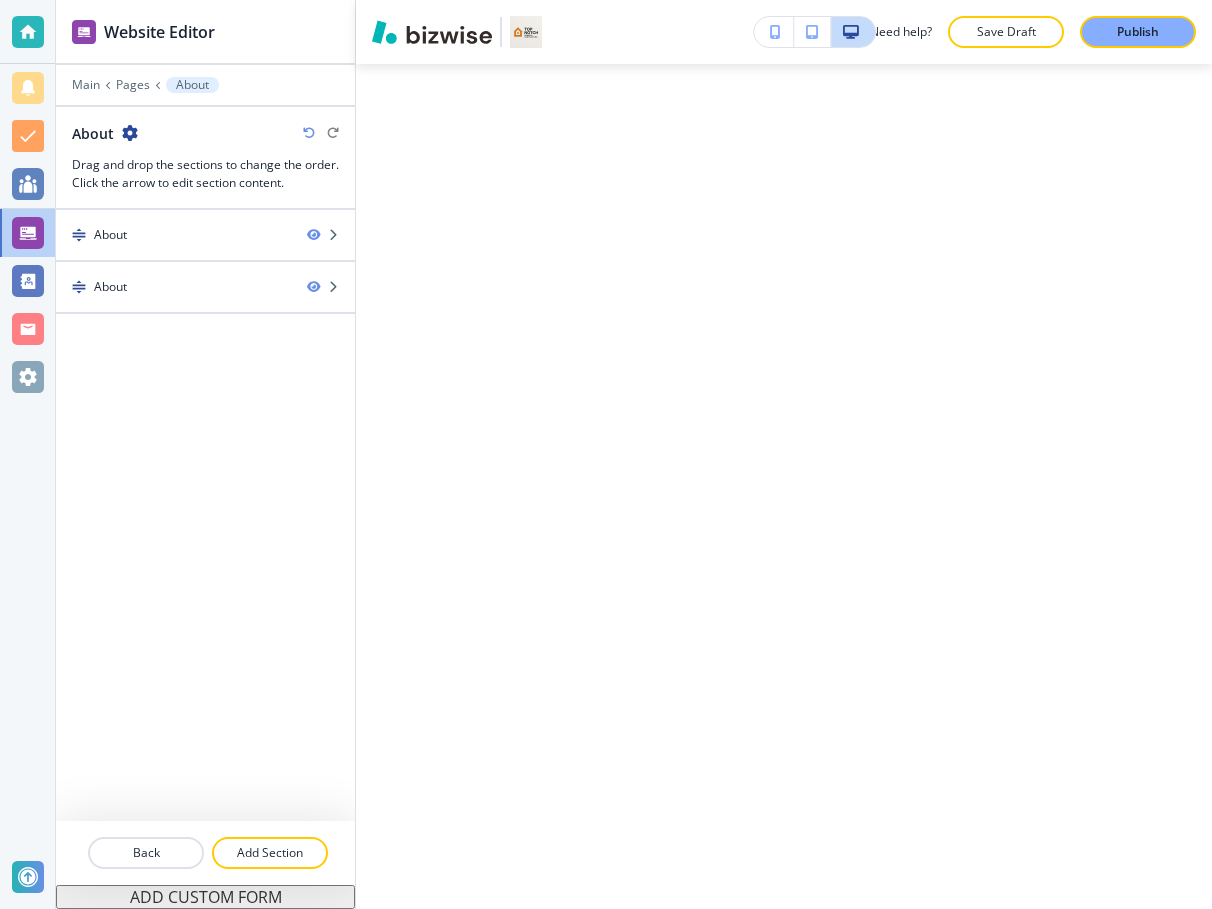 click at bounding box center (775, 32) 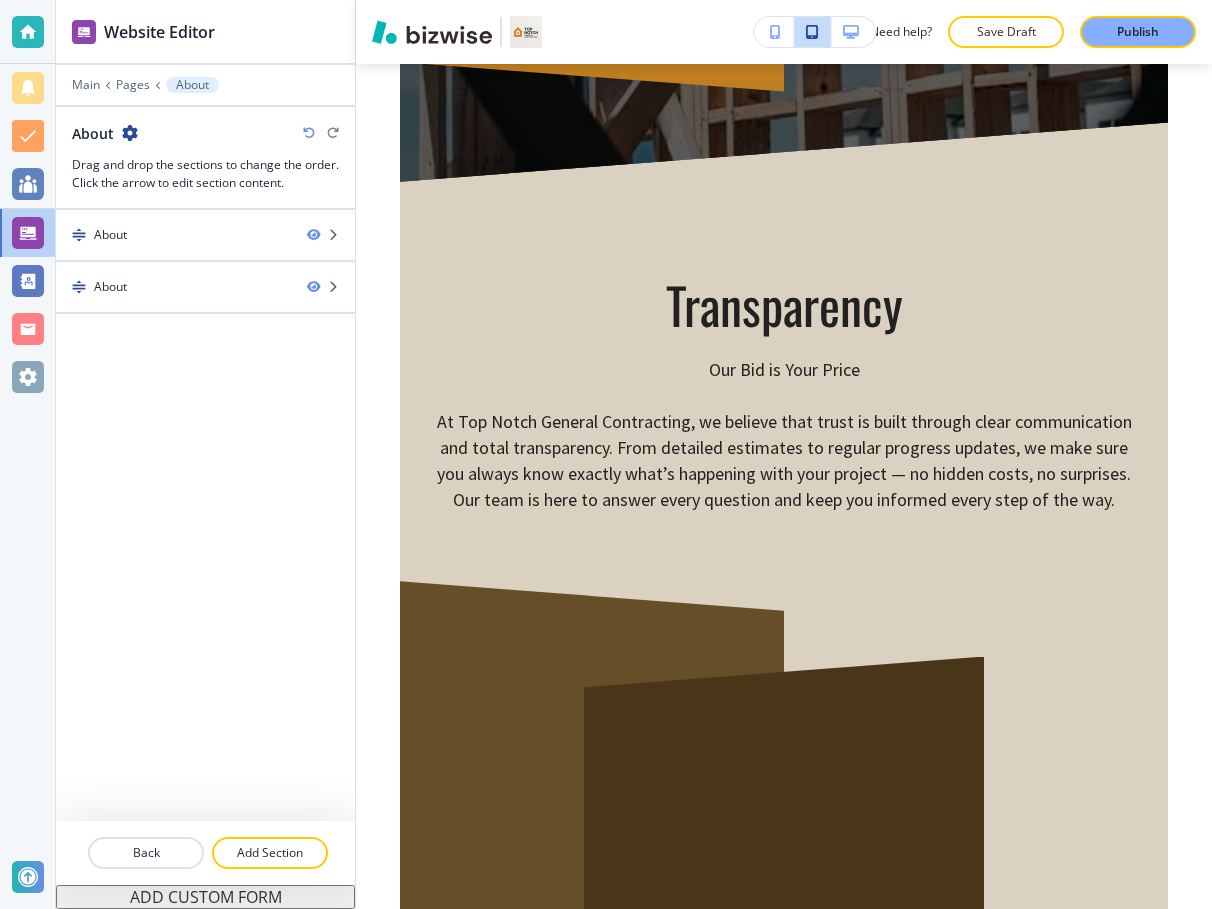 click at bounding box center (853, 32) 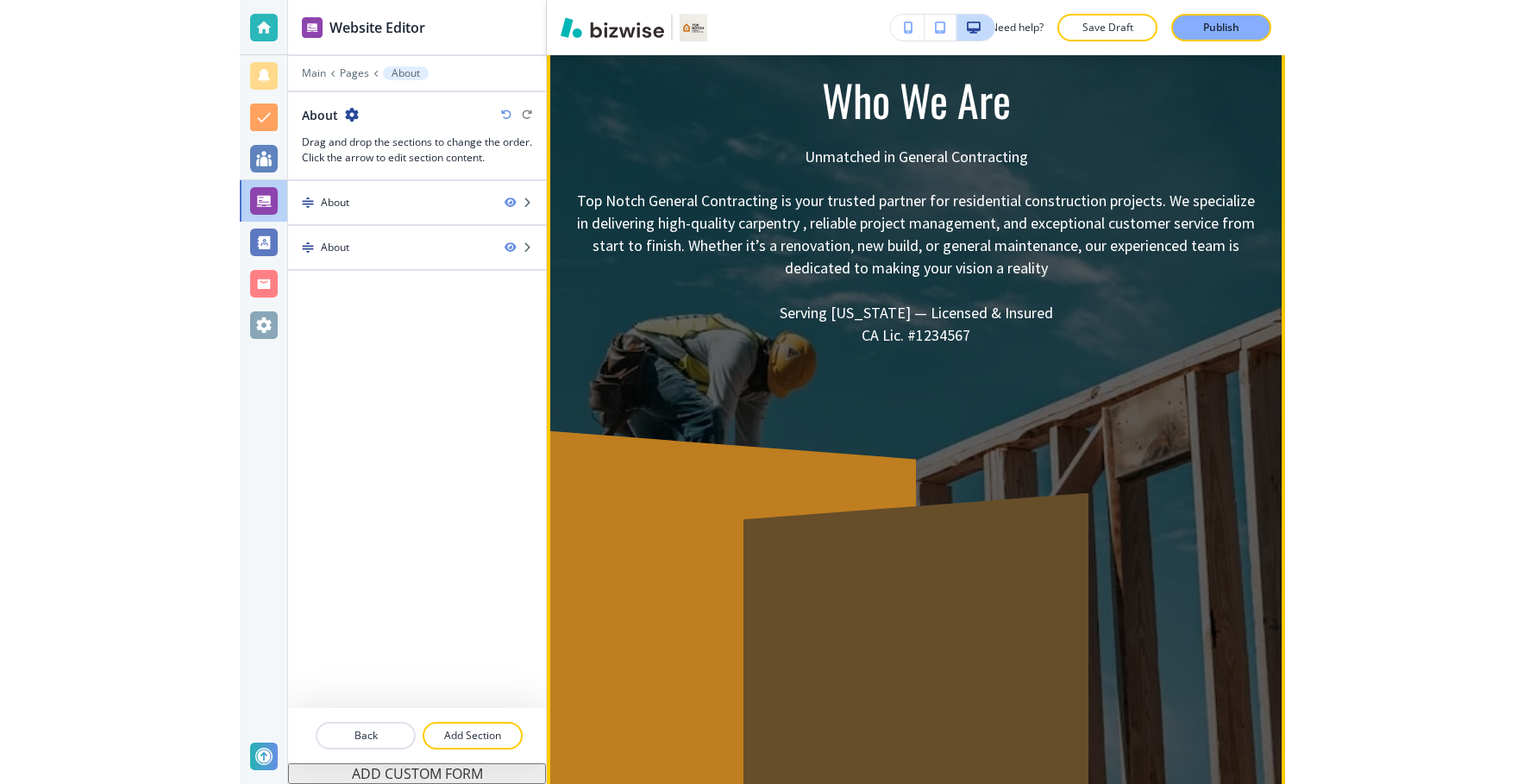 scroll, scrollTop: 0, scrollLeft: 0, axis: both 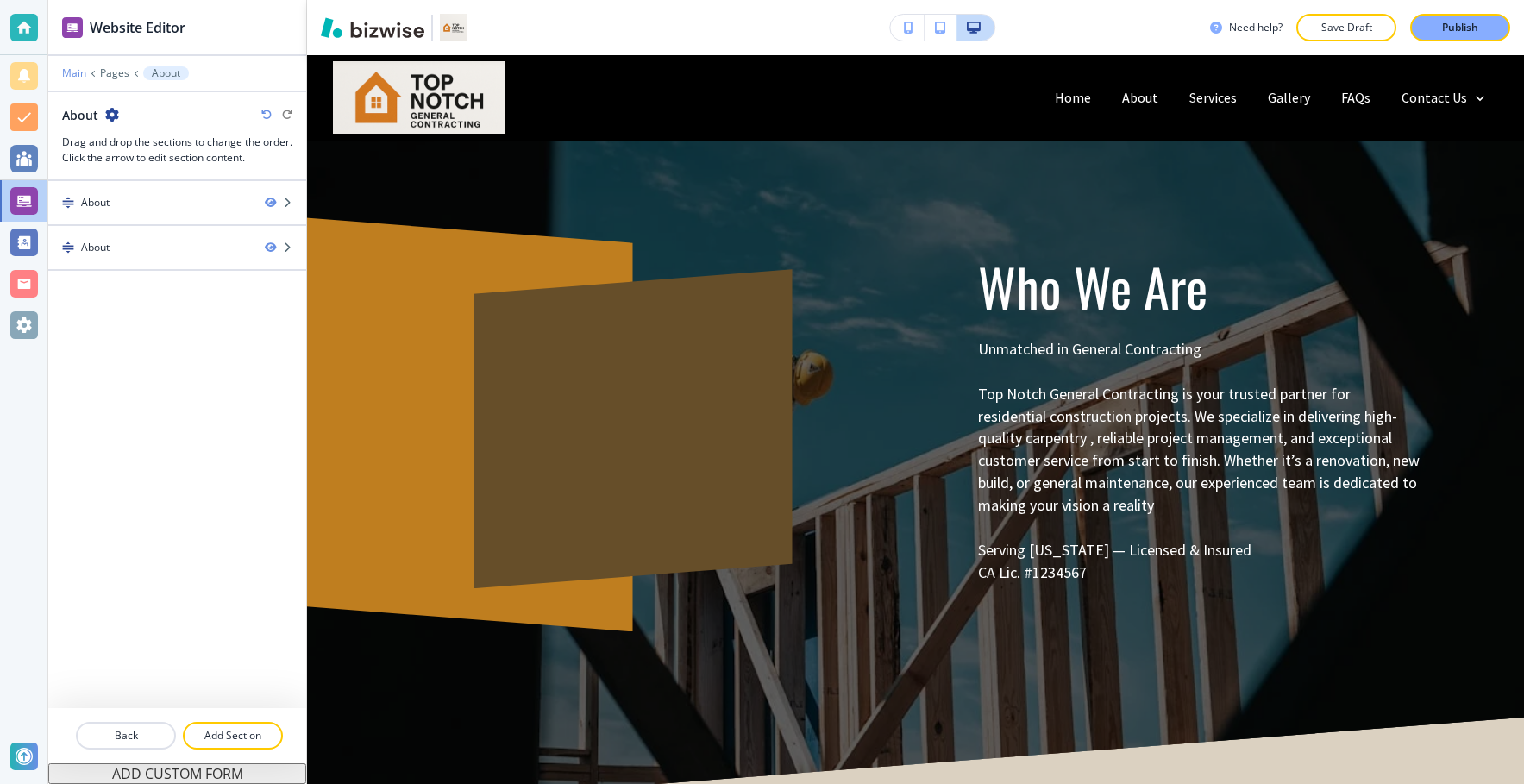 click on "Main Pages About" at bounding box center (177, 73) 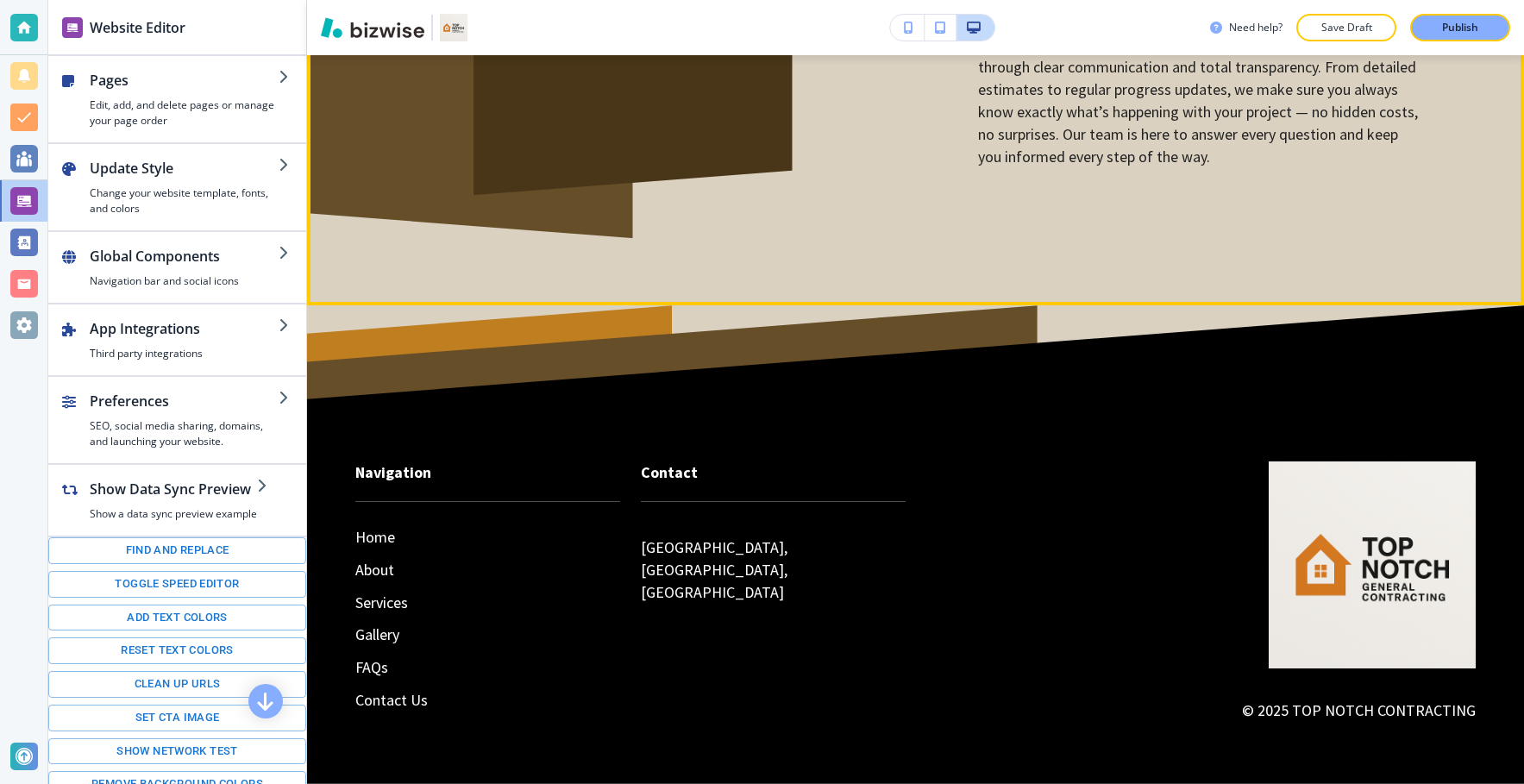 scroll, scrollTop: 0, scrollLeft: 0, axis: both 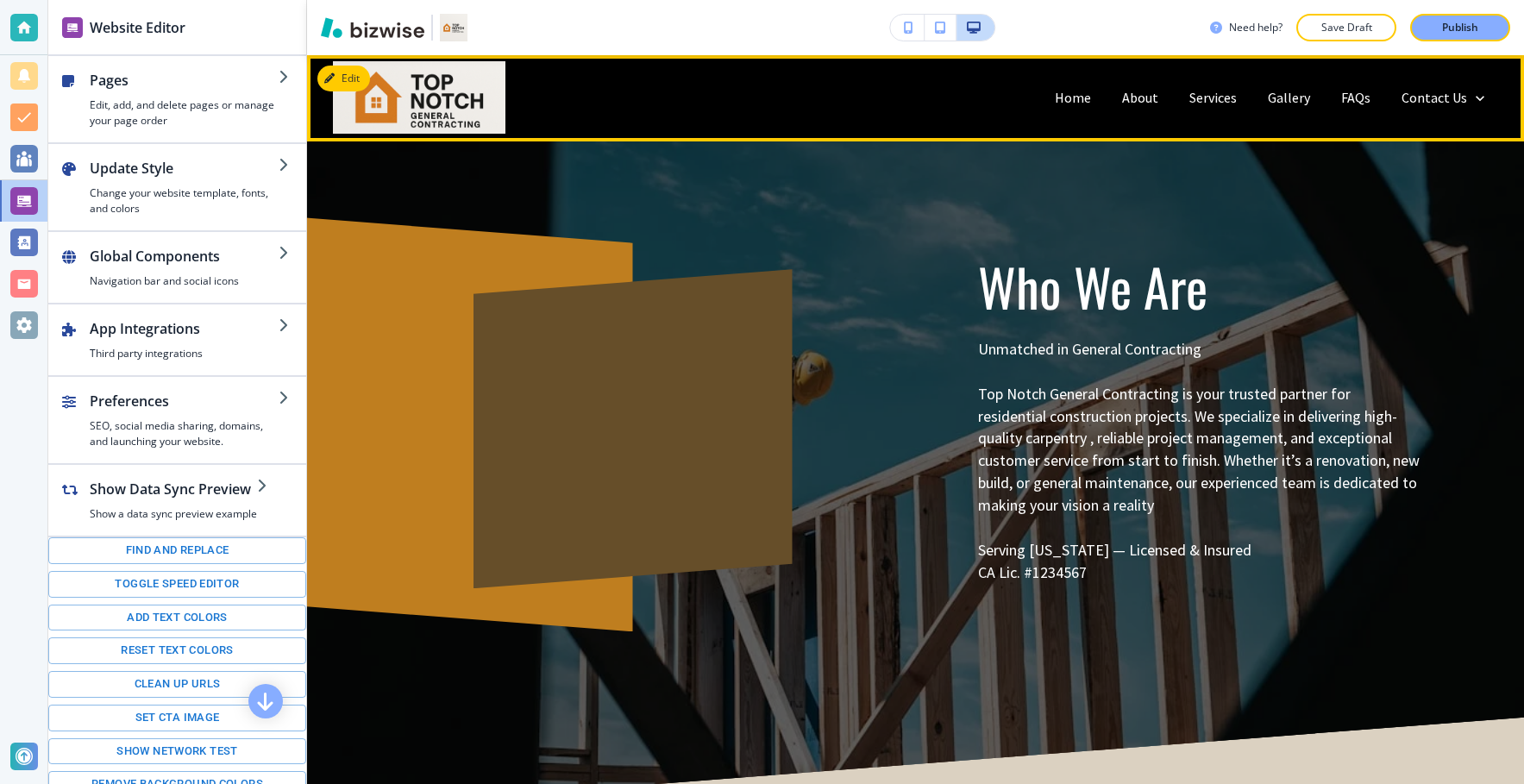 drag, startPoint x: 1038, startPoint y: 91, endPoint x: 1058, endPoint y: 97, distance: 20.880613 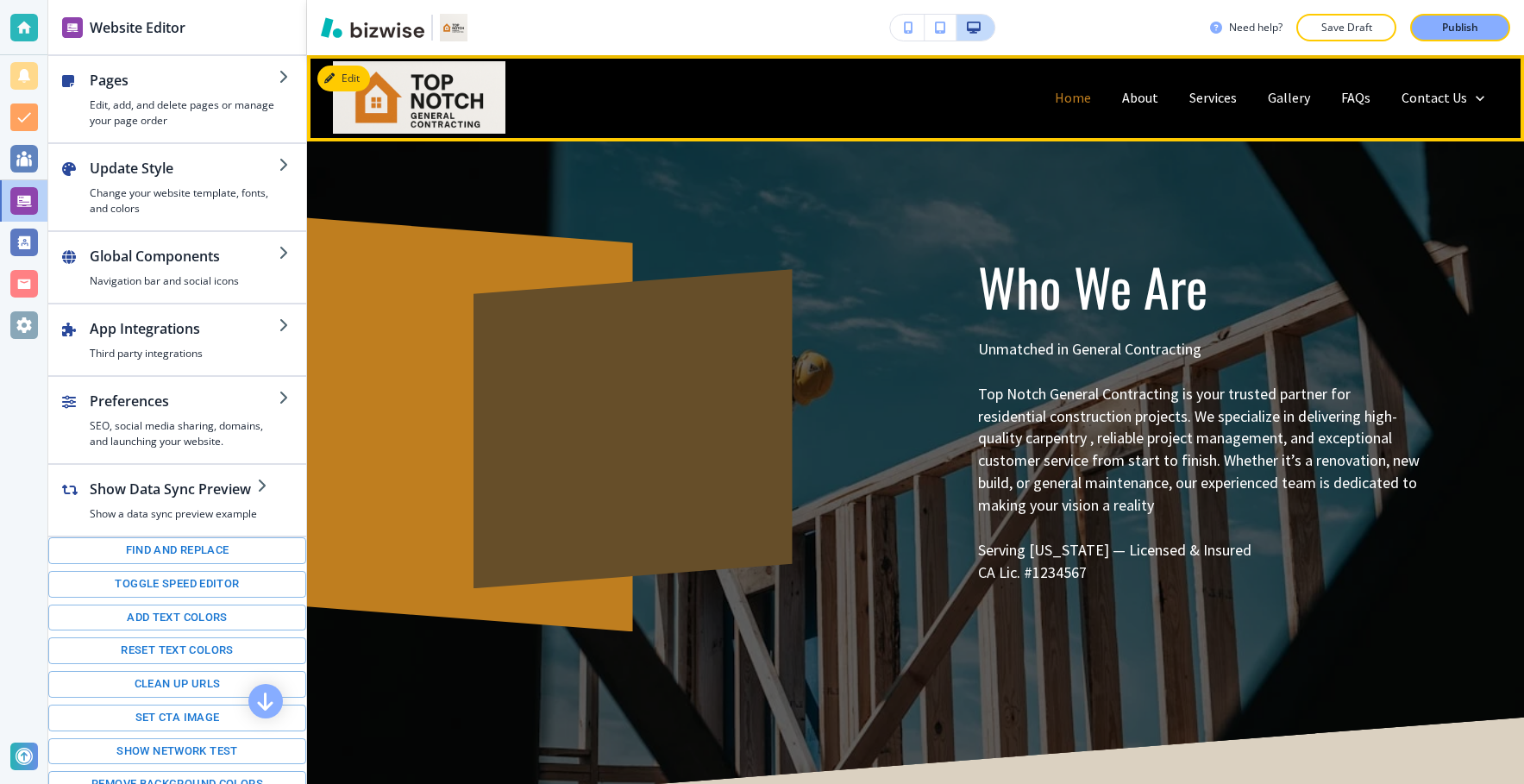 drag, startPoint x: 1058, startPoint y: 97, endPoint x: 1070, endPoint y: 97, distance: 12 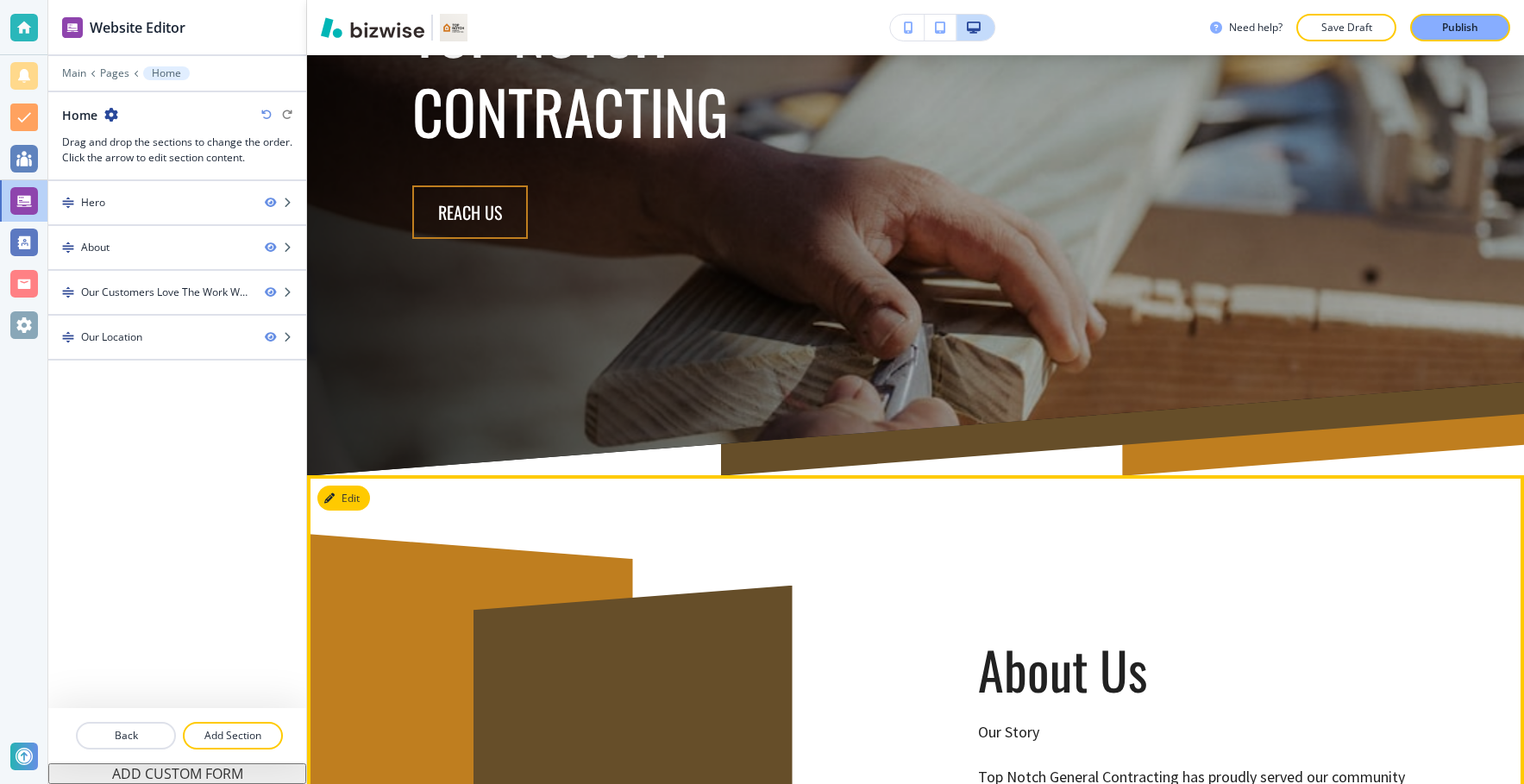 scroll, scrollTop: 0, scrollLeft: 0, axis: both 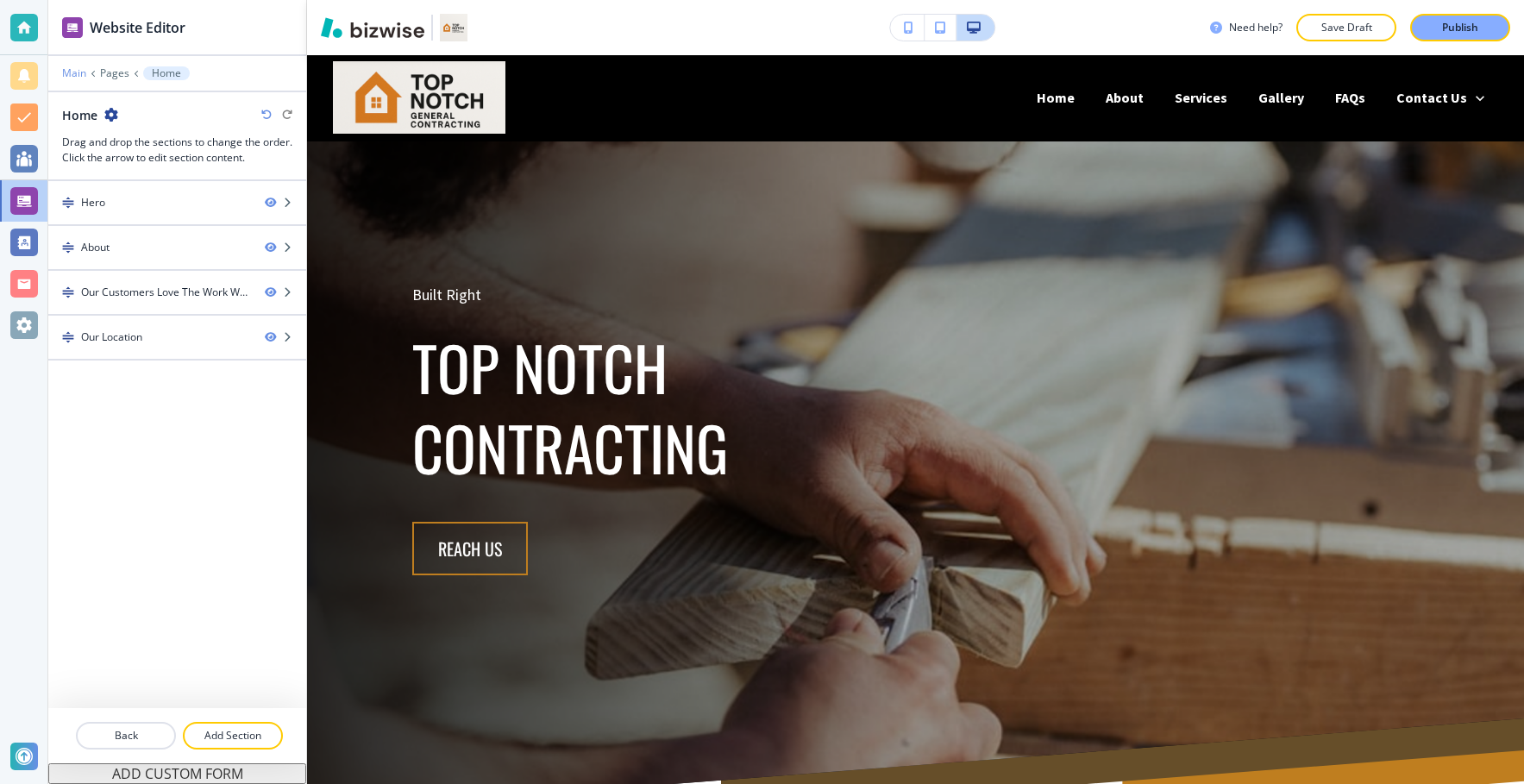 click on "Main" at bounding box center [74, 73] 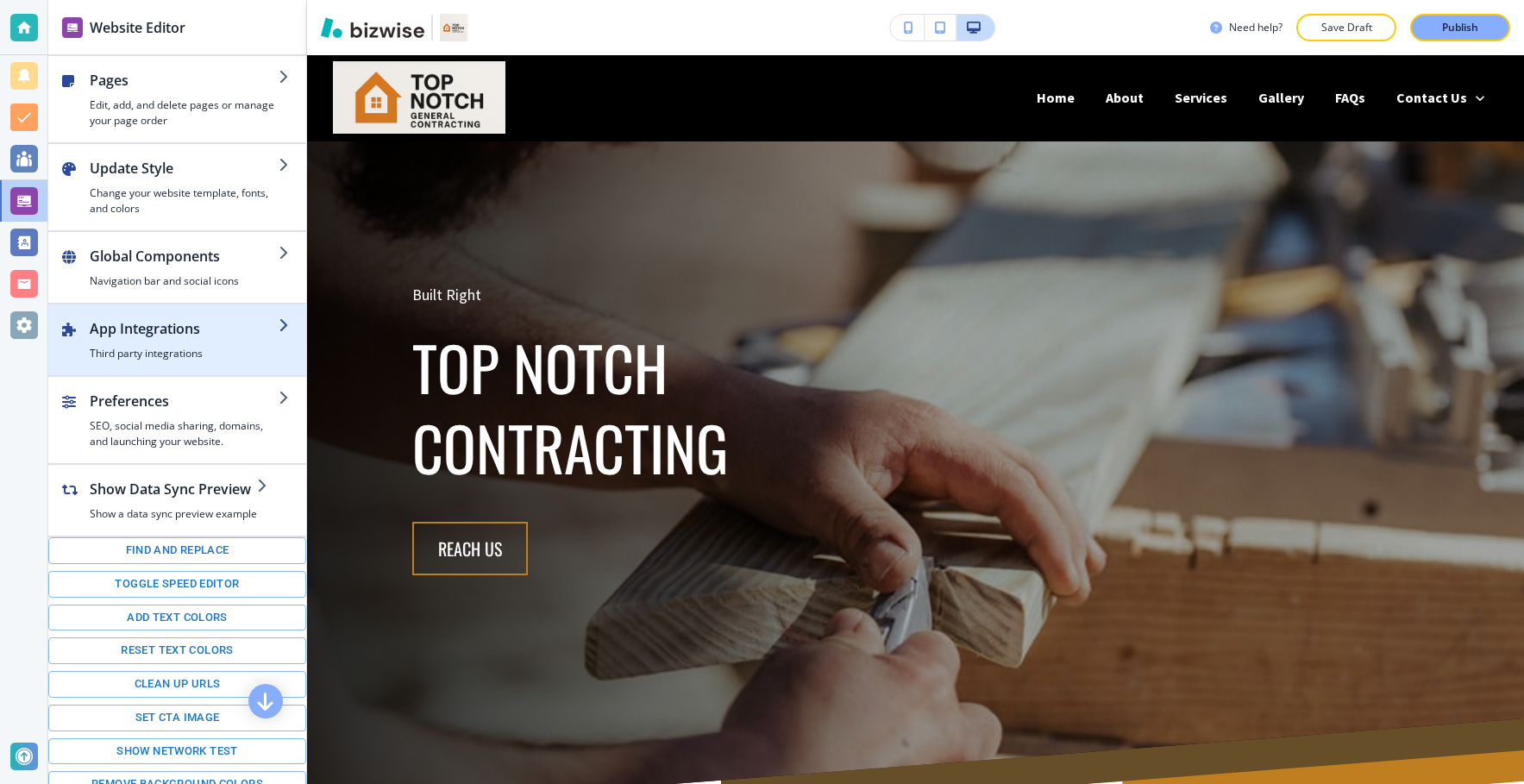scroll, scrollTop: 47, scrollLeft: 0, axis: vertical 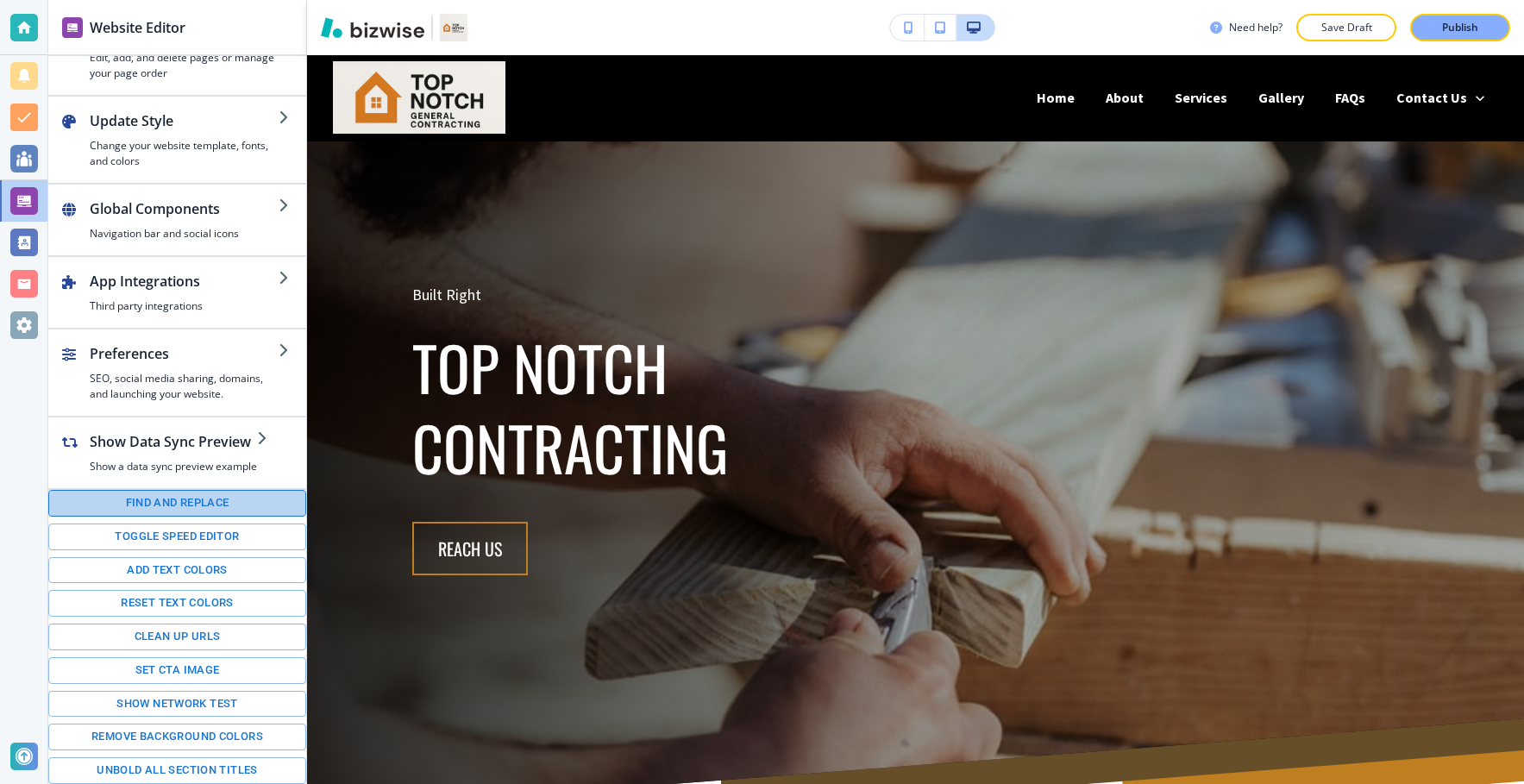 click on "Find and replace" at bounding box center (177, 503) 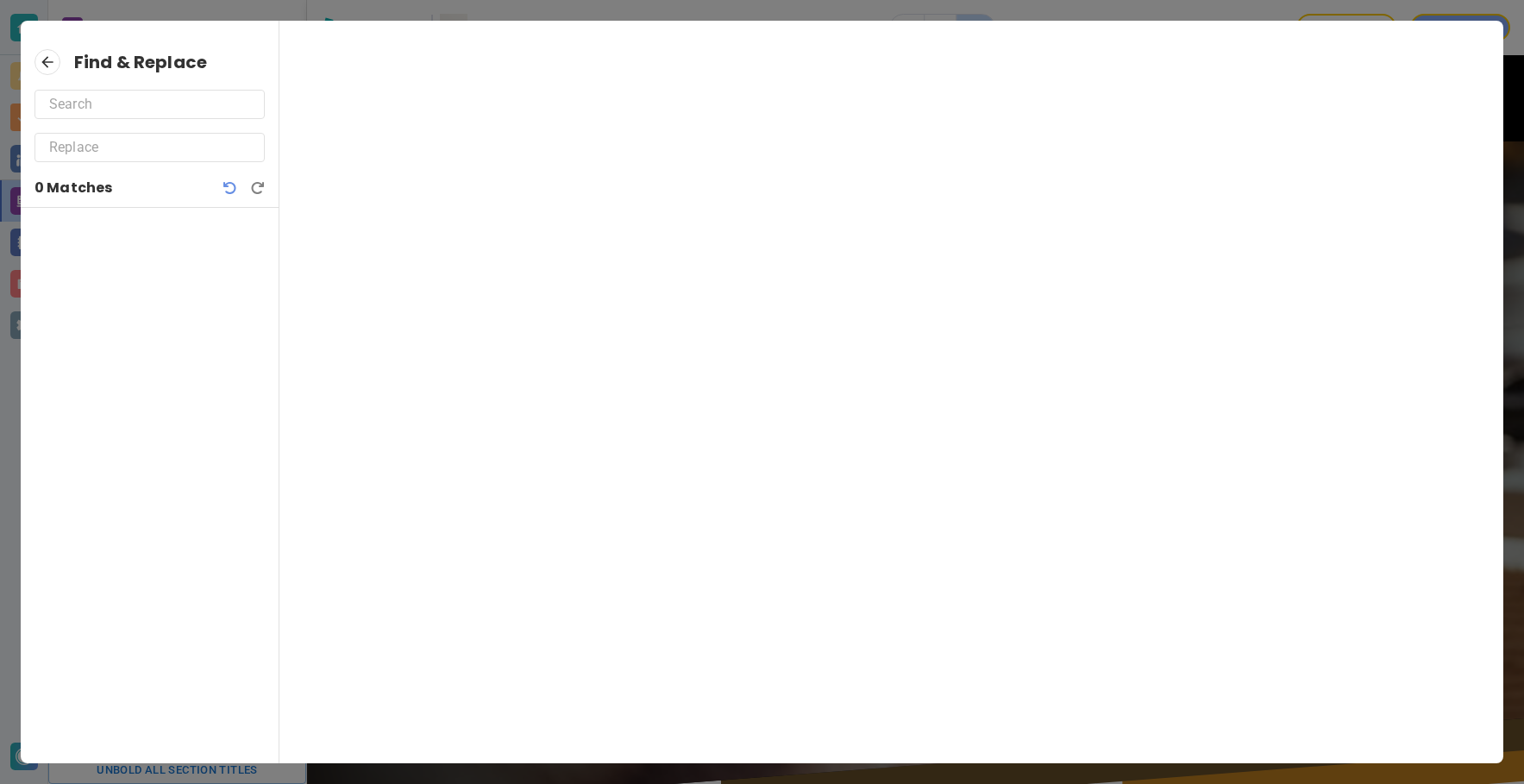 drag, startPoint x: 143, startPoint y: 154, endPoint x: 140, endPoint y: 145, distance: 9.486833 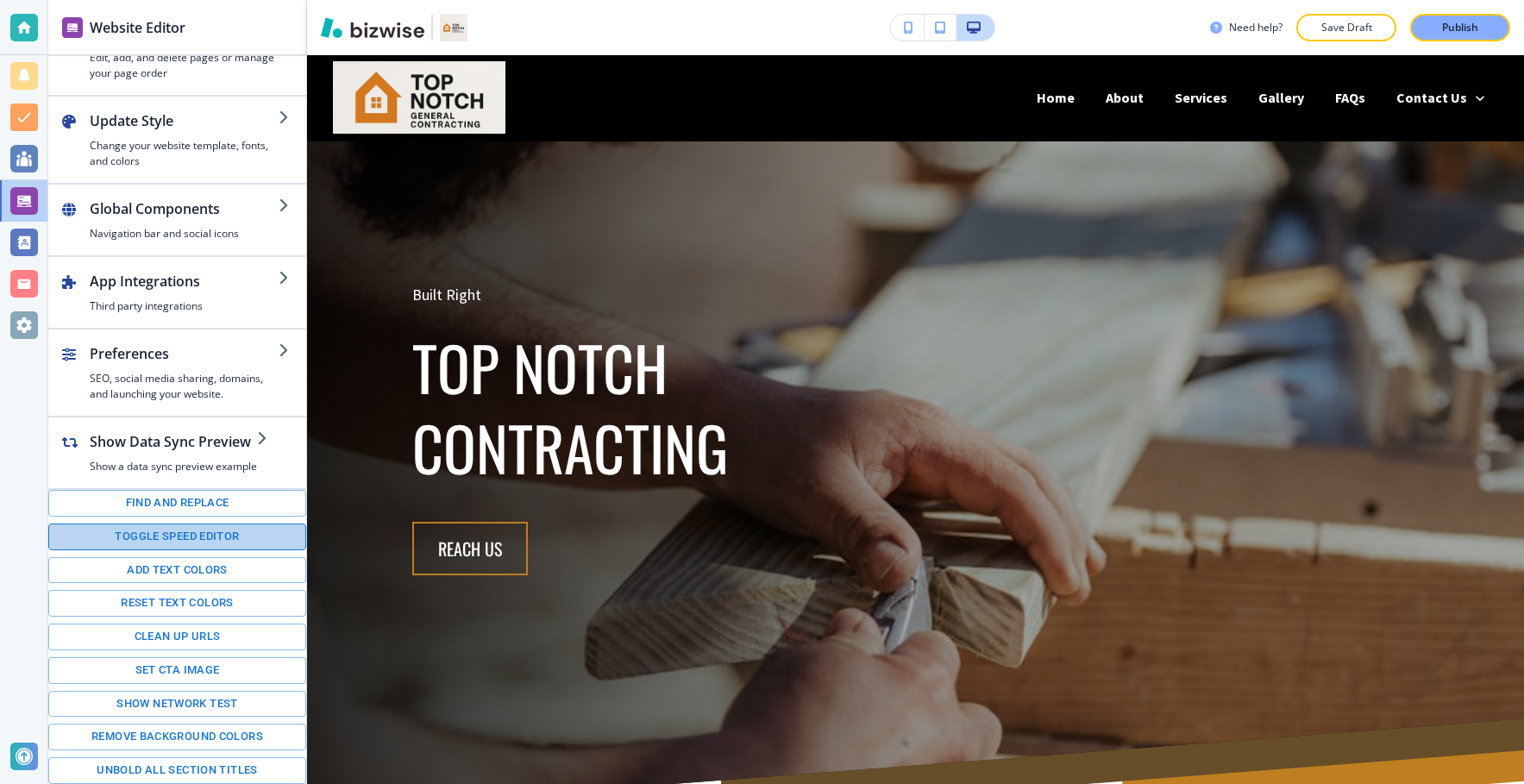 click on "Toggle speed editor" at bounding box center [177, 536] 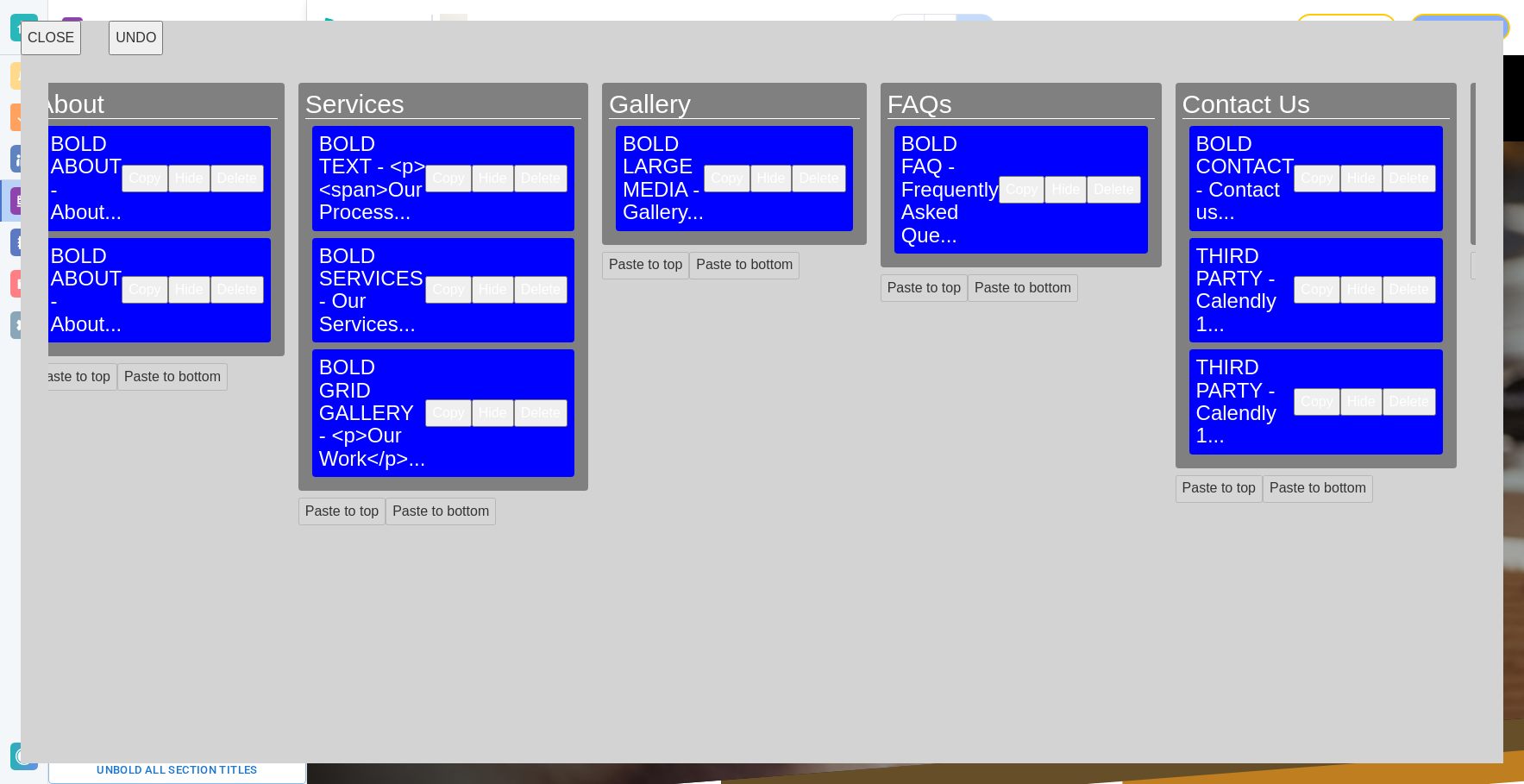 scroll, scrollTop: 0, scrollLeft: 459, axis: horizontal 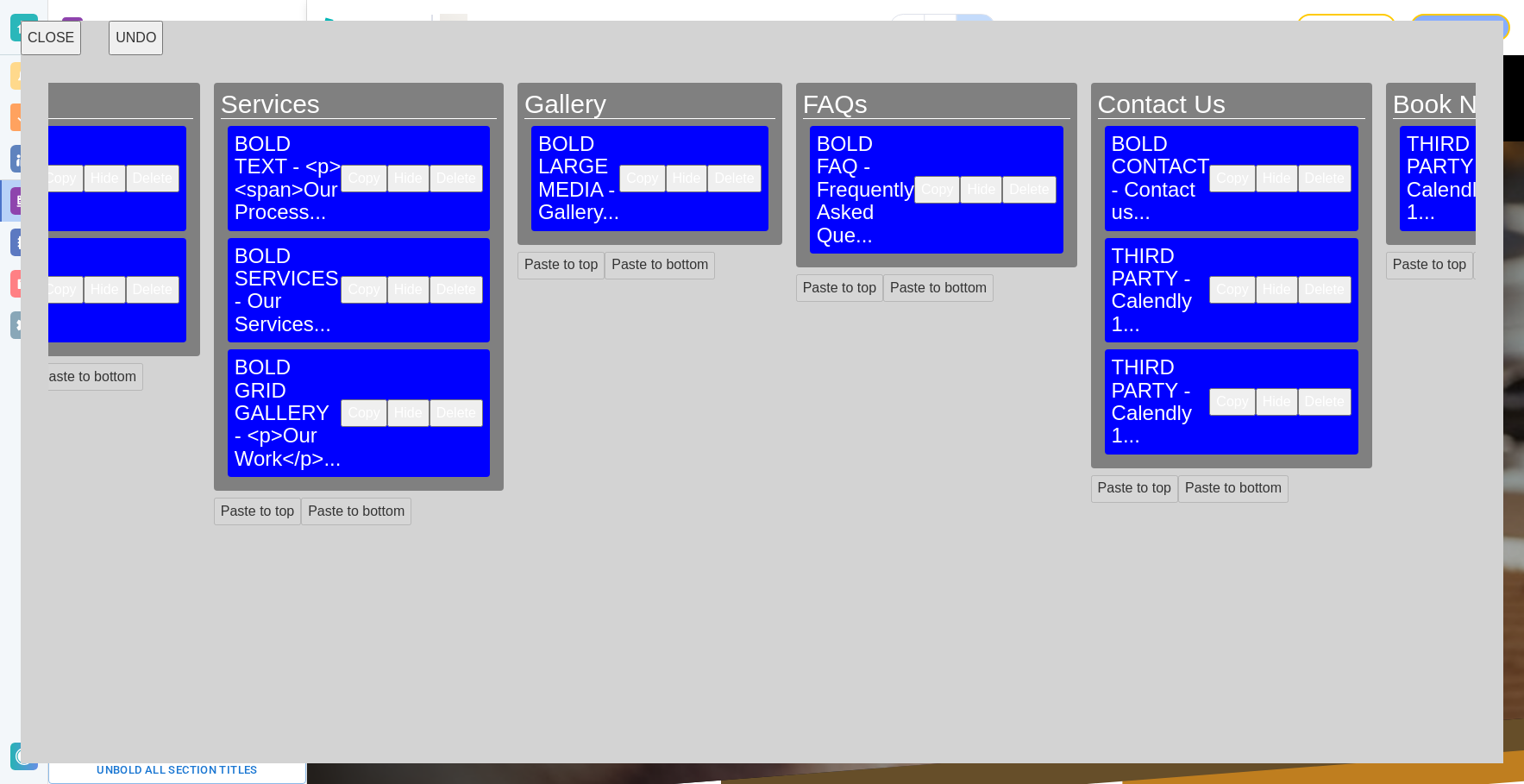 click on "CLOSE" at bounding box center (51, 38) 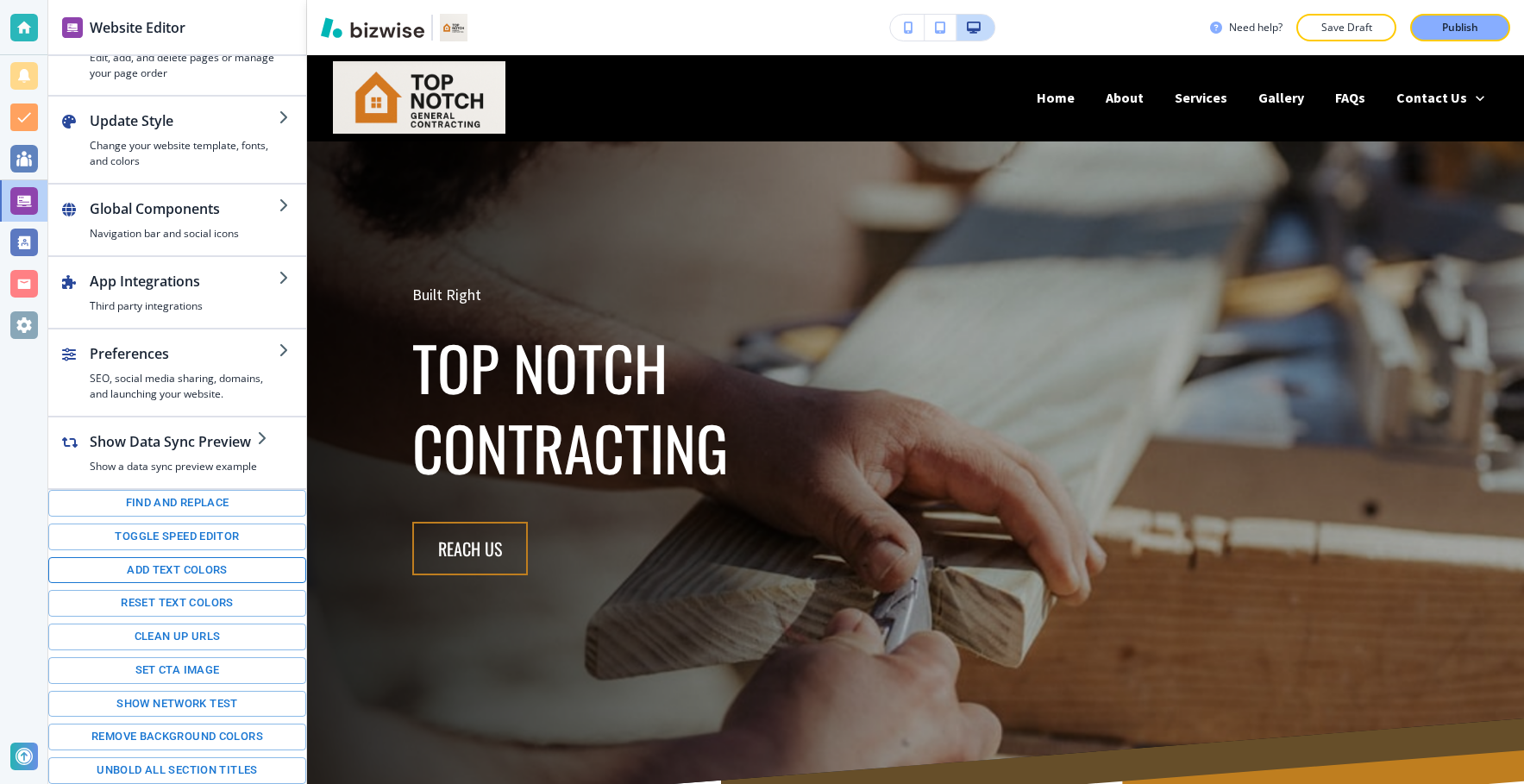click on "Add text colors" at bounding box center (177, 570) 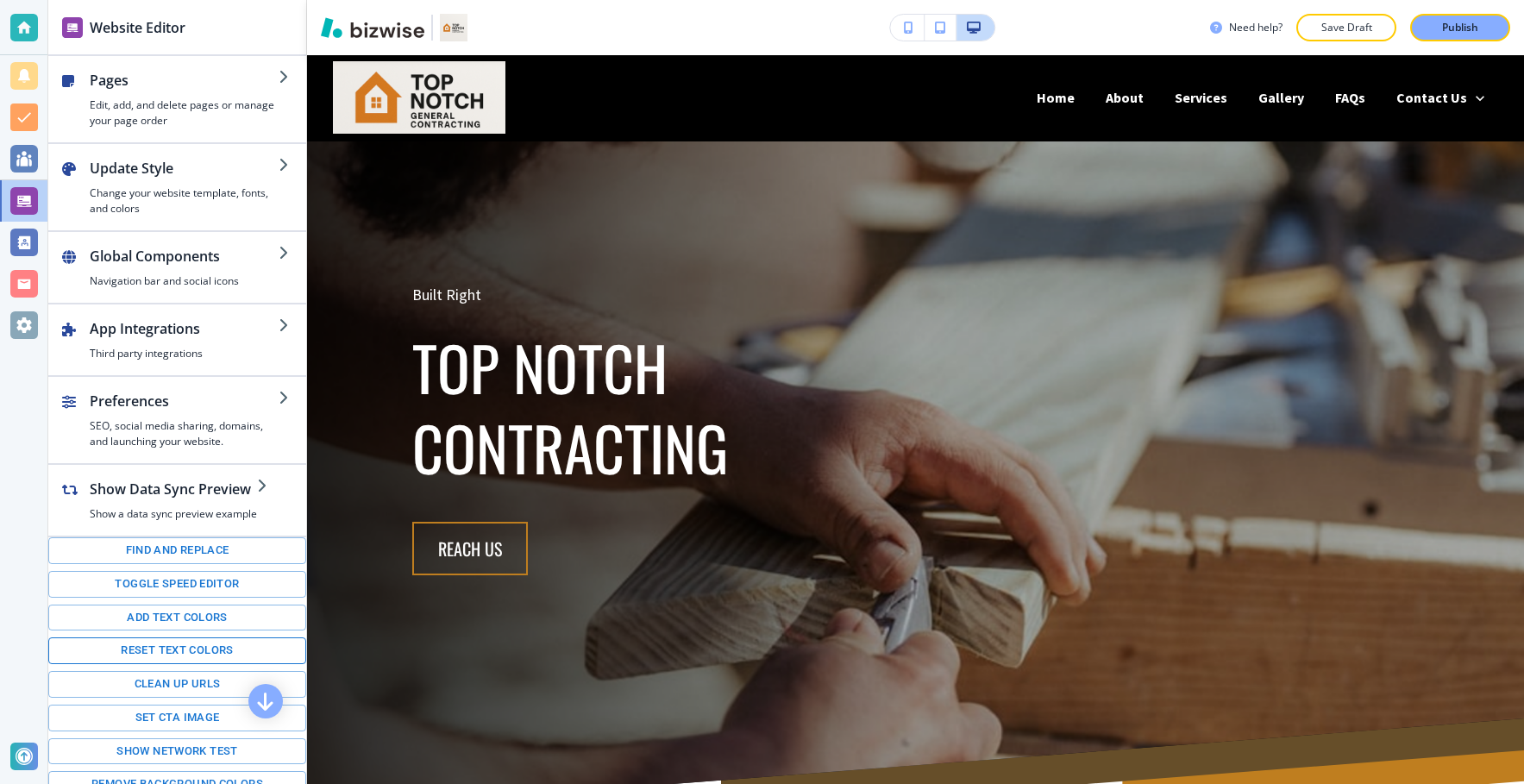scroll, scrollTop: 47, scrollLeft: 0, axis: vertical 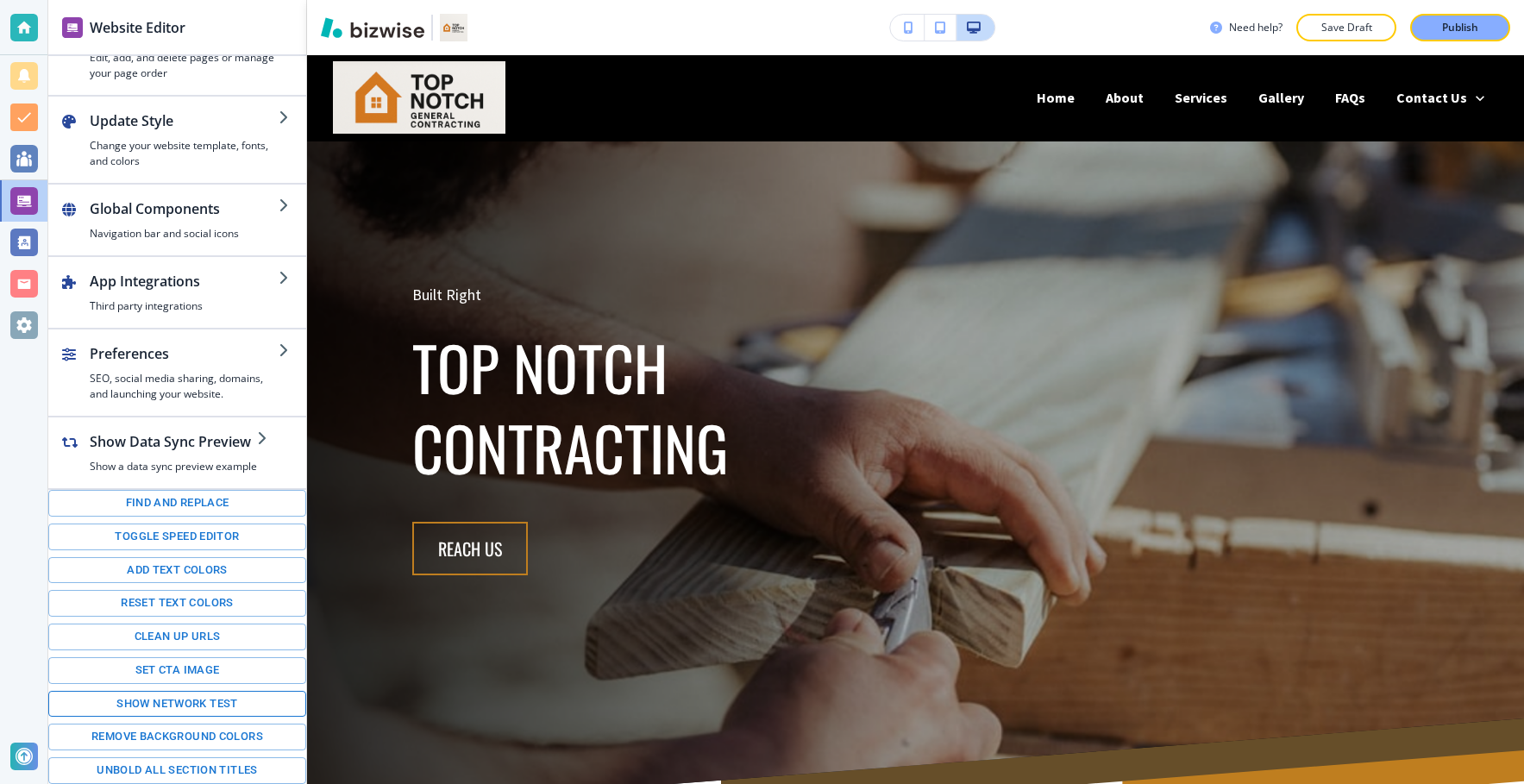 click on "Show network test" at bounding box center [177, 704] 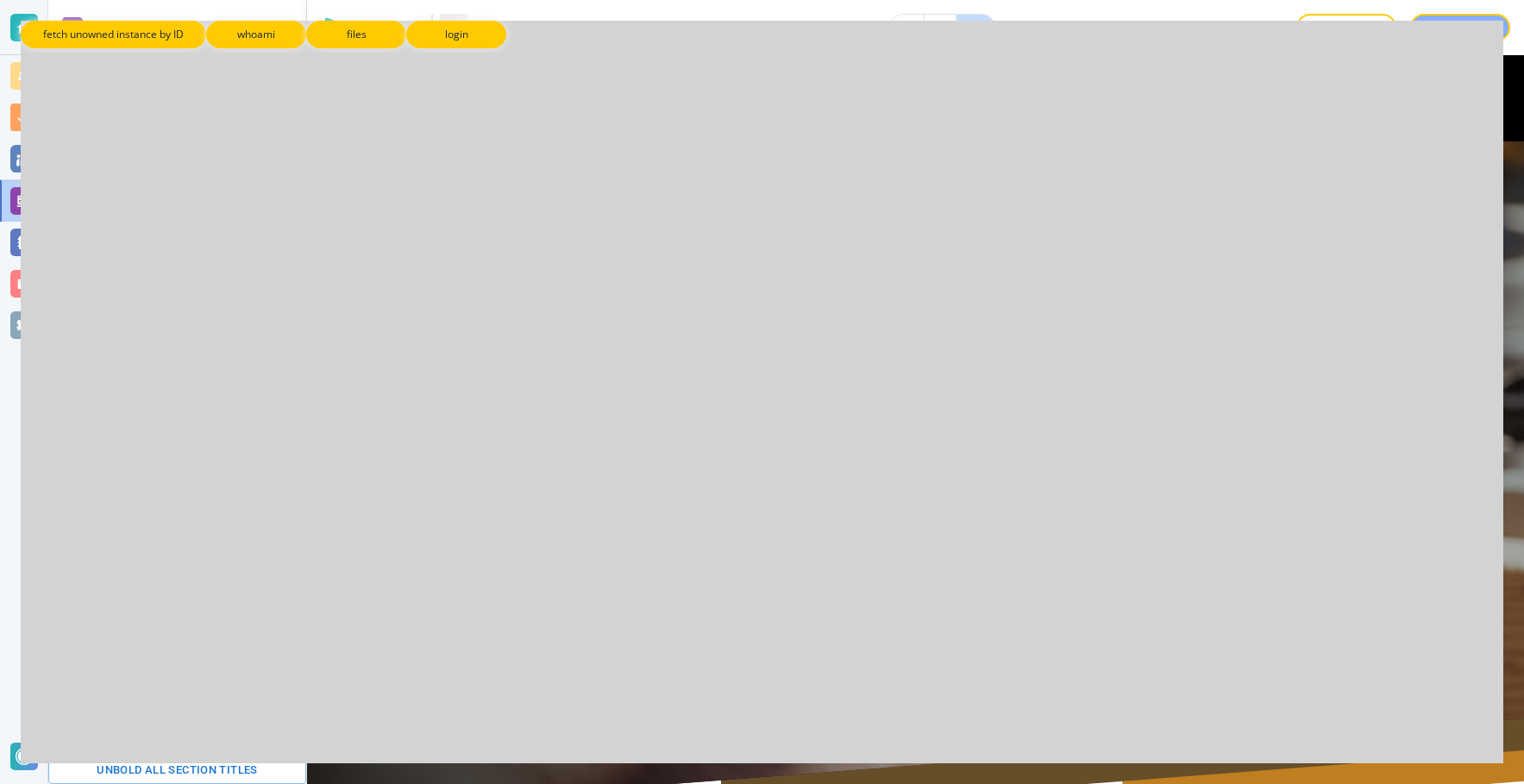 click on "Website Editor" at bounding box center [137, 28] 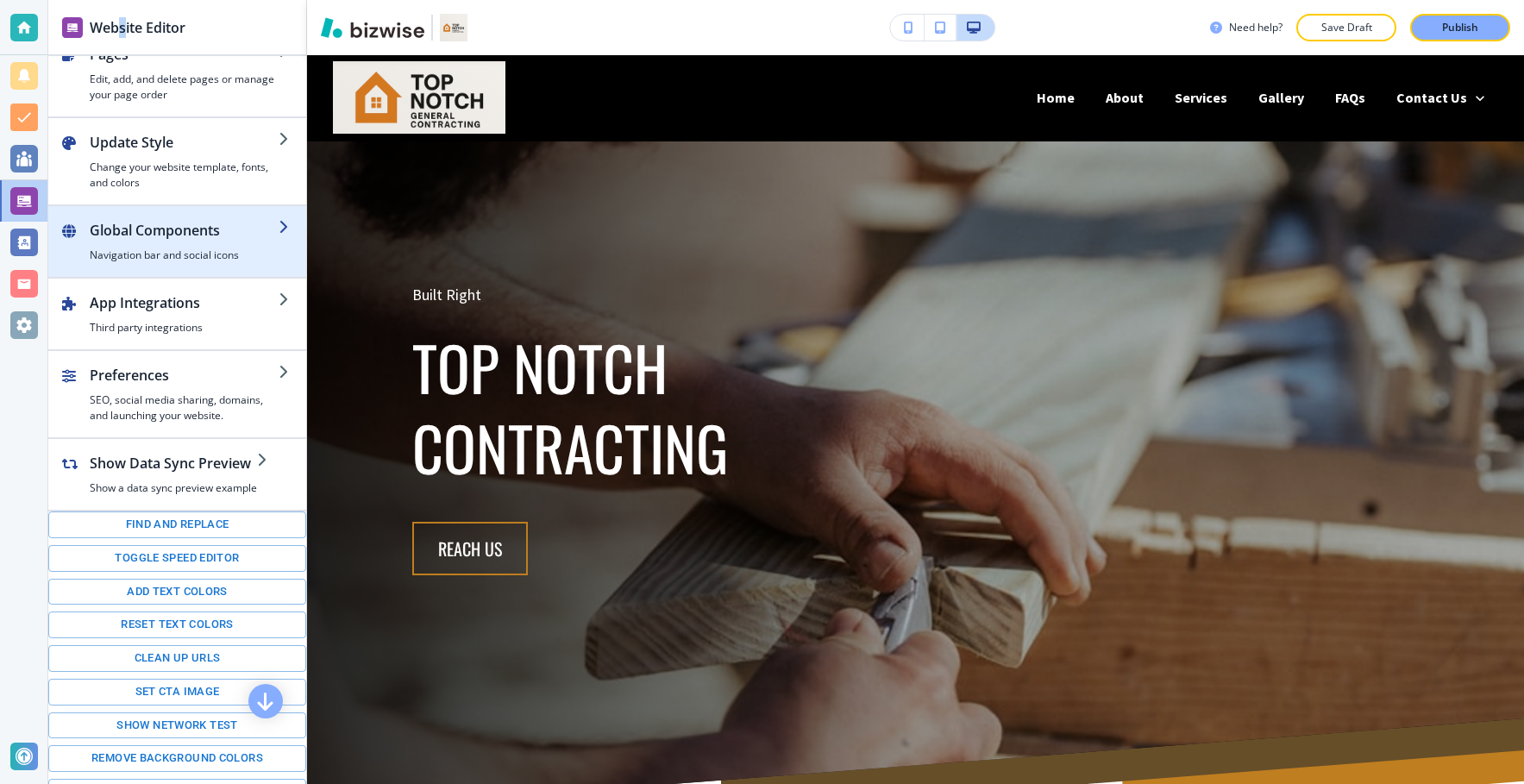 scroll, scrollTop: 0, scrollLeft: 0, axis: both 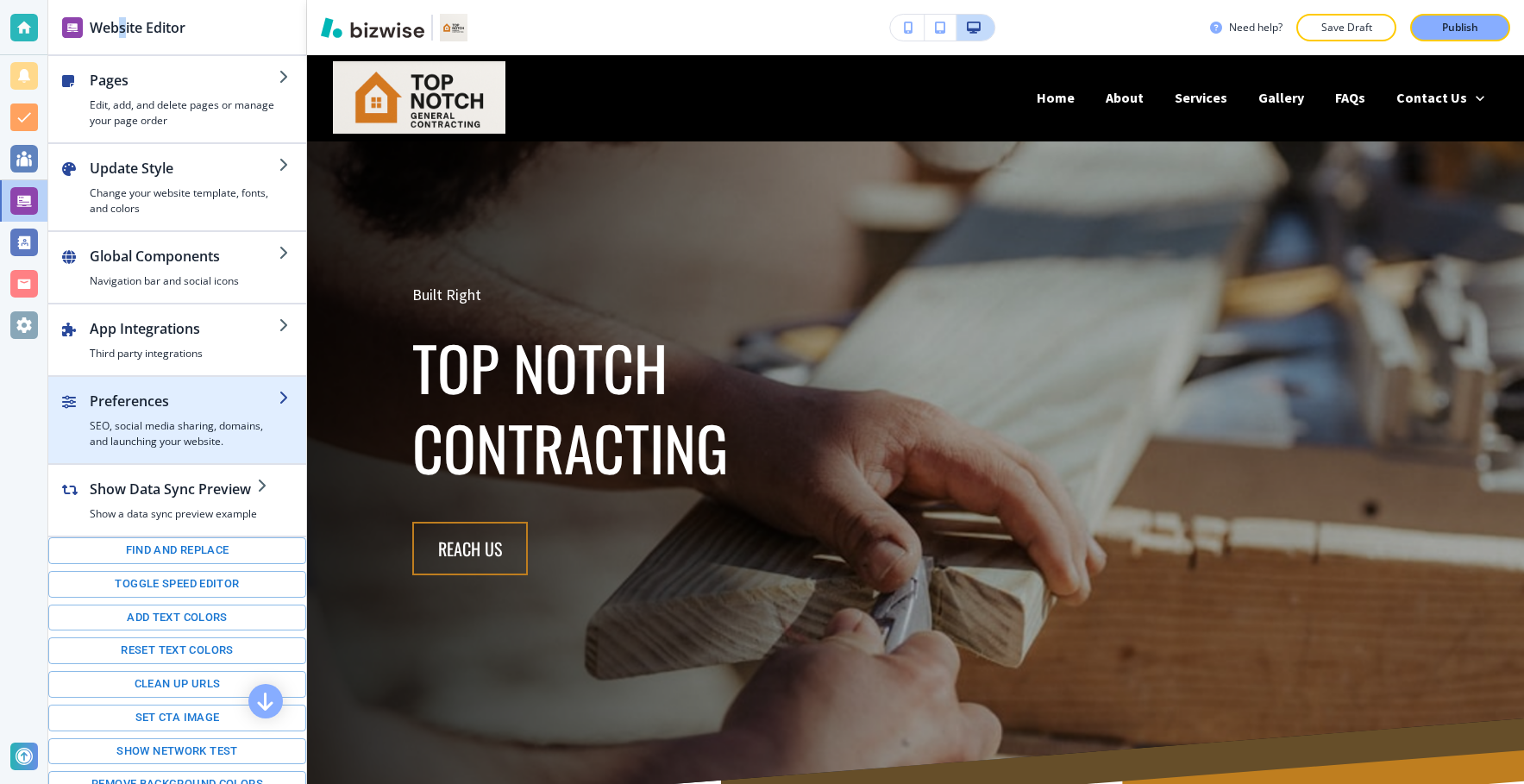 click at bounding box center (177, 456) 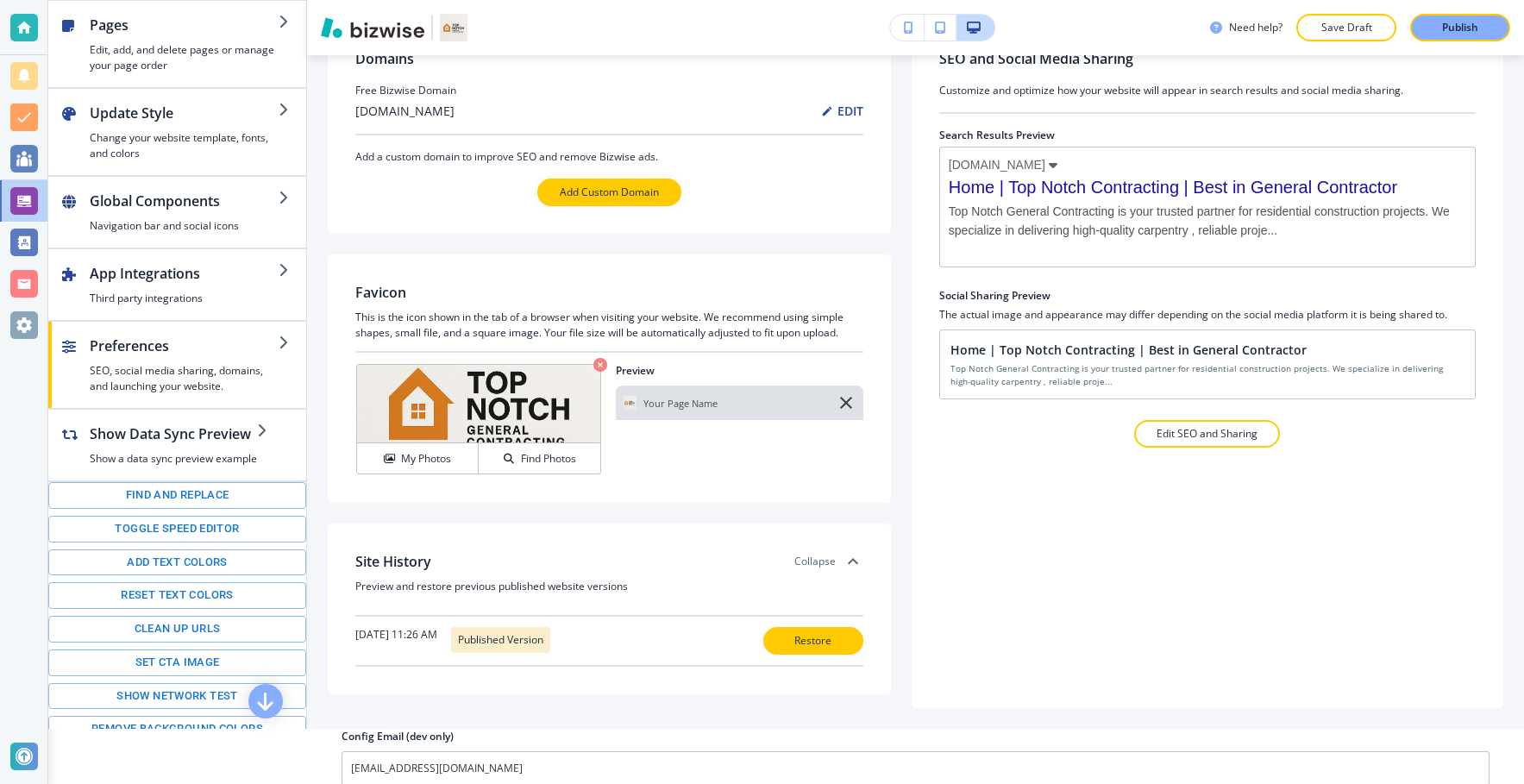 scroll, scrollTop: 0, scrollLeft: 0, axis: both 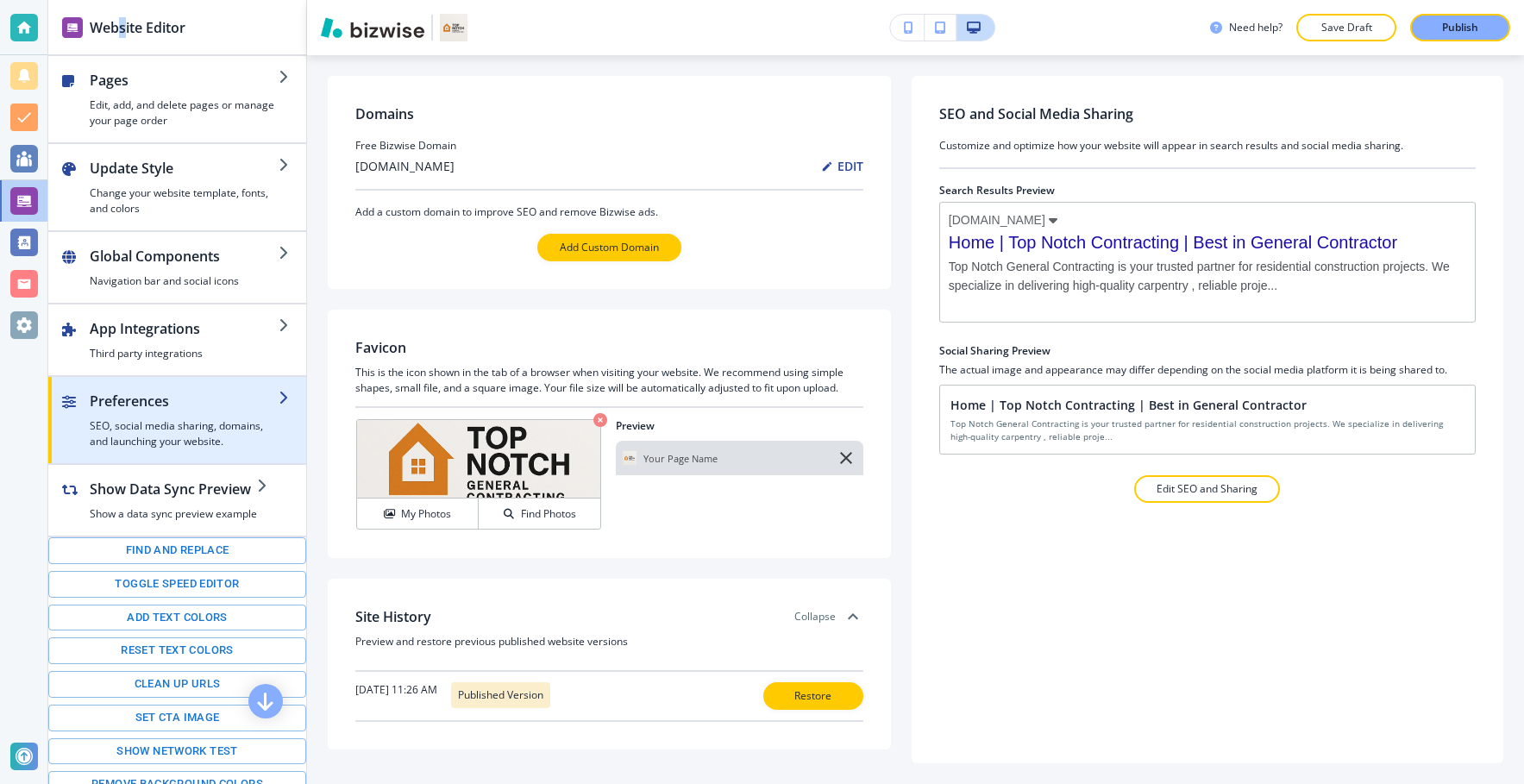 click at bounding box center (184, 415) 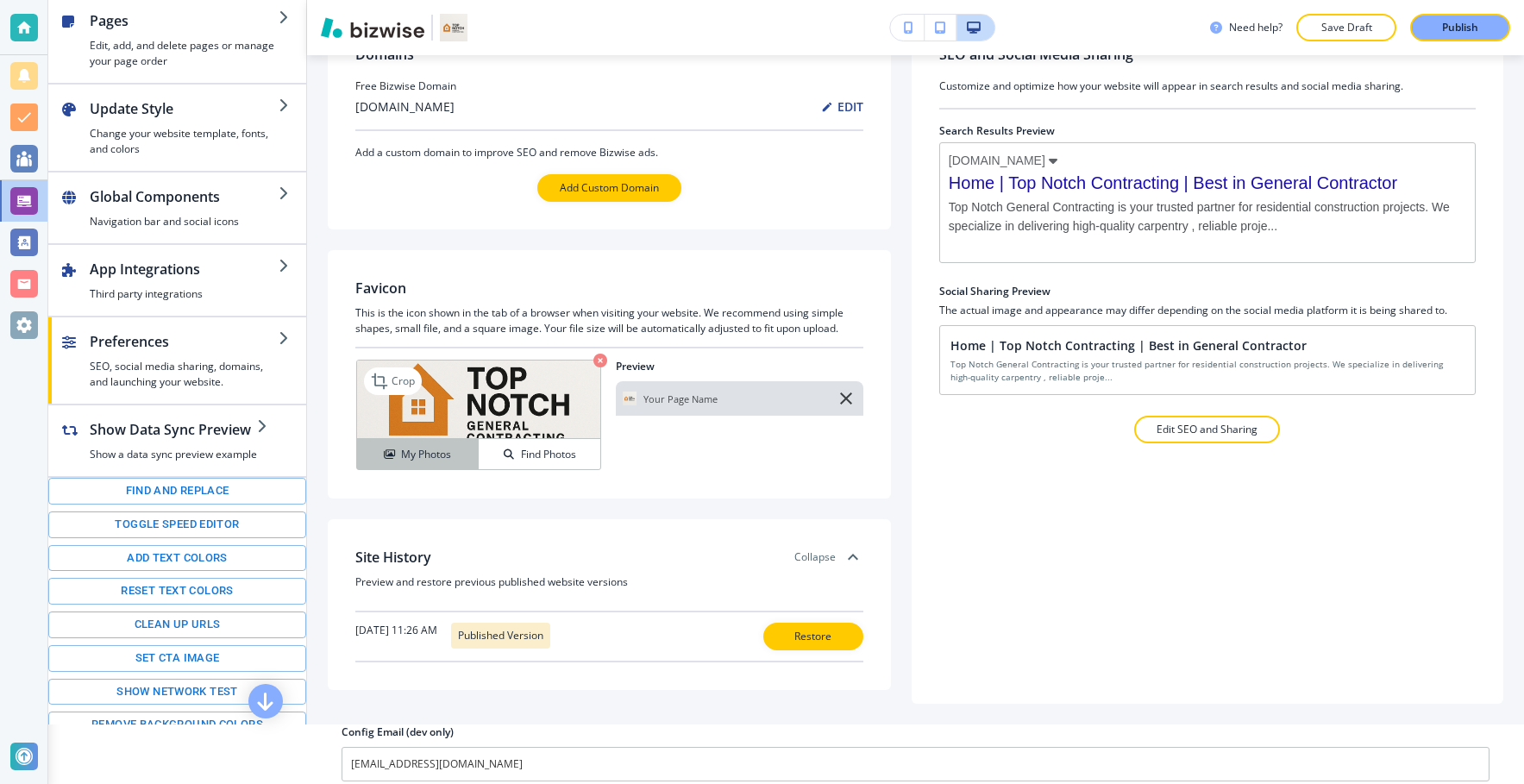 scroll, scrollTop: 71, scrollLeft: 0, axis: vertical 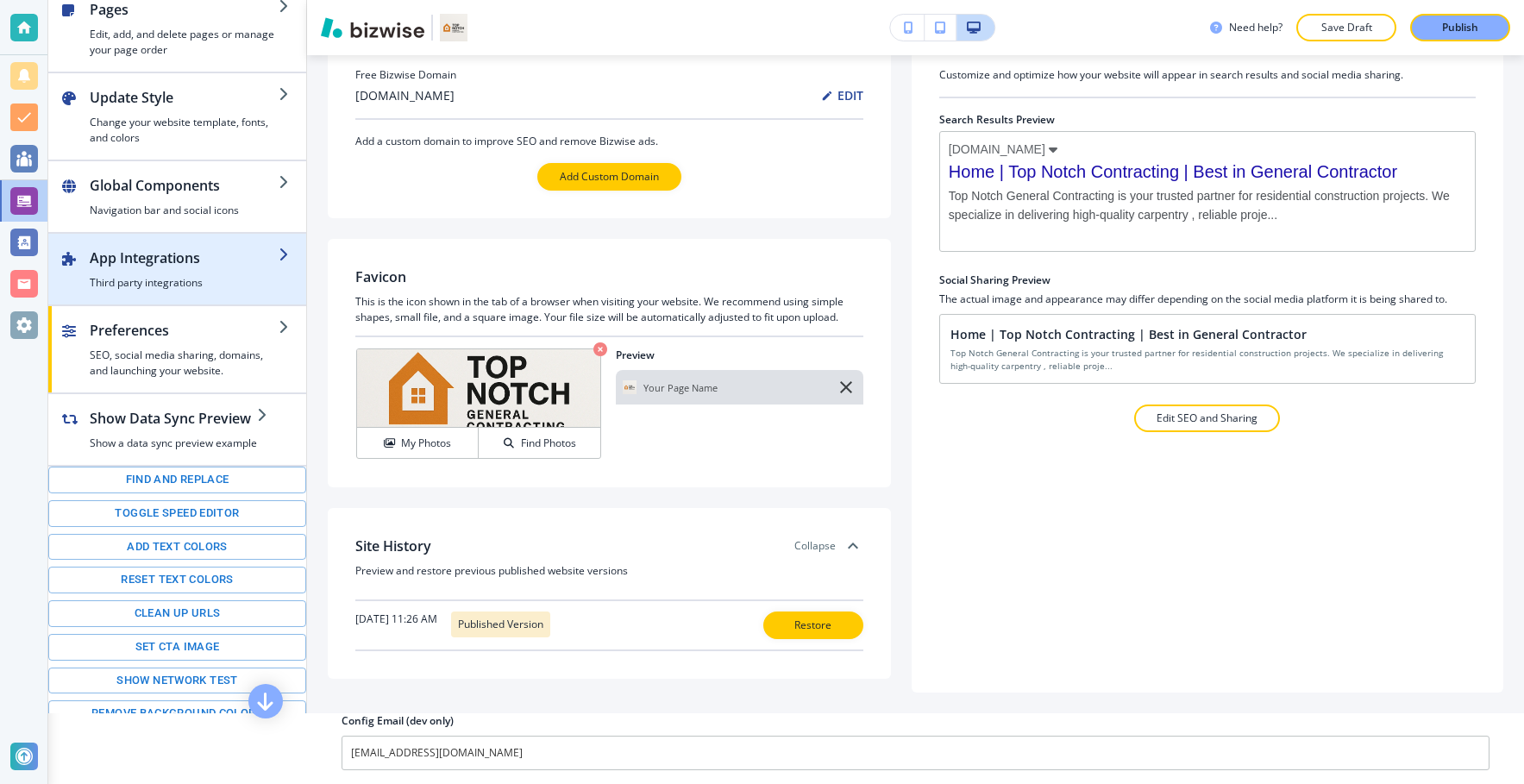 click on "App Integrations" at bounding box center (184, 258) 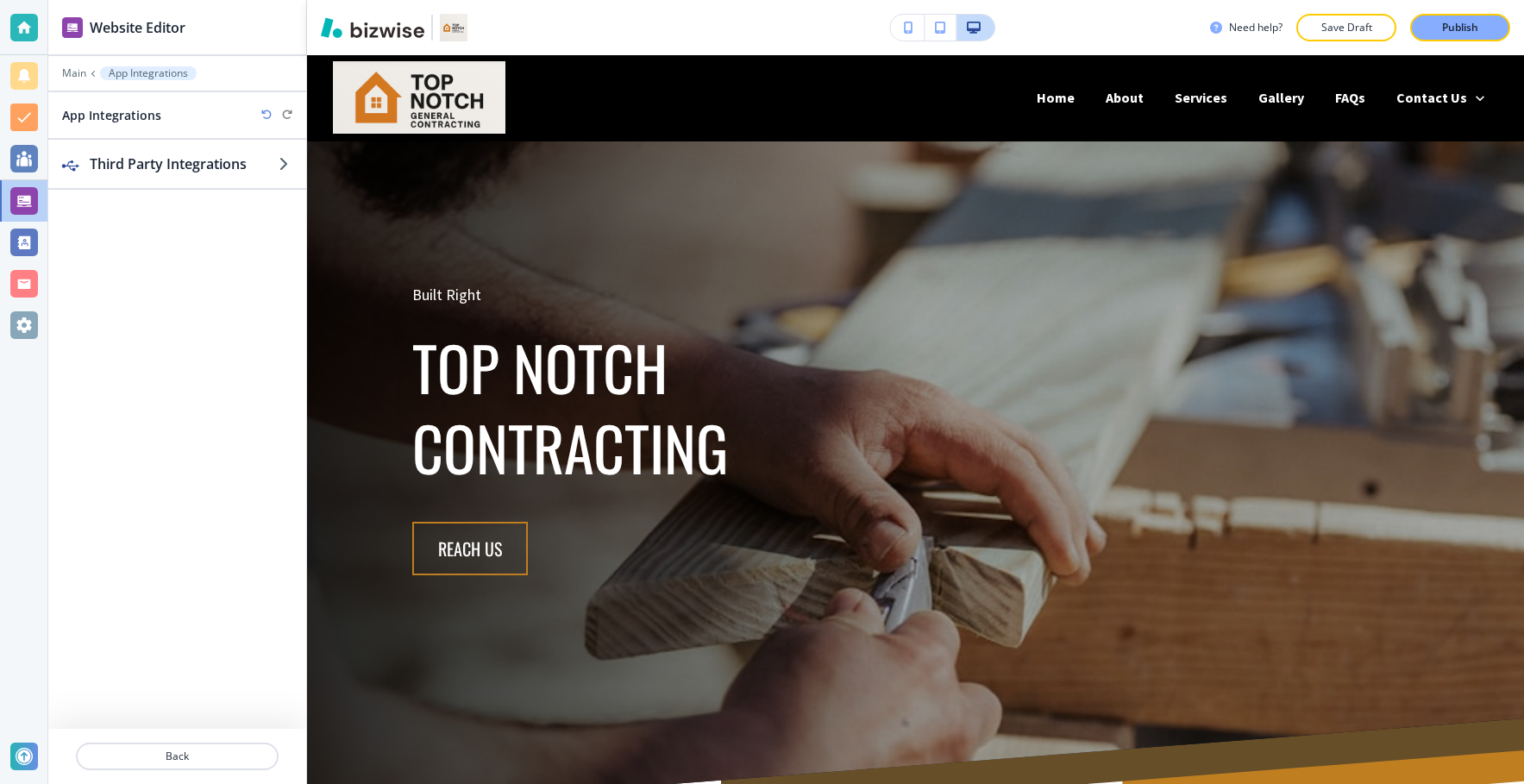 scroll, scrollTop: 0, scrollLeft: 0, axis: both 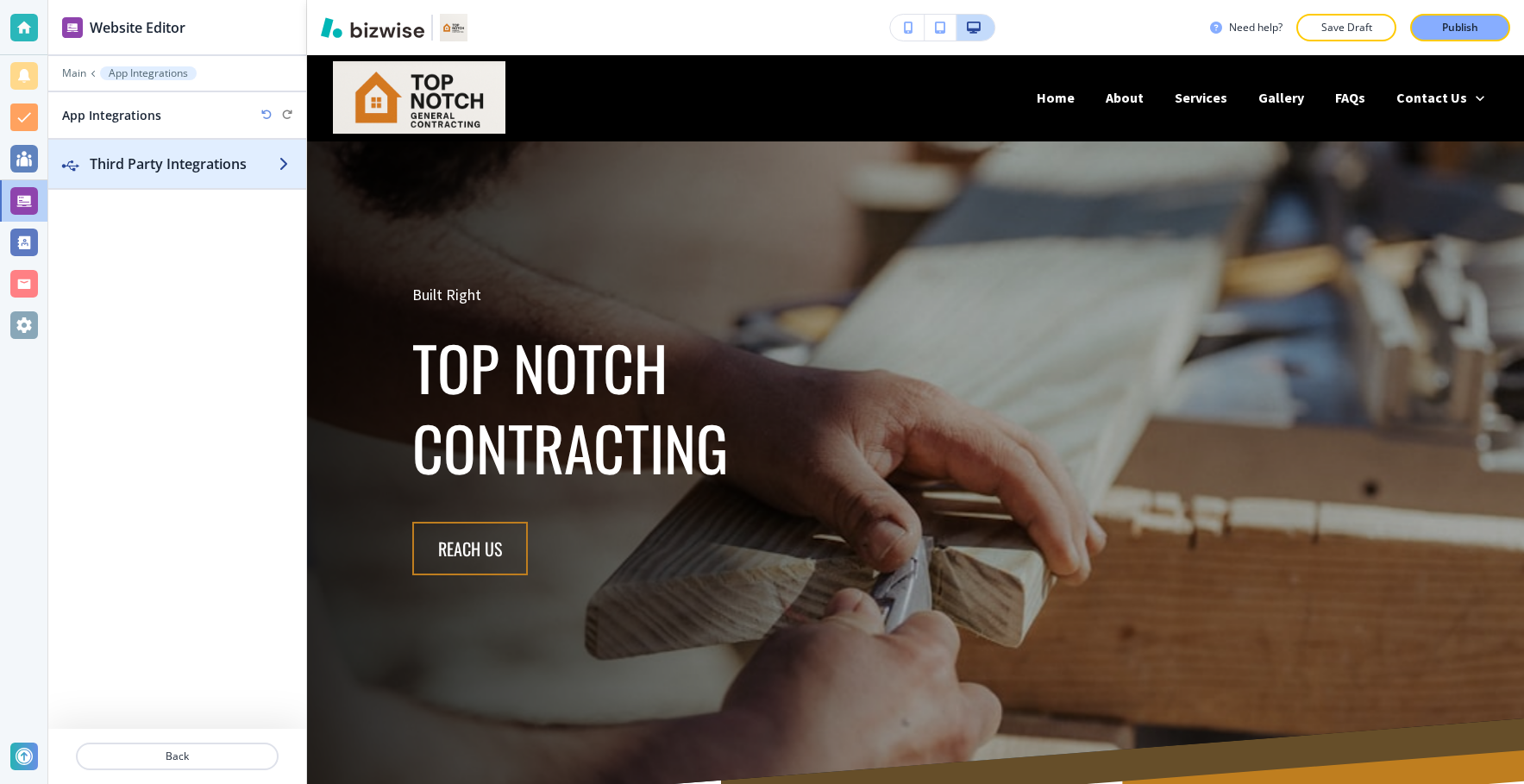 click on "Third Party Integrations" at bounding box center (184, 164) 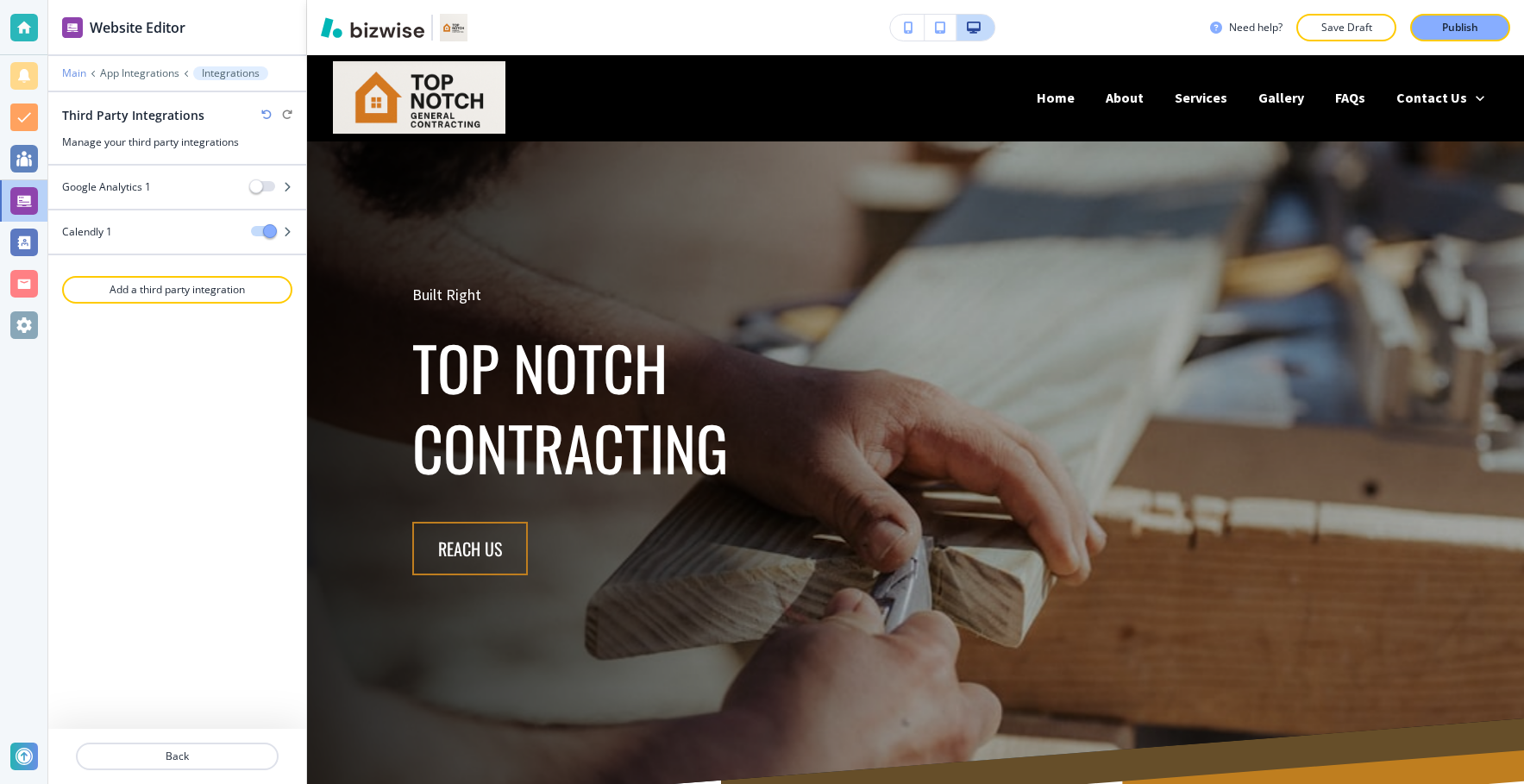 click on "Main" at bounding box center [74, 73] 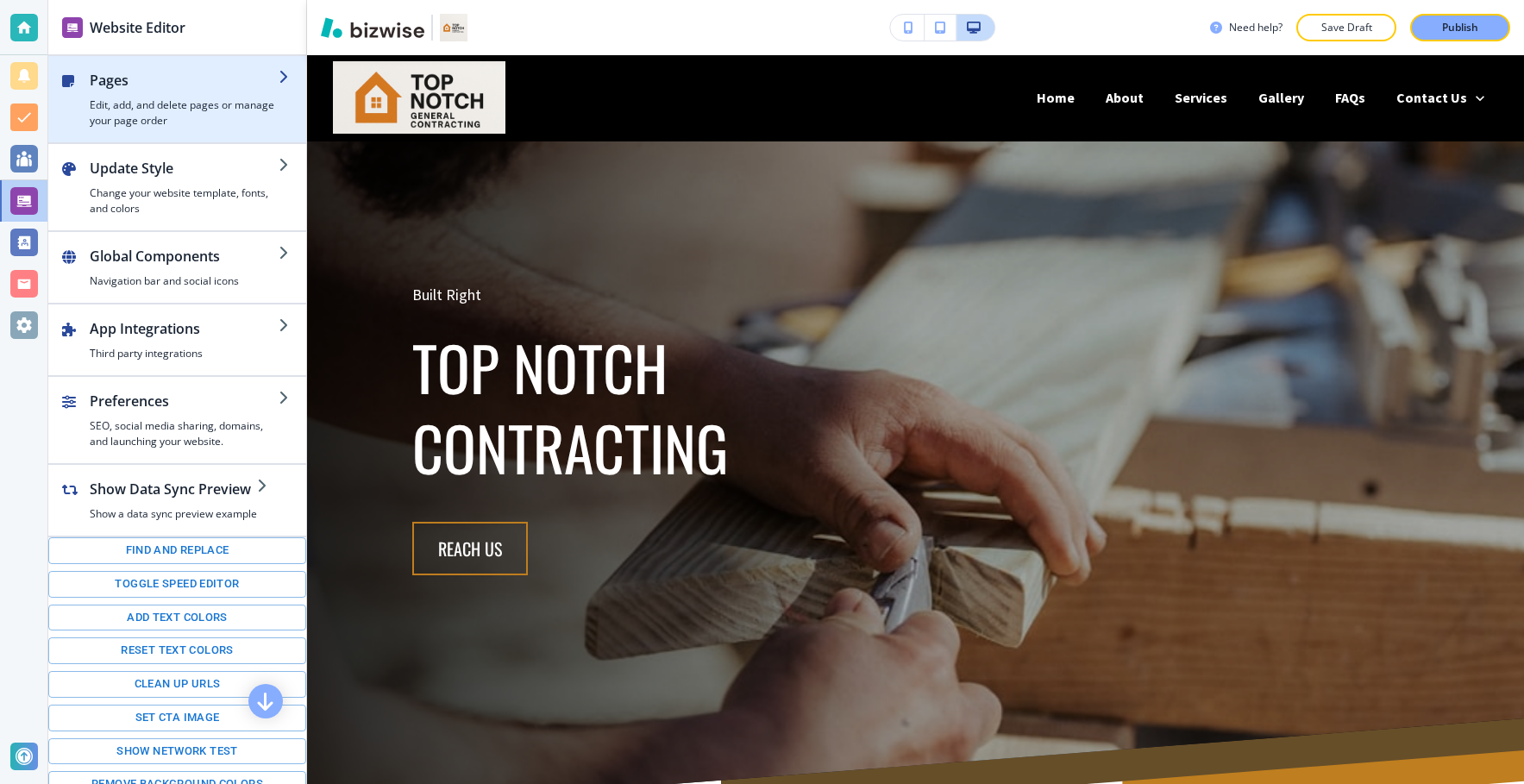 click on "Edit, add, and delete pages or manage your page order" at bounding box center (184, 113) 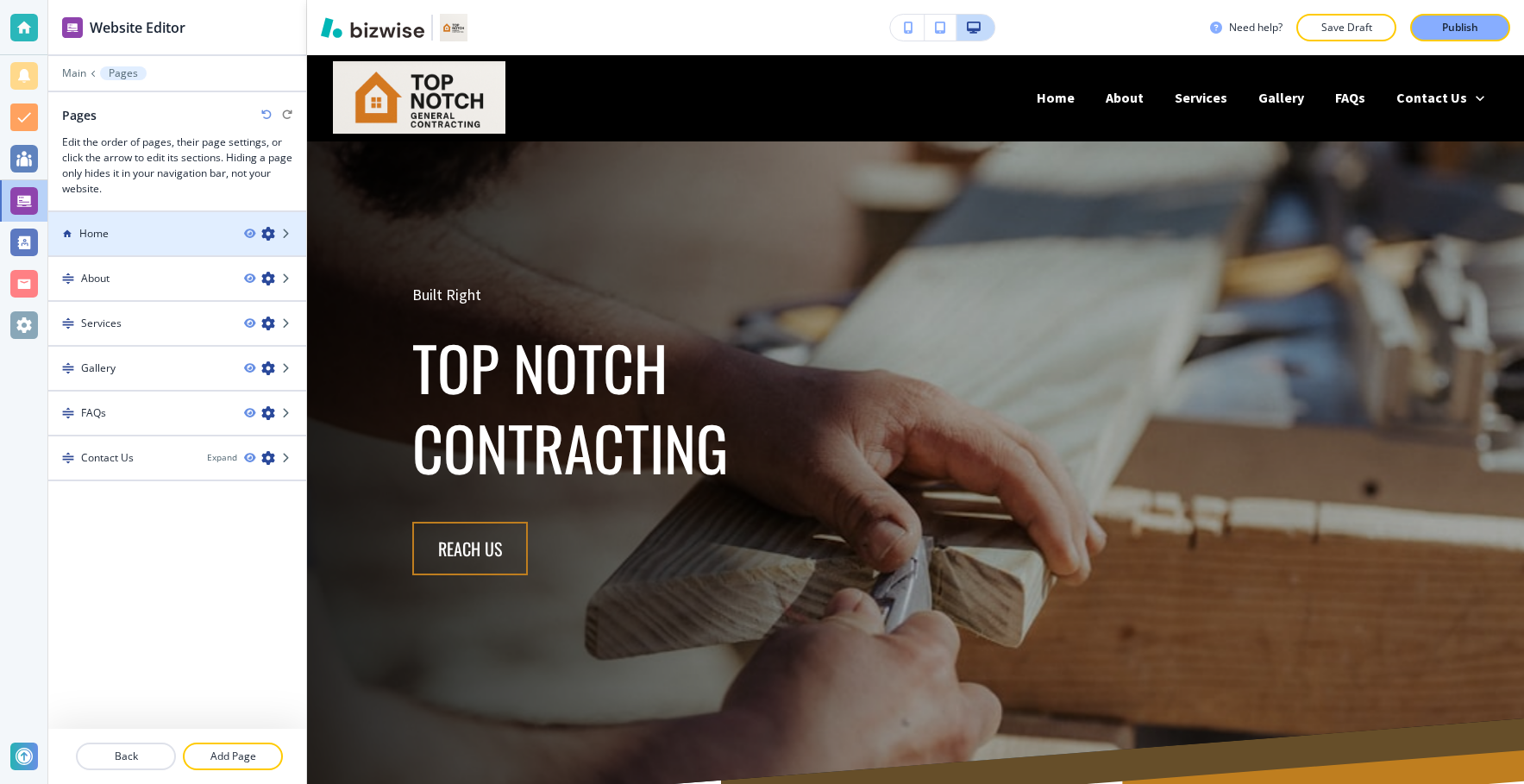click at bounding box center (177, 219) 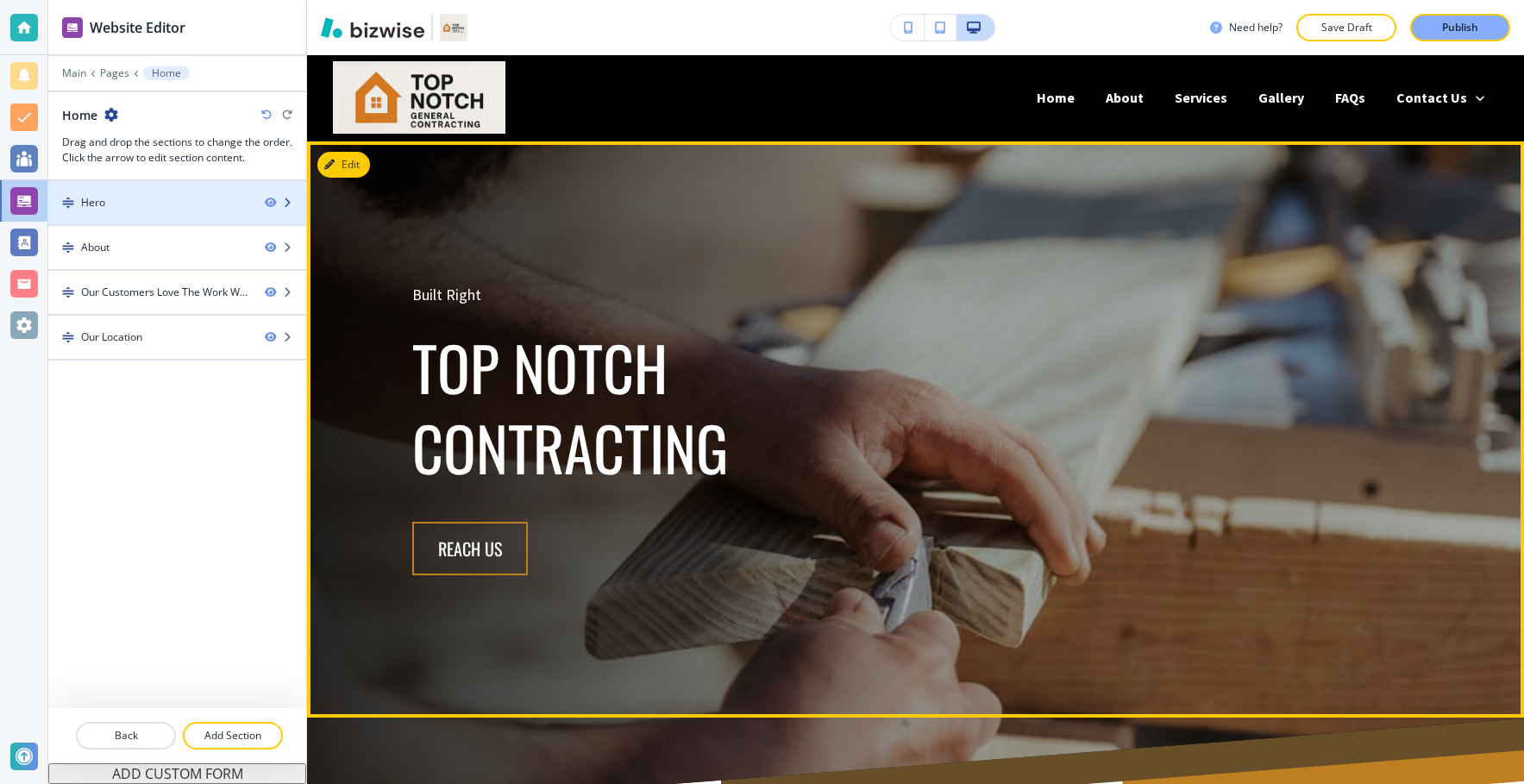 click at bounding box center [177, 217] 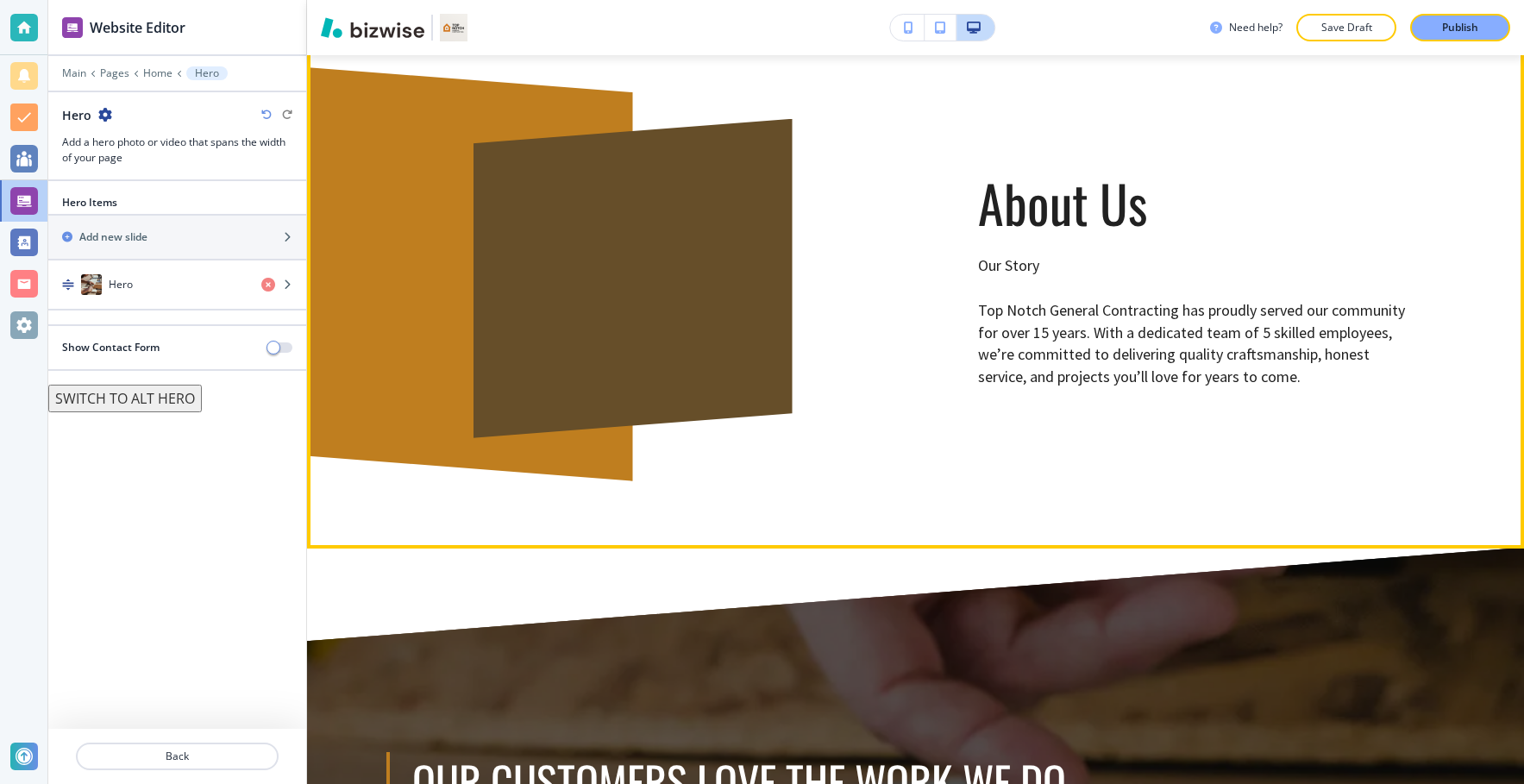 scroll, scrollTop: 0, scrollLeft: 0, axis: both 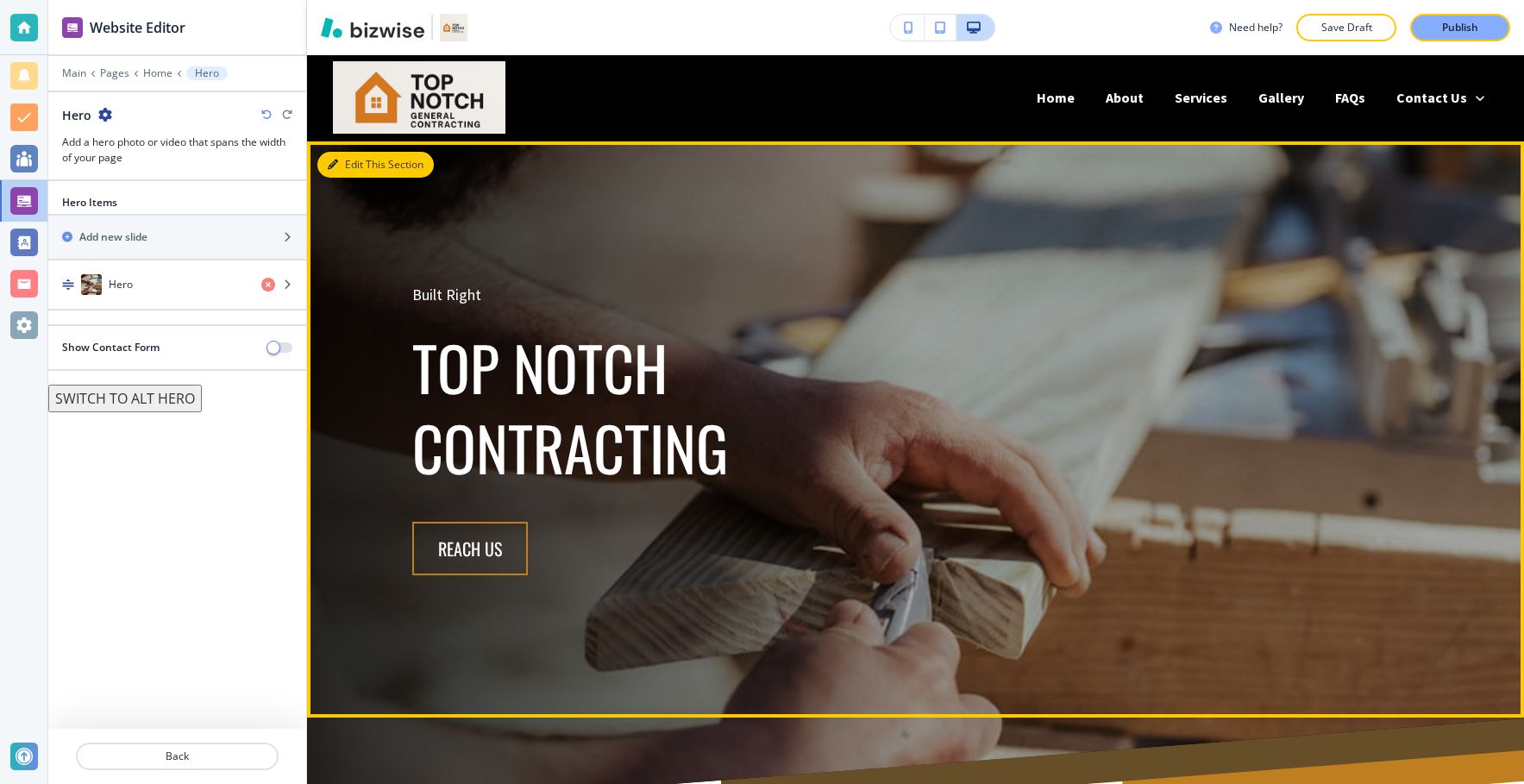 click at bounding box center (333, 165) 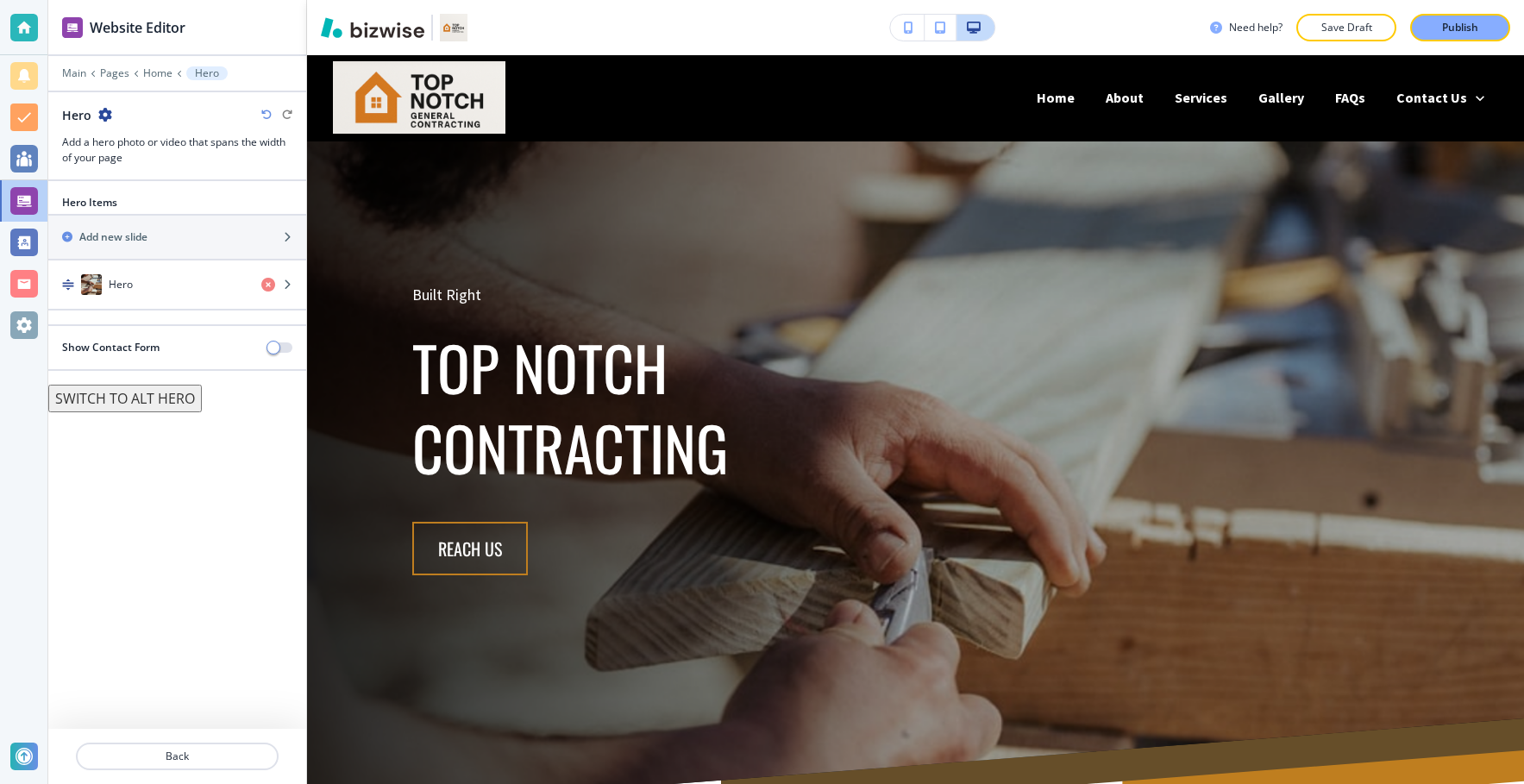 click on "Hero Items Add new slide Hero Show Contact Form SWITCH TO ALT HERO" at bounding box center (177, 455) 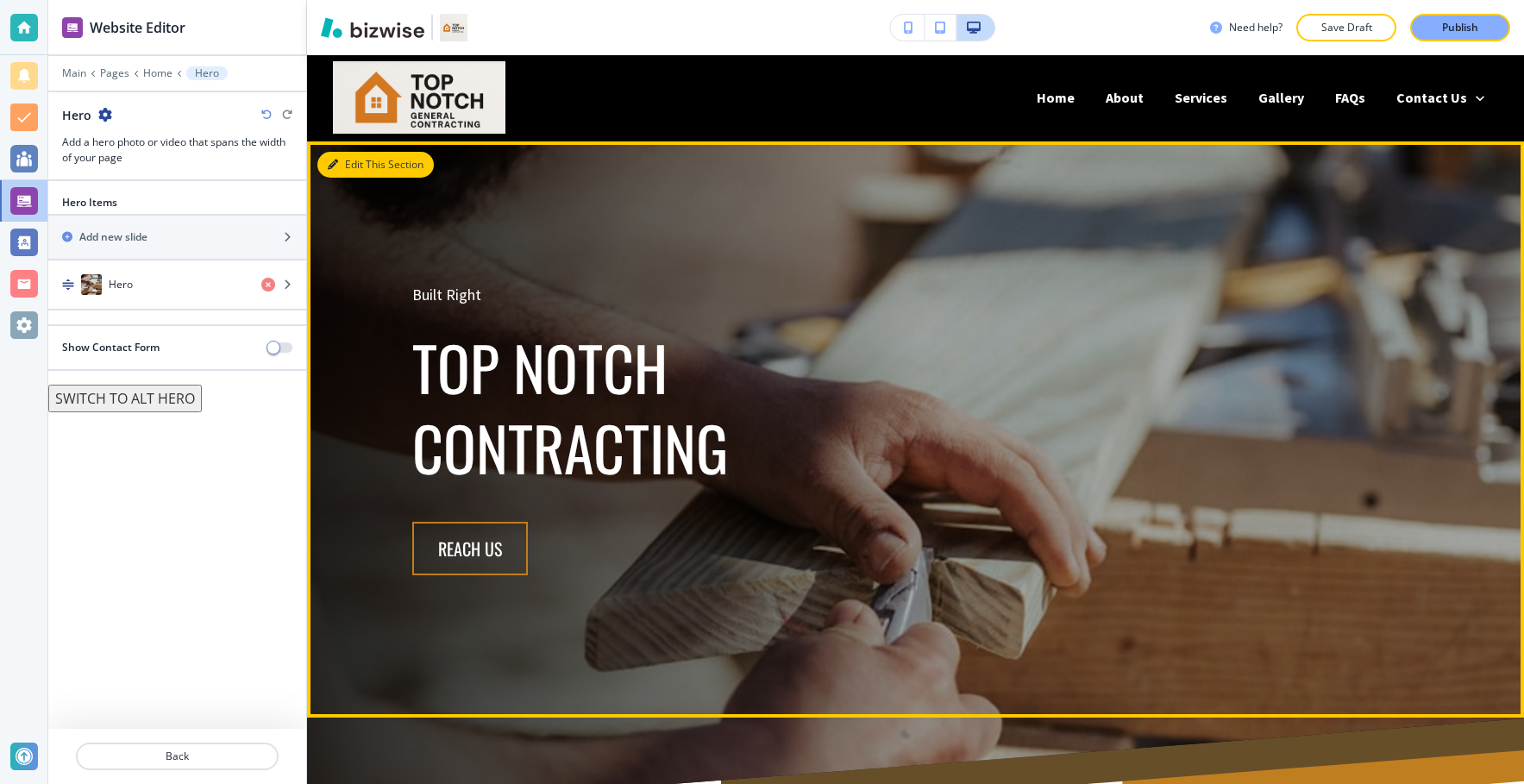 click on "Edit This Section" at bounding box center (375, 165) 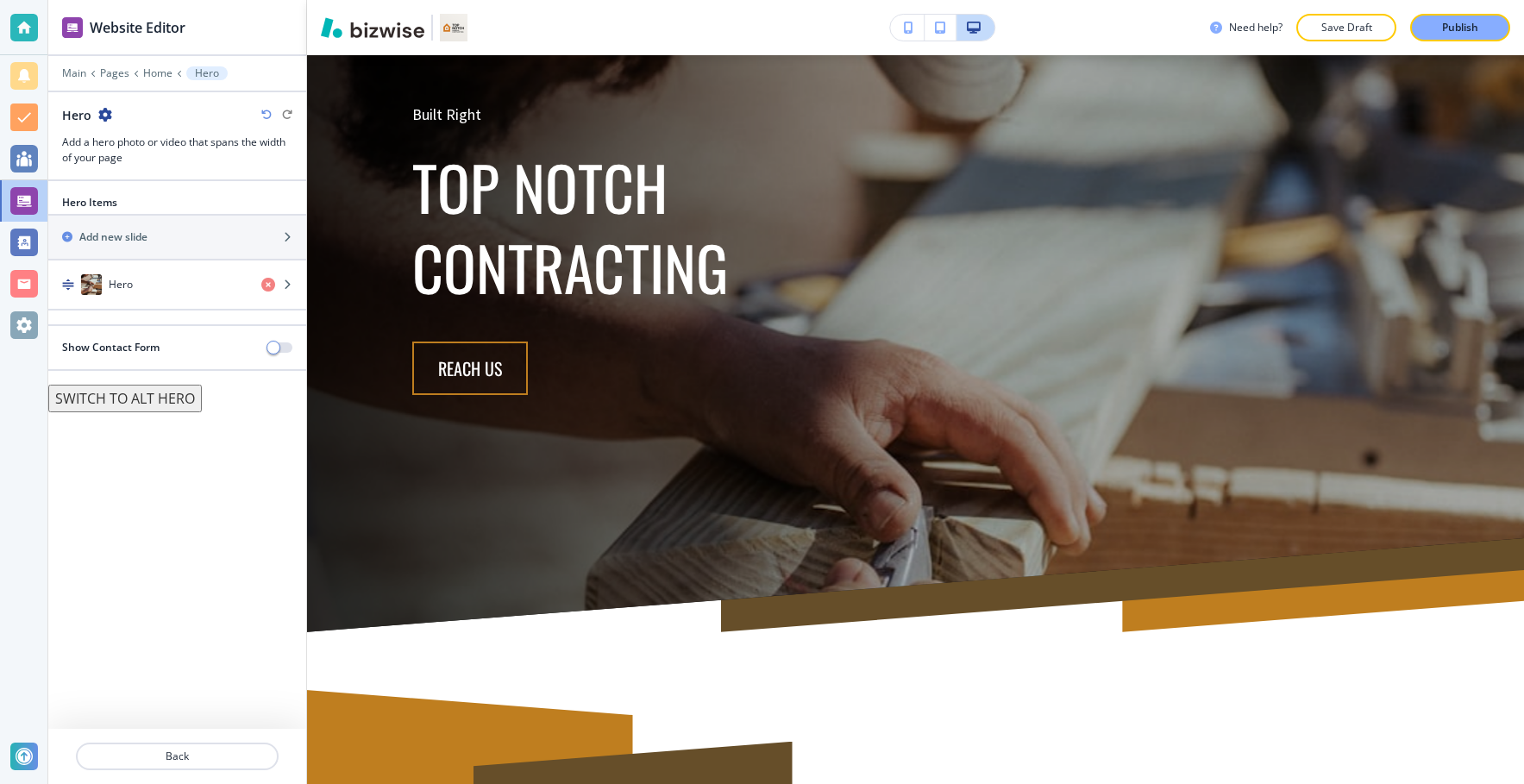 scroll, scrollTop: 0, scrollLeft: 0, axis: both 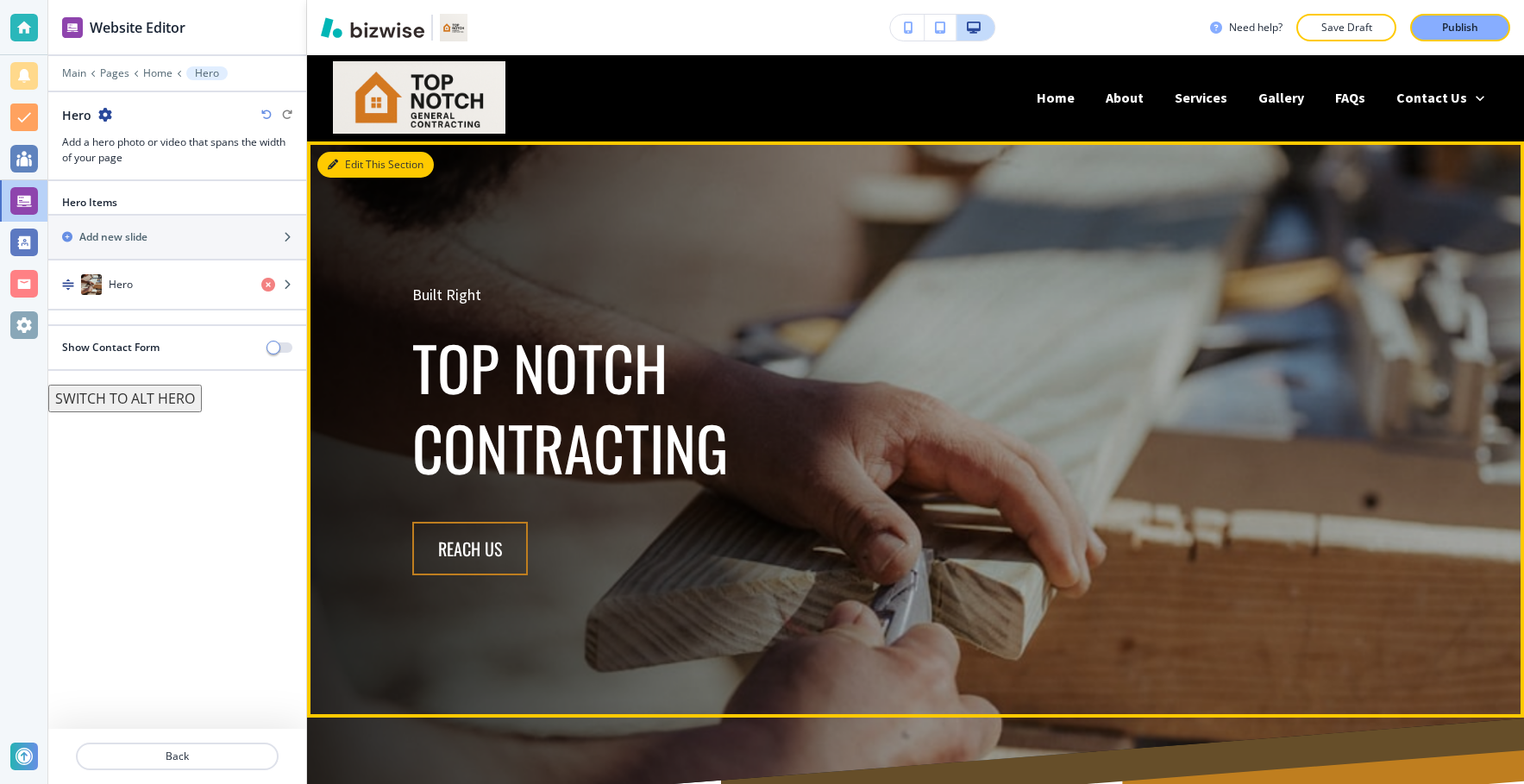 click on "Edit This Section" at bounding box center [375, 165] 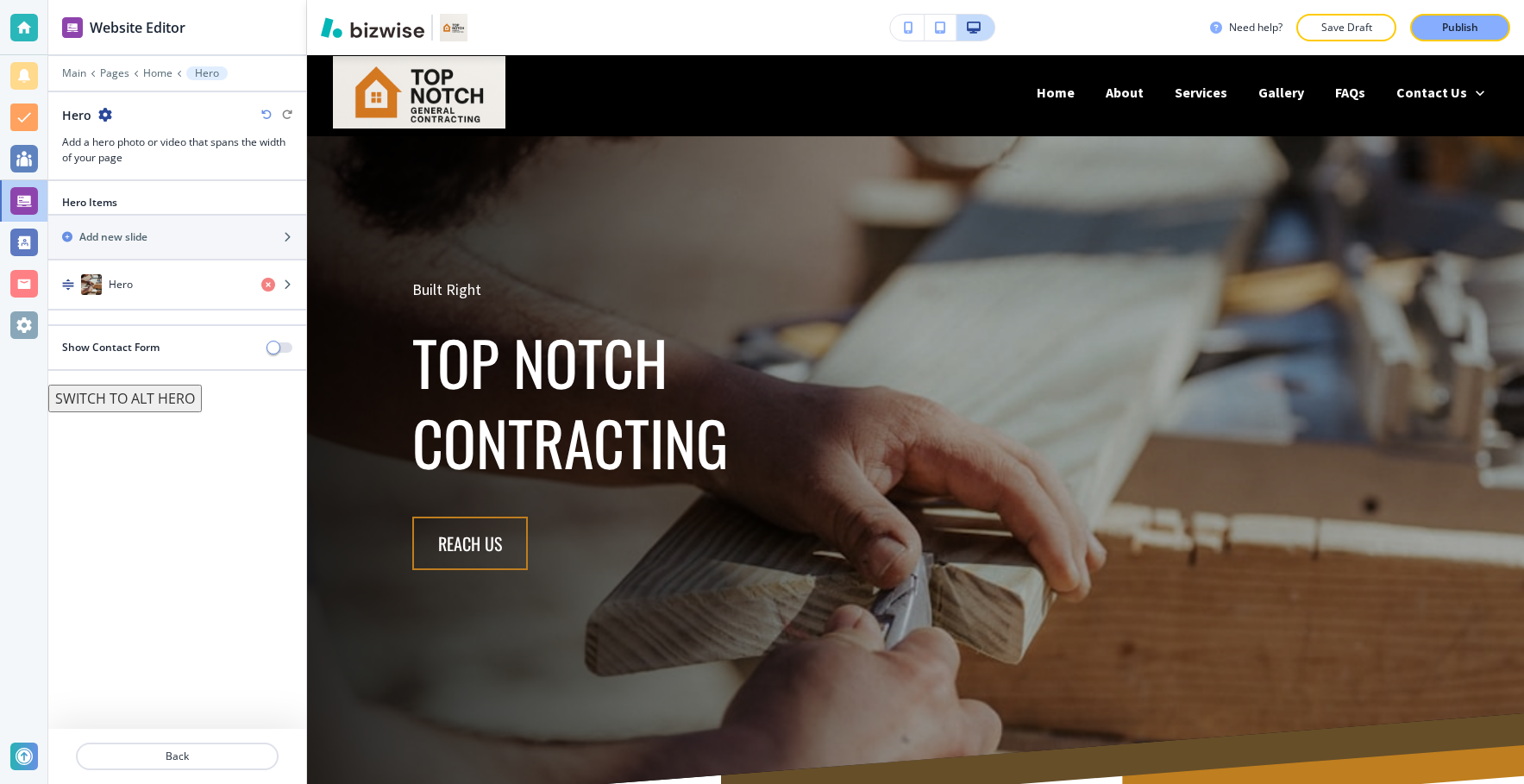 click on "Main Pages Home Hero" at bounding box center [177, 73] 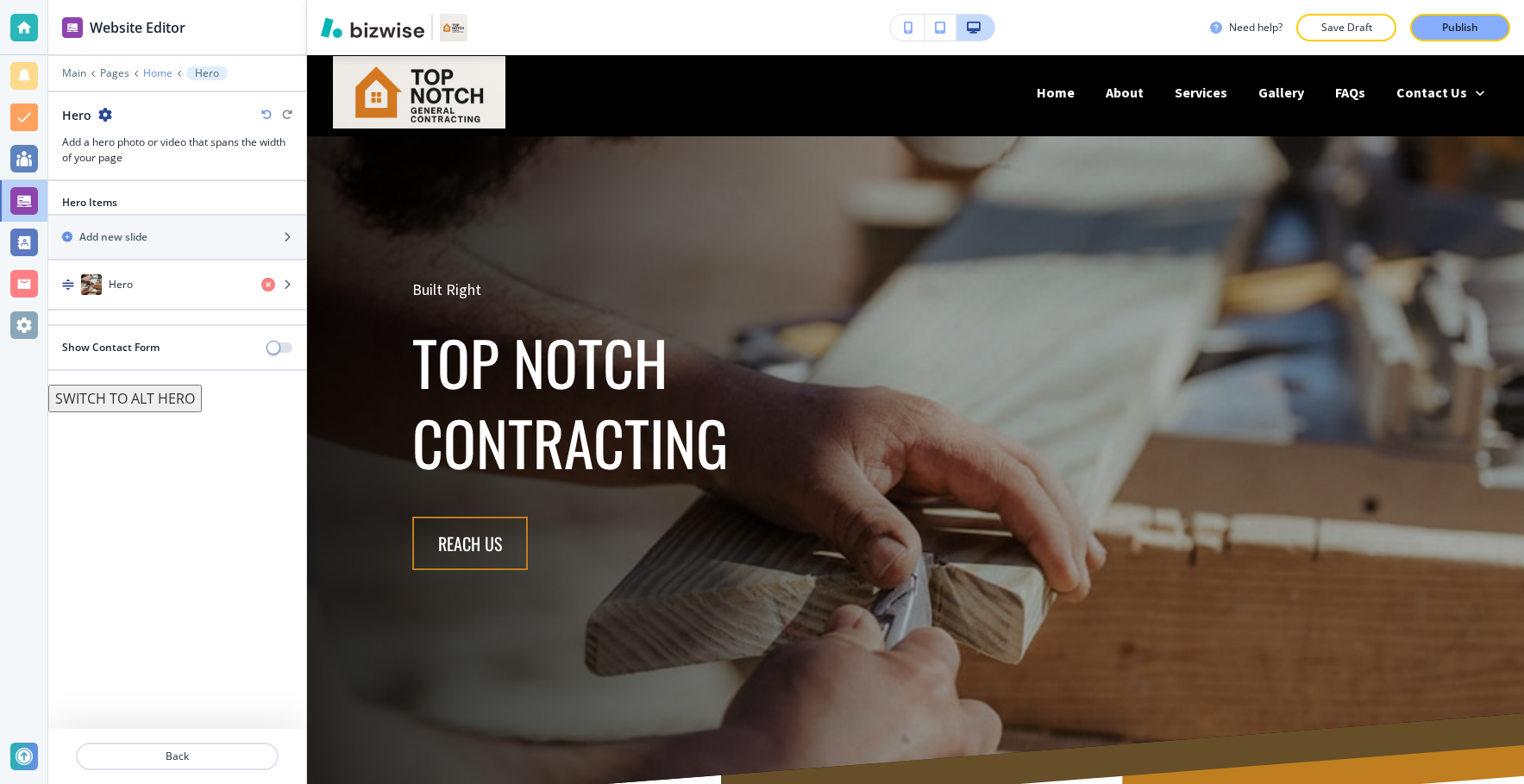 click on "Home" at bounding box center [158, 73] 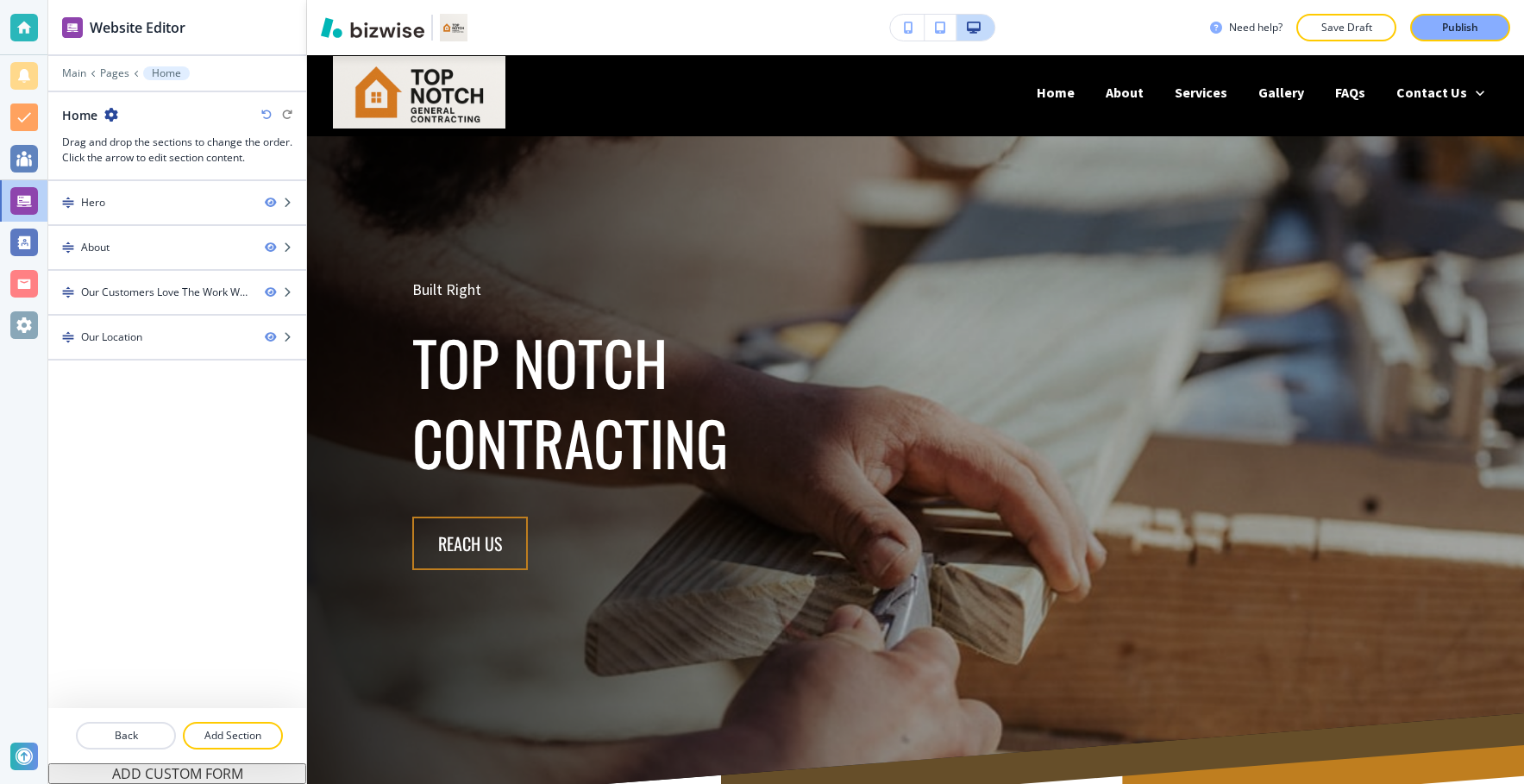 click on "Home" at bounding box center (166, 73) 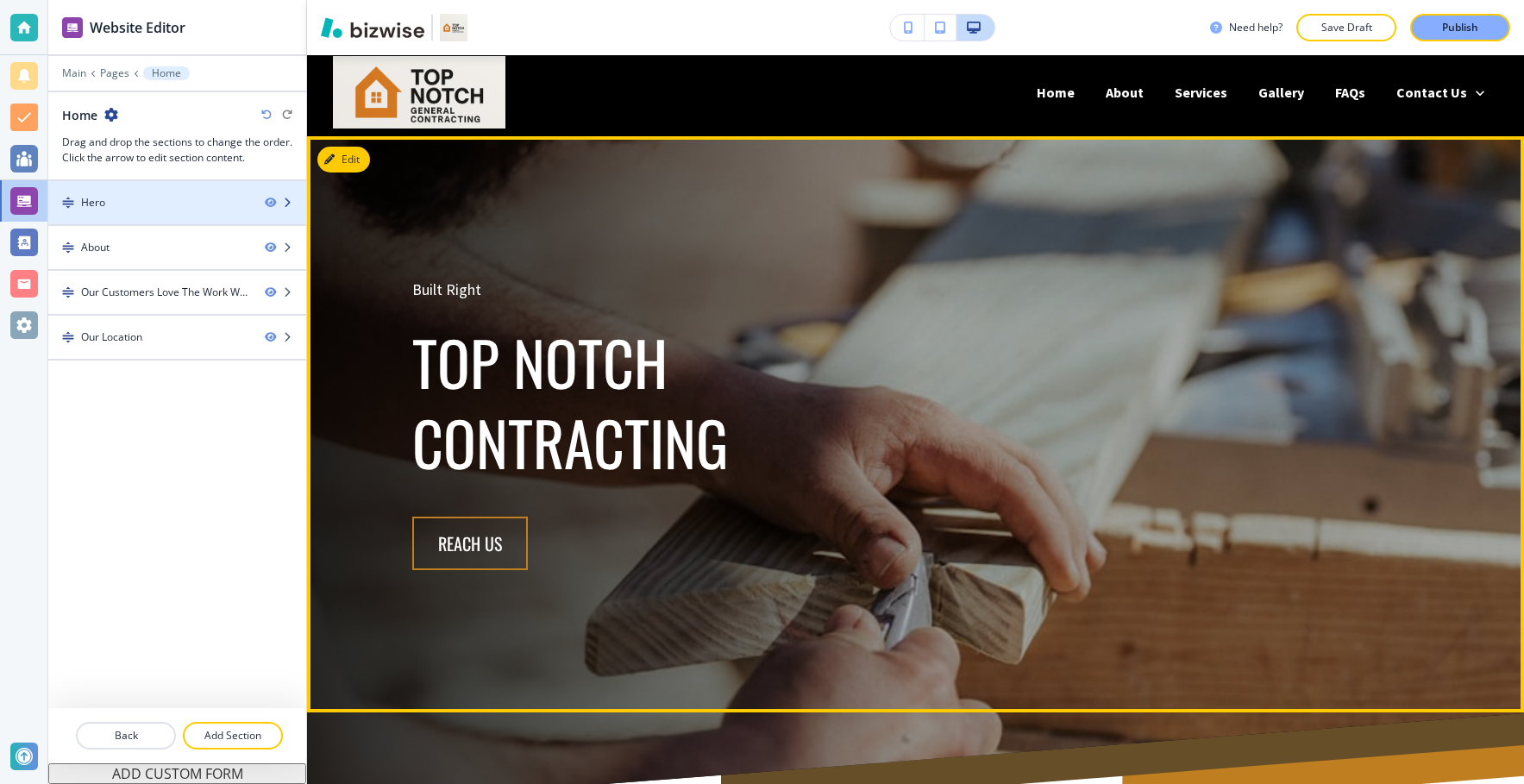 click on "Hero" at bounding box center (149, 203) 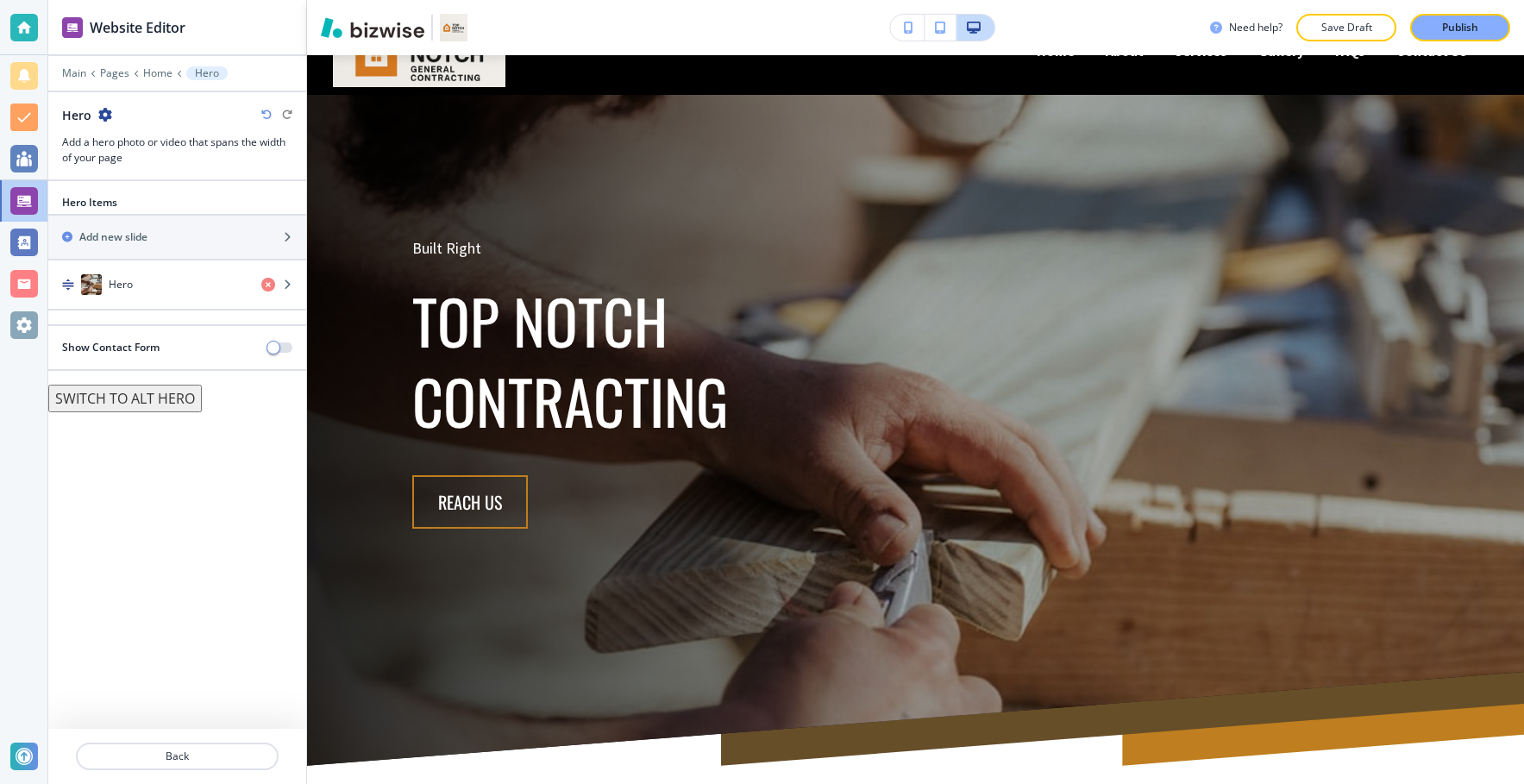 scroll, scrollTop: 86, scrollLeft: 0, axis: vertical 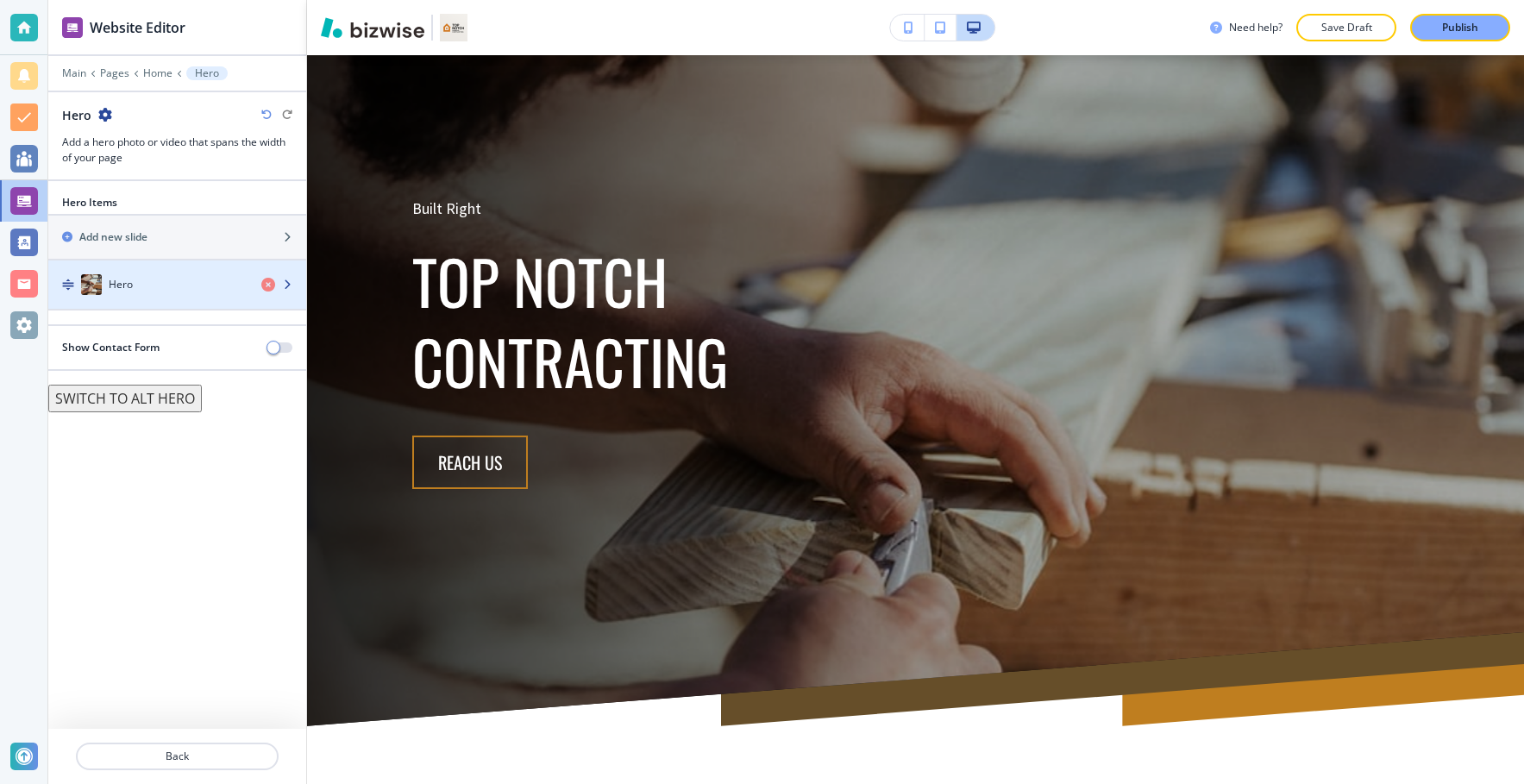 click on "Hero" at bounding box center [147, 285] 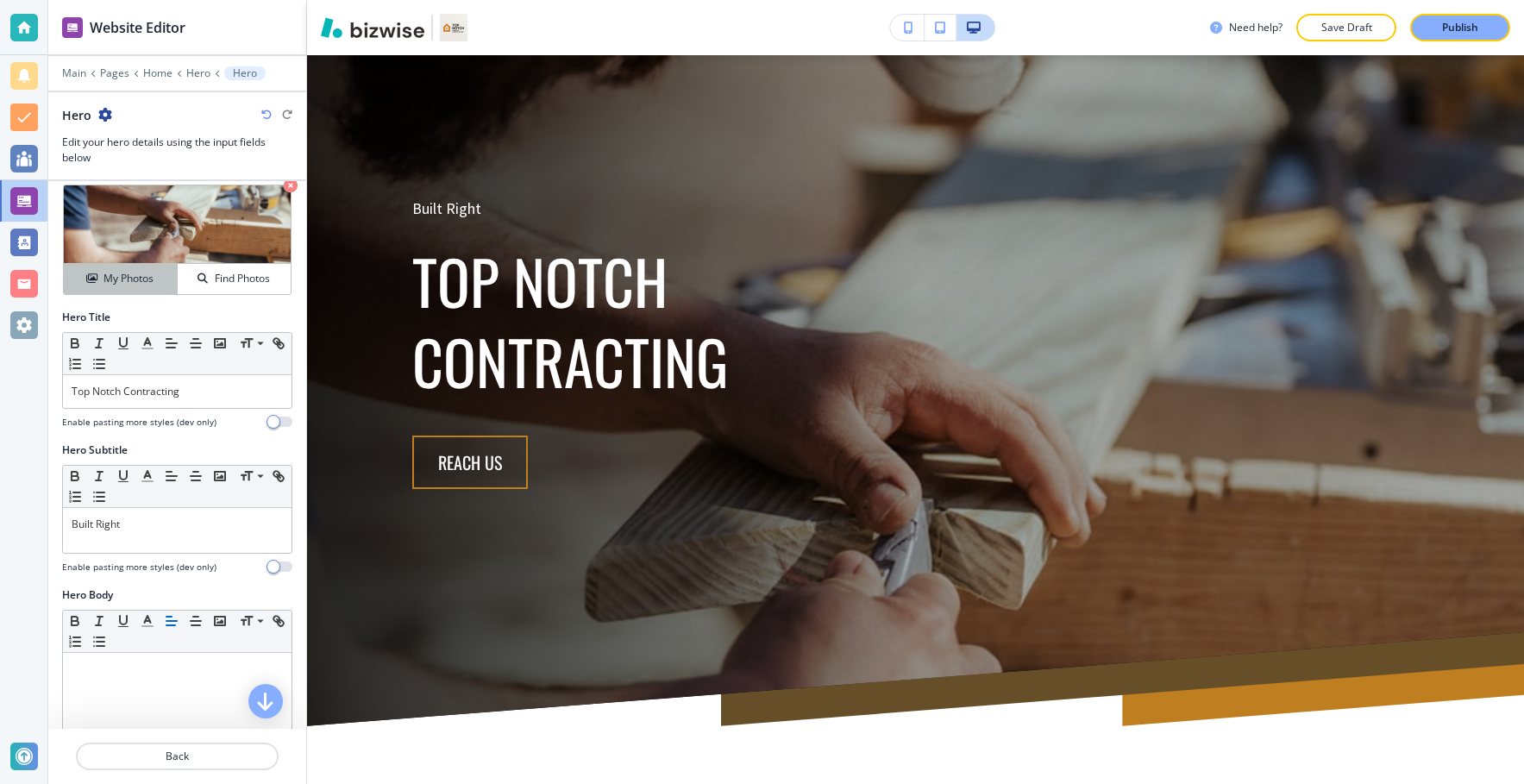 scroll, scrollTop: 36, scrollLeft: 0, axis: vertical 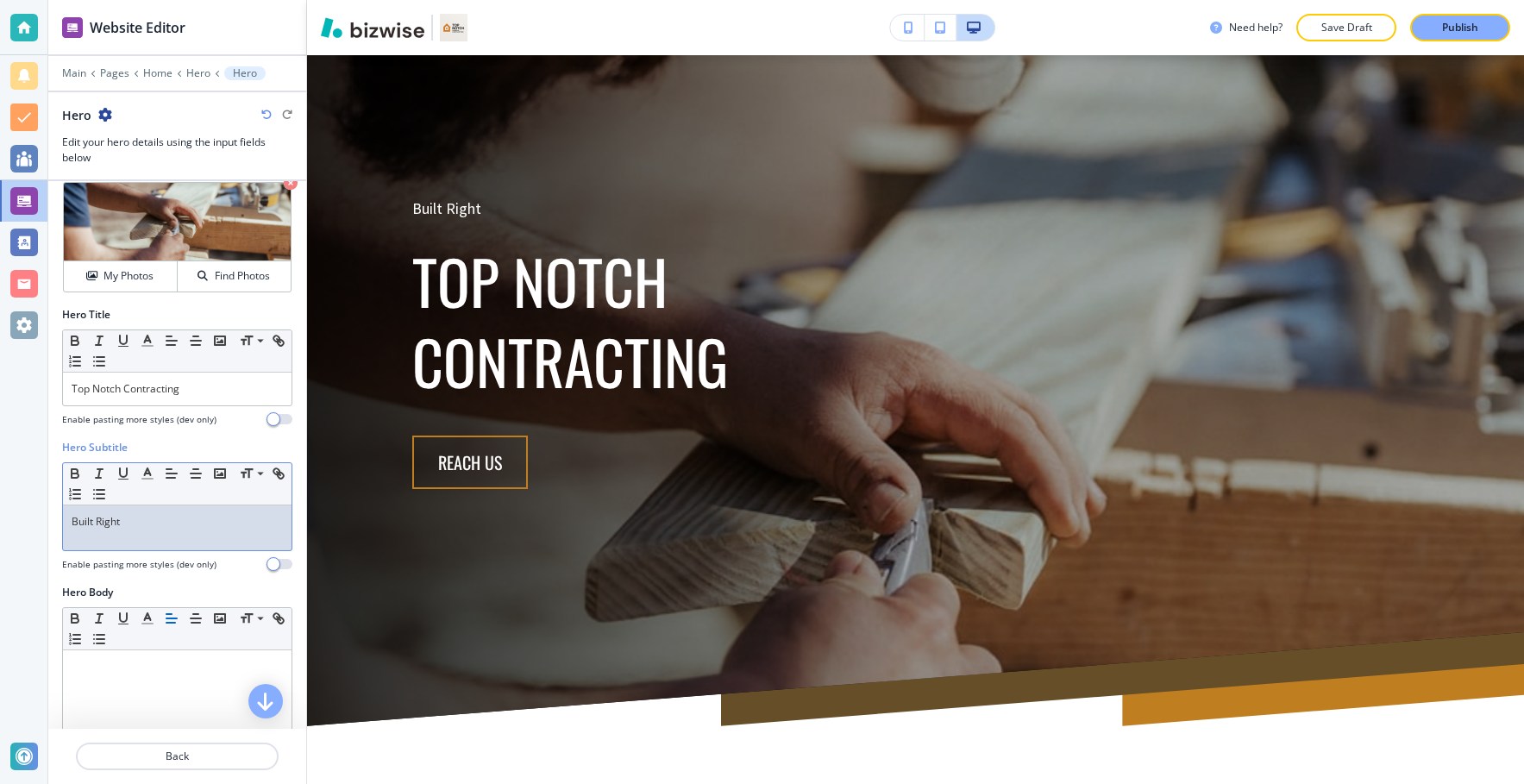 drag, startPoint x: 133, startPoint y: 528, endPoint x: 57, endPoint y: 500, distance: 80.993827 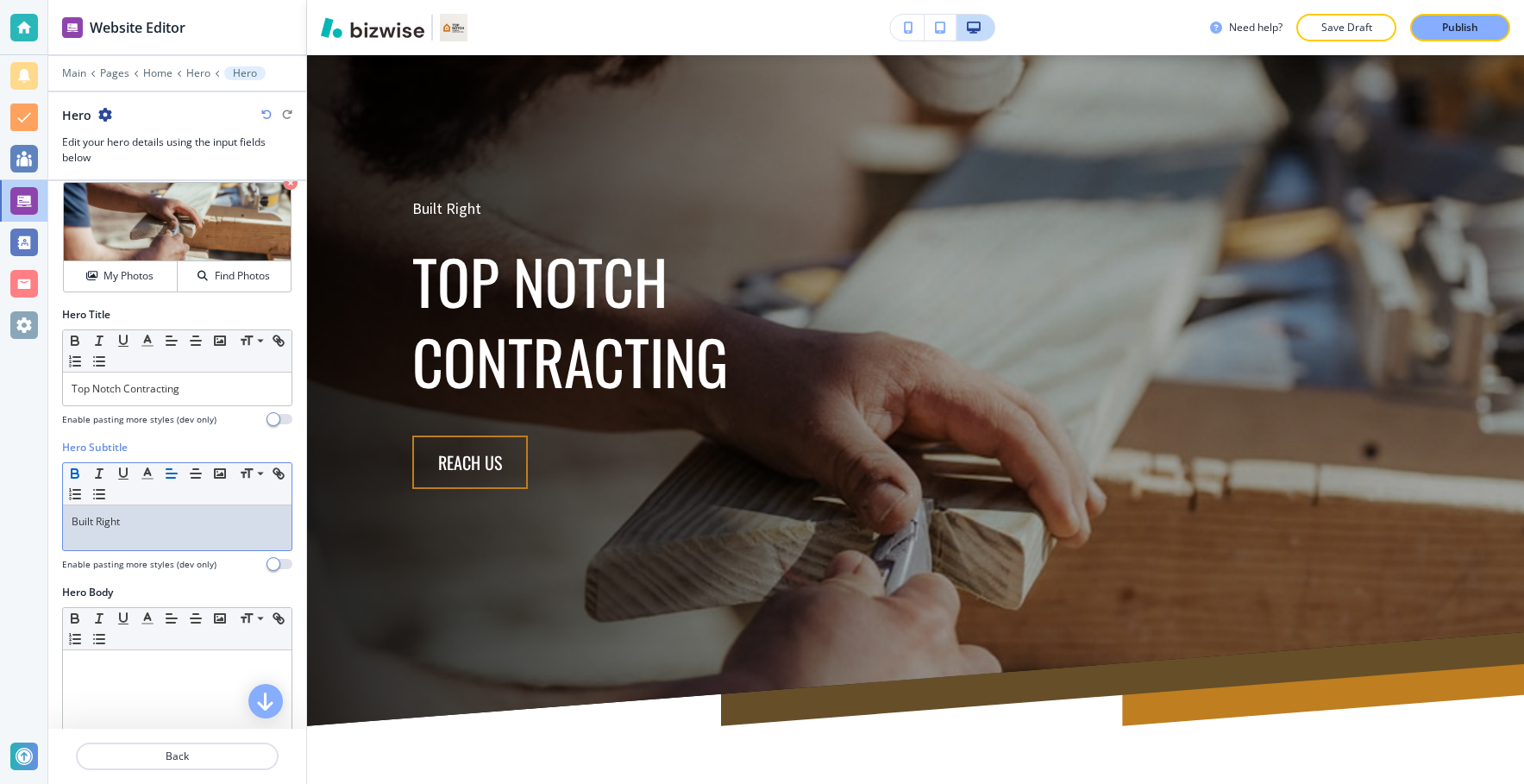 click 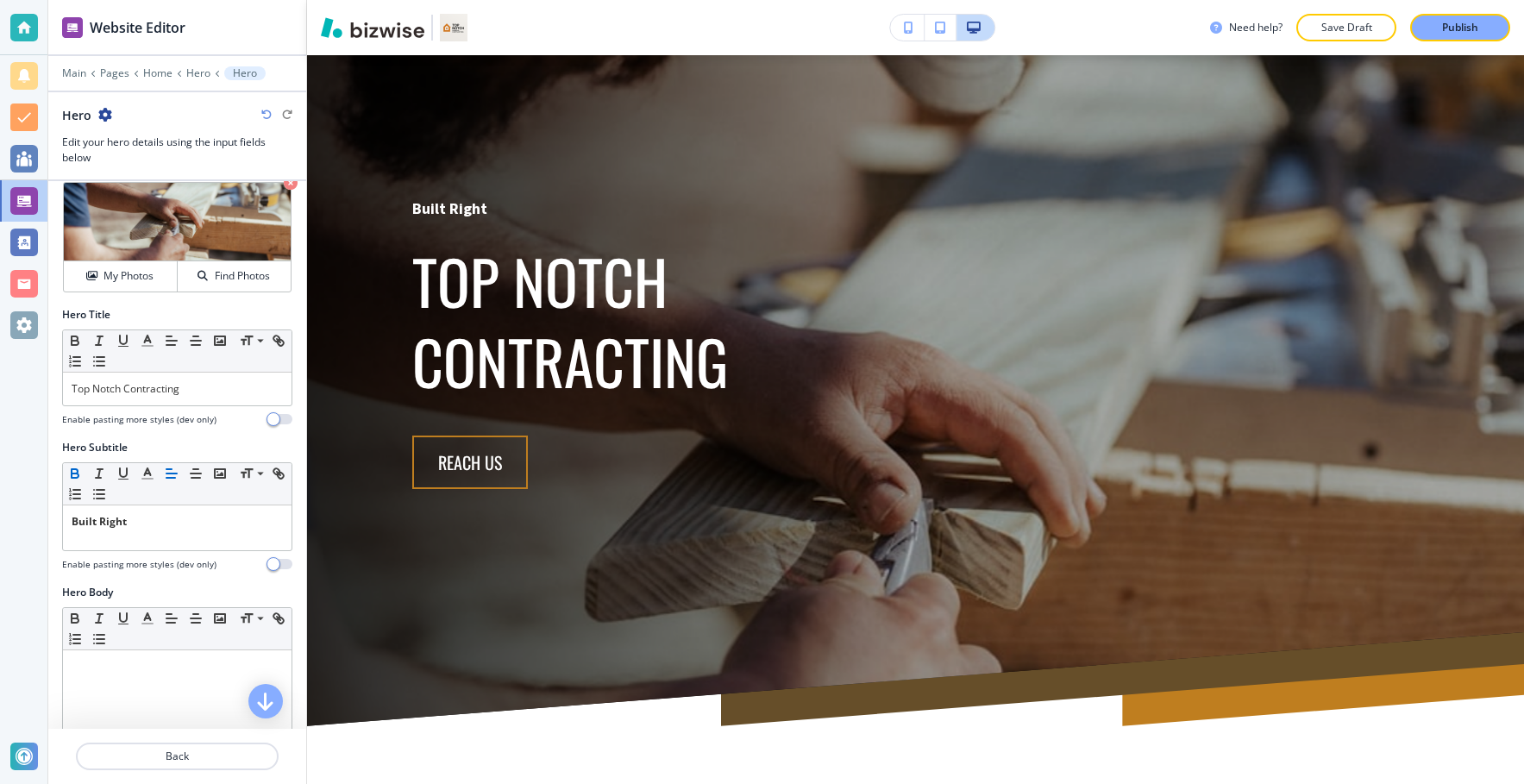 drag, startPoint x: 177, startPoint y: 553, endPoint x: 191, endPoint y: 533, distance: 24.413111 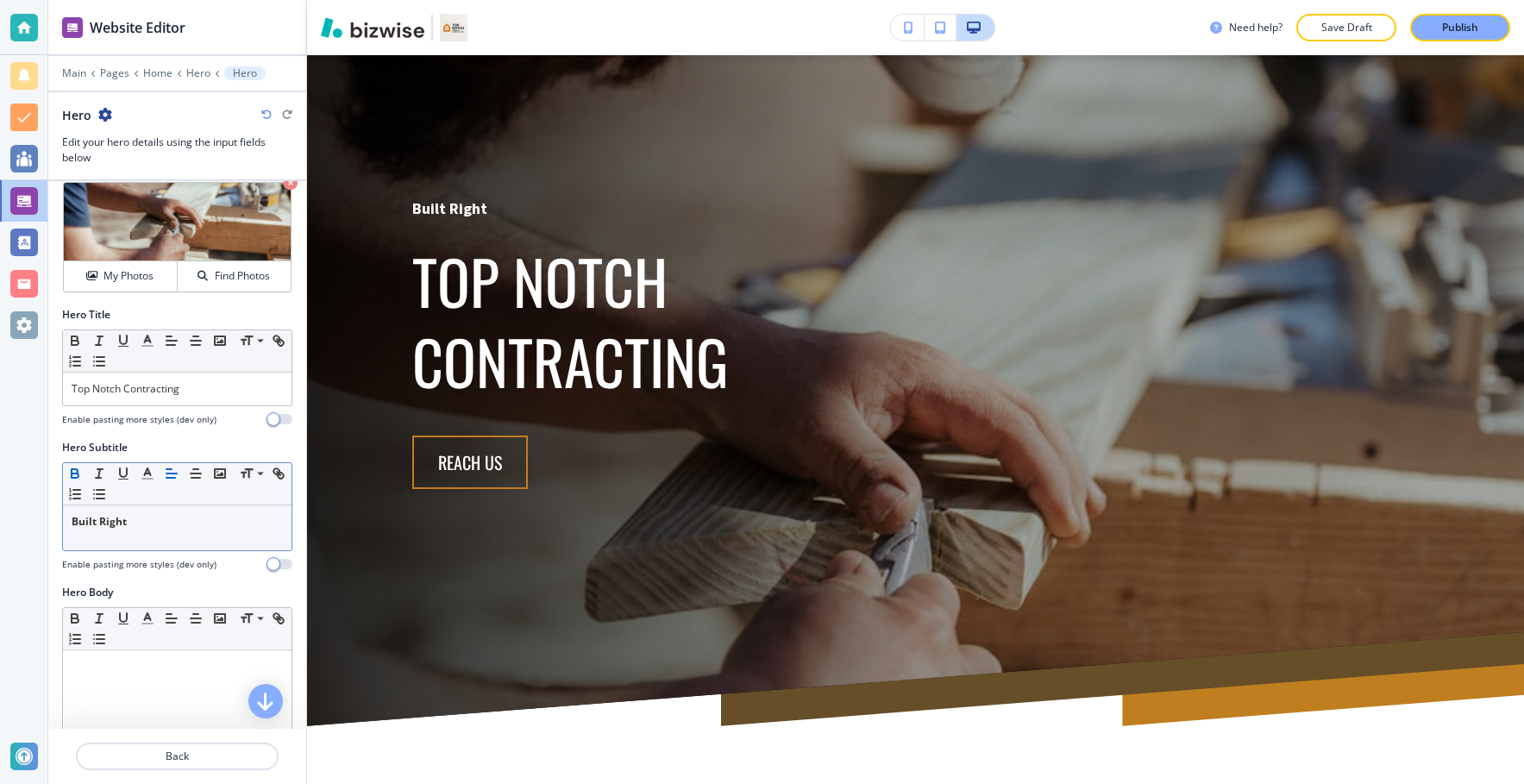 click at bounding box center (177, 555) 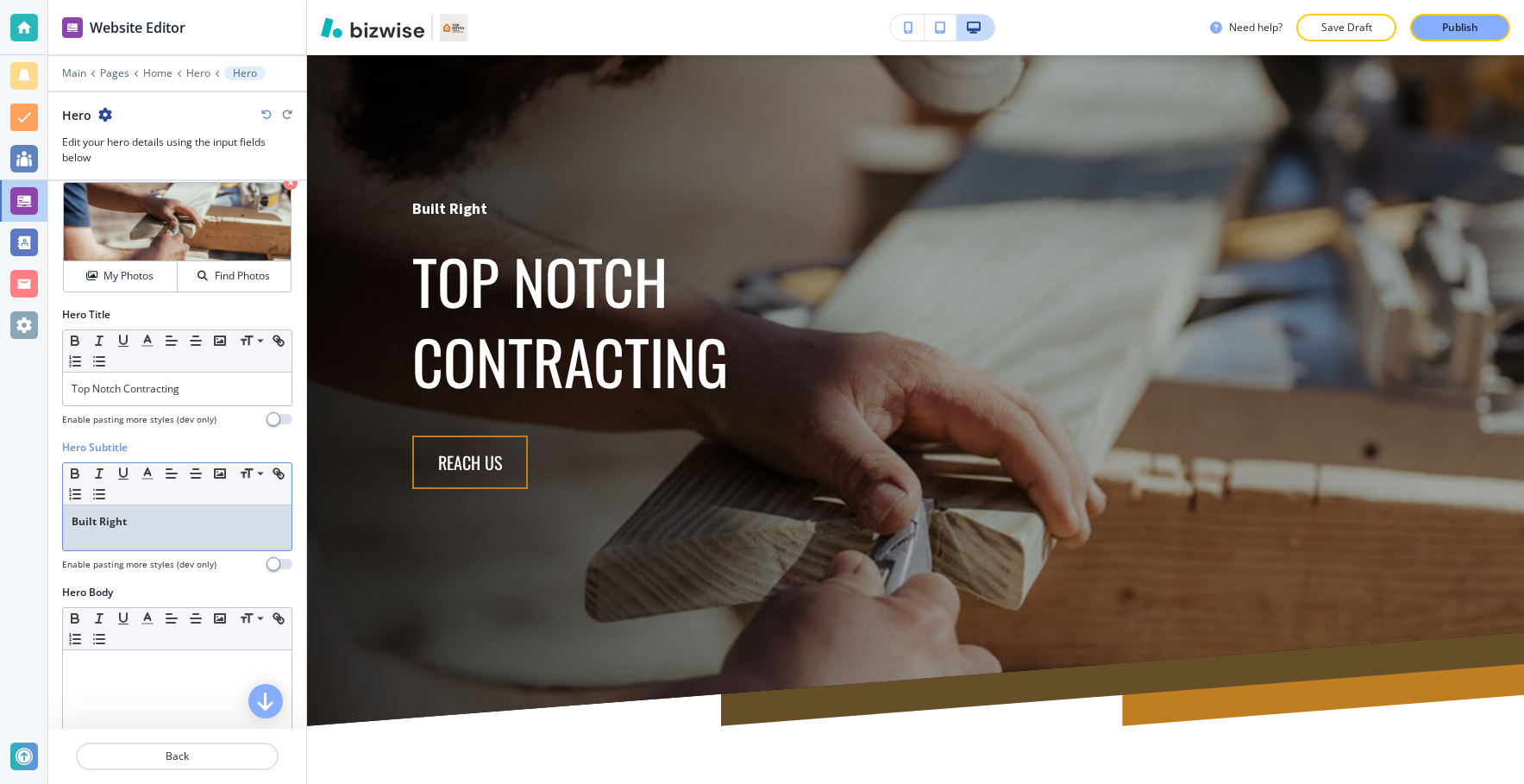 drag, startPoint x: 142, startPoint y: 510, endPoint x: 216, endPoint y: 494, distance: 75.70997 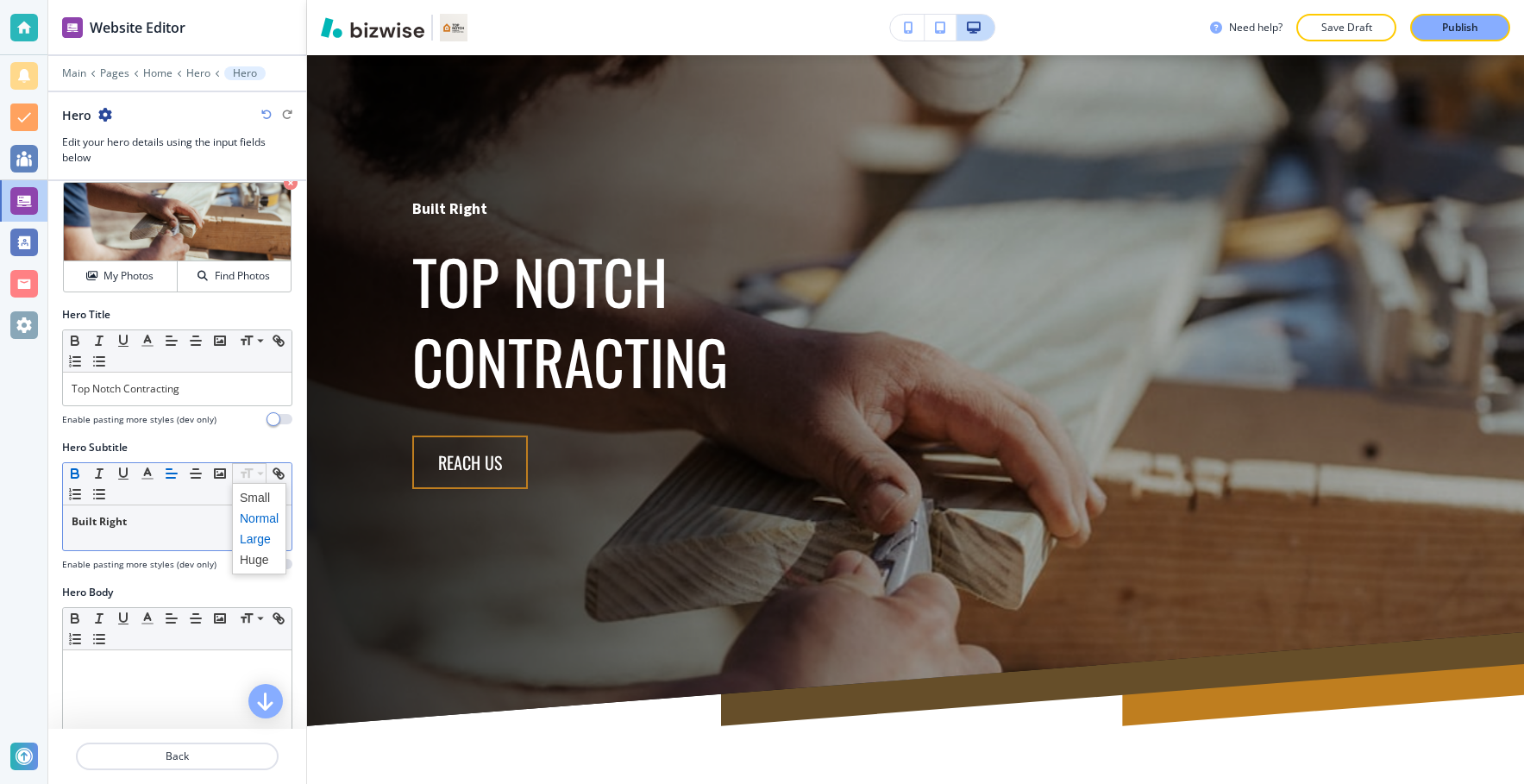 click at bounding box center (259, 539) 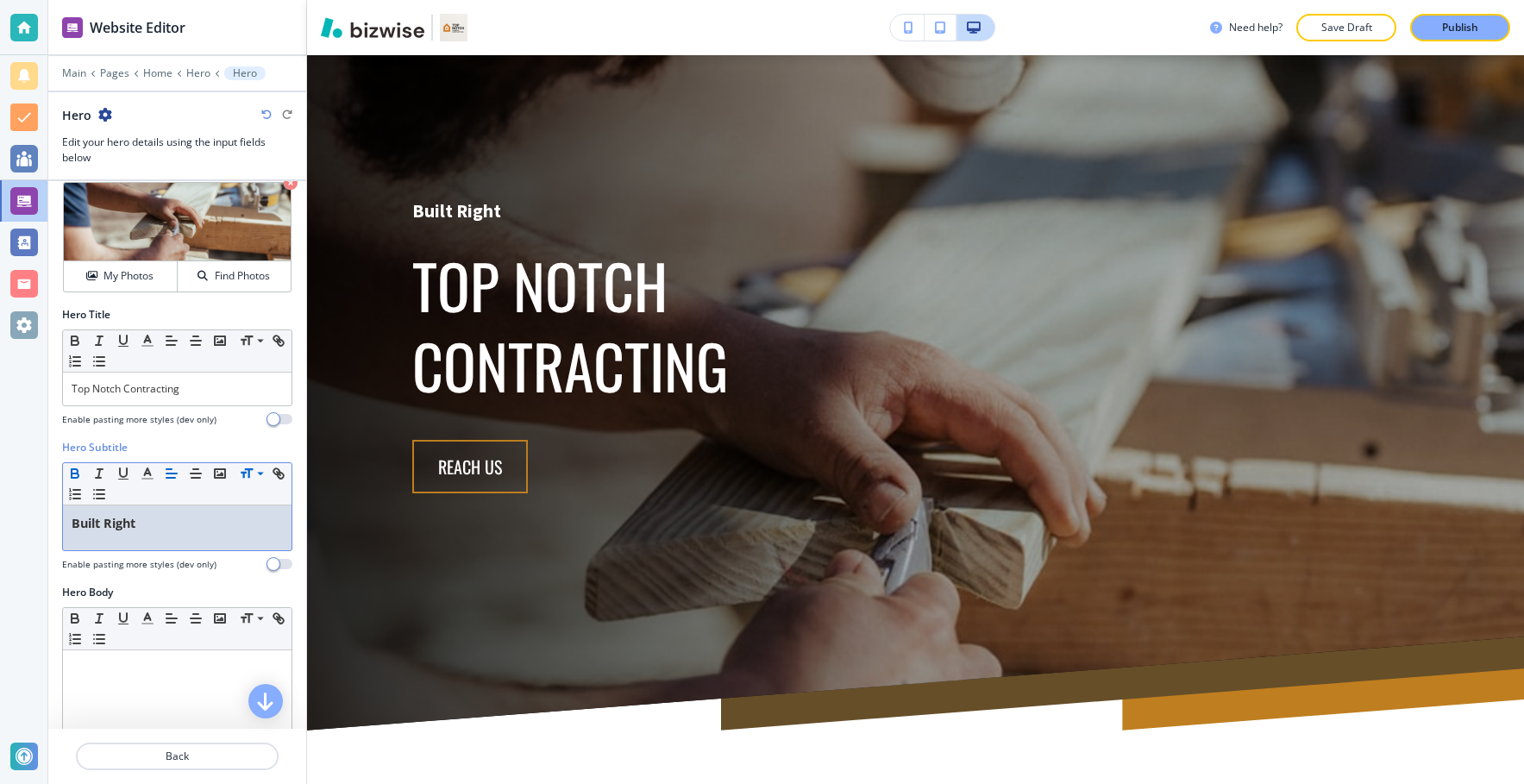 click on "Built Right" at bounding box center [177, 524] 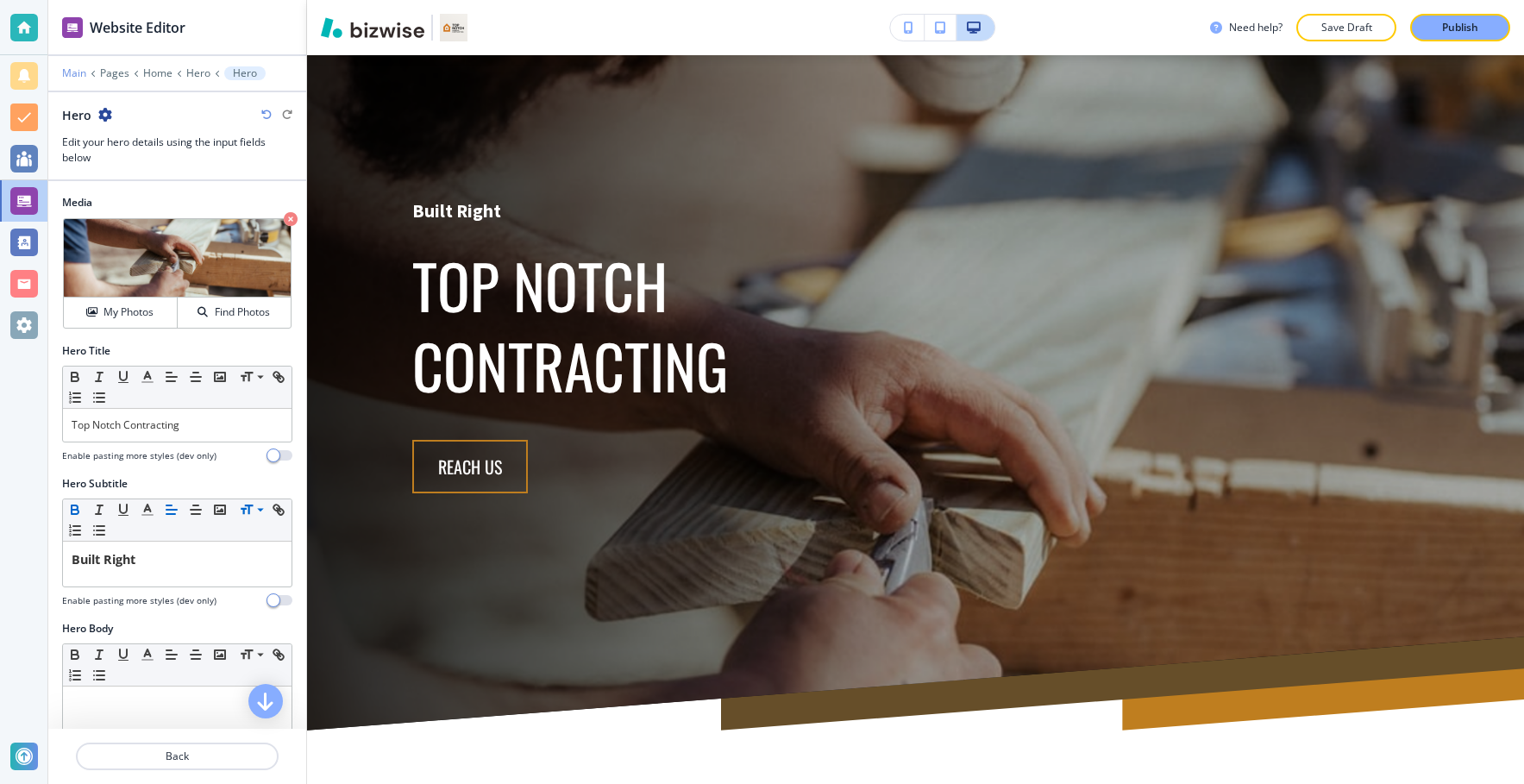 click on "Main" at bounding box center (74, 73) 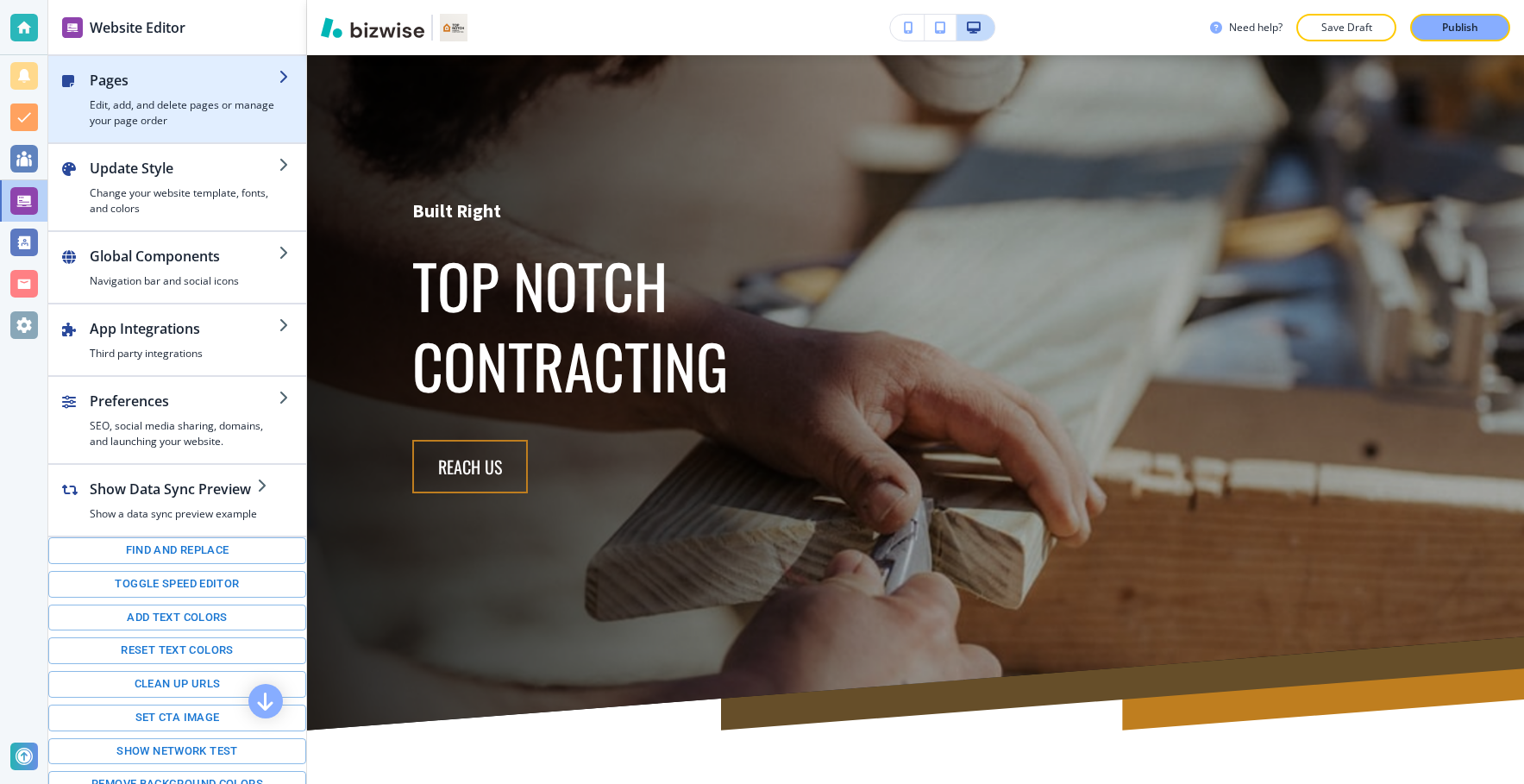 click on "Edit, add, and delete pages or manage your page order" at bounding box center [184, 113] 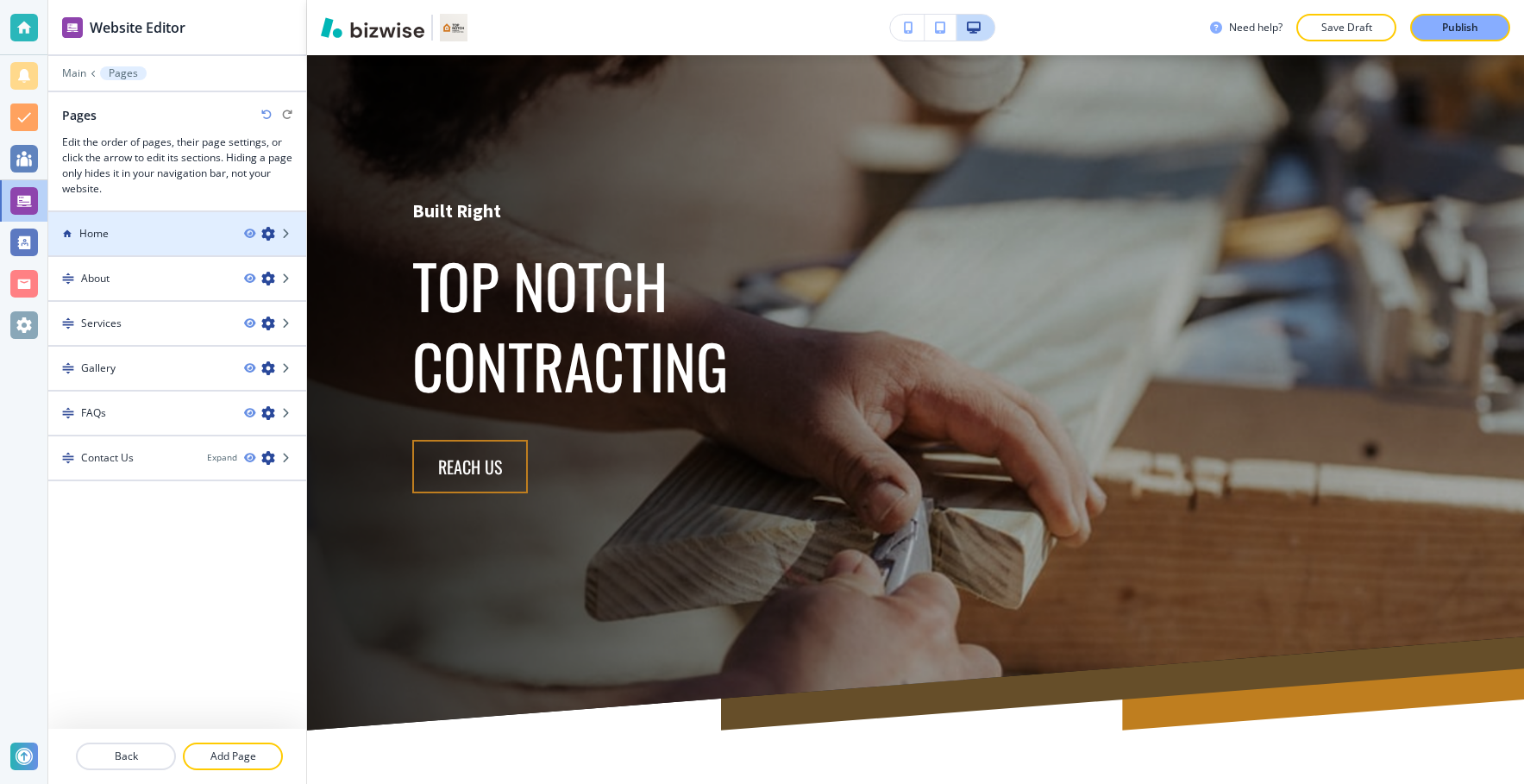 click on "Home" at bounding box center [139, 234] 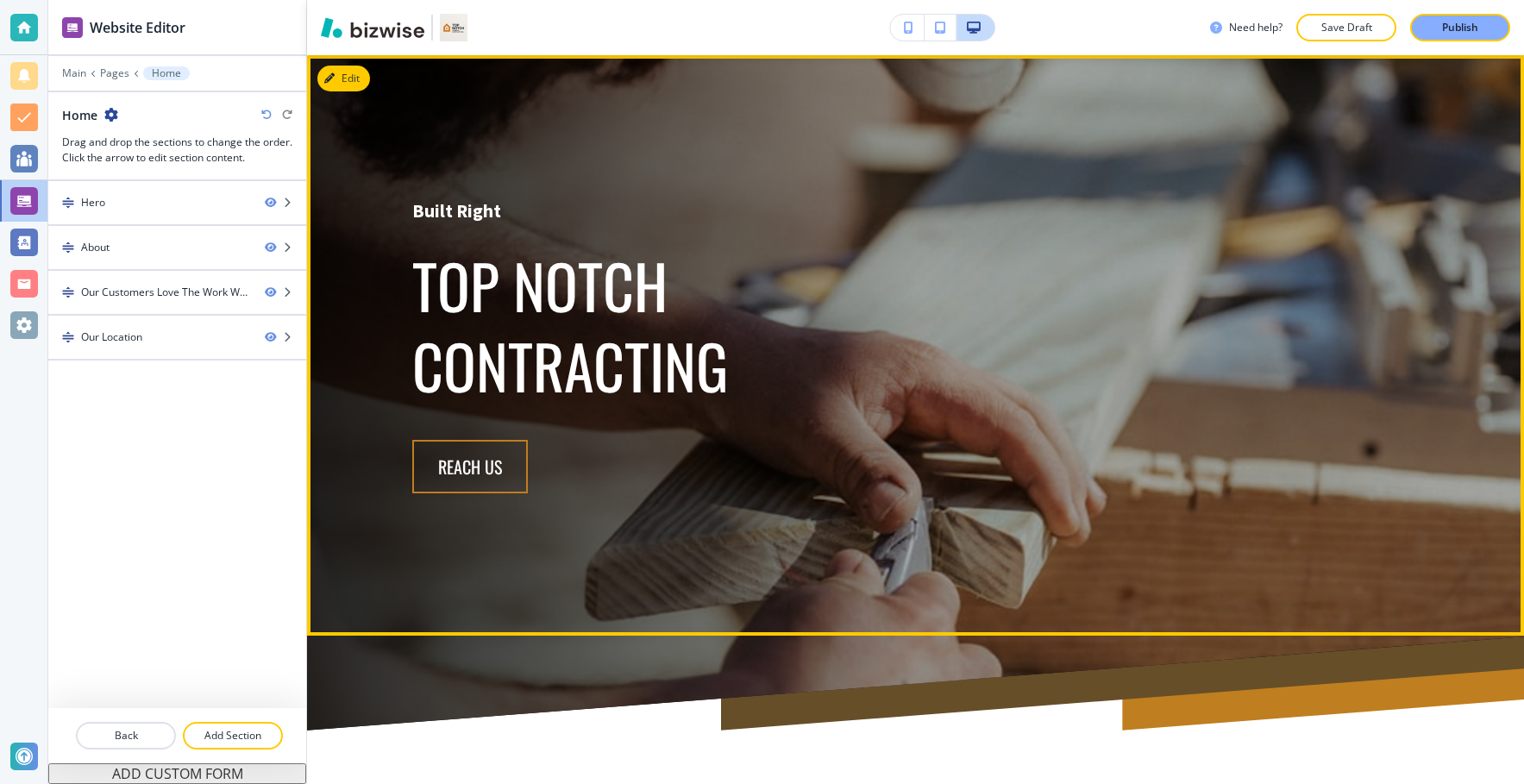 scroll, scrollTop: 0, scrollLeft: 0, axis: both 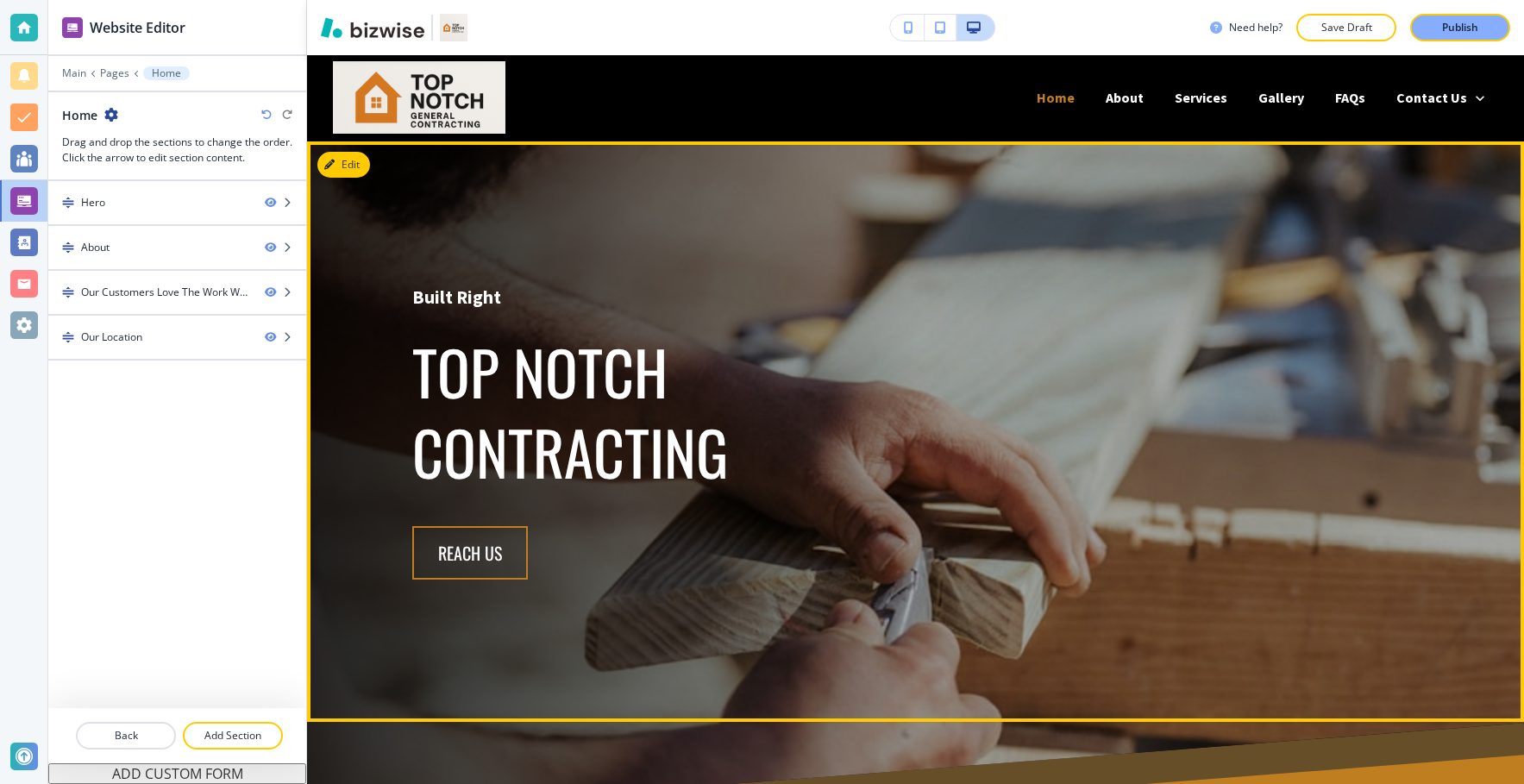 drag, startPoint x: 1041, startPoint y: 141, endPoint x: 1076, endPoint y: 97, distance: 56.222771 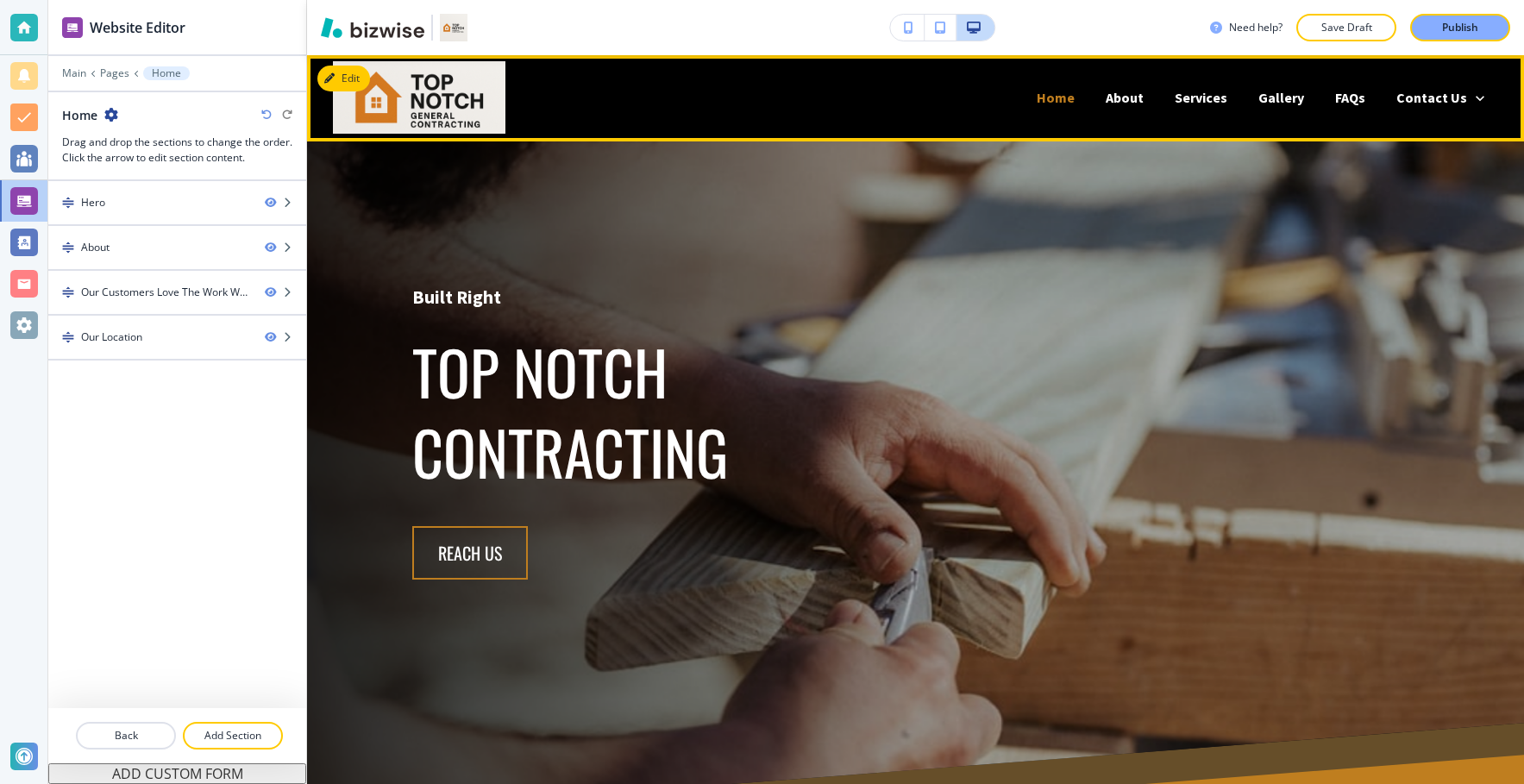 click on "Home" at bounding box center [1056, 97] 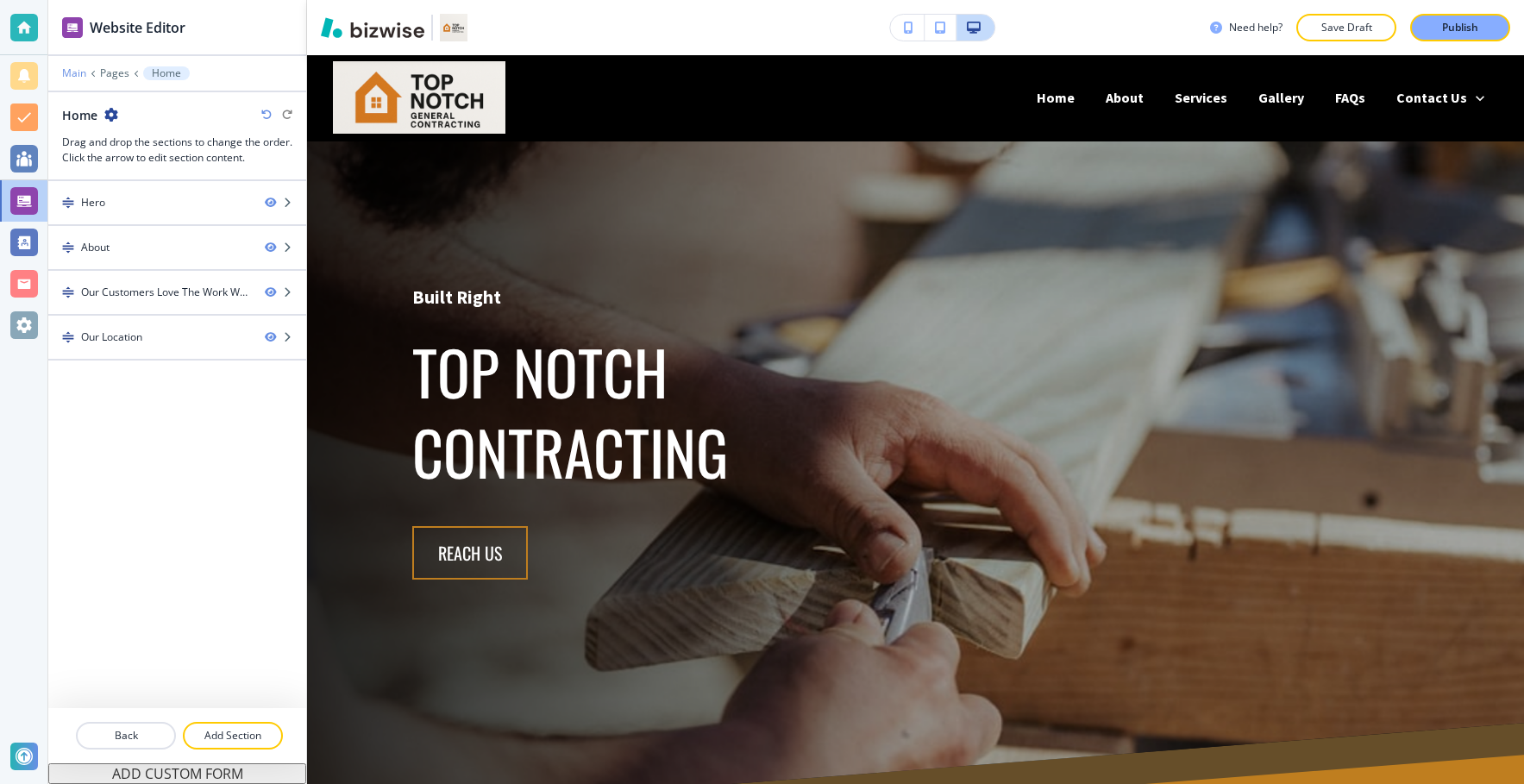 click on "Main" at bounding box center (74, 73) 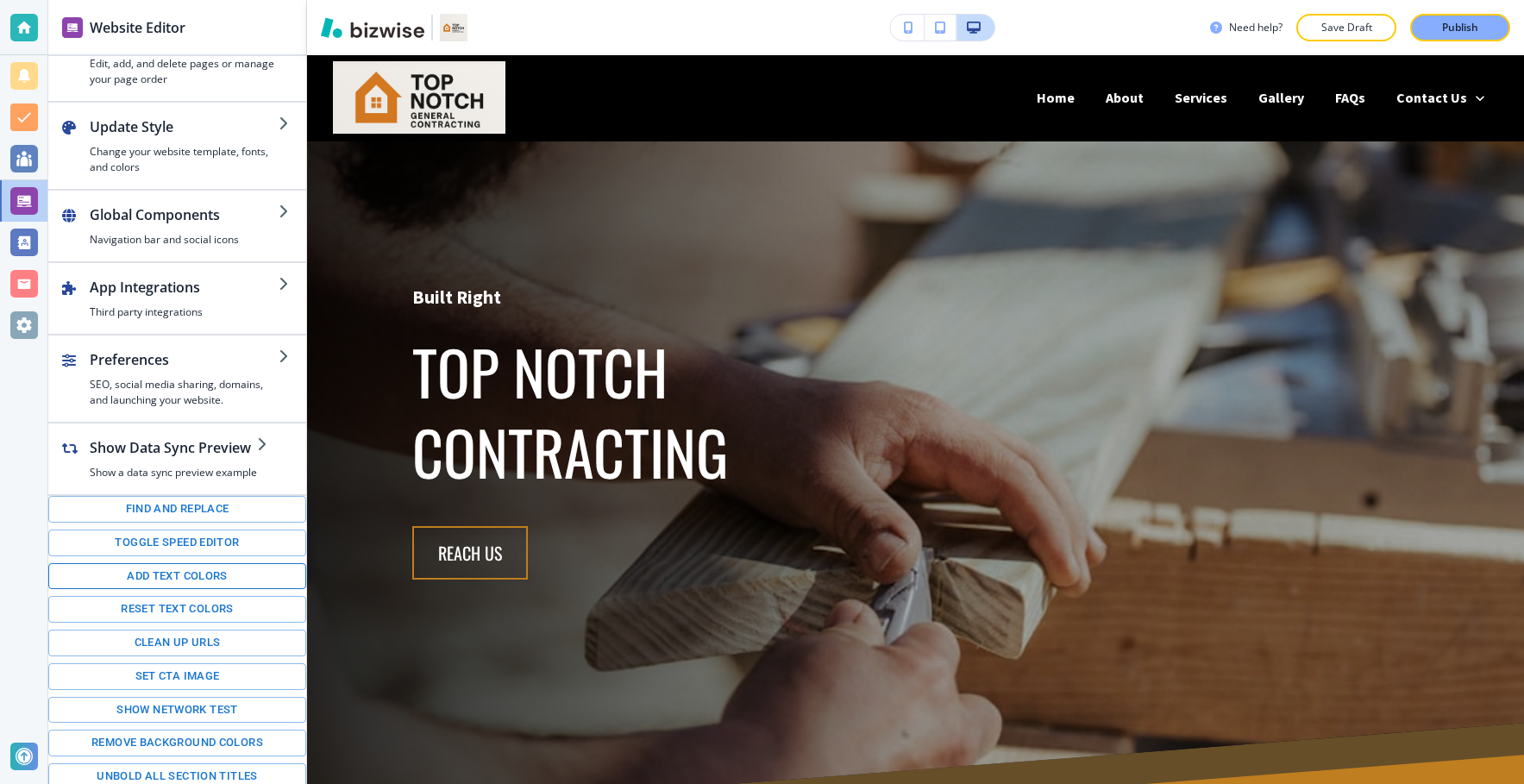 scroll, scrollTop: 47, scrollLeft: 0, axis: vertical 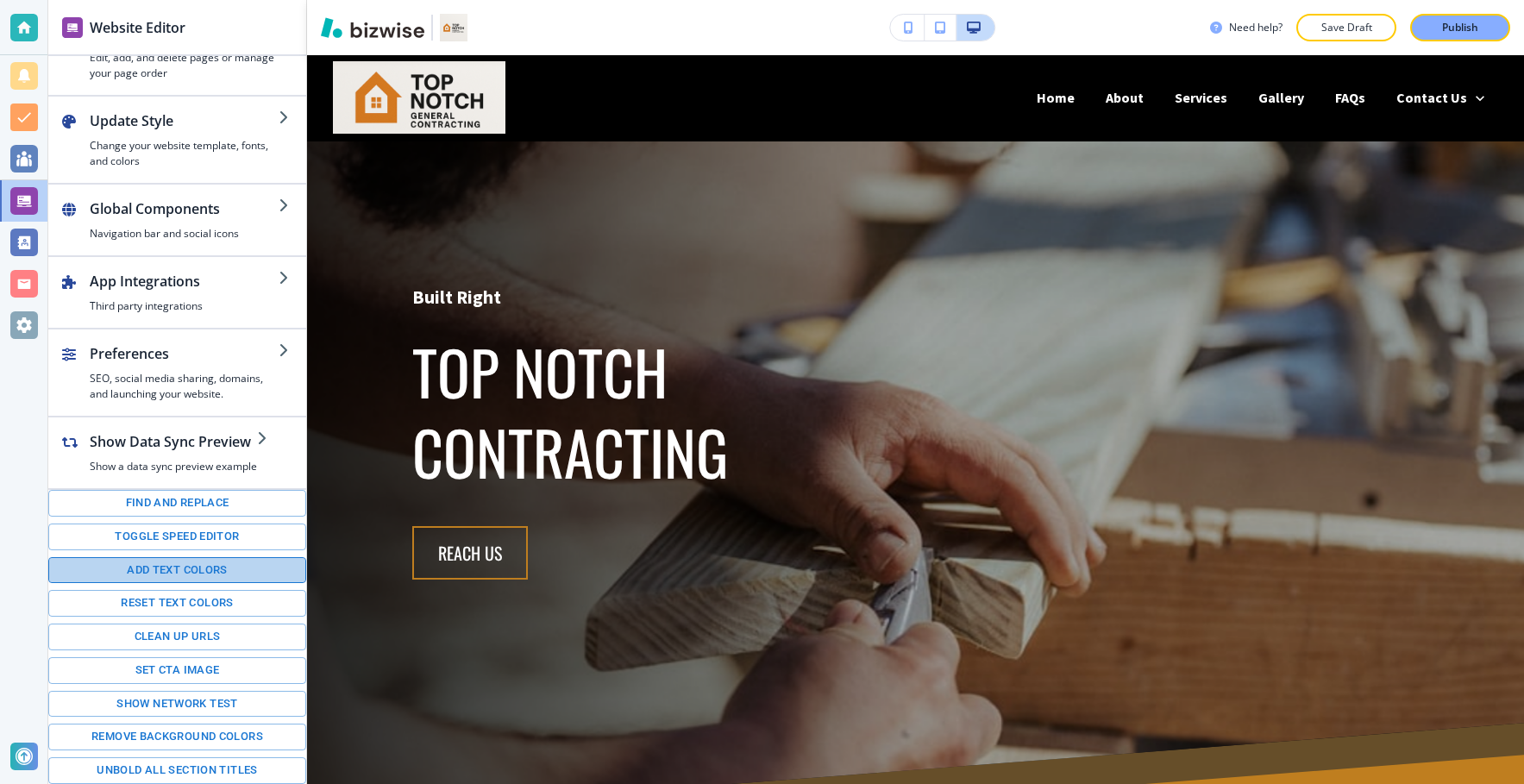 click on "Add text colors" at bounding box center (177, 570) 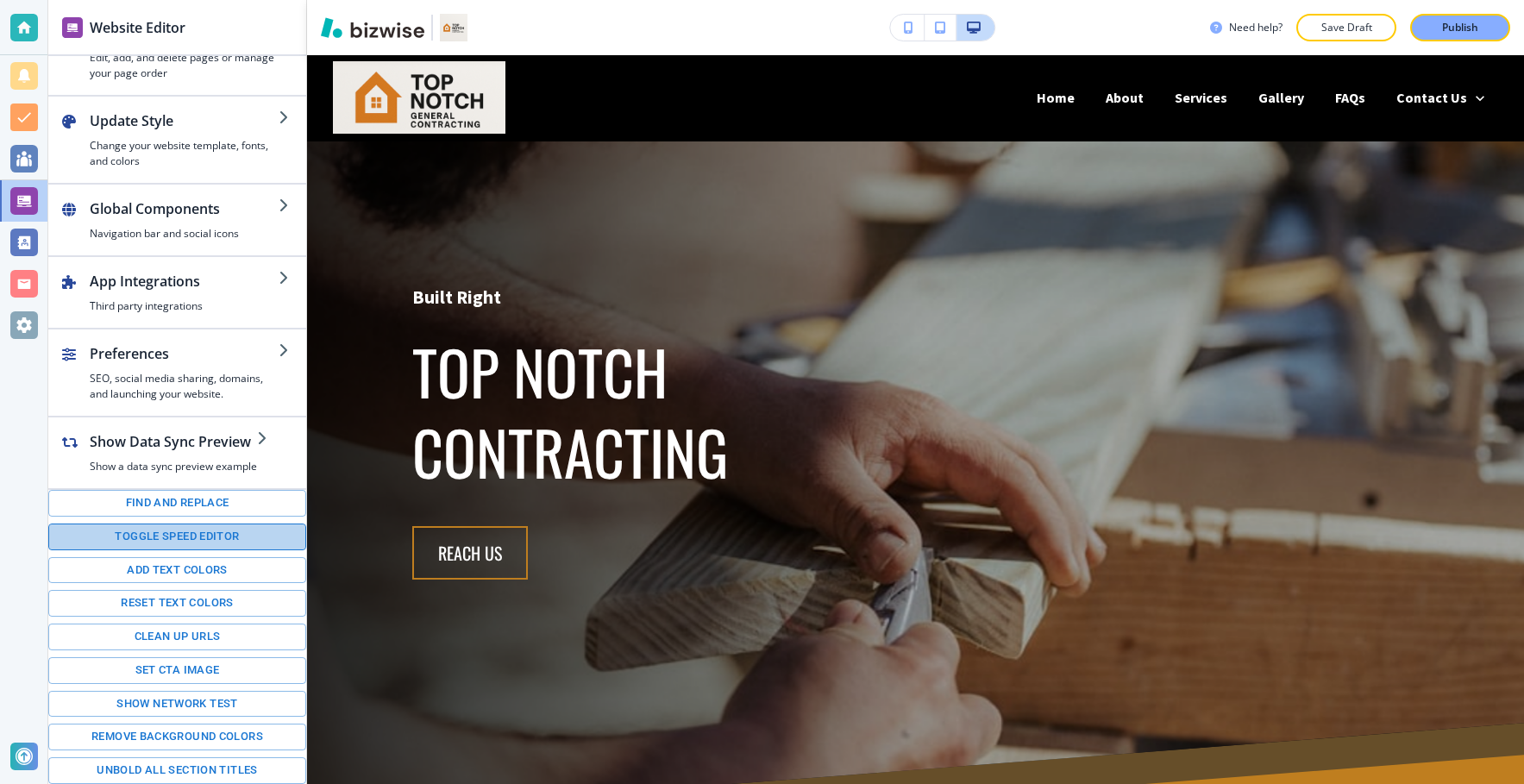 click on "Toggle speed editor" at bounding box center [177, 536] 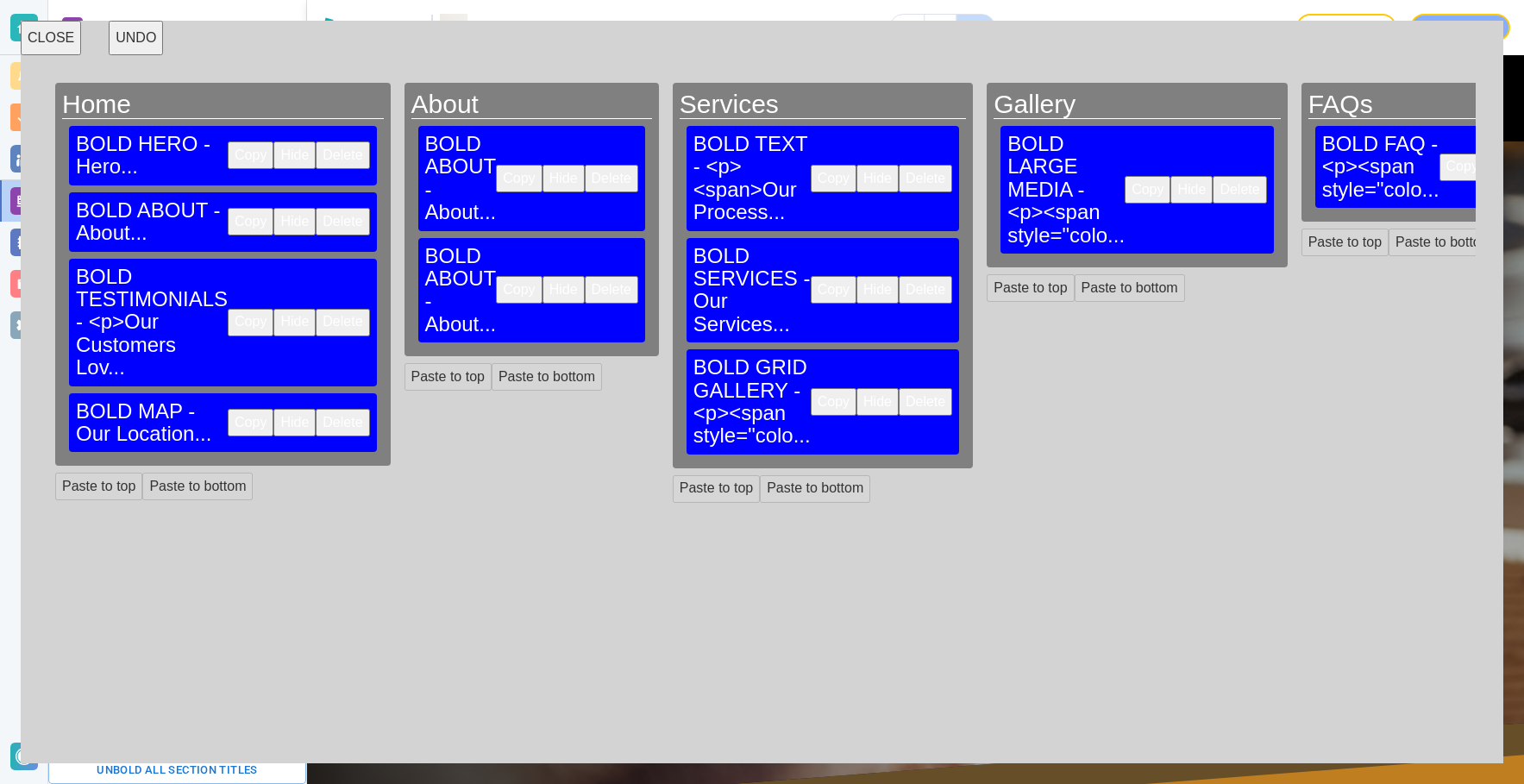 click on "CLOSE" at bounding box center [51, 38] 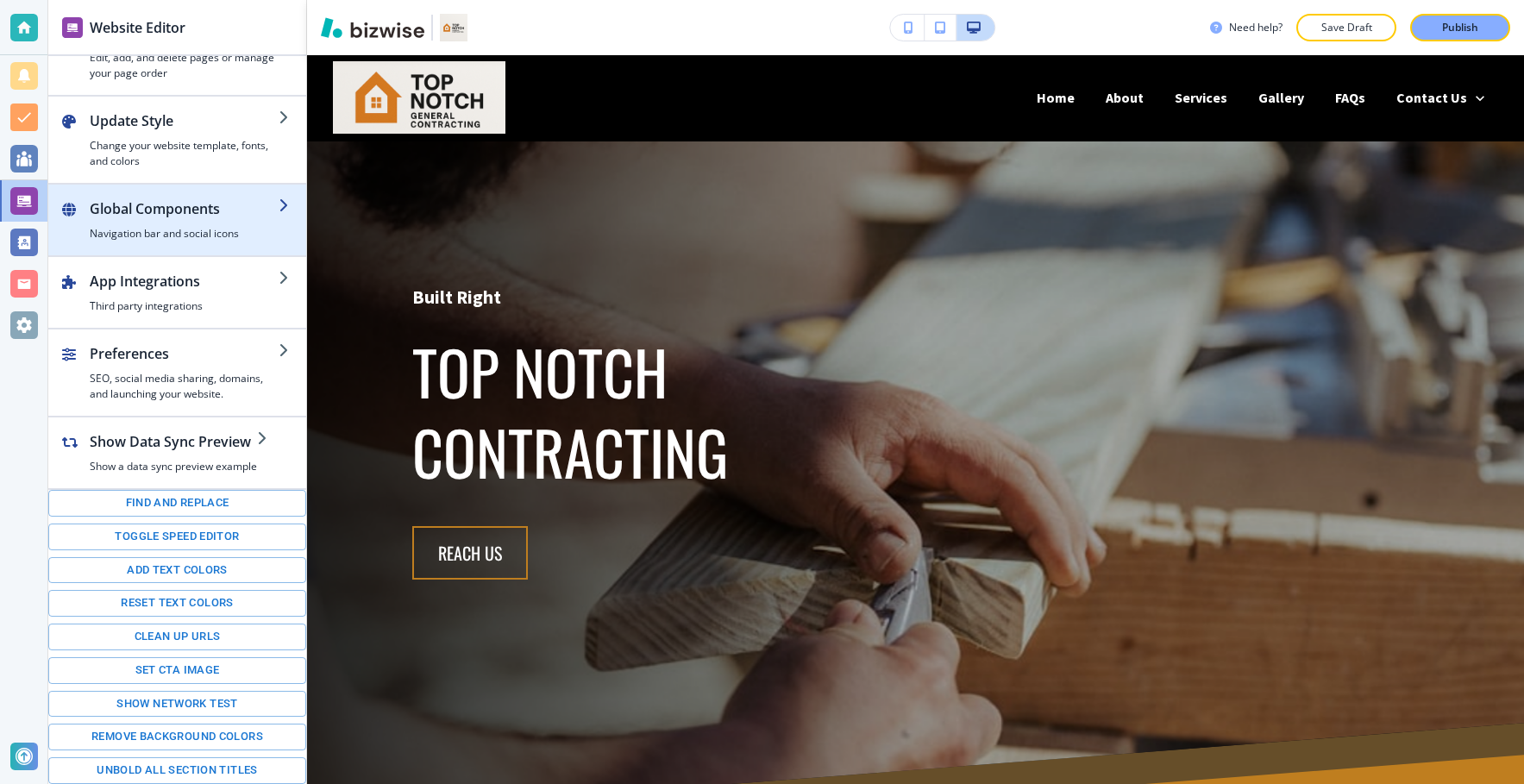 scroll, scrollTop: 0, scrollLeft: 0, axis: both 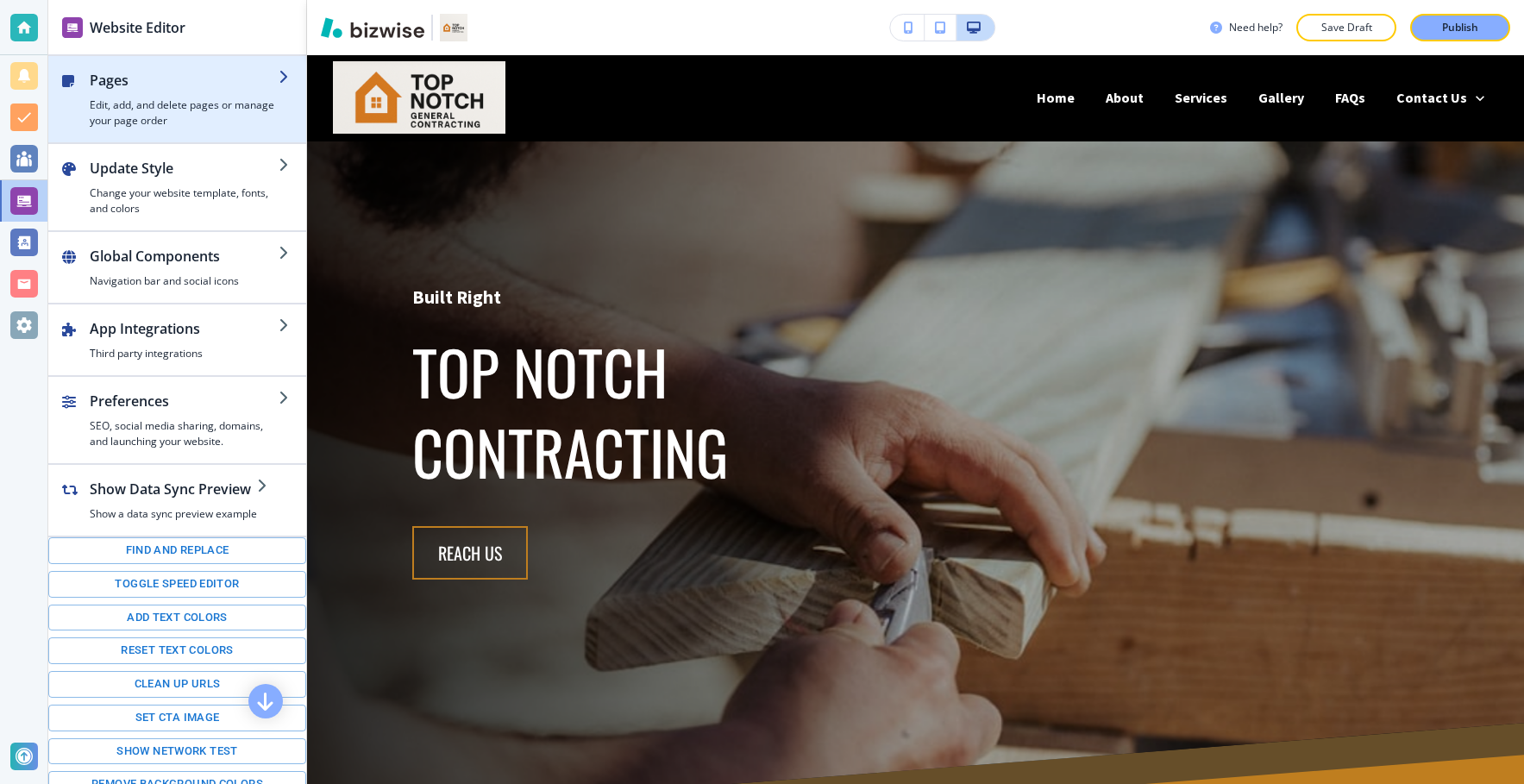 click on "Pages" at bounding box center (184, 80) 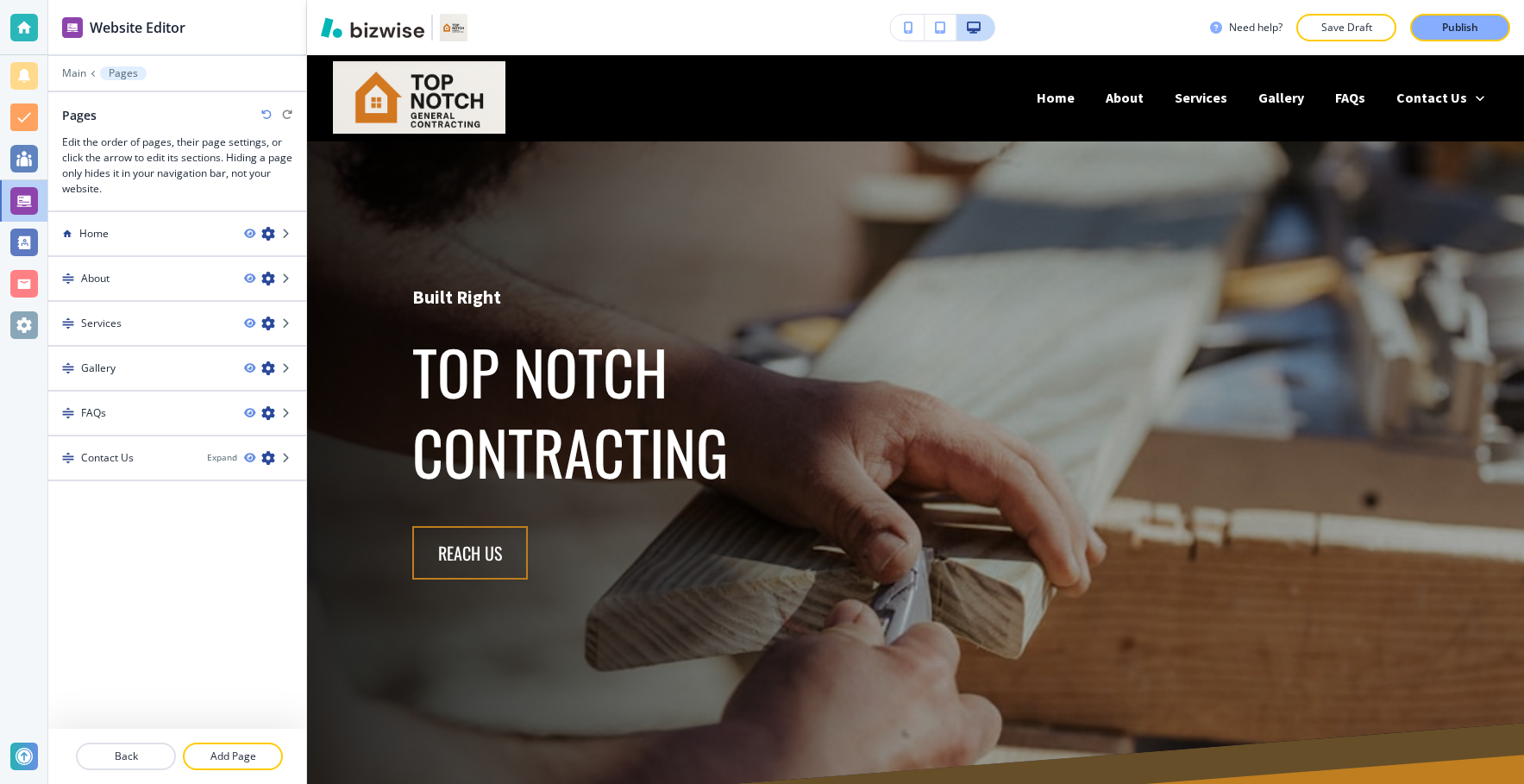 click at bounding box center (177, 85) 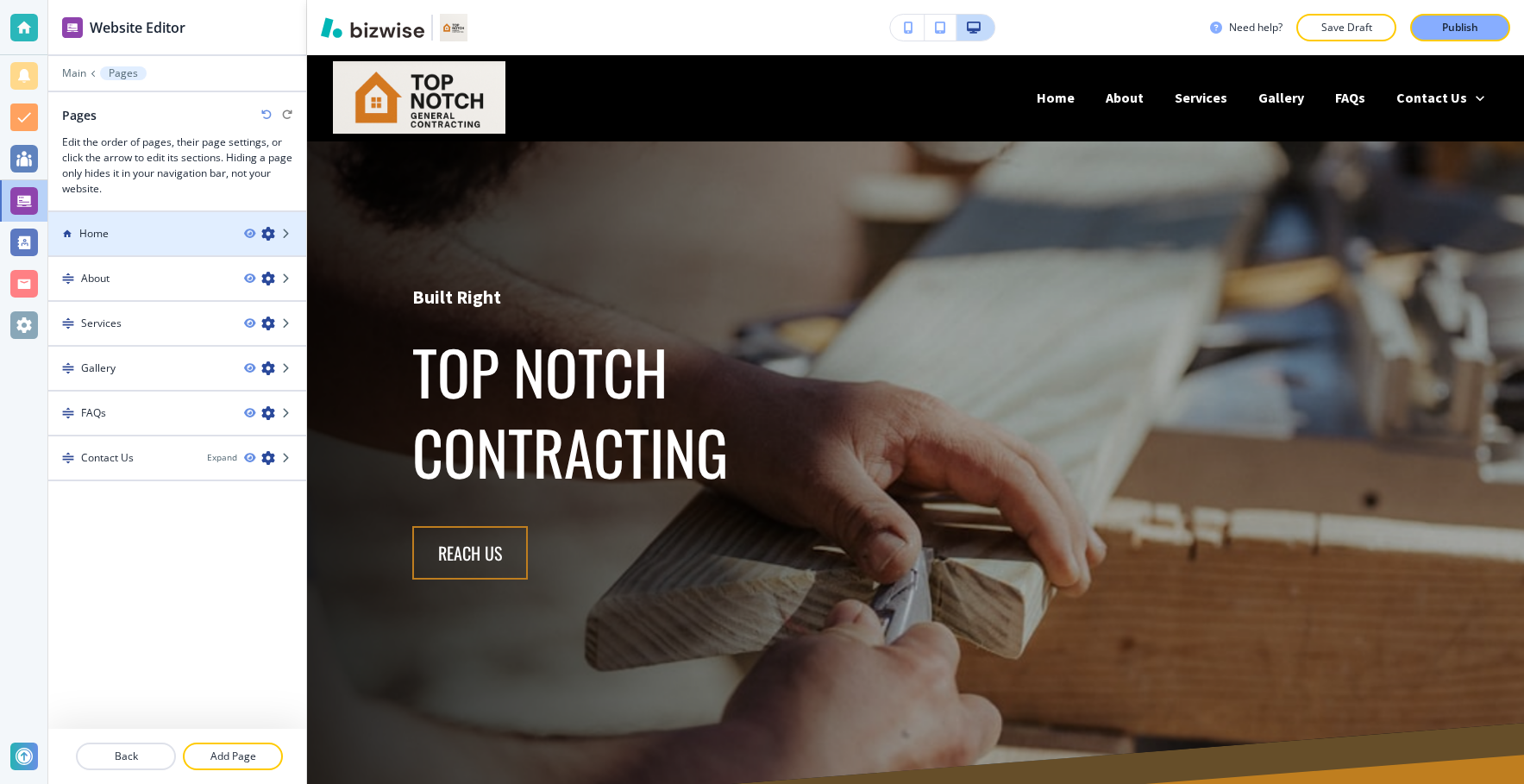 click on "Home" at bounding box center [139, 234] 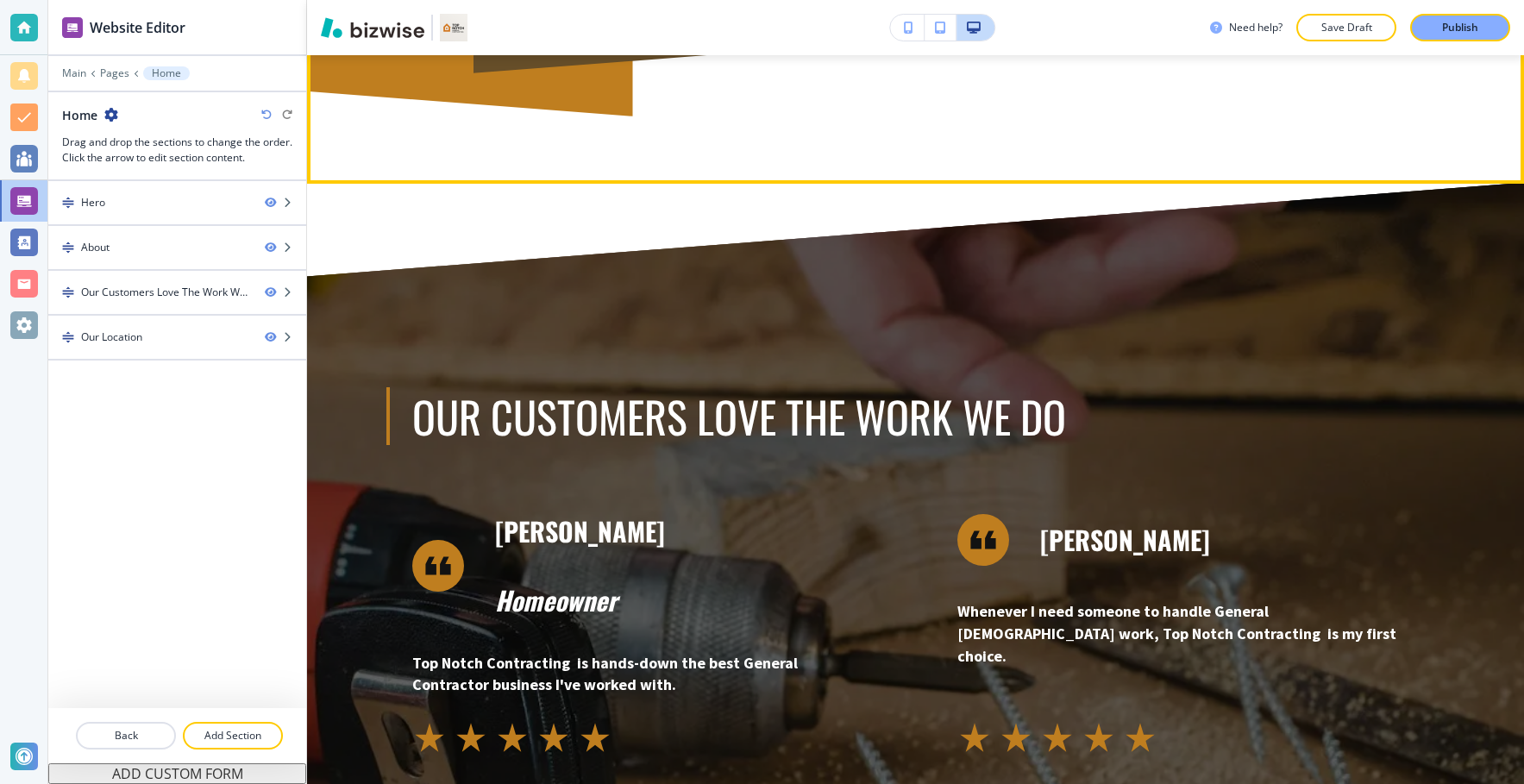 scroll, scrollTop: 1177, scrollLeft: 0, axis: vertical 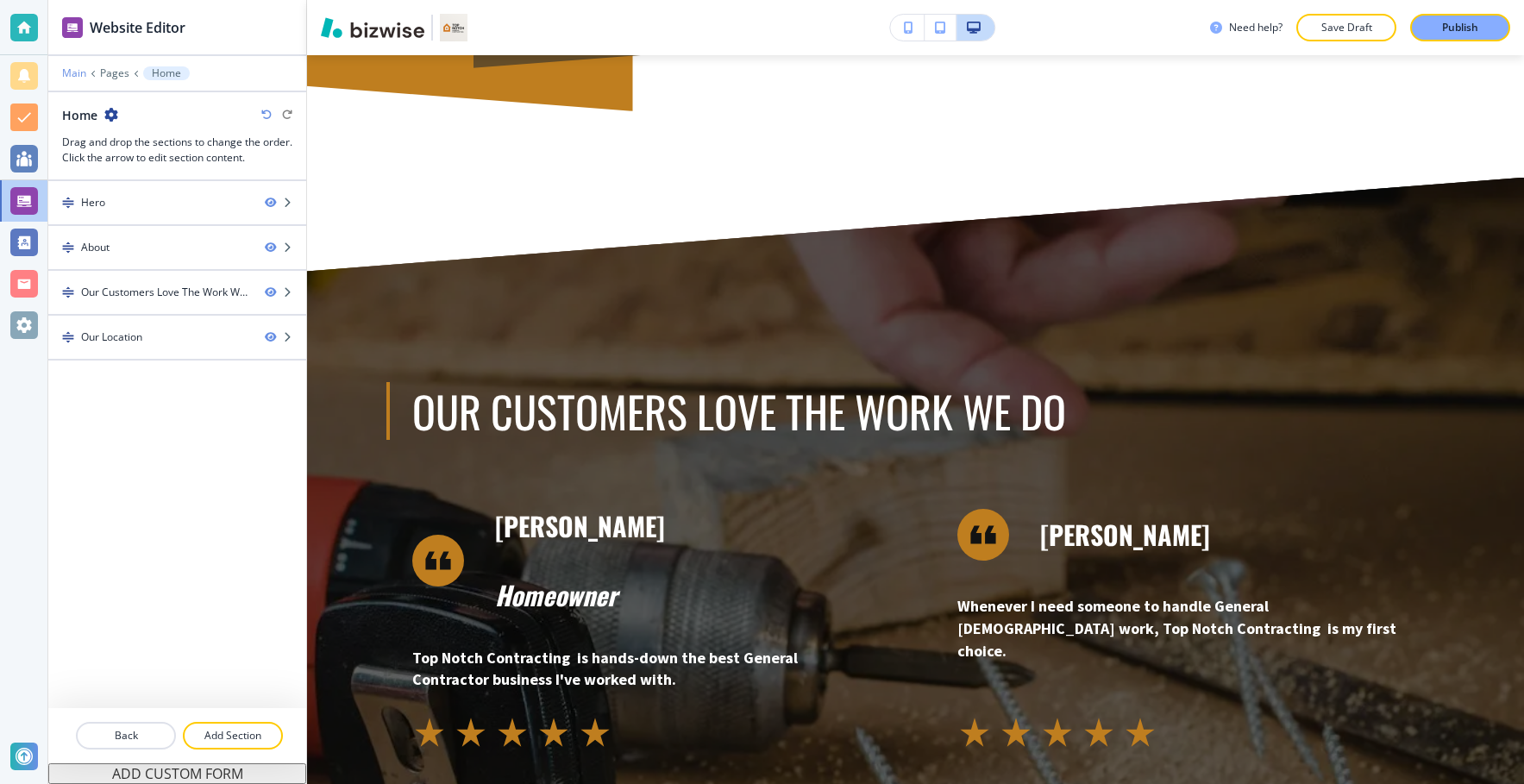click on "Main" at bounding box center [74, 73] 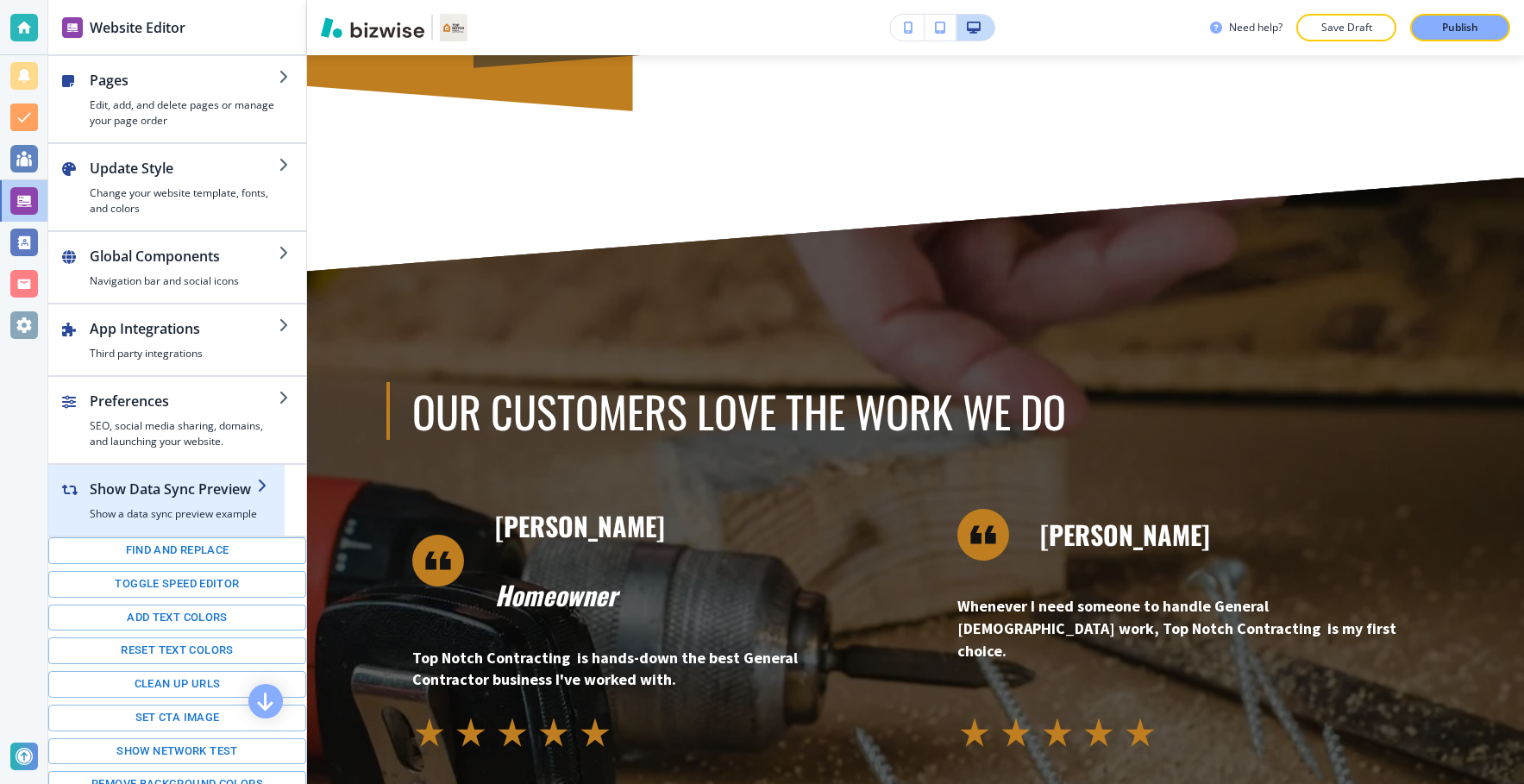 scroll, scrollTop: 47, scrollLeft: 0, axis: vertical 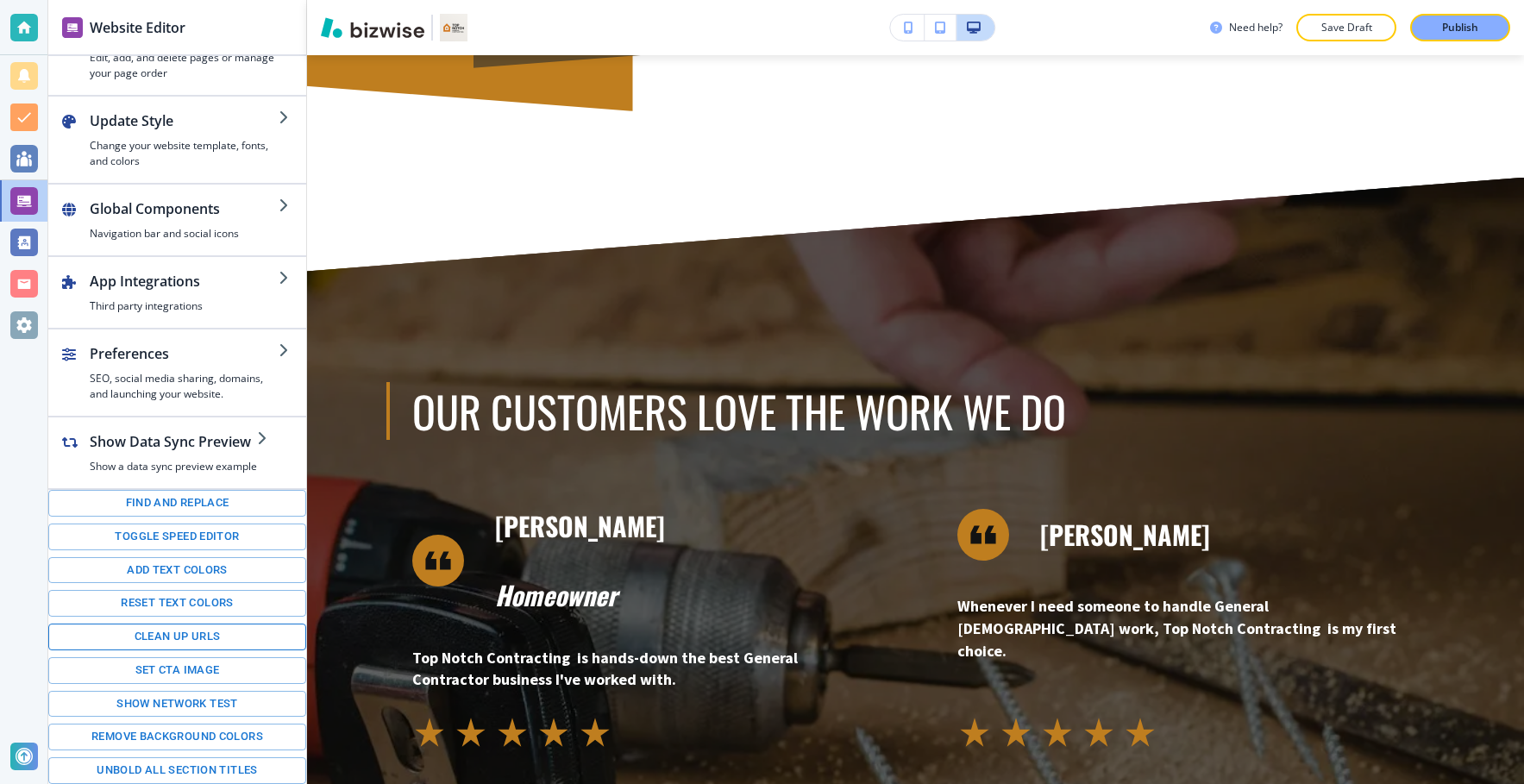 click on "Clean up URLs" at bounding box center (177, 637) 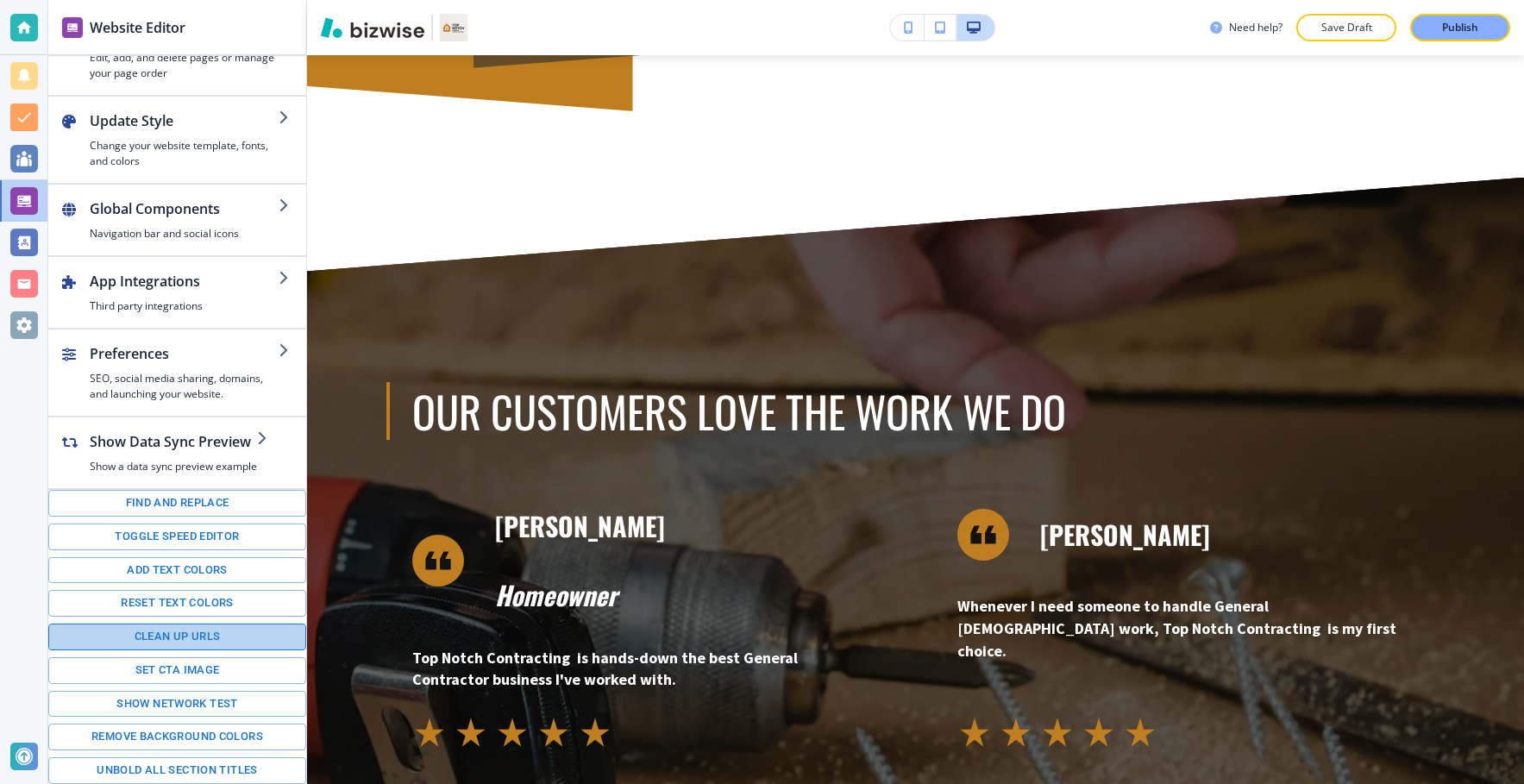 click on "Clean up URLs" at bounding box center (177, 637) 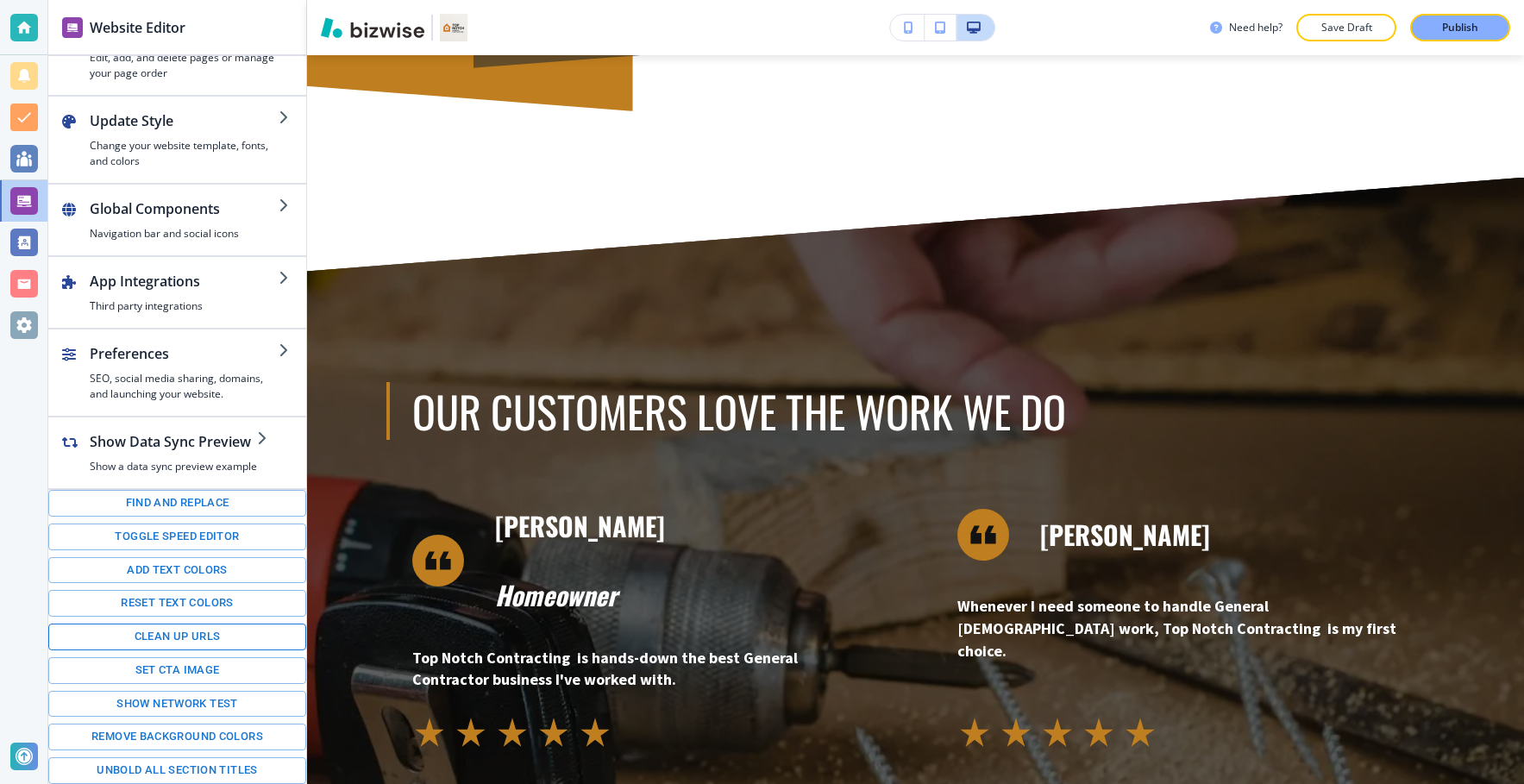 click on "Clean up URLs" at bounding box center (177, 637) 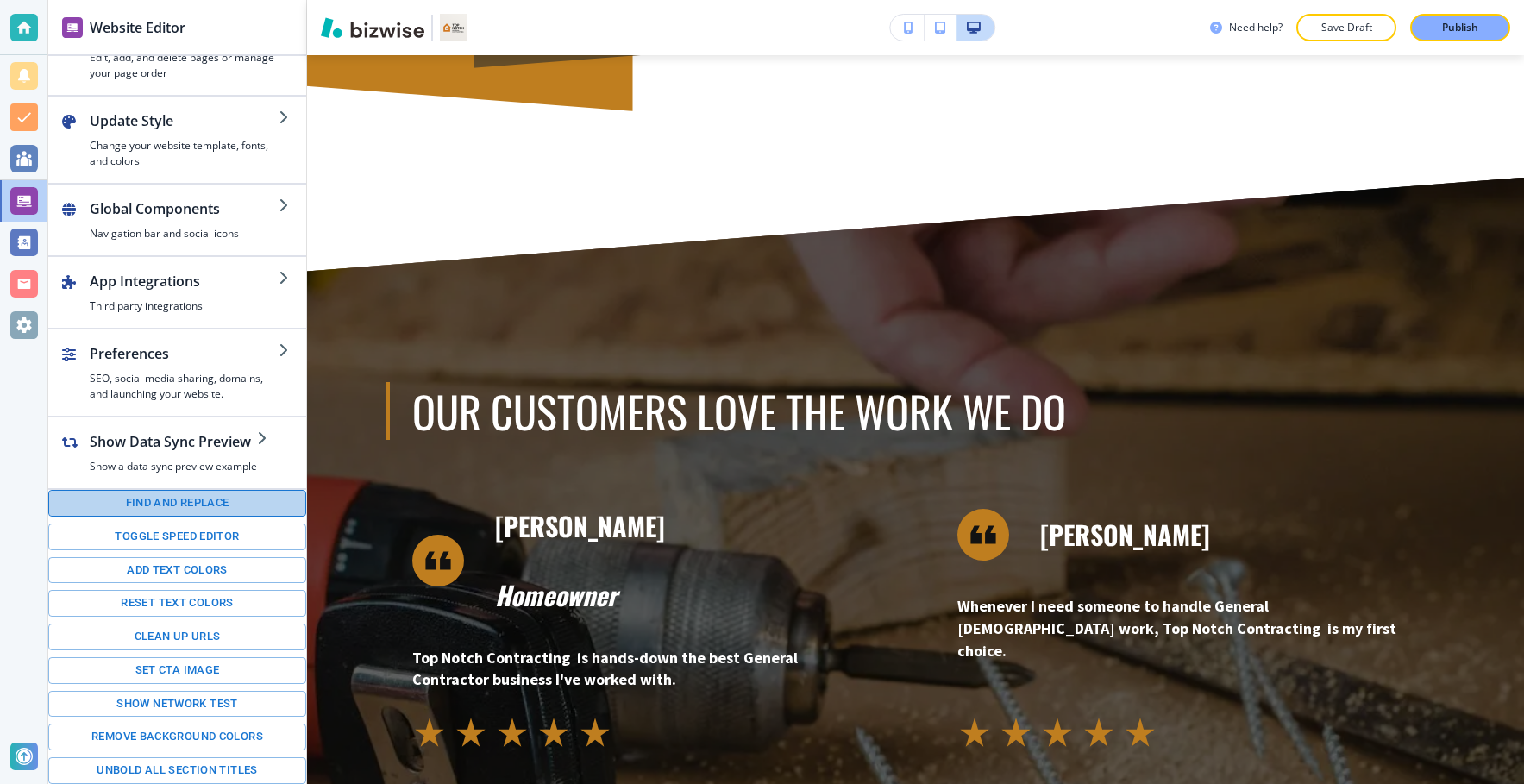 click on "Find and replace" at bounding box center (177, 503) 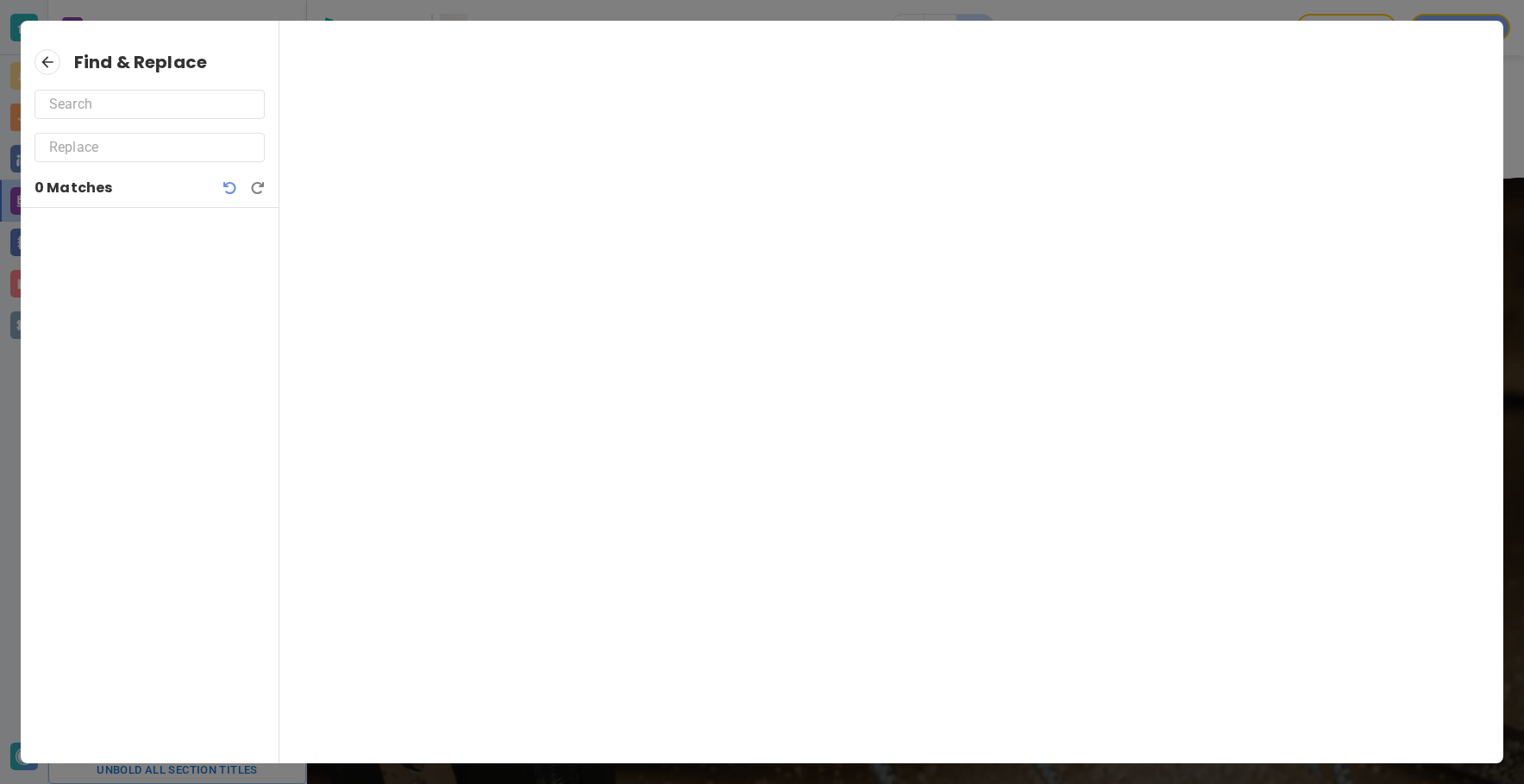click 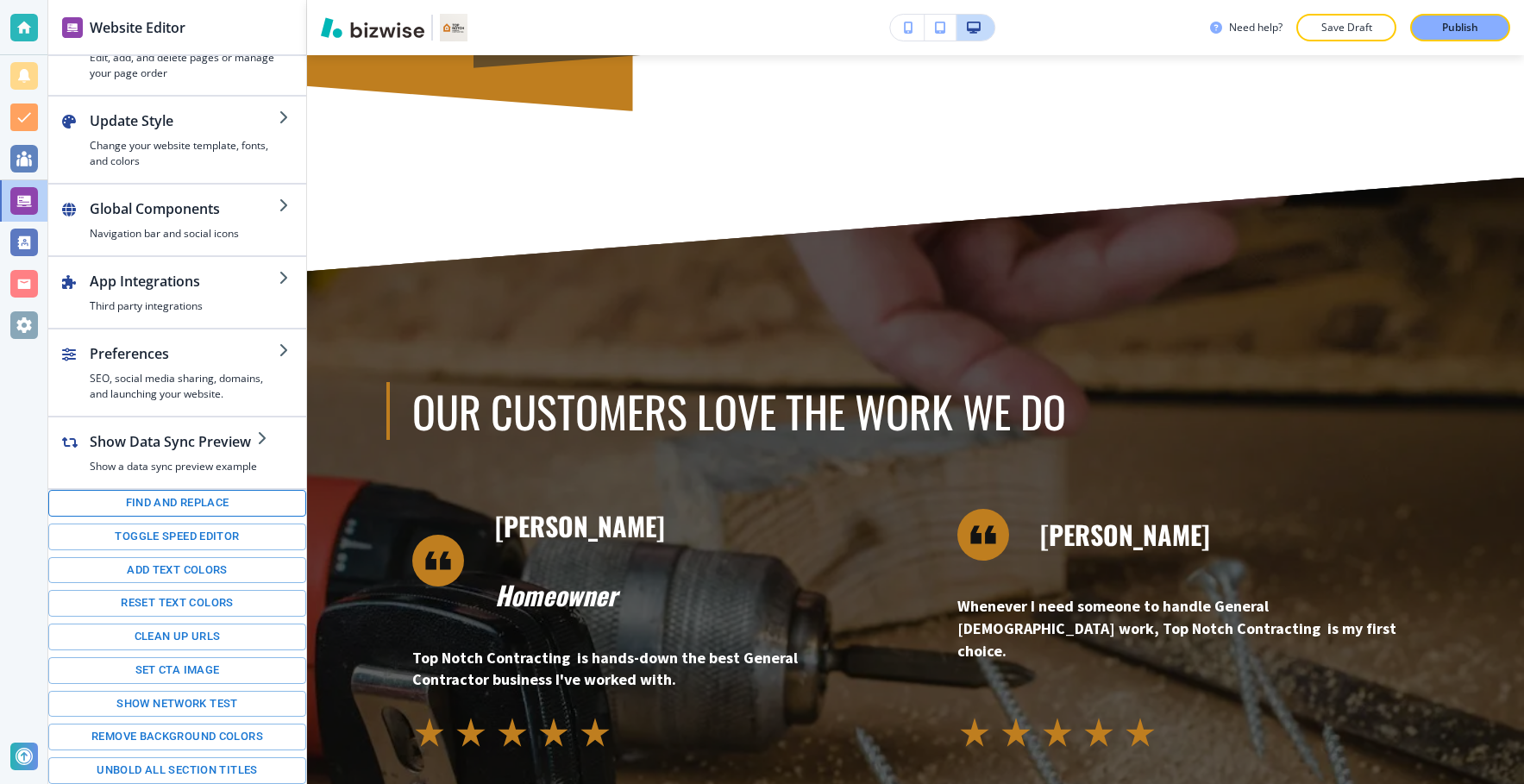 click on "Find and replace" at bounding box center [177, 503] 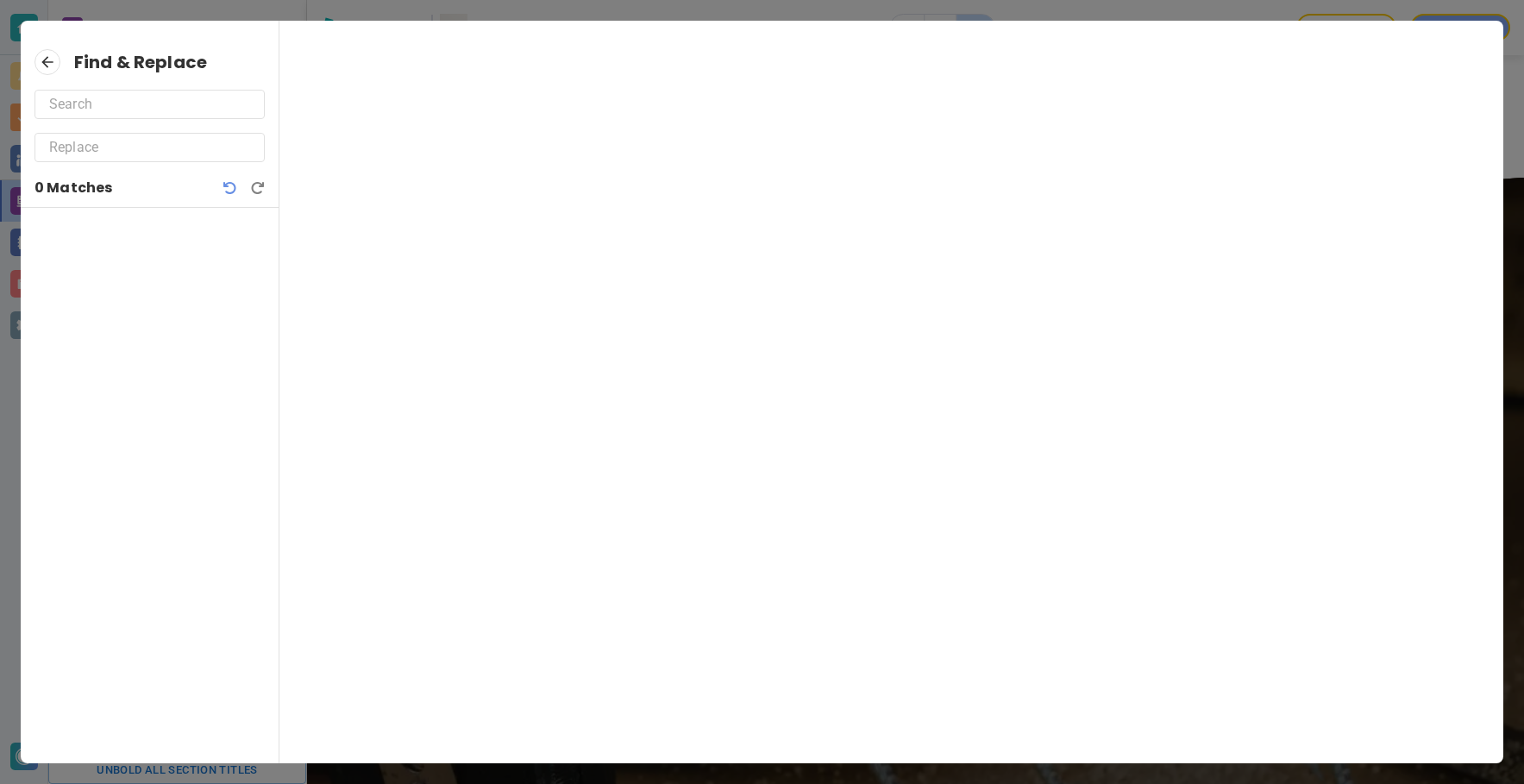 click at bounding box center (149, 104) 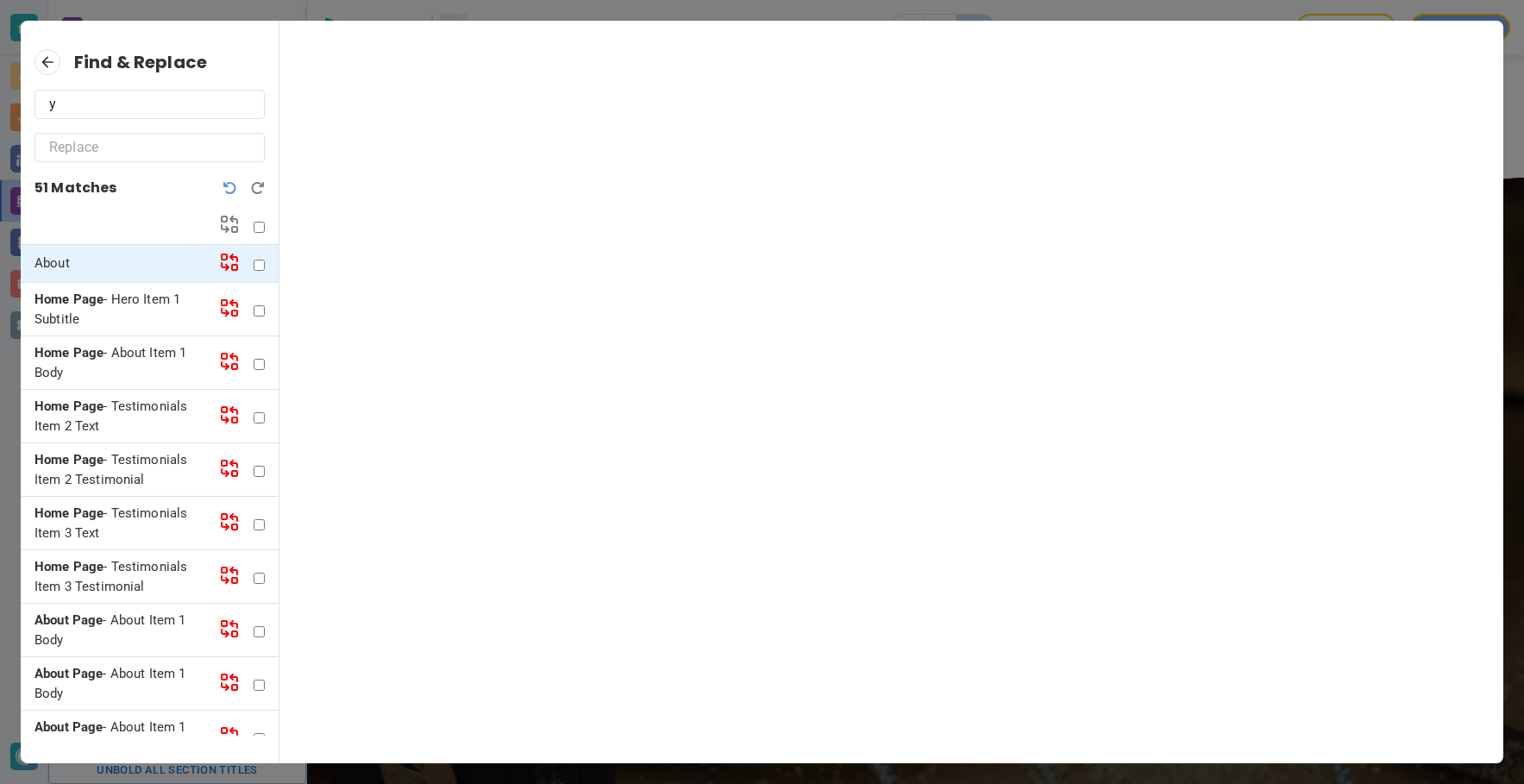 type on "y" 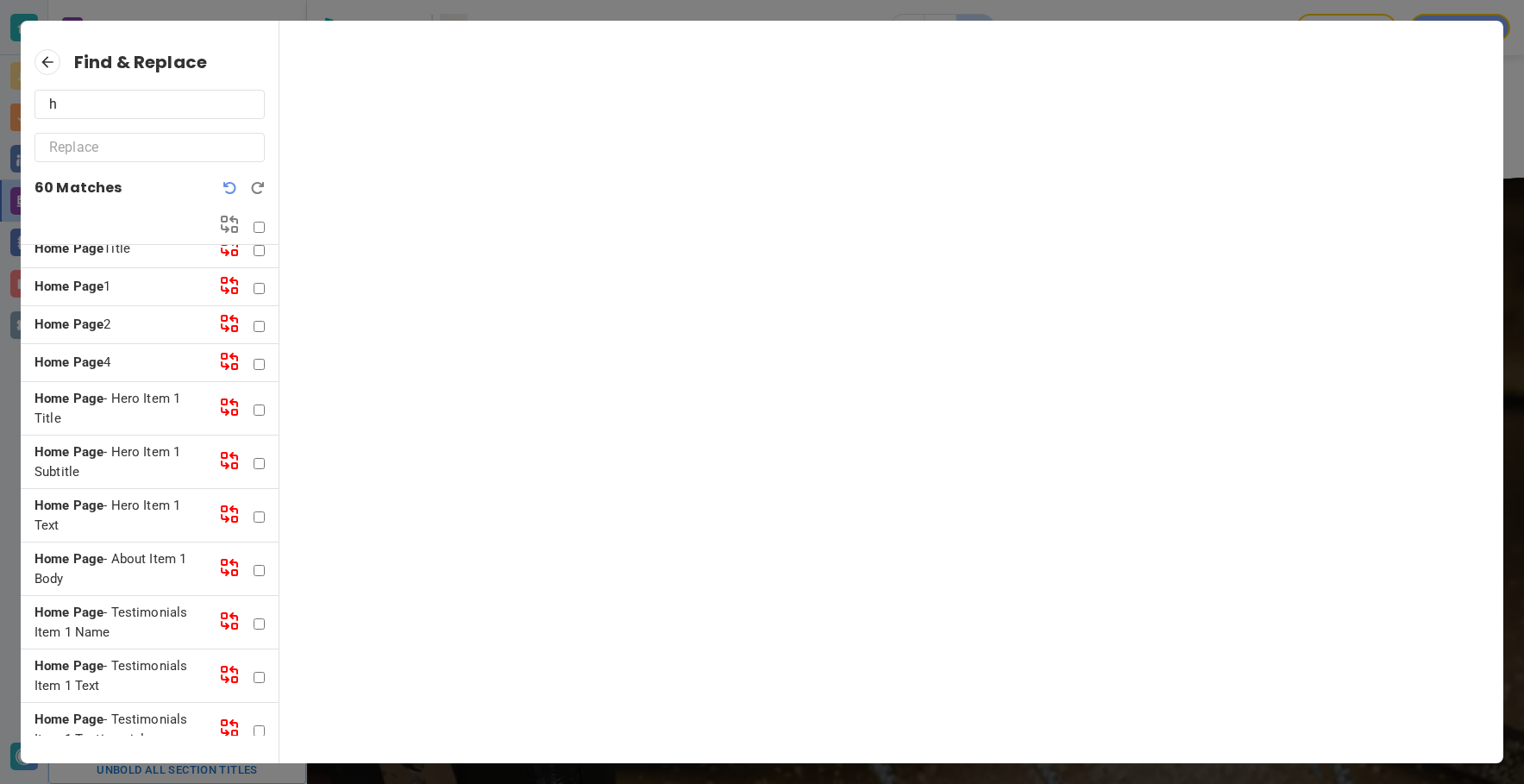 scroll, scrollTop: 0, scrollLeft: 0, axis: both 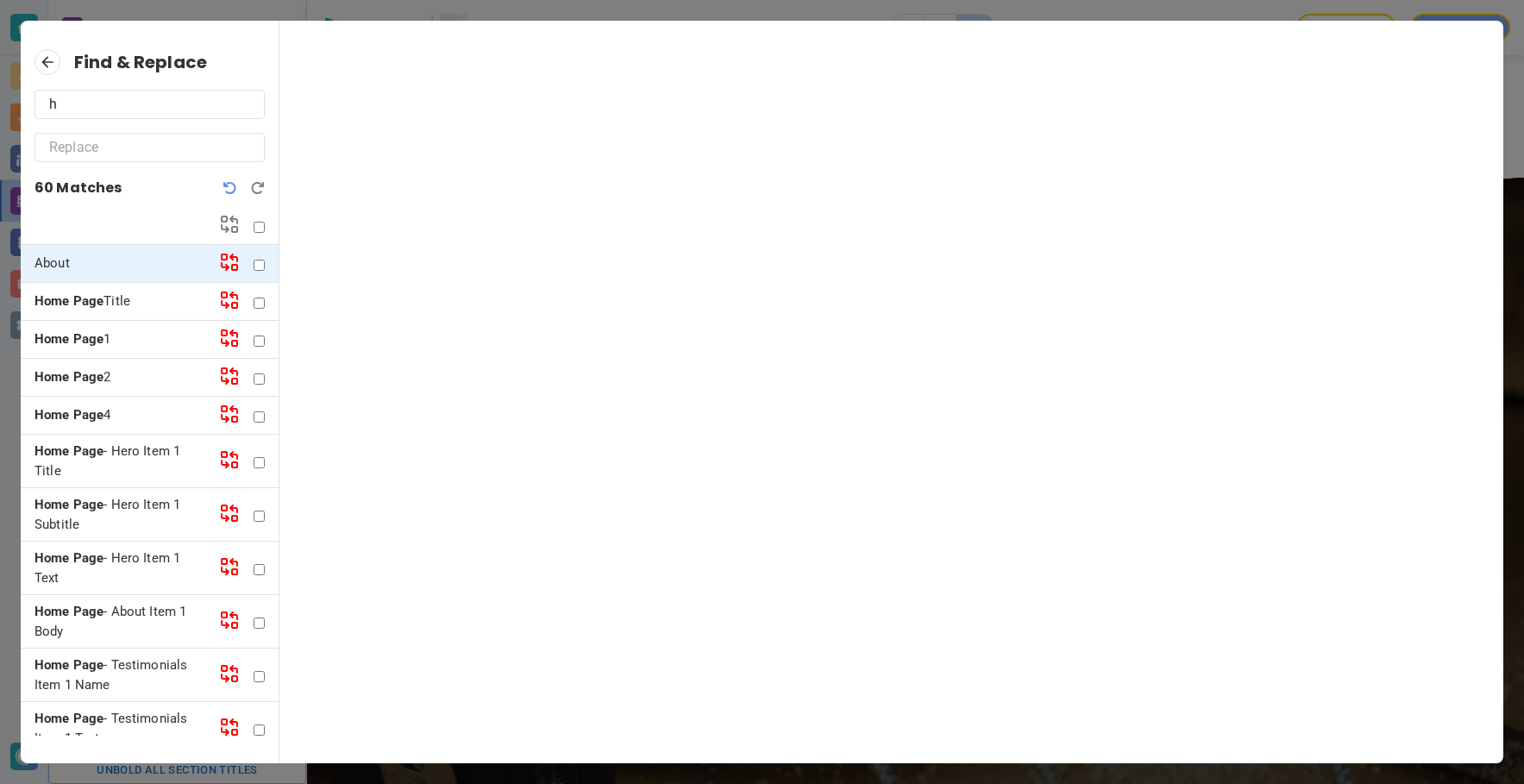 type on "h" 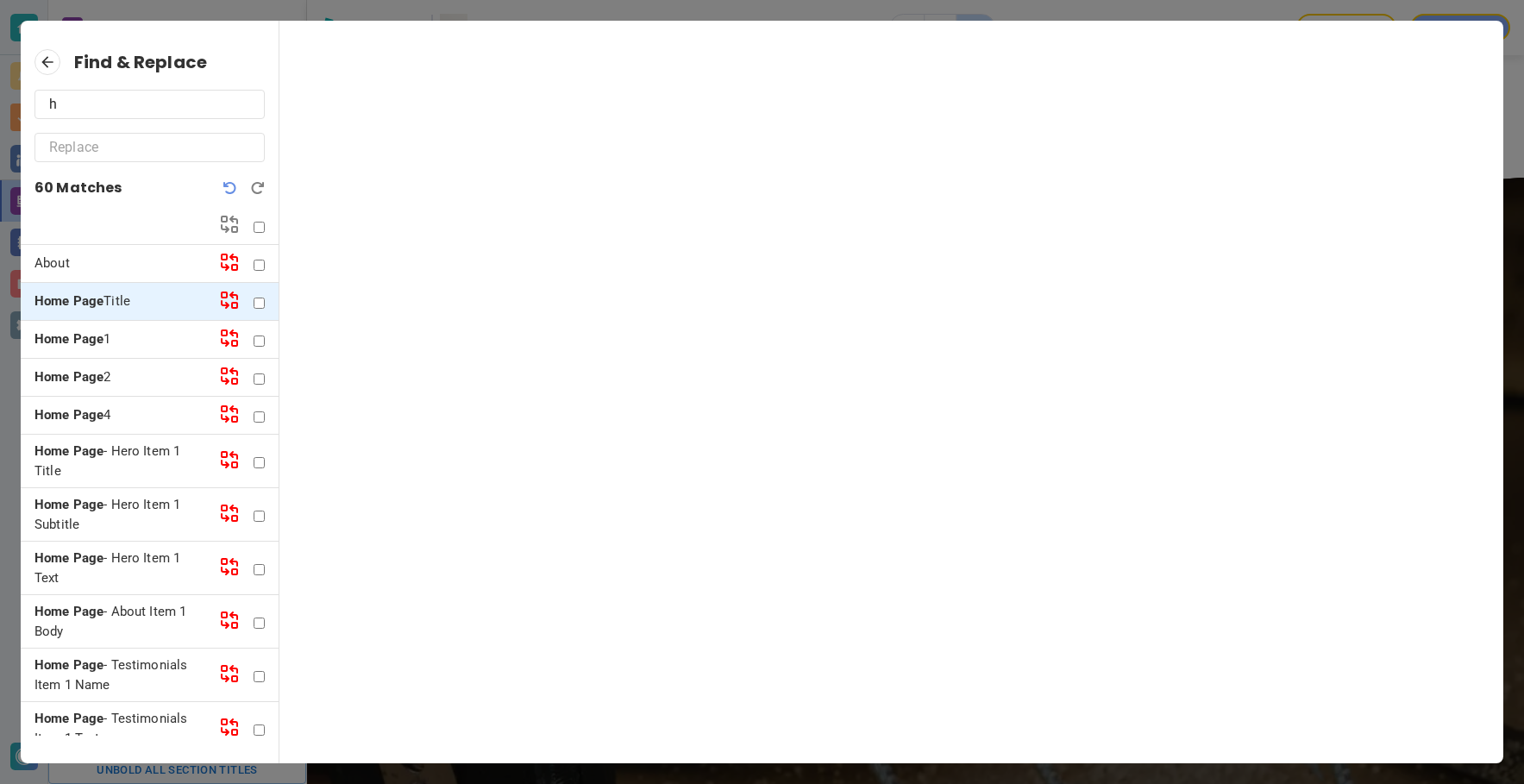 click on "Home Page    Title" at bounding box center [120, 301] 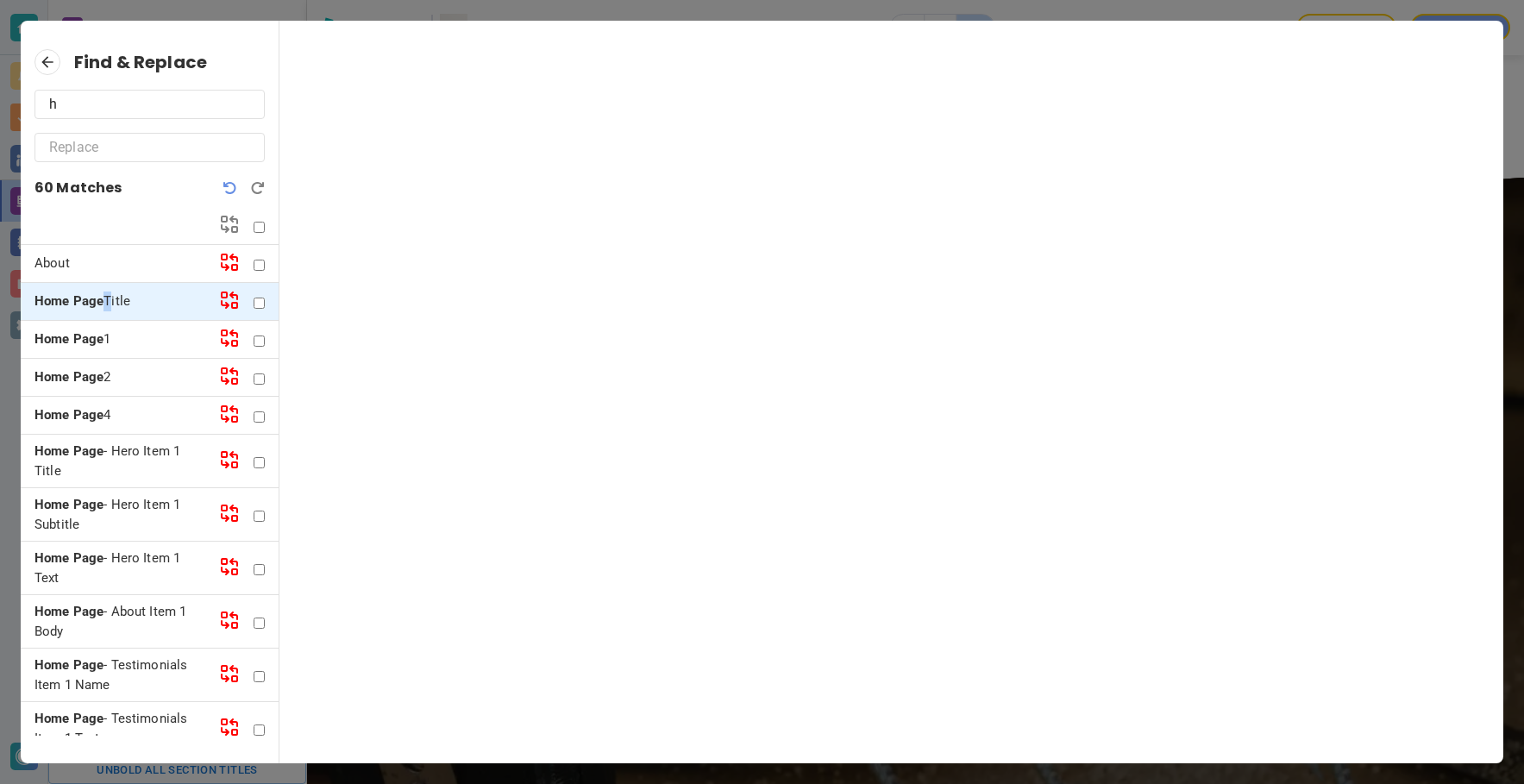 click on "Home Page" at bounding box center [69, 301] 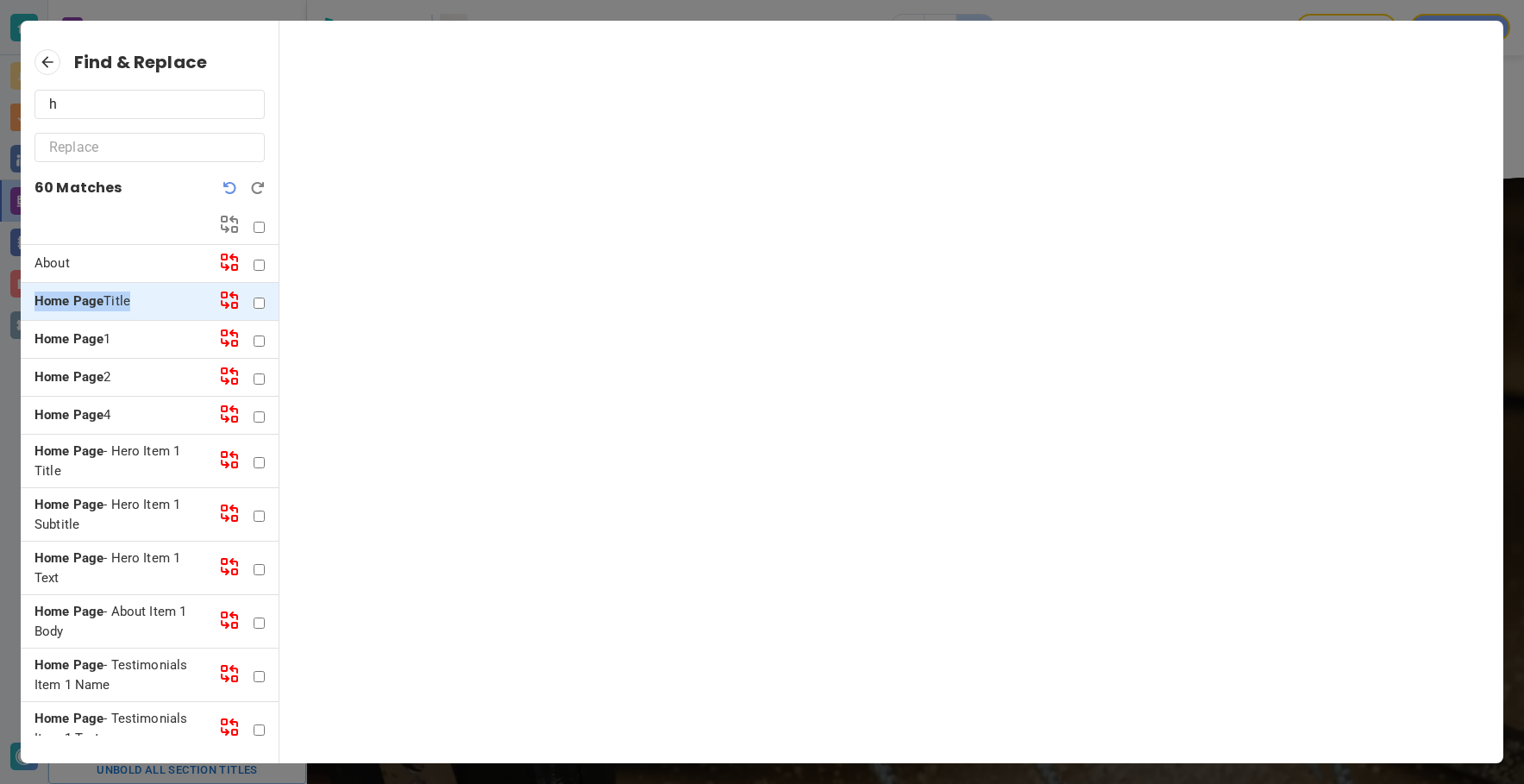 click on "Home Page" at bounding box center (69, 301) 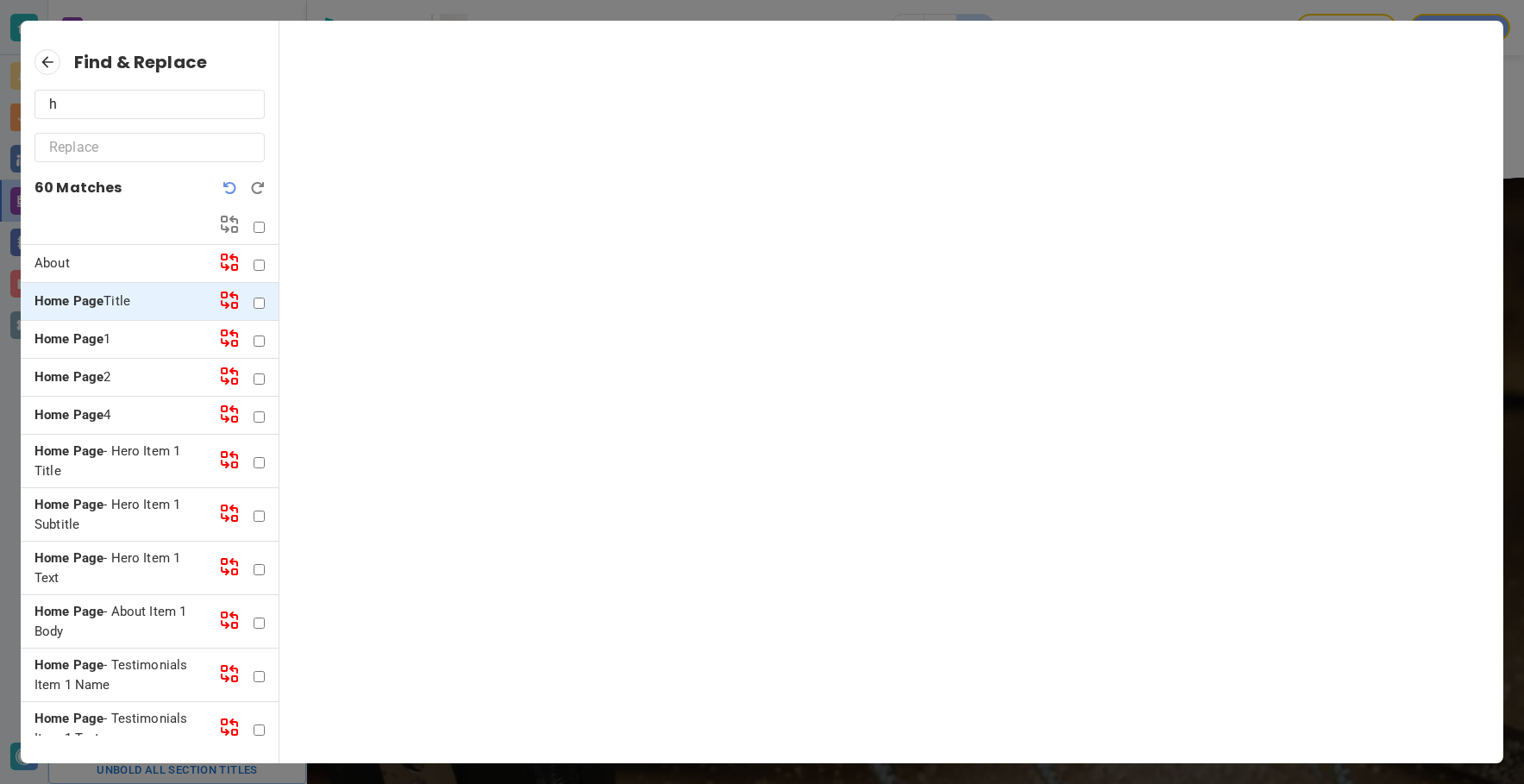 click on "Home Page    Title" at bounding box center (120, 301) 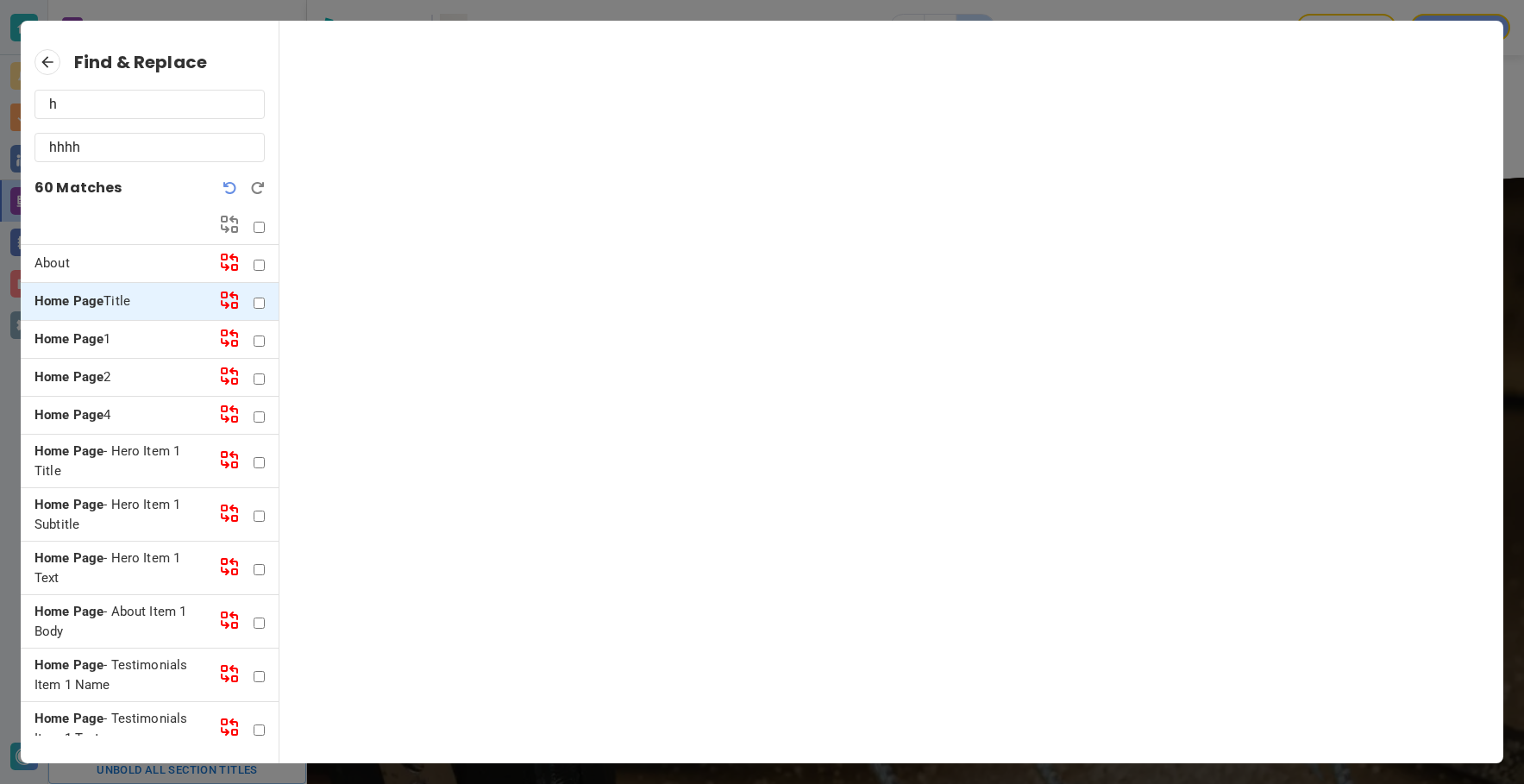 type on "hhhh" 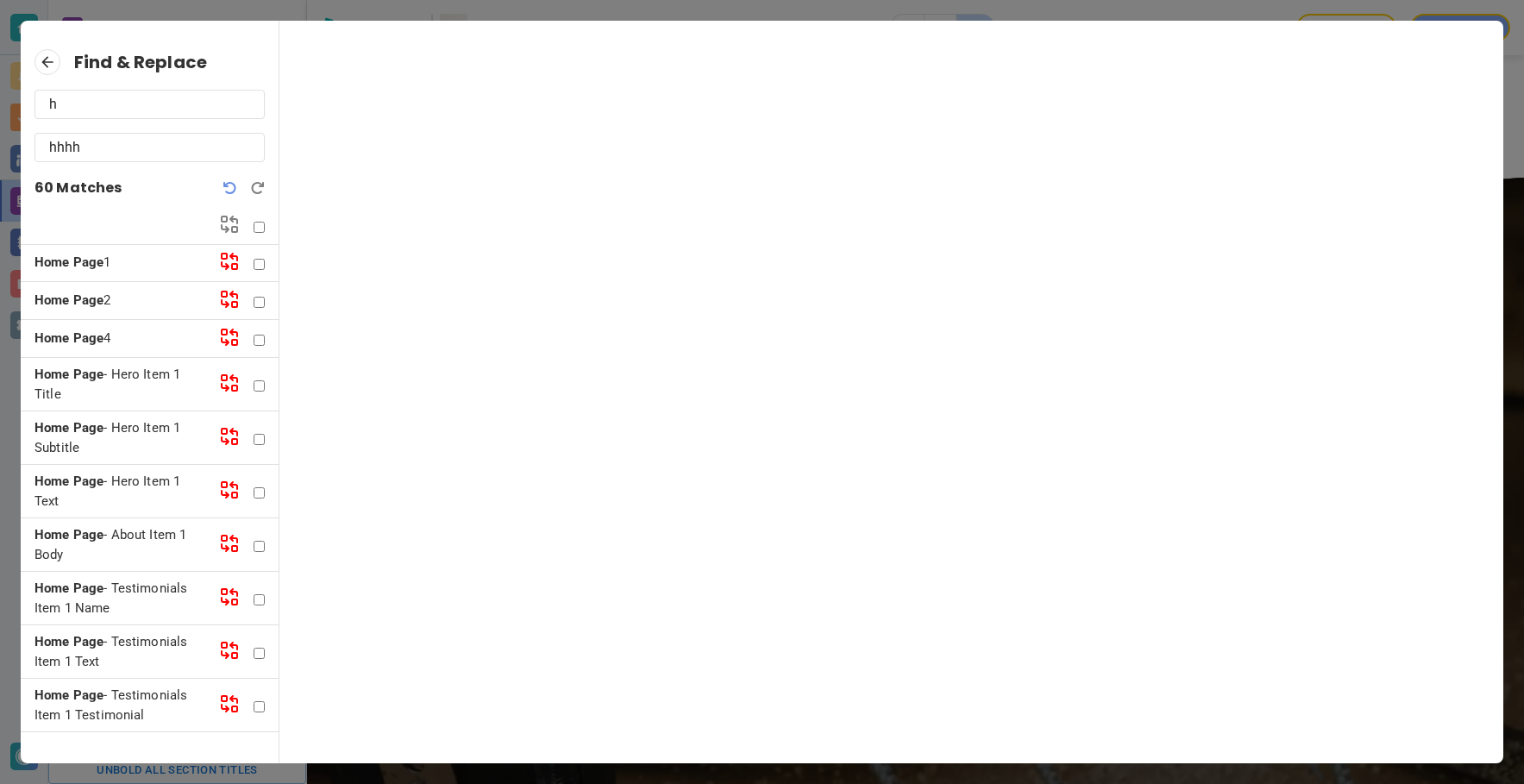 scroll, scrollTop: 0, scrollLeft: 0, axis: both 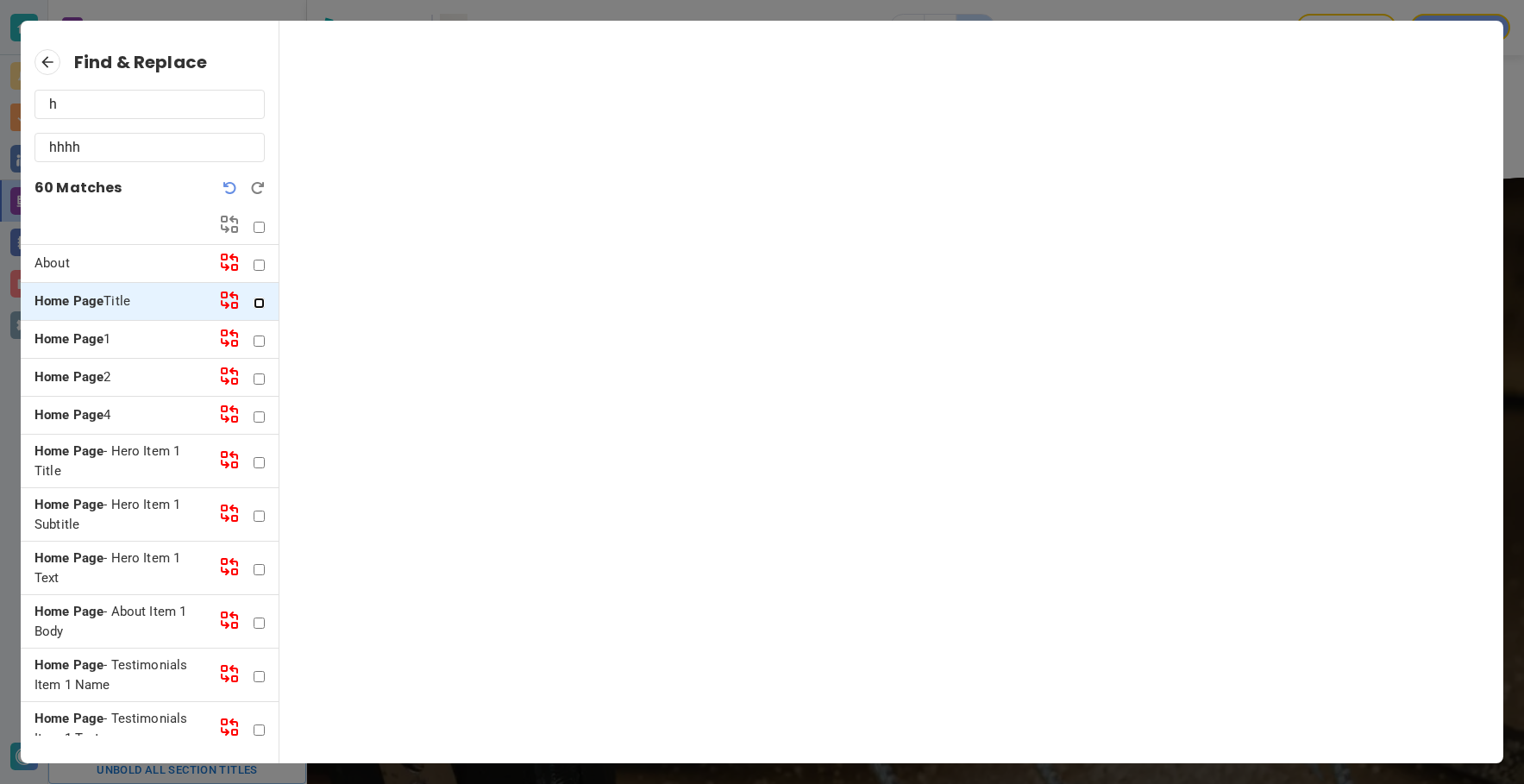 click at bounding box center [259, 303] 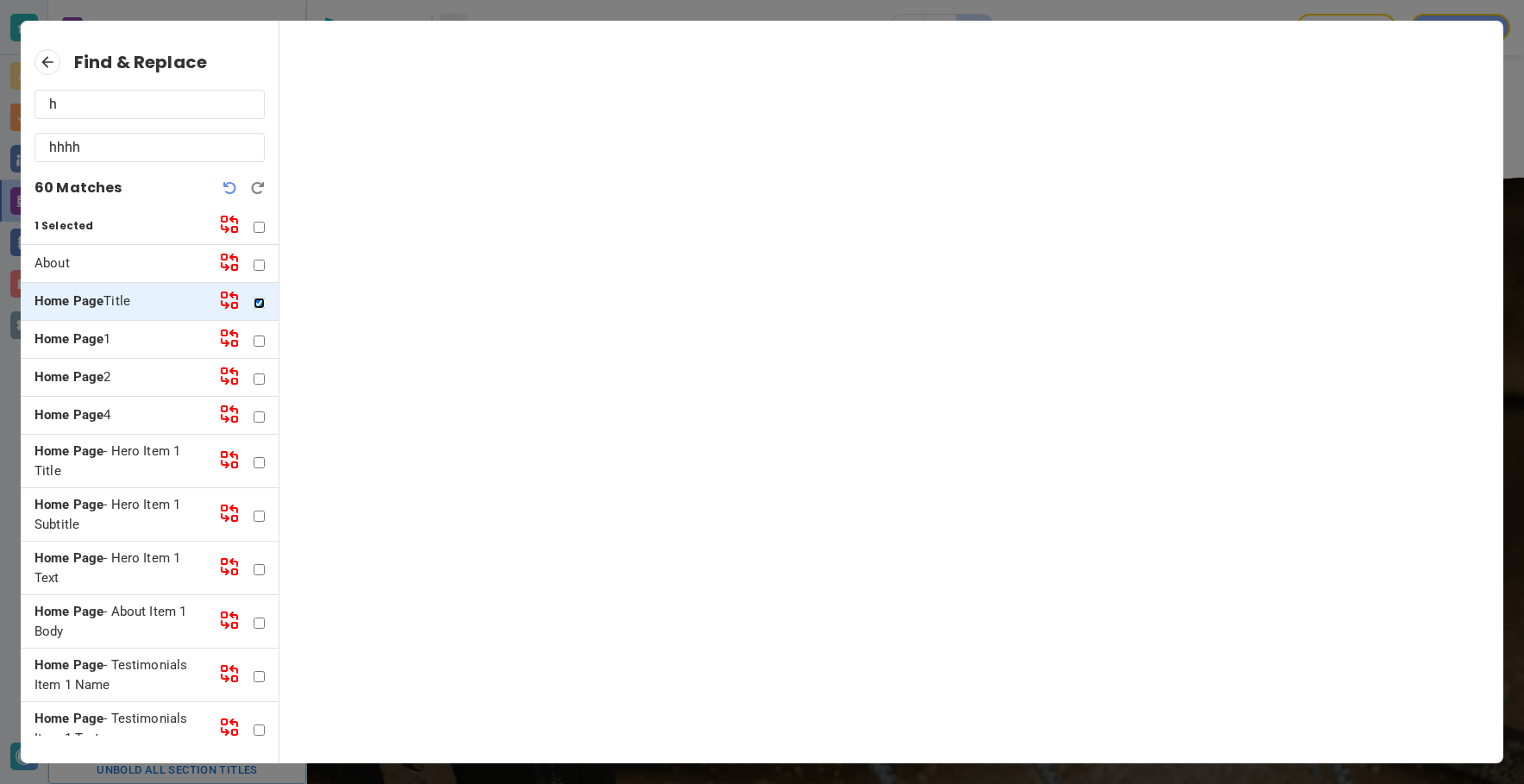 click at bounding box center (259, 303) 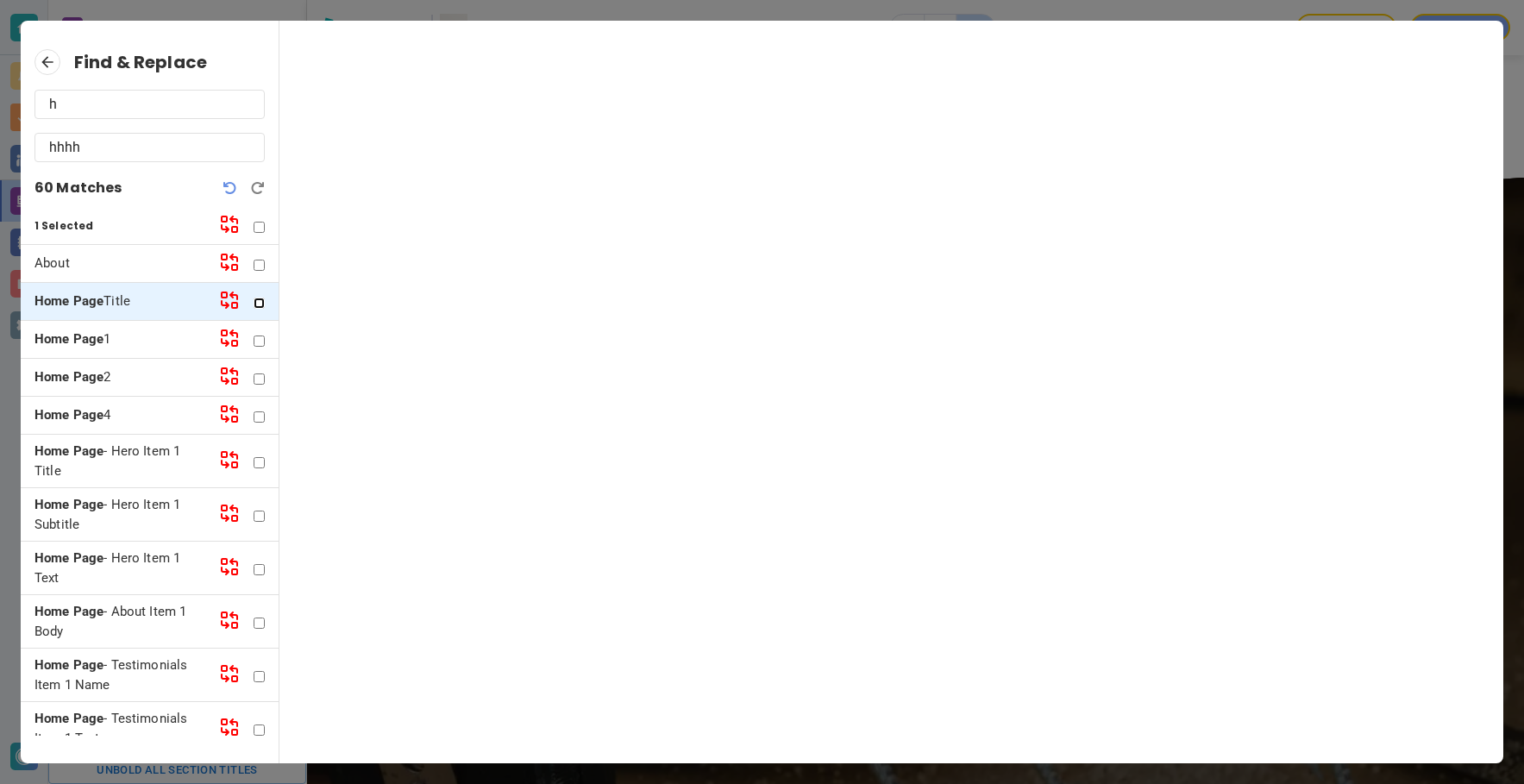 checkbox on "false" 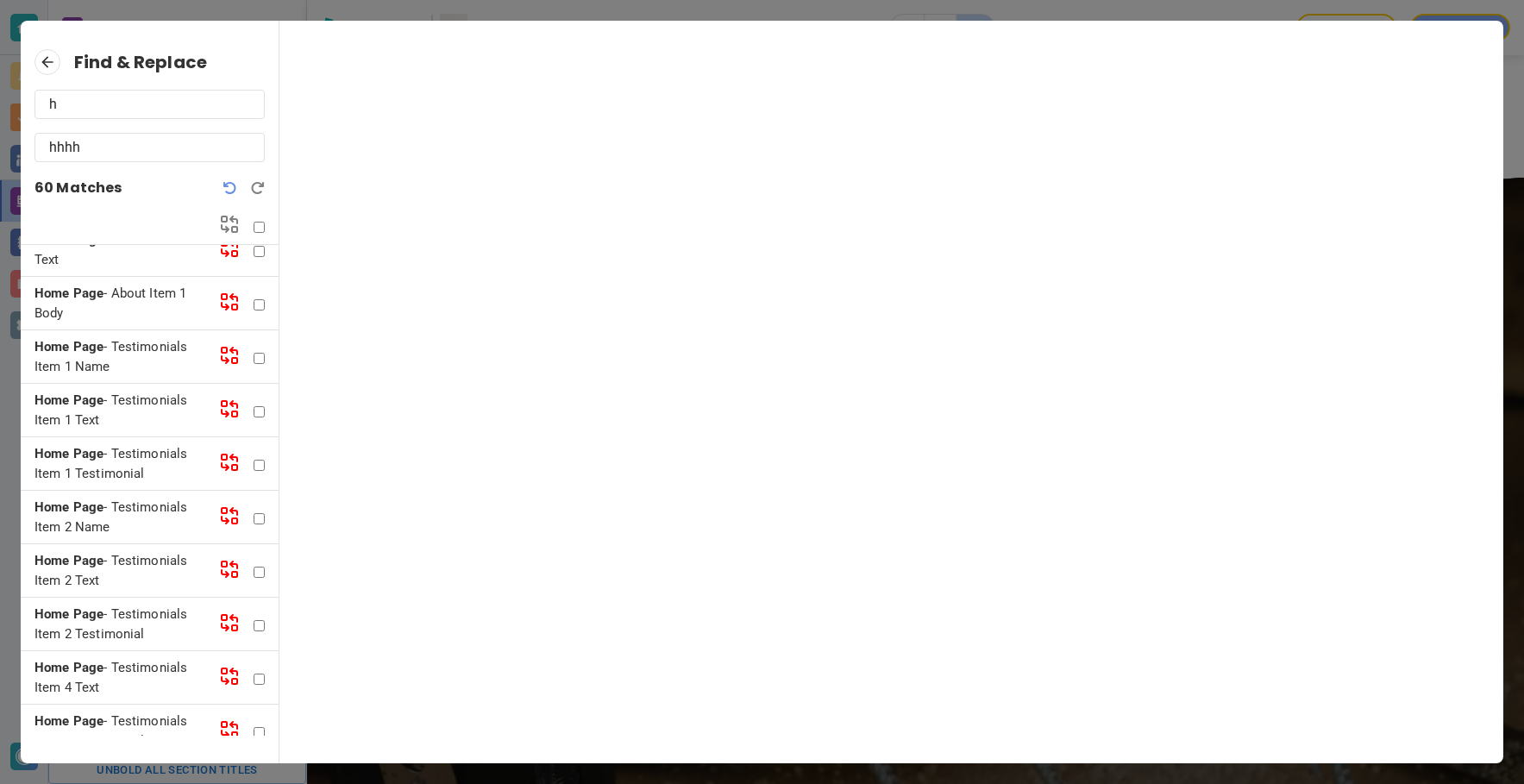 scroll, scrollTop: 315, scrollLeft: 0, axis: vertical 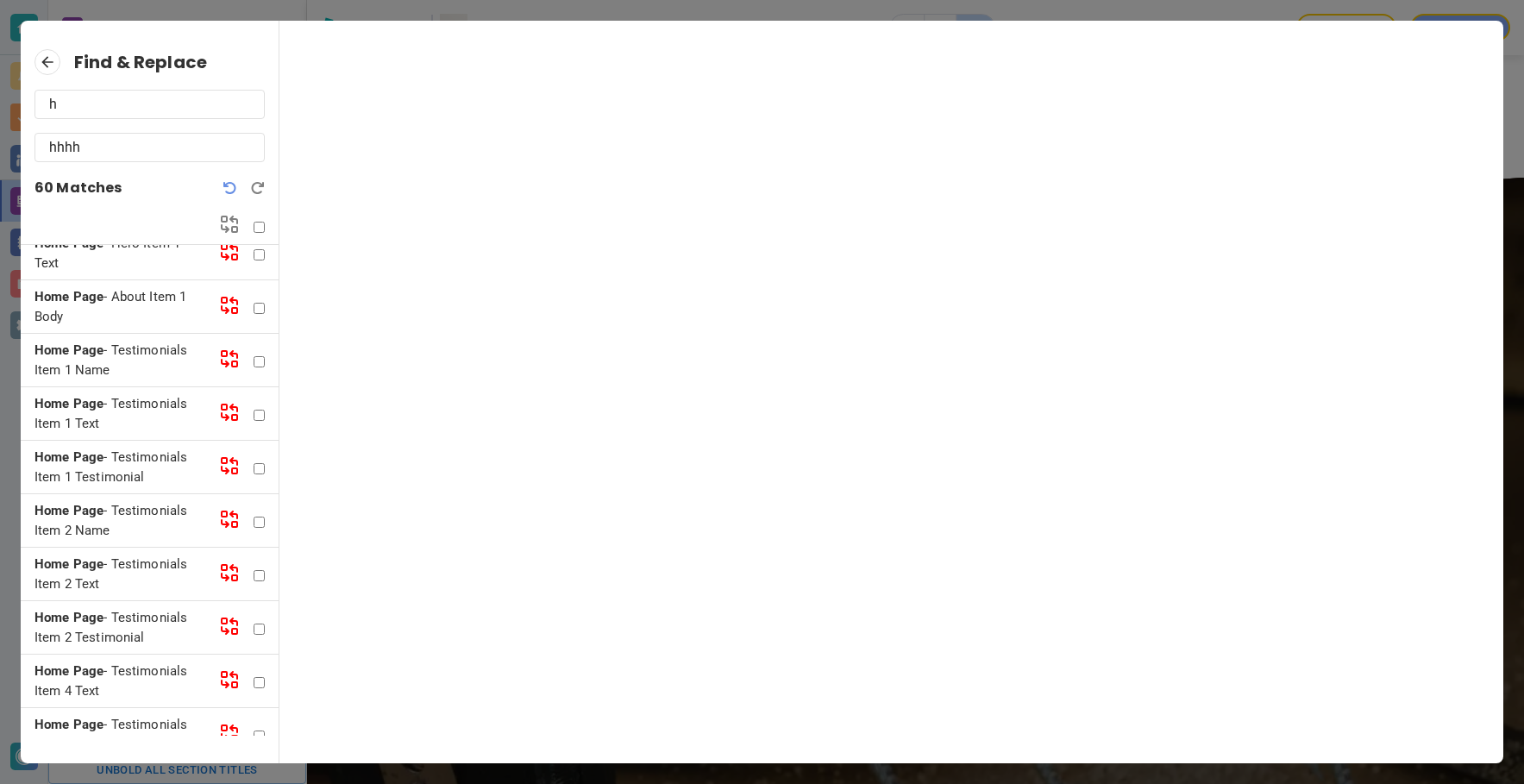 click at bounding box center (244, 188) 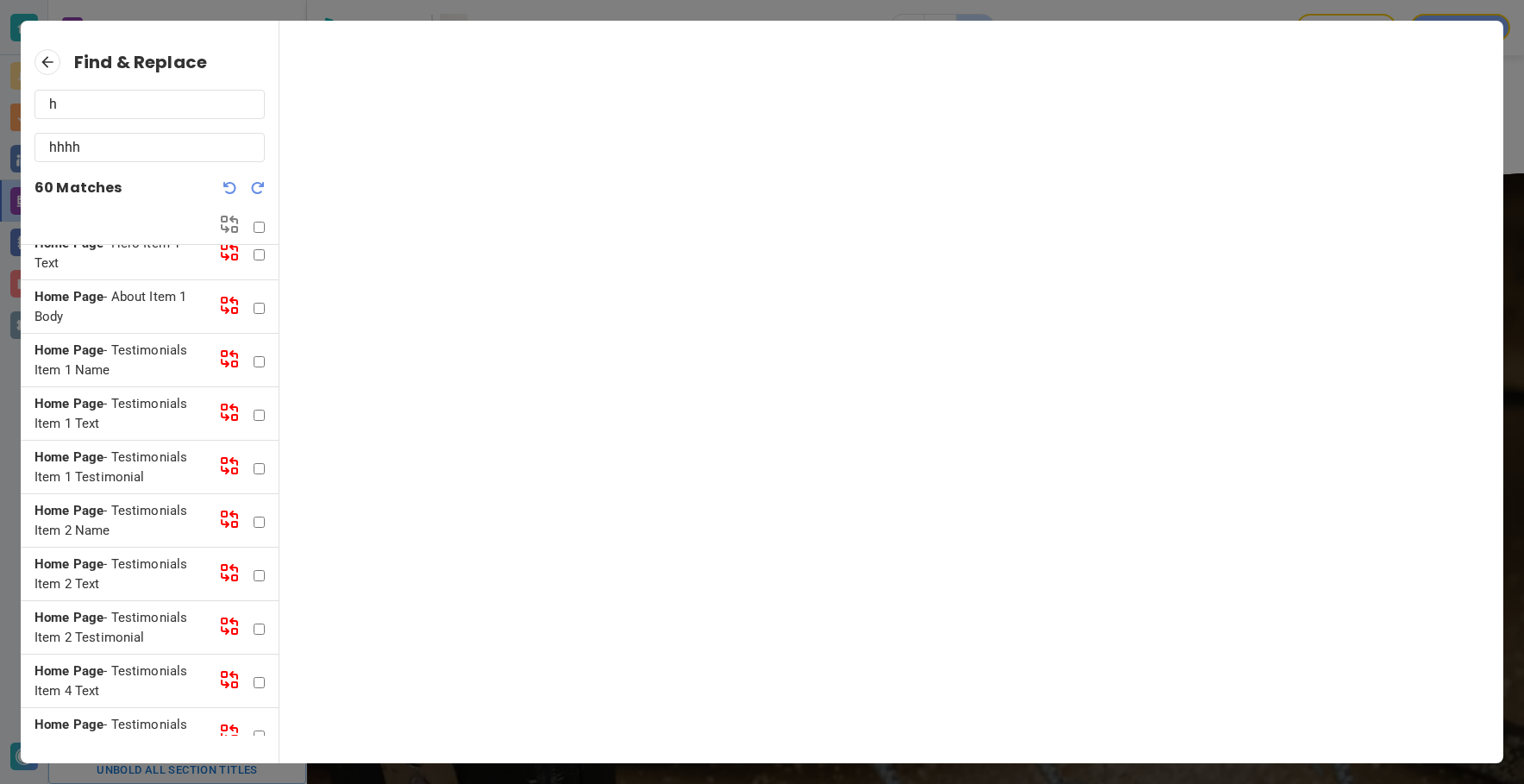 click at bounding box center [230, 188] 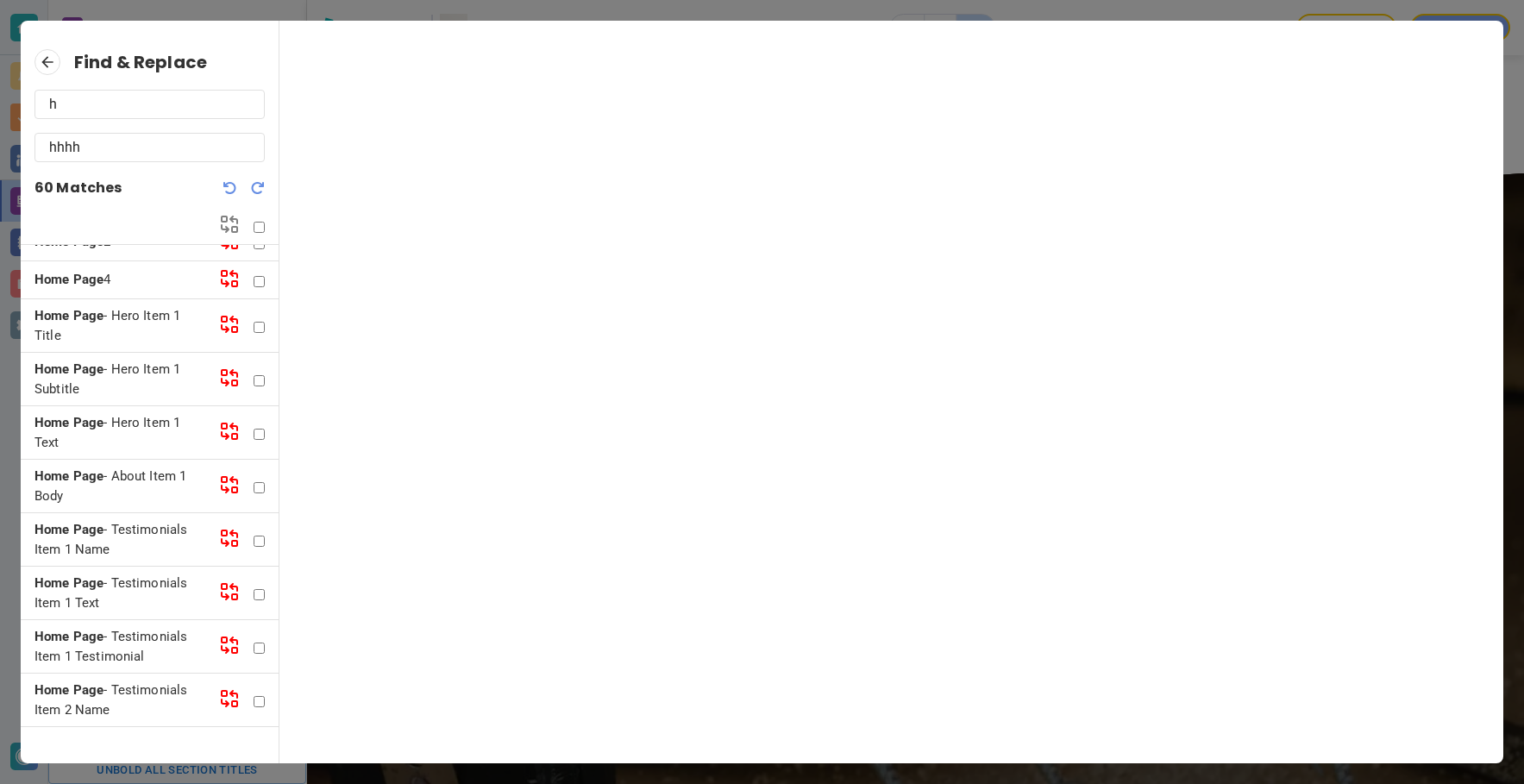 scroll, scrollTop: 0, scrollLeft: 0, axis: both 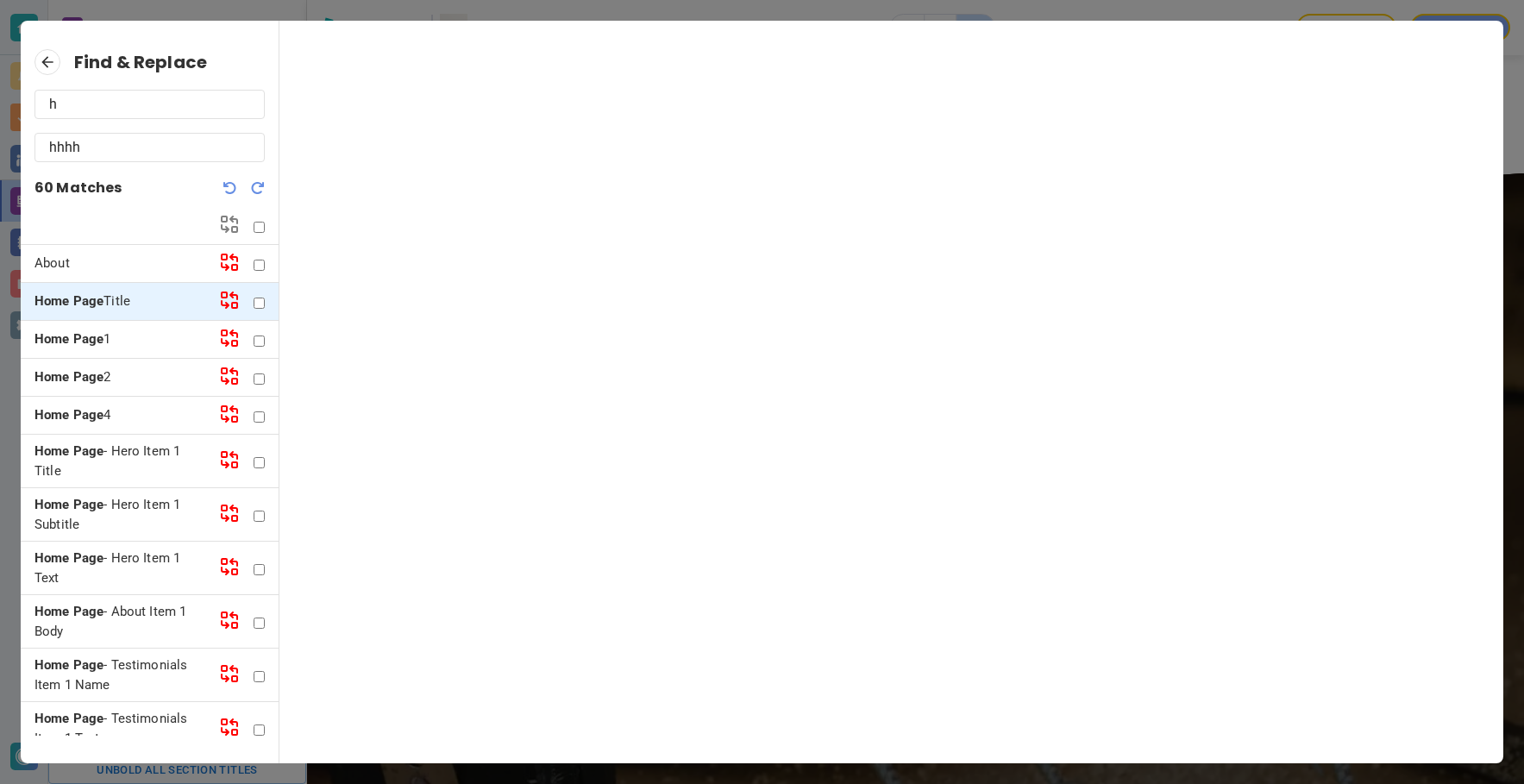 click at bounding box center [258, 188] 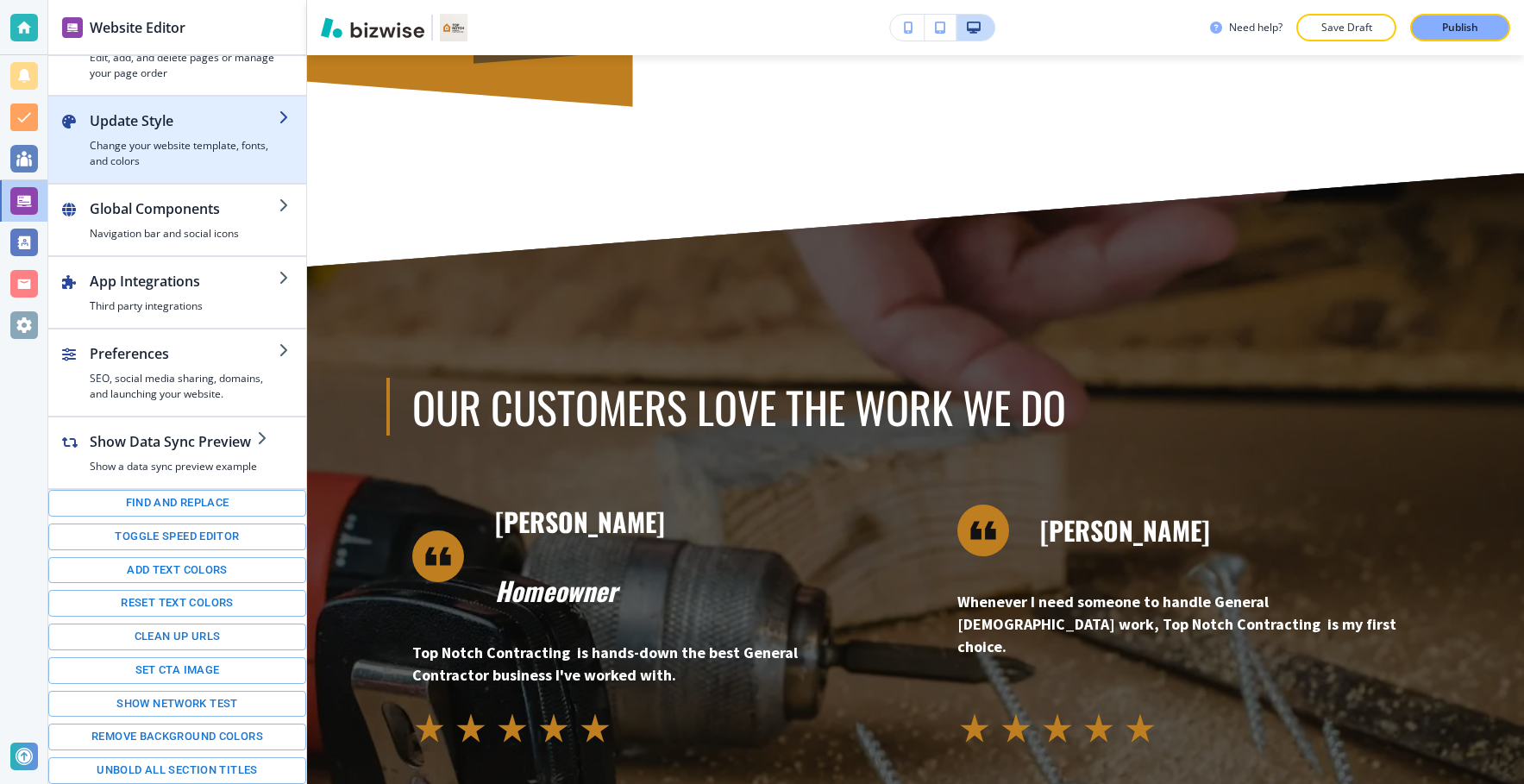 scroll, scrollTop: 0, scrollLeft: 0, axis: both 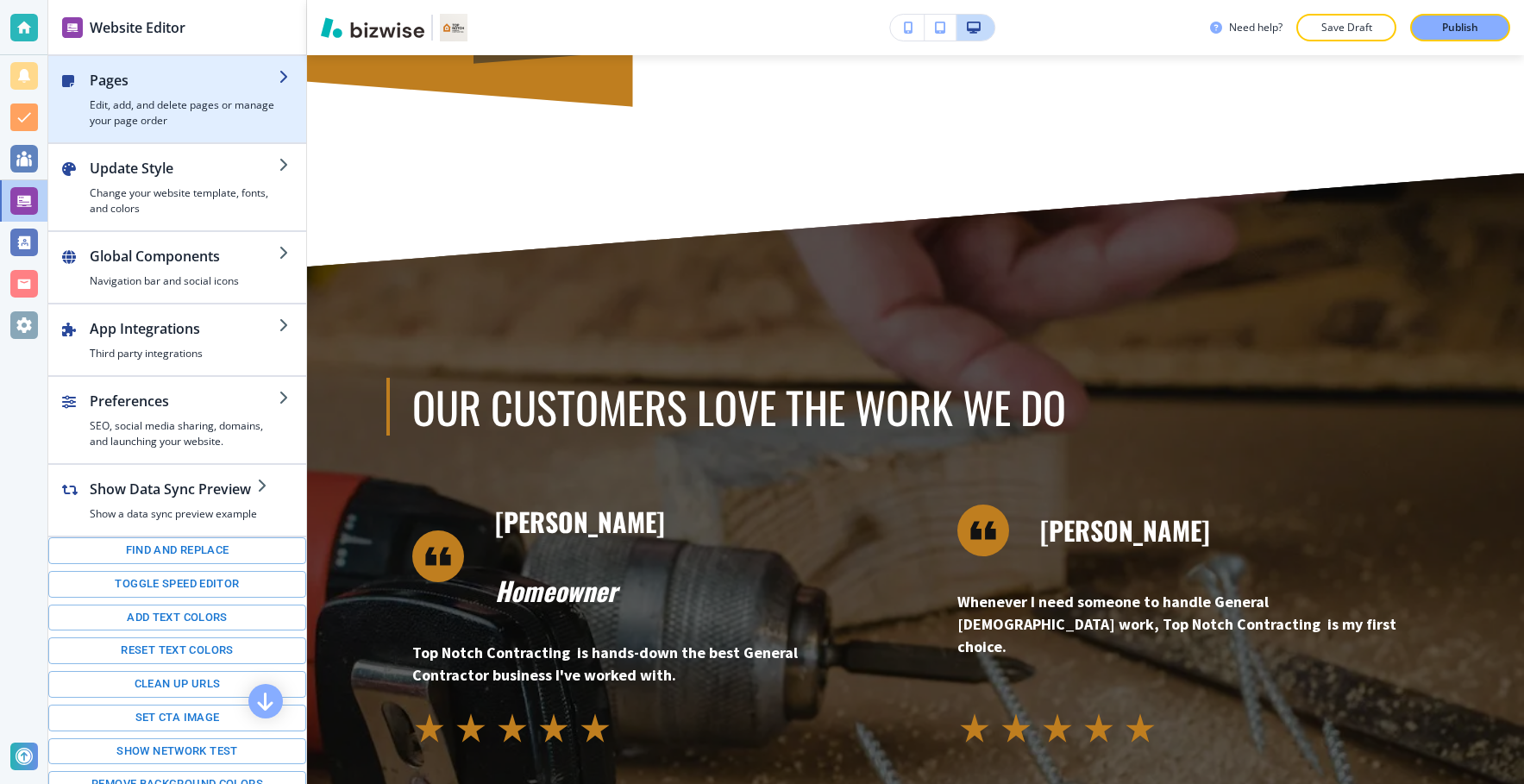 click on "Edit, add, and delete pages or manage your page order" at bounding box center [184, 113] 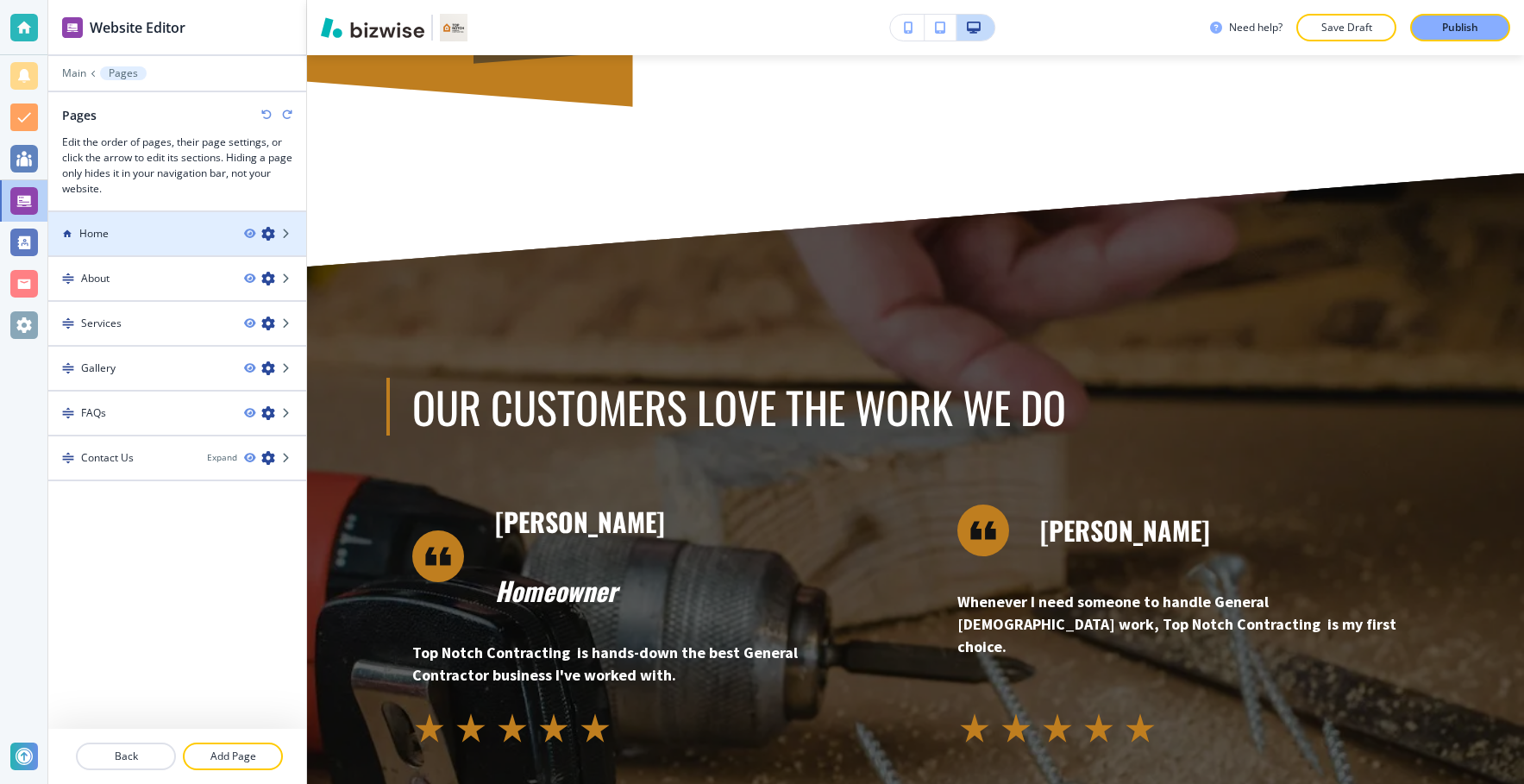 click on "Home" at bounding box center [139, 234] 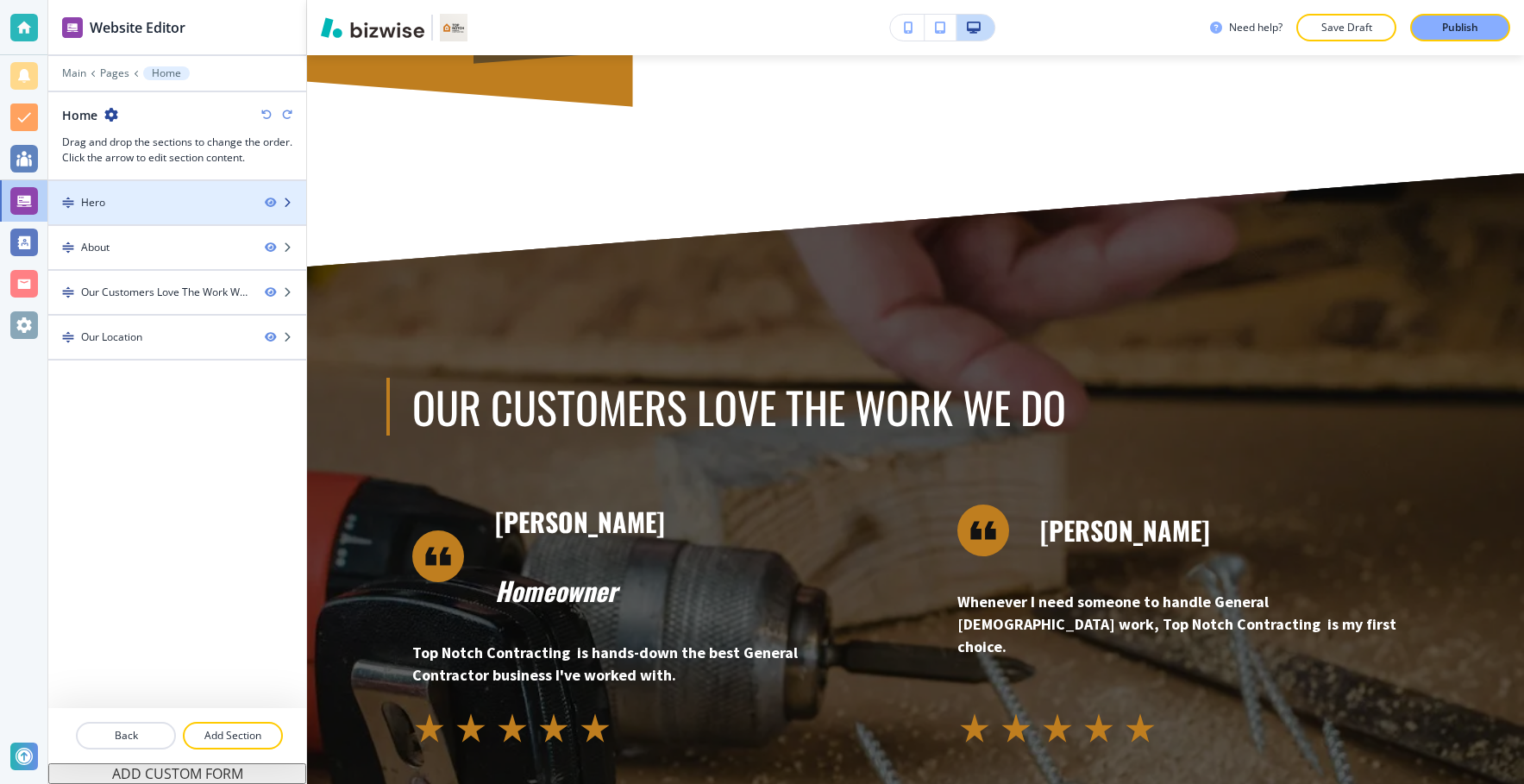 click on "Hero" at bounding box center [149, 203] 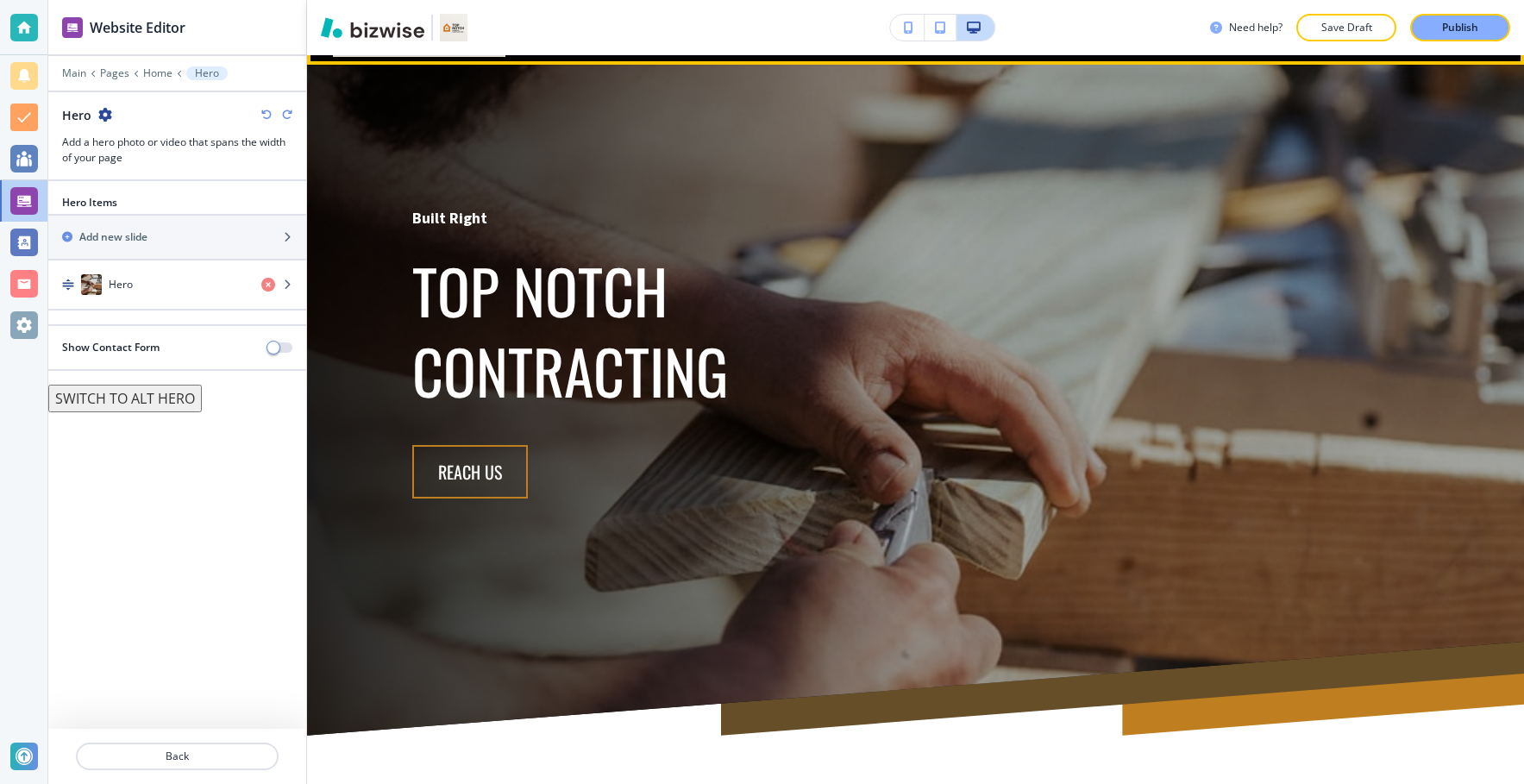 scroll, scrollTop: 0, scrollLeft: 0, axis: both 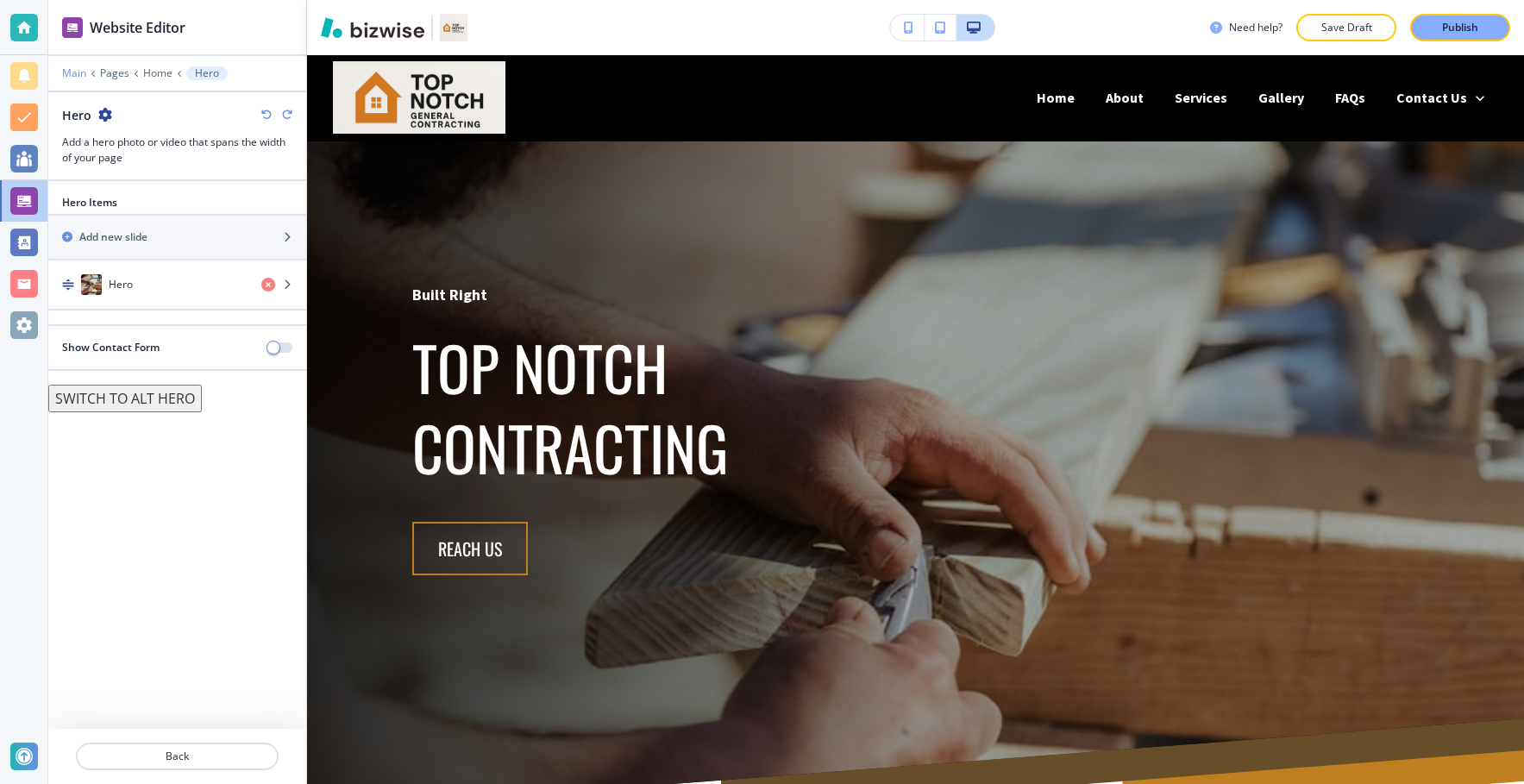 click on "Main" at bounding box center [74, 73] 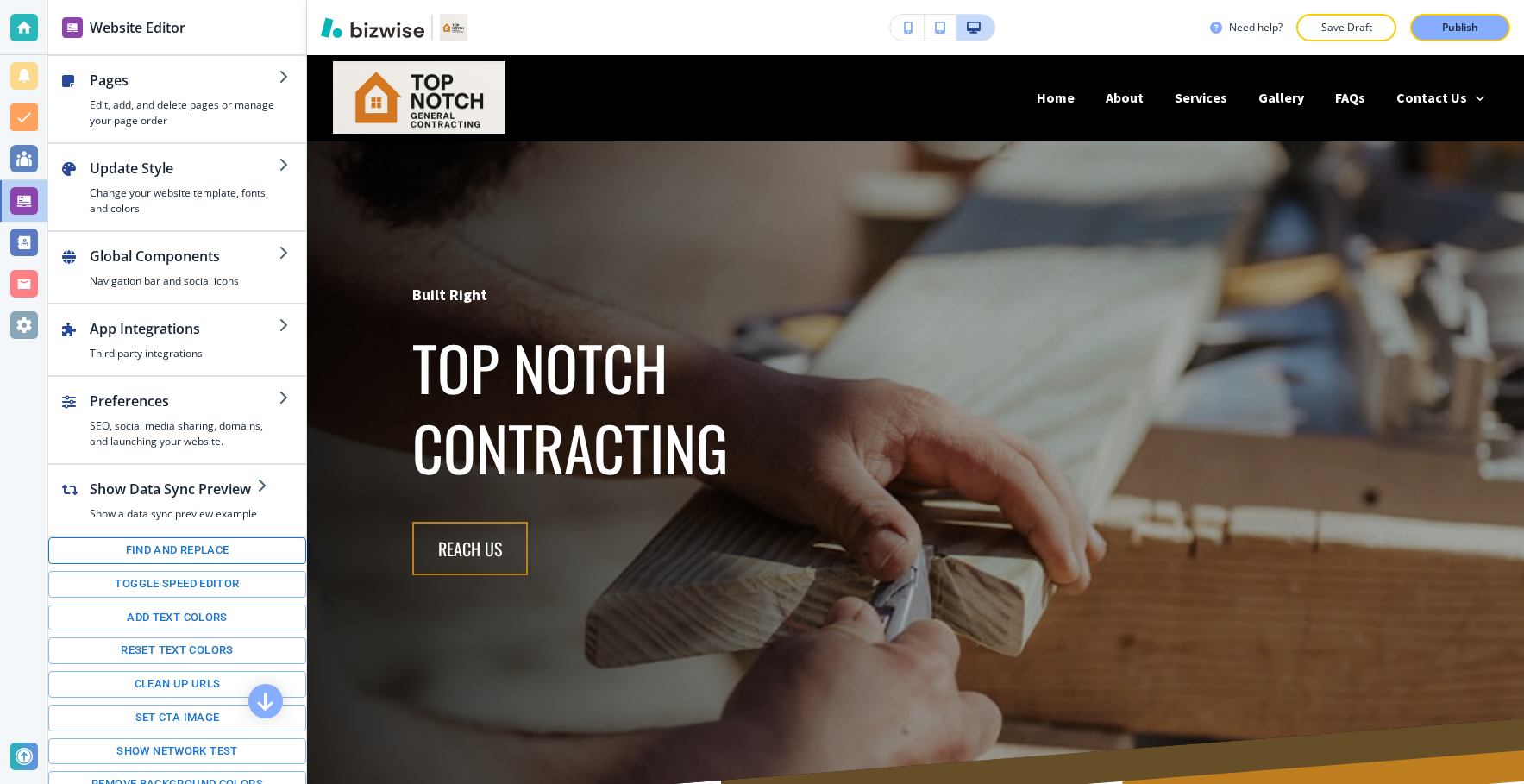click on "Find and replace" at bounding box center [177, 550] 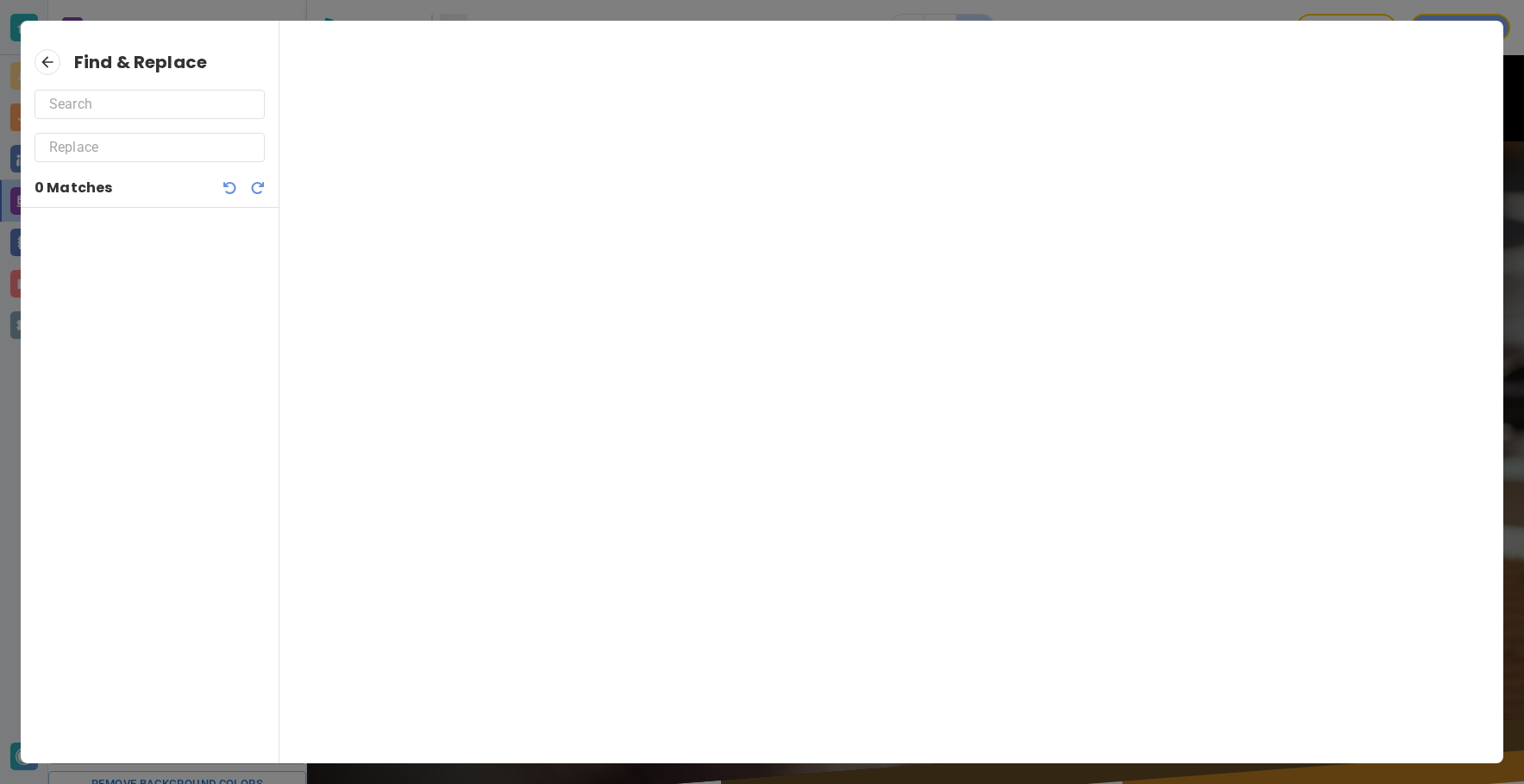 click on "Find & Replace 0   Matches" at bounding box center [149, 128] 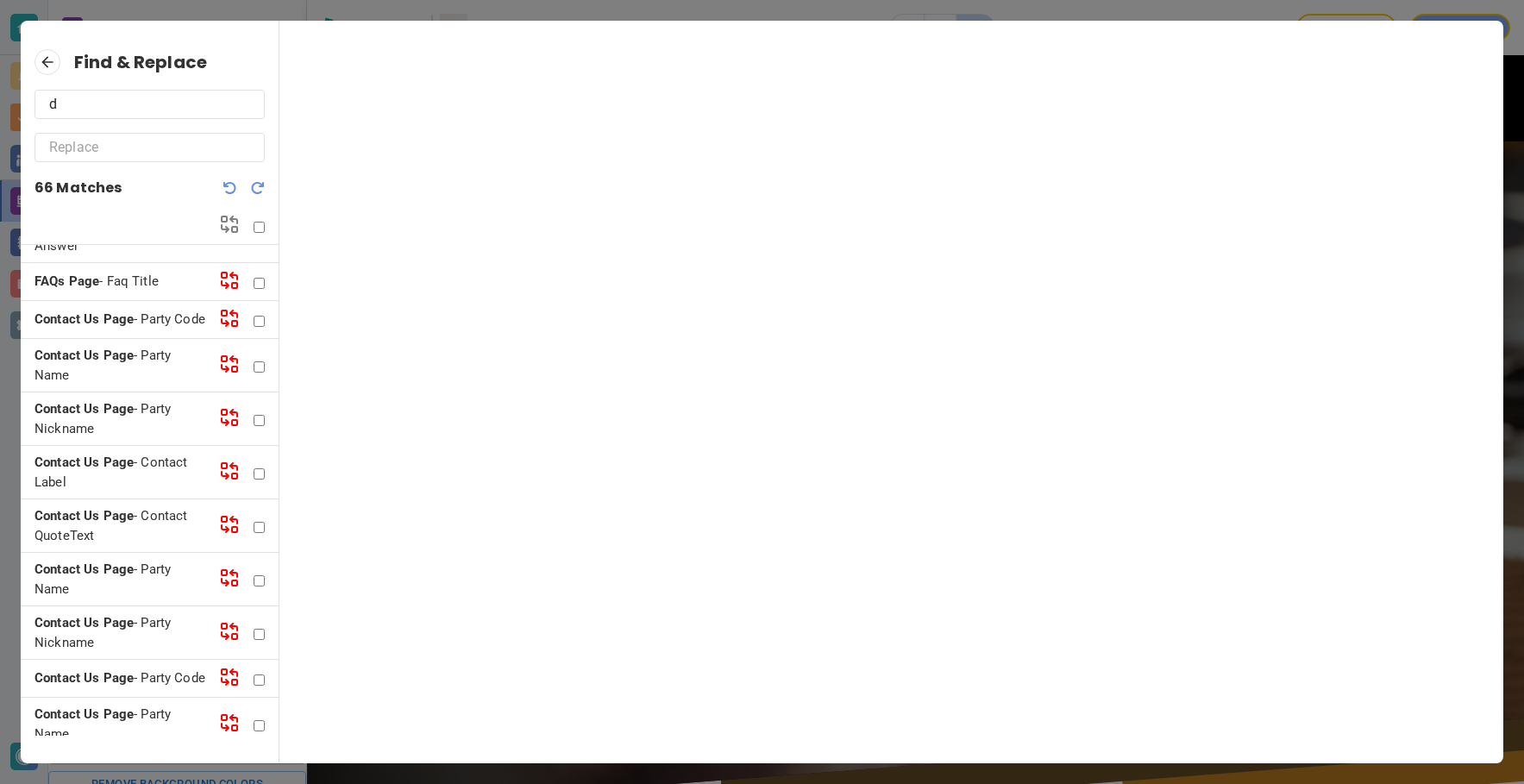 scroll, scrollTop: 2929, scrollLeft: 0, axis: vertical 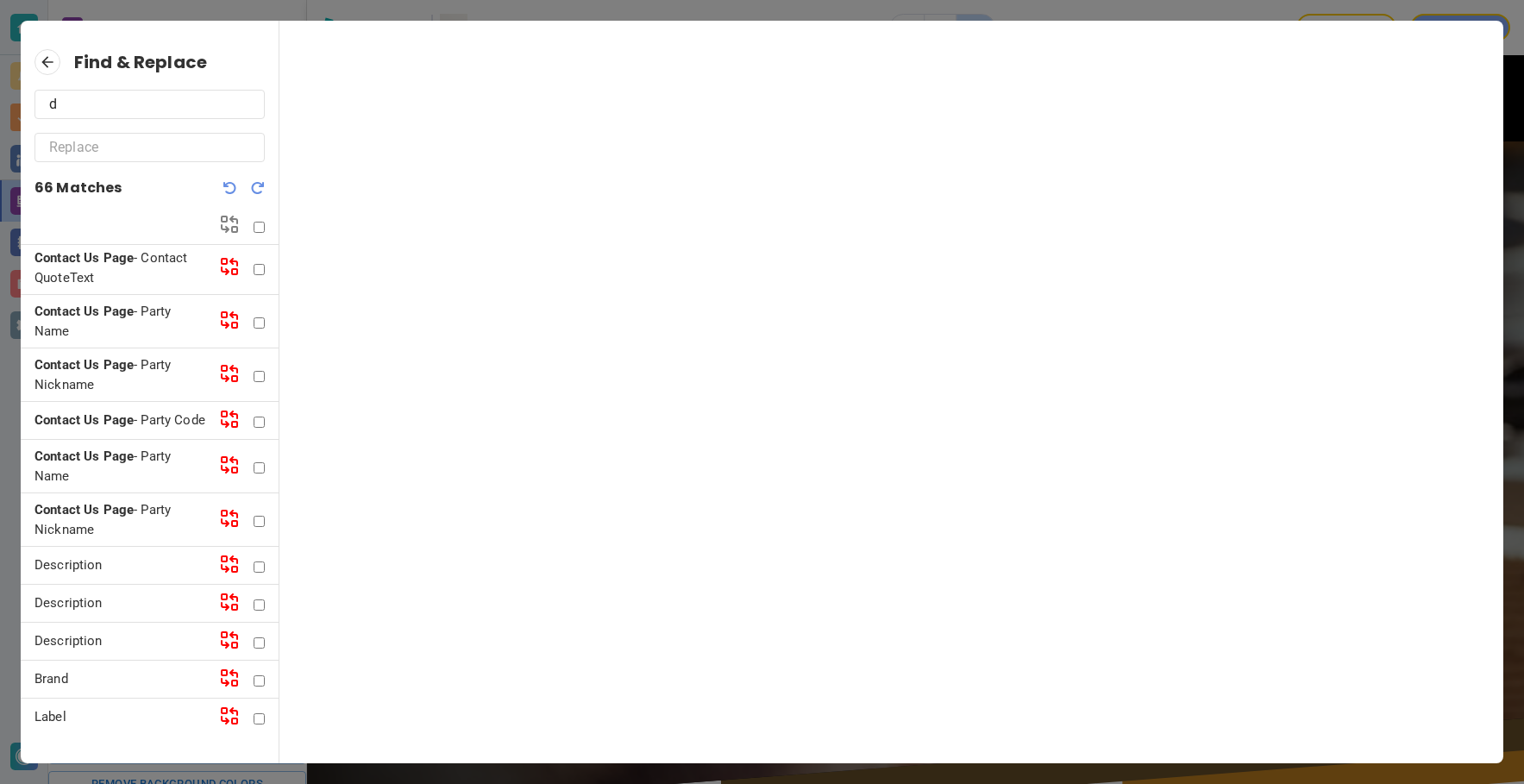 type on "d" 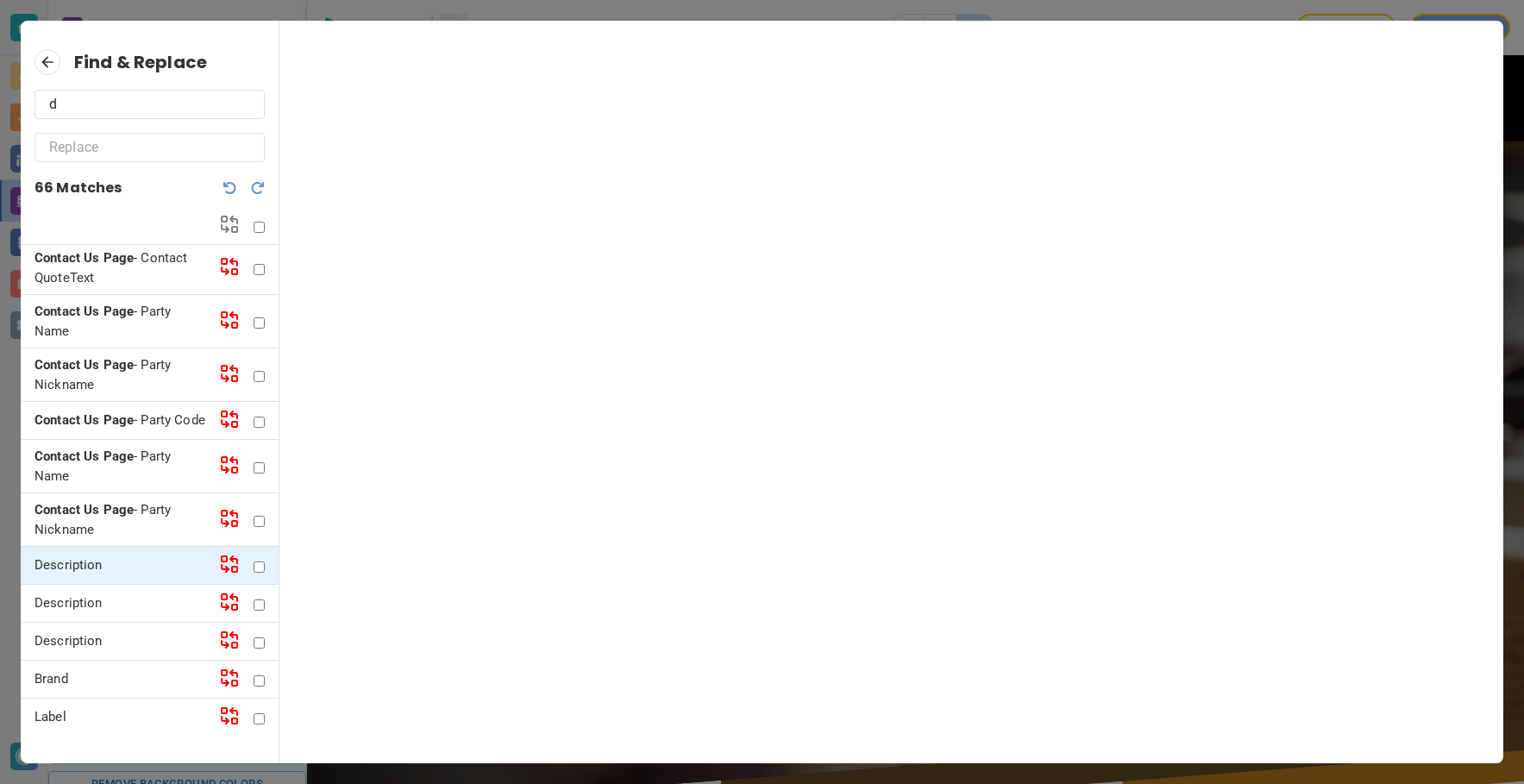 click on "Description" at bounding box center (120, 565) 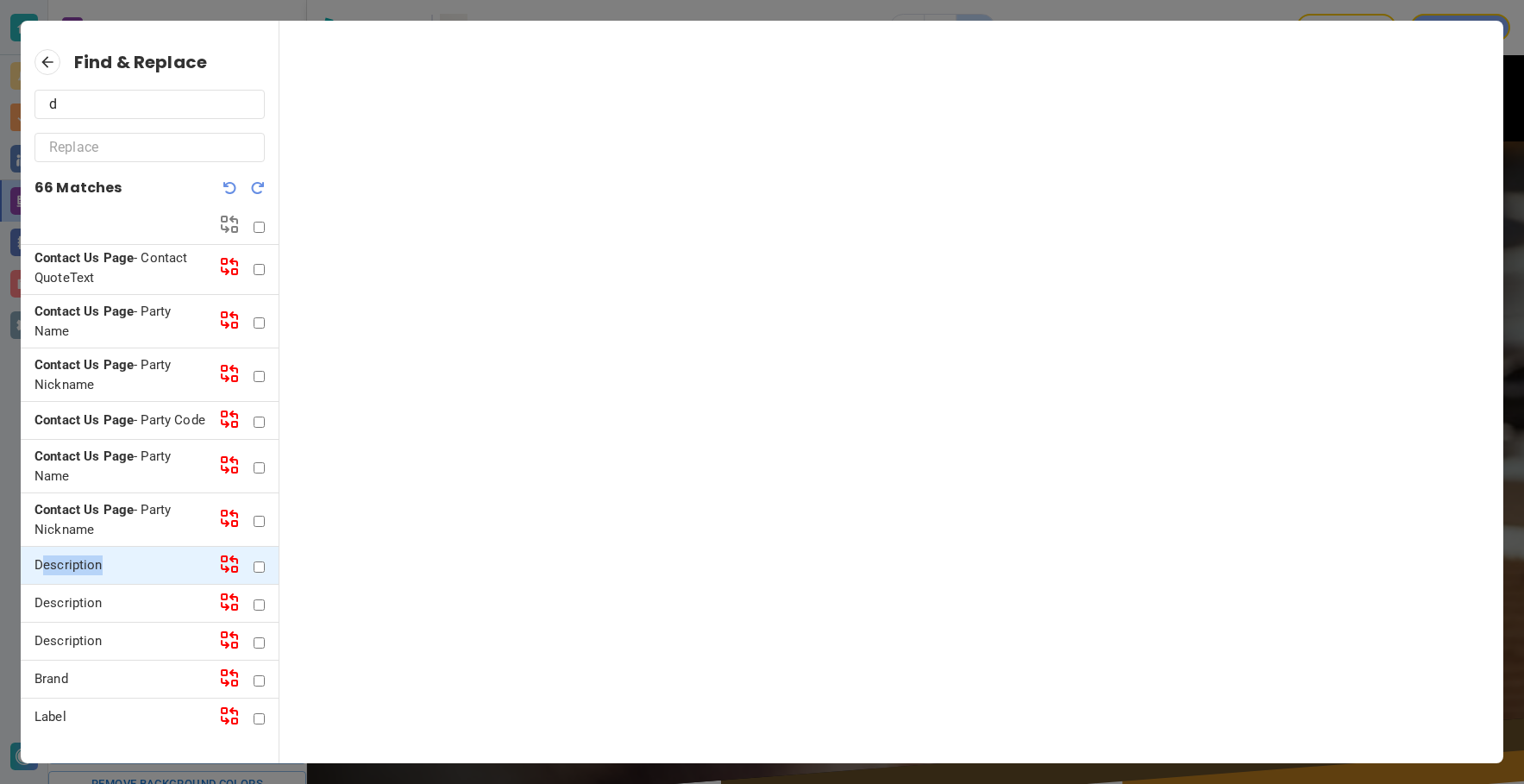 click on "Description" at bounding box center [120, 565] 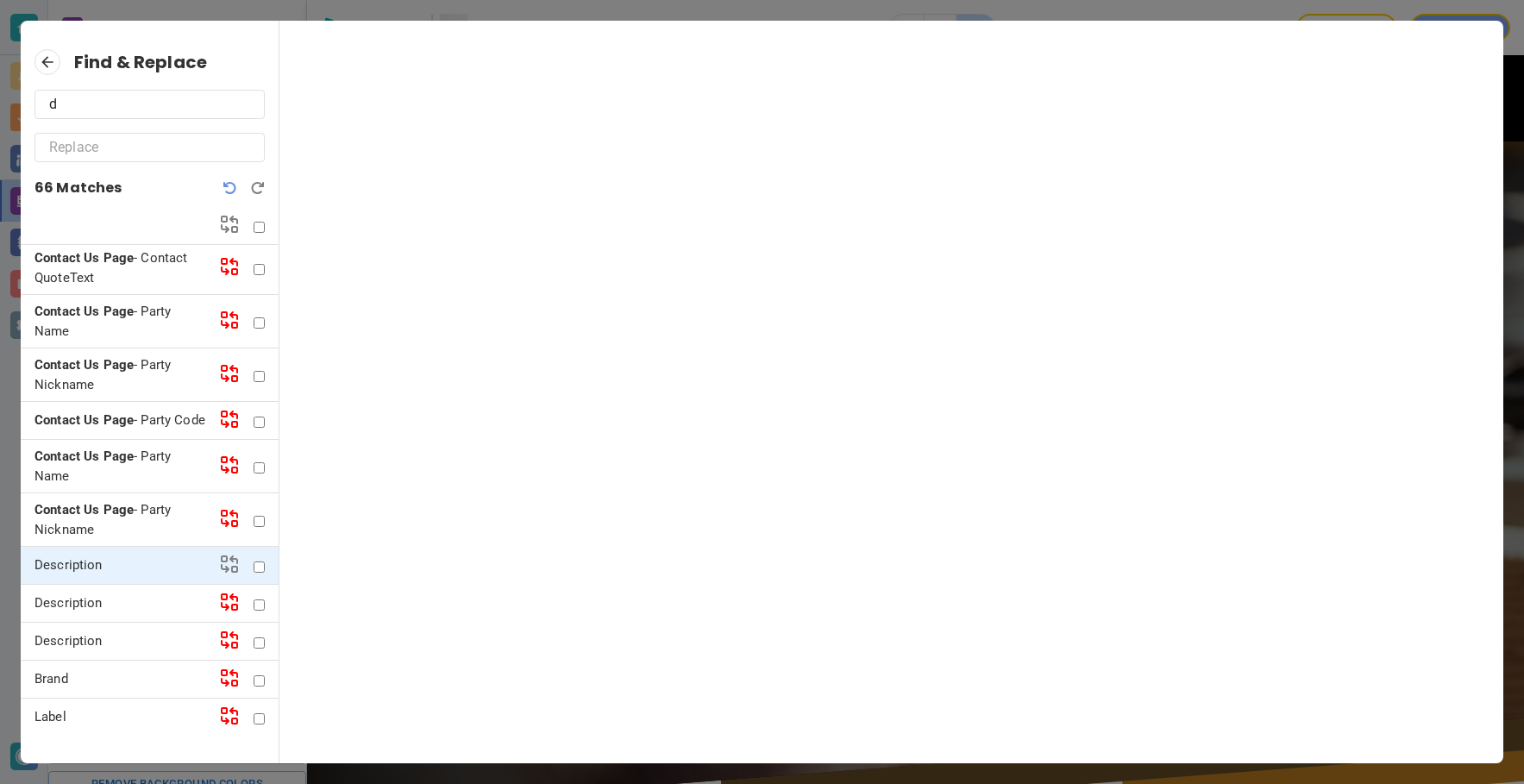 click 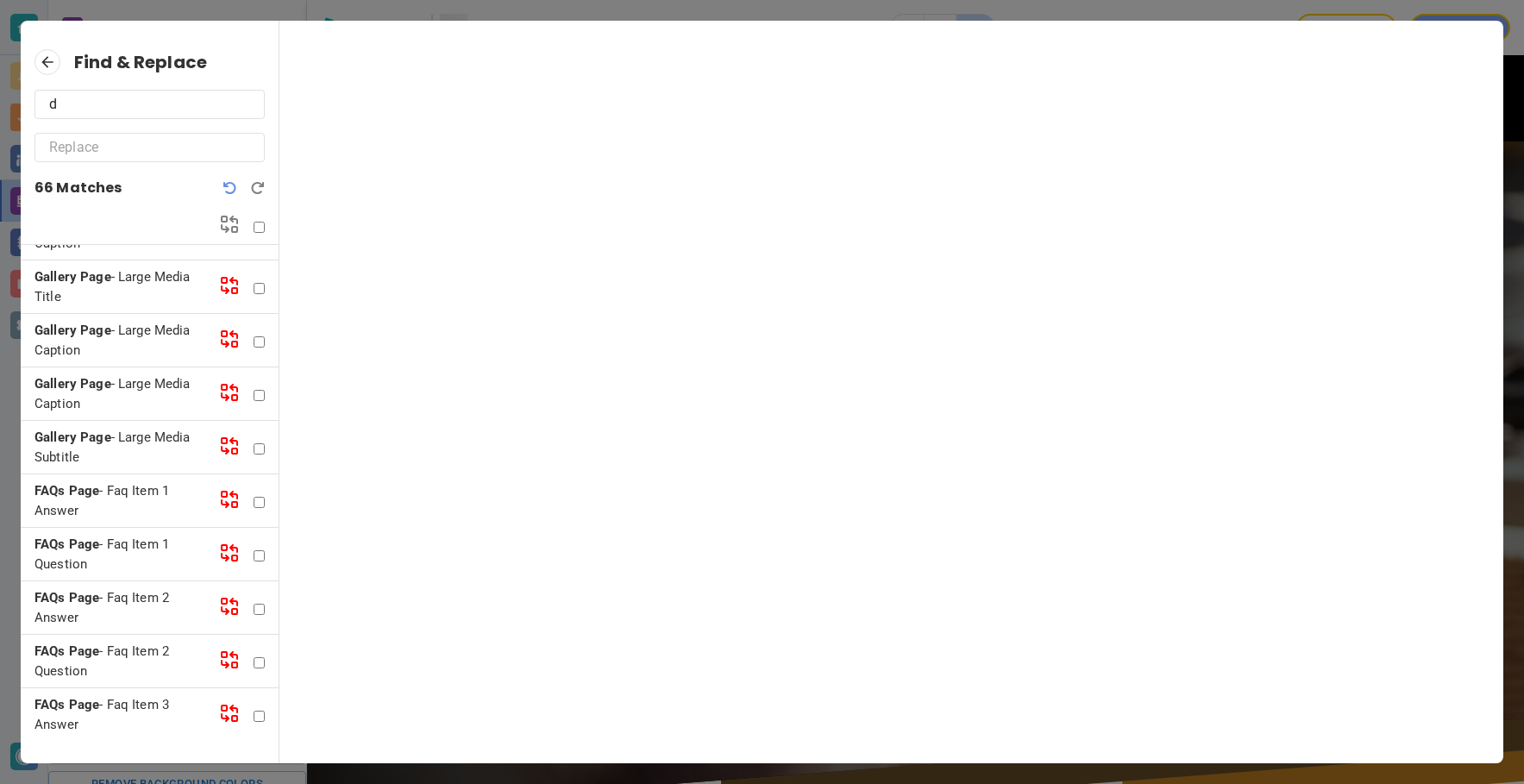 scroll, scrollTop: 1985, scrollLeft: 0, axis: vertical 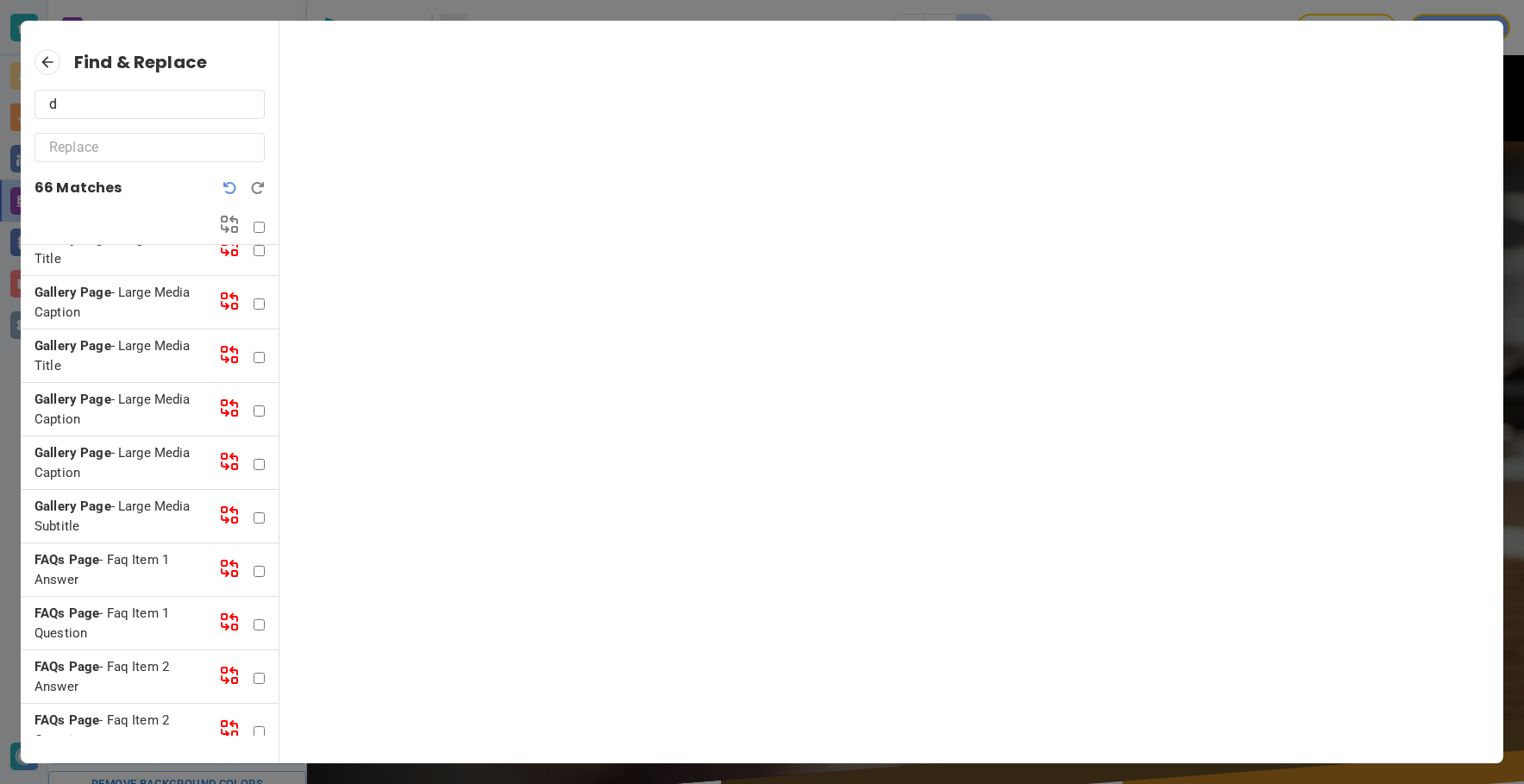 click at bounding box center [230, 188] 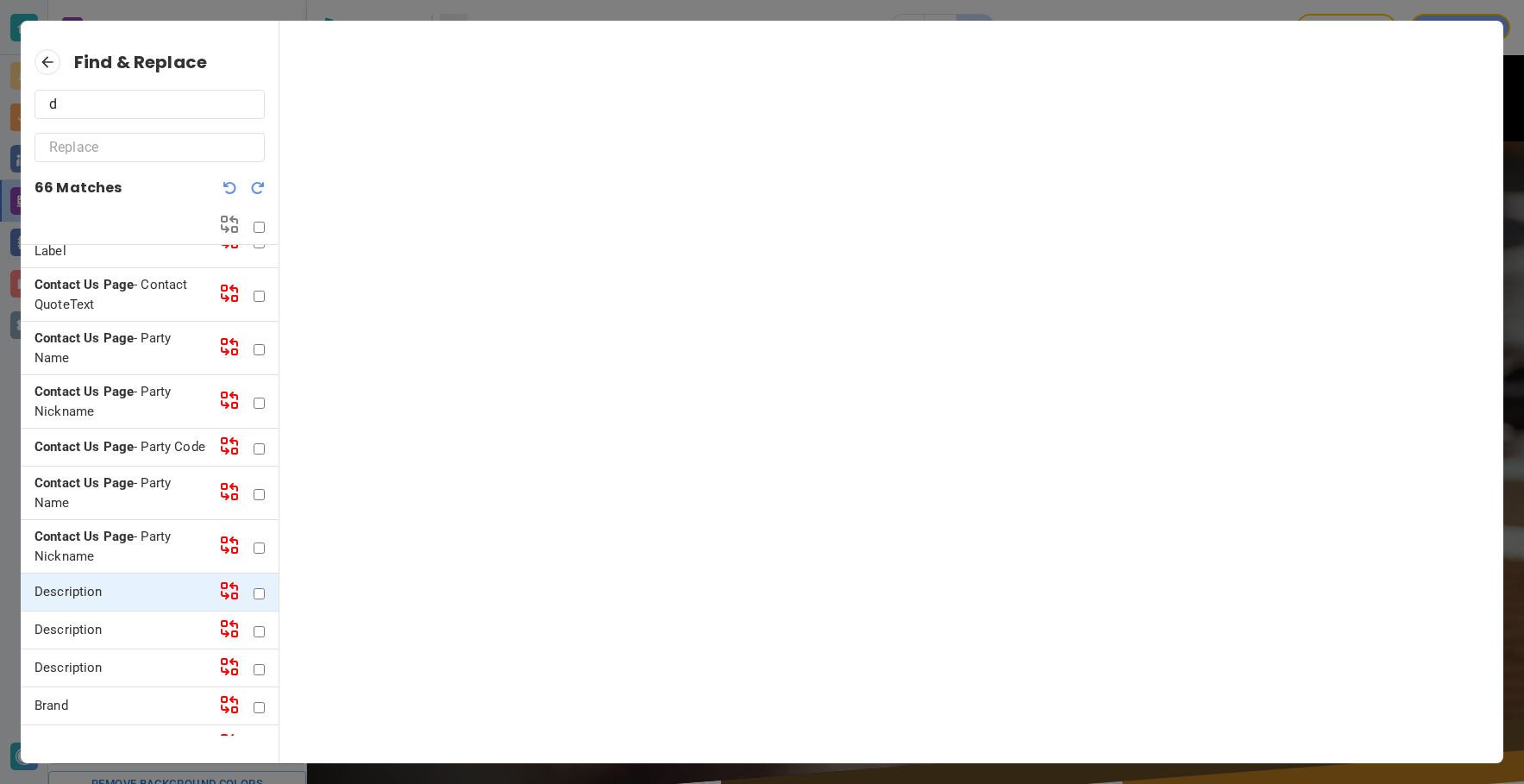 scroll, scrollTop: 2929, scrollLeft: 0, axis: vertical 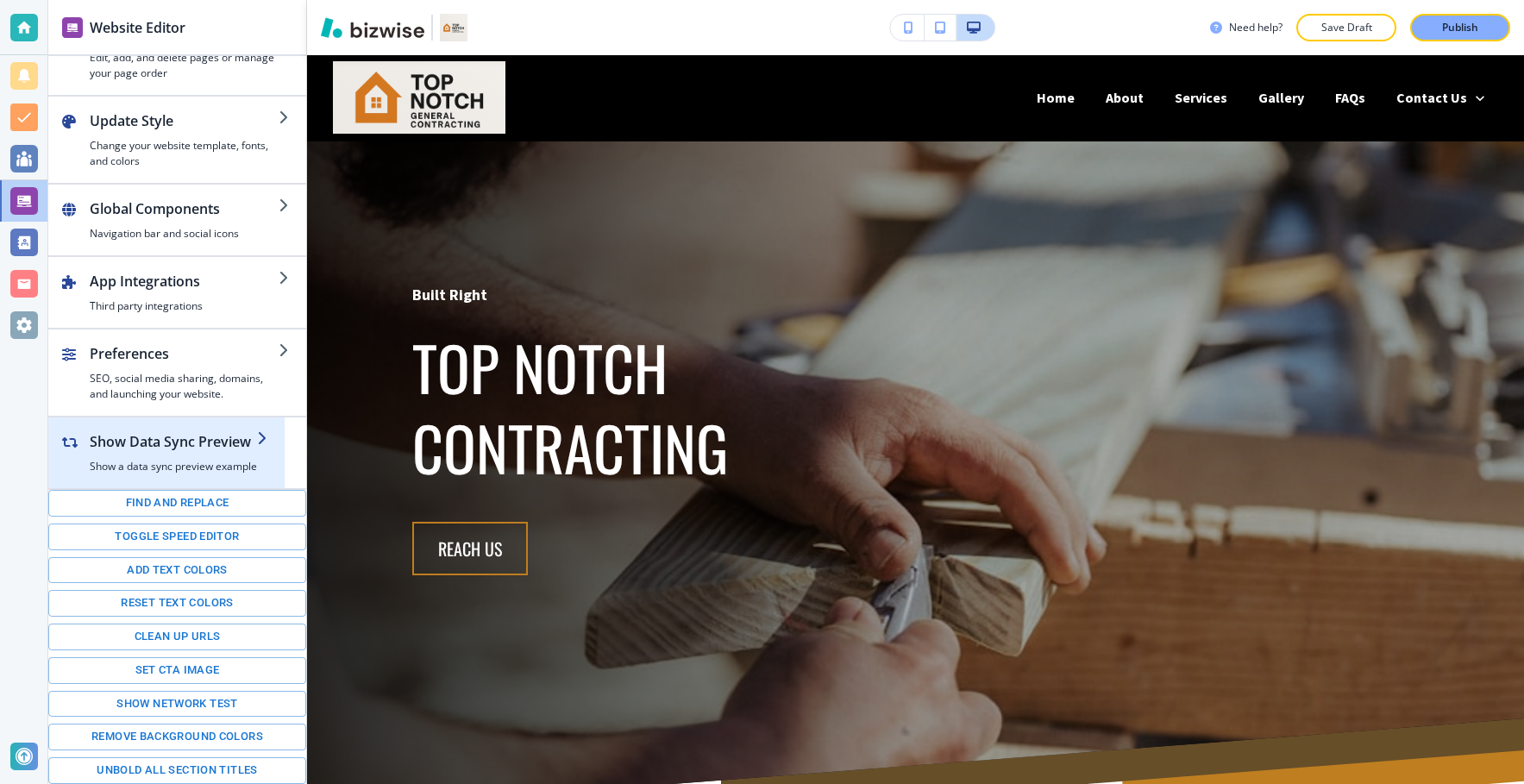 click at bounding box center [166, 481] 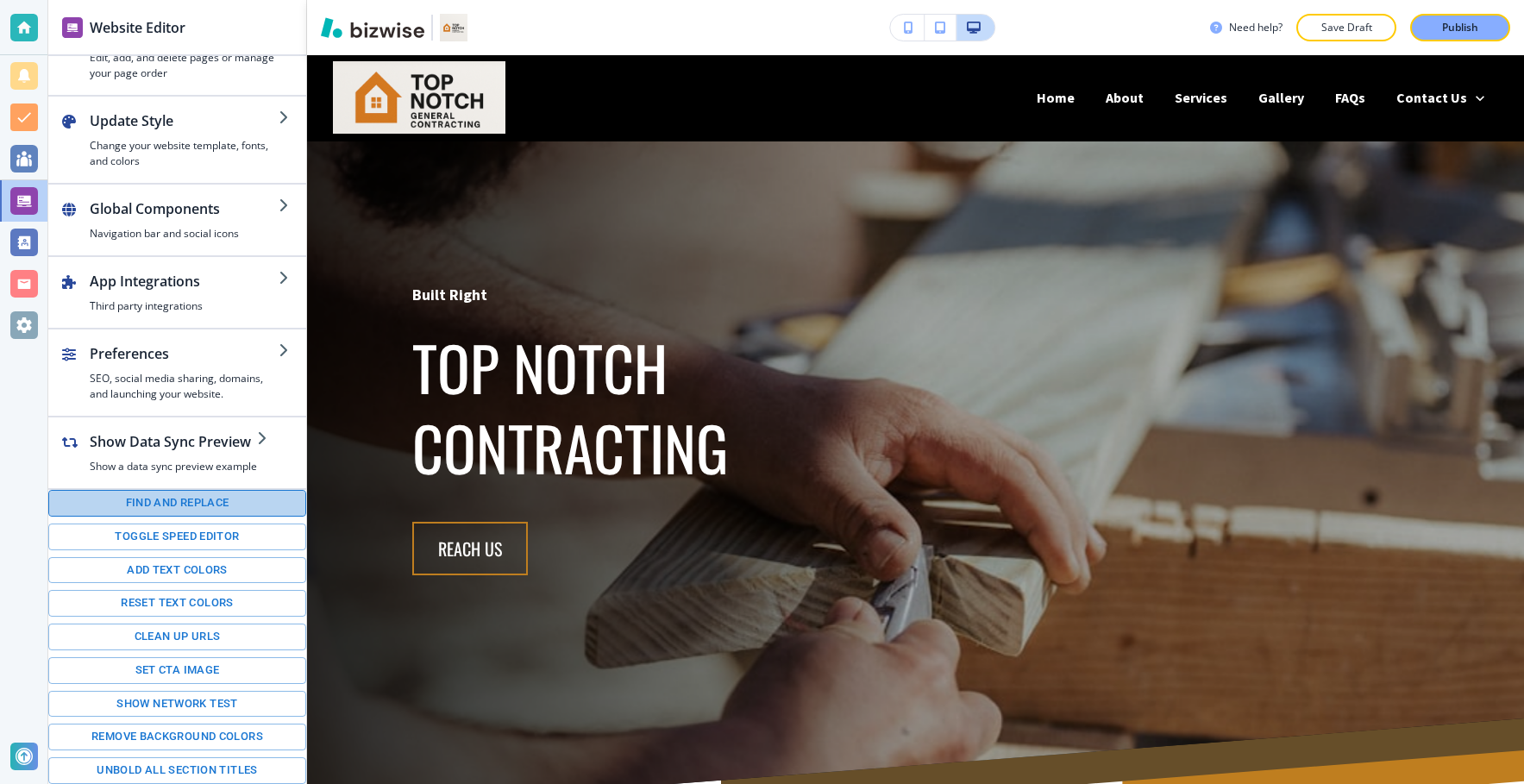click on "Find and replace" at bounding box center (177, 503) 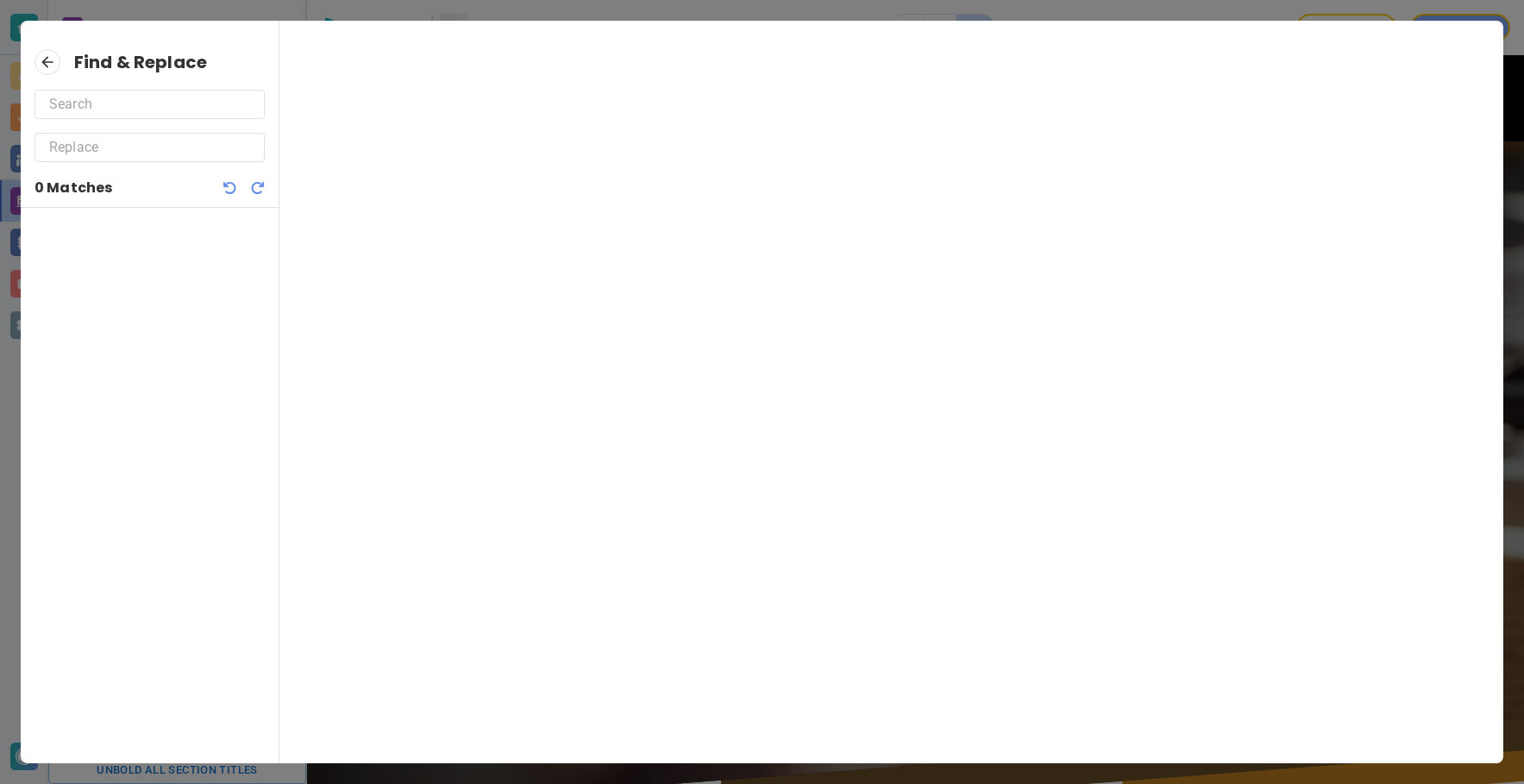 click 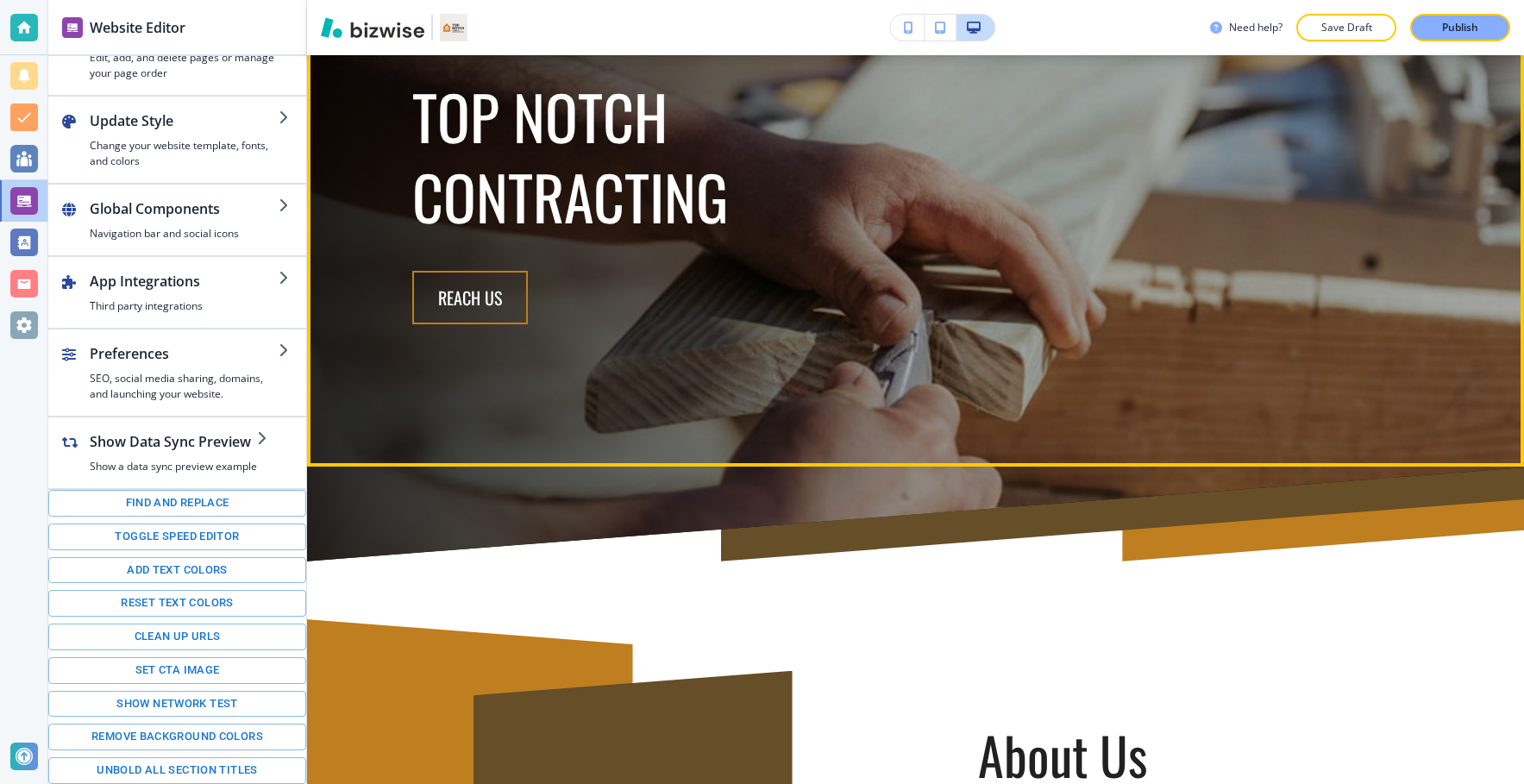 scroll, scrollTop: 0, scrollLeft: 0, axis: both 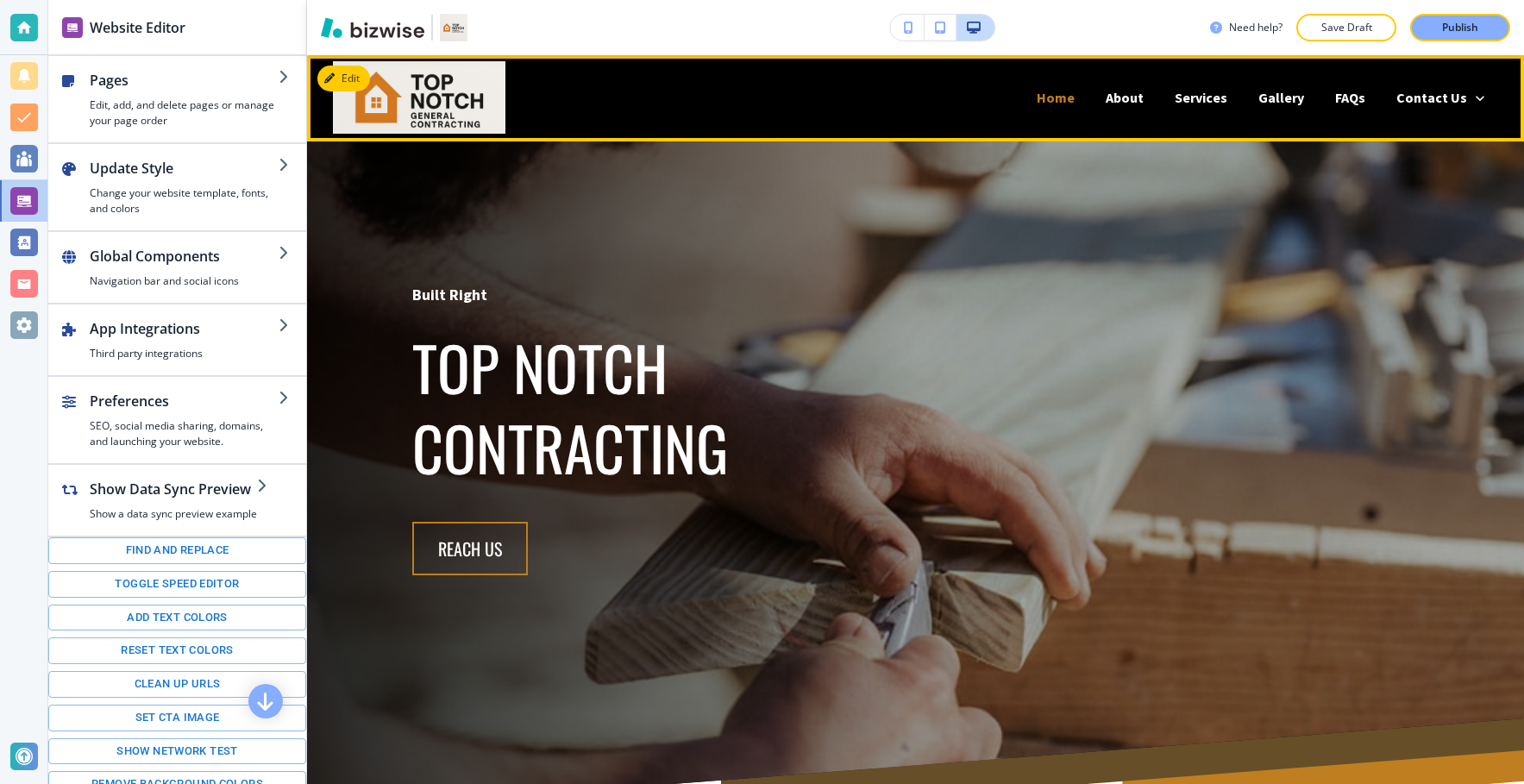 click on "Home" at bounding box center (1056, 97) 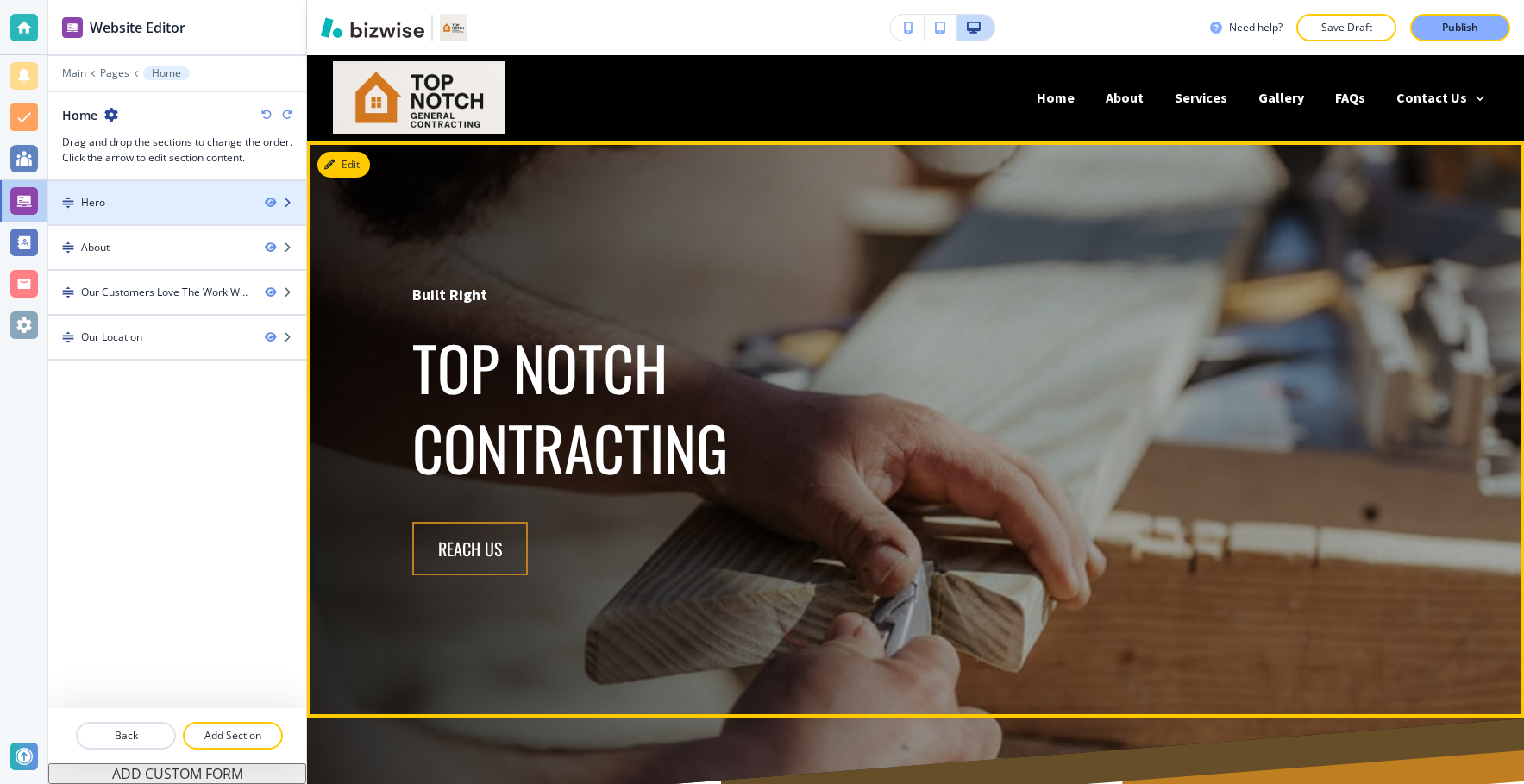 click on "Hero" at bounding box center (93, 203) 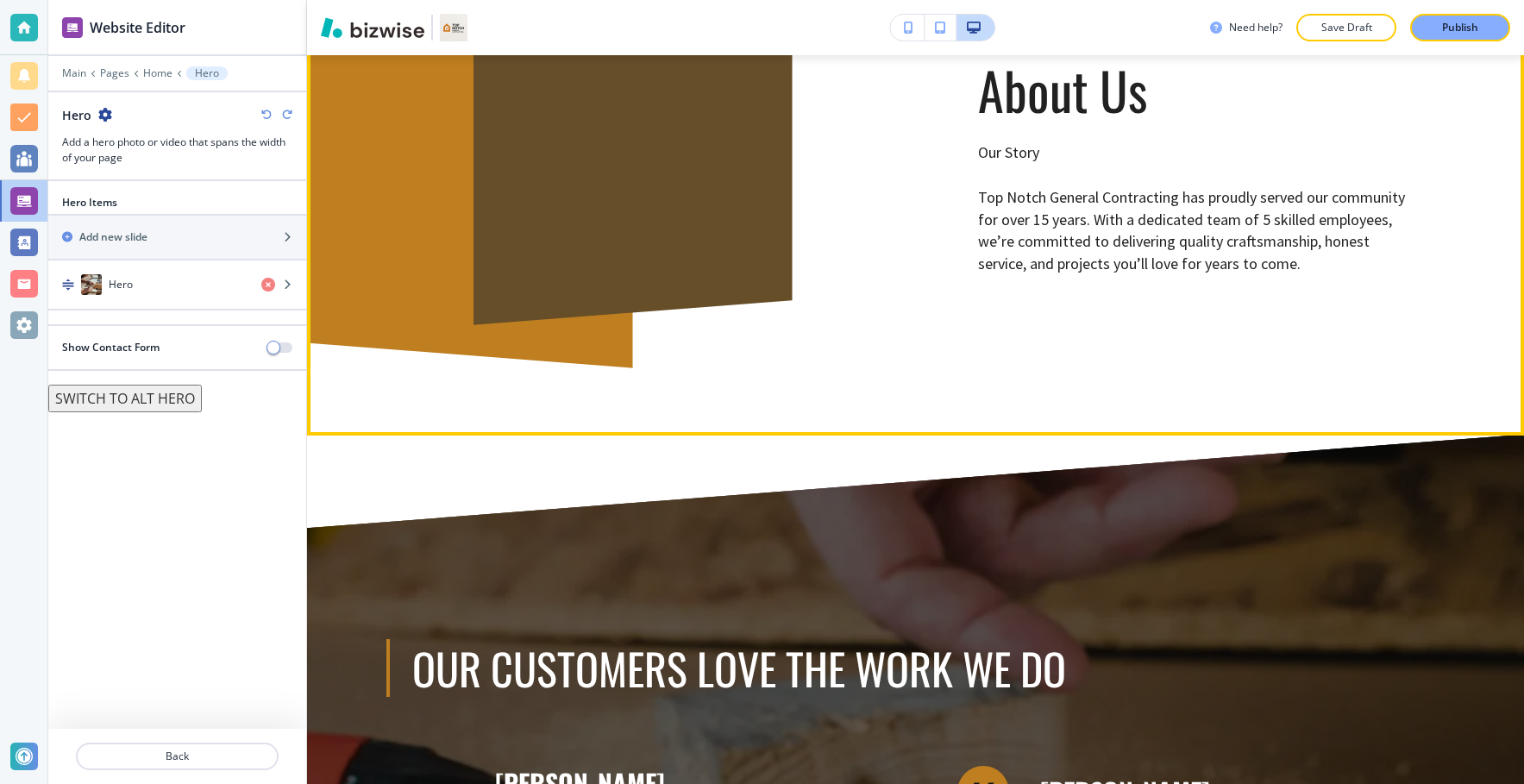 scroll, scrollTop: 0, scrollLeft: 0, axis: both 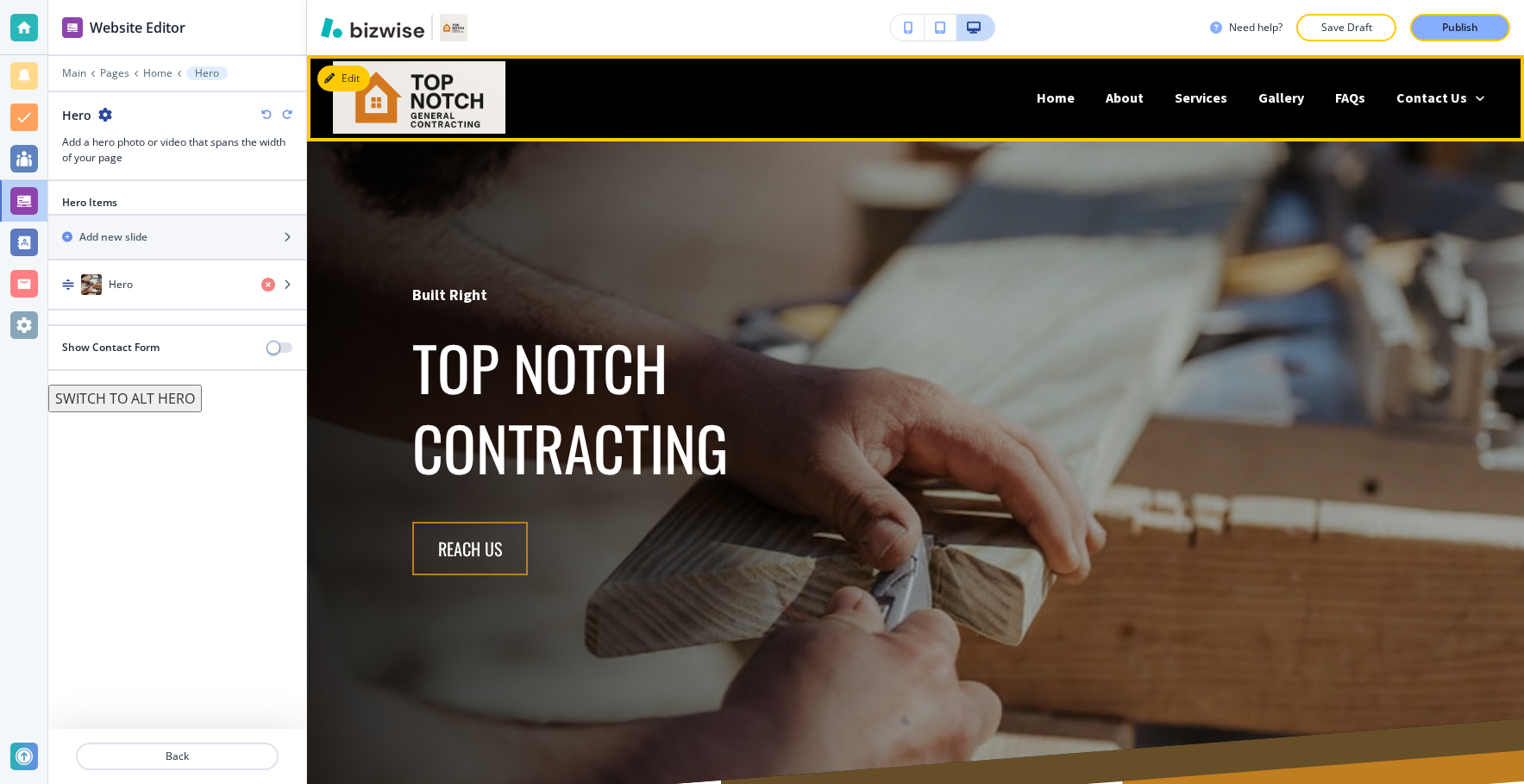 click on "About" at bounding box center [1125, 97] 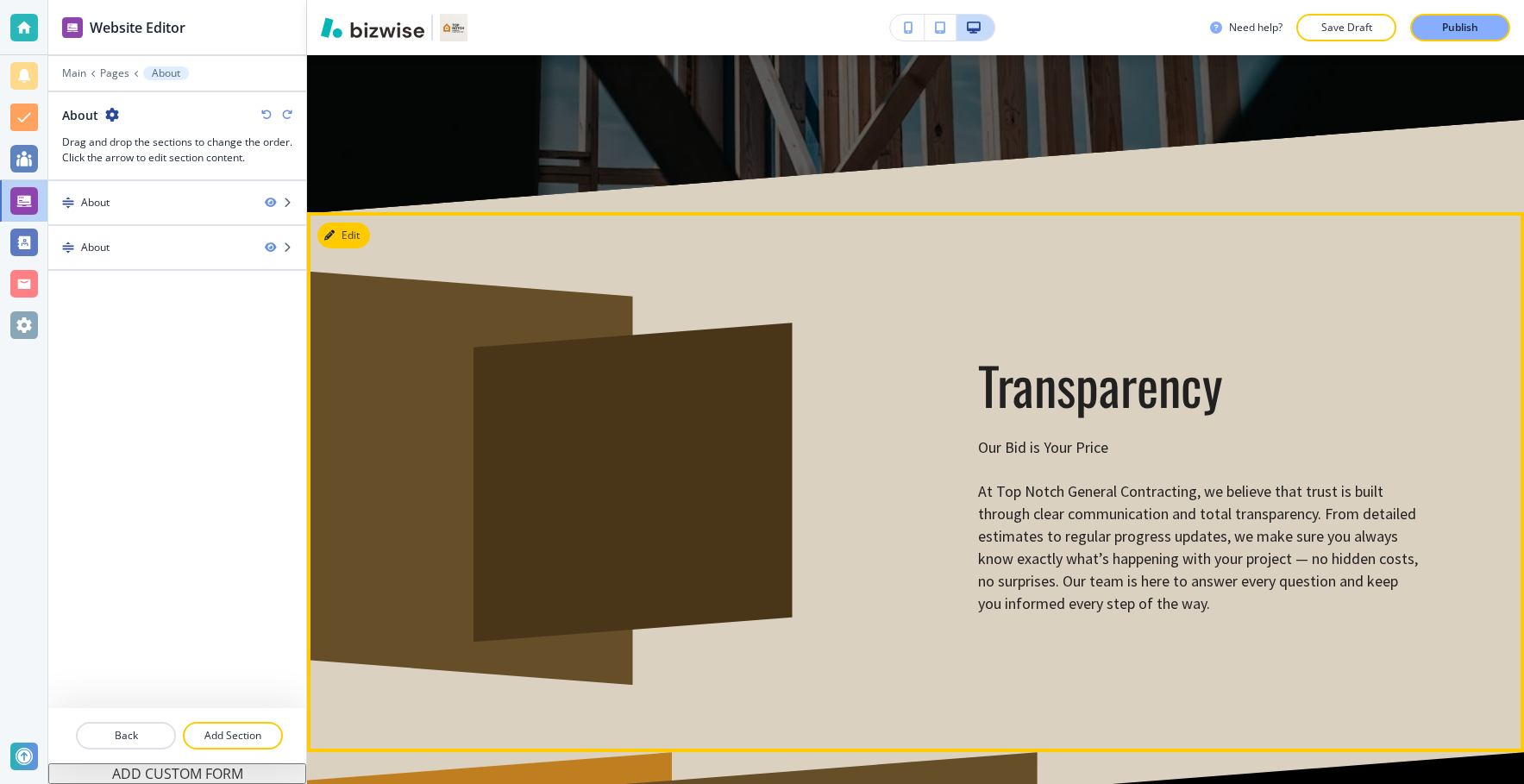 scroll, scrollTop: 0, scrollLeft: 0, axis: both 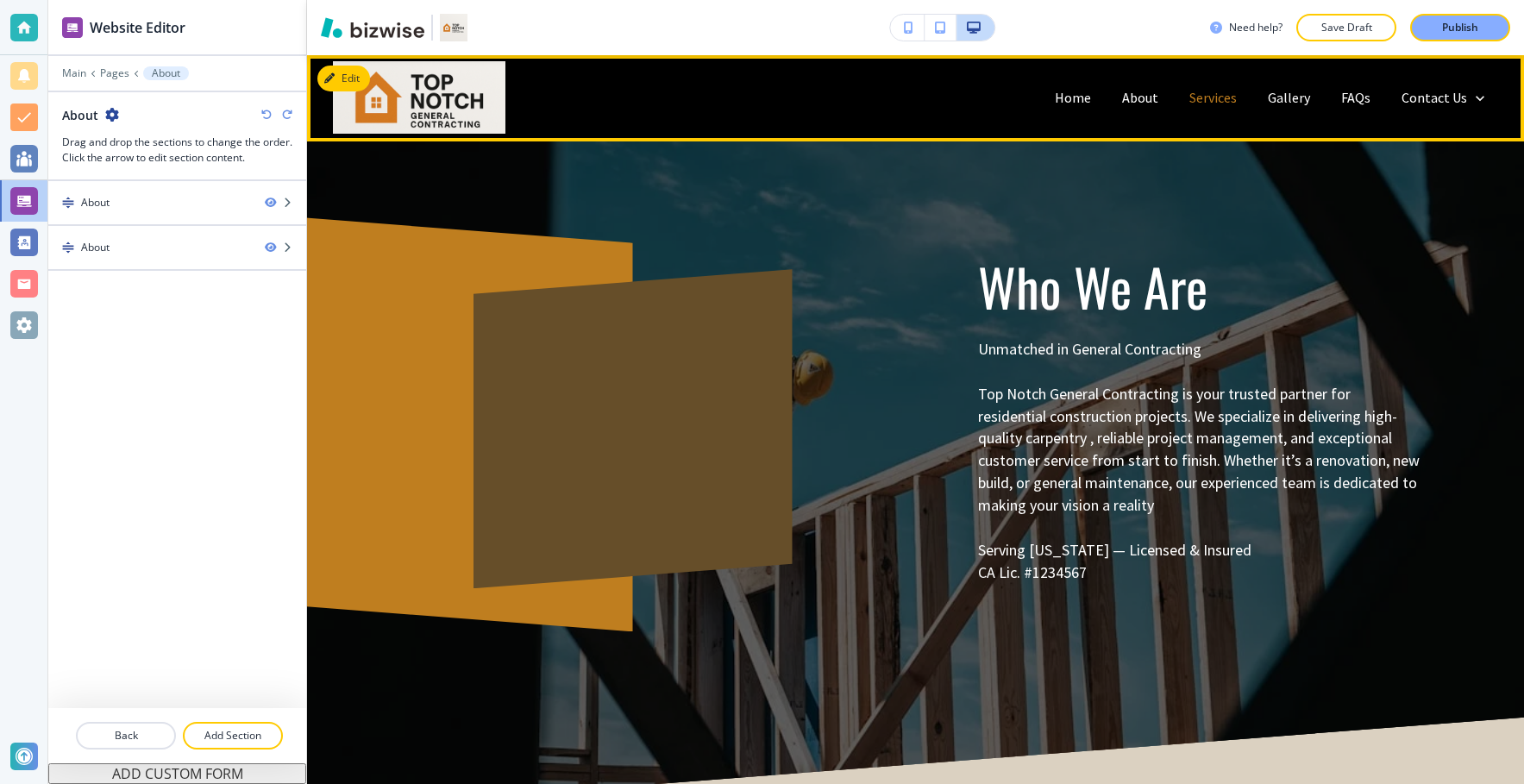 click on "Services" at bounding box center (1213, 97) 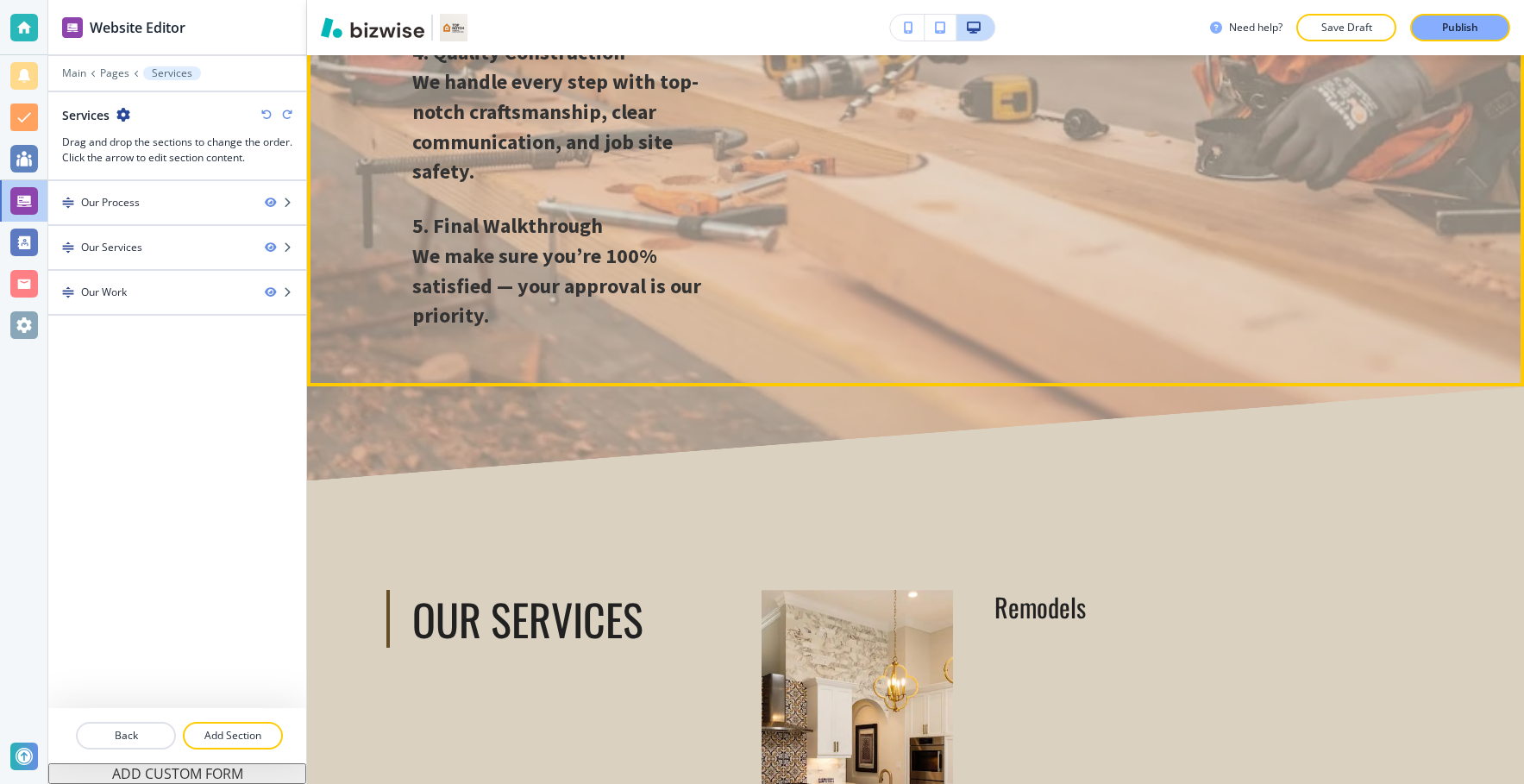 scroll, scrollTop: 0, scrollLeft: 0, axis: both 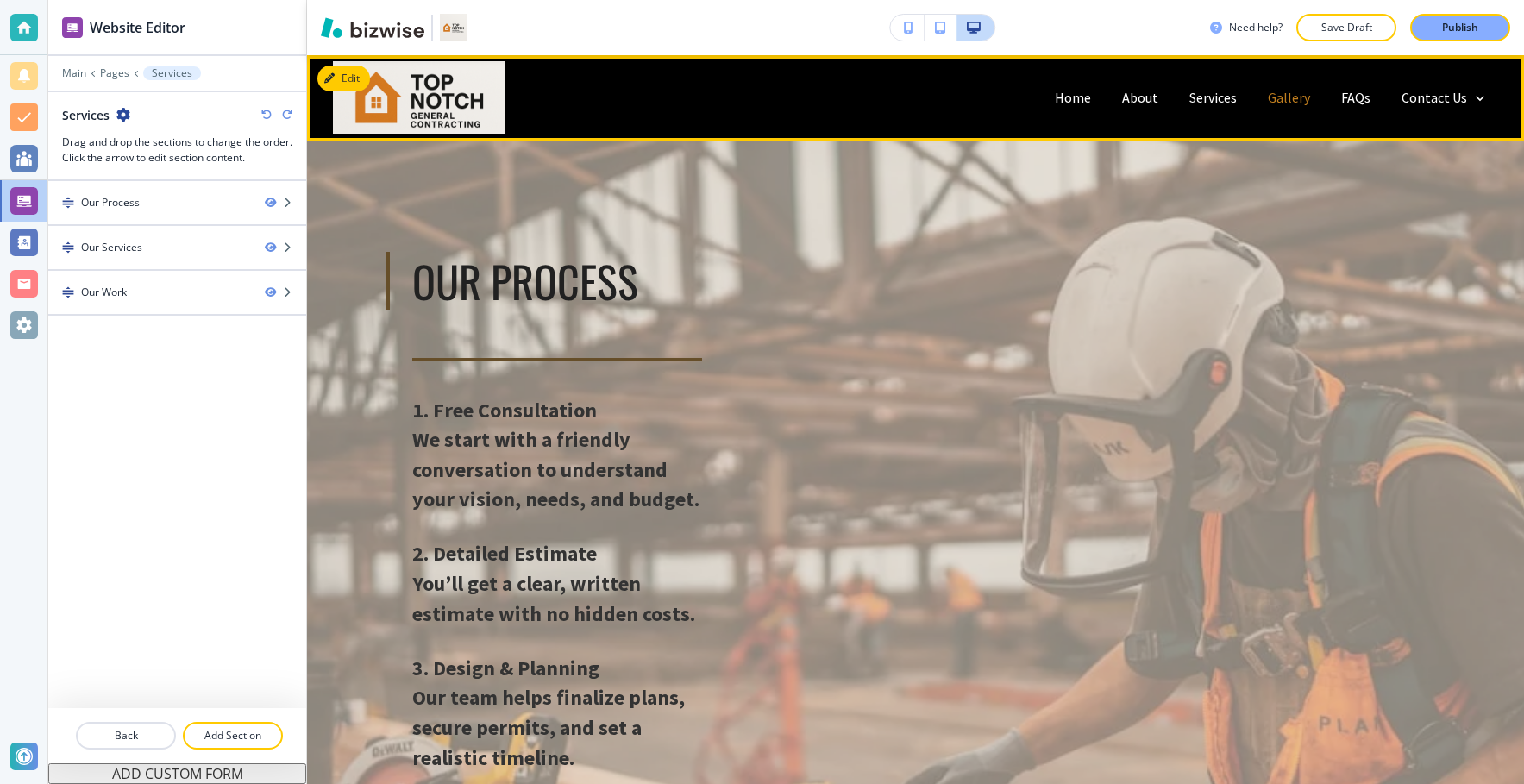 click on "Gallery" at bounding box center [1289, 97] 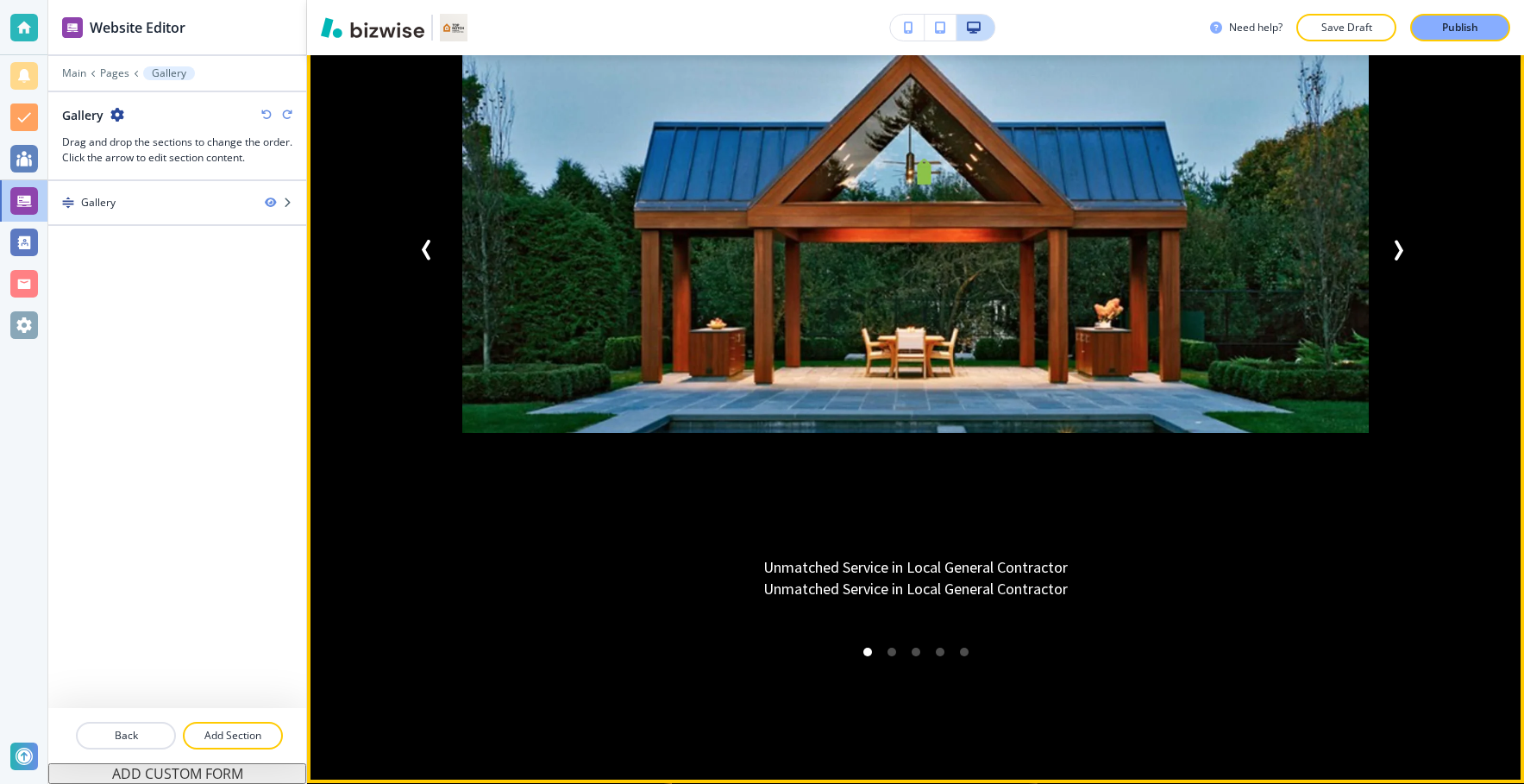 scroll, scrollTop: 0, scrollLeft: 0, axis: both 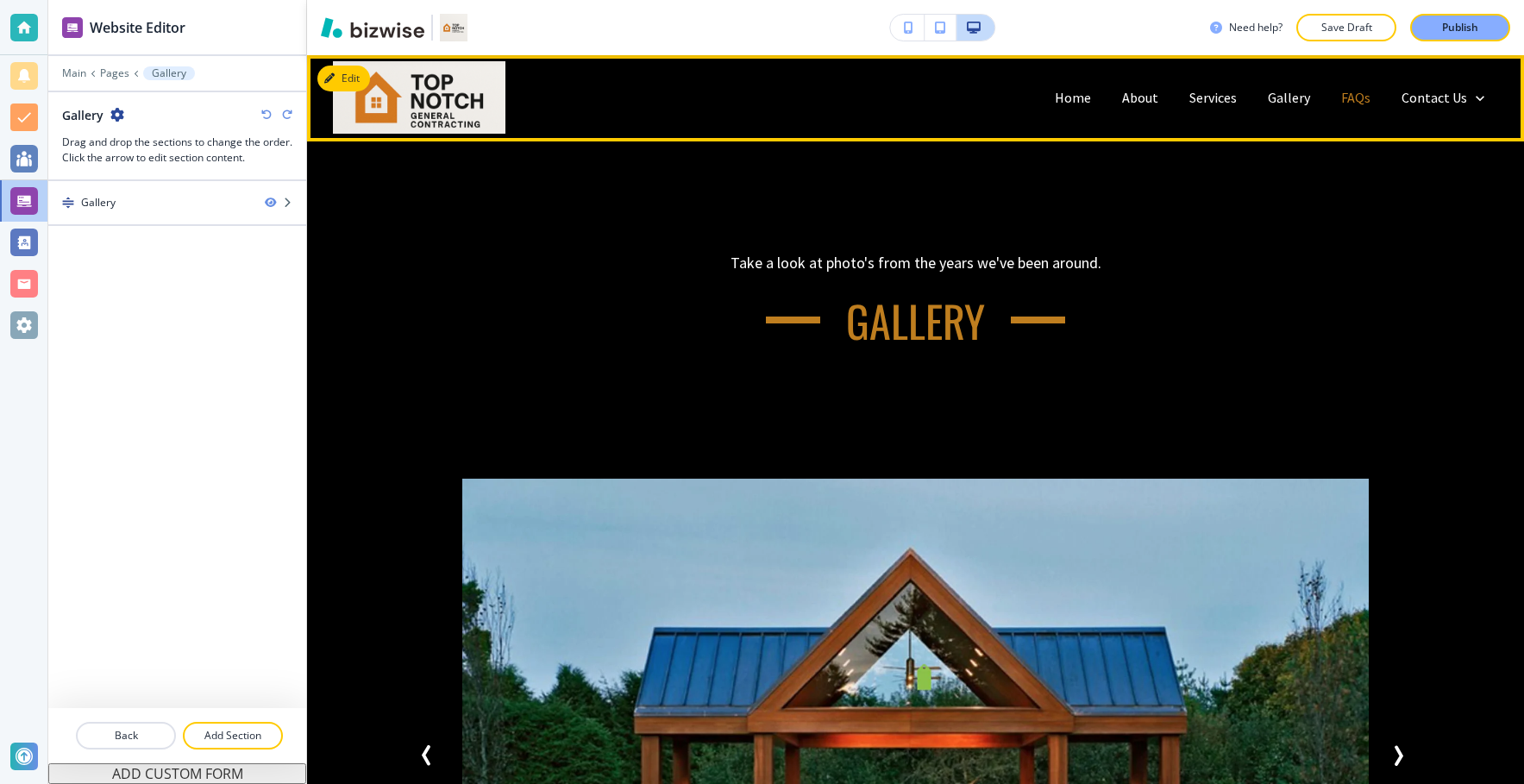 click on "FAQs" at bounding box center [1356, 97] 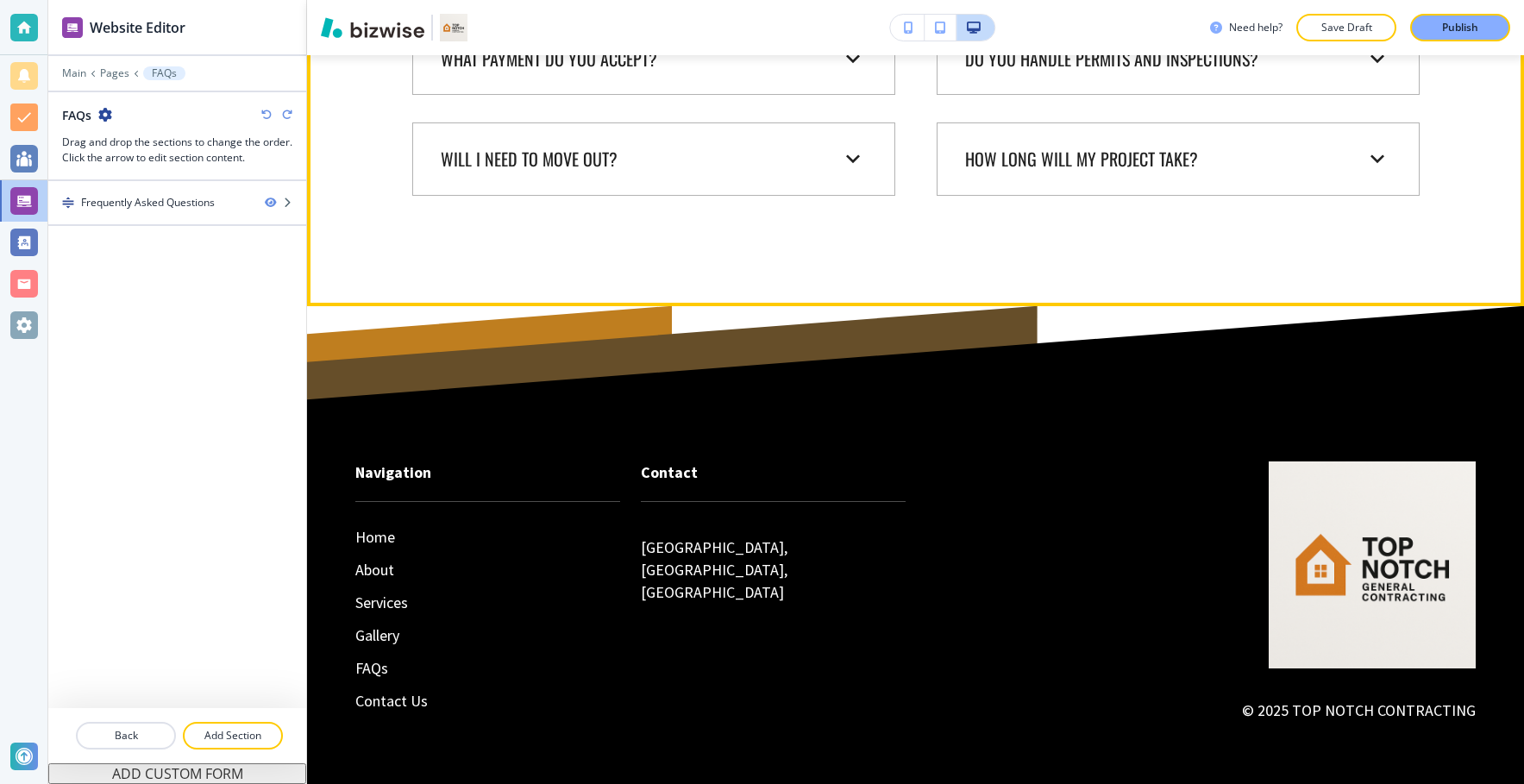 scroll, scrollTop: 0, scrollLeft: 0, axis: both 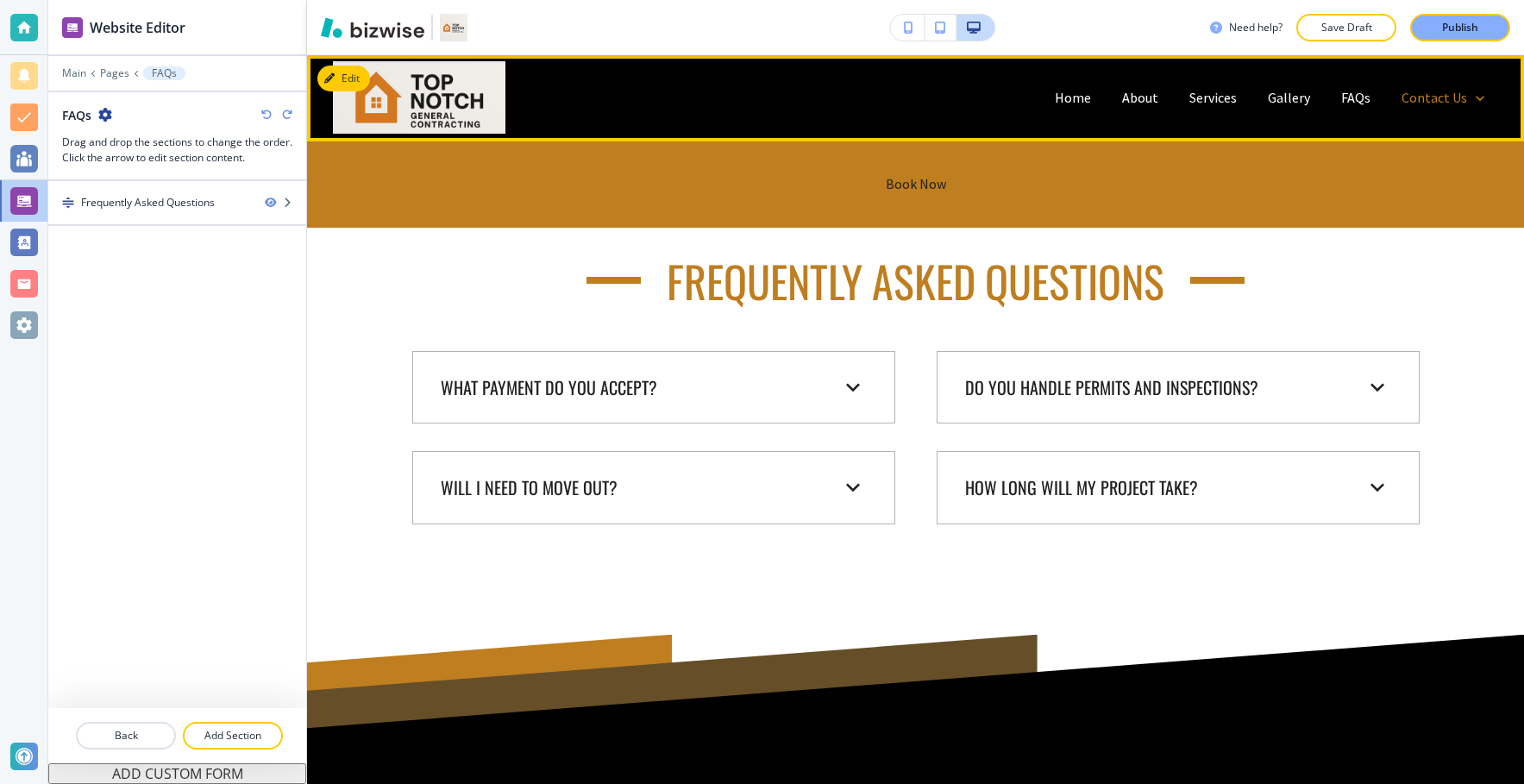click on "Contact Us" at bounding box center [1434, 97] 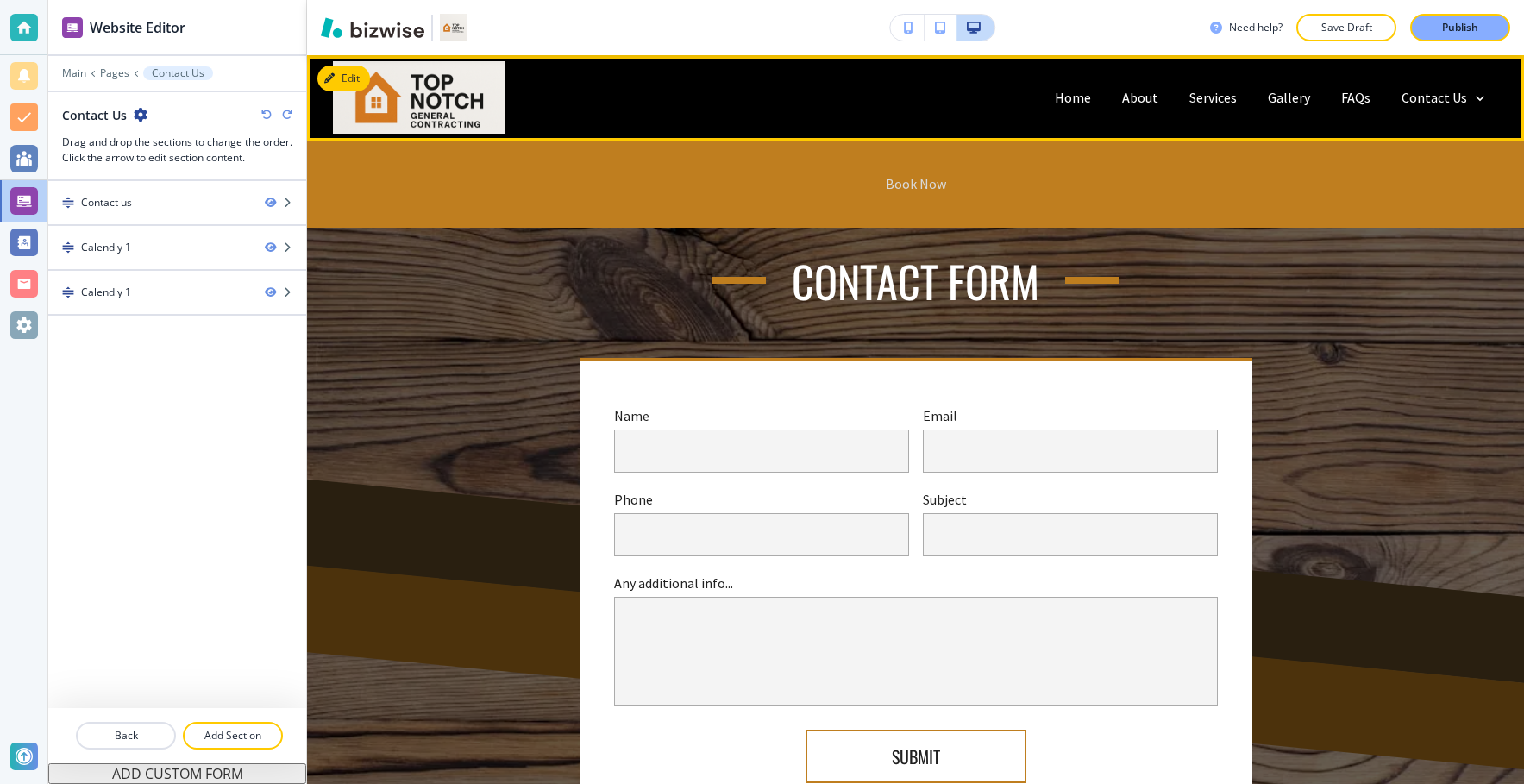 click on "Book Now" at bounding box center (916, 184) 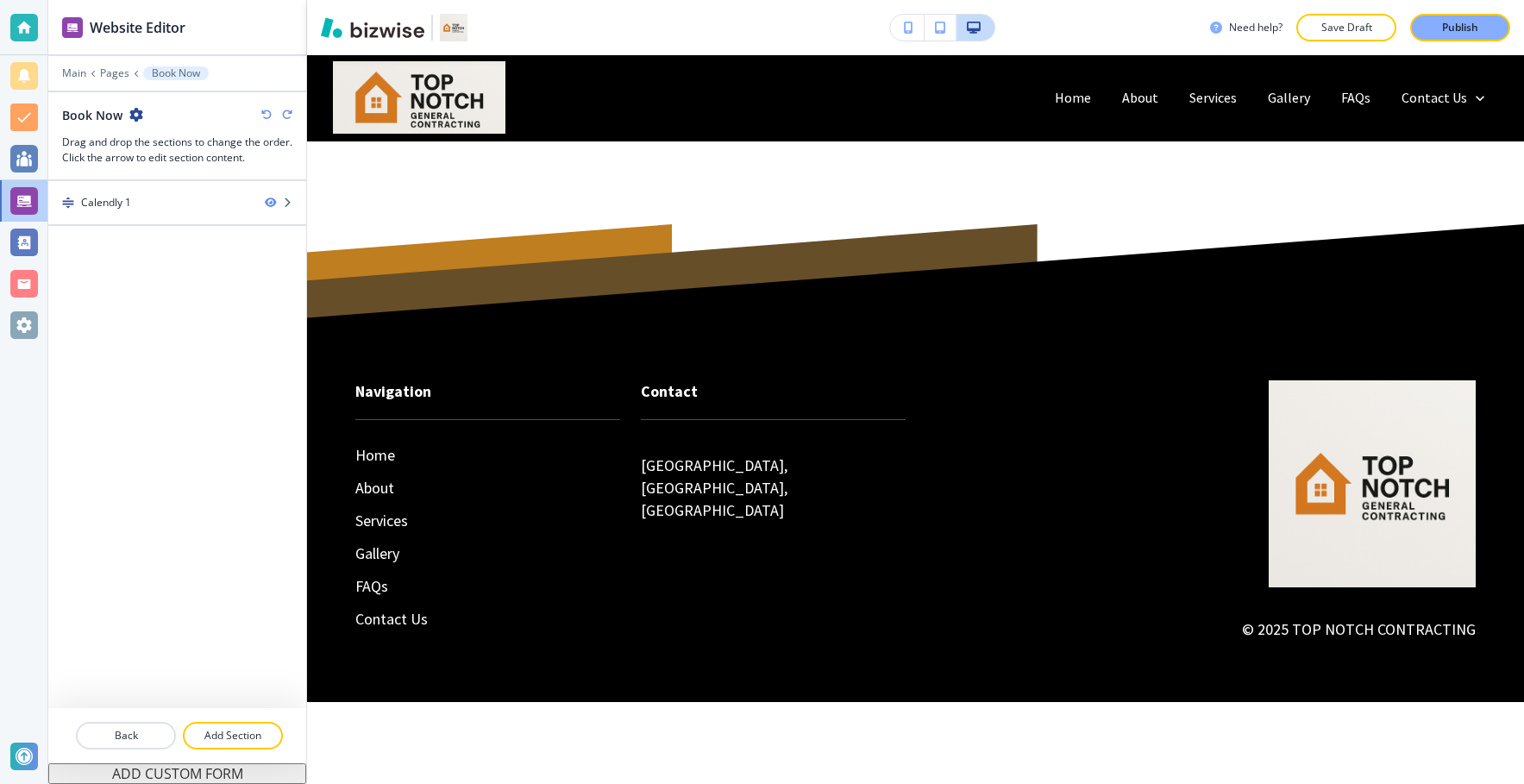 click at bounding box center (177, 85) 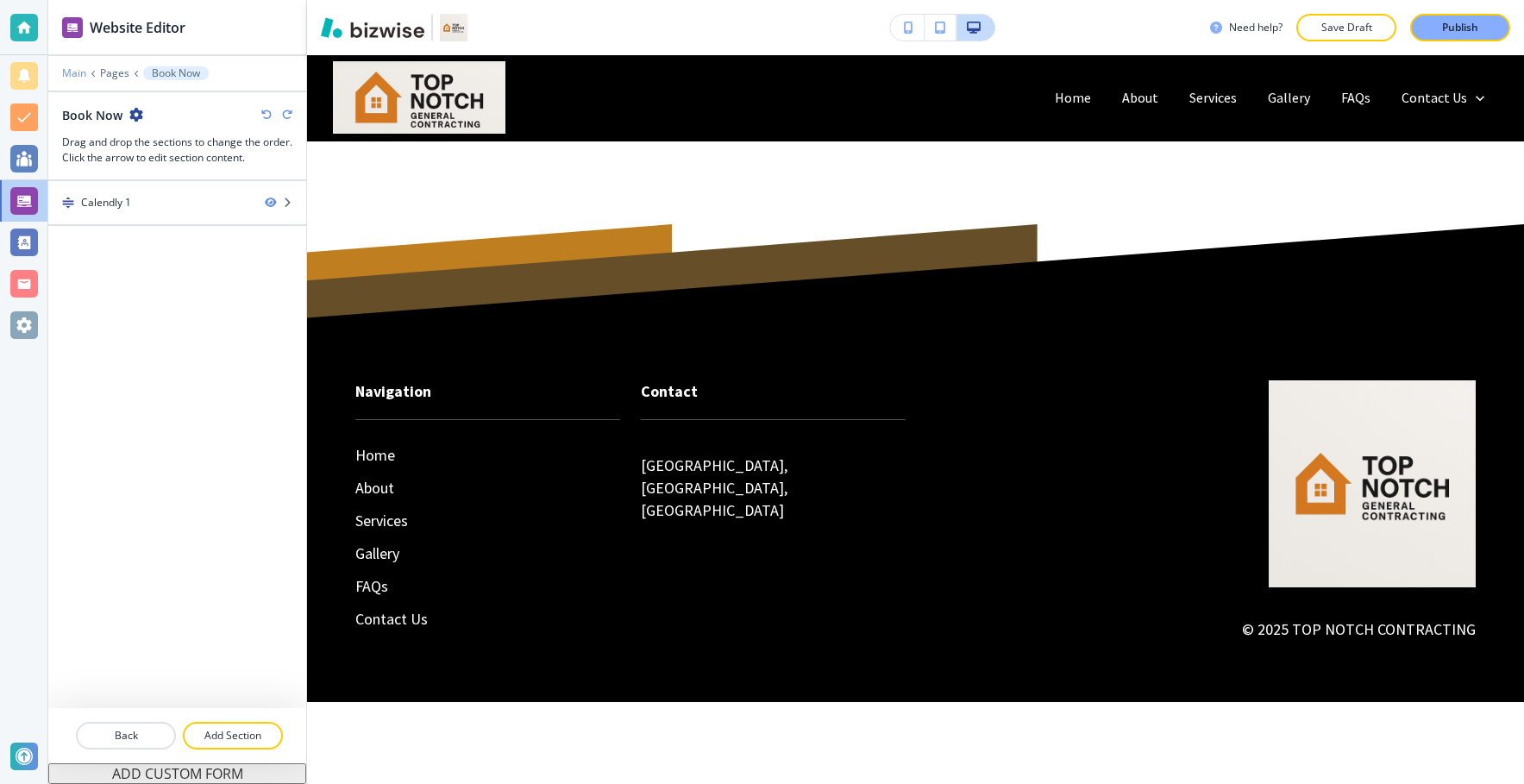 click on "Main" at bounding box center (74, 73) 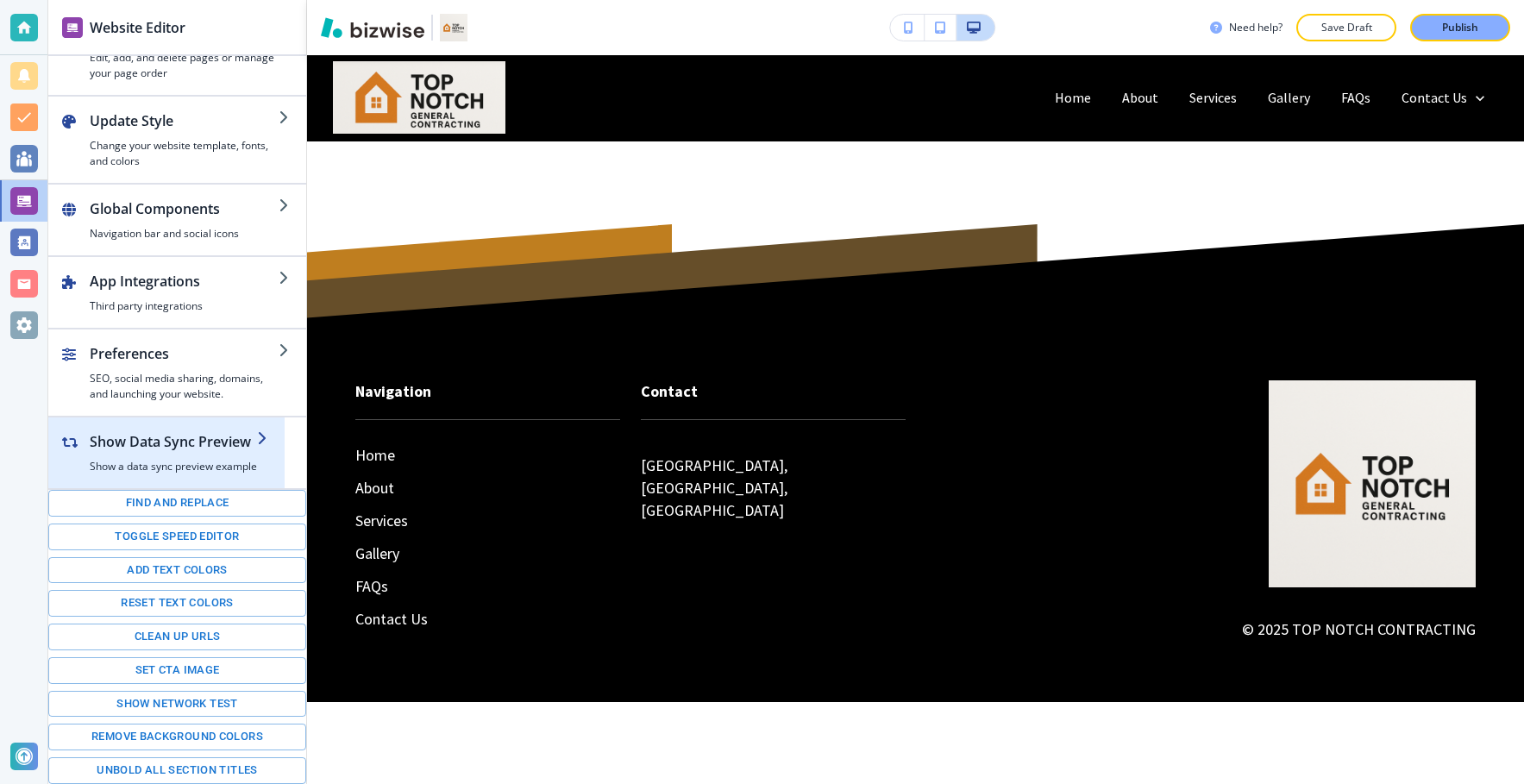 scroll, scrollTop: 0, scrollLeft: 0, axis: both 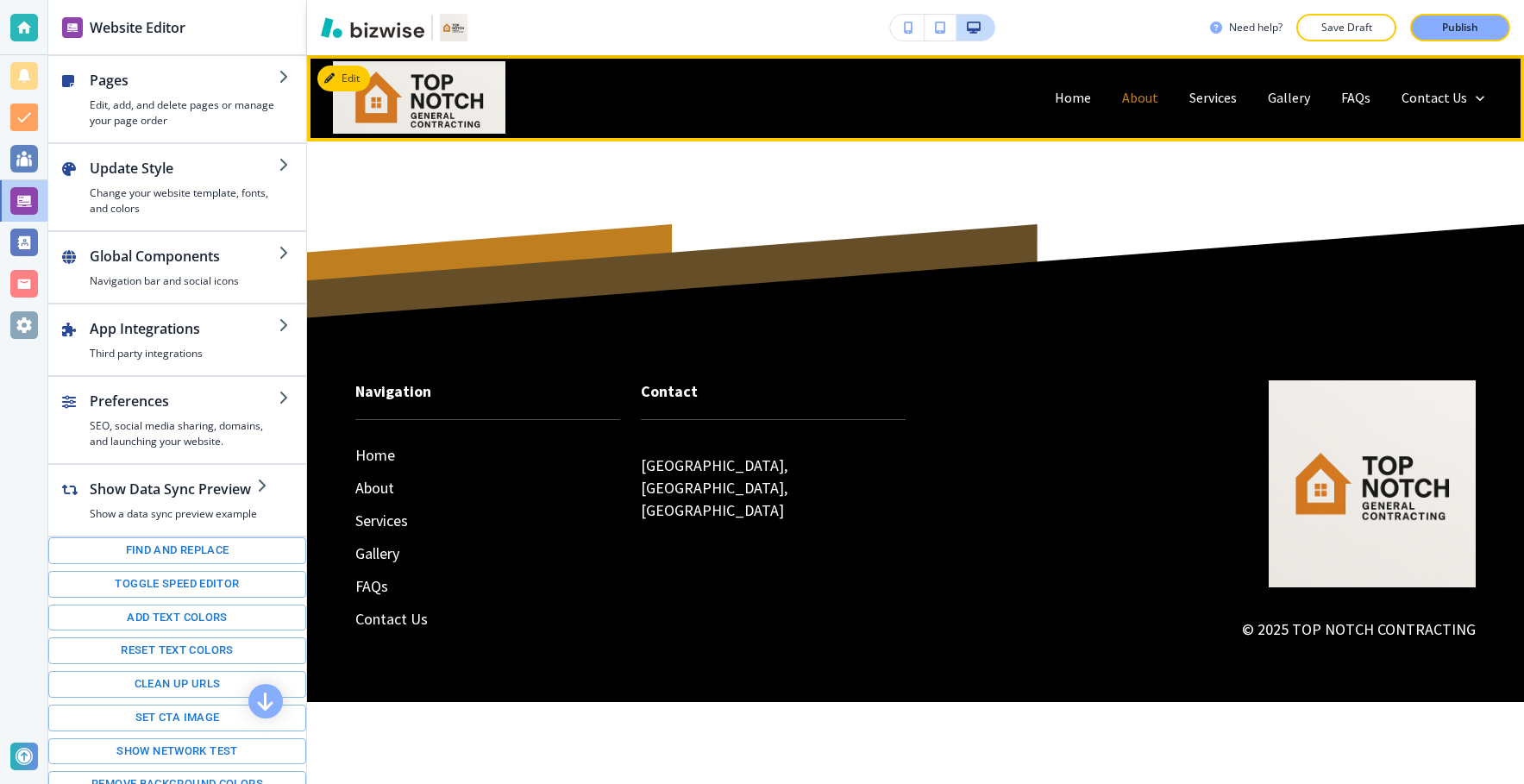 click on "About" at bounding box center (1140, 97) 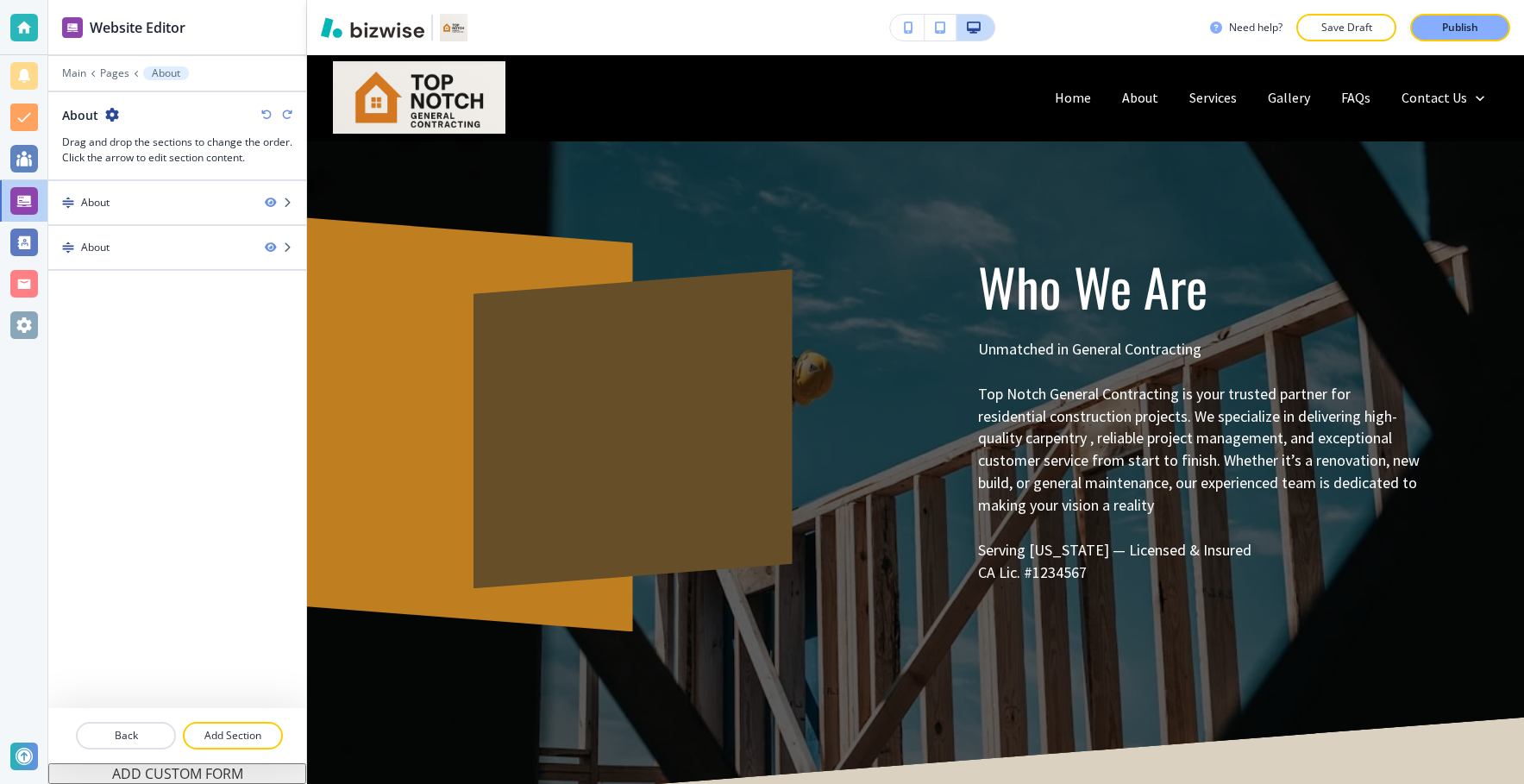 click at bounding box center [177, 85] 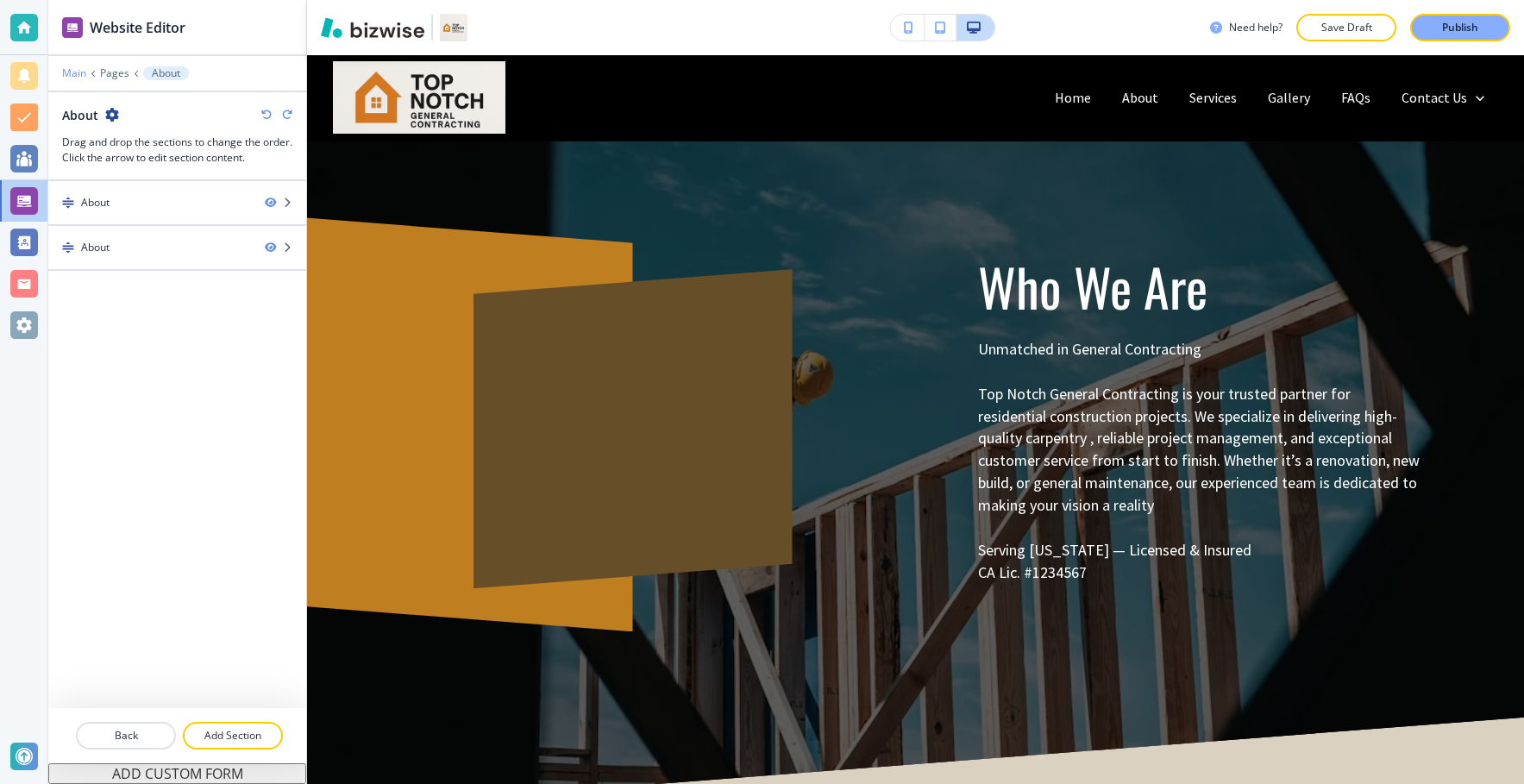 click on "Main" at bounding box center (74, 73) 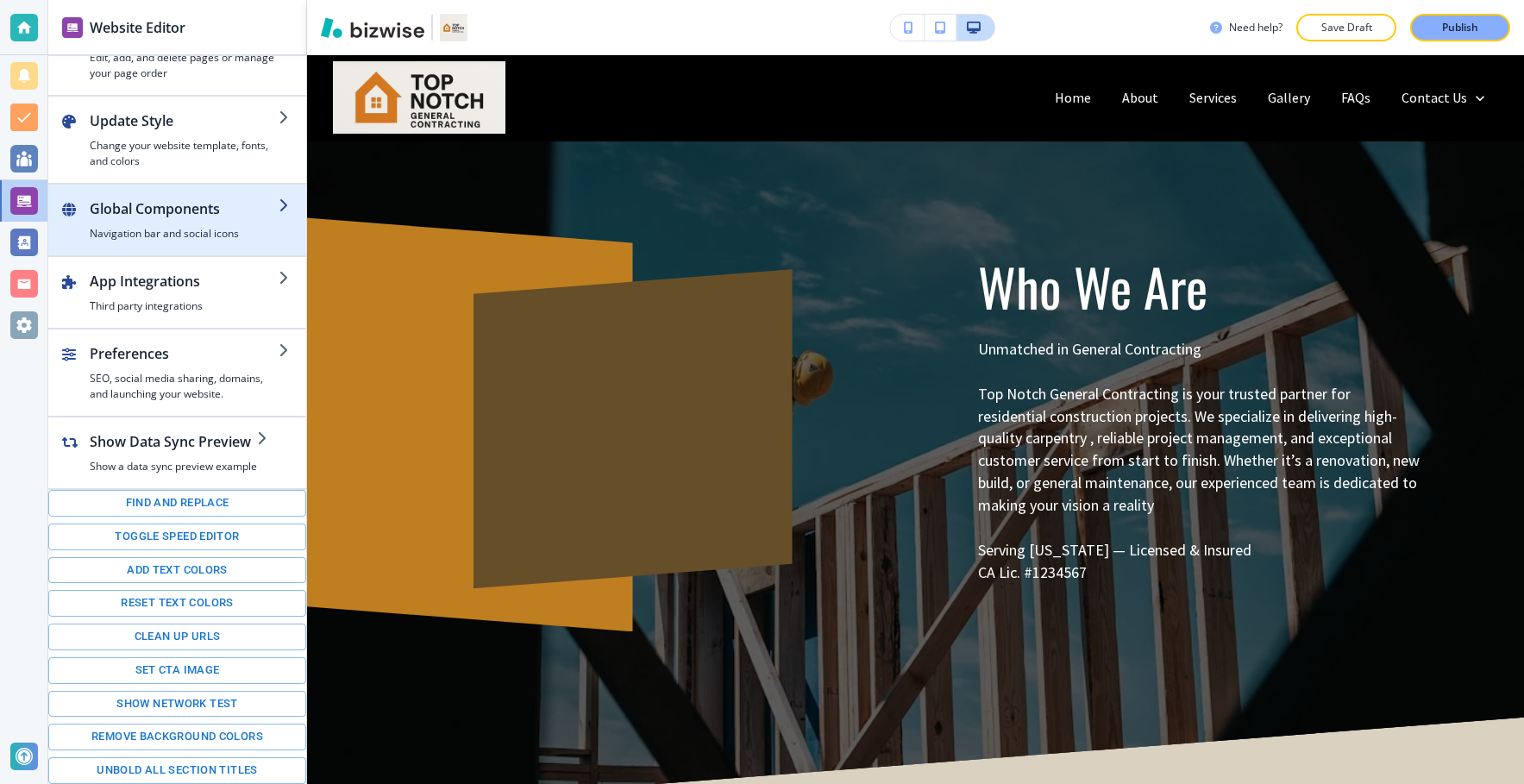 scroll, scrollTop: 0, scrollLeft: 0, axis: both 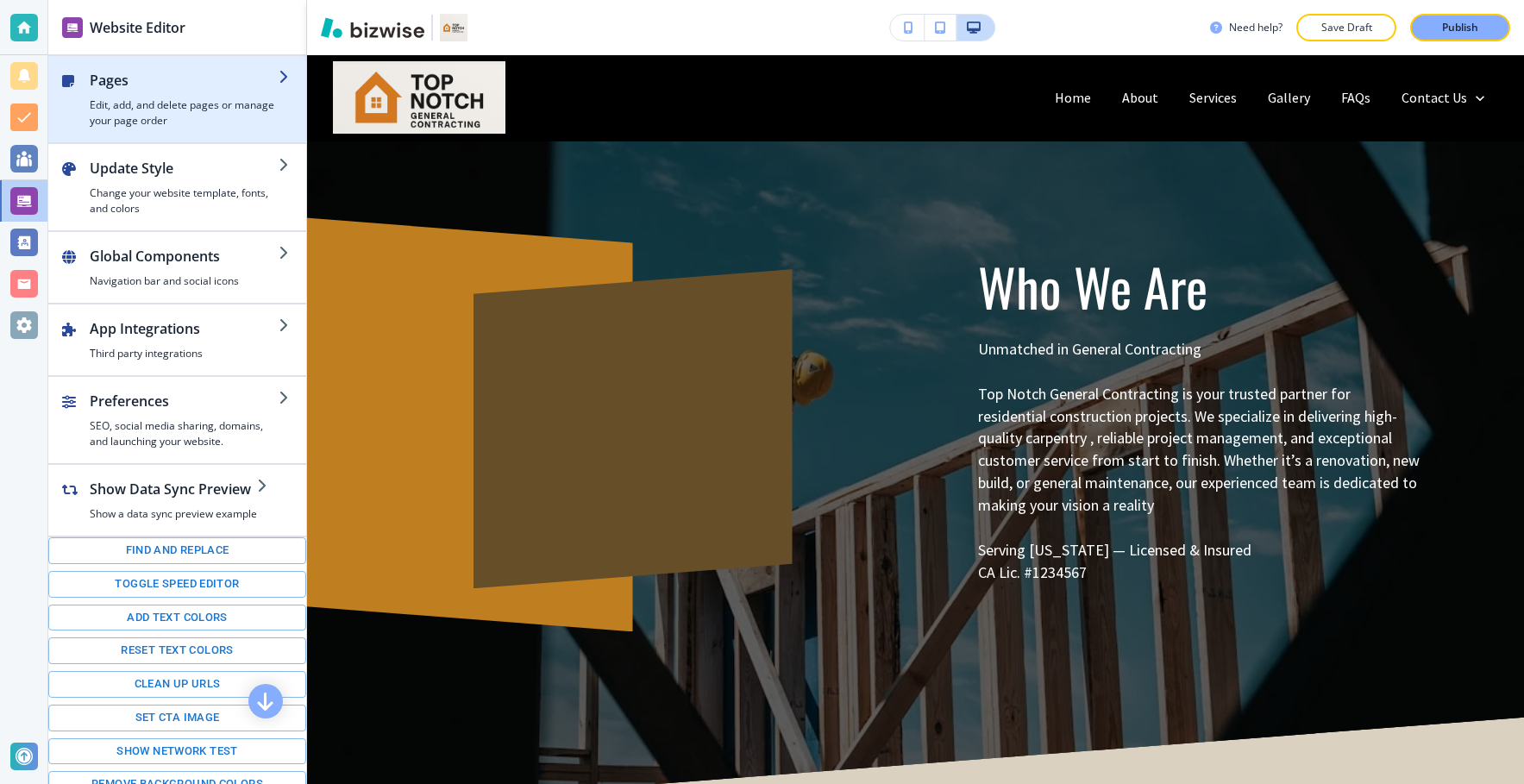 click on "Edit, add, and delete pages or manage your page order" at bounding box center [184, 113] 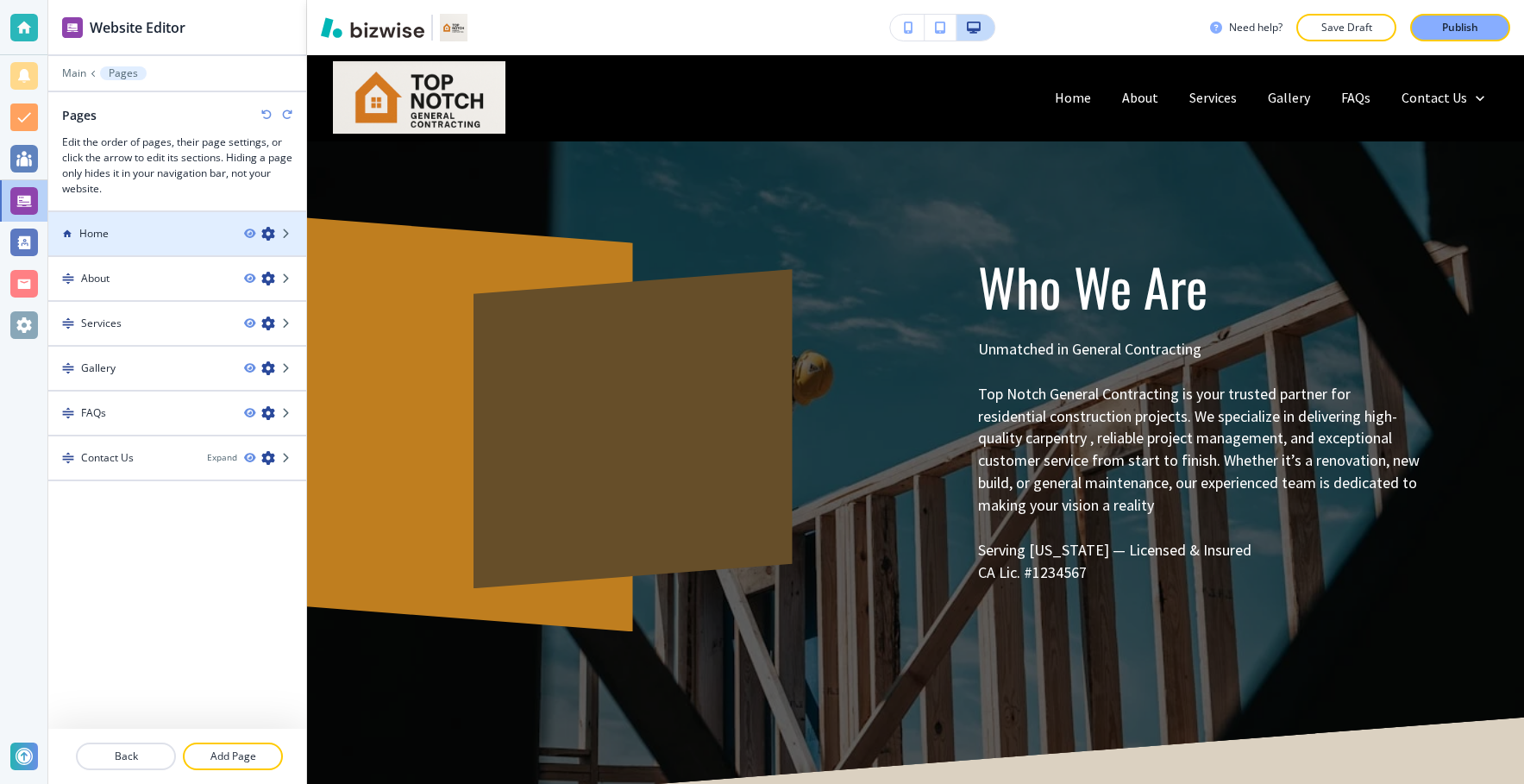 click on "Home" at bounding box center (139, 234) 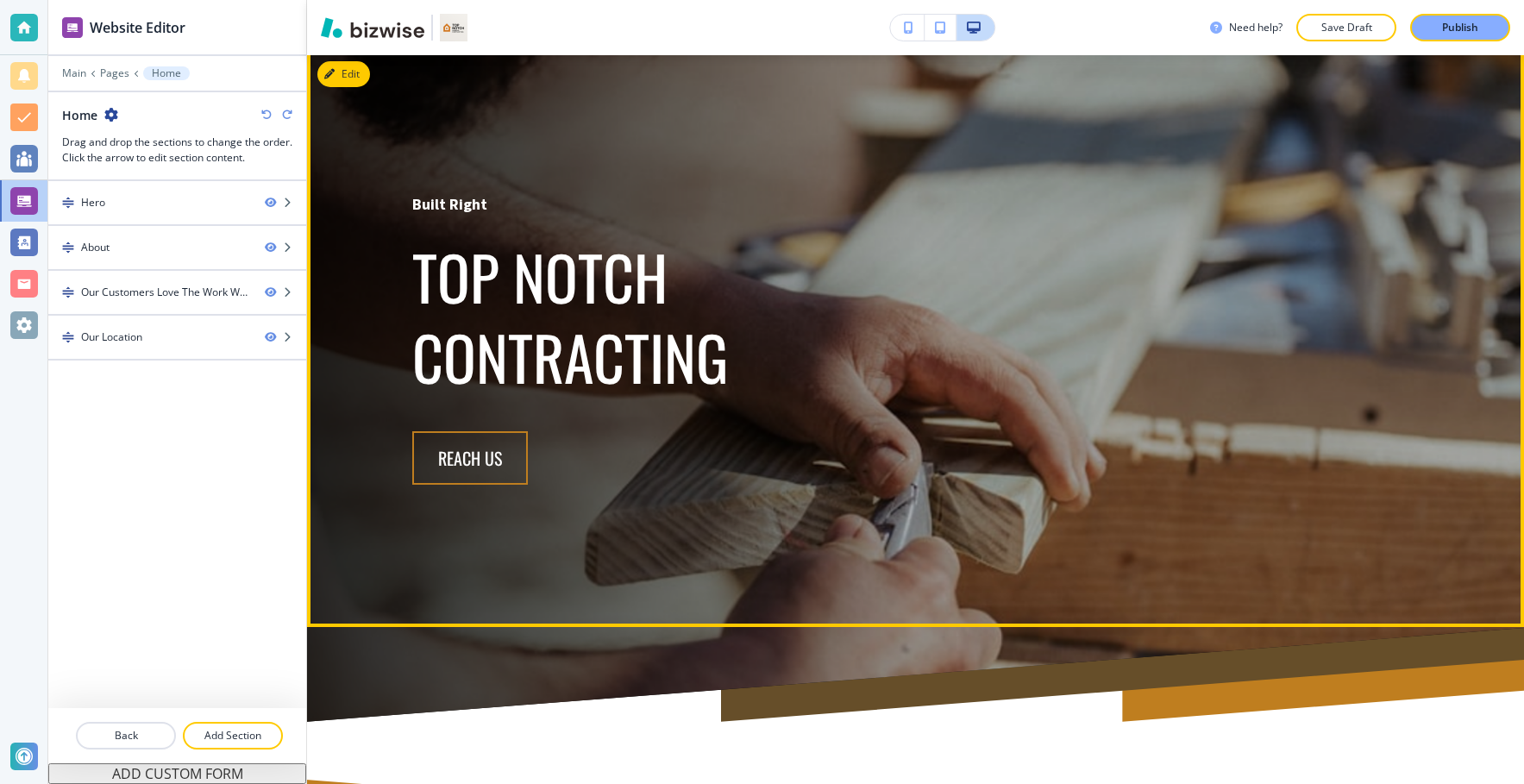 scroll, scrollTop: 0, scrollLeft: 0, axis: both 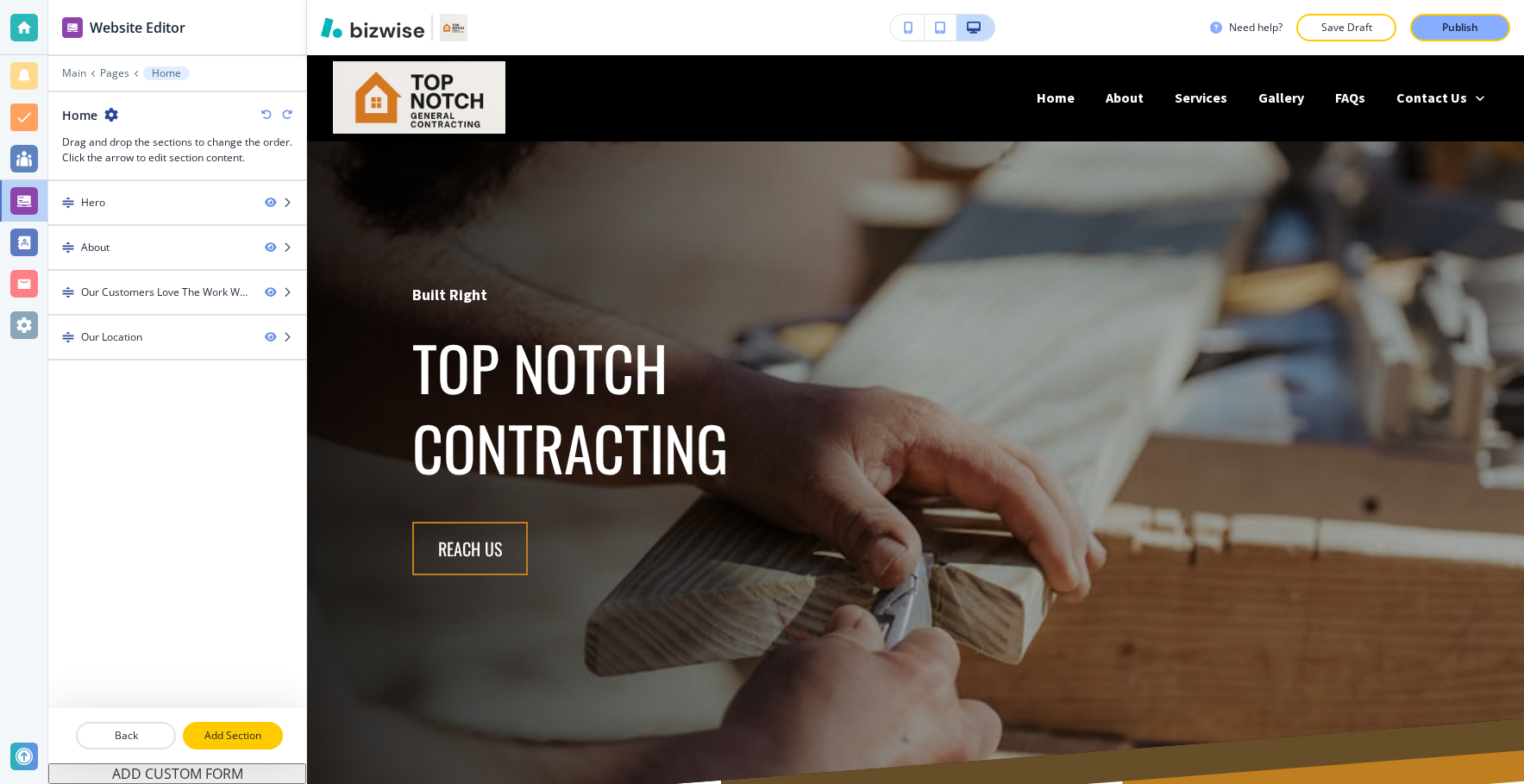 click on "Add Section" at bounding box center [233, 736] 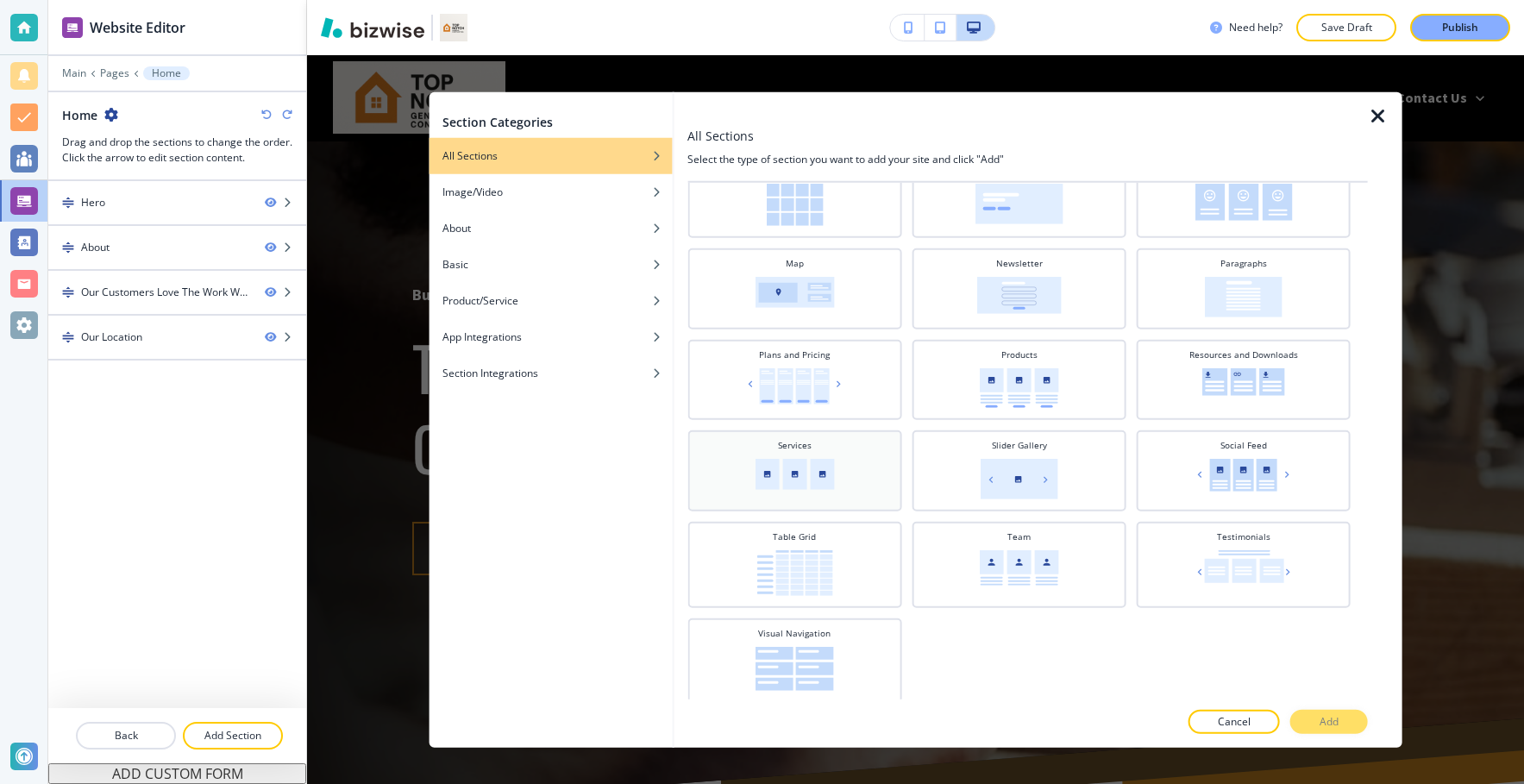 scroll, scrollTop: 443, scrollLeft: 0, axis: vertical 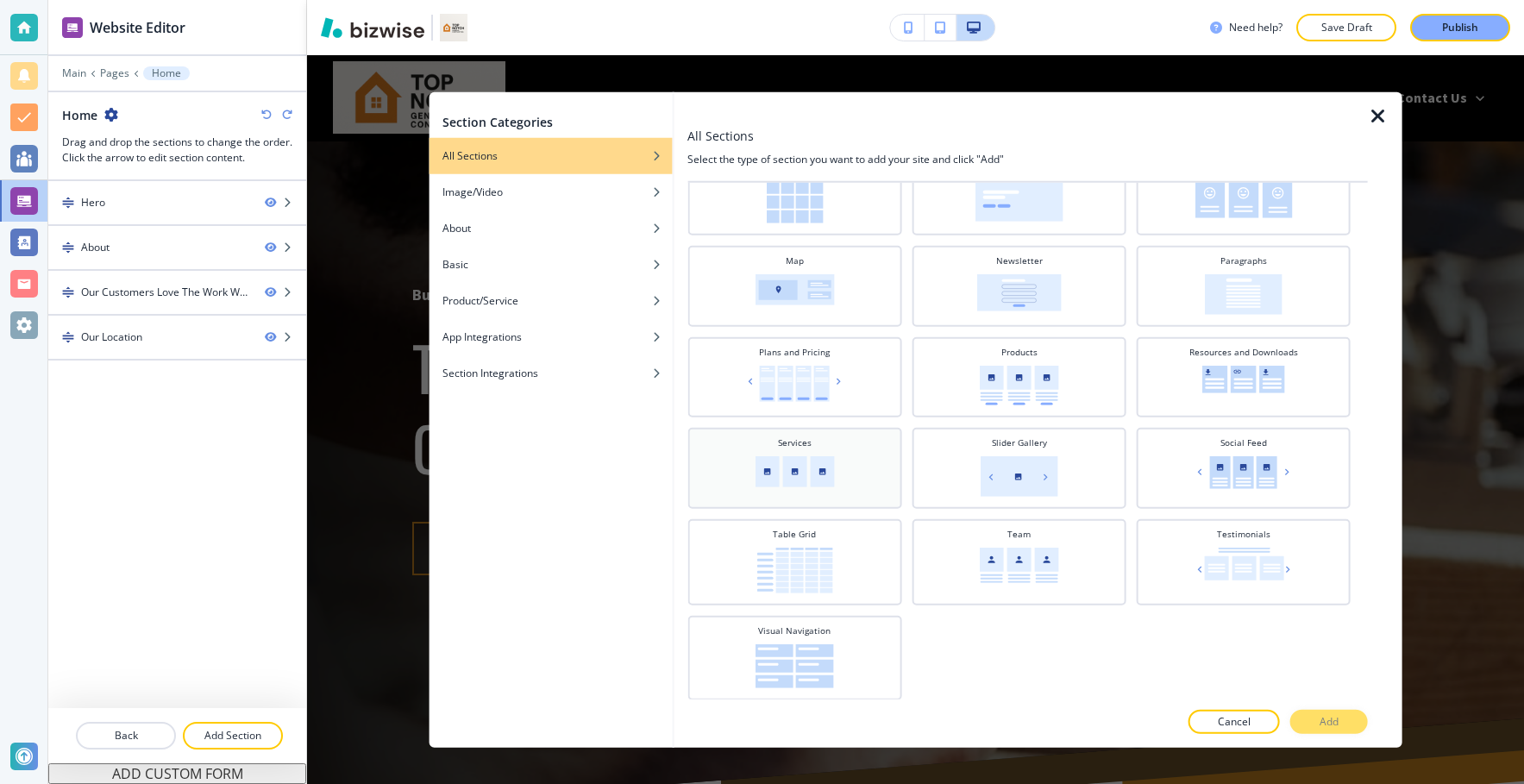 click on "Services" at bounding box center [794, 466] 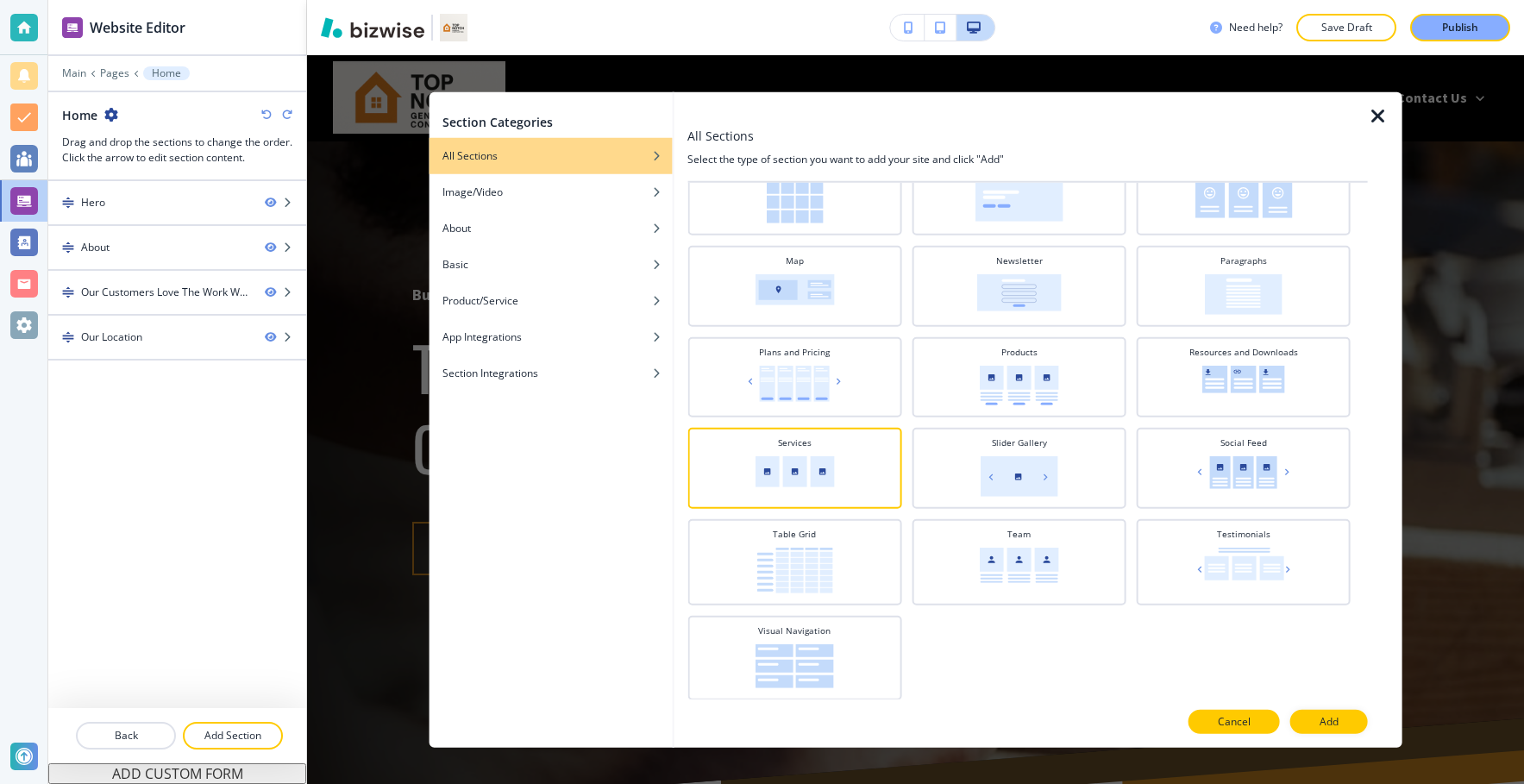 click on "Cancel" at bounding box center (1234, 722) 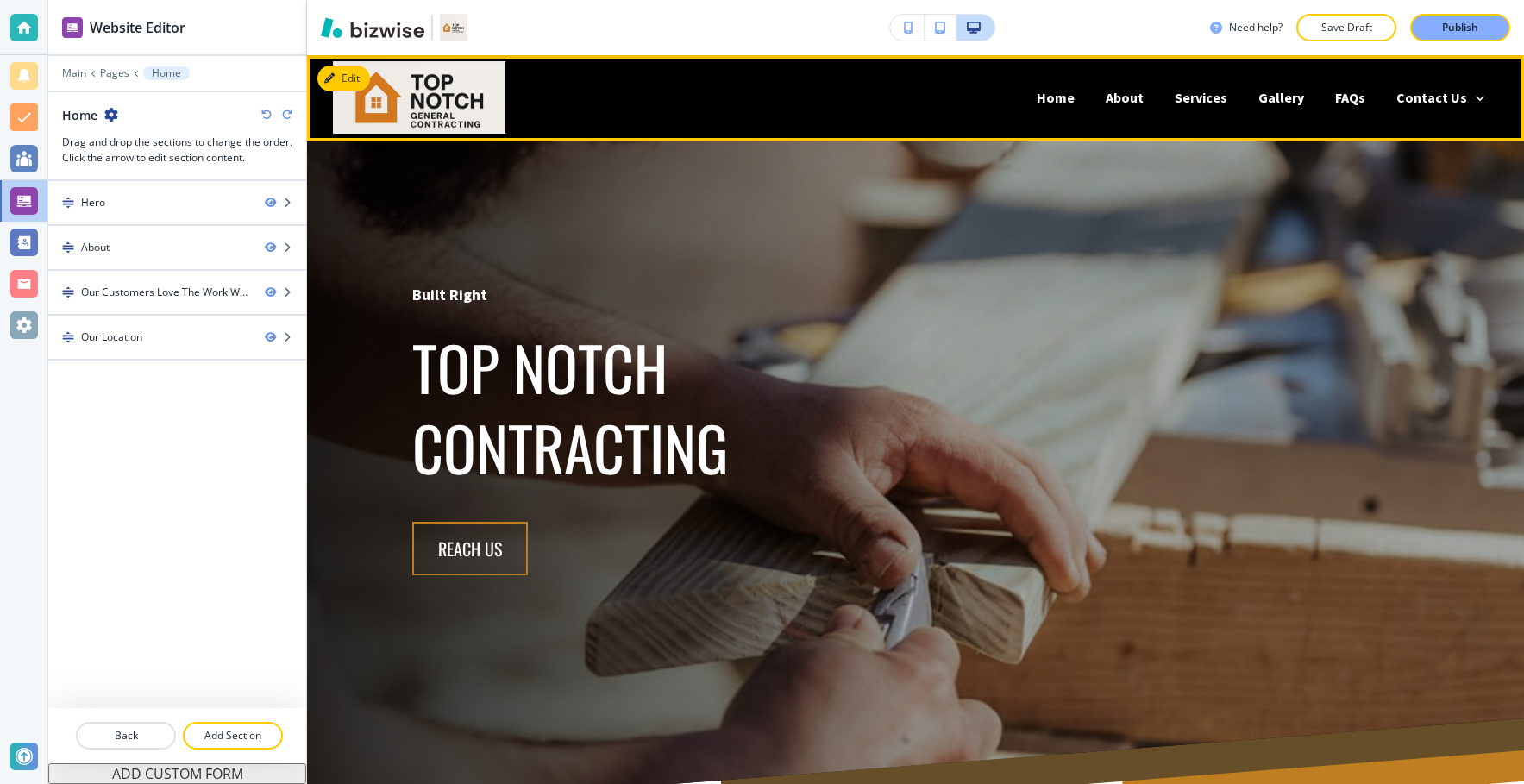 click on "Services" at bounding box center [1201, 97] 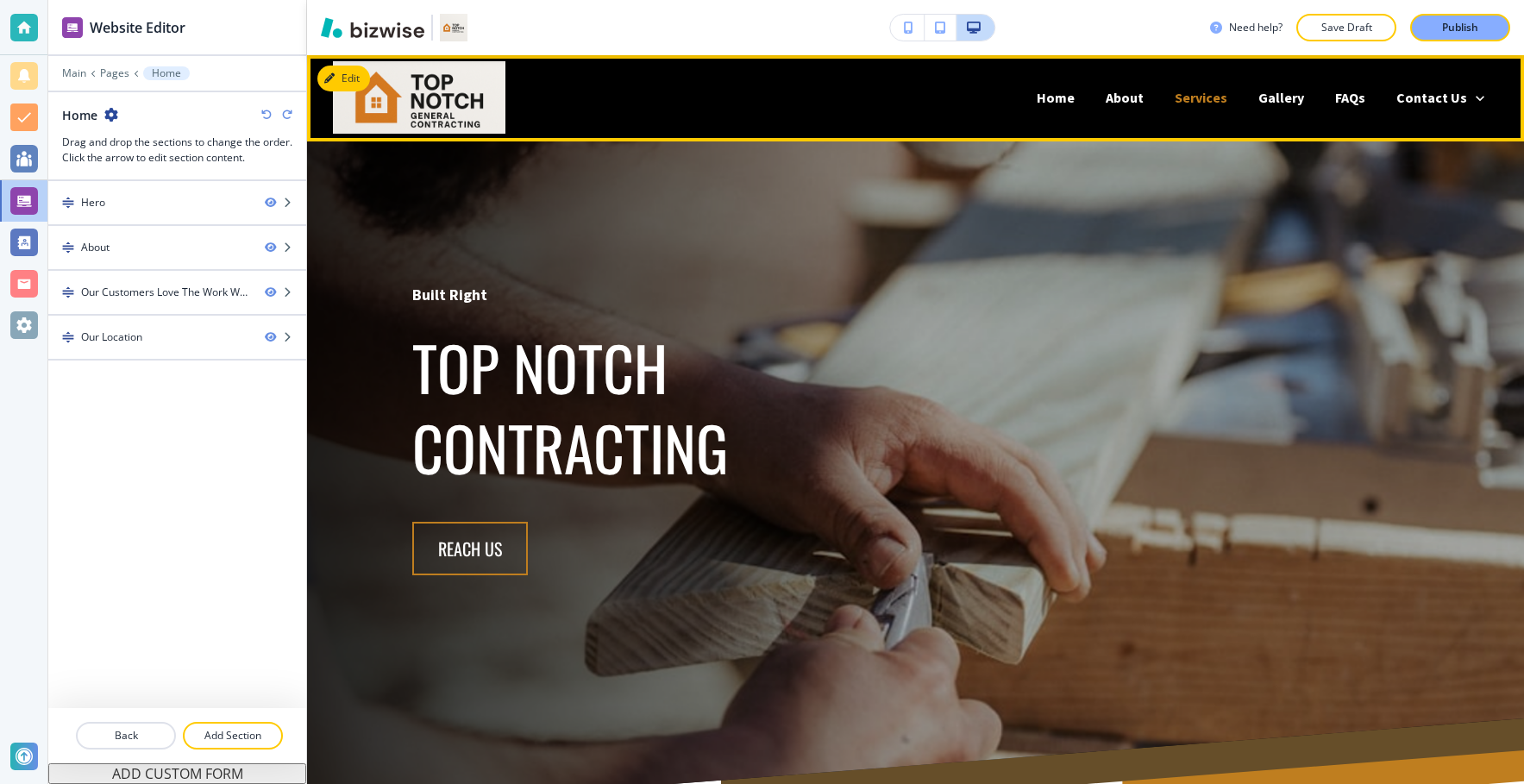 click on "Services" at bounding box center [1201, 97] 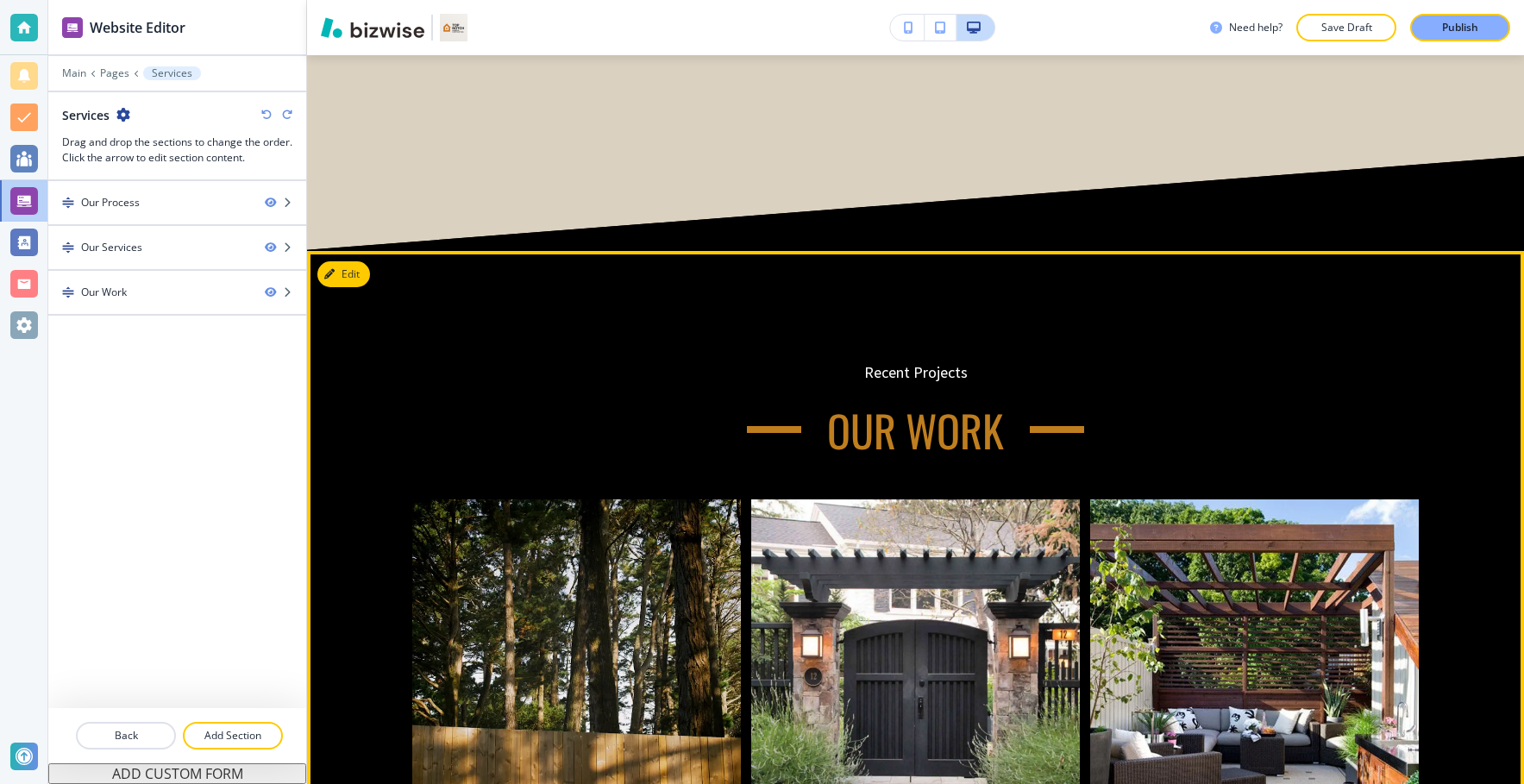 scroll, scrollTop: 3663, scrollLeft: 0, axis: vertical 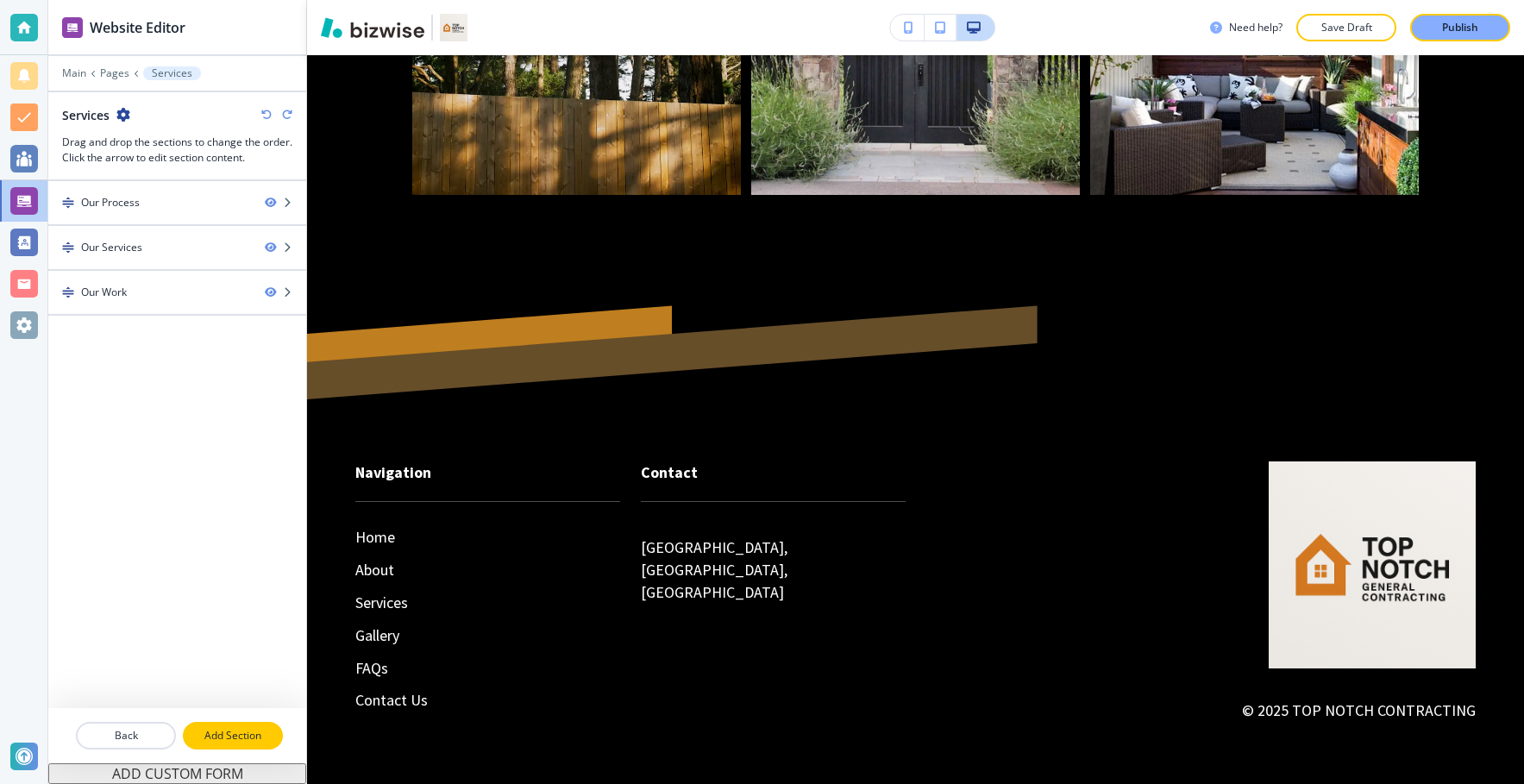 click on "Add Section" at bounding box center [233, 736] 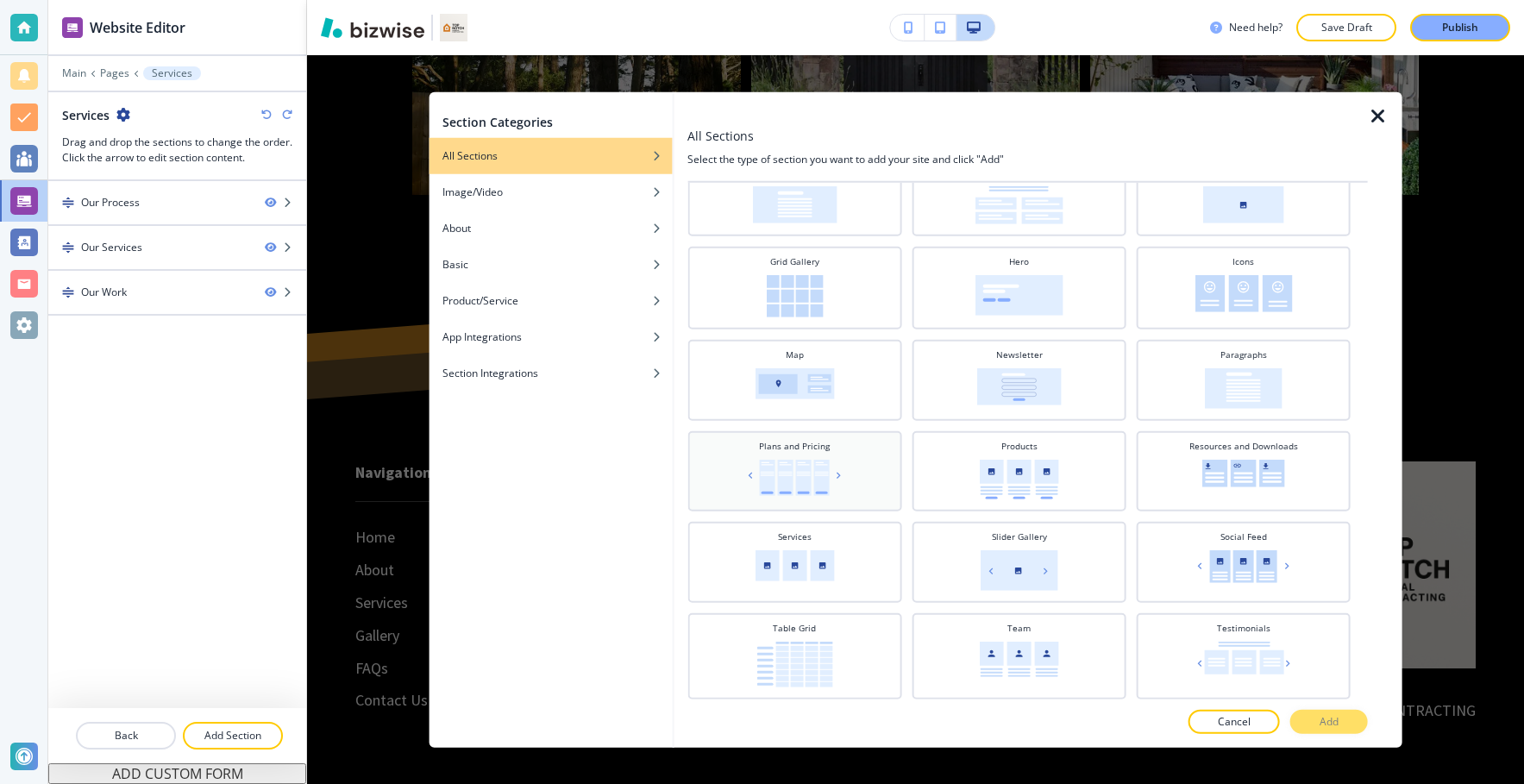 scroll, scrollTop: 443, scrollLeft: 0, axis: vertical 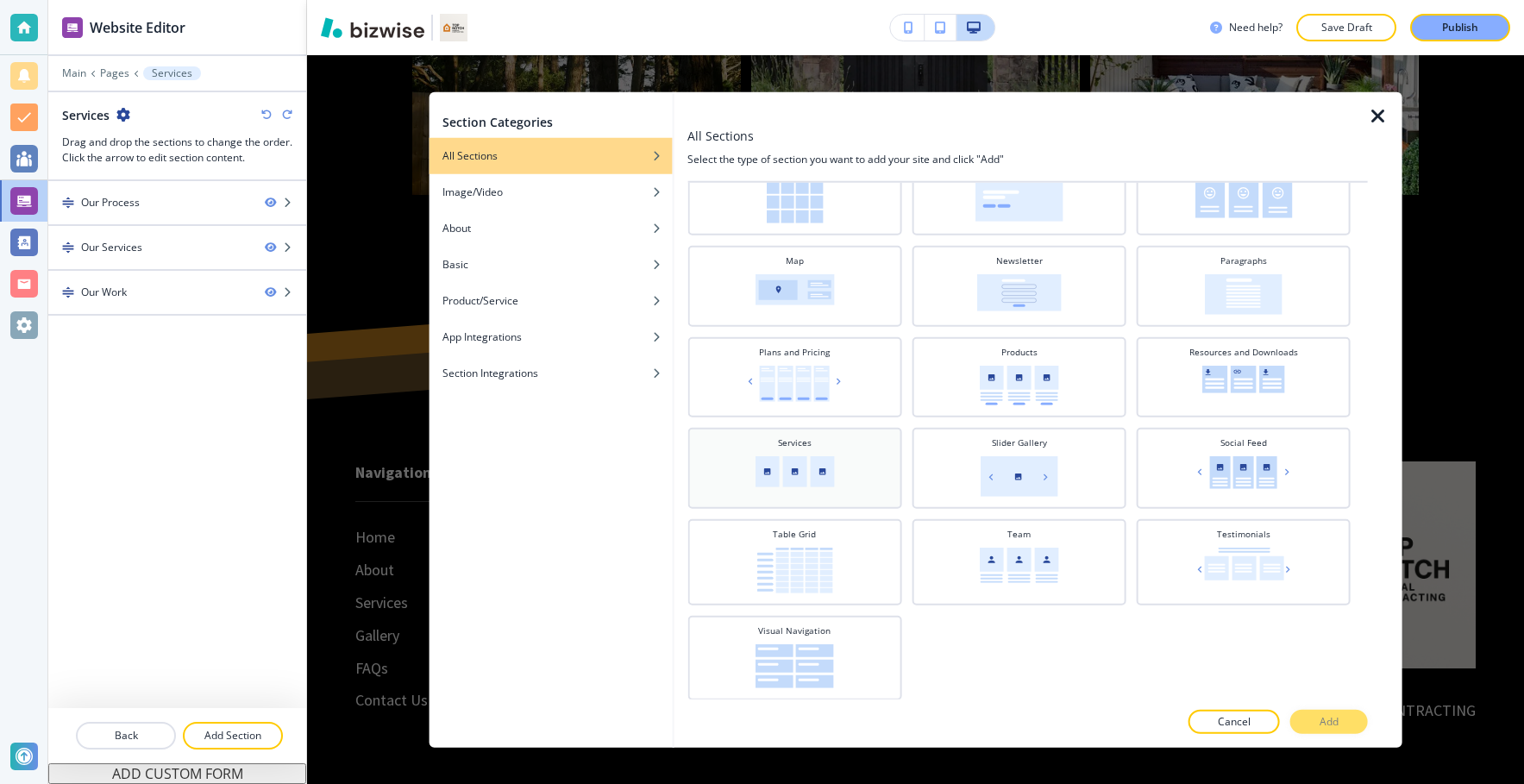 click at bounding box center [794, 471] 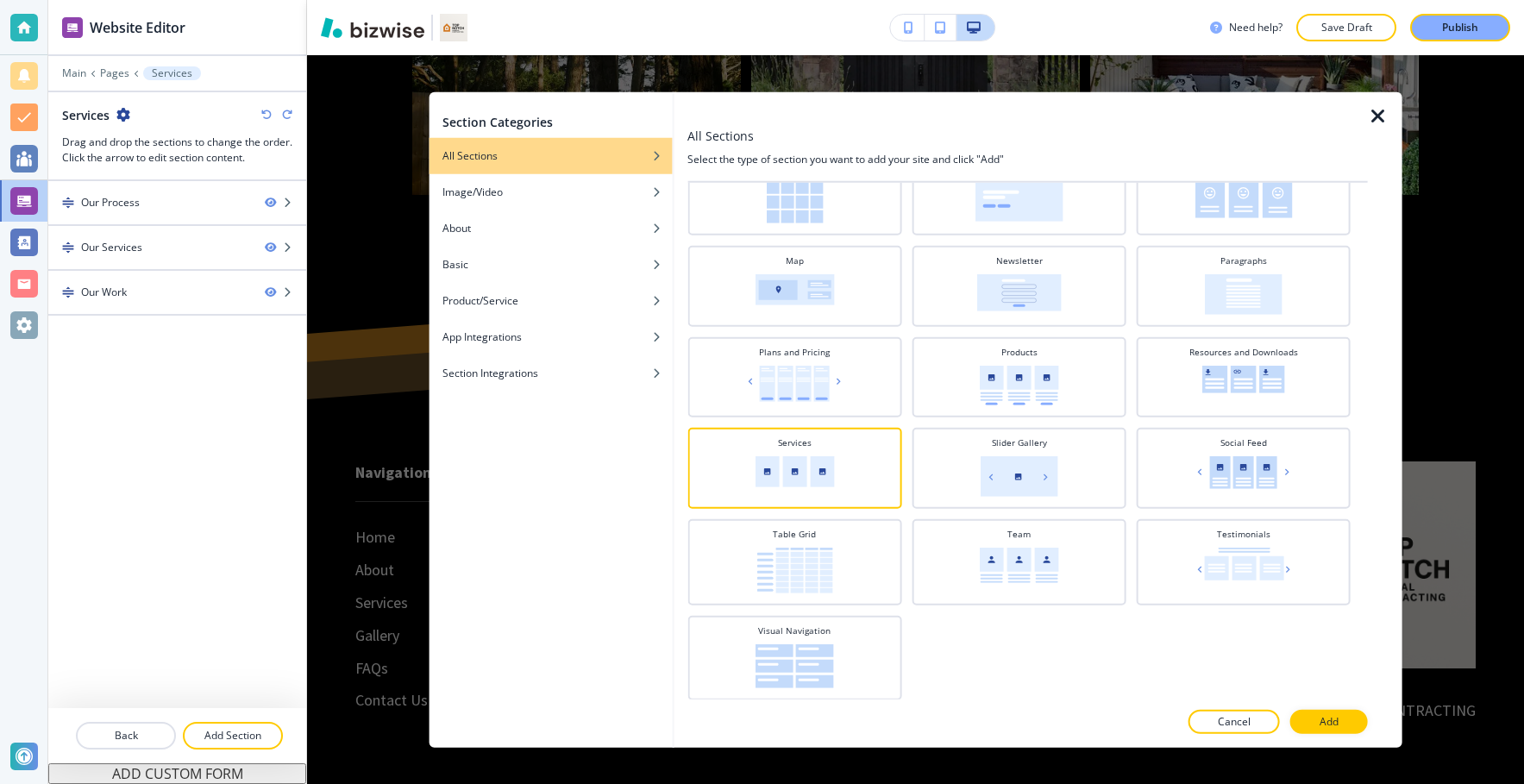click on "Add" at bounding box center [1329, 722] 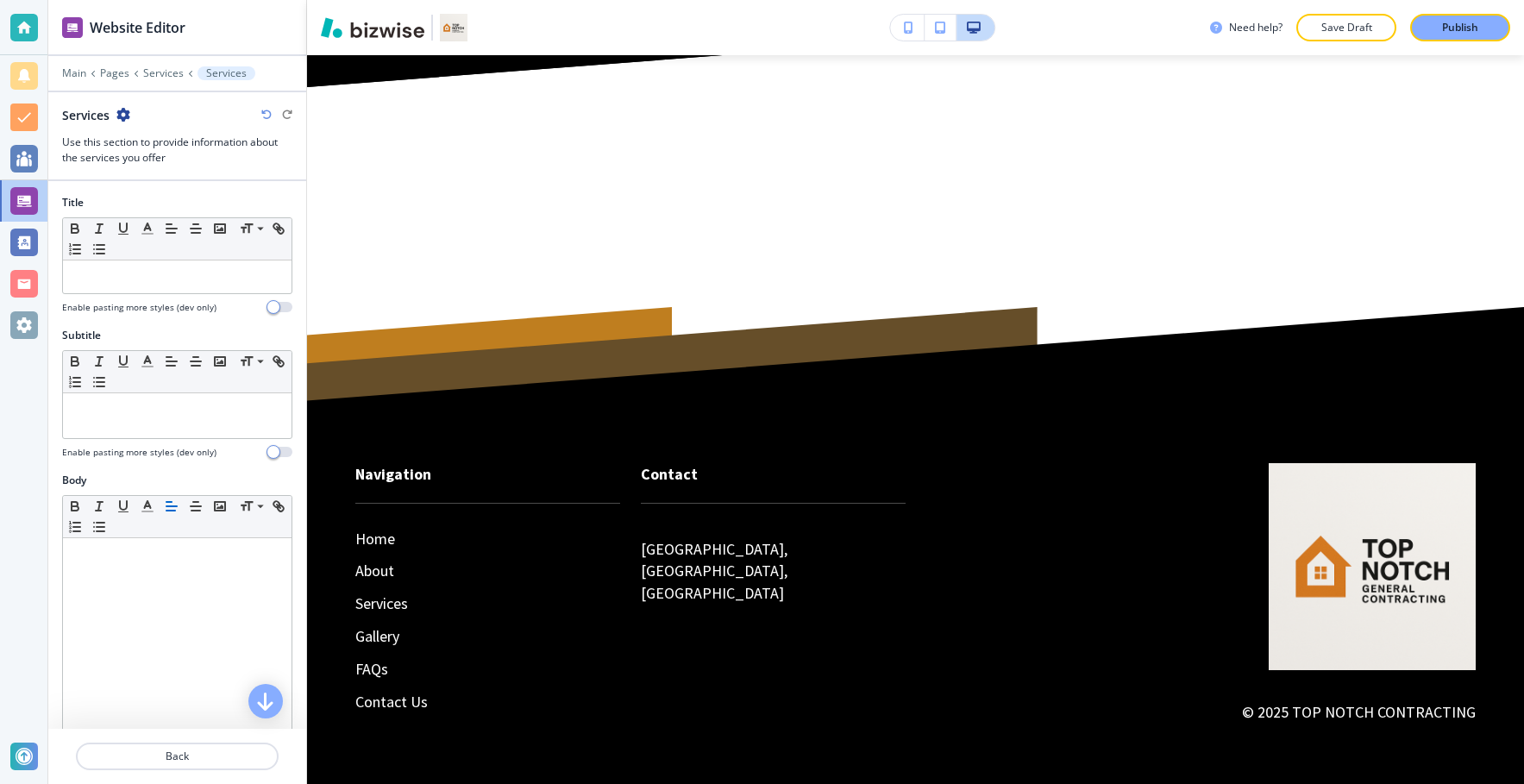 scroll, scrollTop: 3977, scrollLeft: 0, axis: vertical 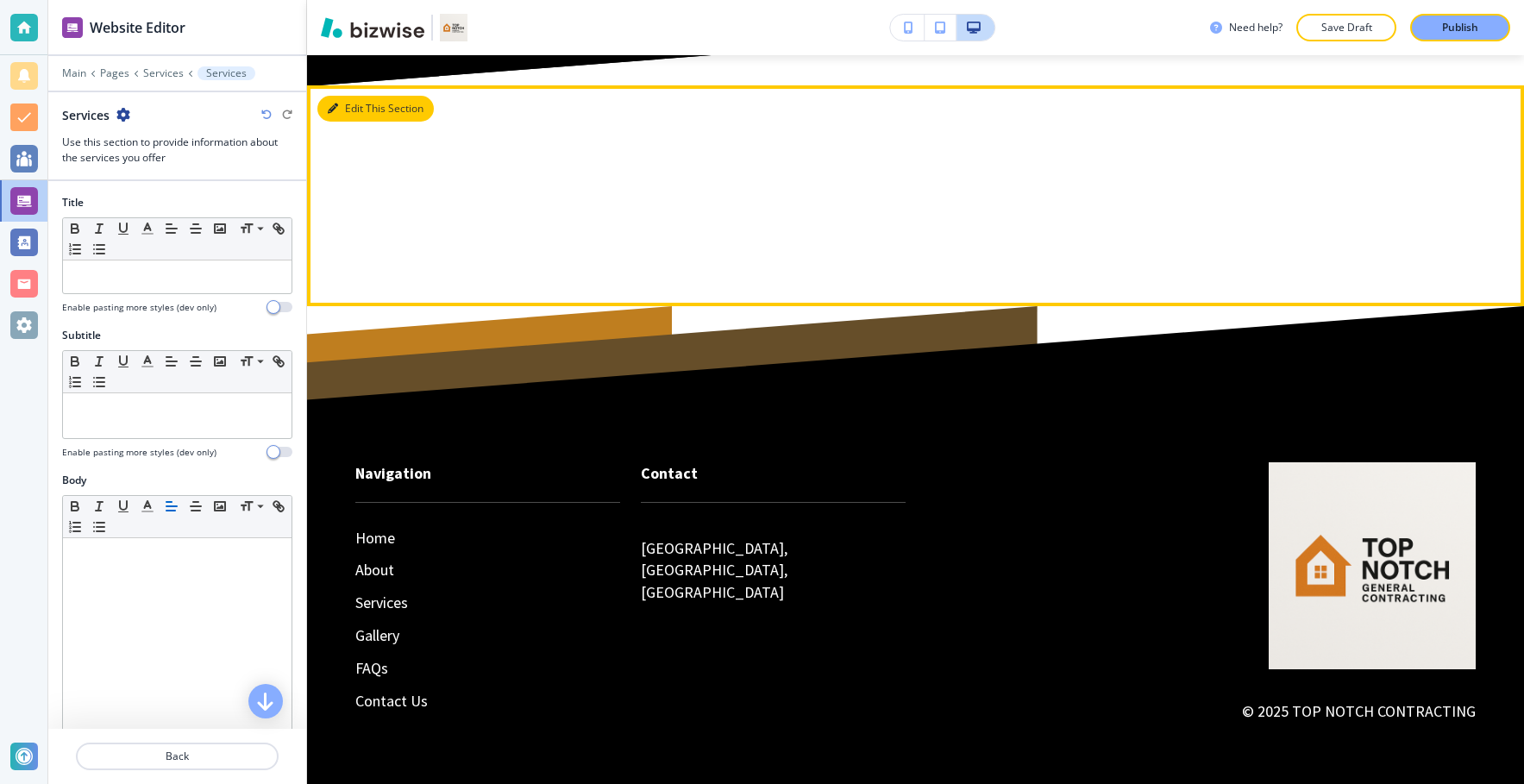 click at bounding box center [333, 109] 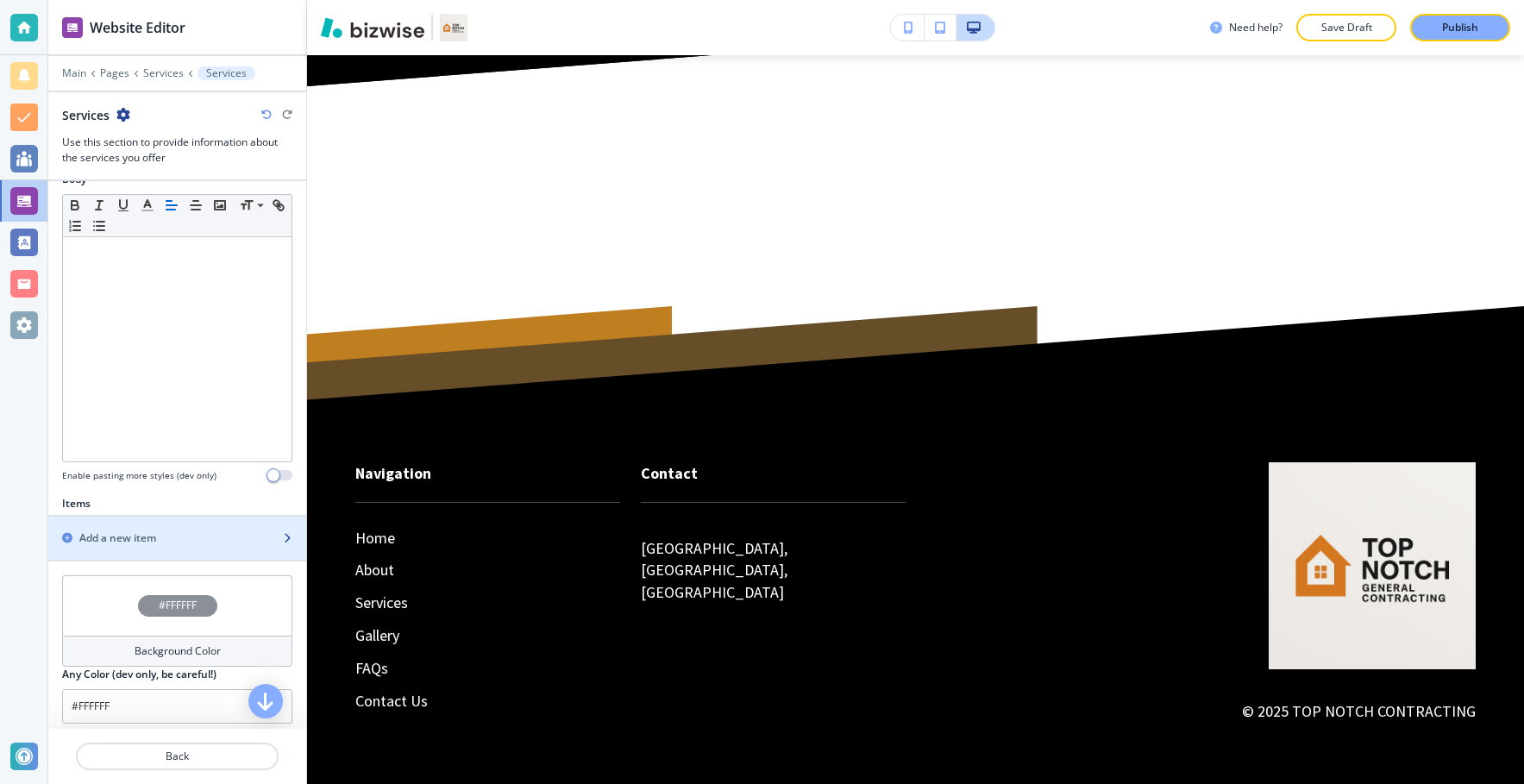 scroll, scrollTop: 300, scrollLeft: 0, axis: vertical 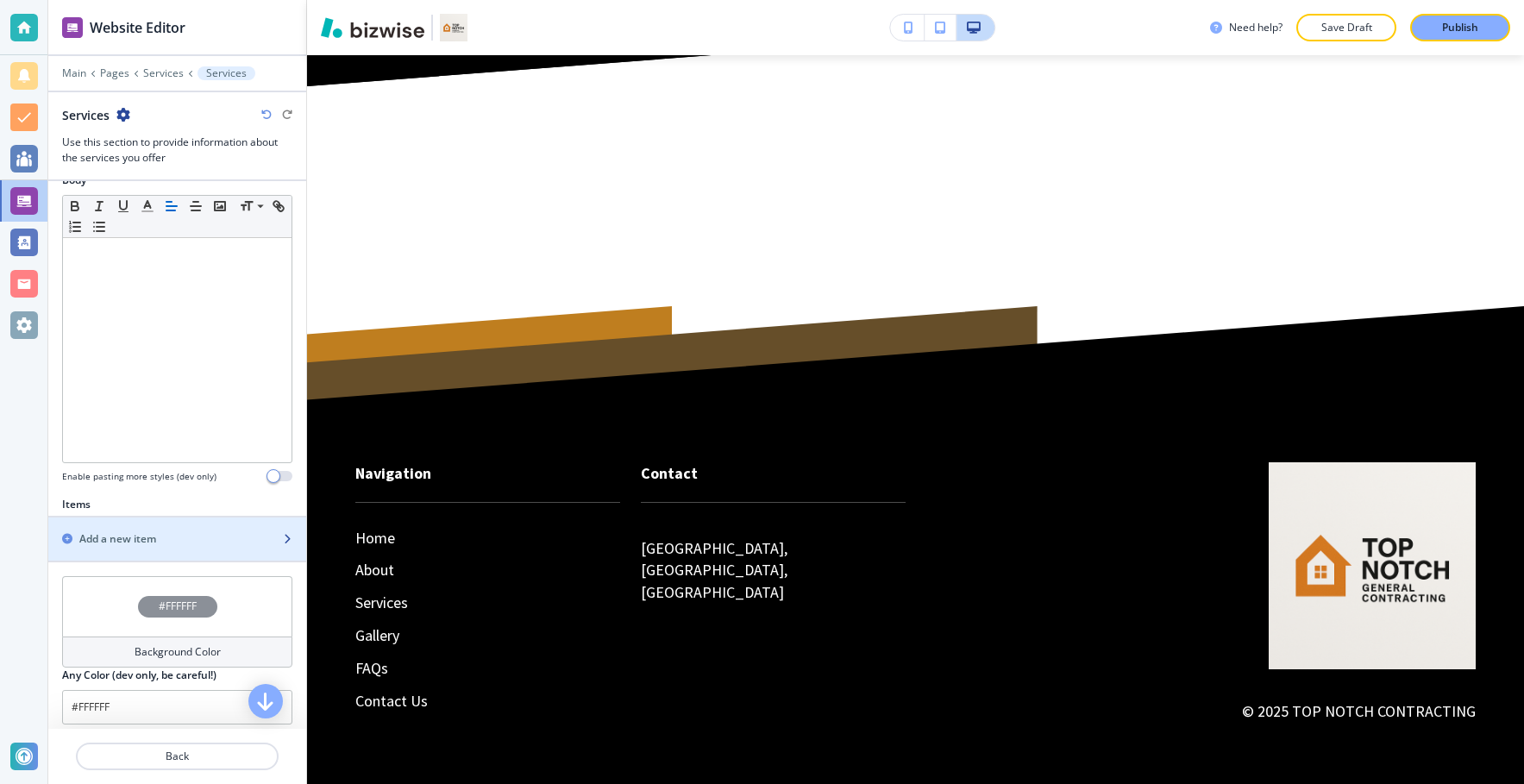 click on "Add a new item" at bounding box center (117, 539) 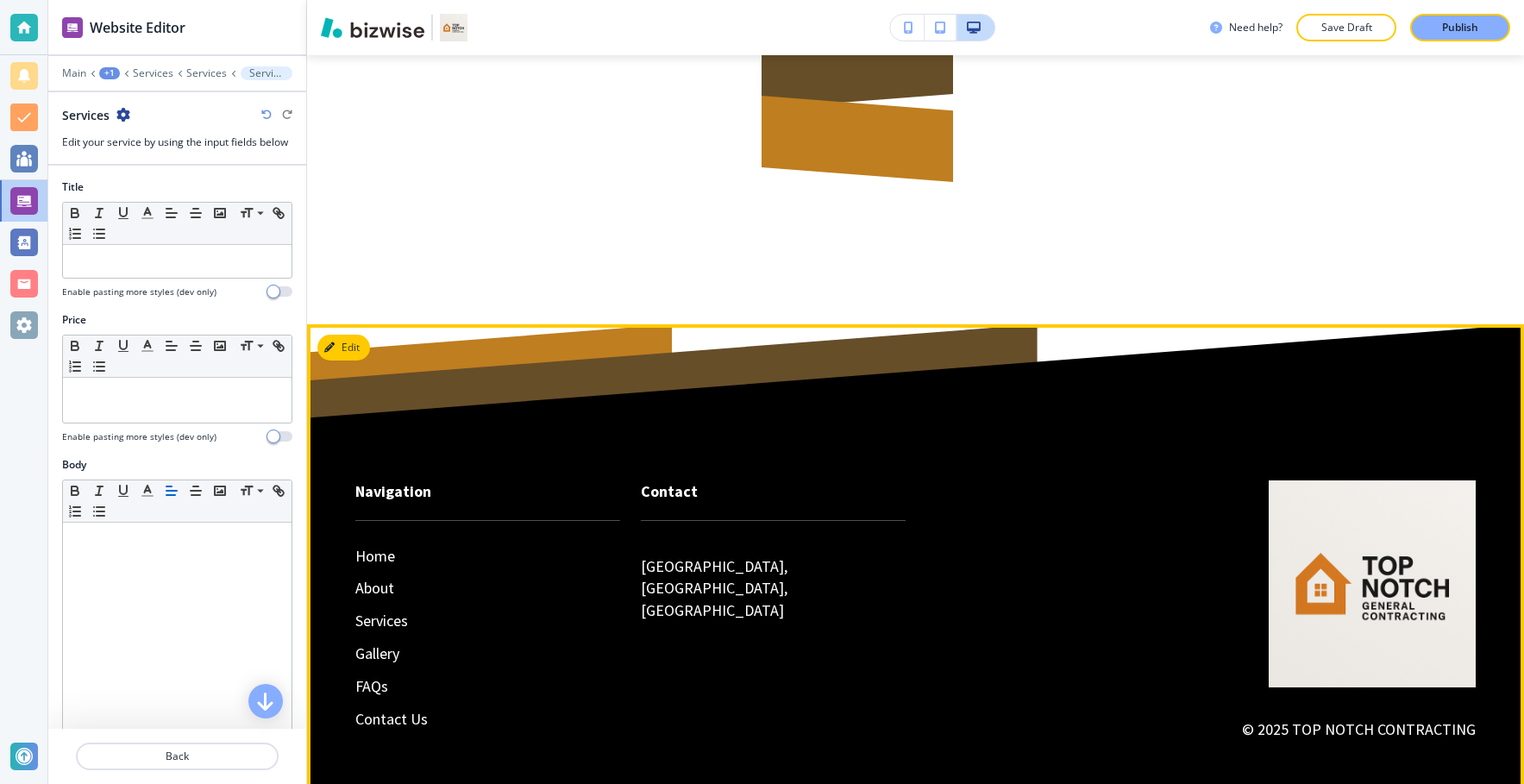 scroll, scrollTop: 4289, scrollLeft: 0, axis: vertical 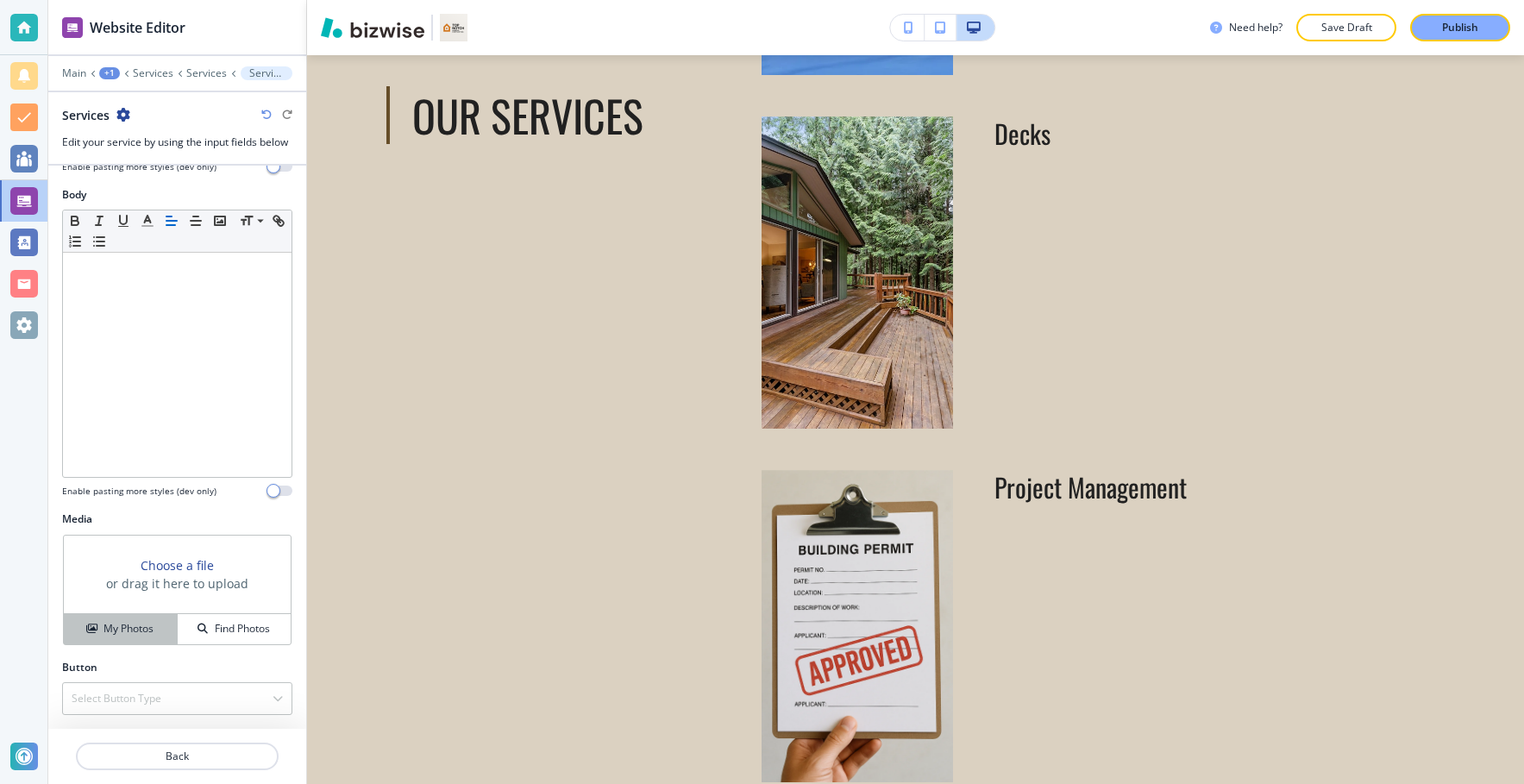 click on "My Photos" at bounding box center (129, 629) 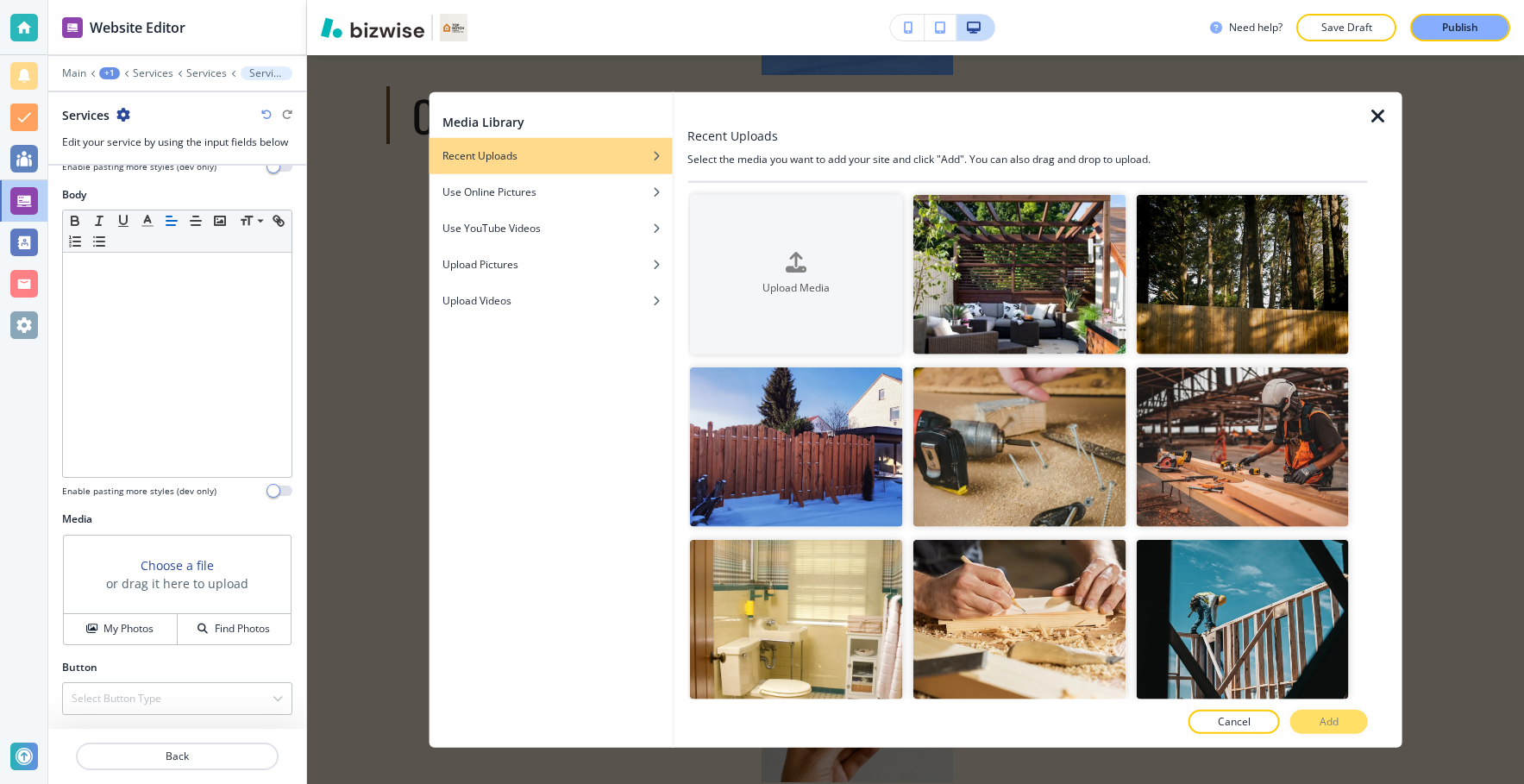 drag, startPoint x: 1375, startPoint y: 120, endPoint x: 1245, endPoint y: 183, distance: 144.46 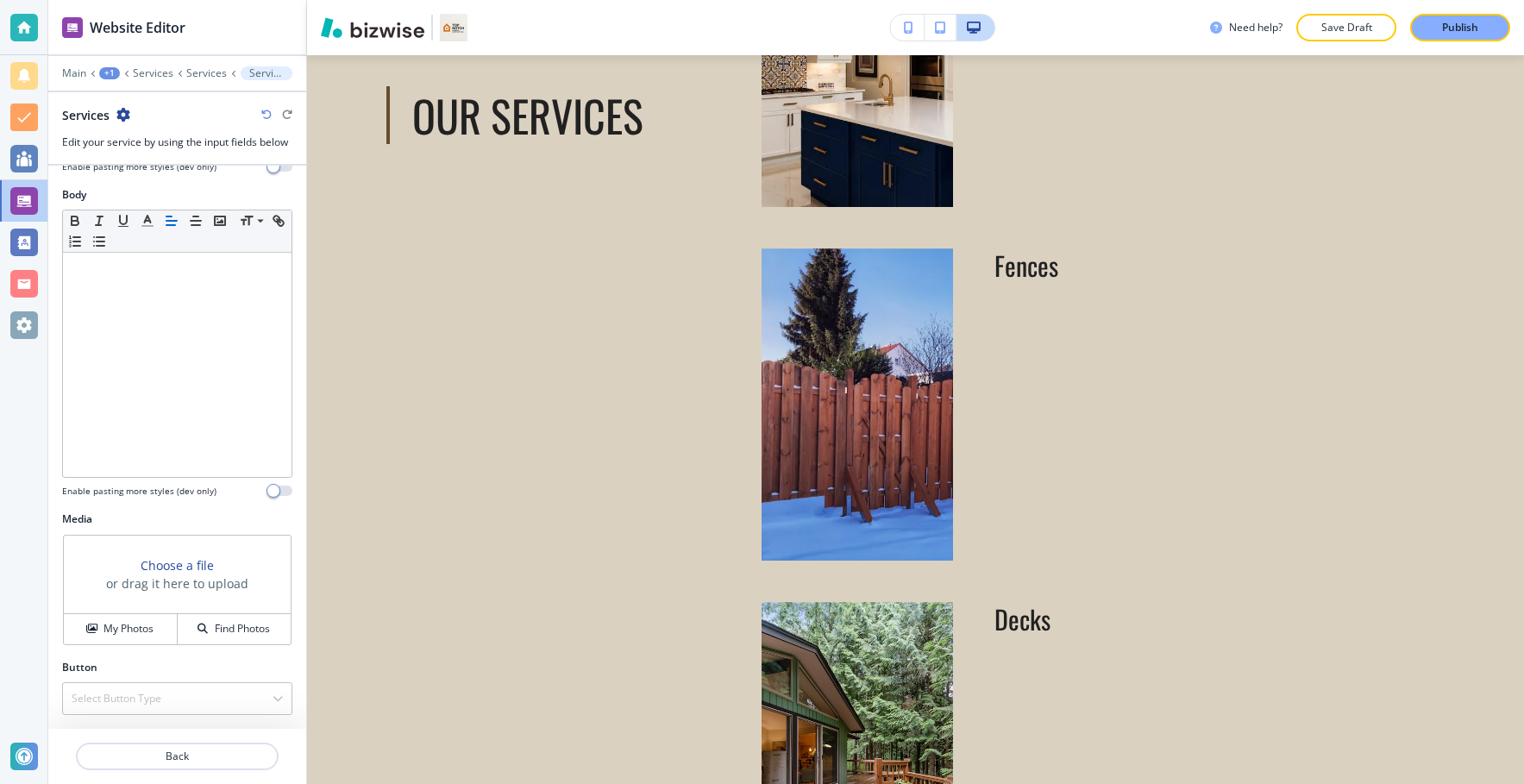 scroll, scrollTop: 1461, scrollLeft: 0, axis: vertical 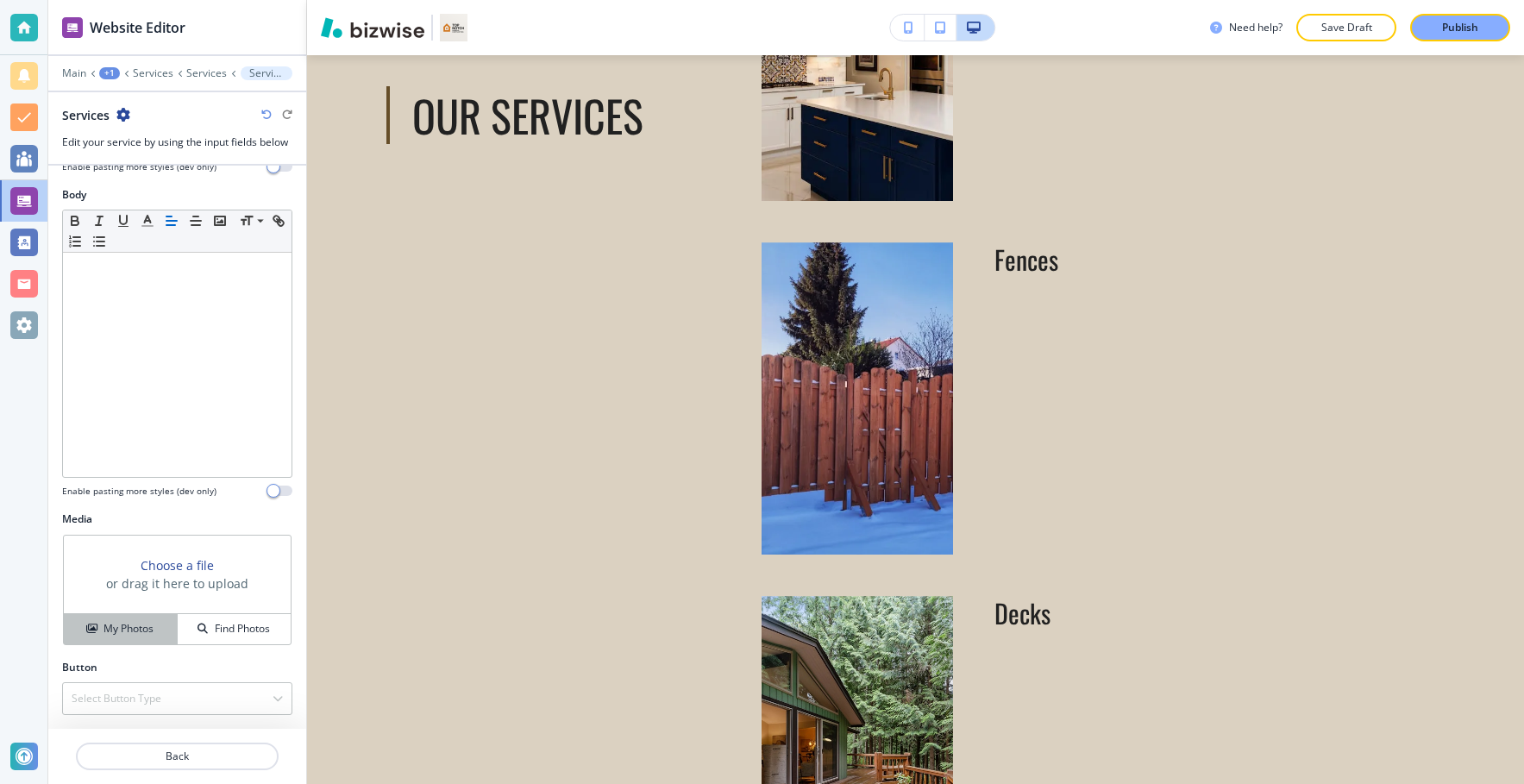 click on "My Photos" at bounding box center [121, 629] 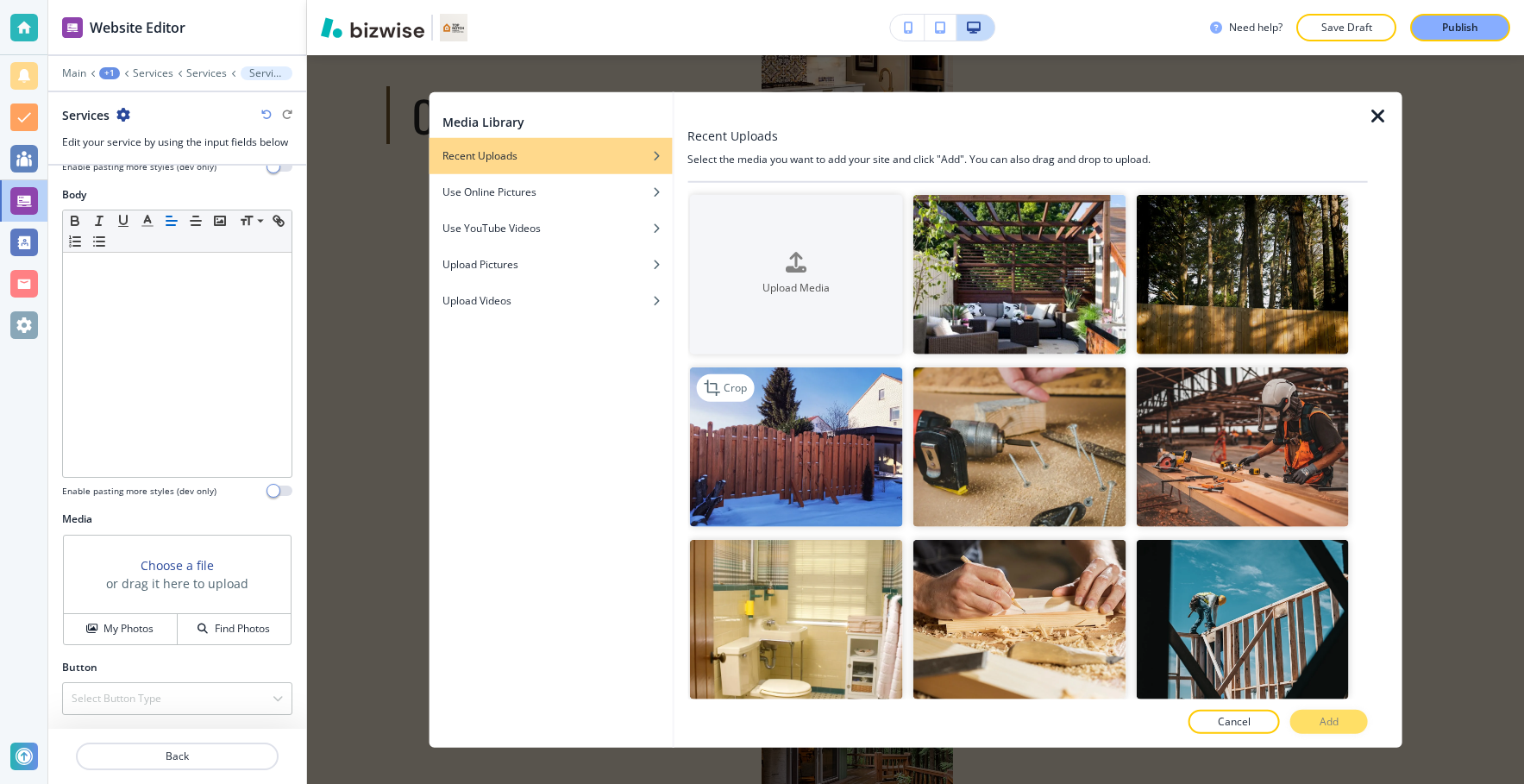 click at bounding box center [795, 446] 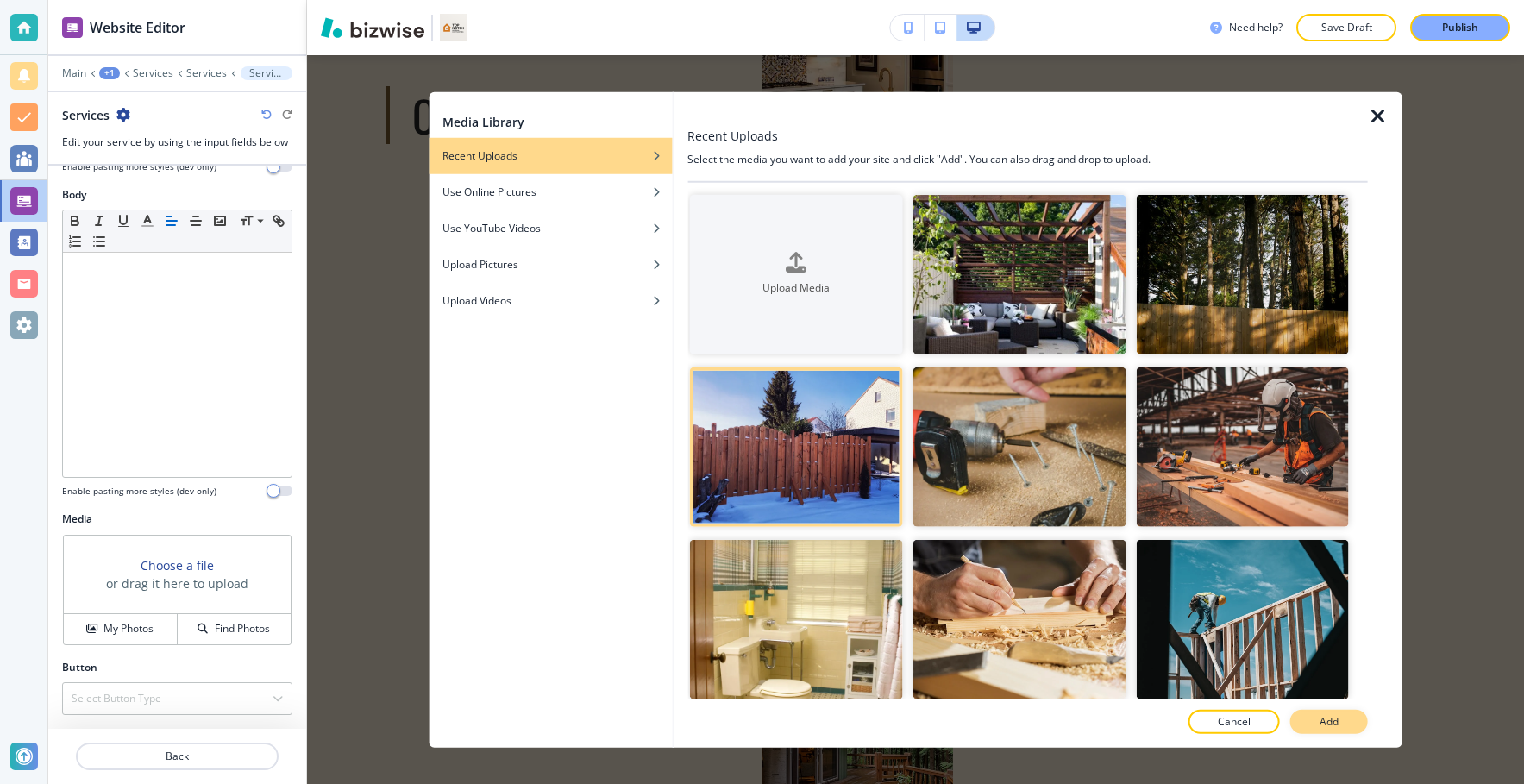 click on "Add" at bounding box center [1329, 722] 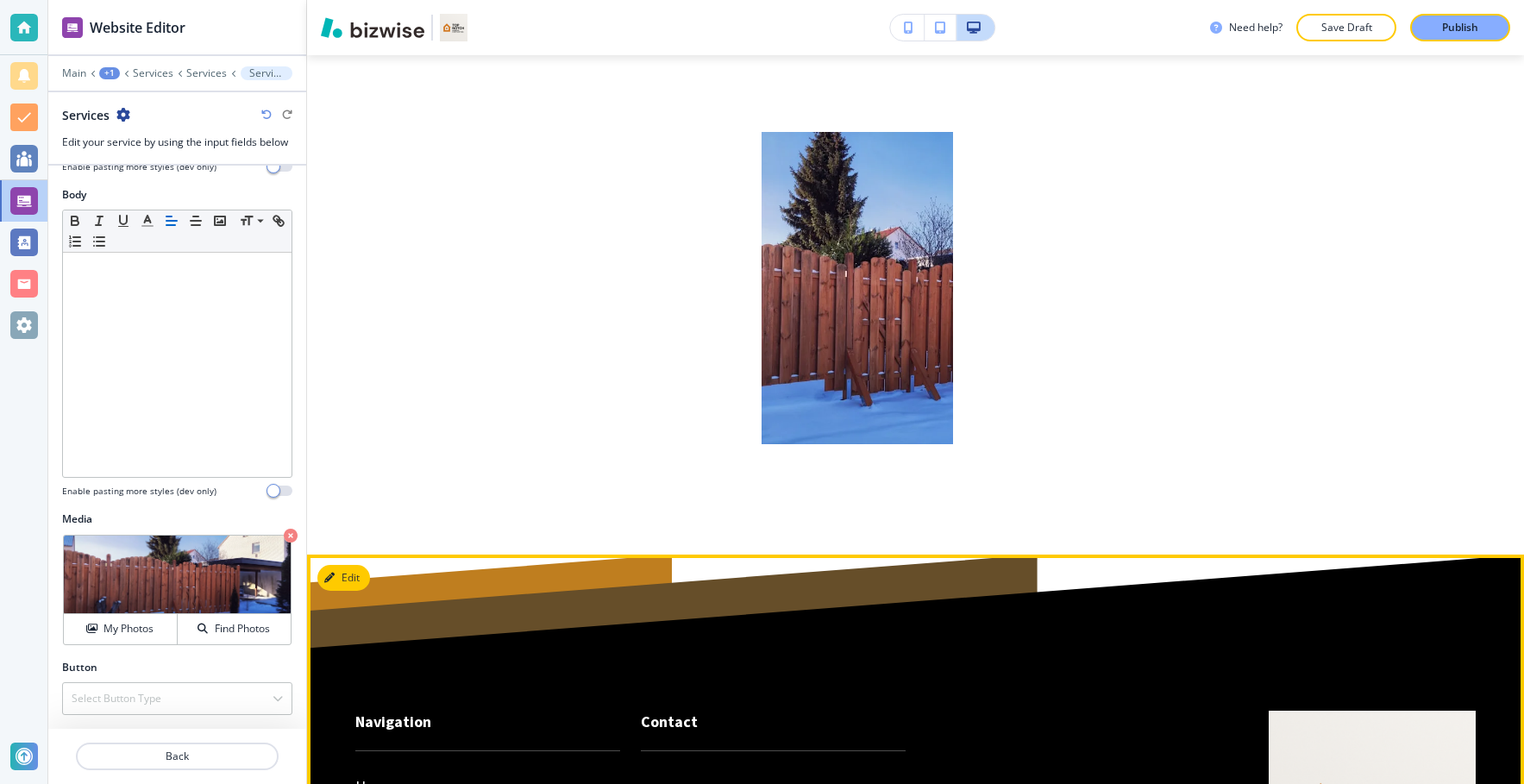 scroll, scrollTop: 4015, scrollLeft: 0, axis: vertical 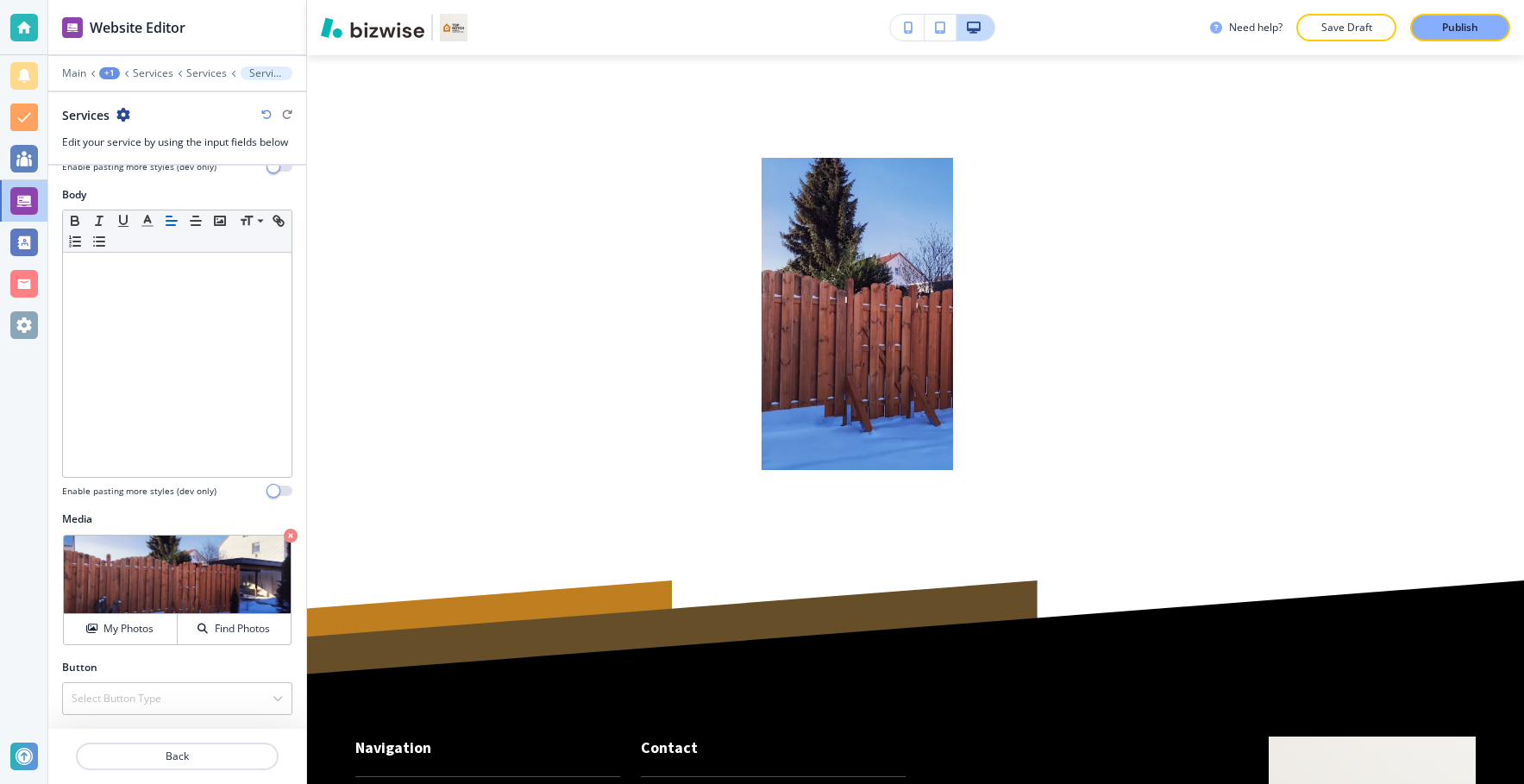 click on "Media Crop My Photos Find Photos" at bounding box center (177, 586) 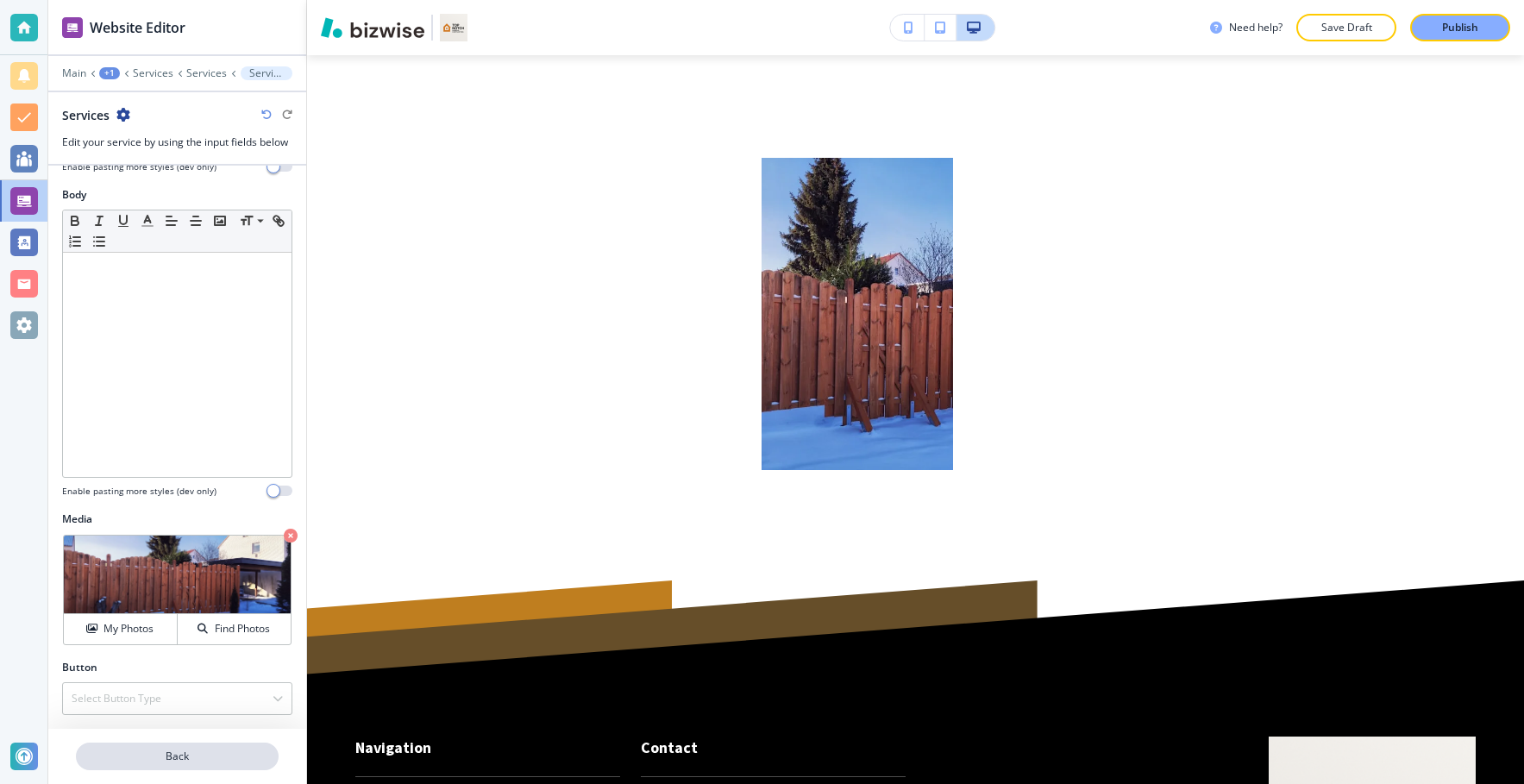 click on "Back" at bounding box center [177, 756] 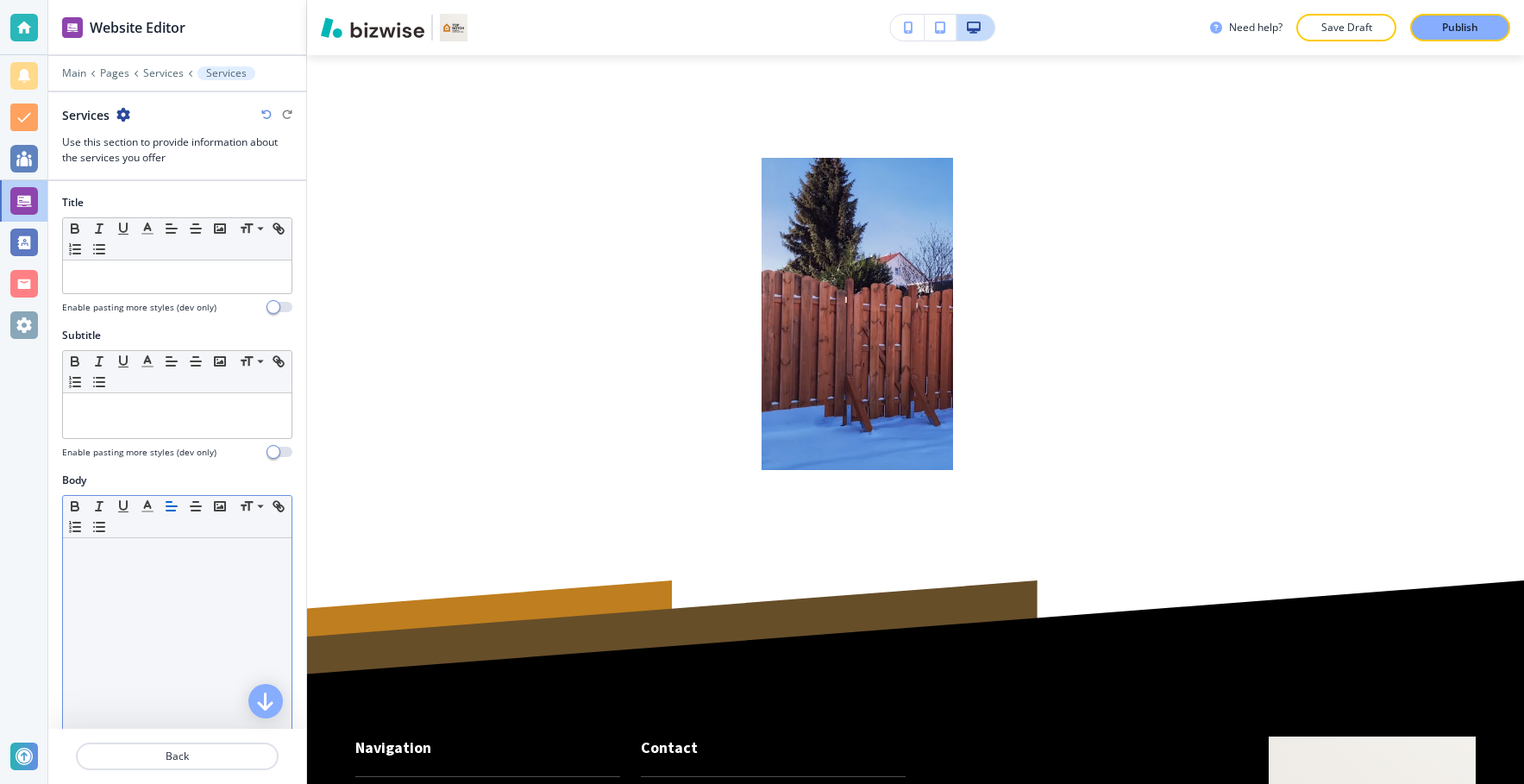 scroll, scrollTop: 4007, scrollLeft: 0, axis: vertical 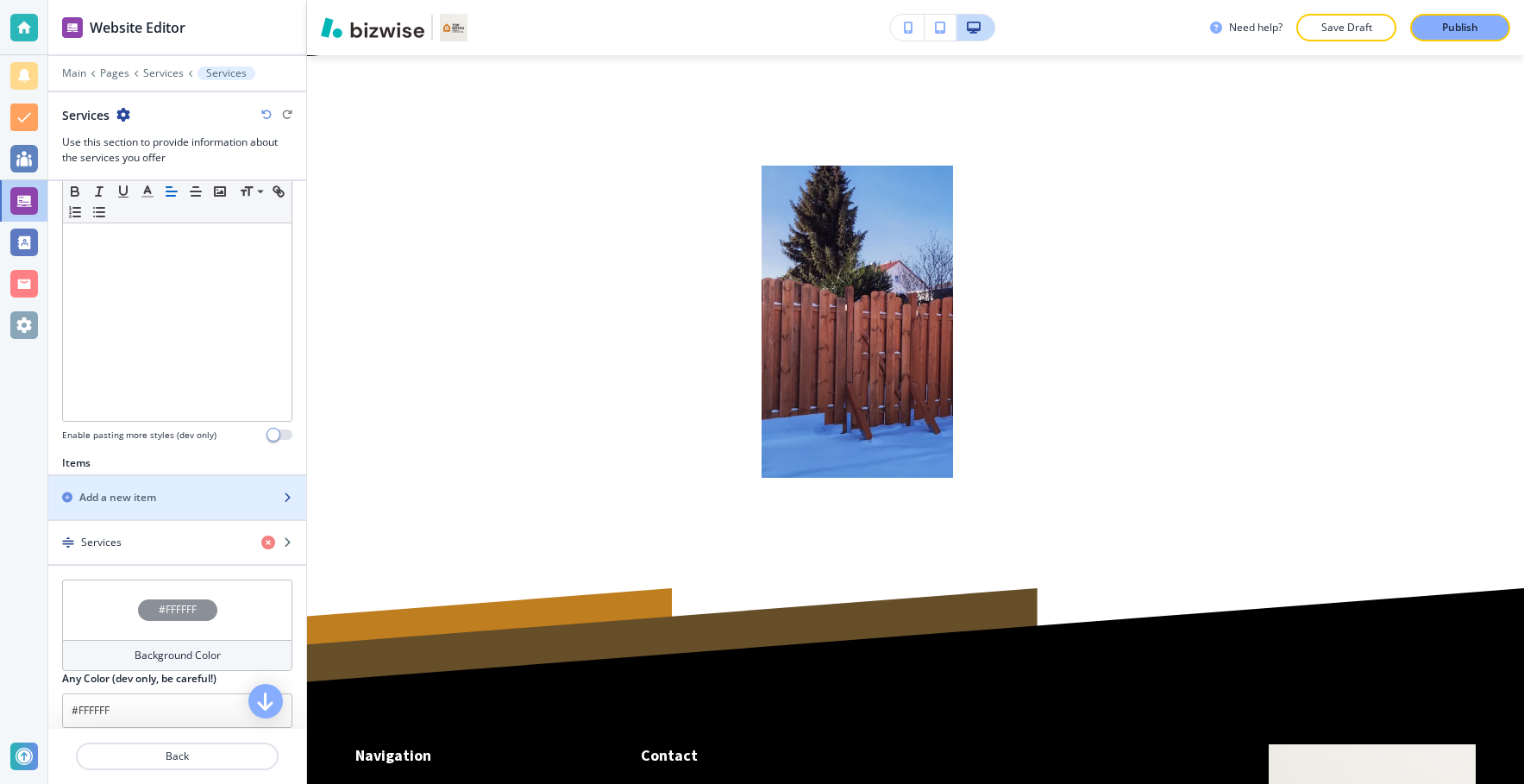 click at bounding box center (177, 512) 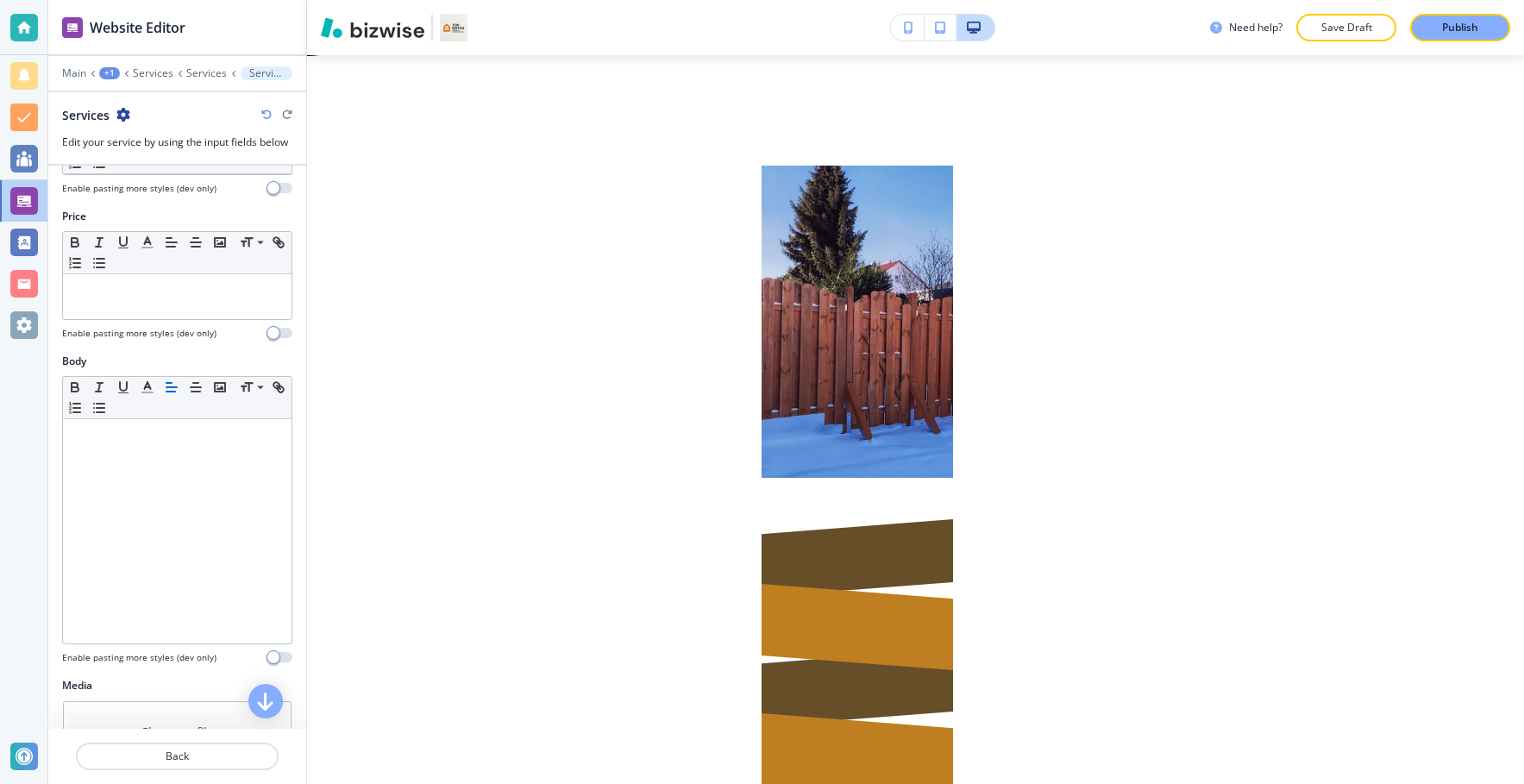 scroll, scrollTop: 270, scrollLeft: 0, axis: vertical 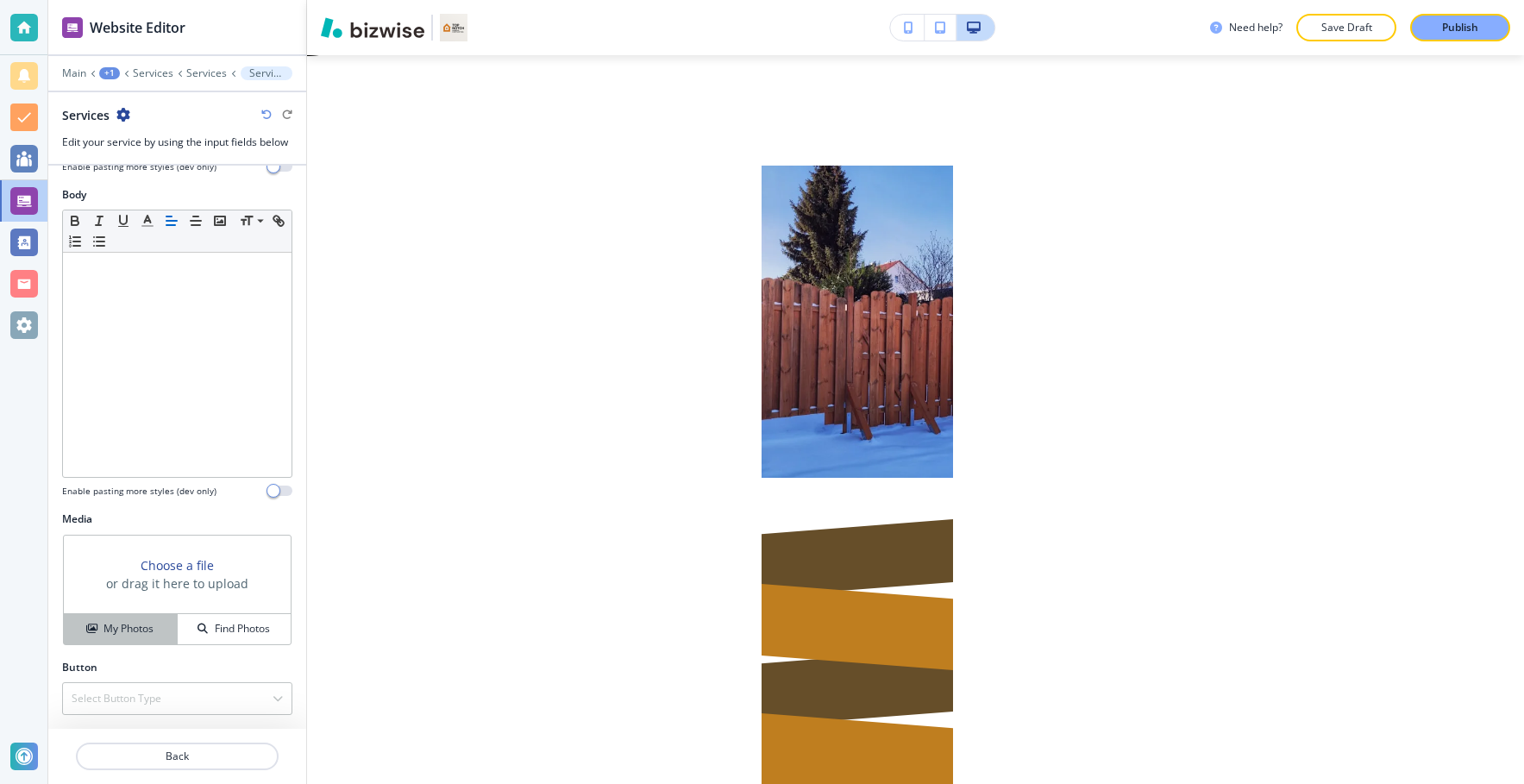 click on "My Photos" at bounding box center [129, 629] 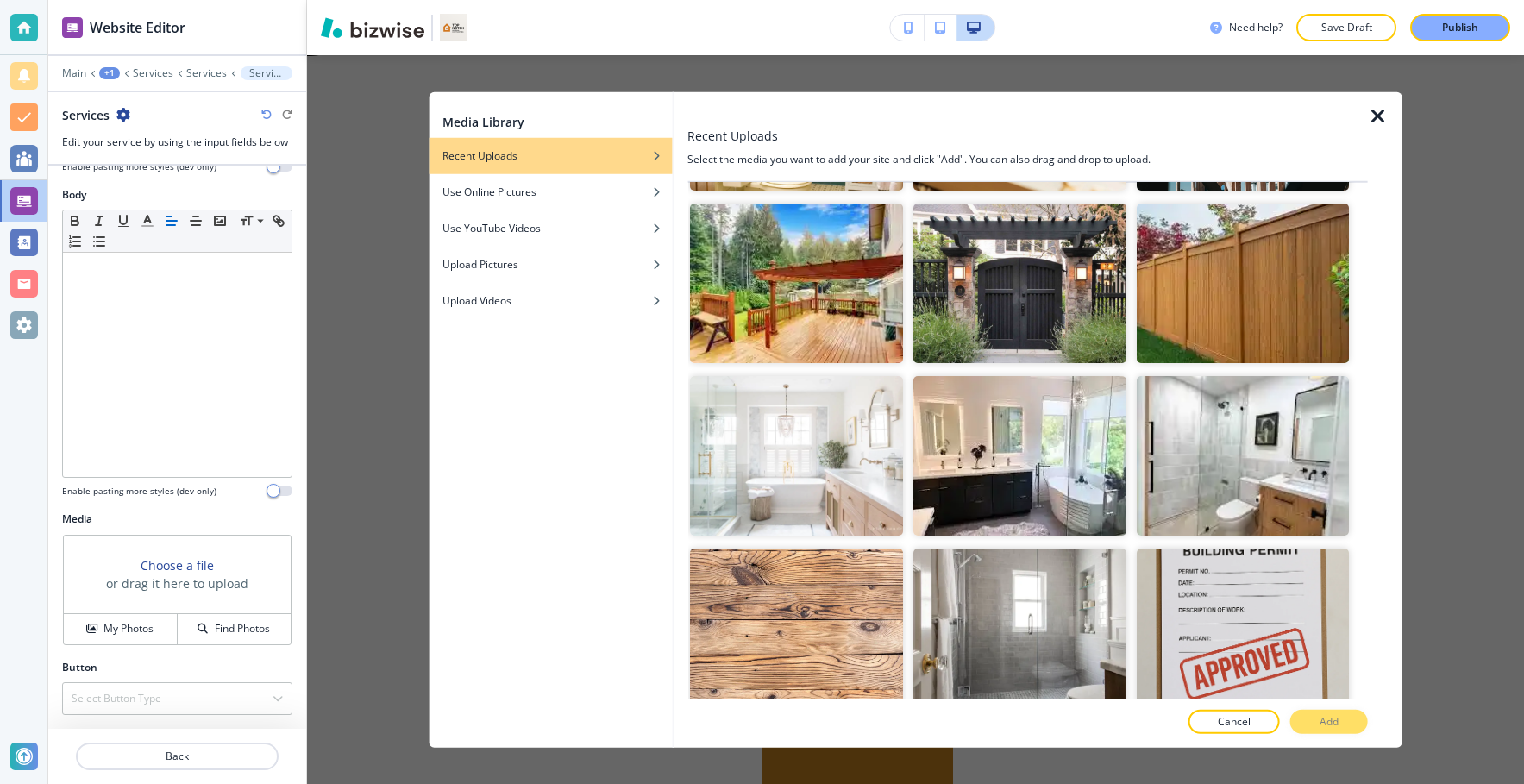 scroll, scrollTop: 546, scrollLeft: 0, axis: vertical 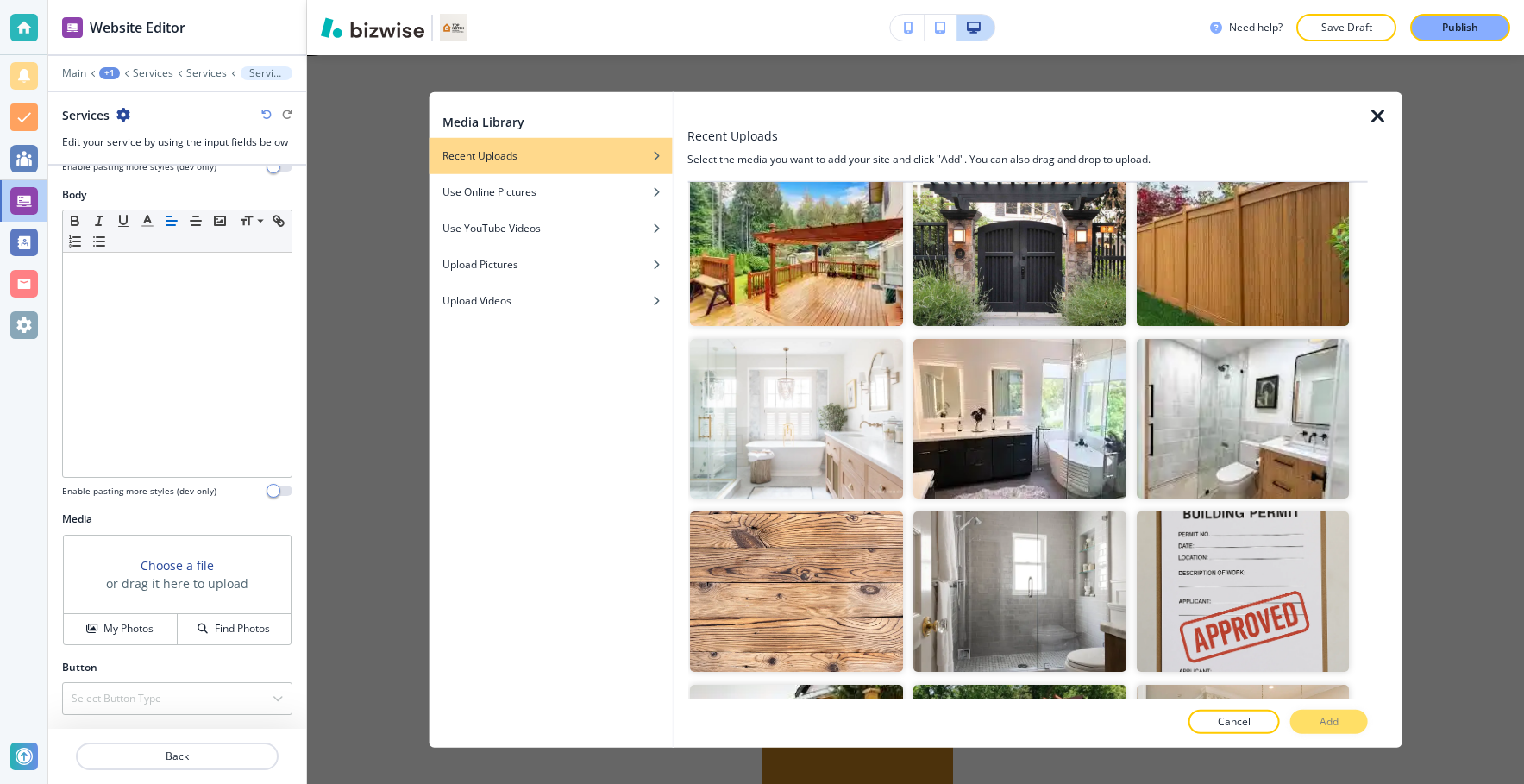 click at bounding box center [1378, 116] 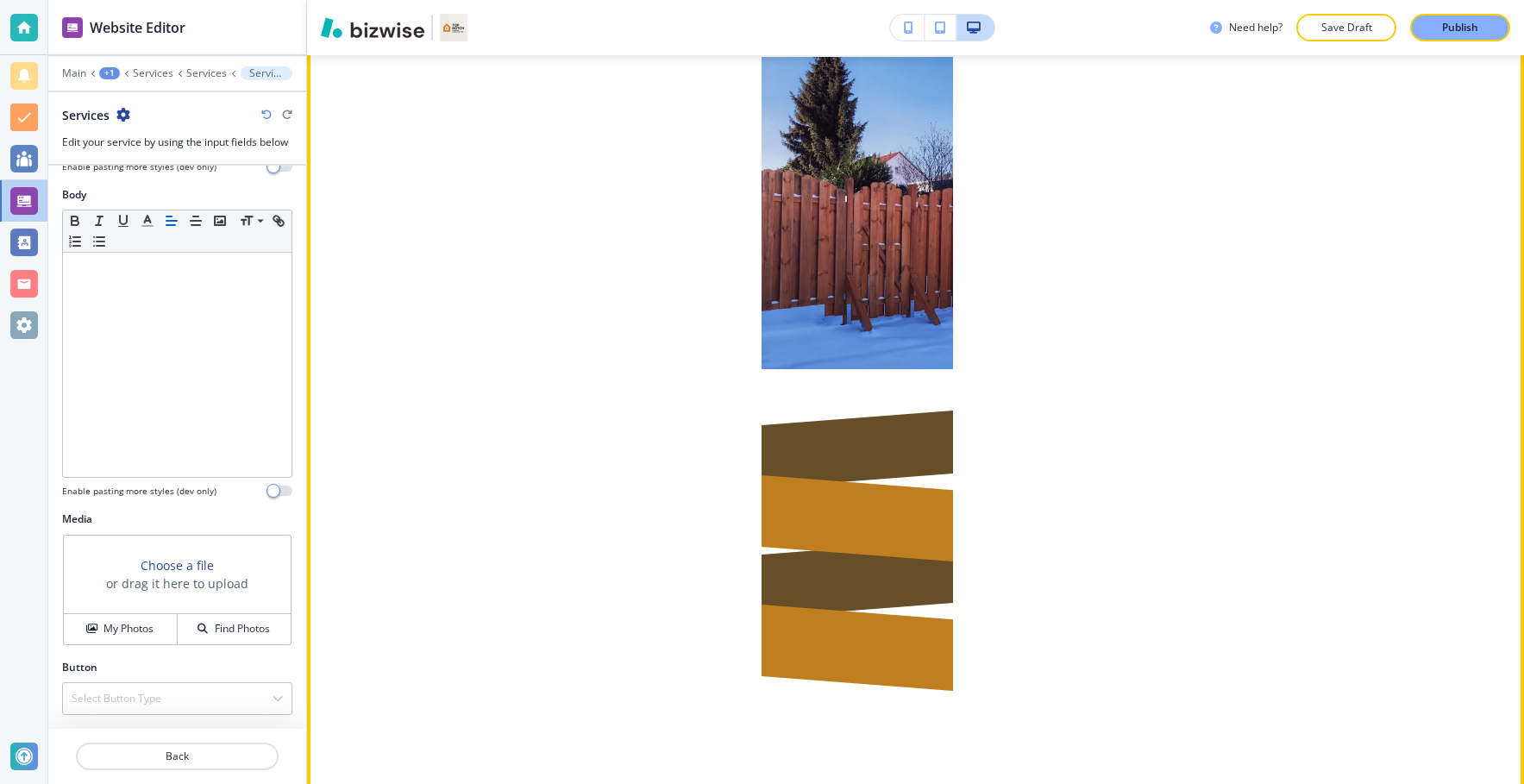 scroll, scrollTop: 4124, scrollLeft: 0, axis: vertical 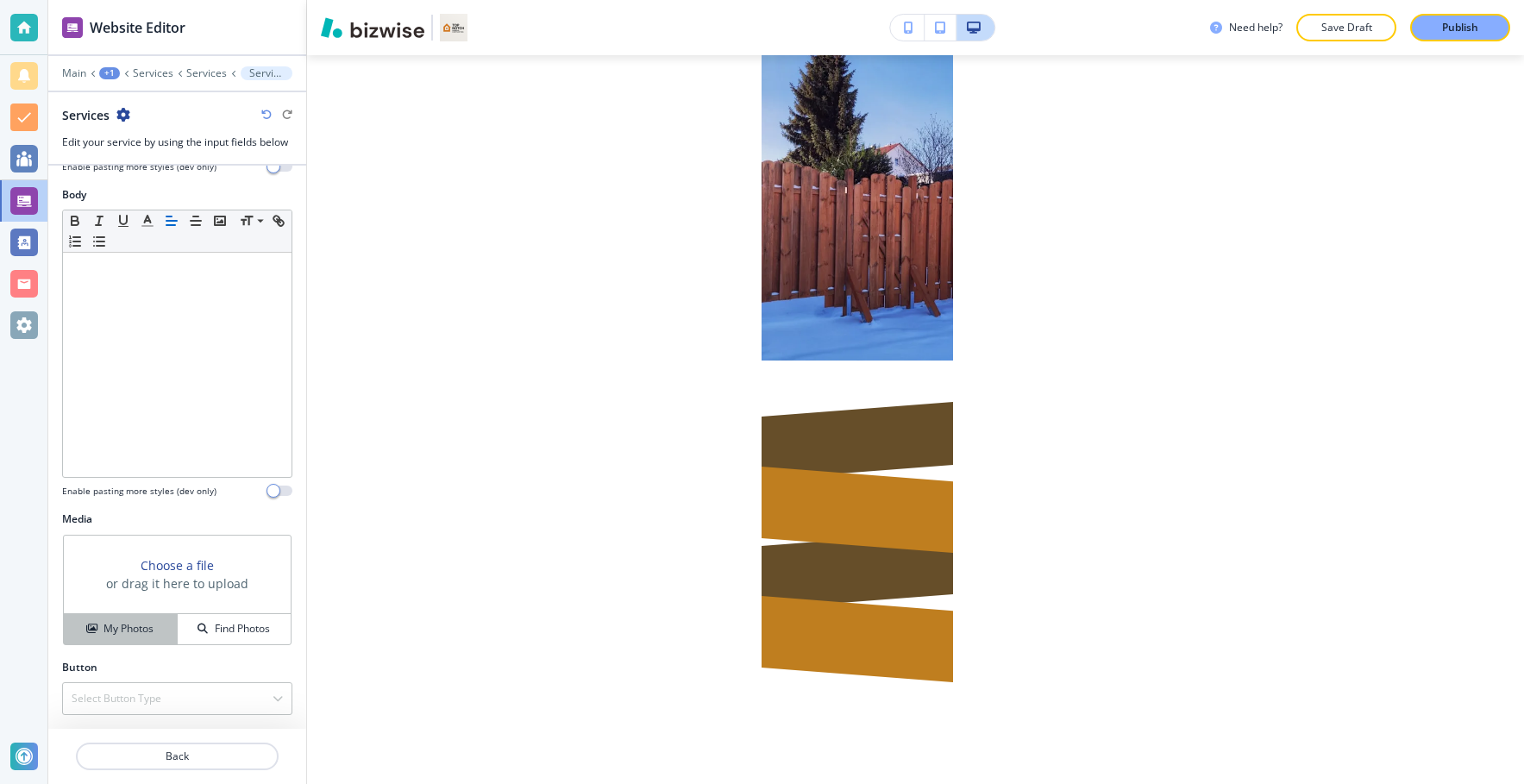 click on "My Photos" at bounding box center [120, 629] 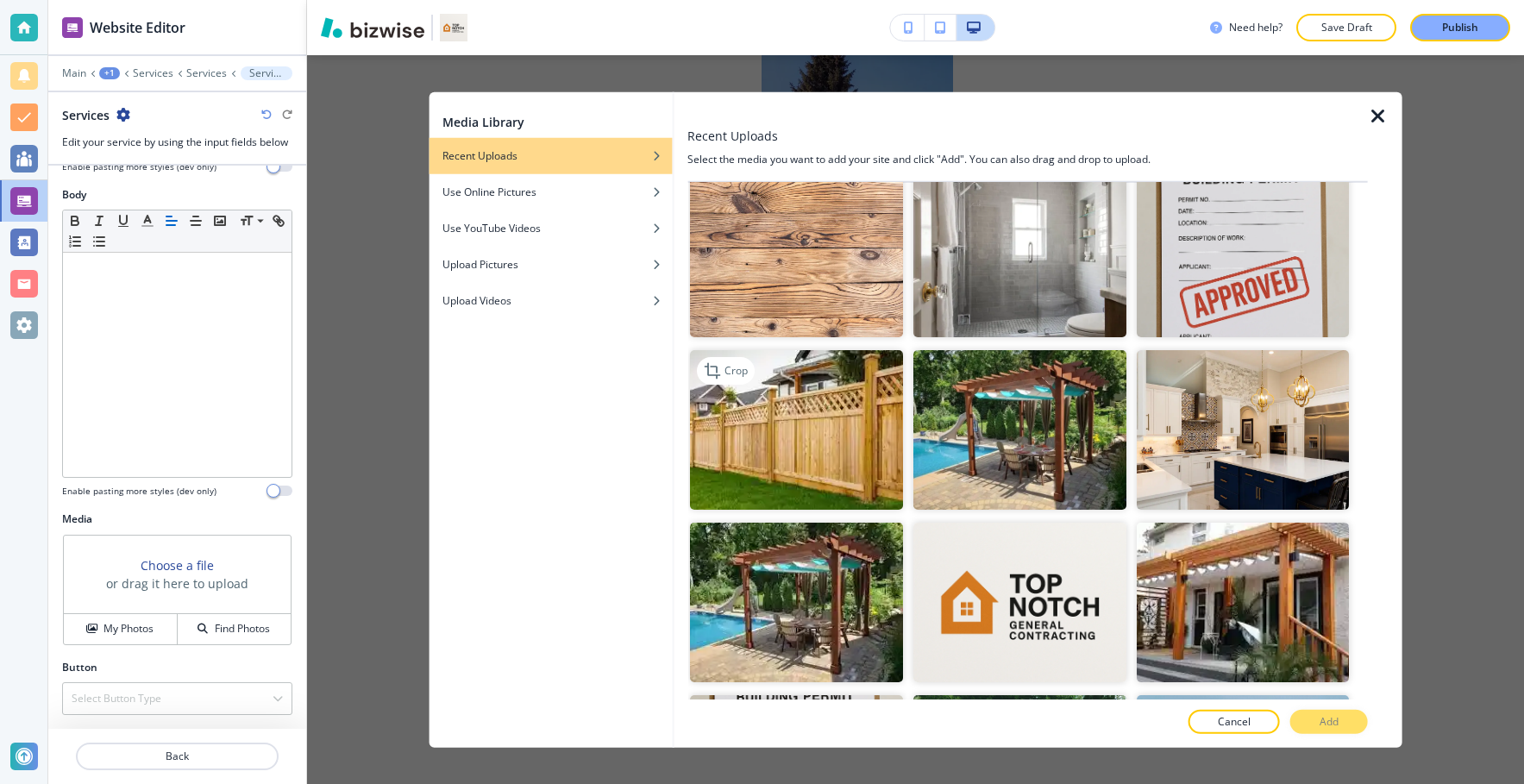 scroll, scrollTop: 983, scrollLeft: 0, axis: vertical 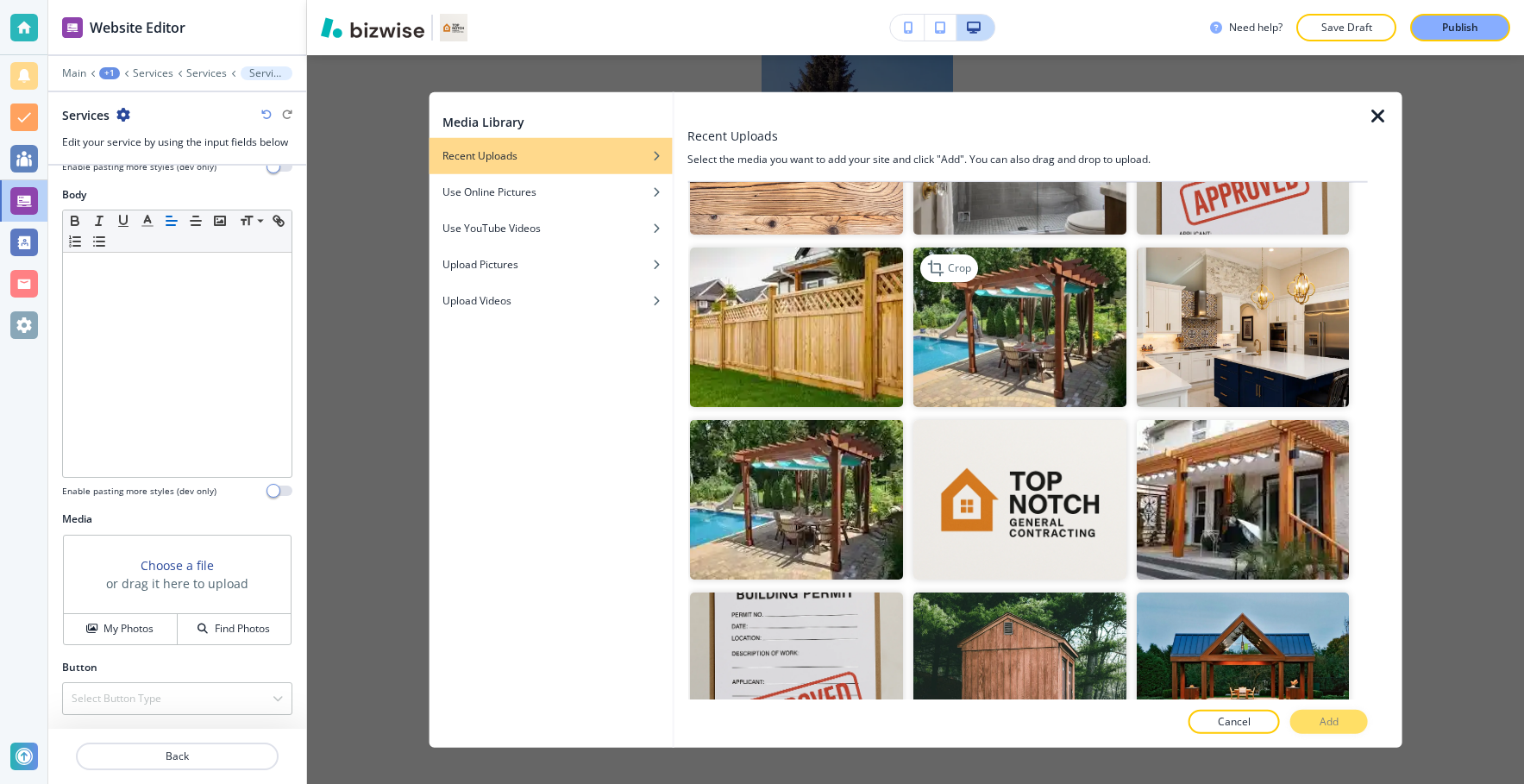 click at bounding box center (1019, 326) 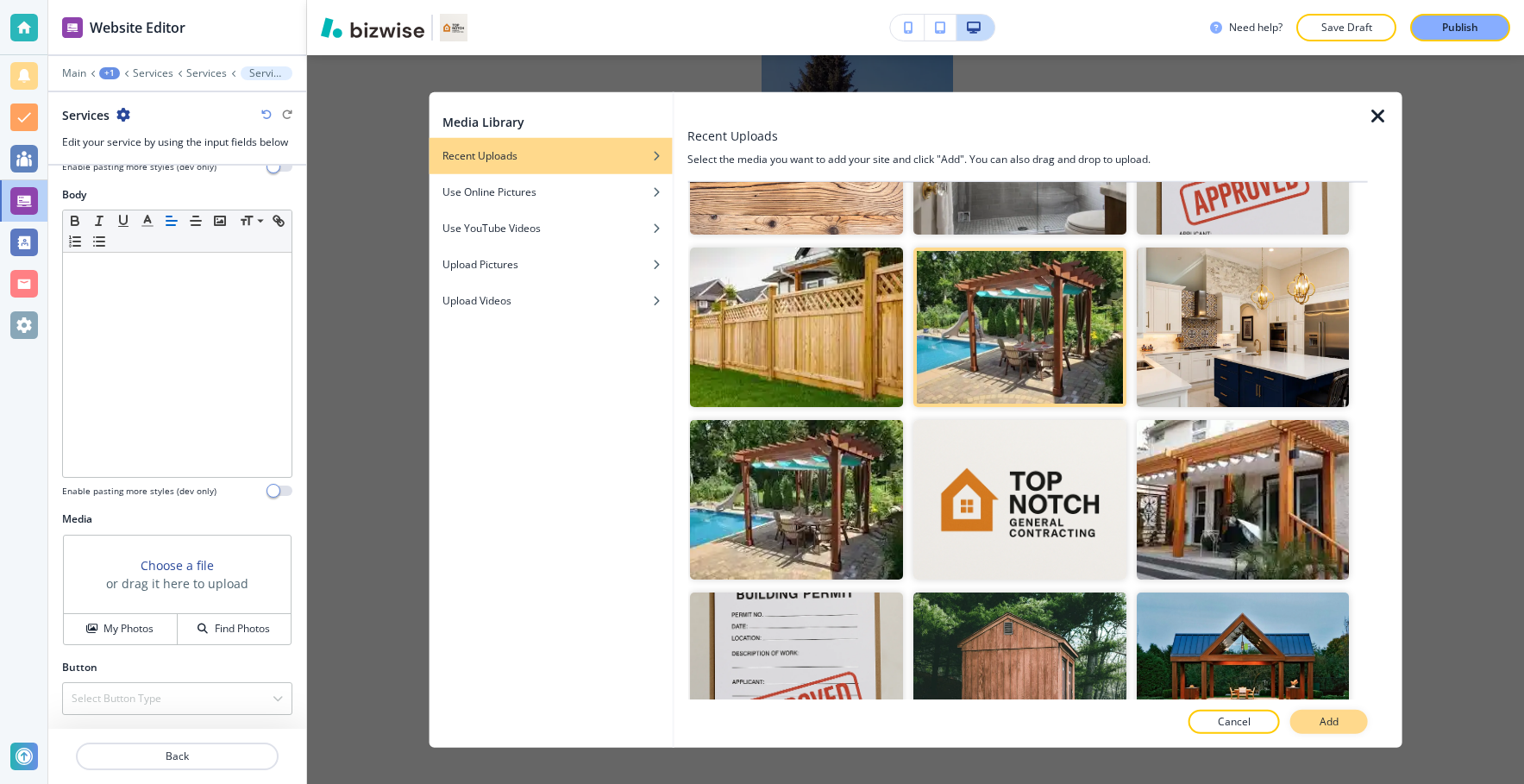 click on "Add" at bounding box center [1329, 722] 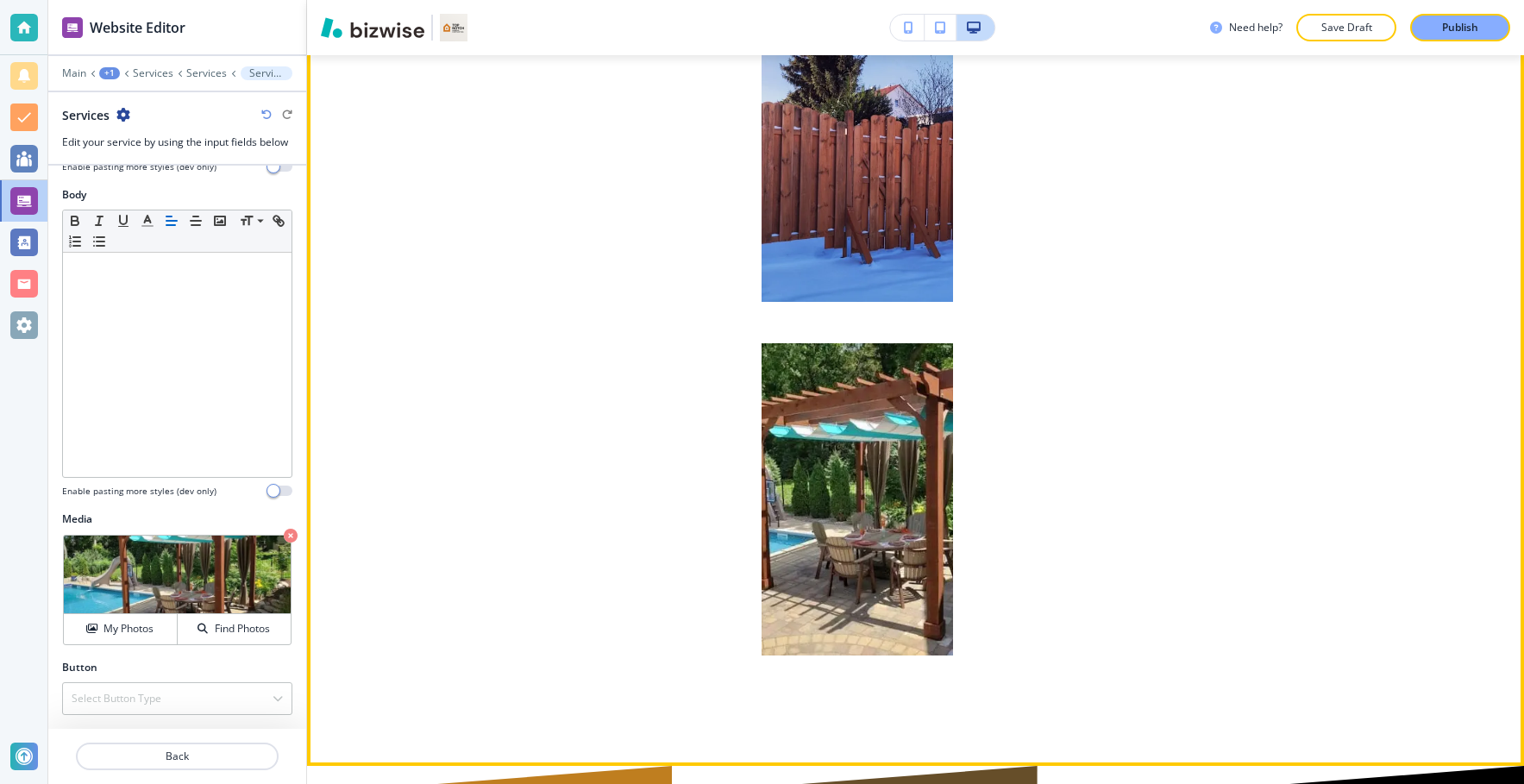 scroll, scrollTop: 4185, scrollLeft: 0, axis: vertical 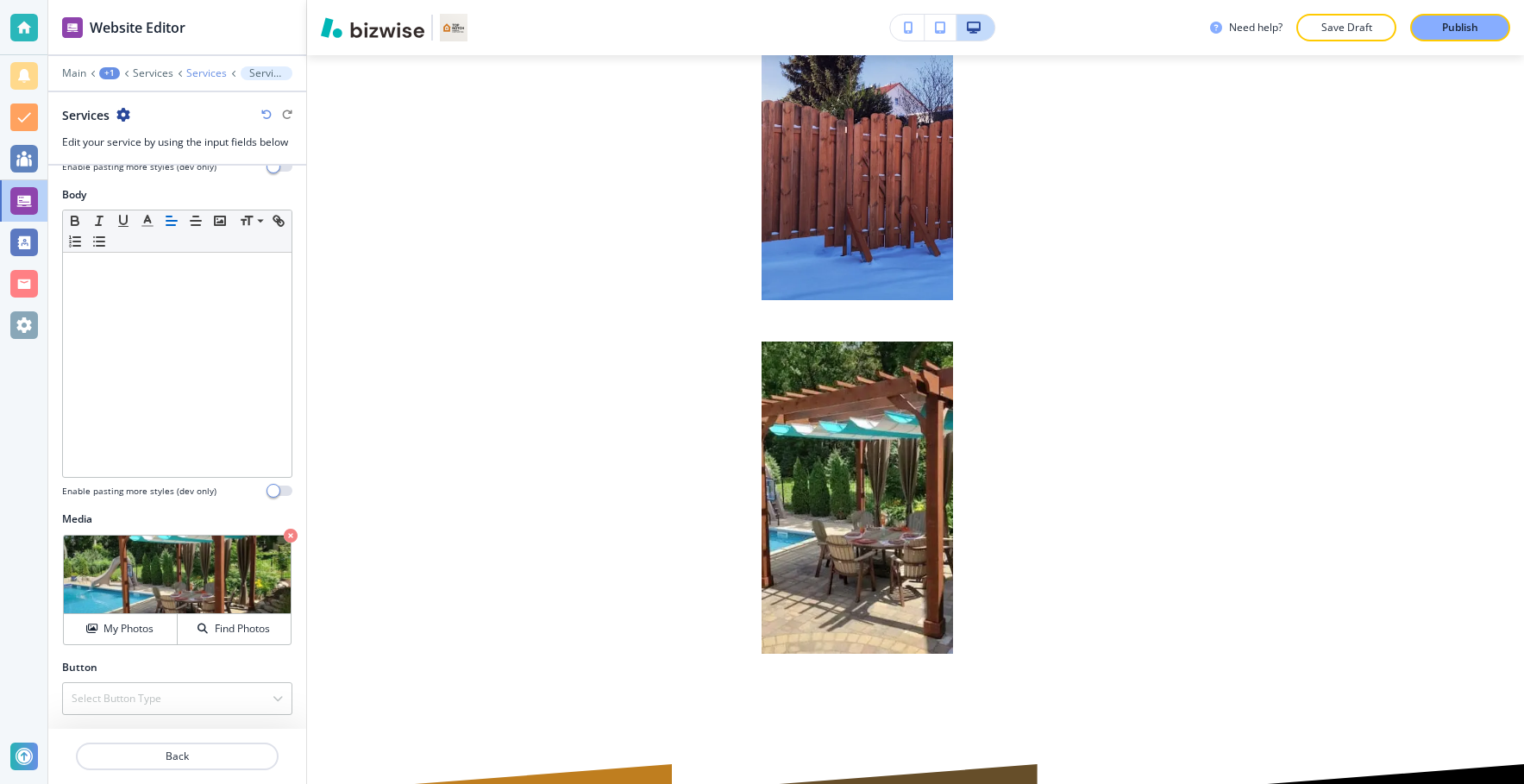 click on "Services" at bounding box center (206, 73) 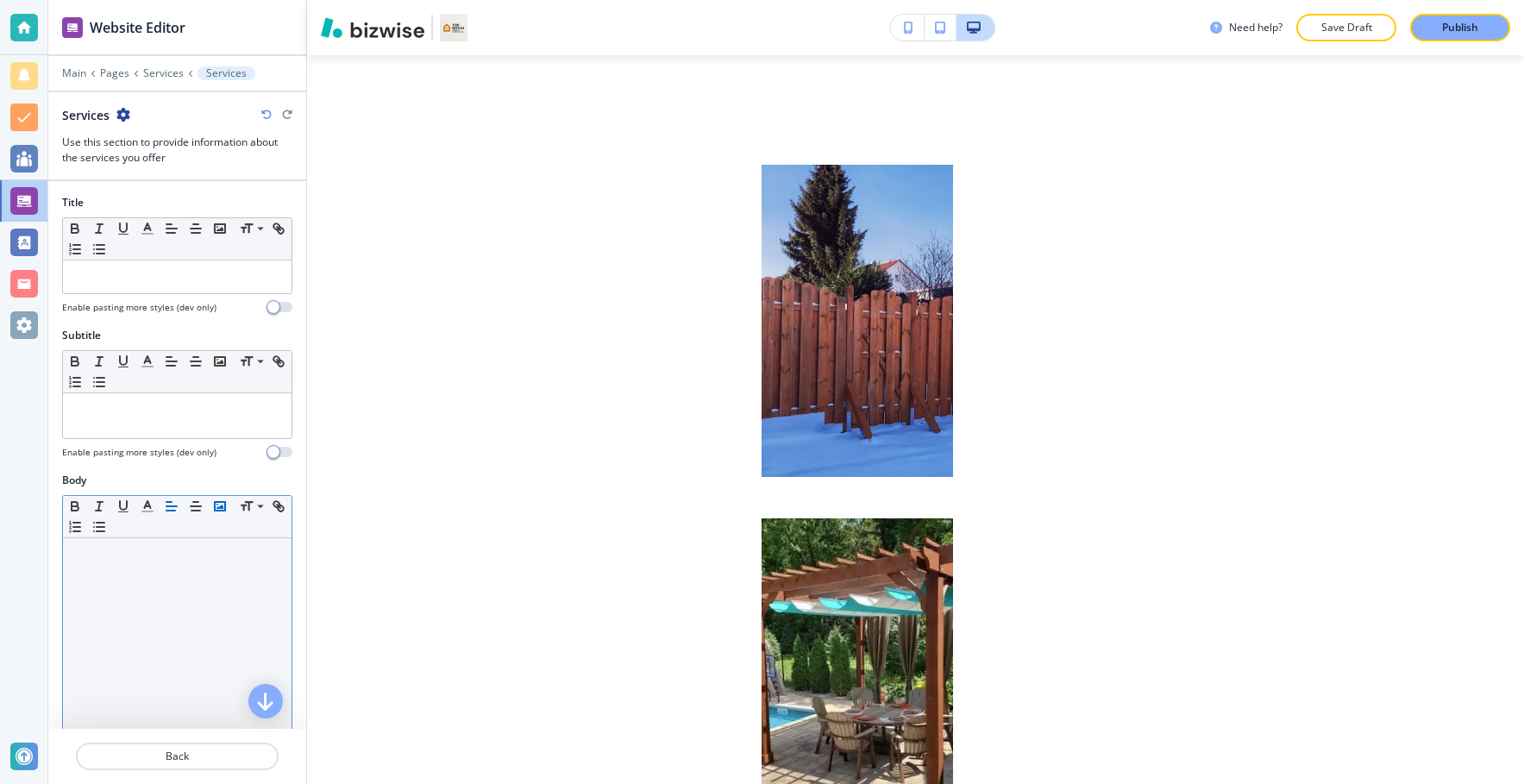 scroll, scrollTop: 4007, scrollLeft: 0, axis: vertical 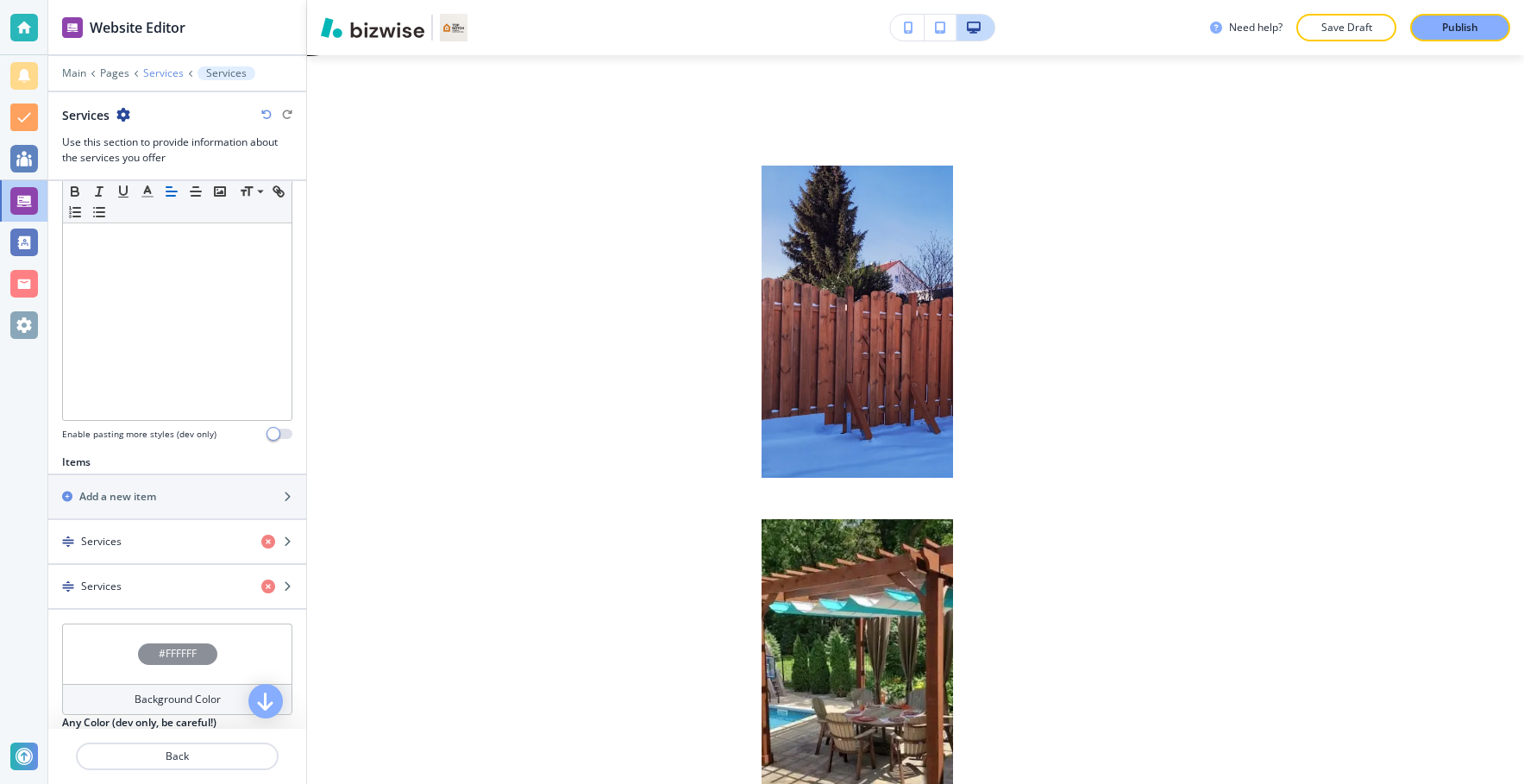 click on "Services" at bounding box center (163, 73) 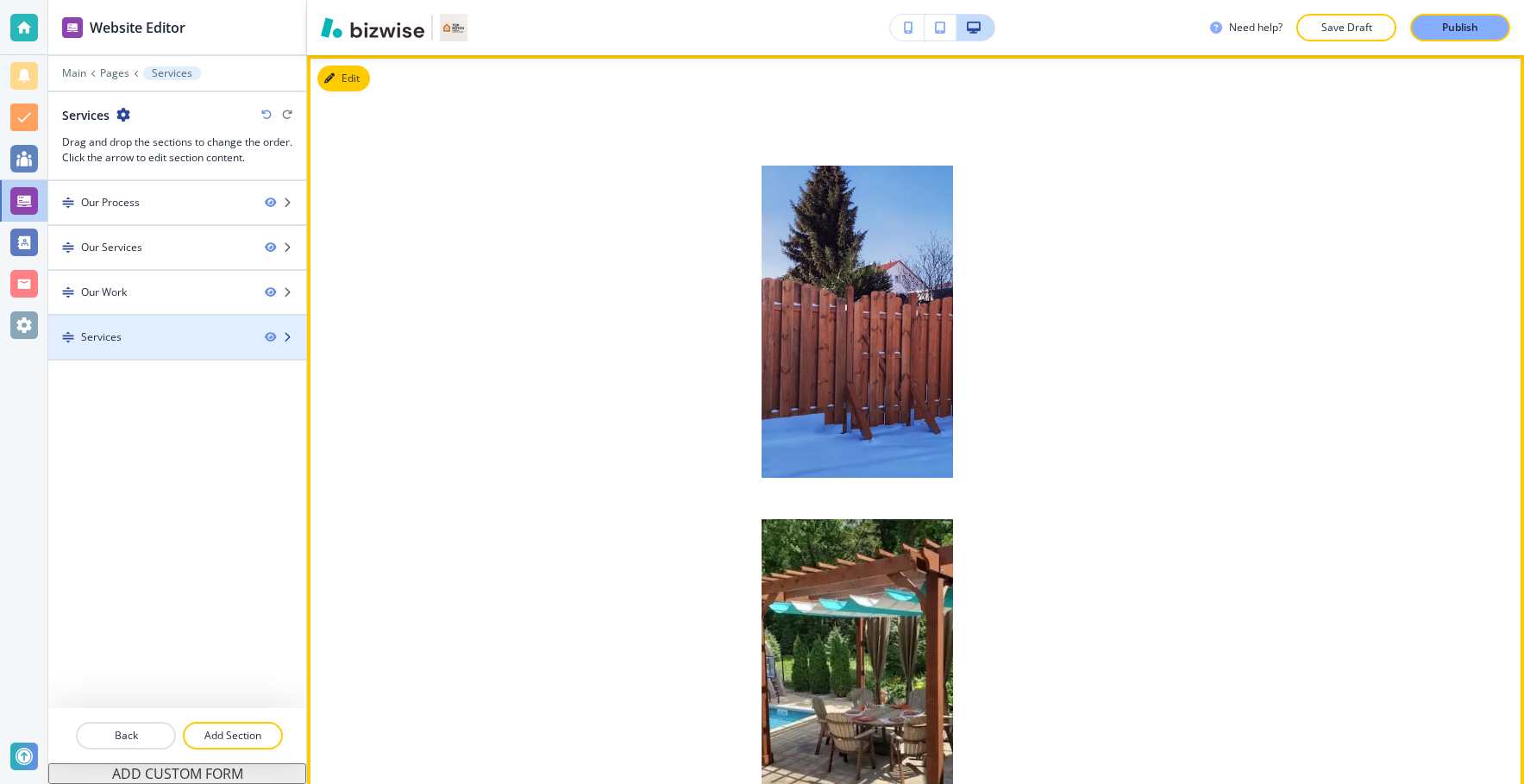 click at bounding box center [177, 323] 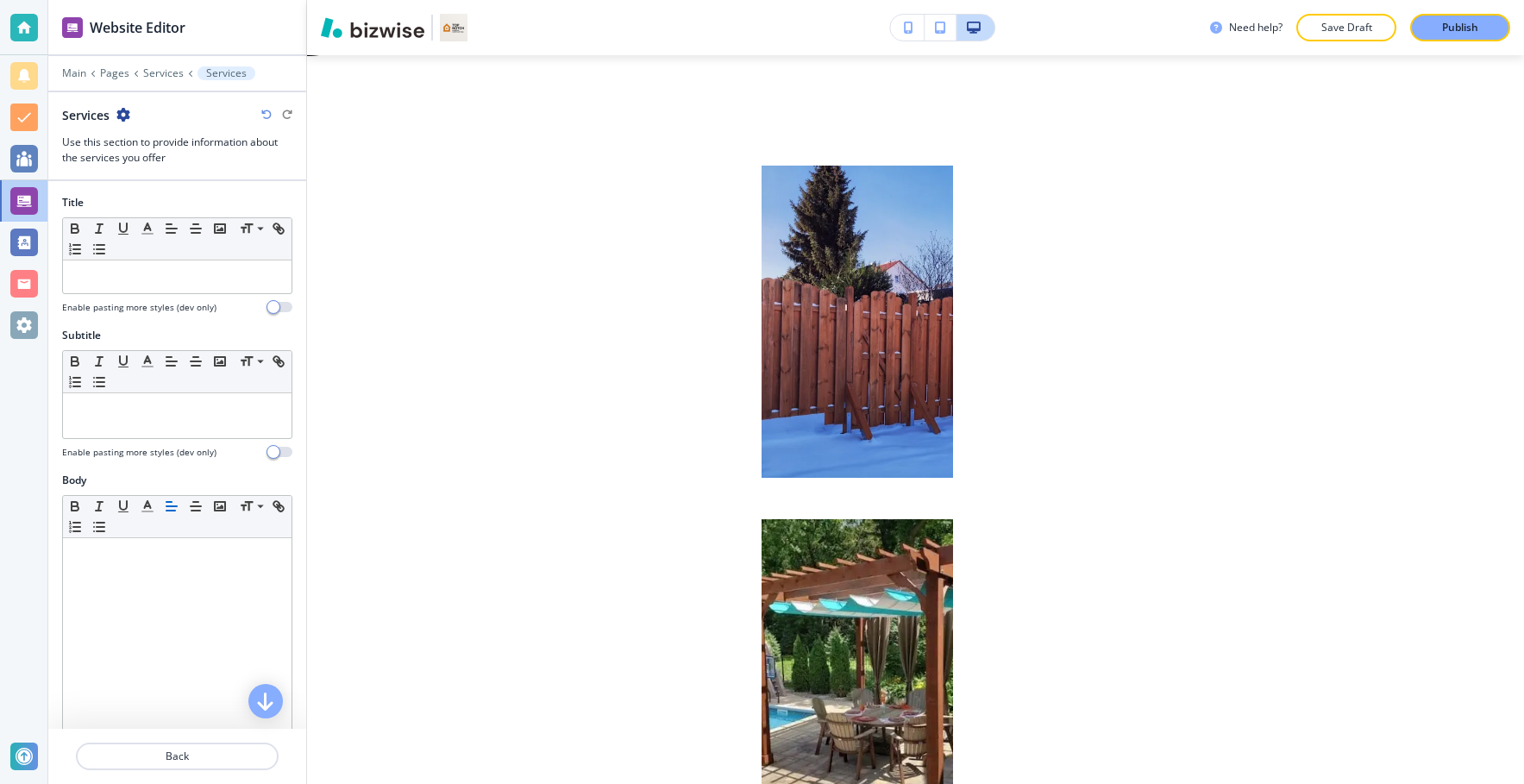 click at bounding box center [177, 129] 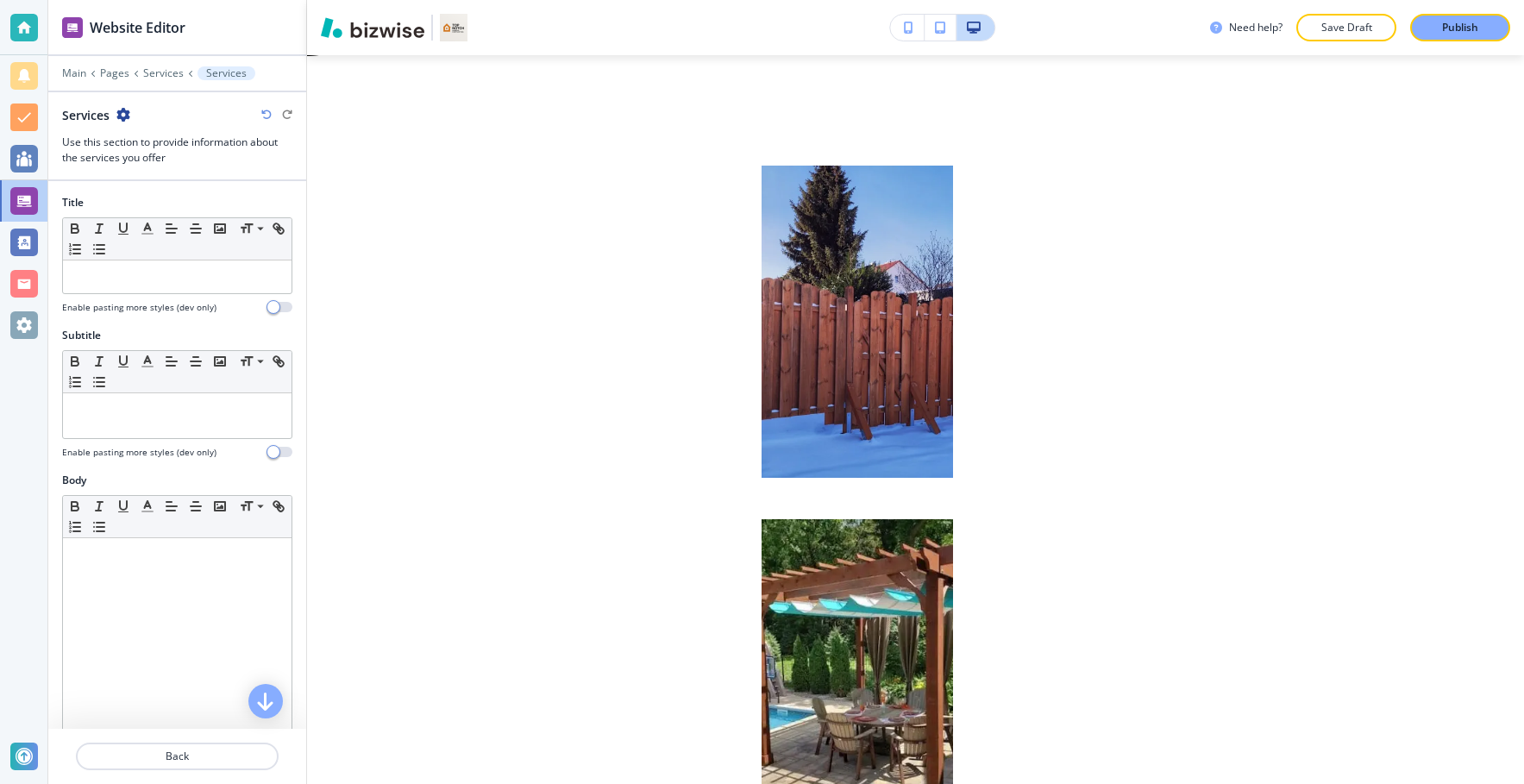 click at bounding box center (123, 115) 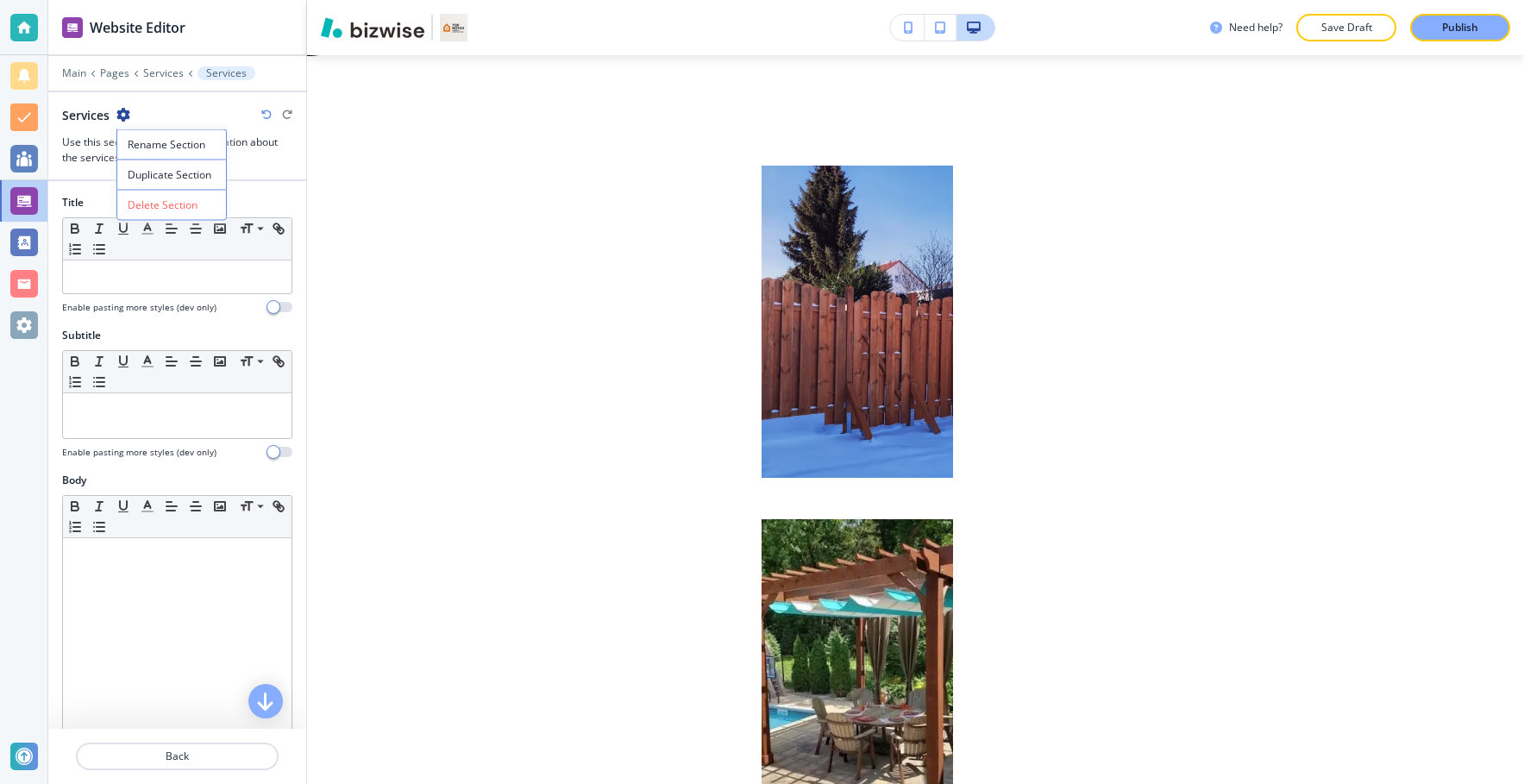click on "Delete Section" at bounding box center [172, 205] 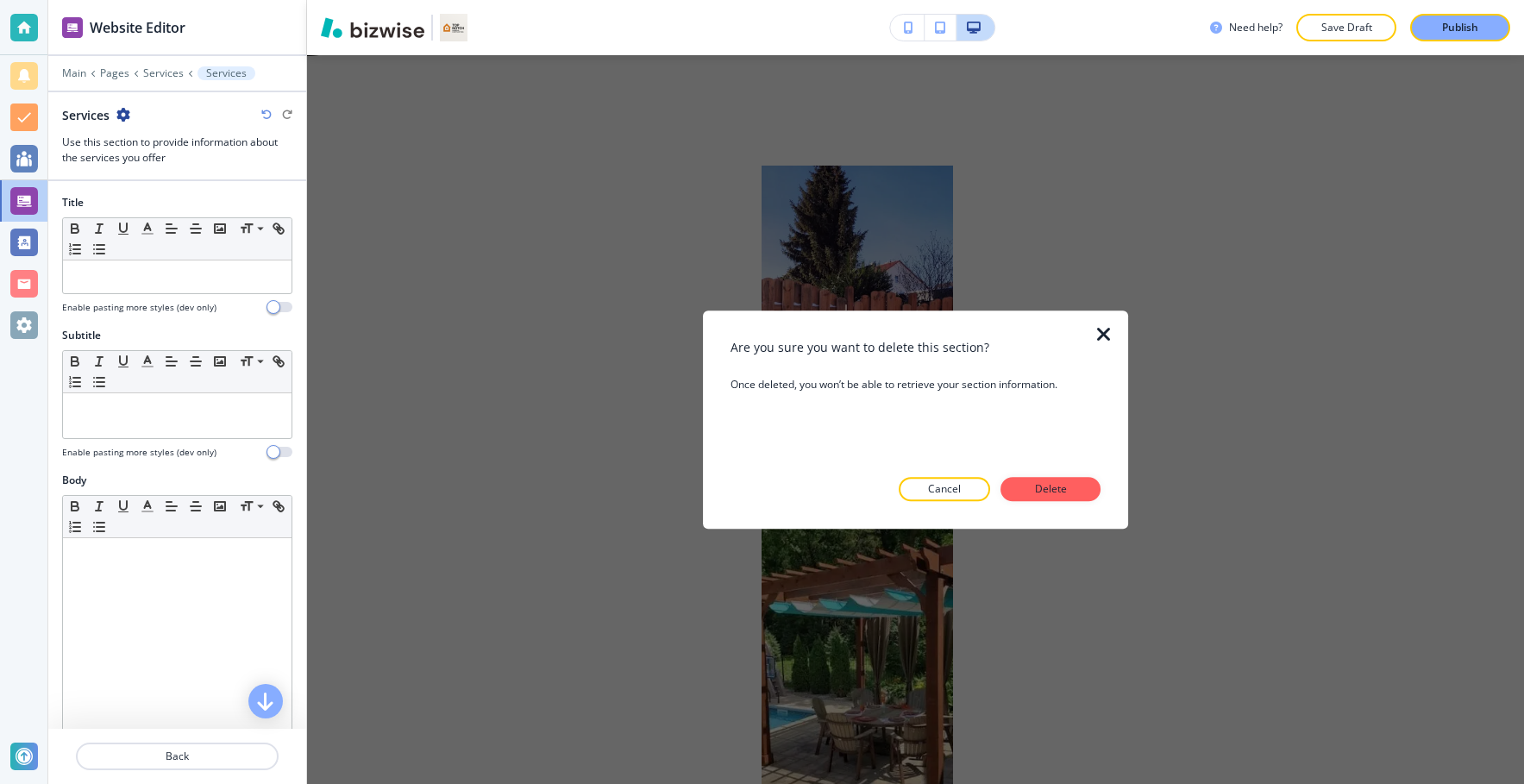 drag, startPoint x: 1072, startPoint y: 484, endPoint x: 1061, endPoint y: 471, distance: 17.029386 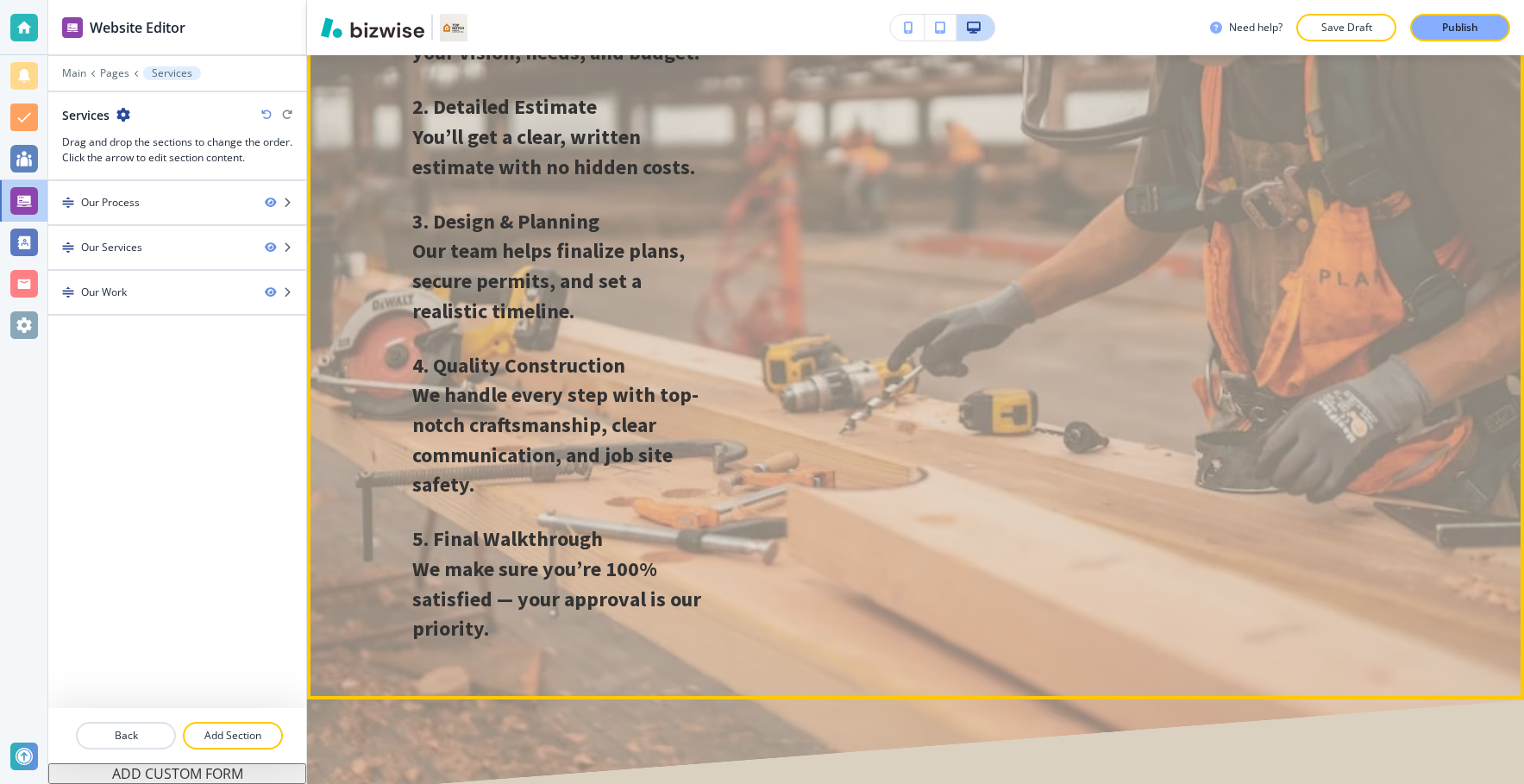 scroll, scrollTop: 0, scrollLeft: 0, axis: both 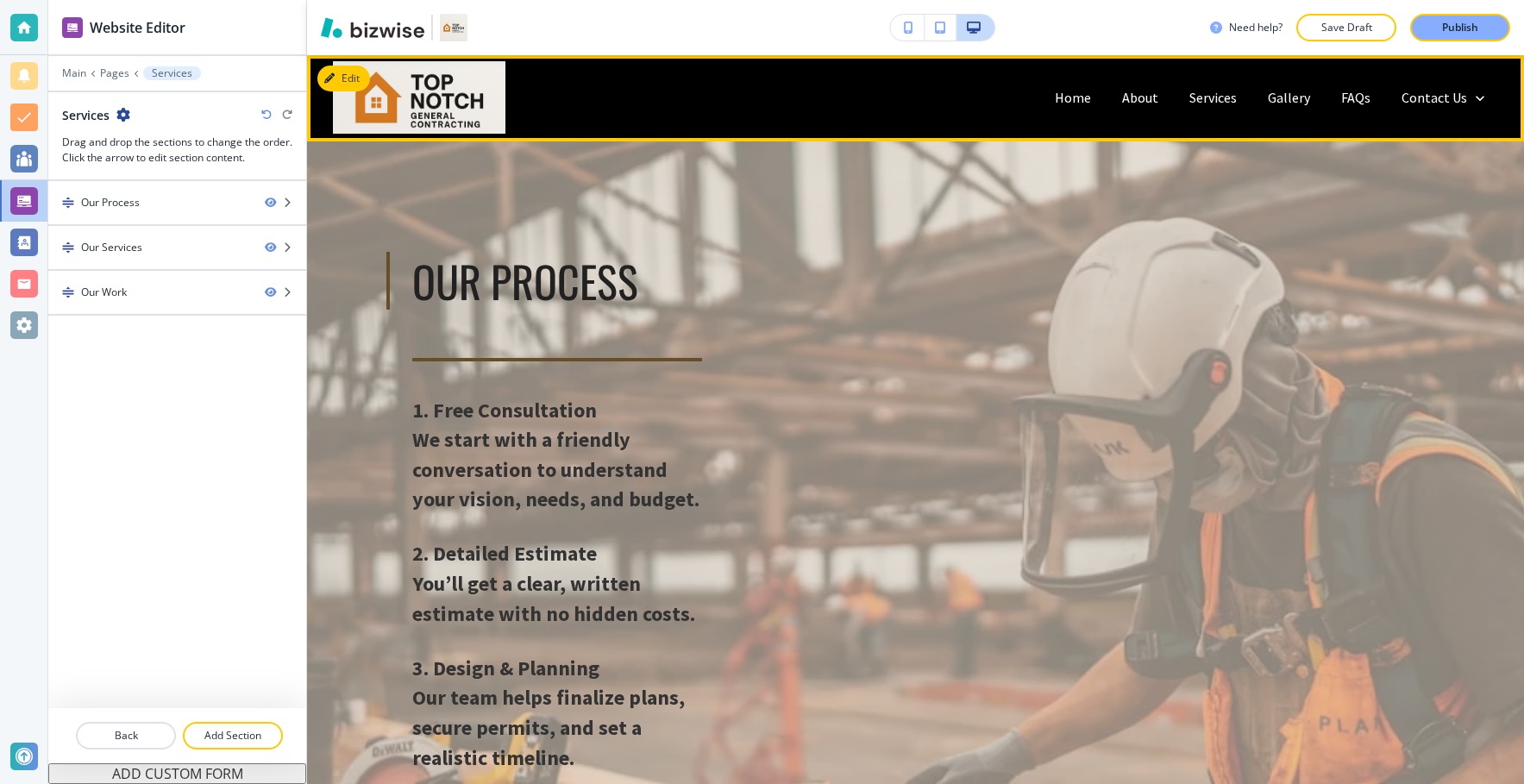 click on "Home" at bounding box center (1073, 98) 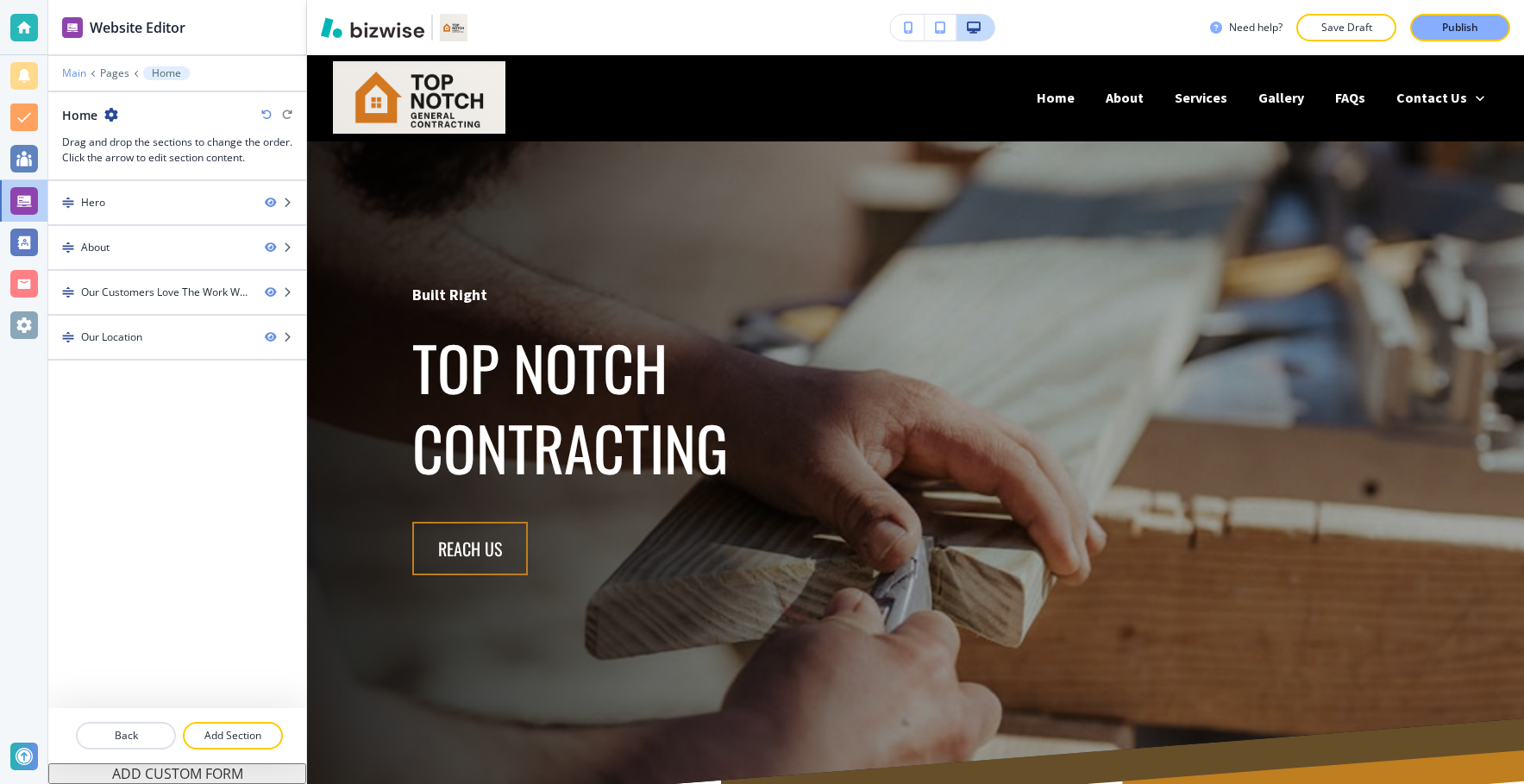 click on "Main" at bounding box center [74, 73] 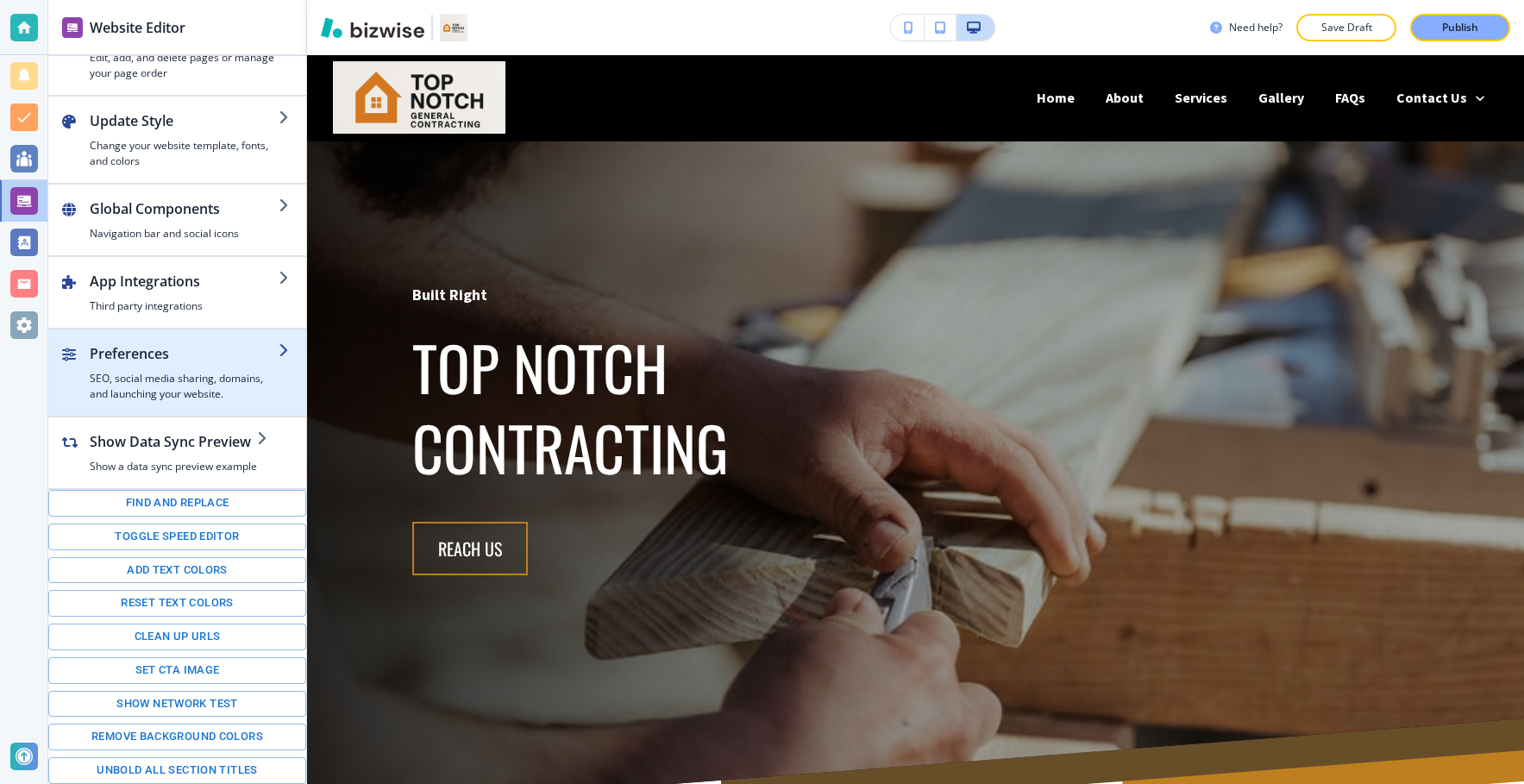 scroll, scrollTop: 0, scrollLeft: 0, axis: both 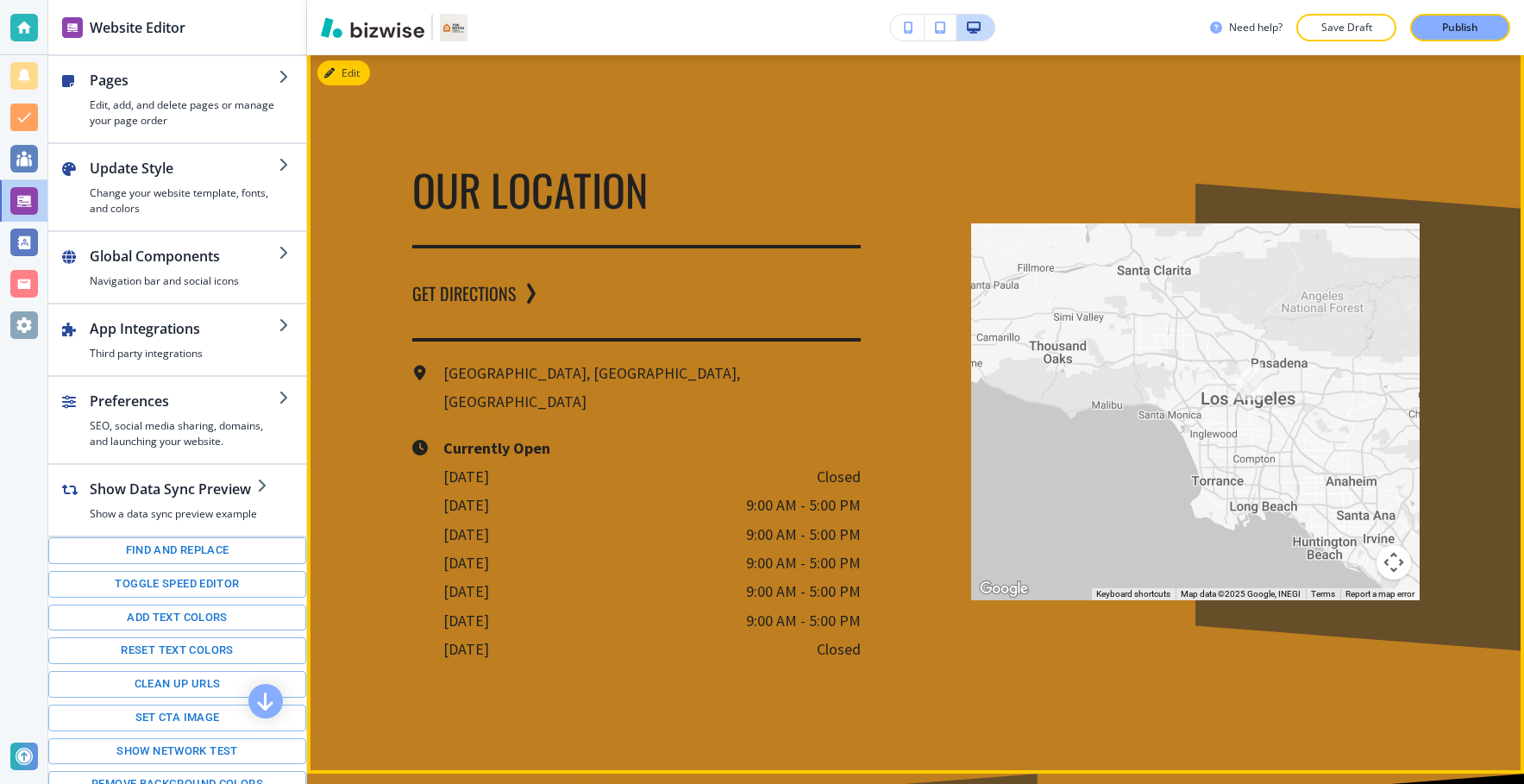 click at bounding box center [1195, 412] 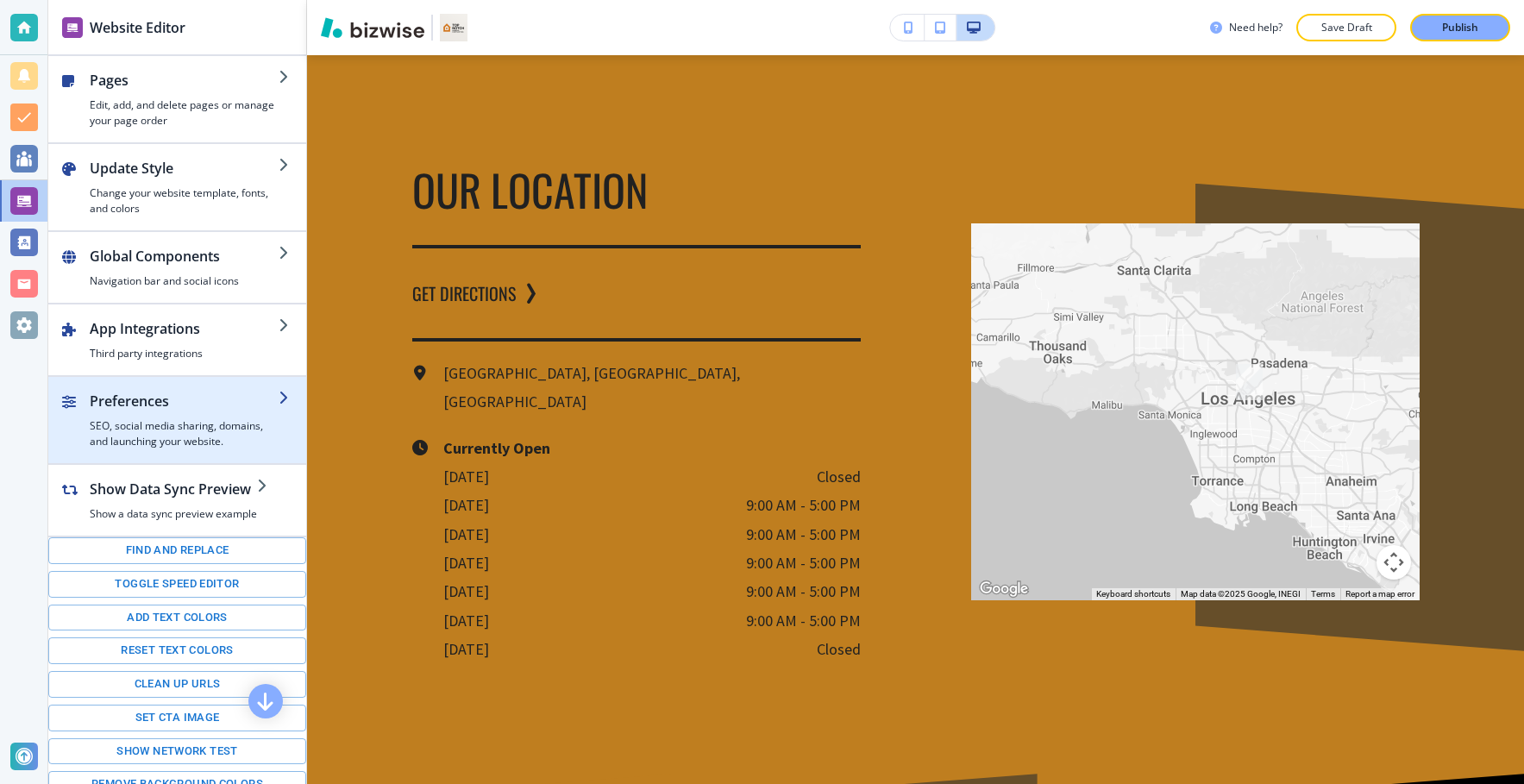 scroll, scrollTop: 16, scrollLeft: 0, axis: vertical 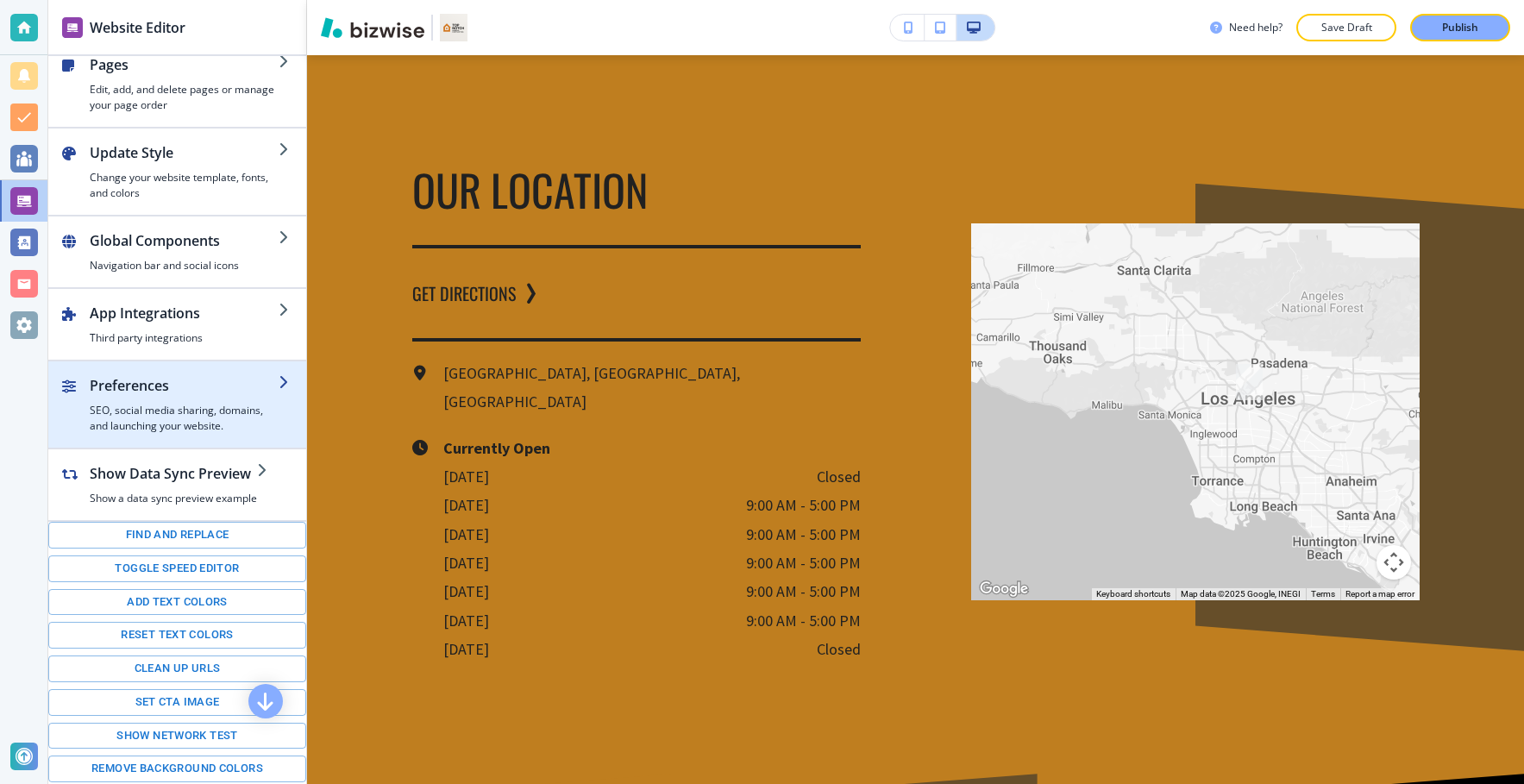 click at bounding box center [184, 399] 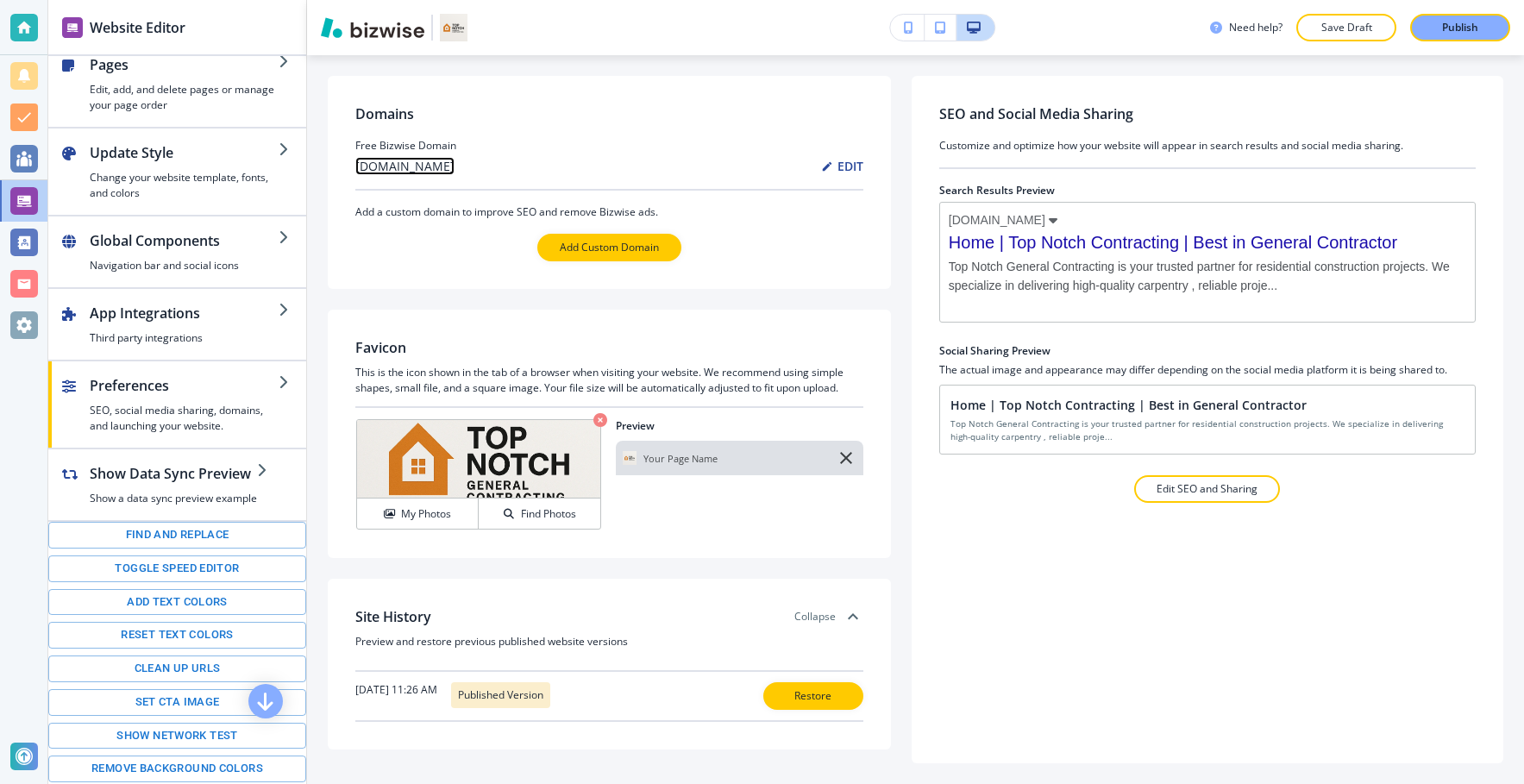 click on "[DOMAIN_NAME]" at bounding box center [405, 166] 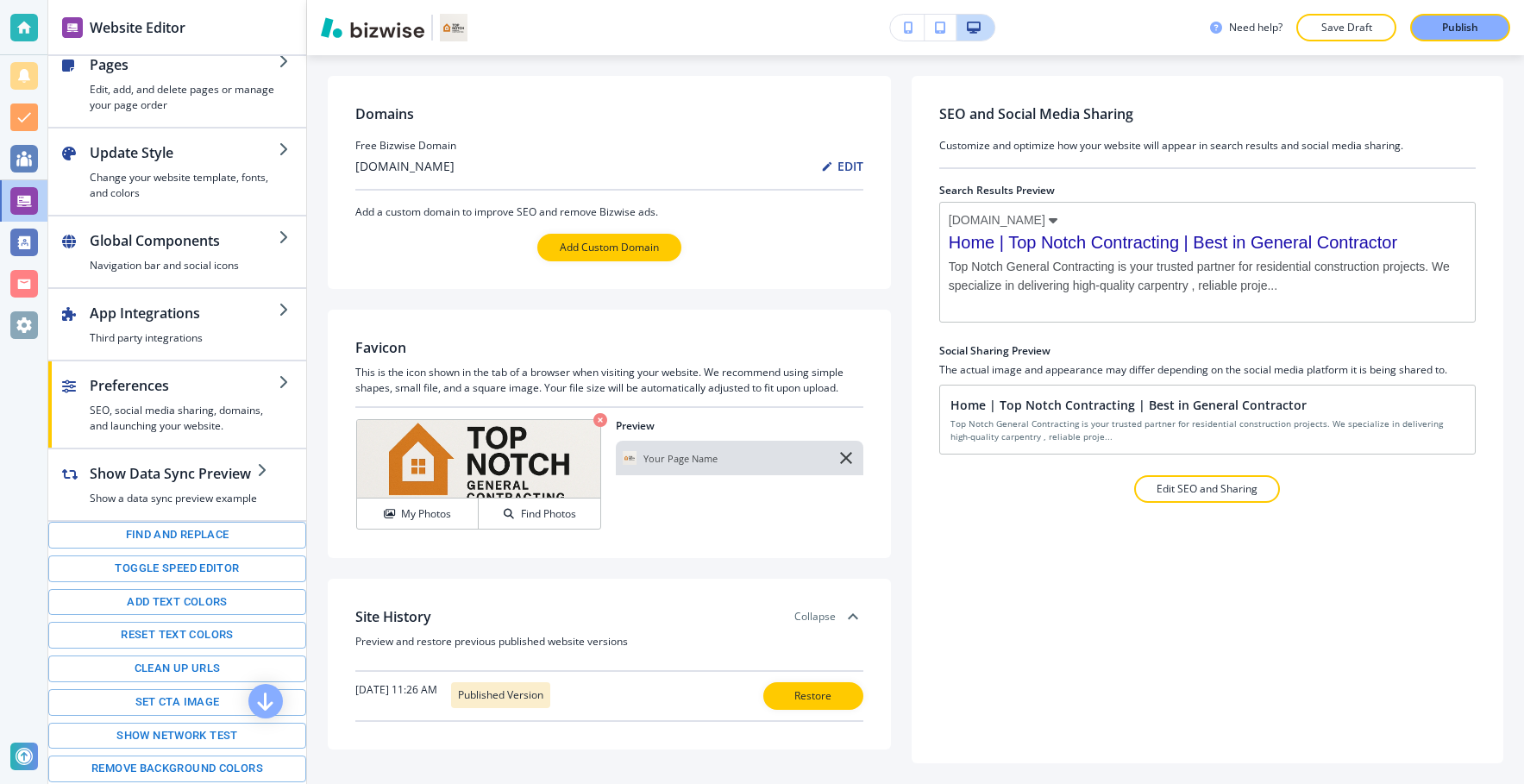 click on "EDIT" at bounding box center [850, 166] 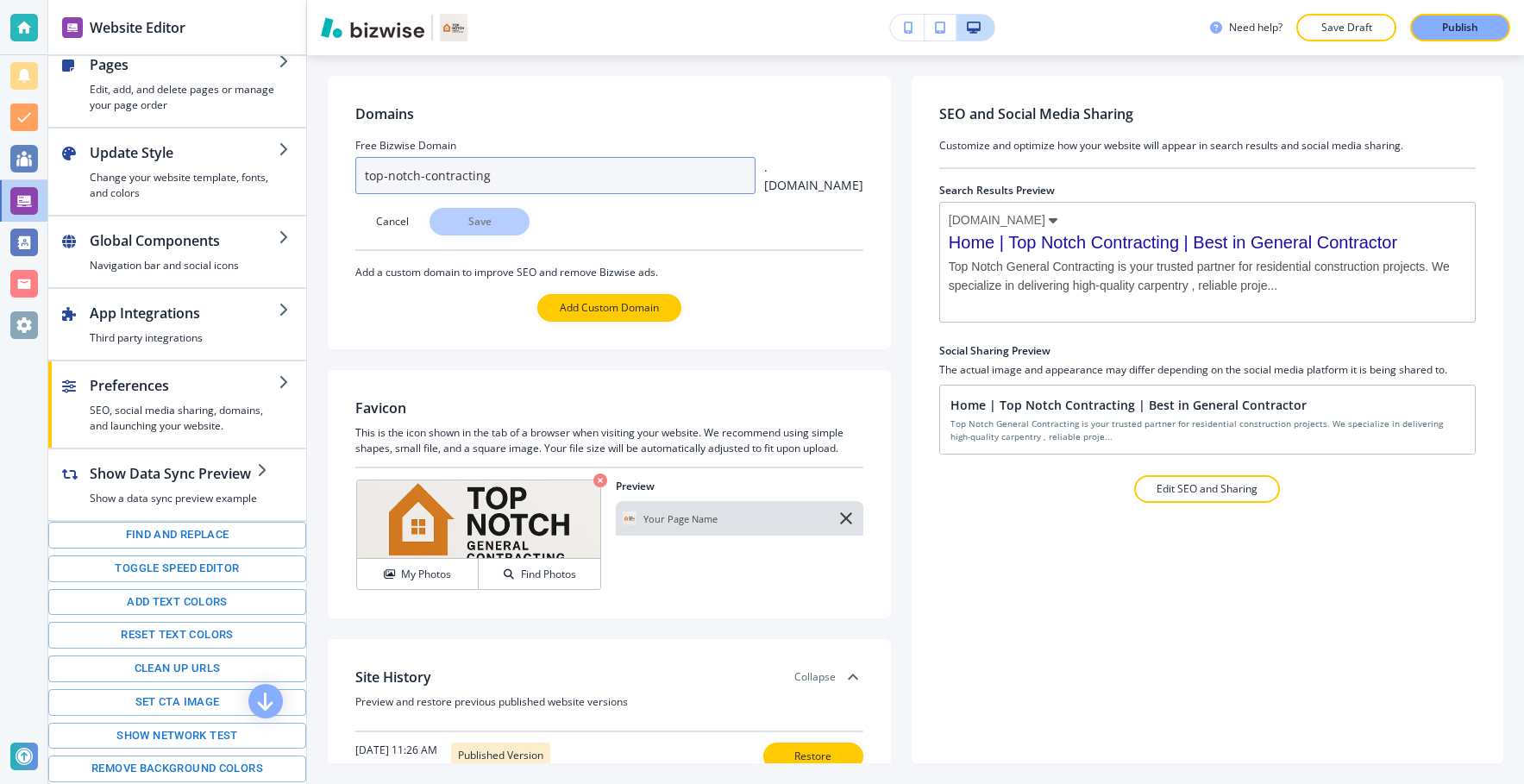 click on "top-notch-contracting" at bounding box center (555, 175) 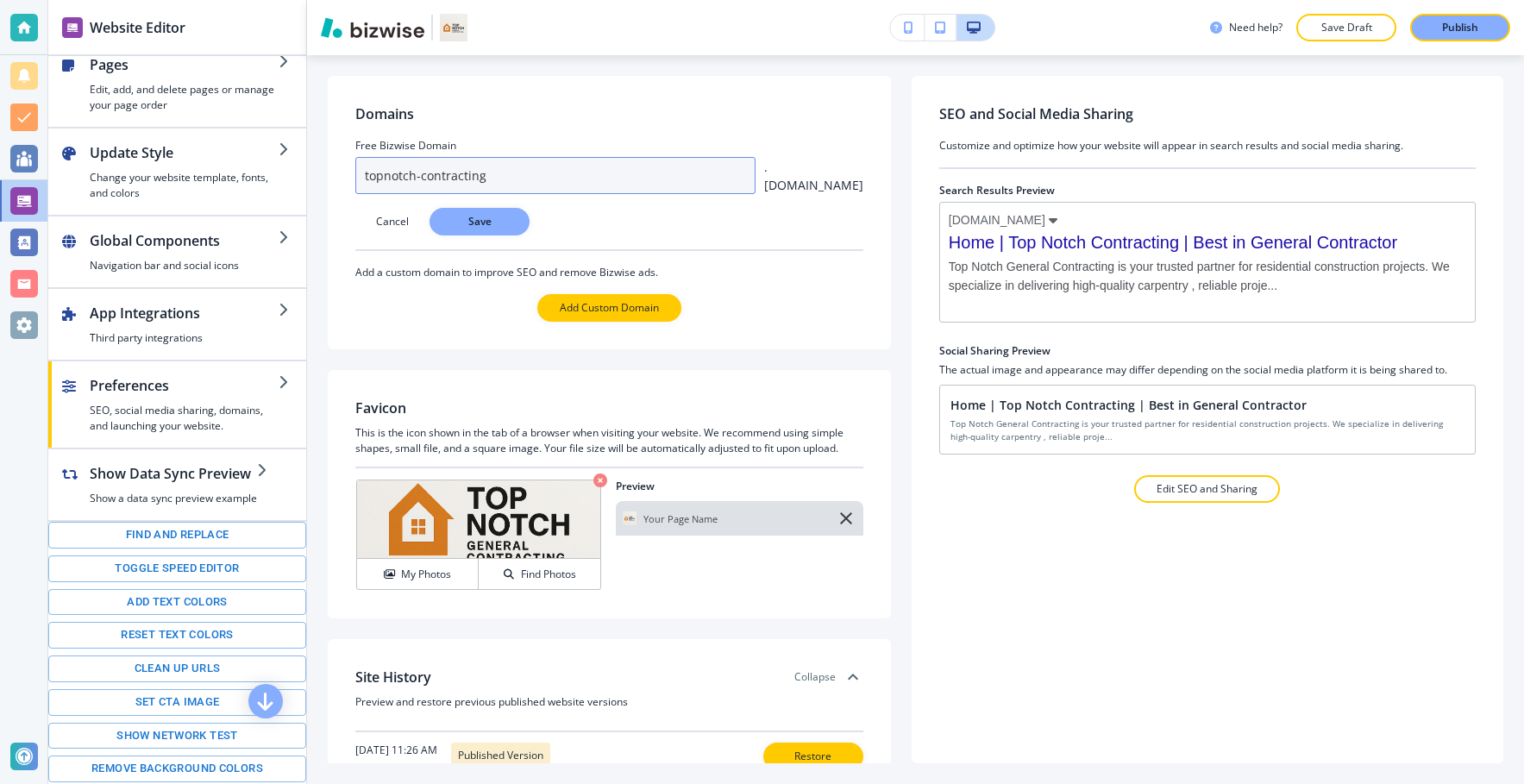click on "topnotch-contracting" at bounding box center [555, 175] 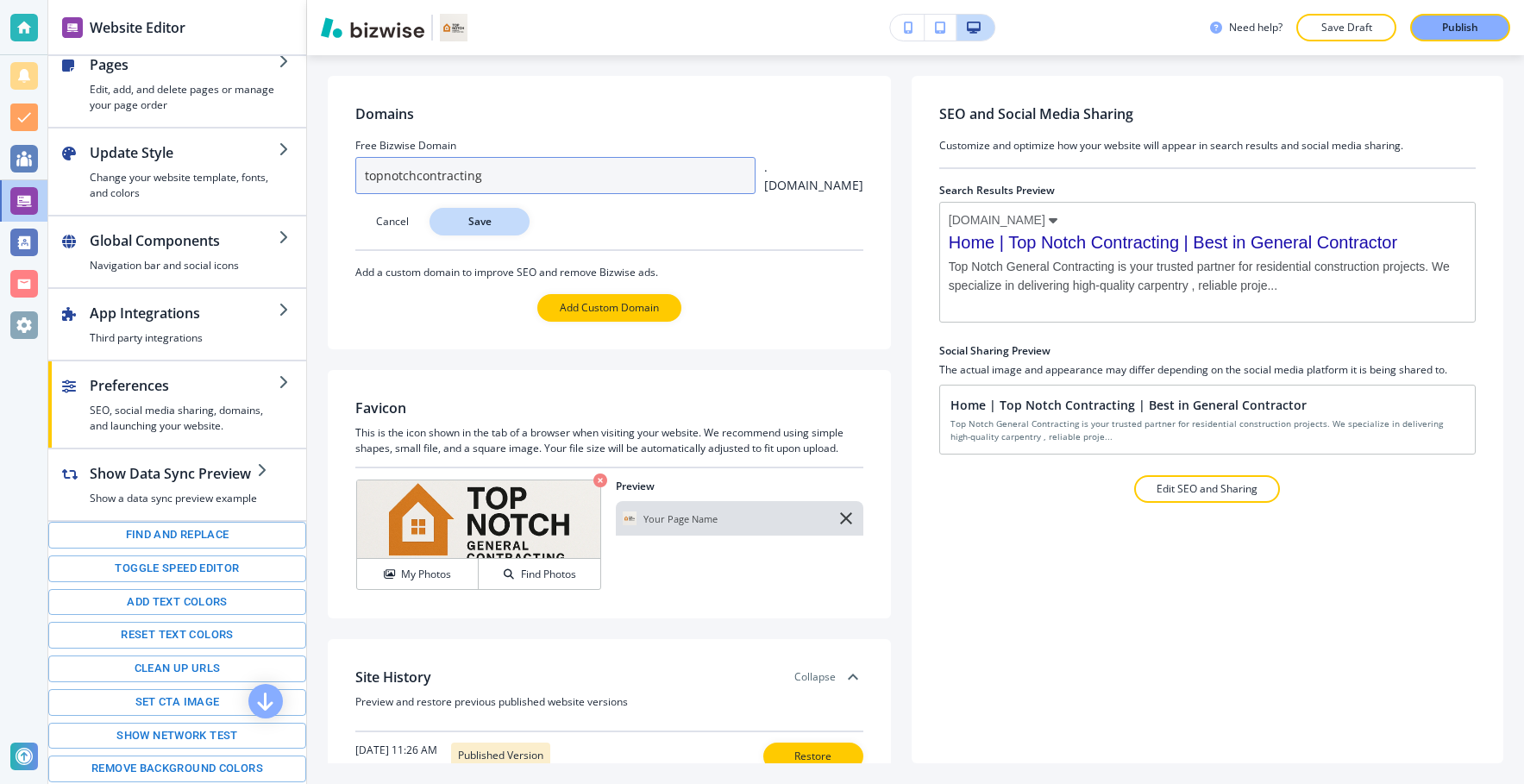 type on "topnotchcontracting" 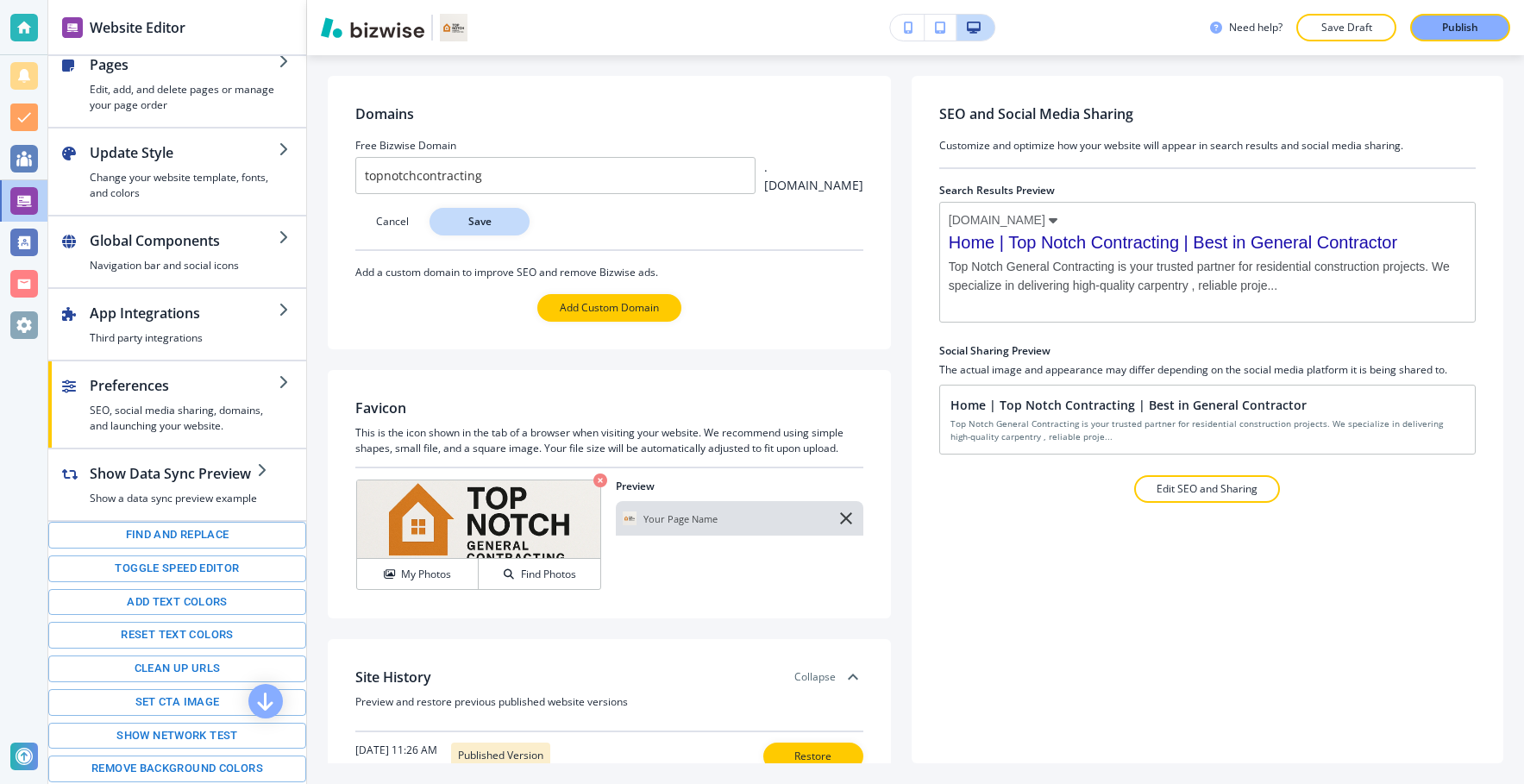 click on "Save" at bounding box center [480, 222] 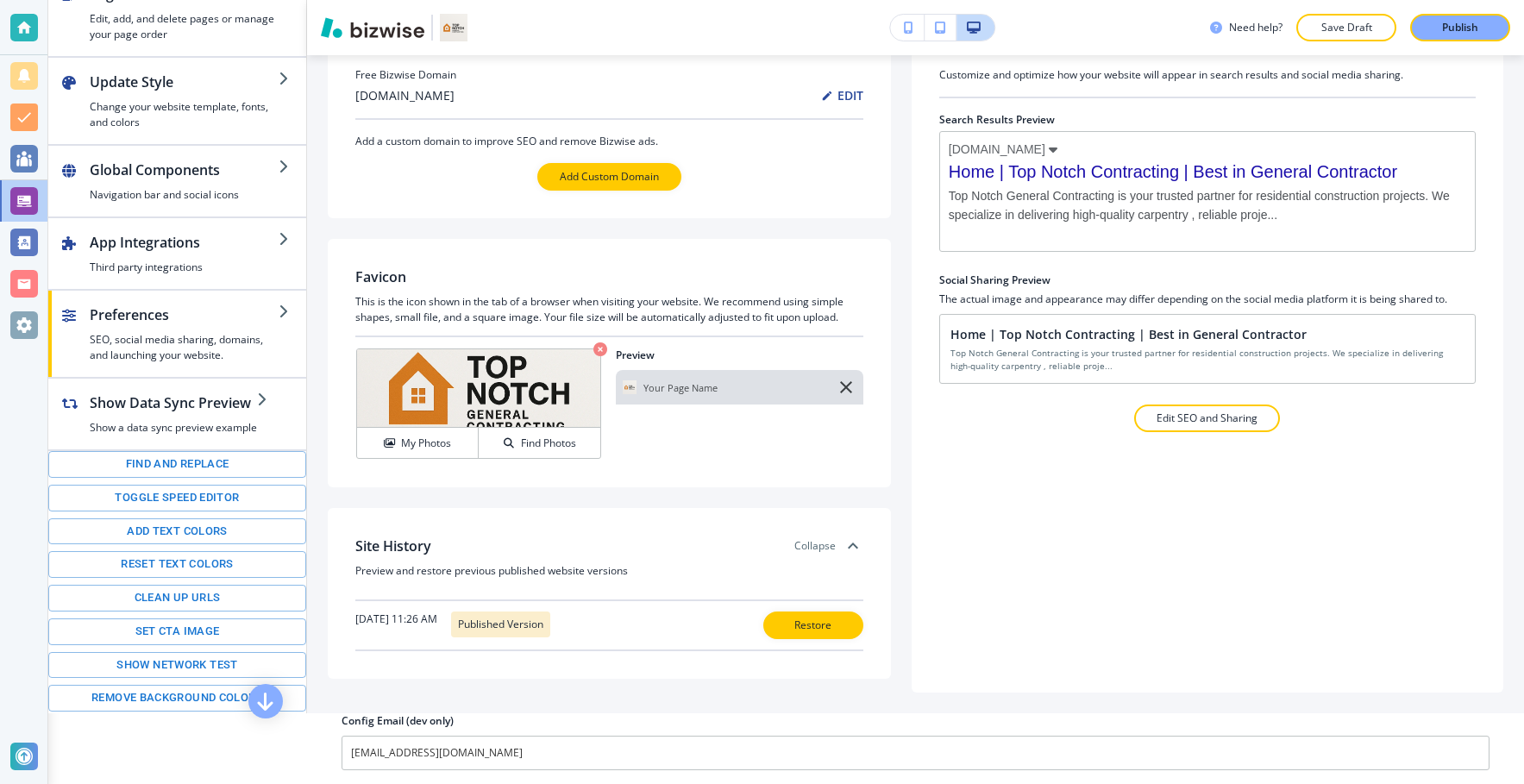 scroll, scrollTop: 0, scrollLeft: 0, axis: both 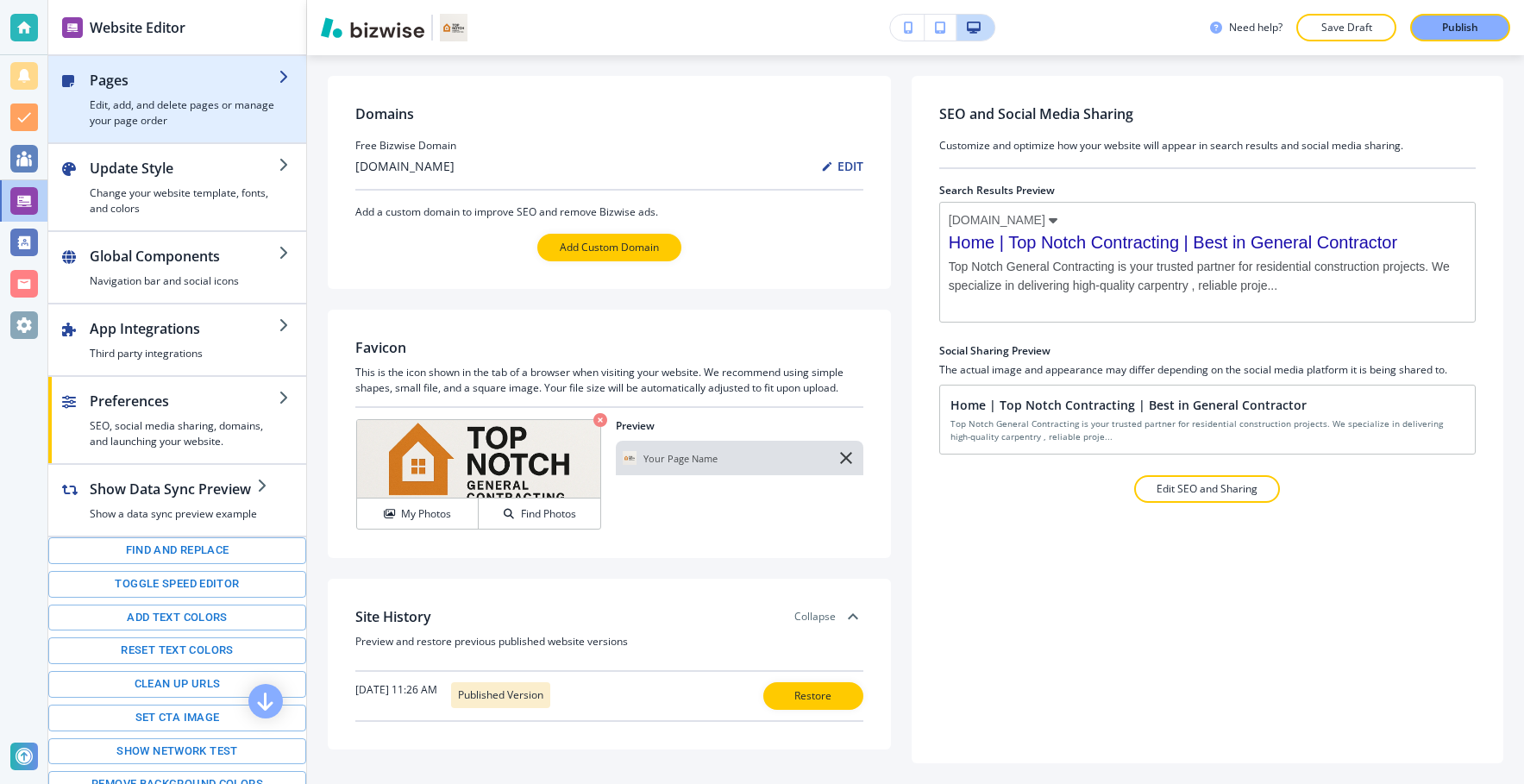 click on "Edit, add, and delete pages or manage your page order" at bounding box center [184, 113] 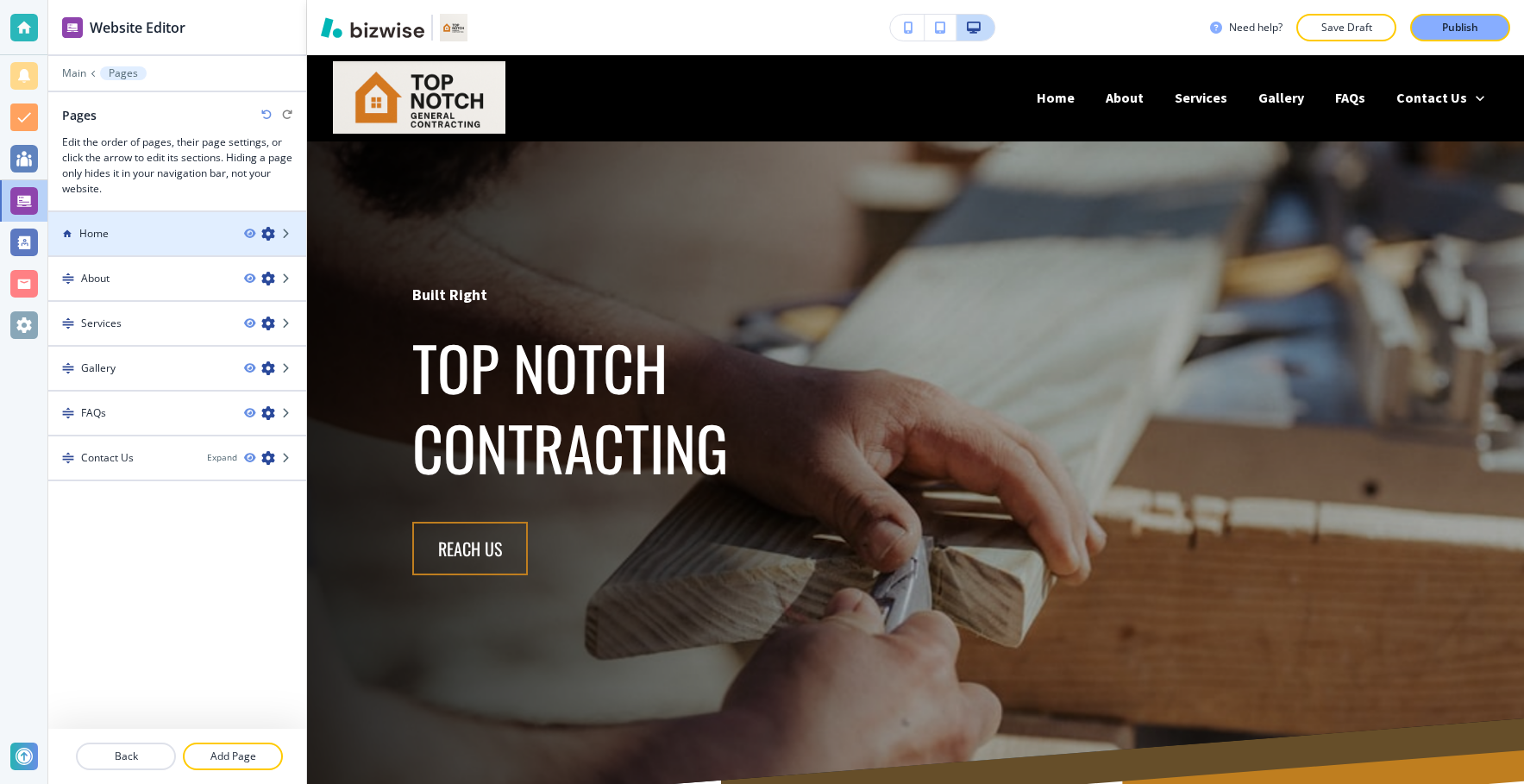 click on "Home" at bounding box center (94, 234) 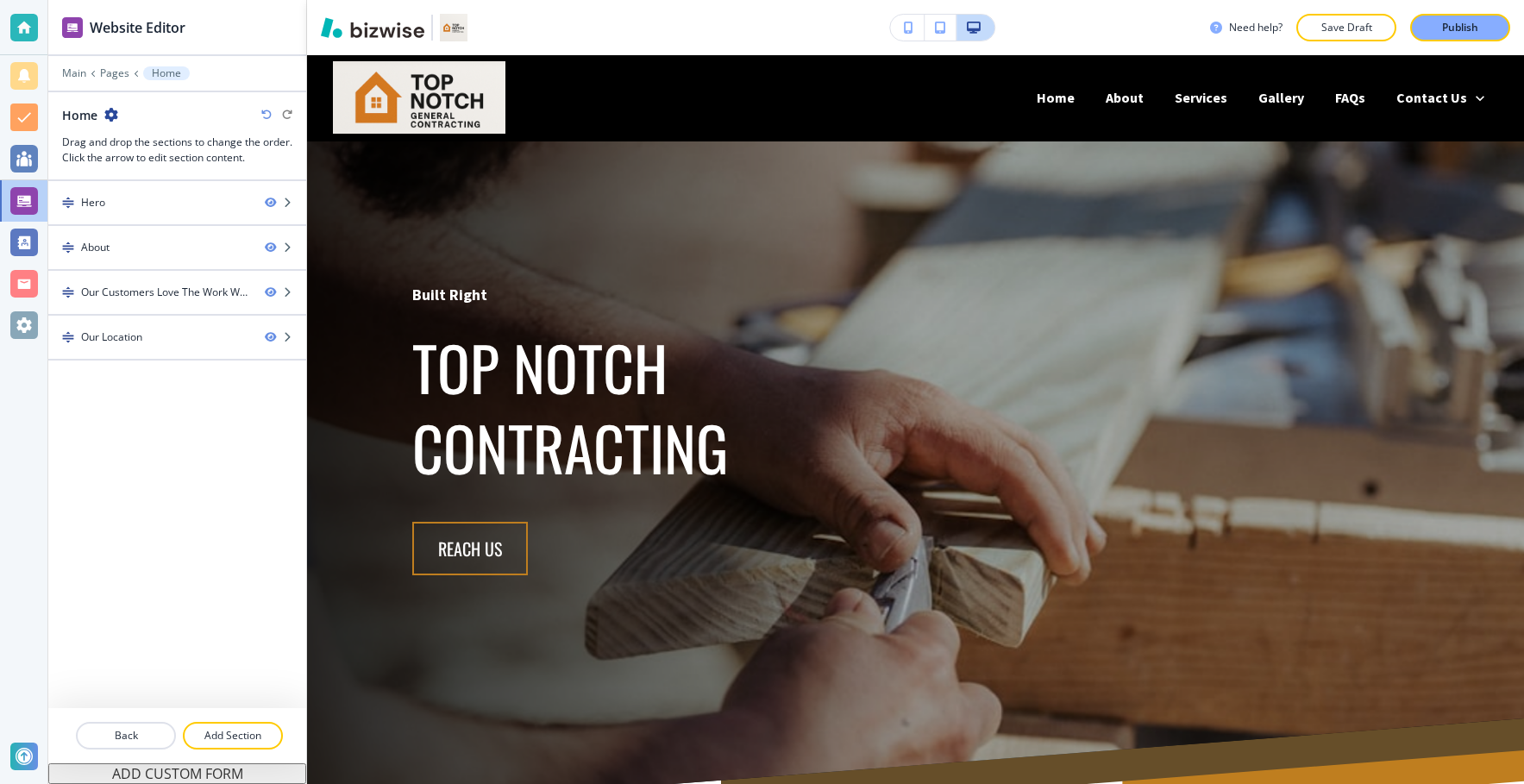 click on "Main Pages Home" at bounding box center (177, 73) 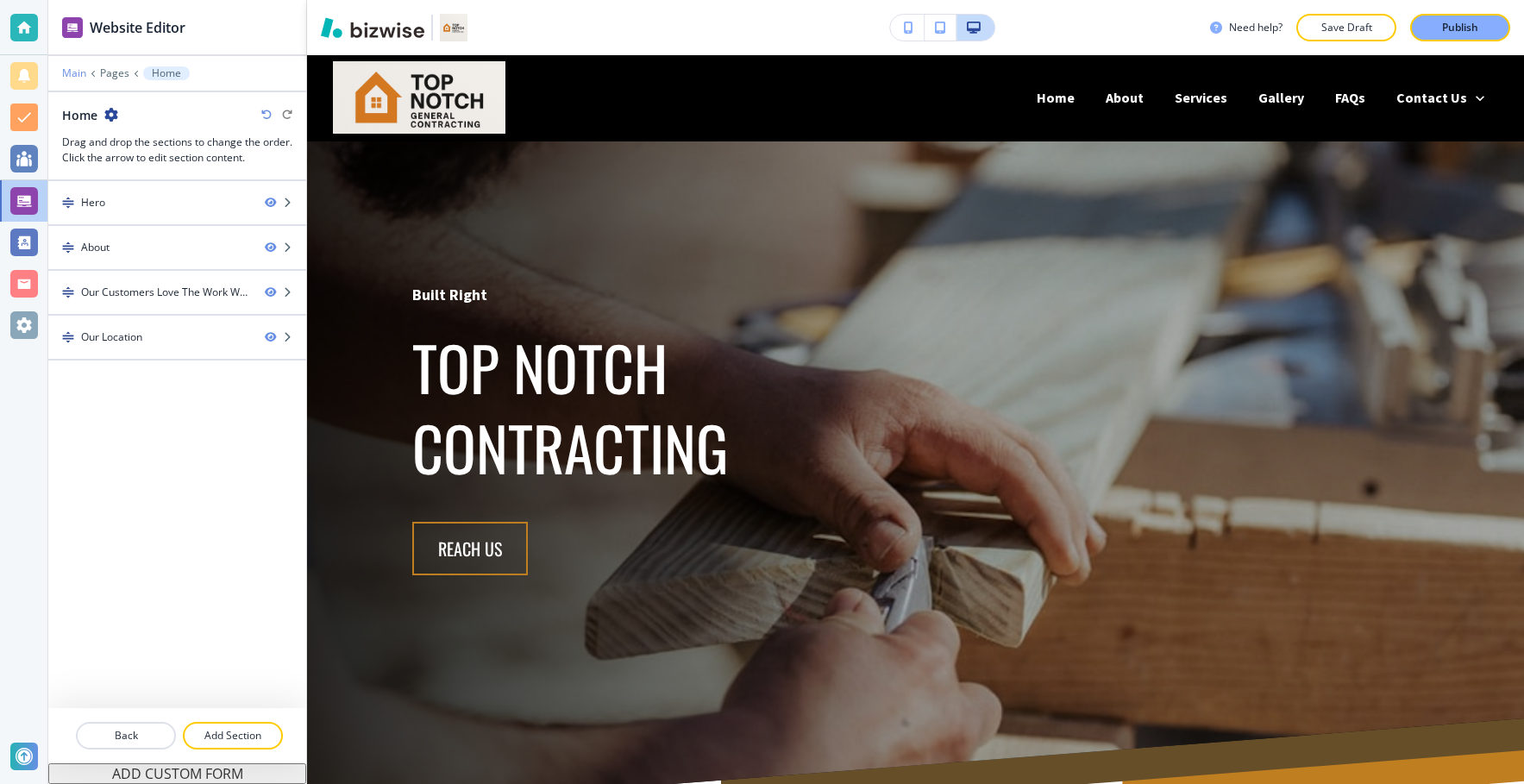click on "Main" at bounding box center (74, 73) 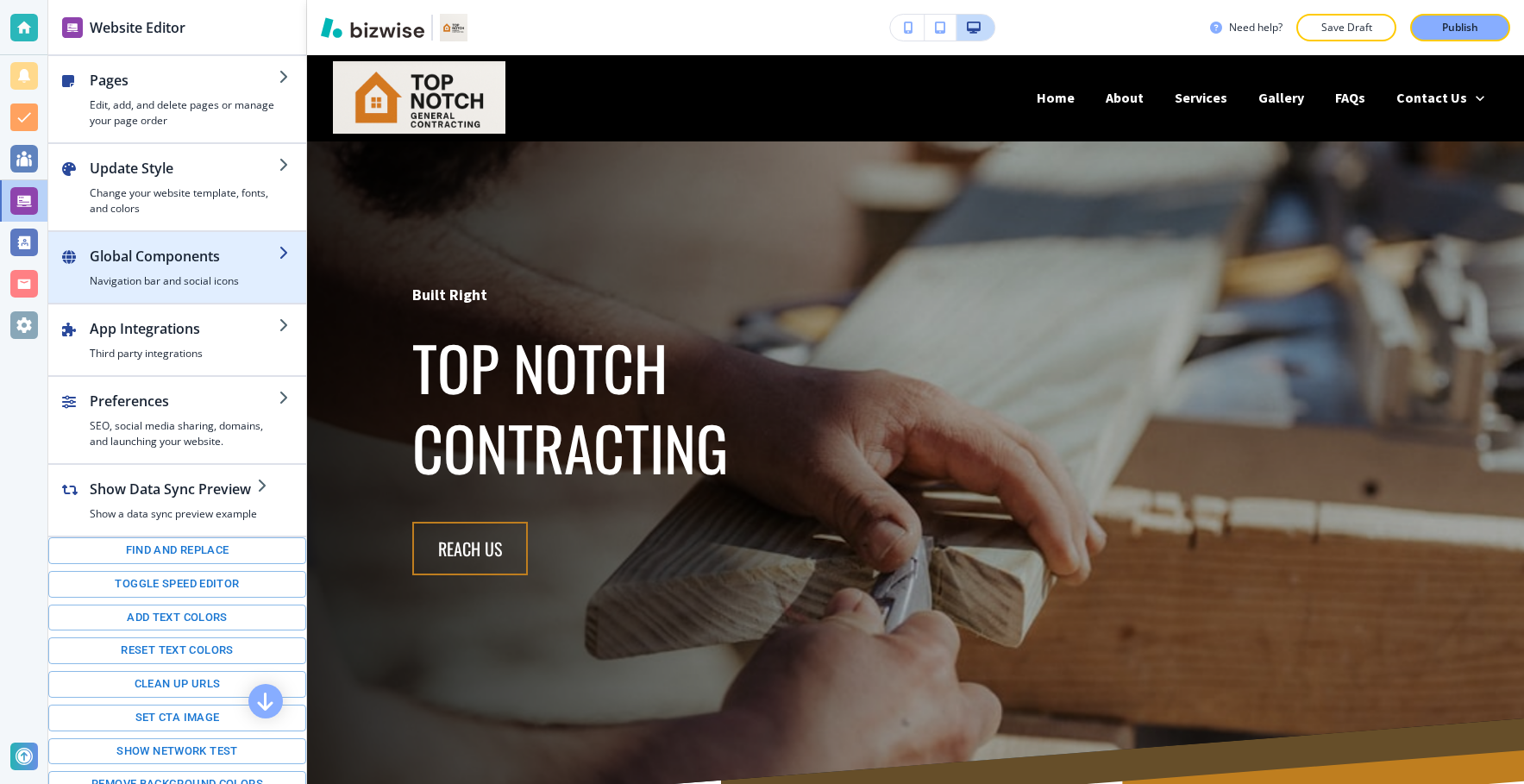 scroll, scrollTop: 47, scrollLeft: 0, axis: vertical 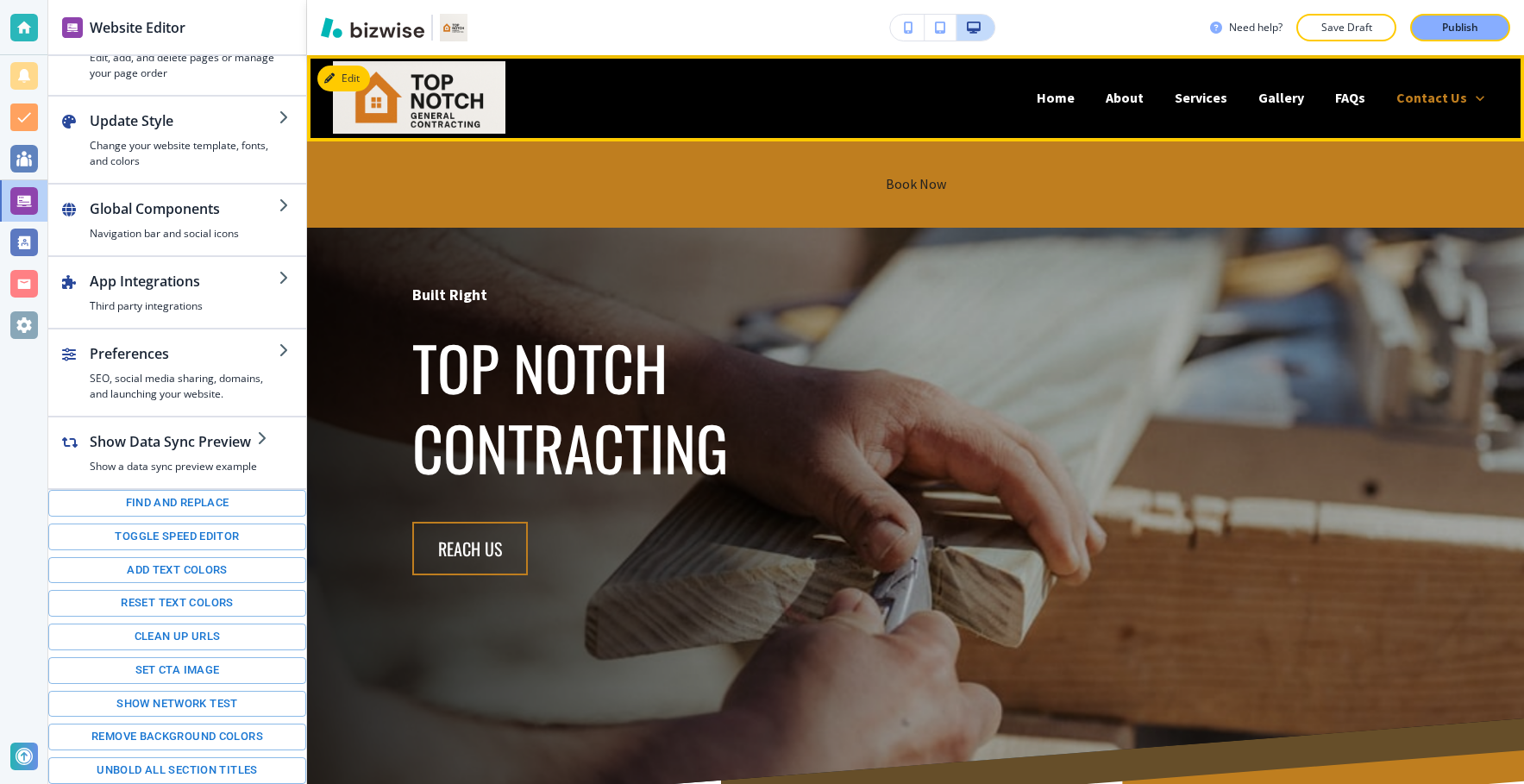 click on "Contact Us" at bounding box center (1432, 97) 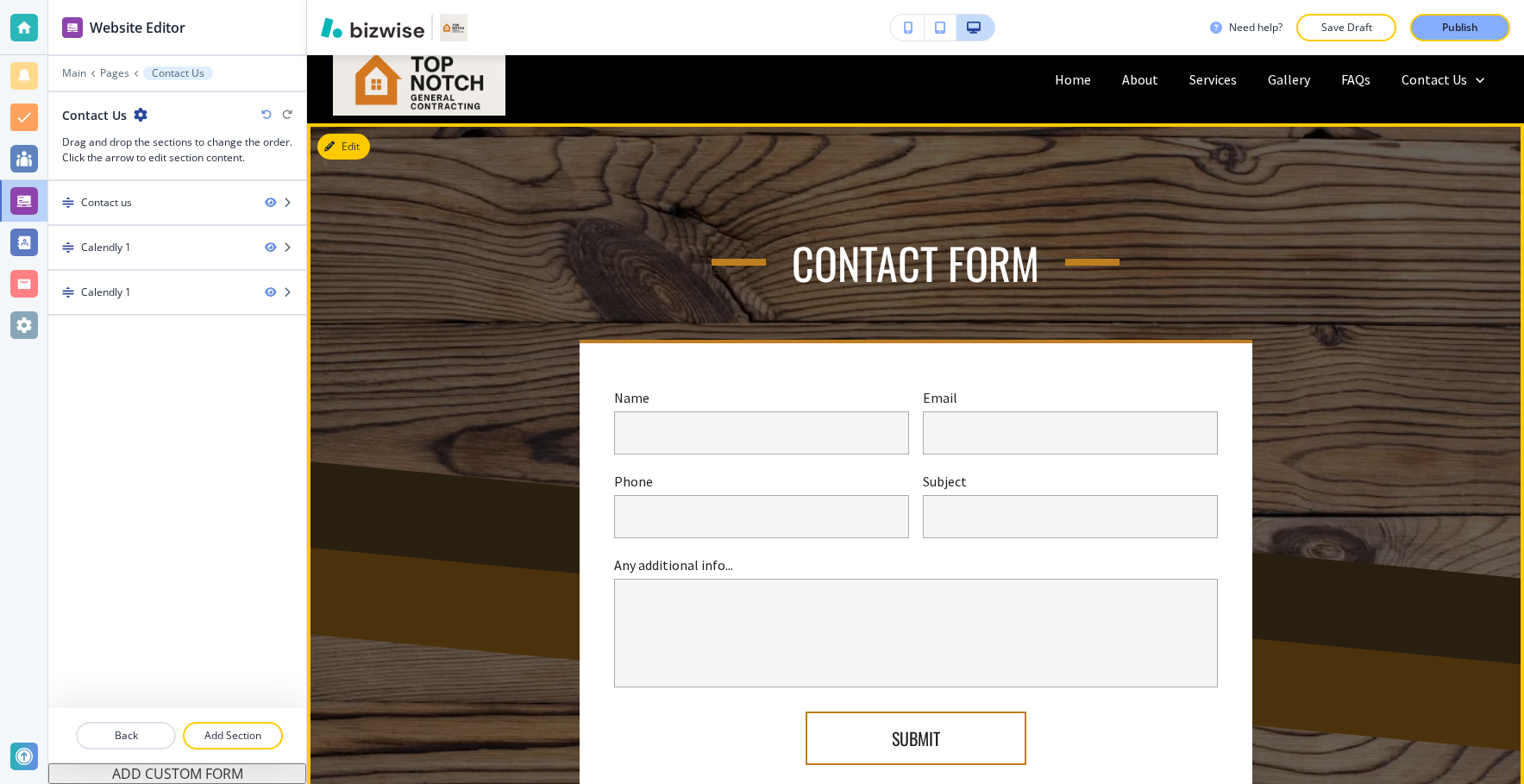 scroll, scrollTop: 0, scrollLeft: 0, axis: both 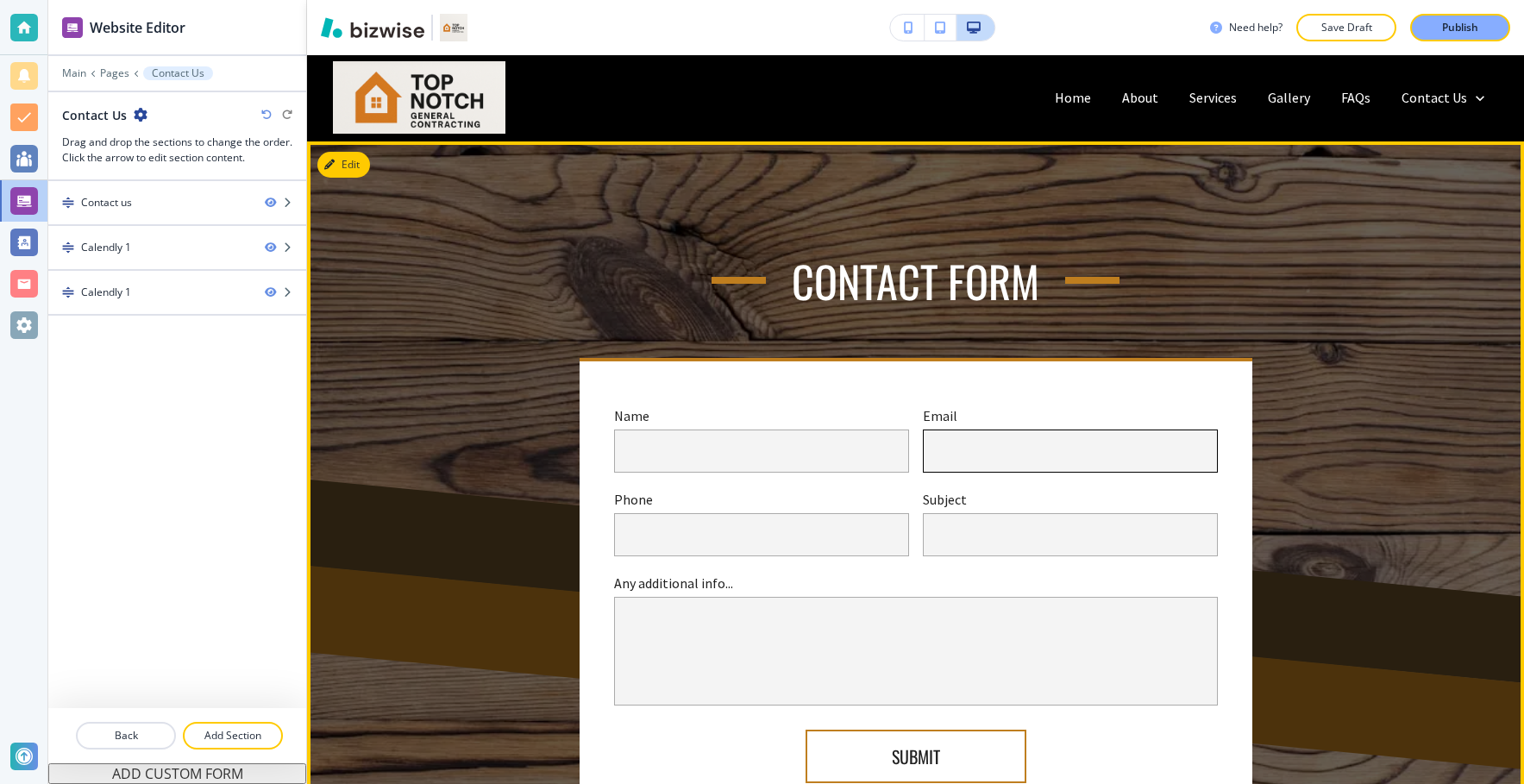 click at bounding box center (1070, 451) 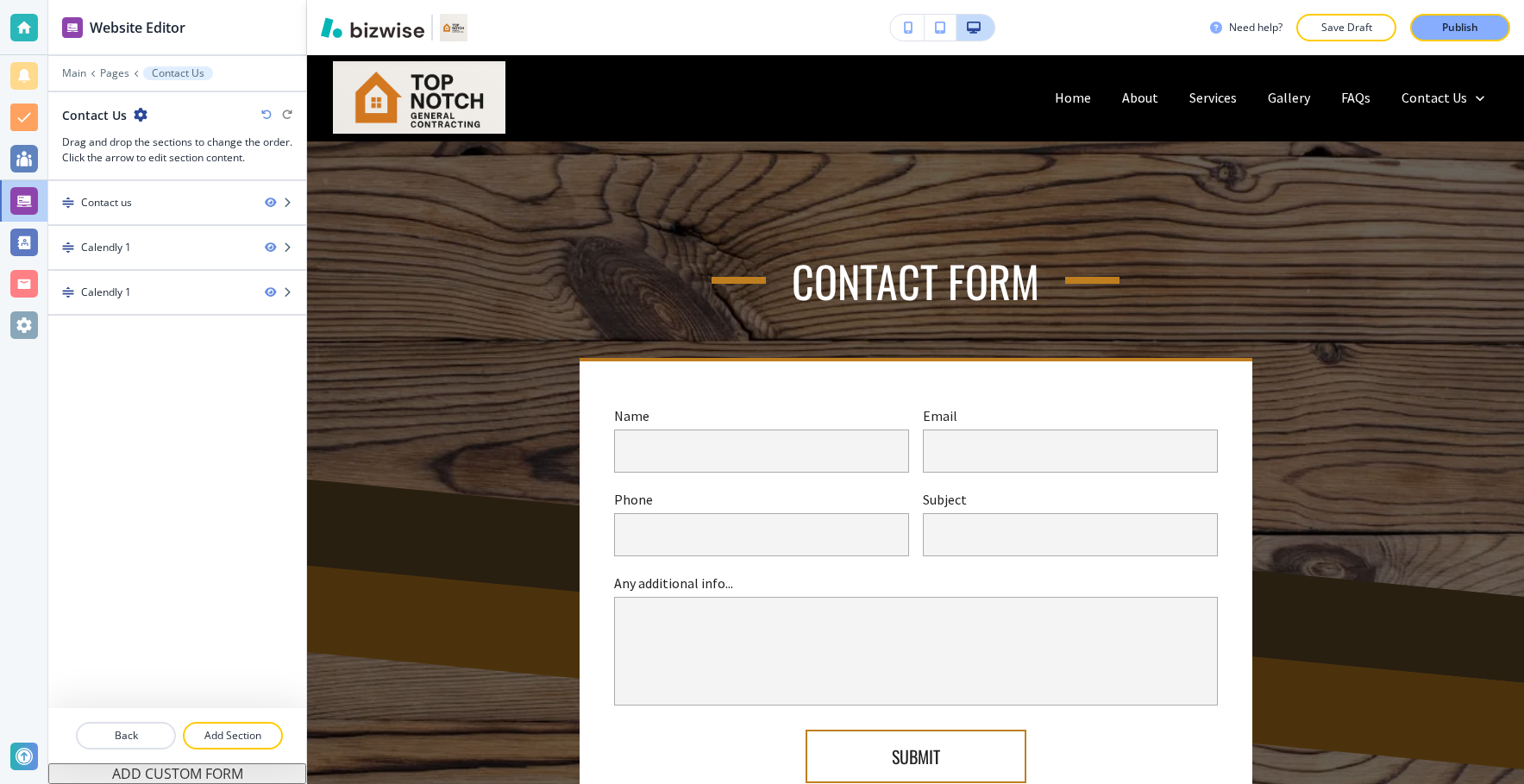 click on "Email" at bounding box center (1070, 416) 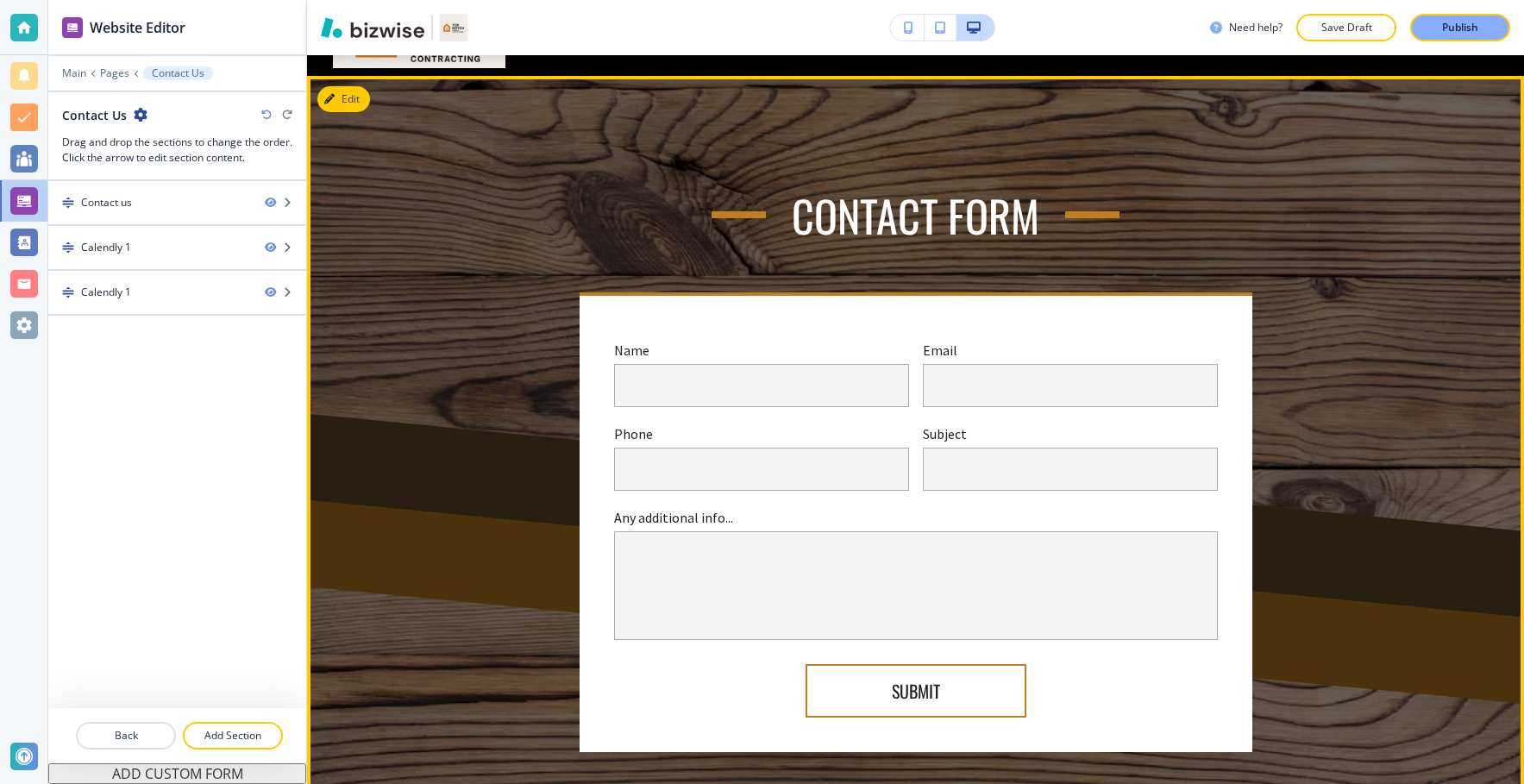 scroll, scrollTop: 0, scrollLeft: 0, axis: both 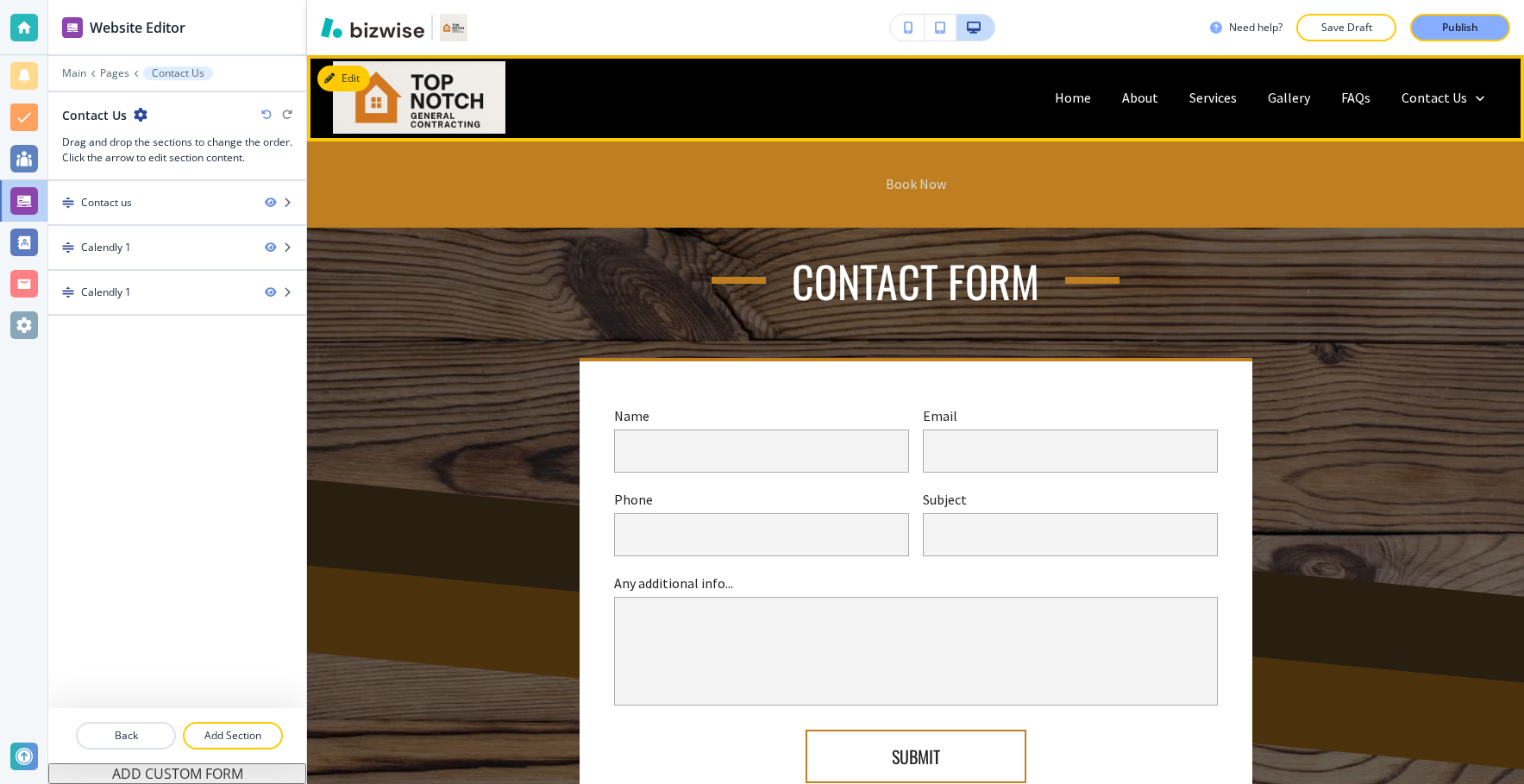 click on "Book Now" at bounding box center [916, 184] 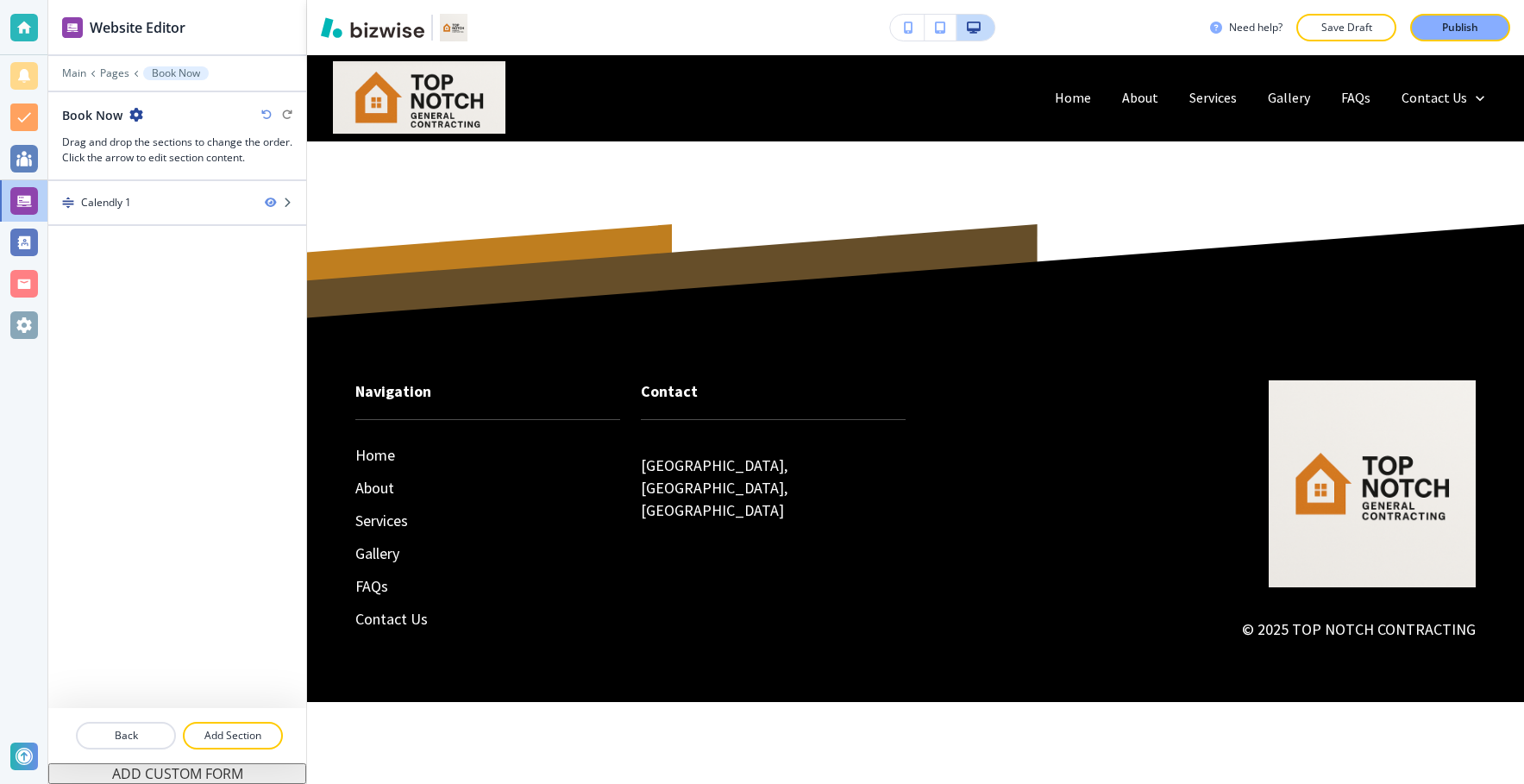 click at bounding box center [177, 61] 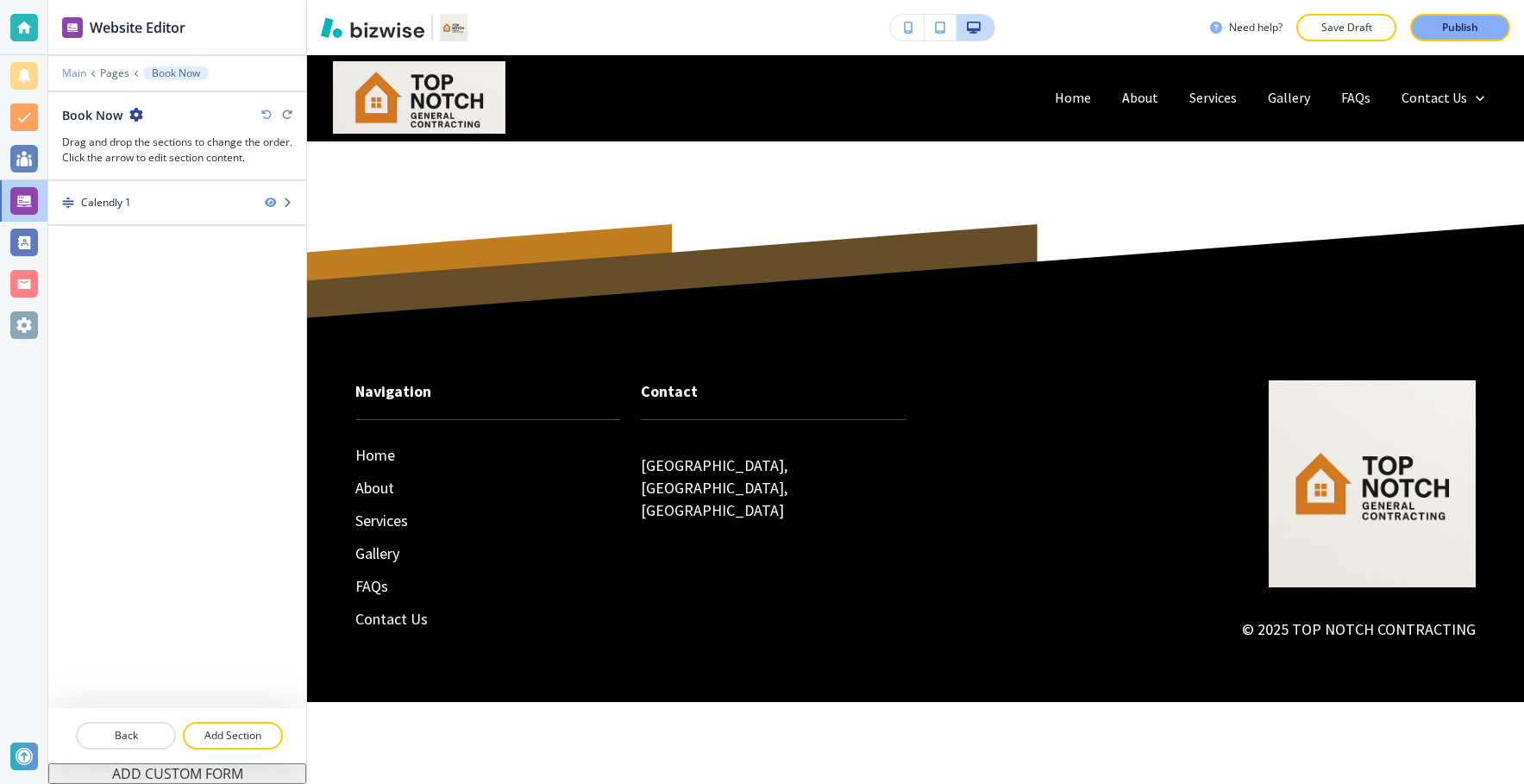 click on "Main" at bounding box center [74, 73] 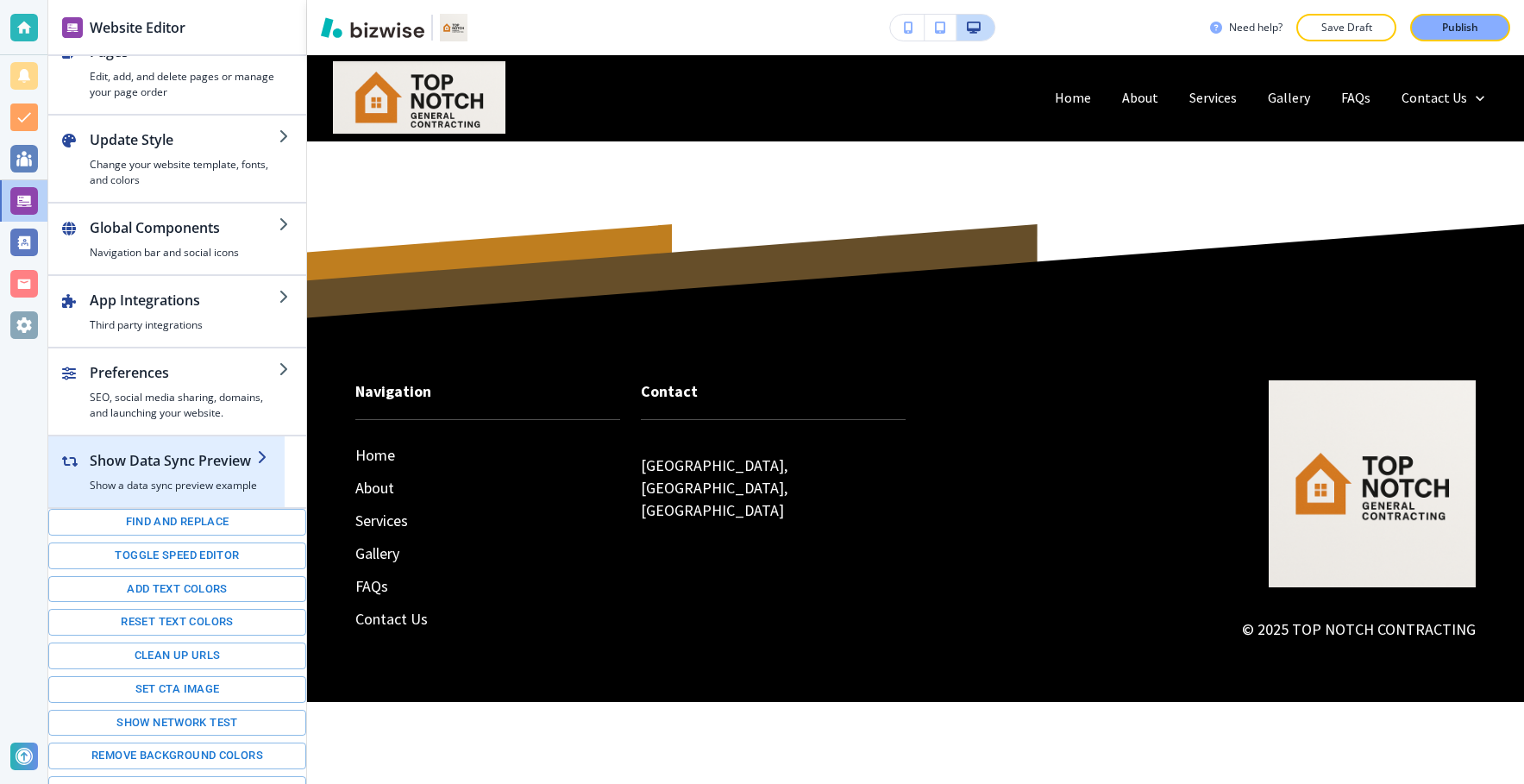 scroll, scrollTop: 47, scrollLeft: 0, axis: vertical 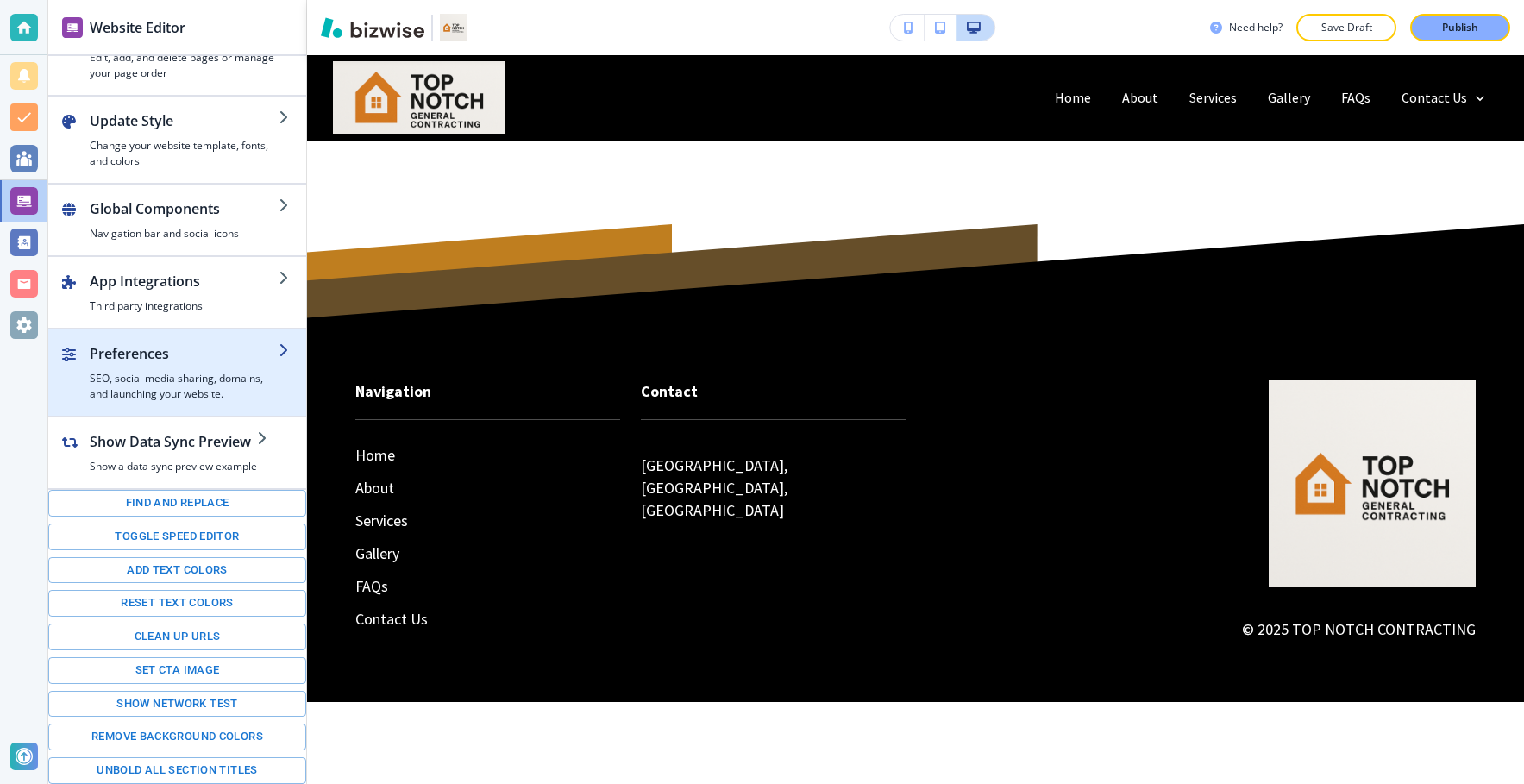 click on "SEO, social media sharing, domains, and launching your website." at bounding box center (184, 386) 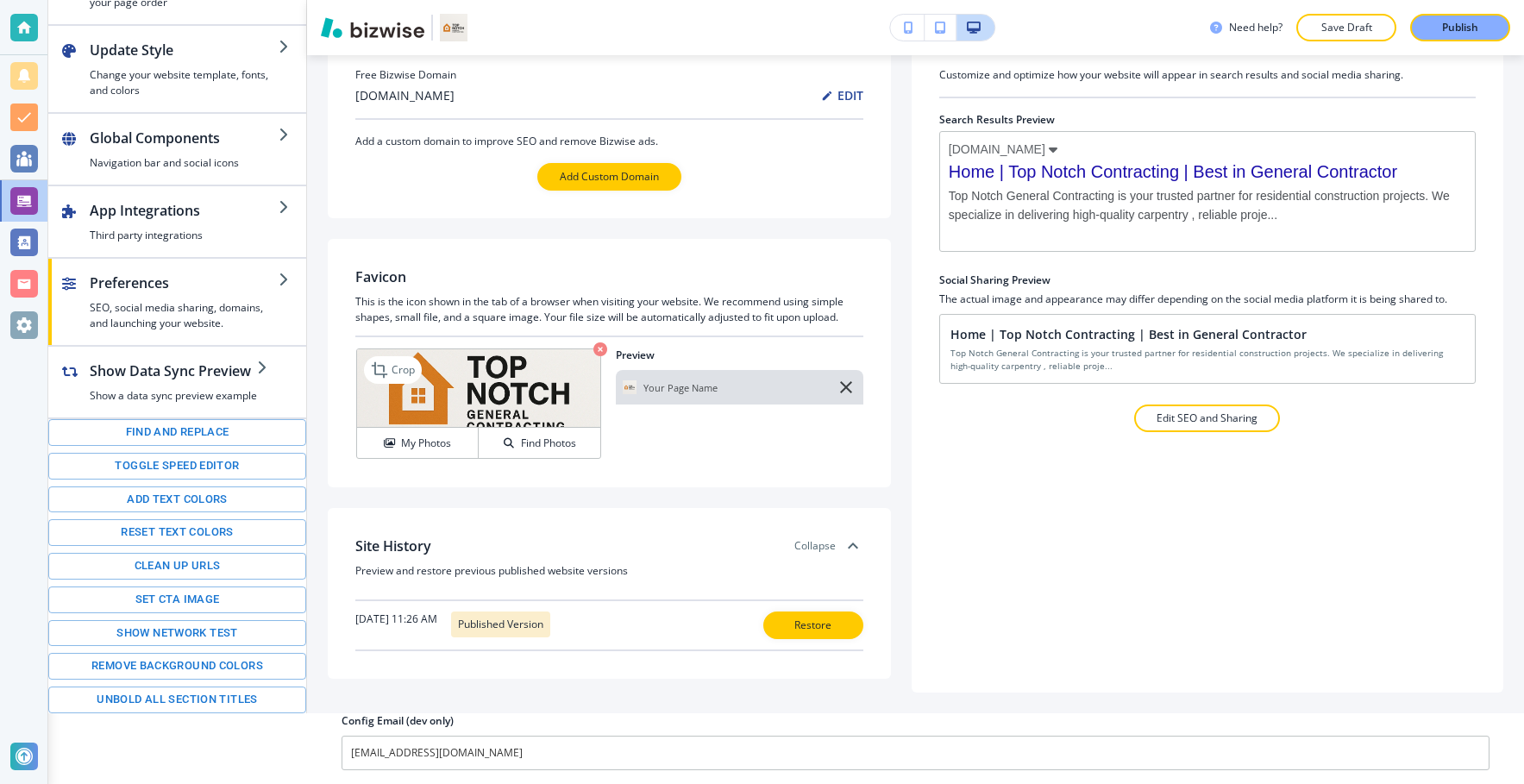 scroll, scrollTop: 0, scrollLeft: 0, axis: both 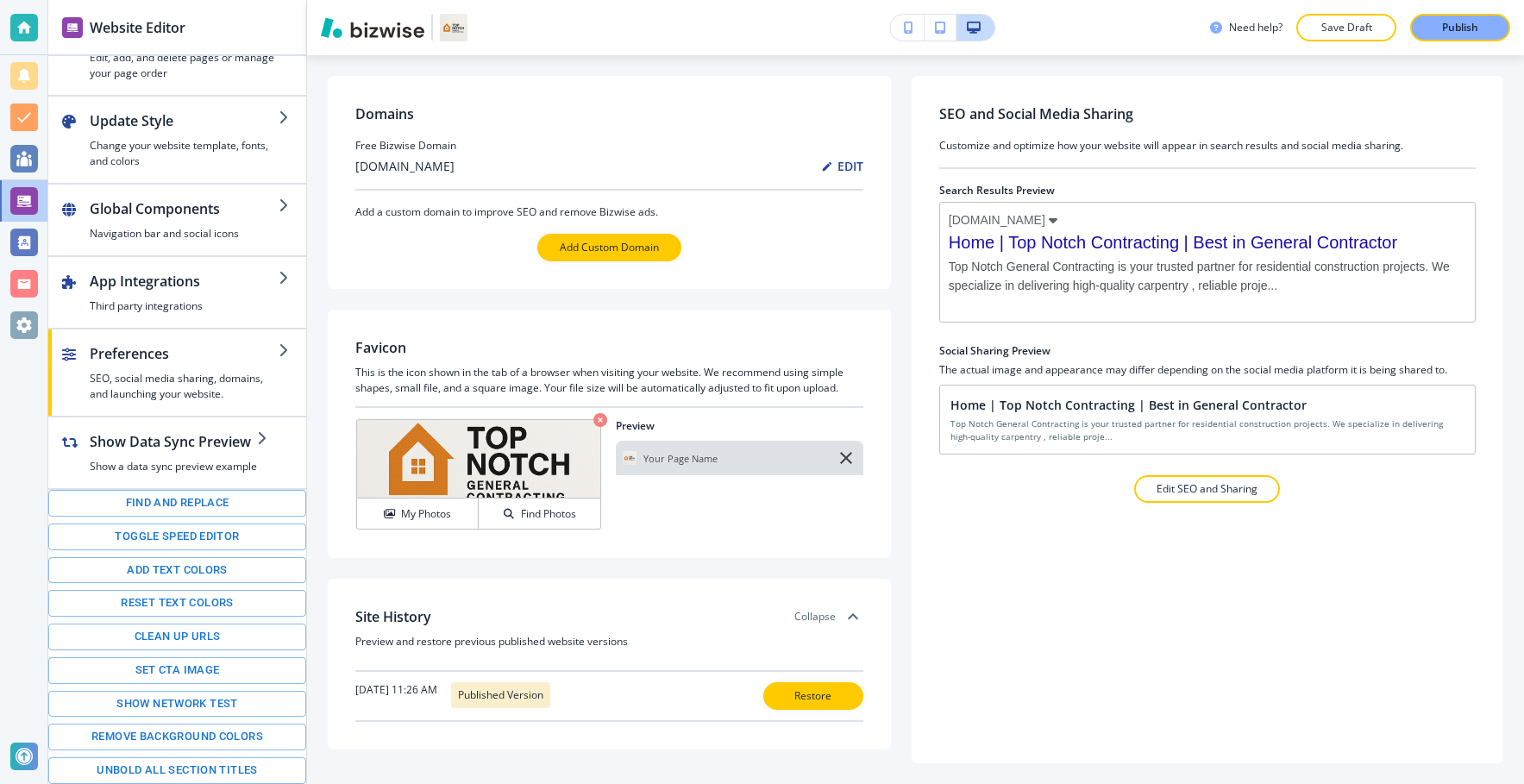 click on "[DOMAIN_NAME] EDIT" at bounding box center (609, 166) 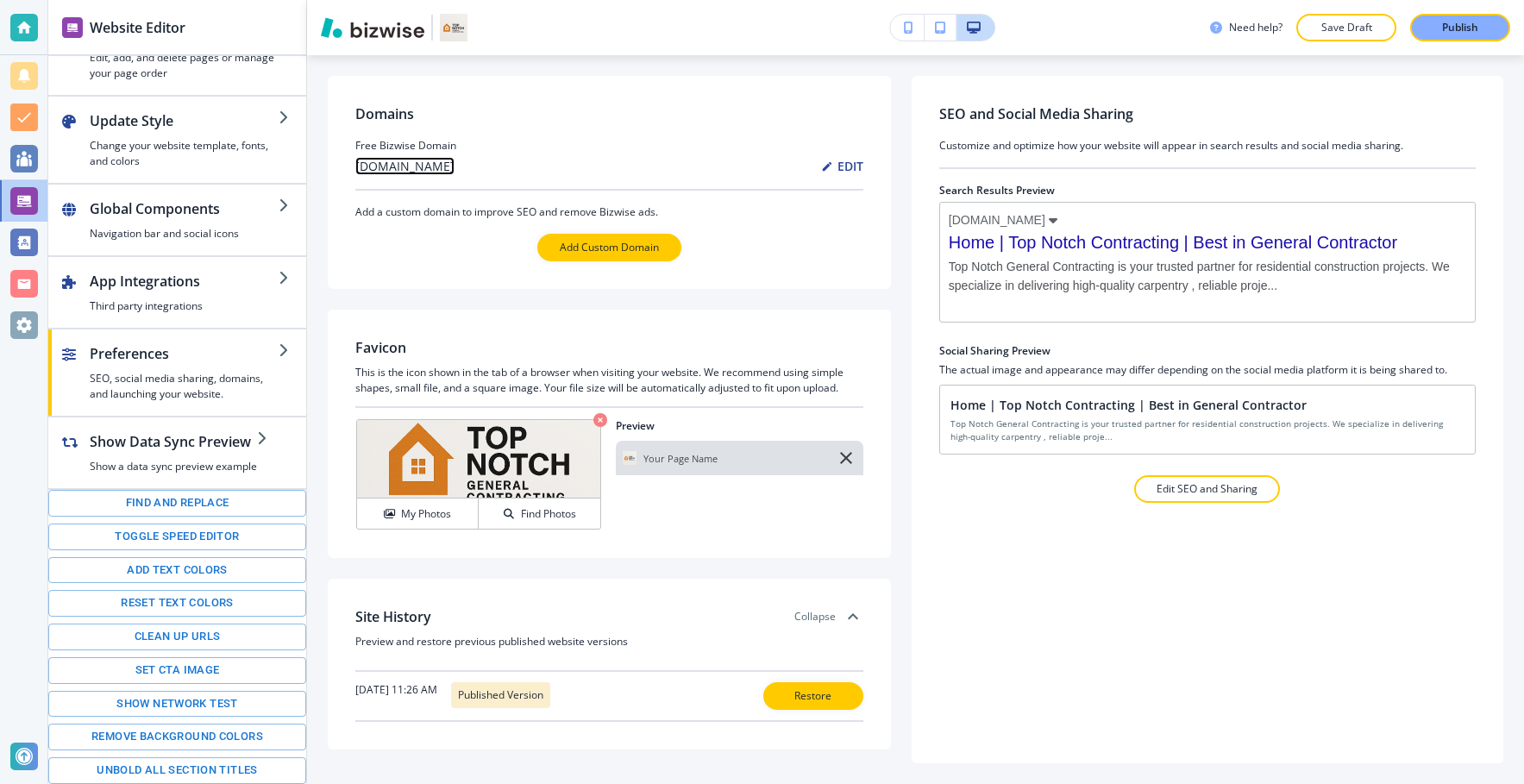 click on "[DOMAIN_NAME]" at bounding box center [405, 166] 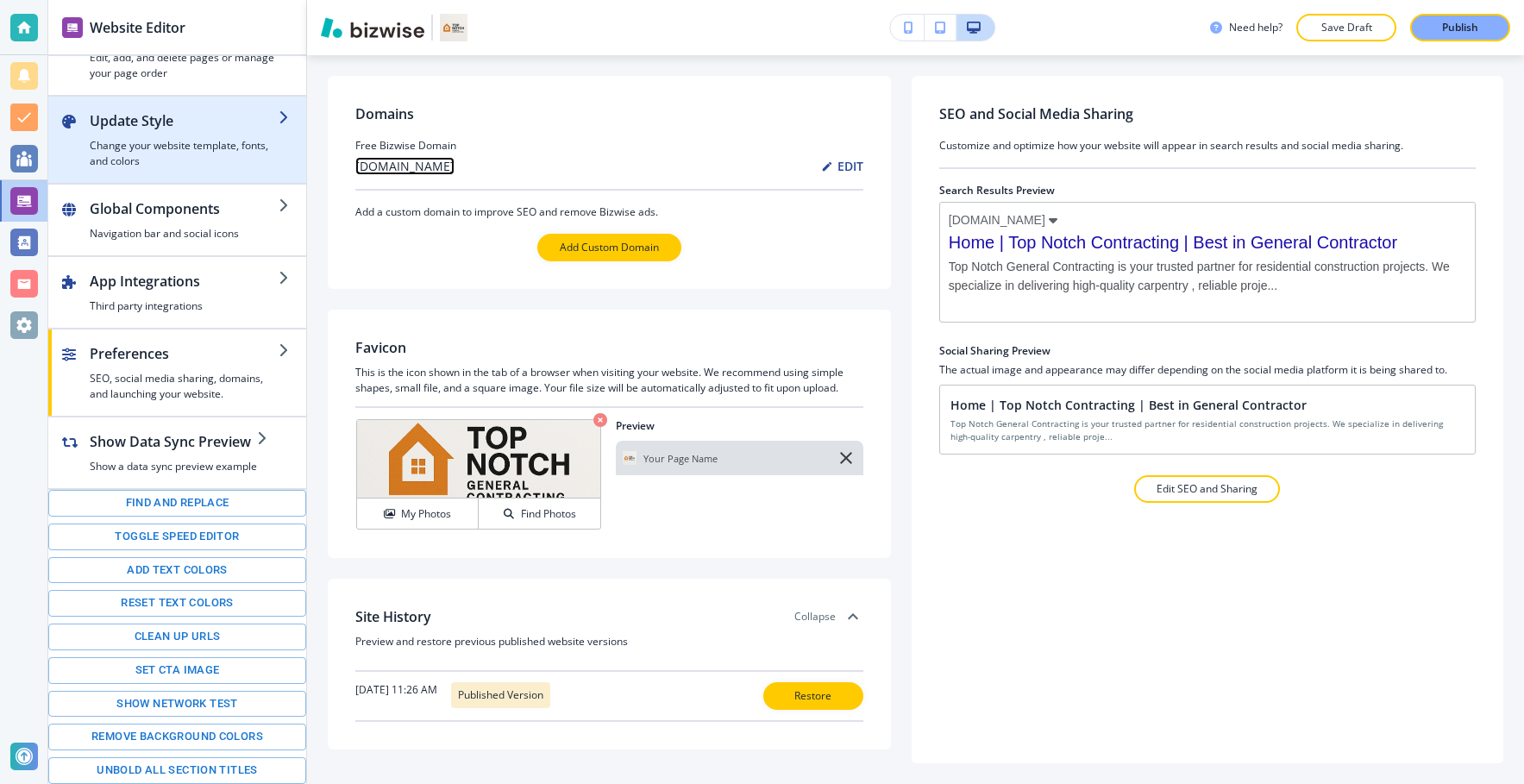 scroll, scrollTop: 0, scrollLeft: 0, axis: both 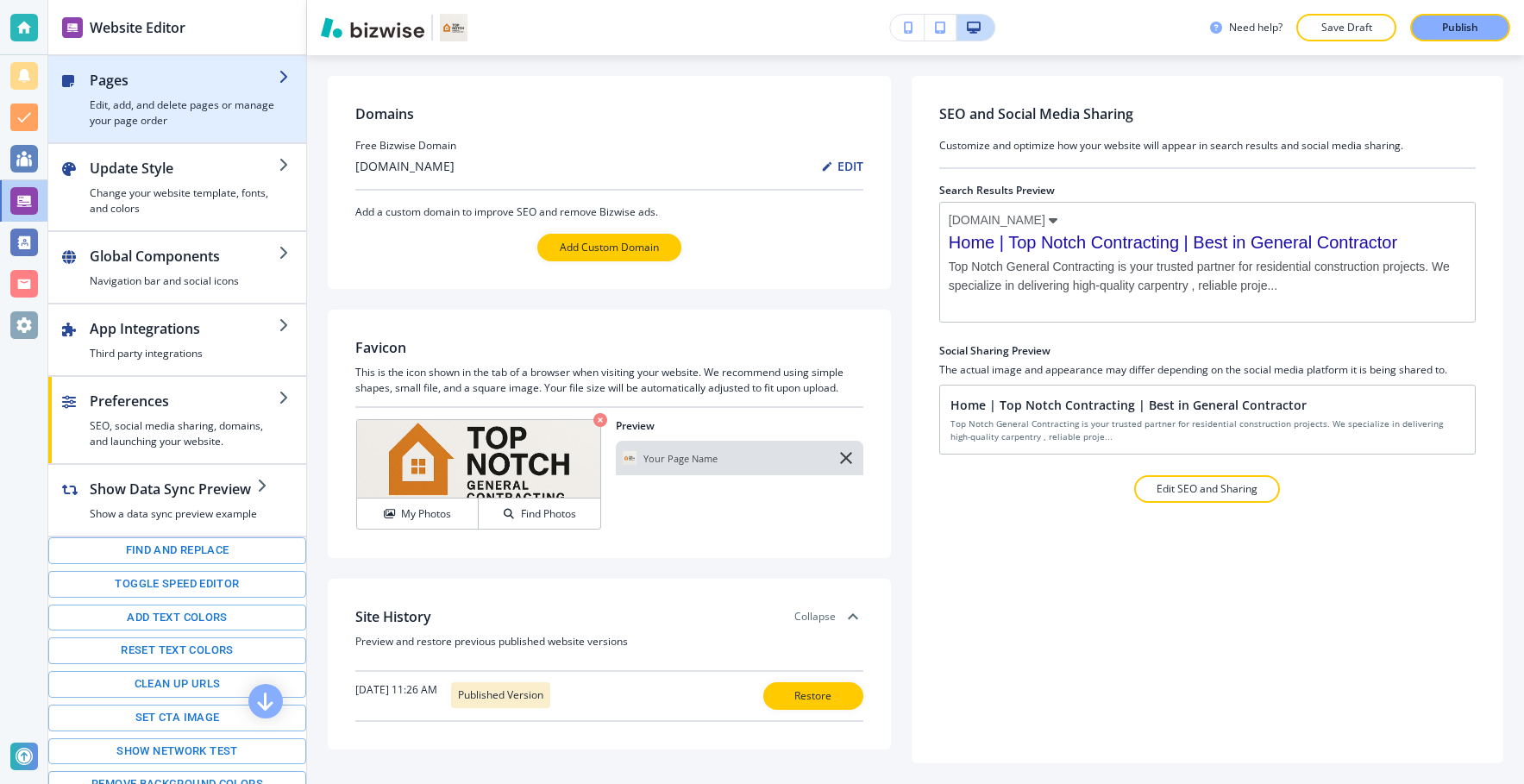 click on "Pages" at bounding box center [184, 80] 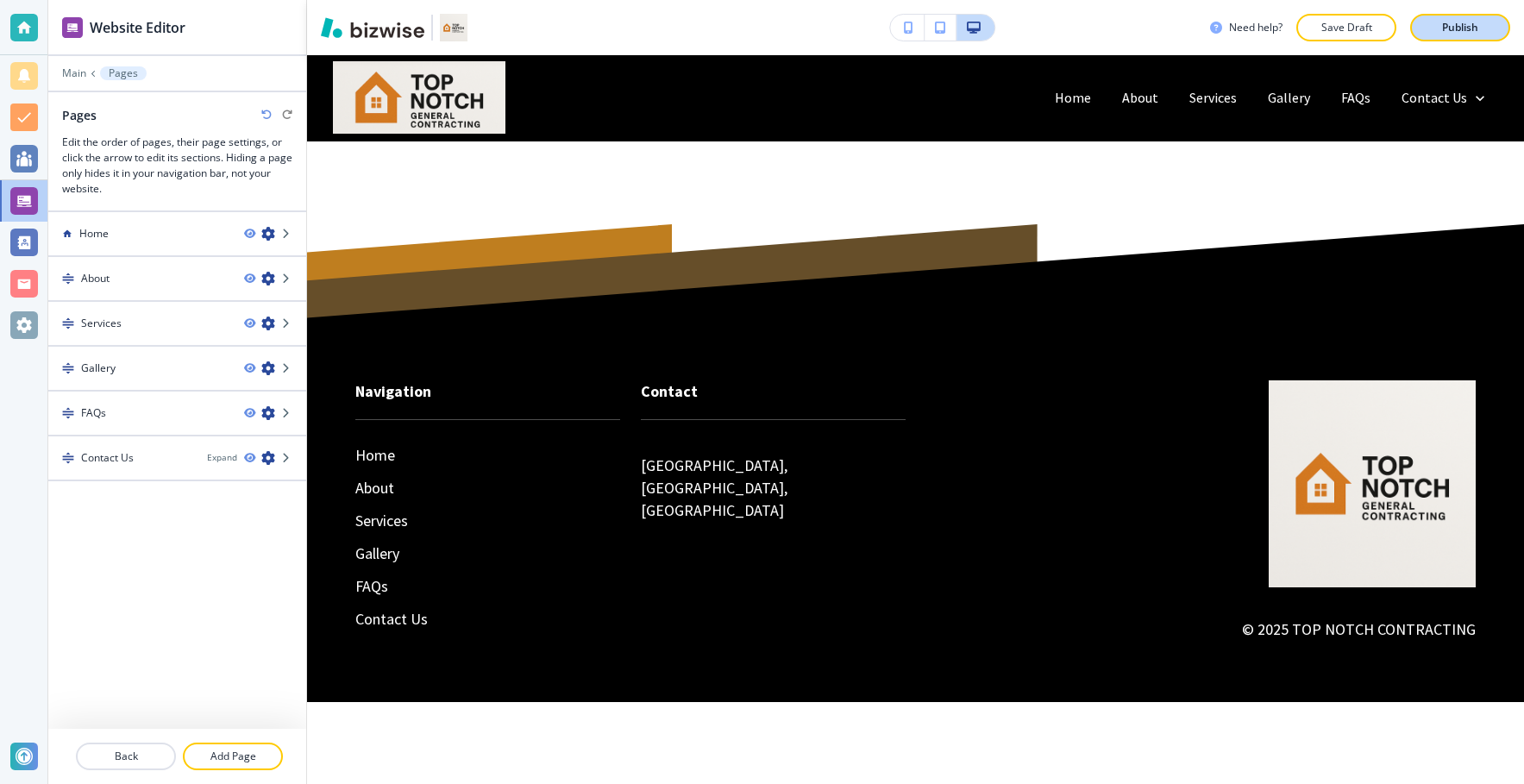 click on "Publish" at bounding box center (1460, 28) 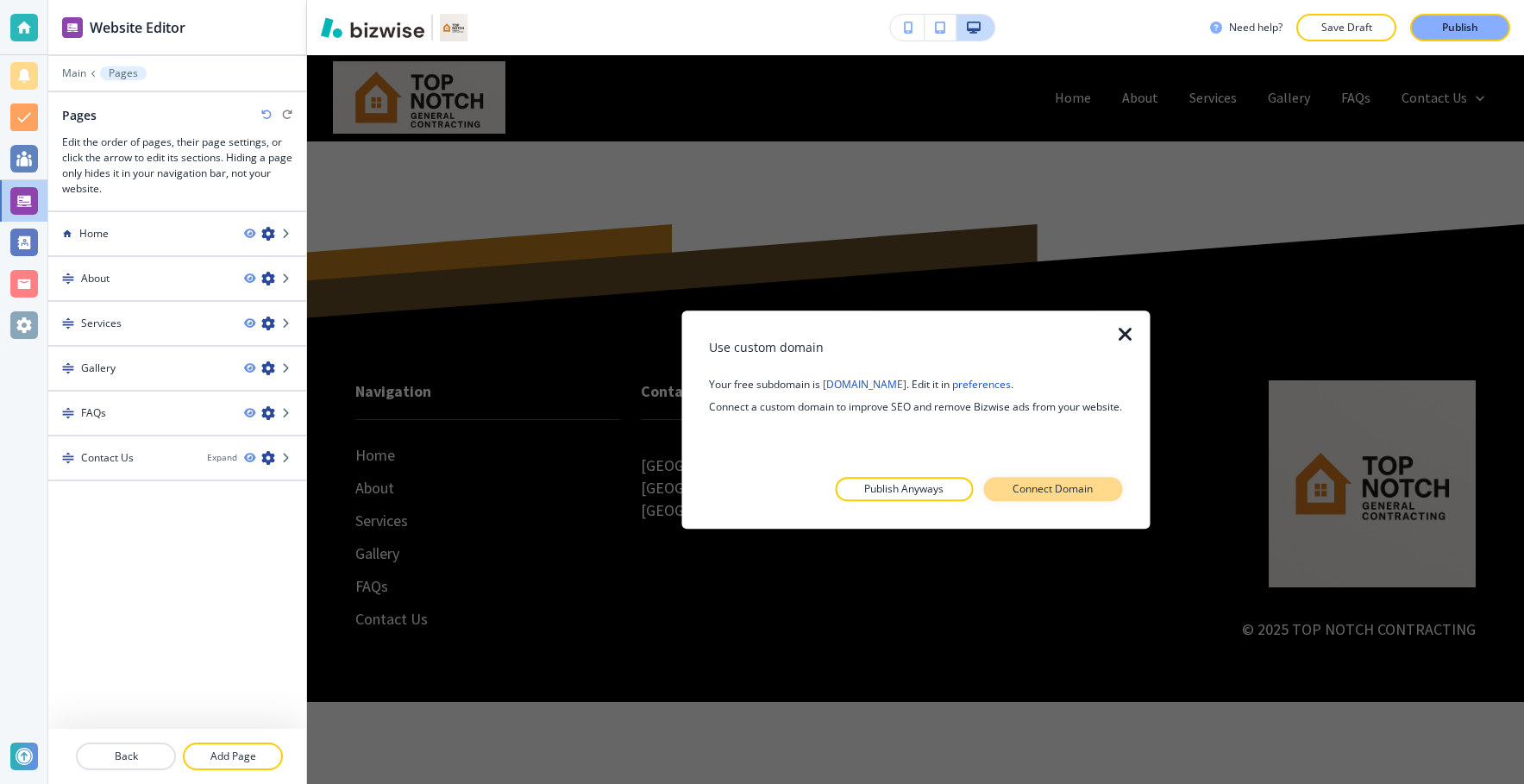 click on "Connect Domain" at bounding box center (1052, 489) 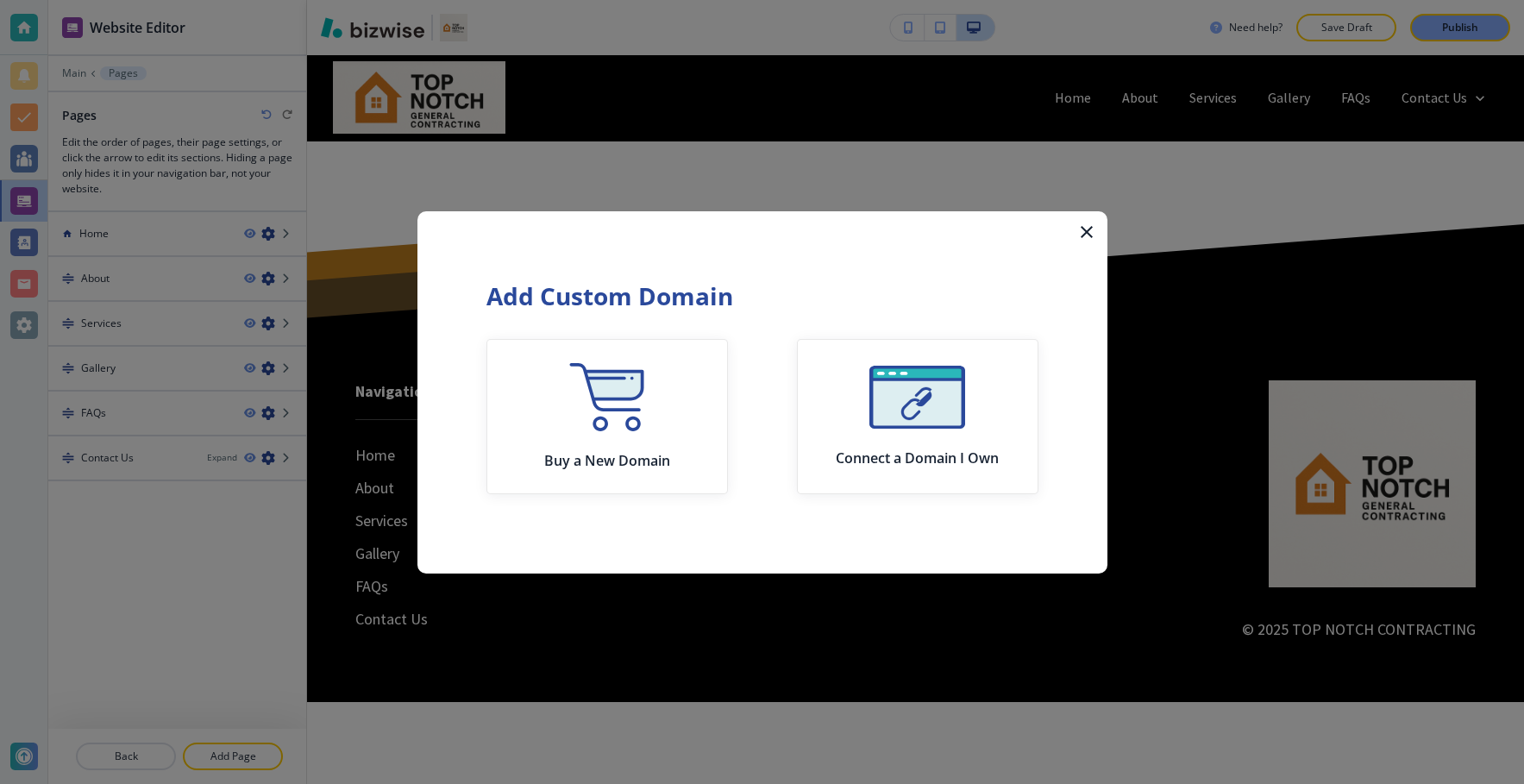 click 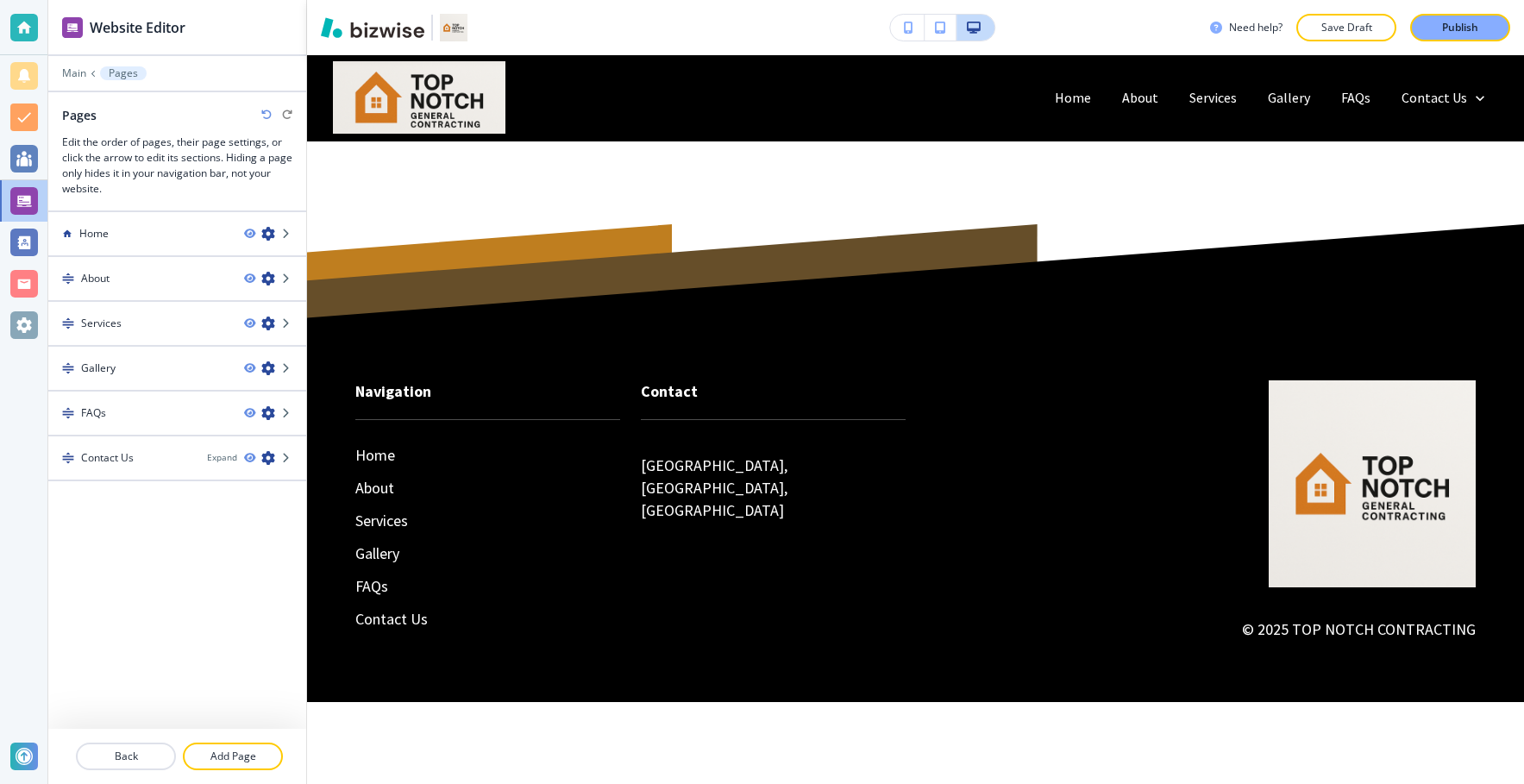click on "Main Pages" at bounding box center (177, 73) 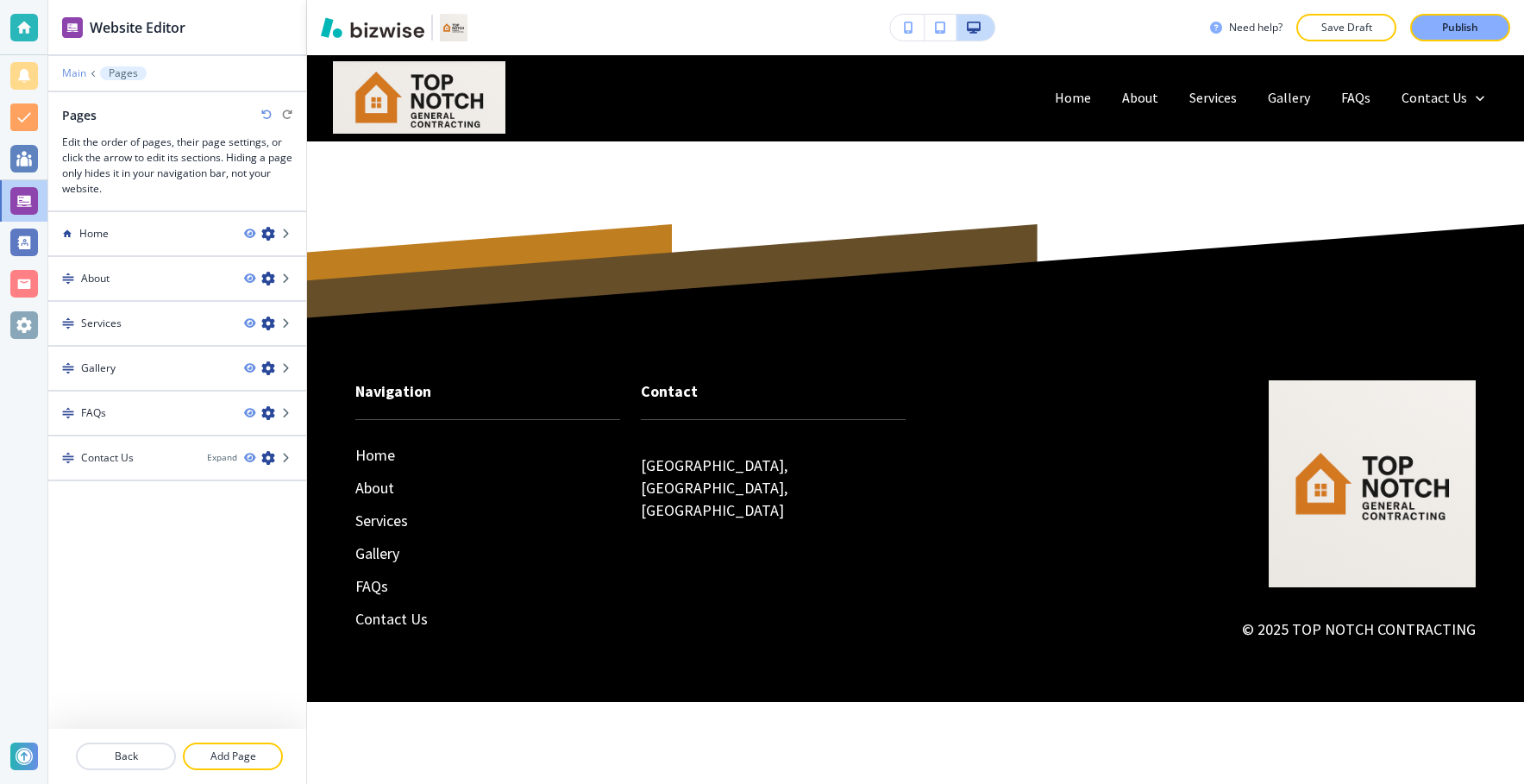 click on "Main" at bounding box center (74, 73) 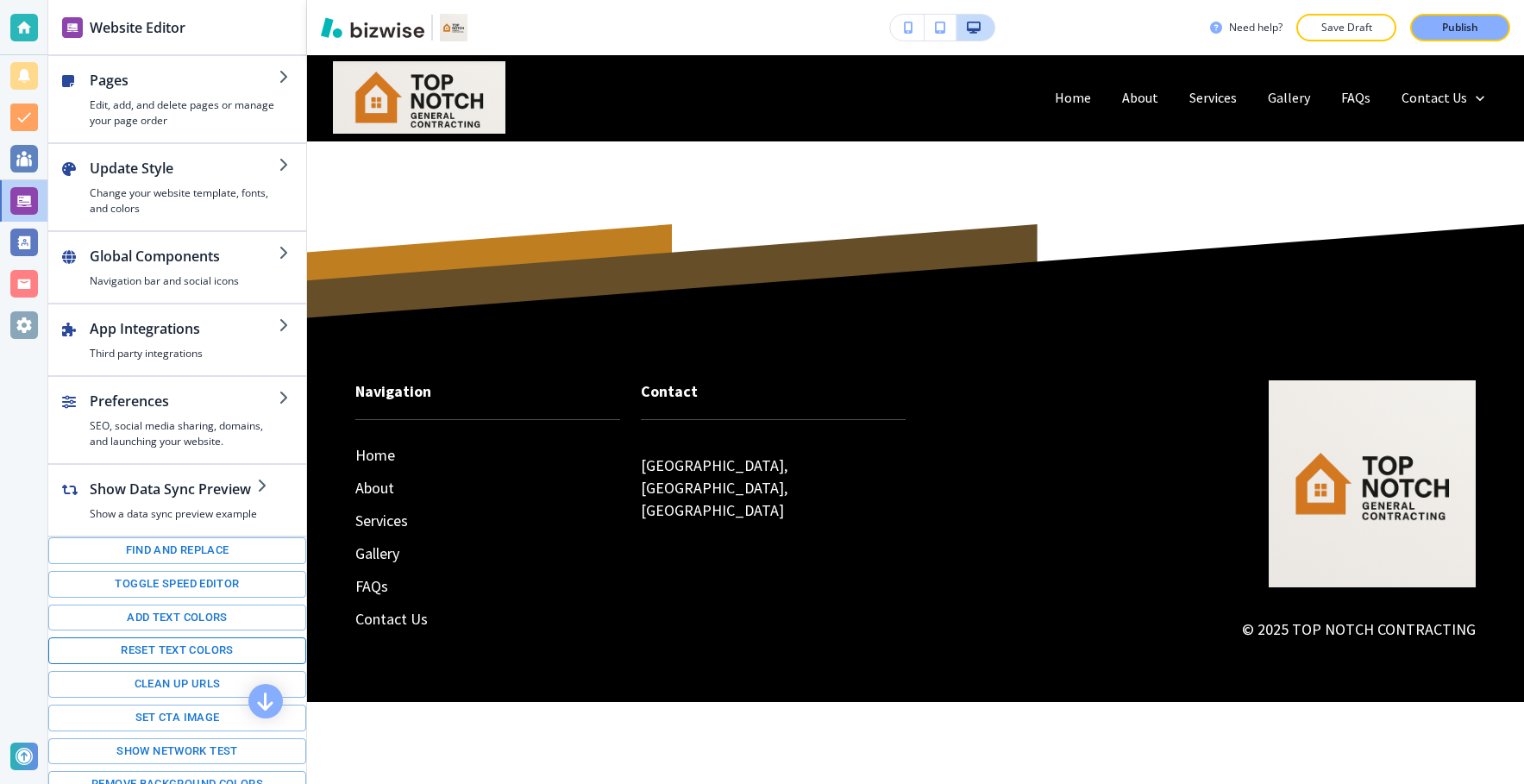 scroll, scrollTop: 47, scrollLeft: 0, axis: vertical 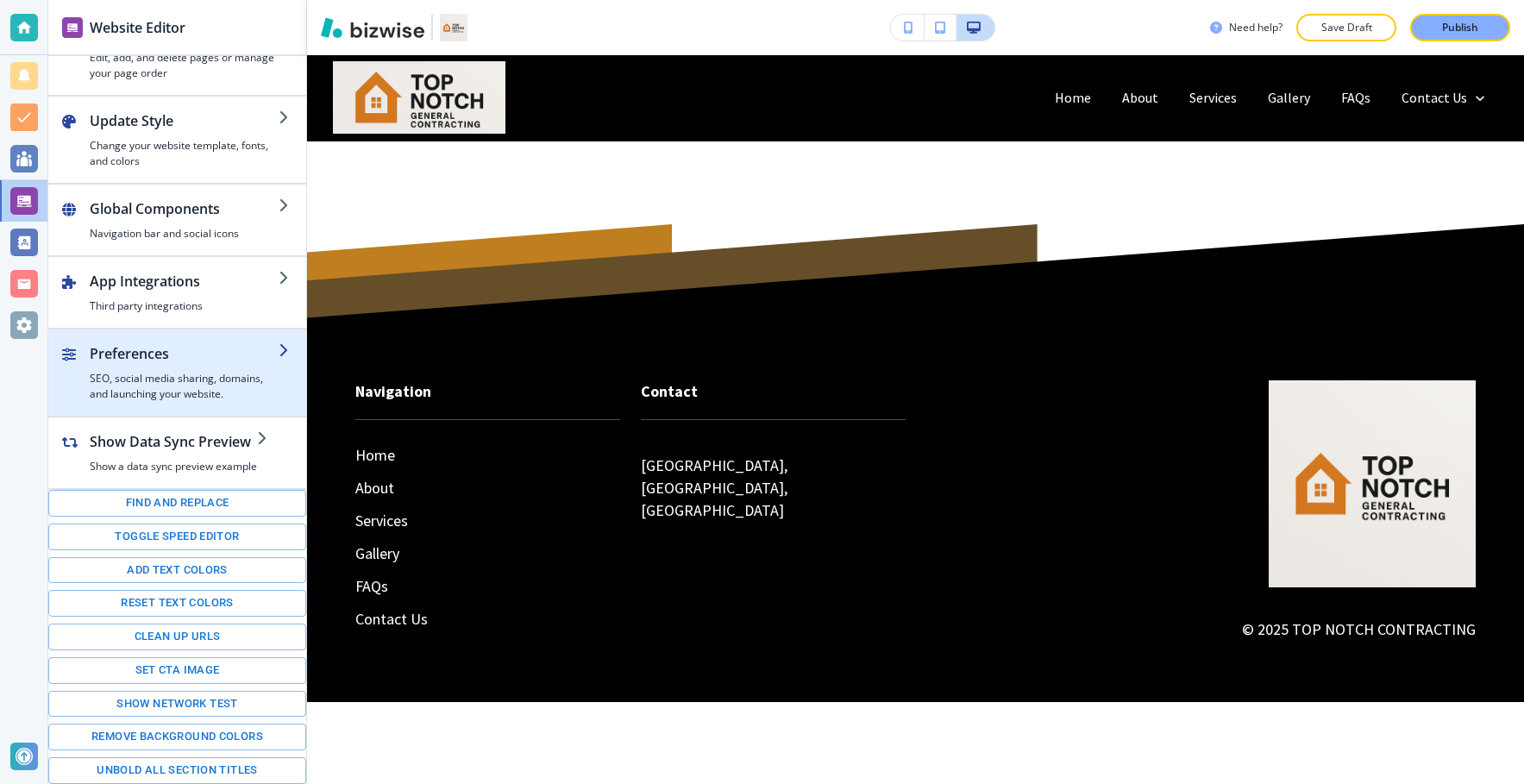 click on "SEO, social media sharing, domains, and launching your website." at bounding box center [184, 386] 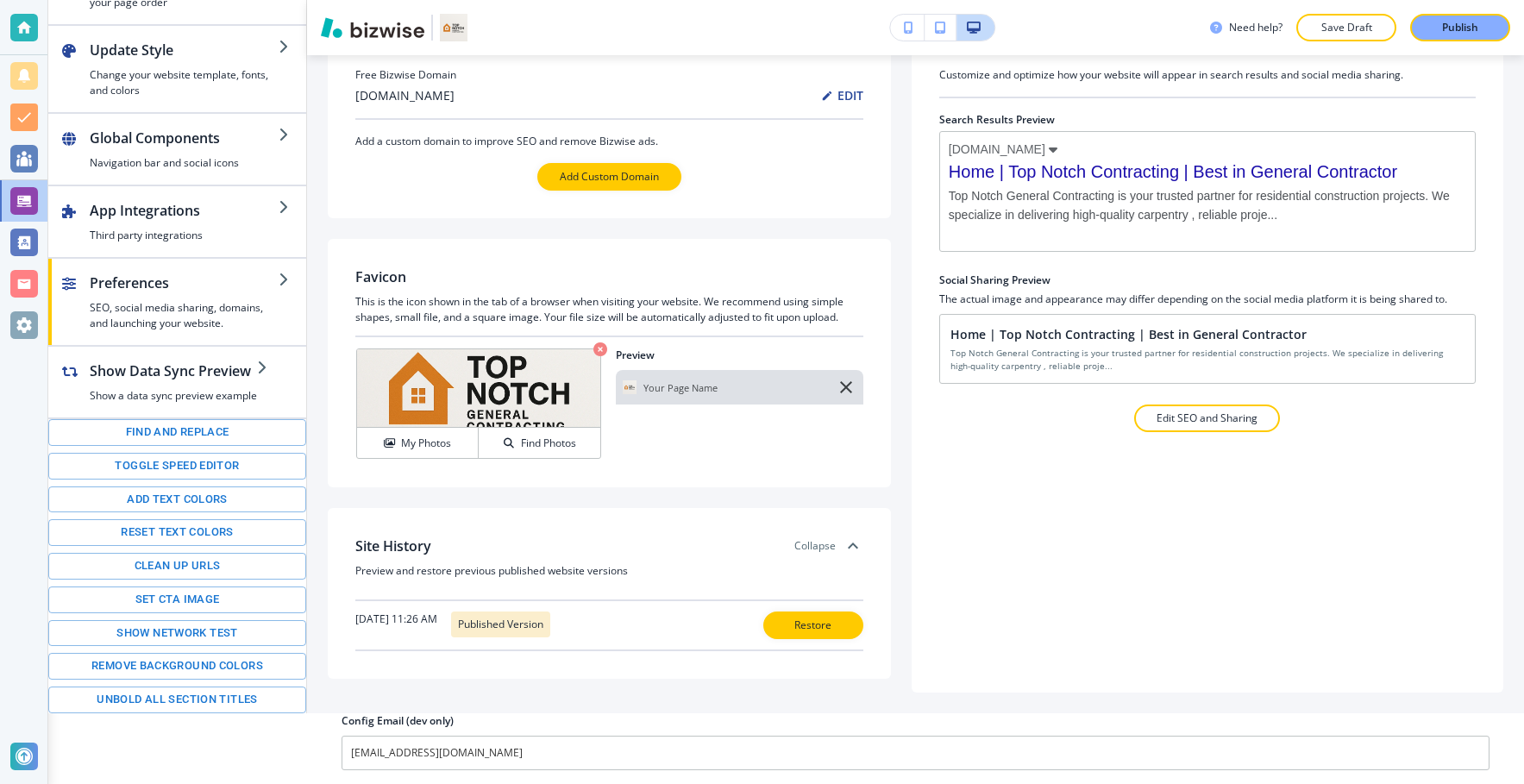 scroll, scrollTop: 0, scrollLeft: 0, axis: both 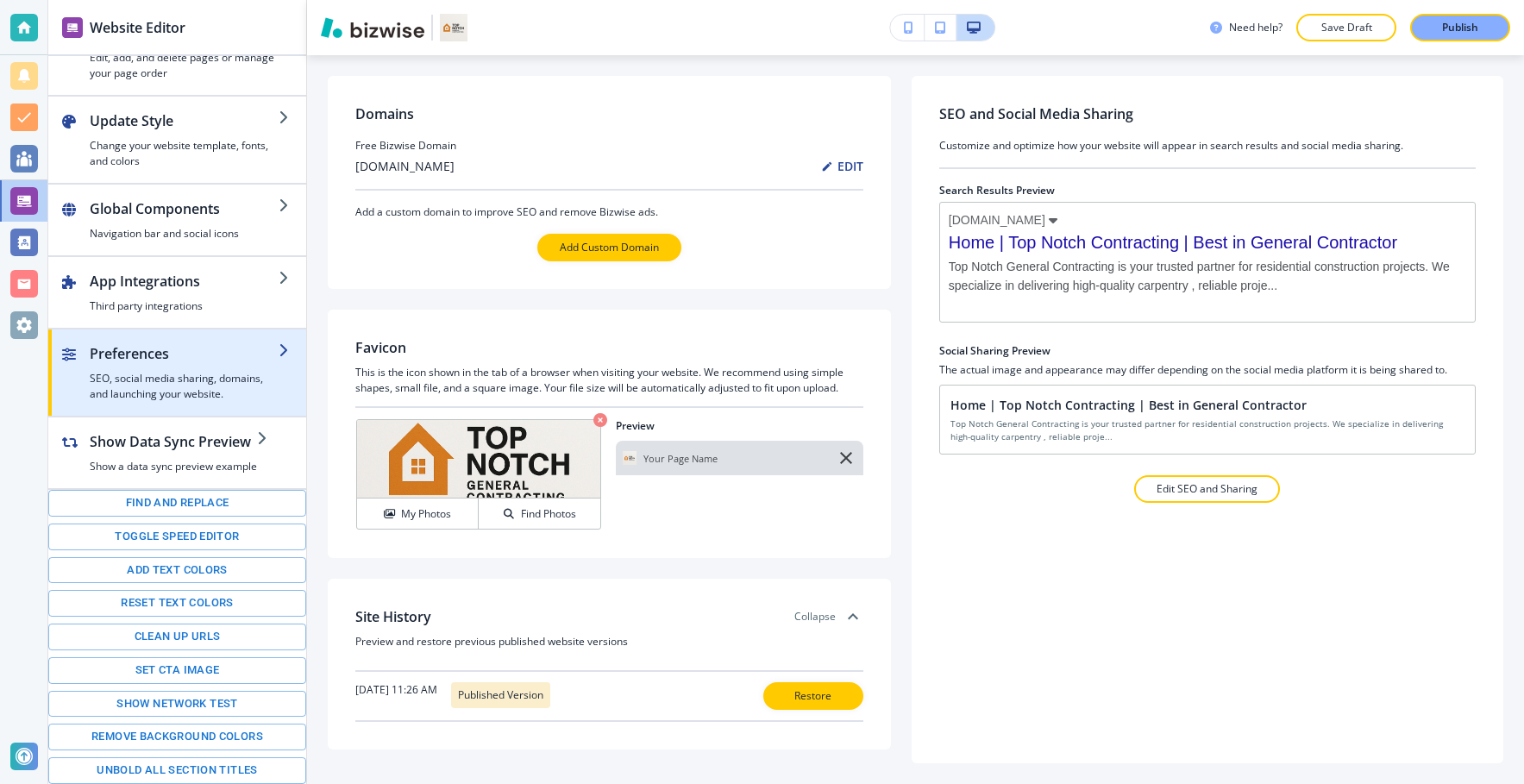 click on "SEO, social media sharing, domains, and launching your website." at bounding box center [184, 386] 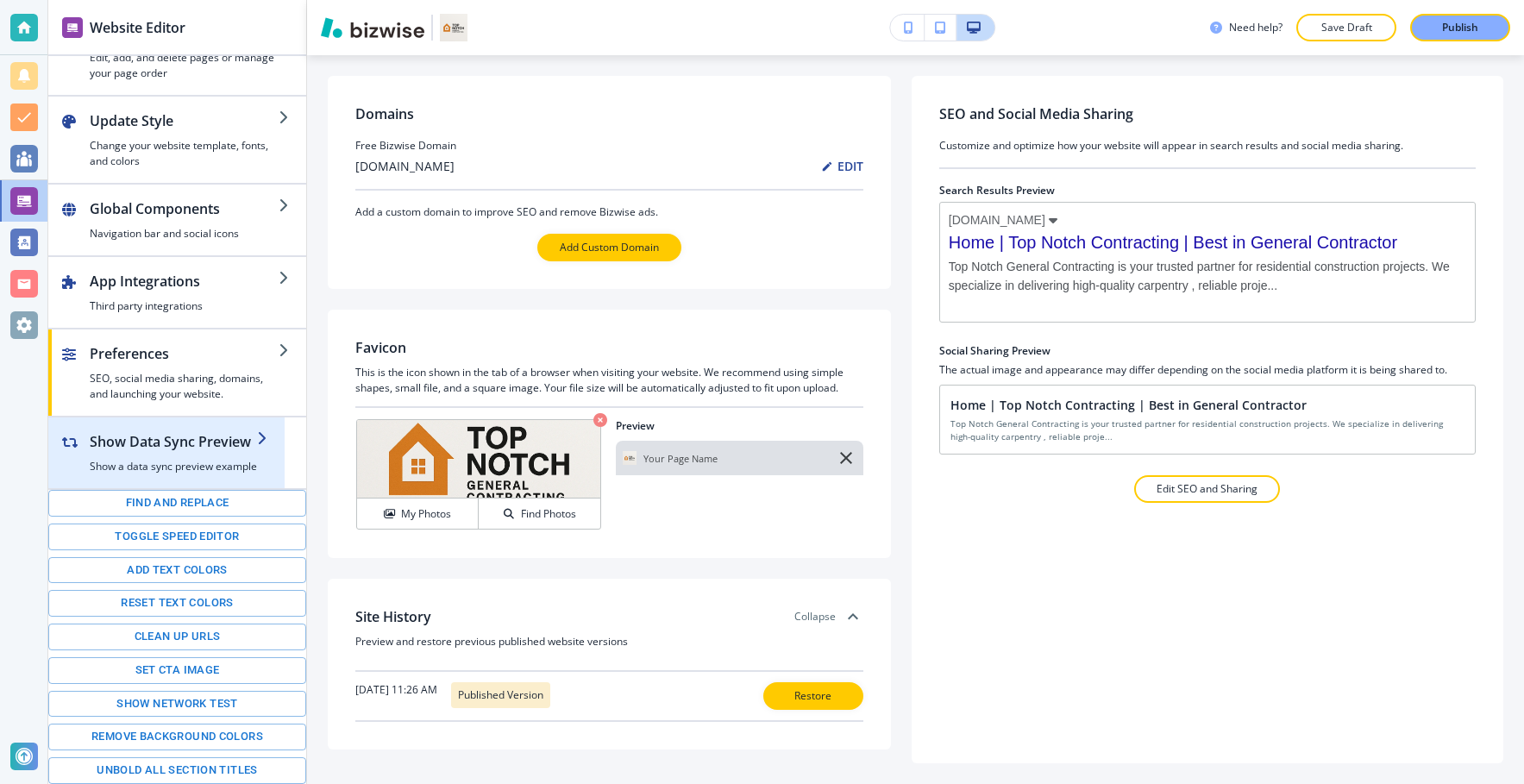 click on "Show Data Sync Preview" at bounding box center (173, 442) 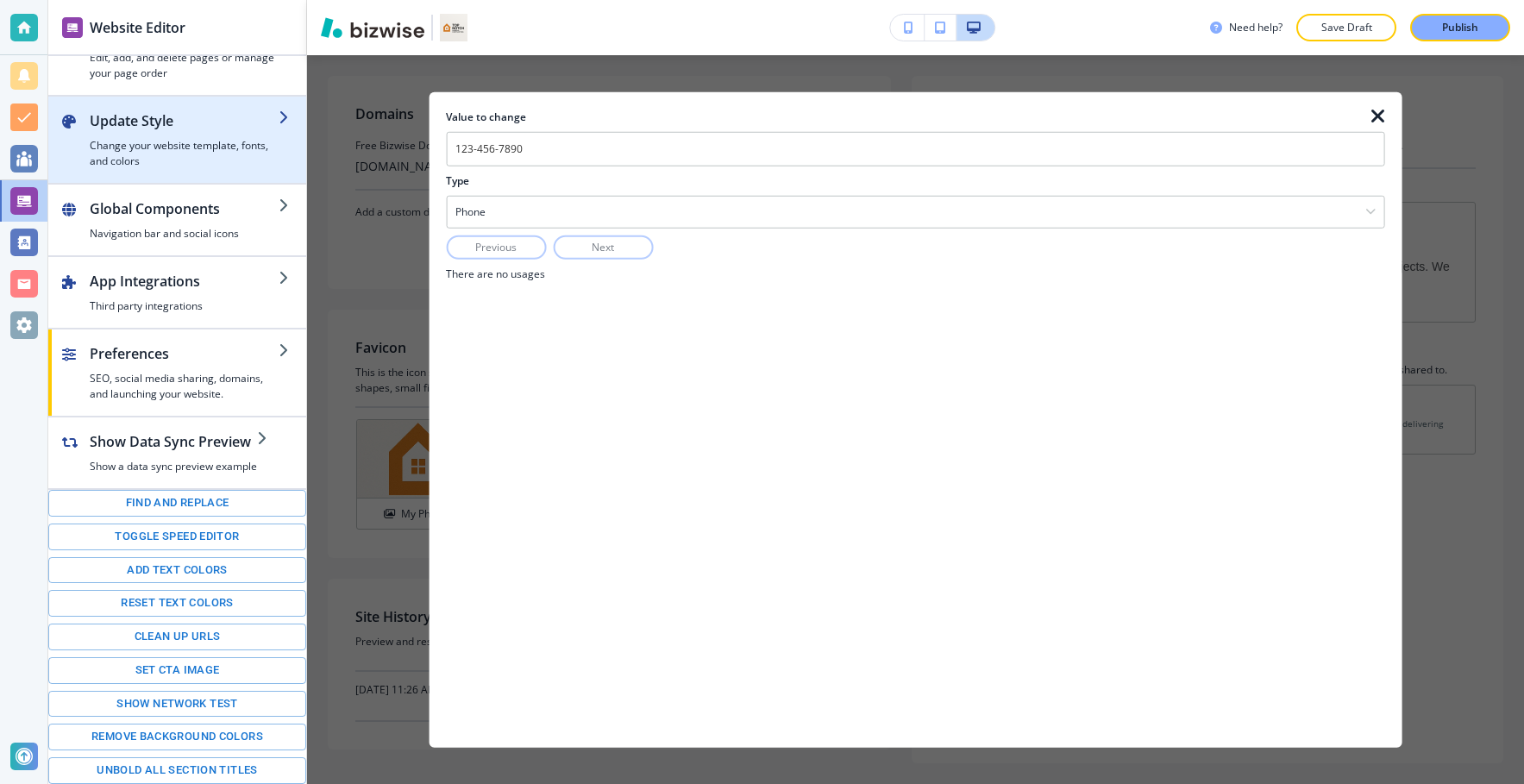scroll, scrollTop: 0, scrollLeft: 0, axis: both 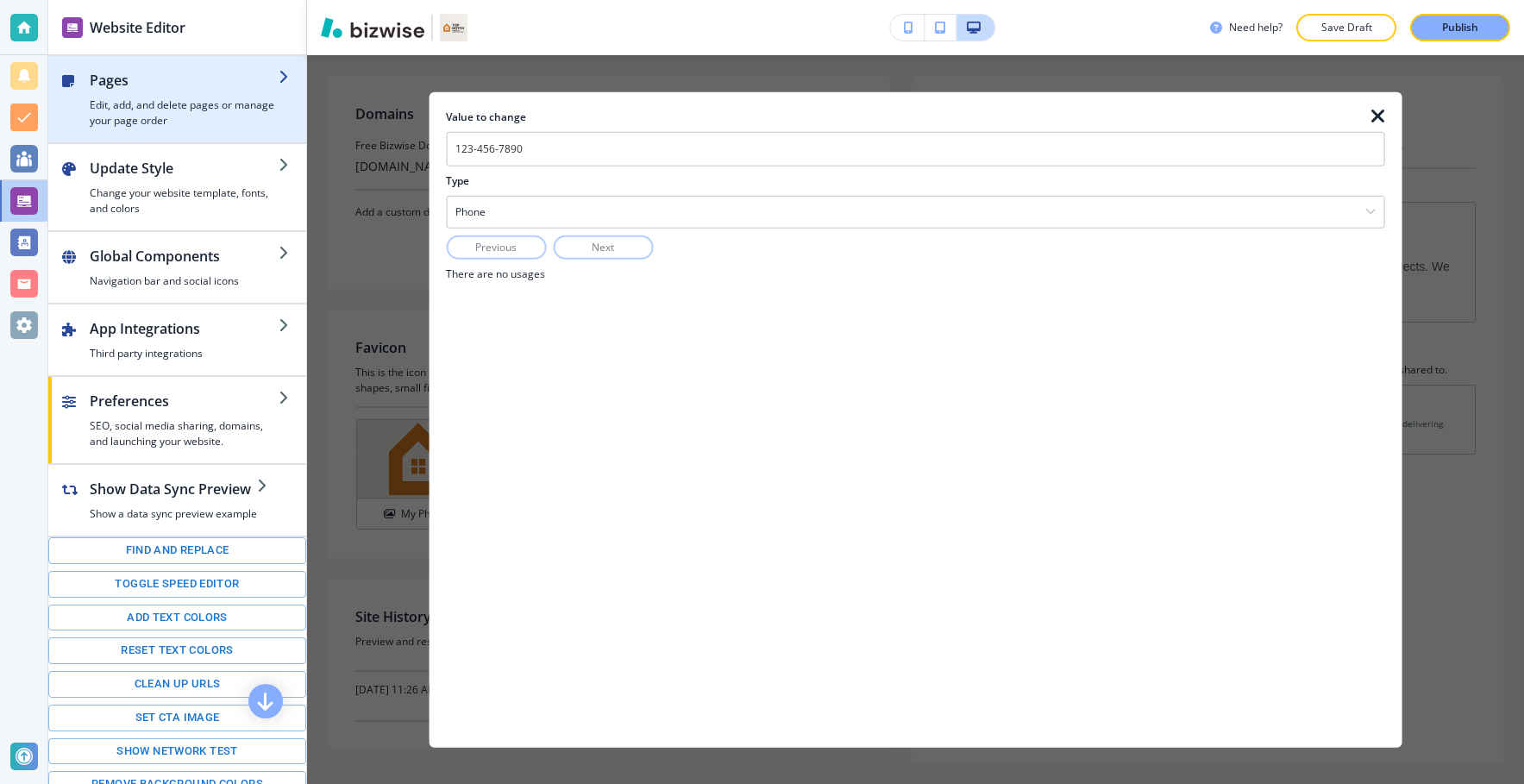 click at bounding box center [184, 94] 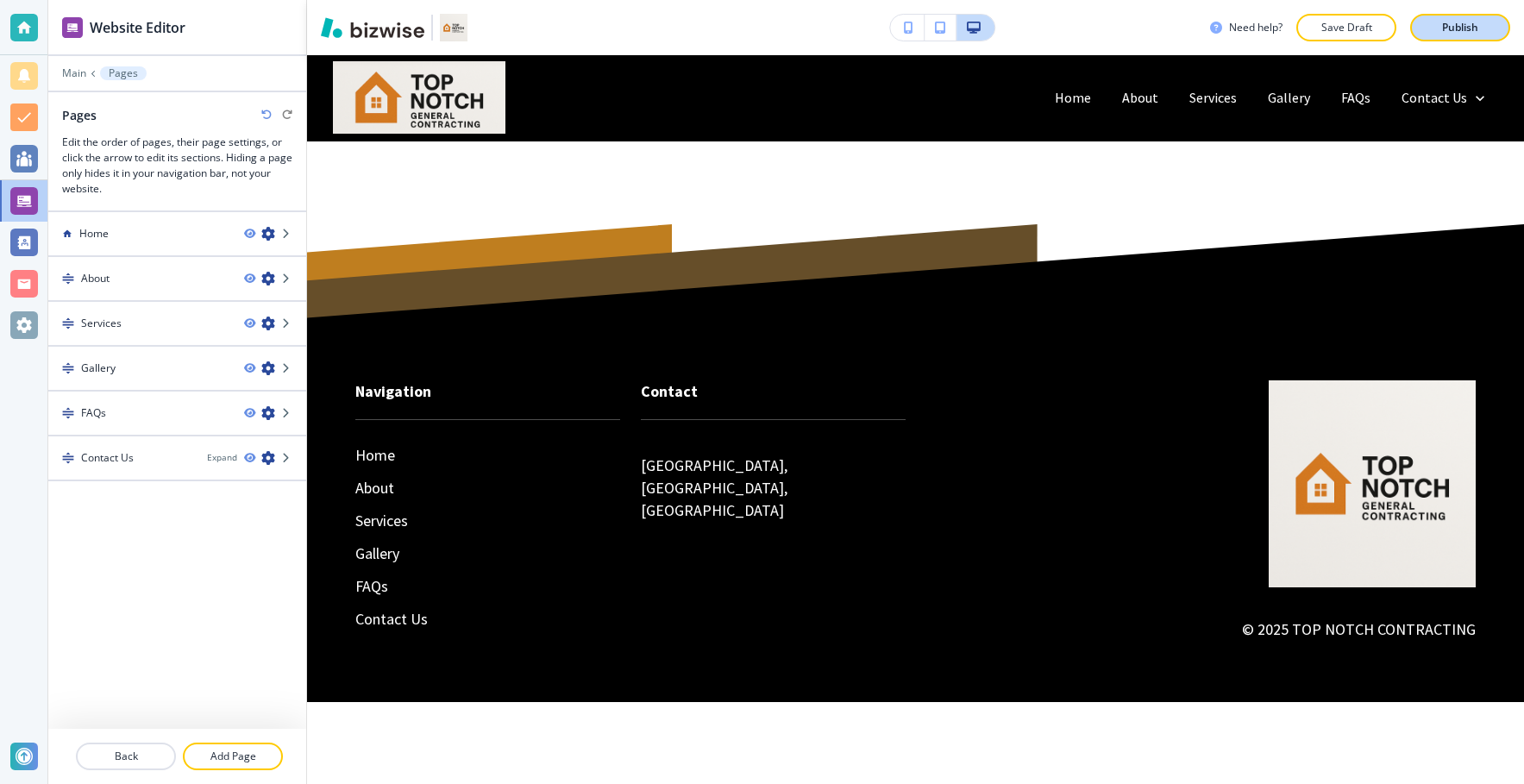 click on "Publish" at bounding box center (1460, 28) 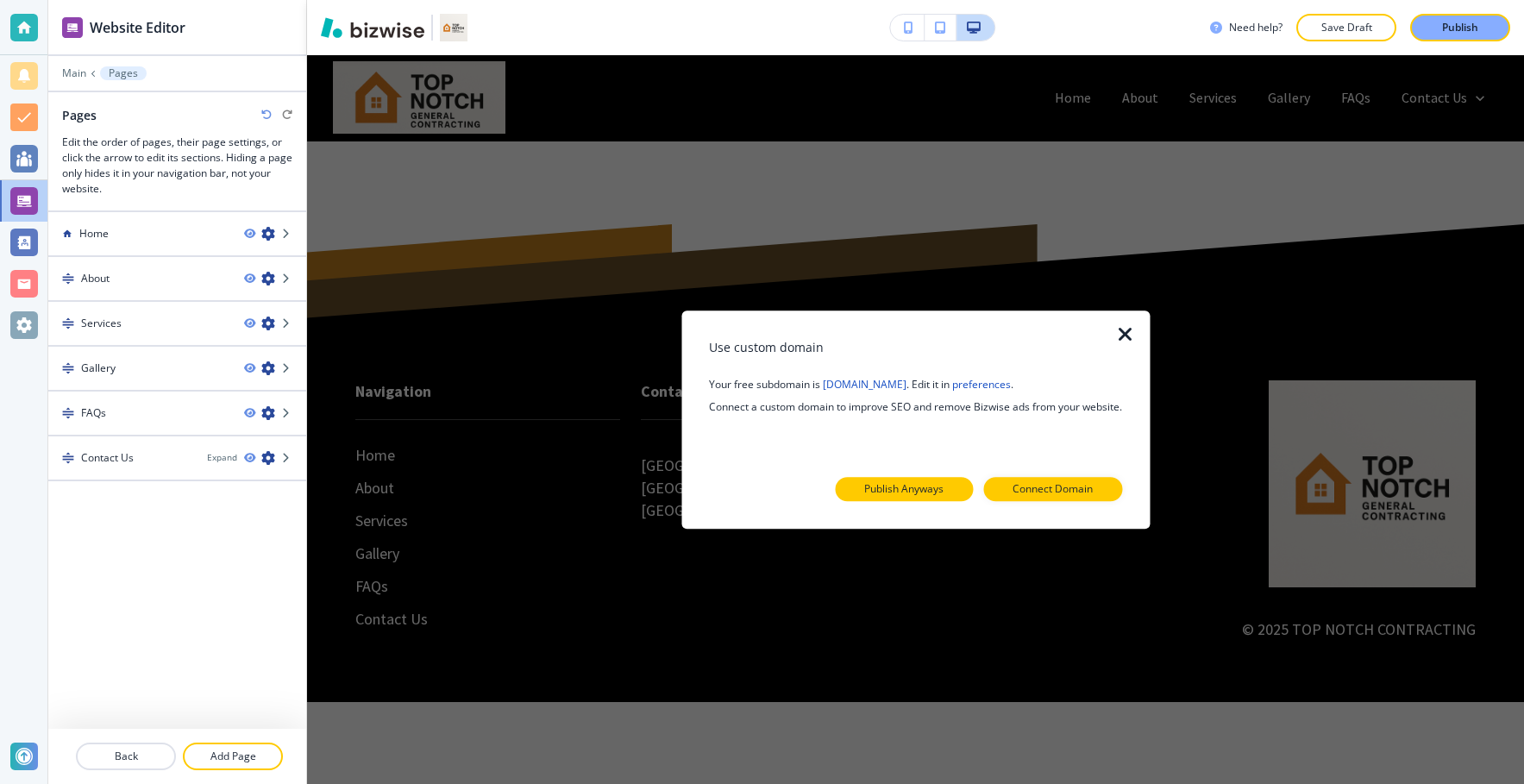 click on "Publish Anyways" at bounding box center [904, 489] 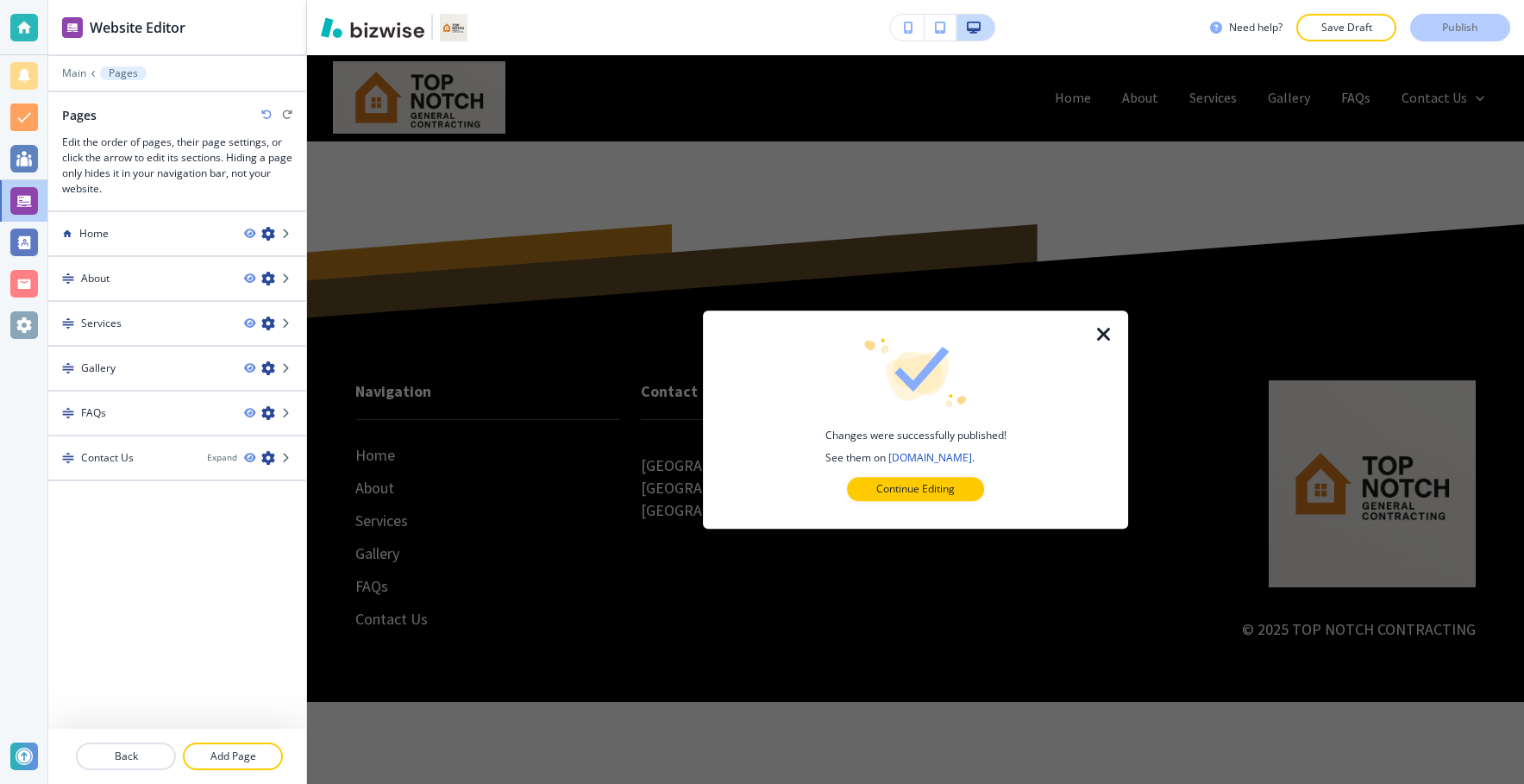 click at bounding box center [1104, 335] 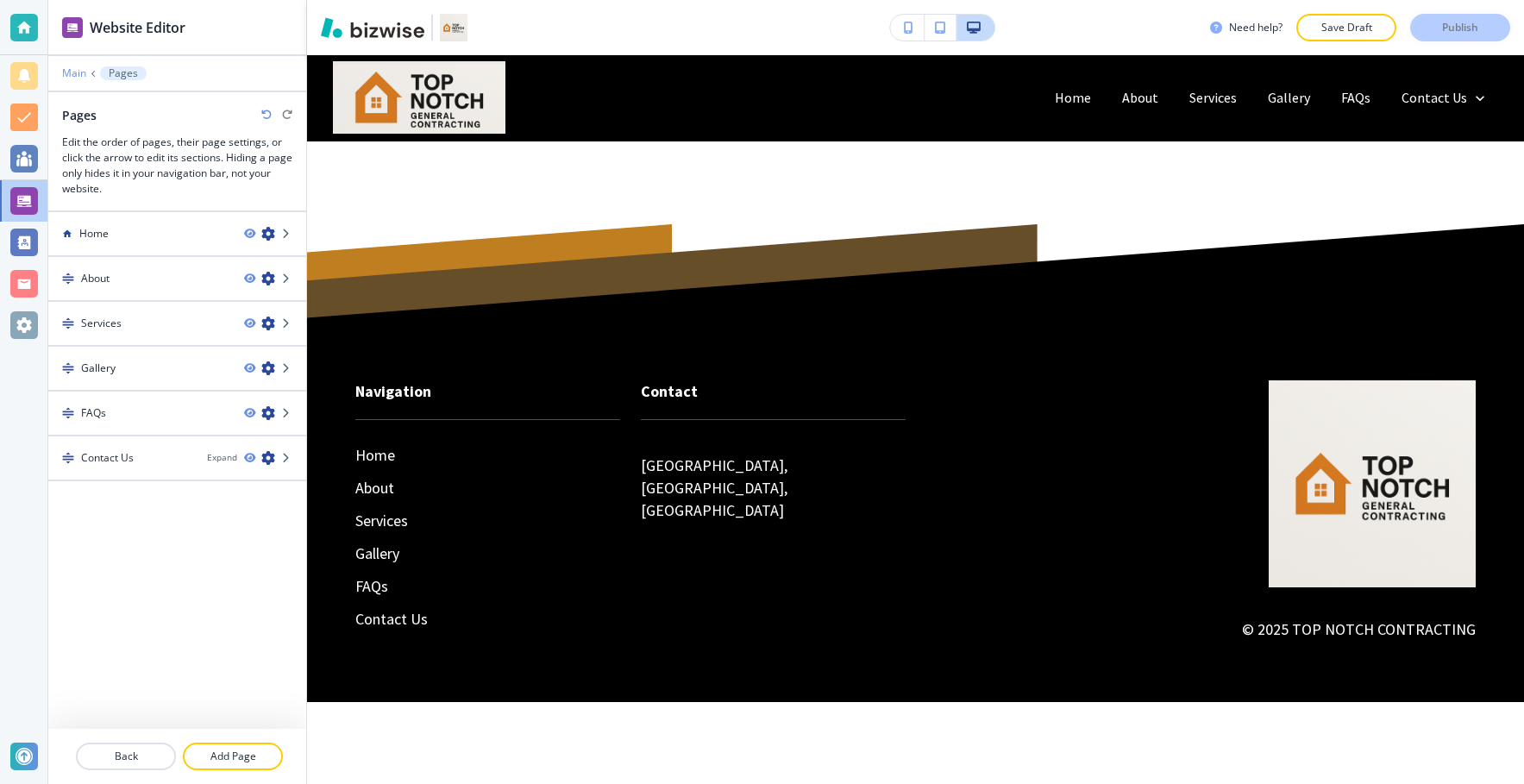 click on "Main" at bounding box center [74, 73] 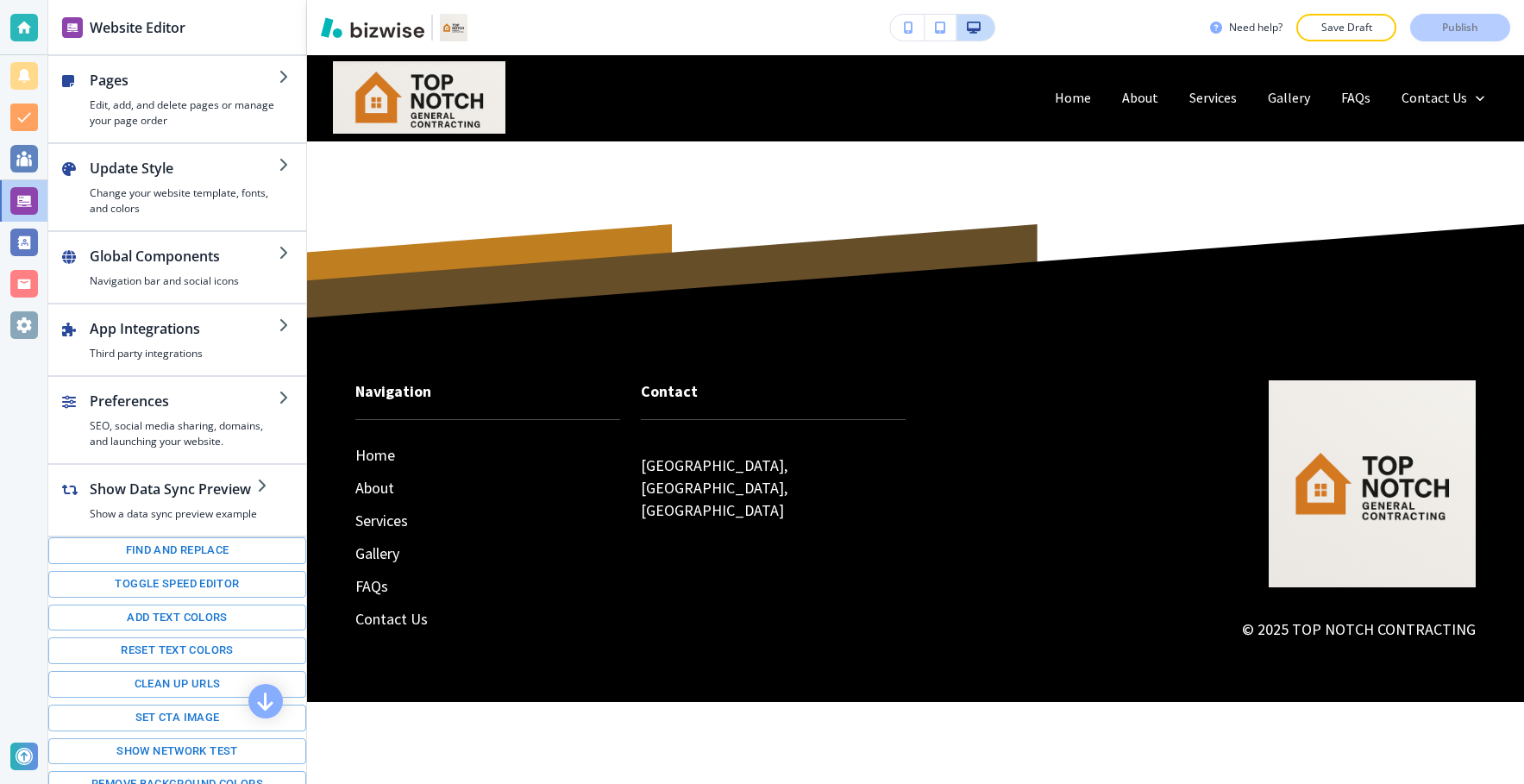 scroll, scrollTop: 47, scrollLeft: 0, axis: vertical 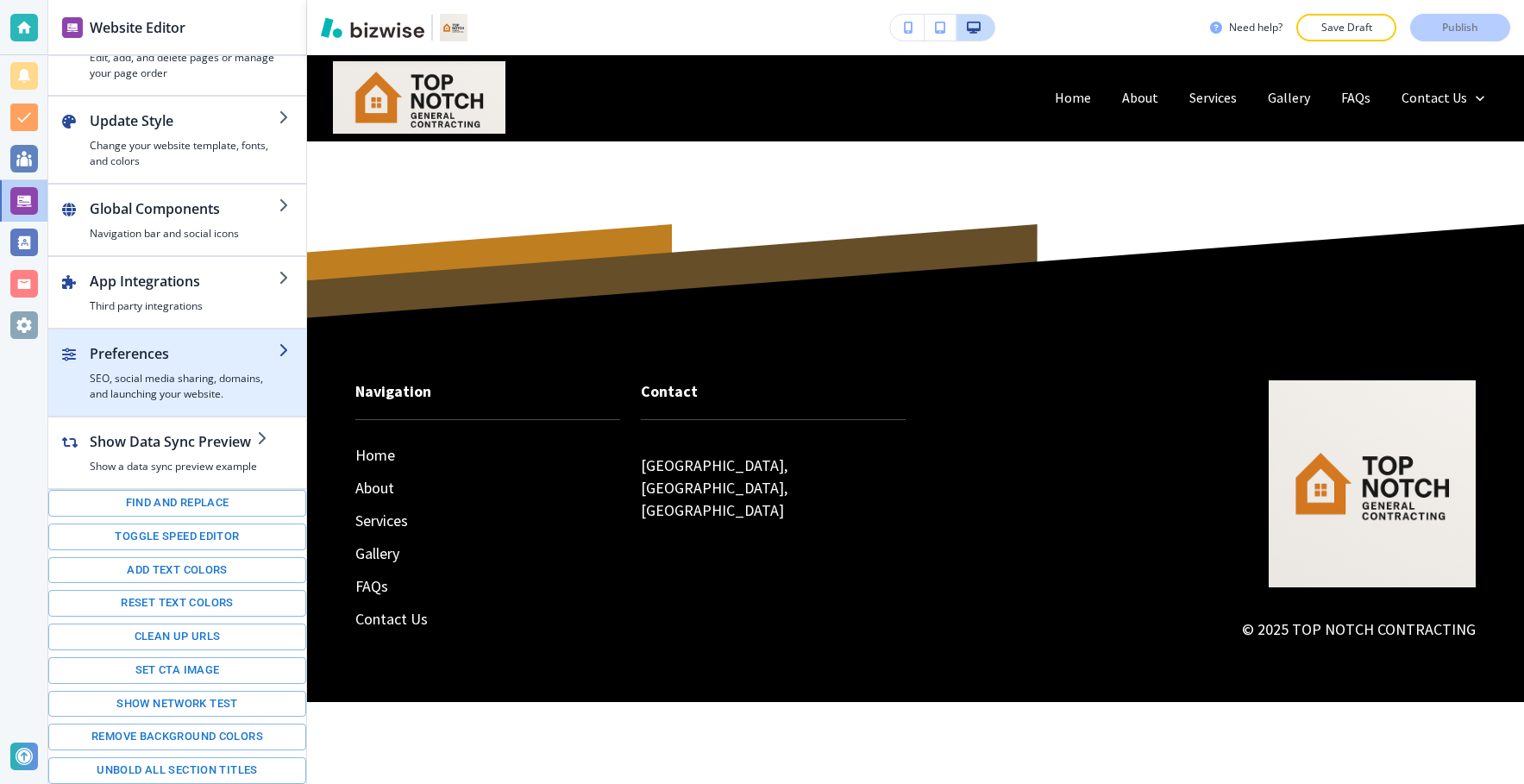 click on "SEO, social media sharing, domains, and launching your website." at bounding box center (184, 386) 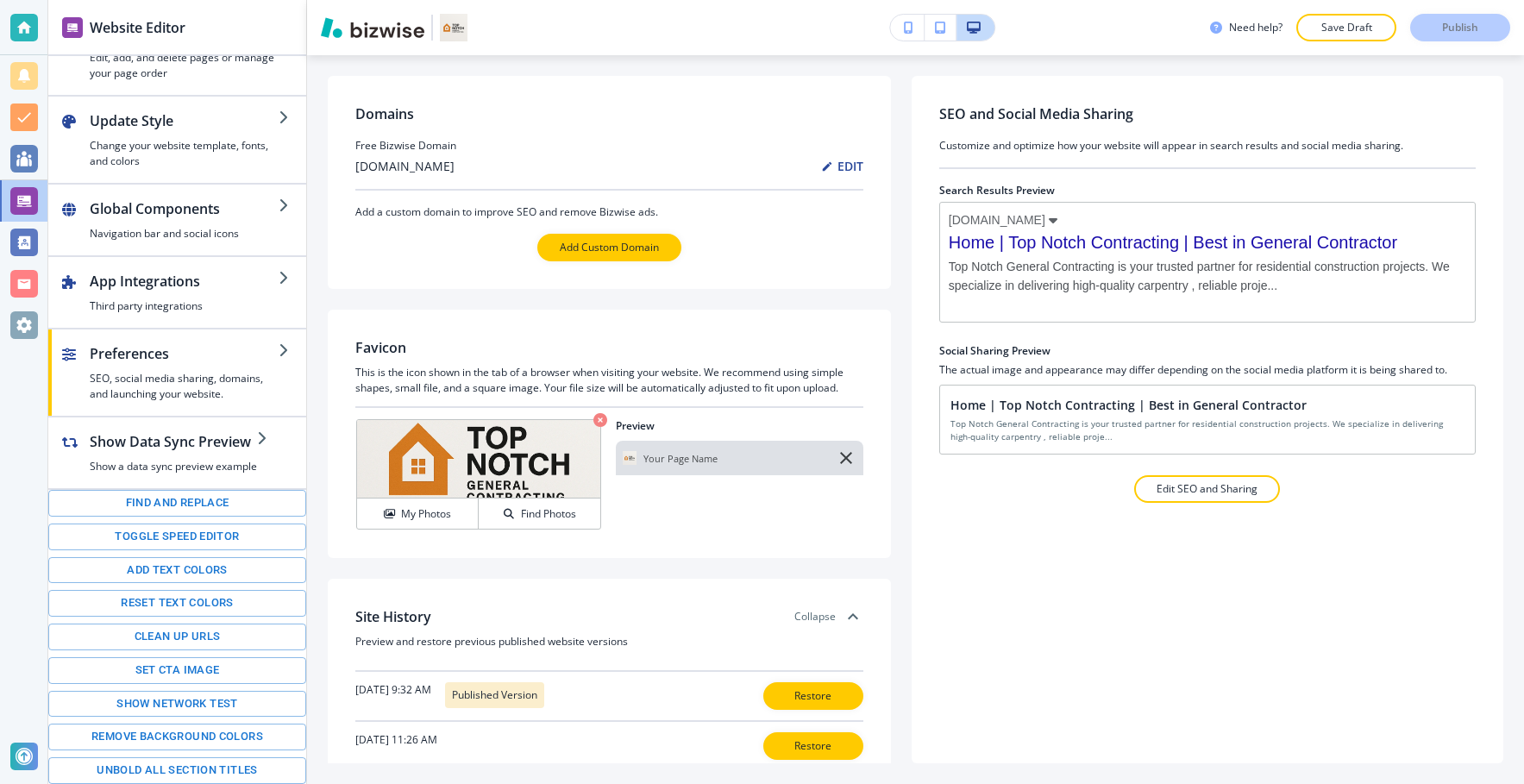 scroll, scrollTop: 36, scrollLeft: 0, axis: vertical 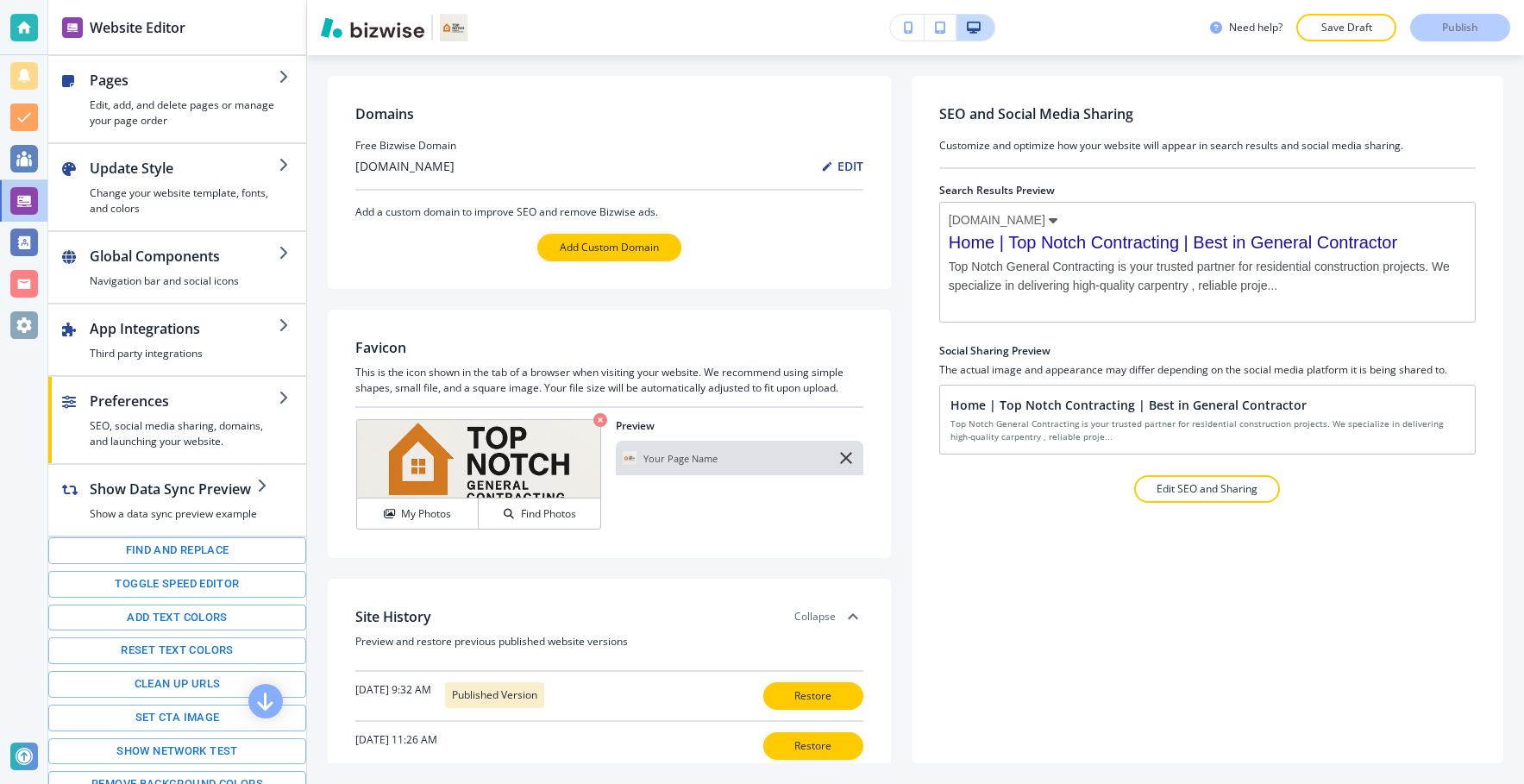 click on "[DATE] 9:32 AM" at bounding box center (393, 690) 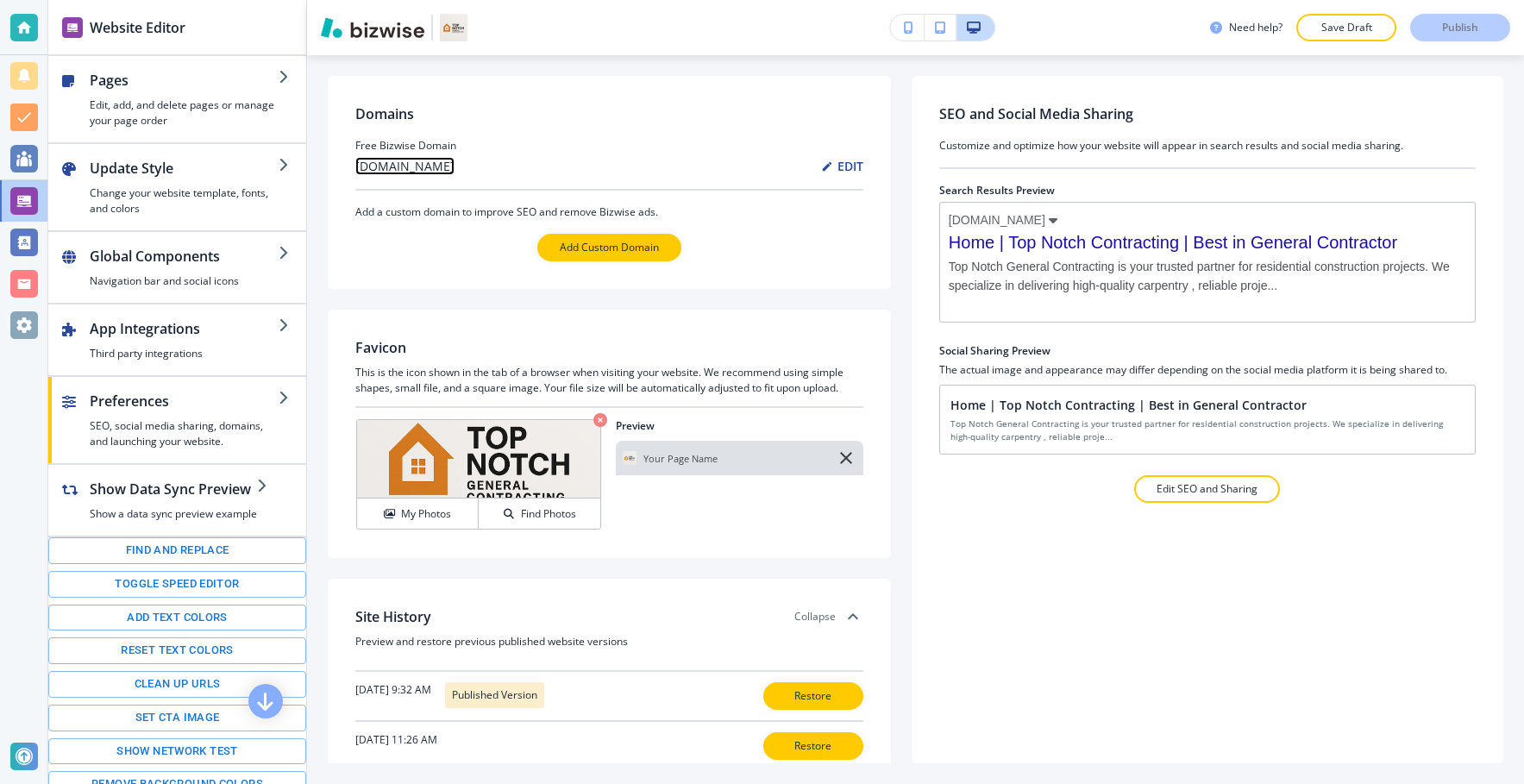 click on "[DOMAIN_NAME]" at bounding box center (405, 166) 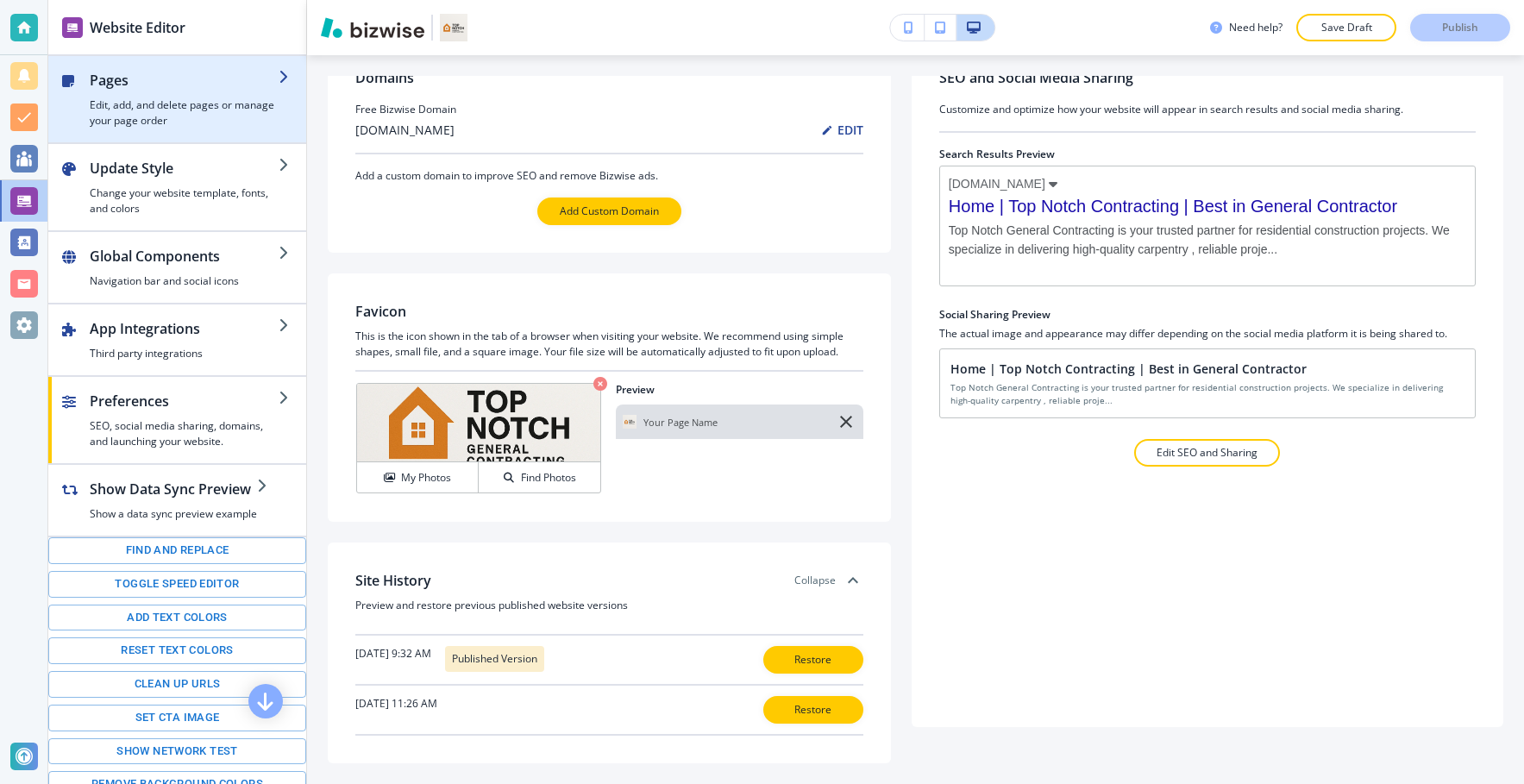 click on "Edit, add, and delete pages or manage your page order" at bounding box center [184, 113] 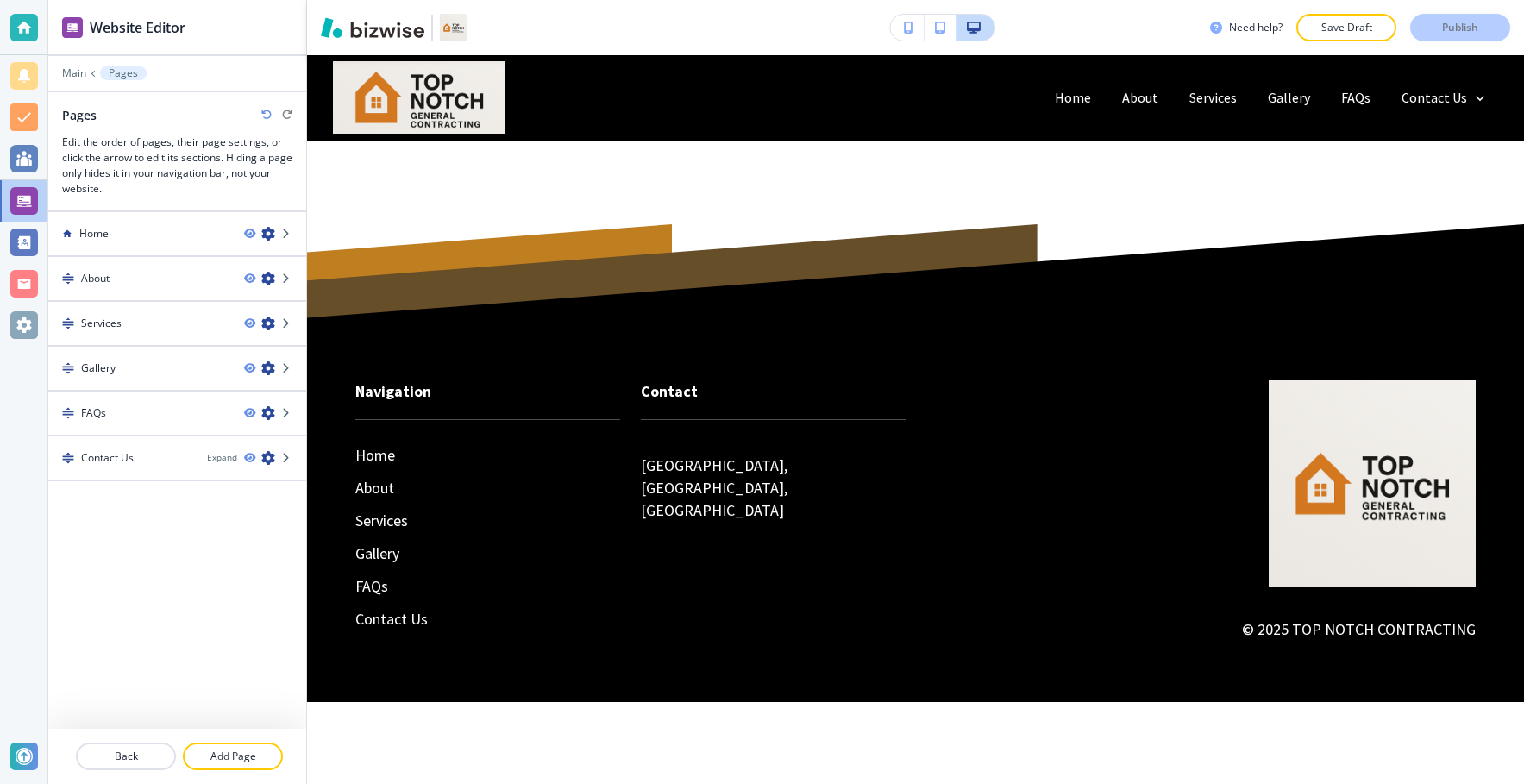 click at bounding box center (177, 61) 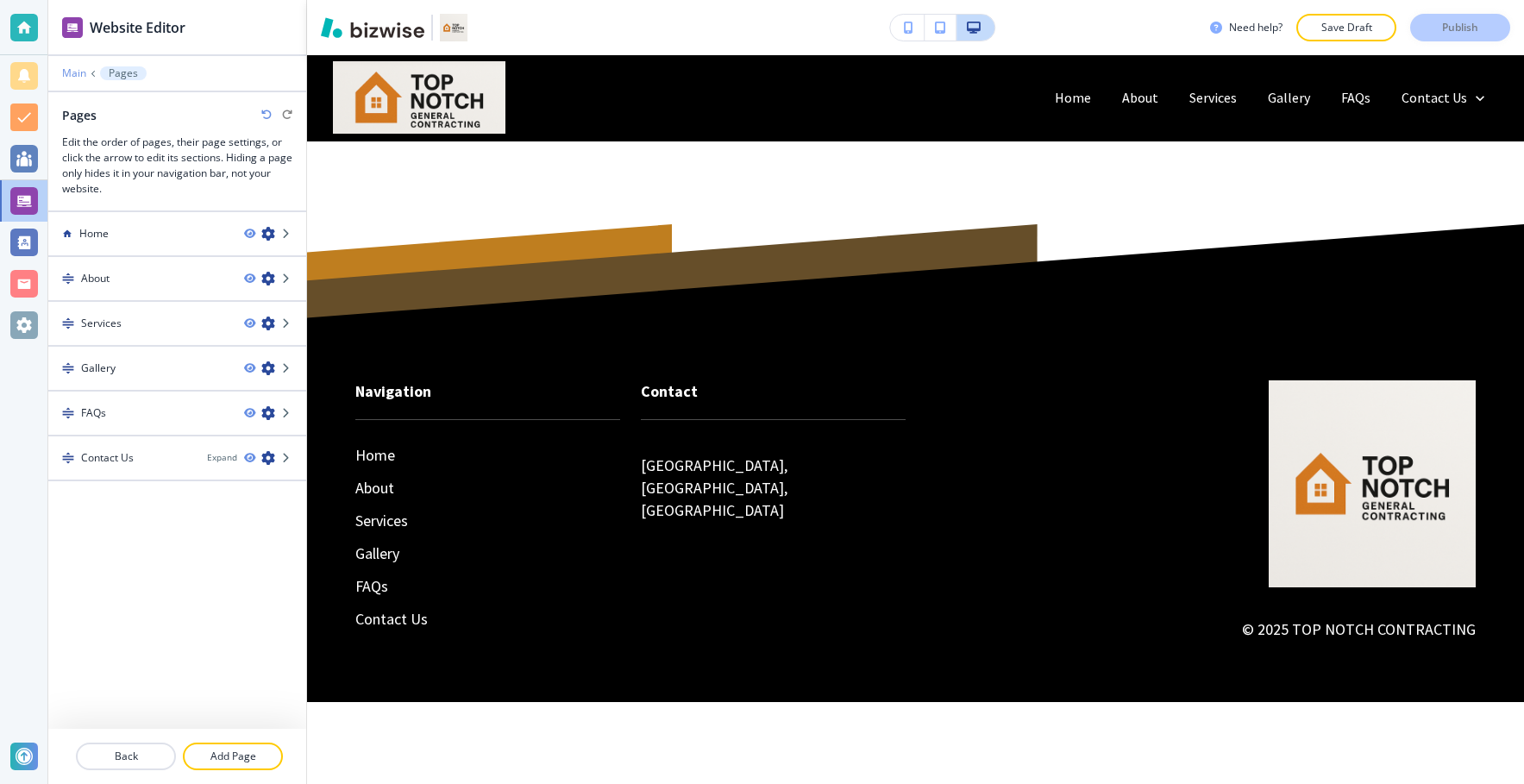 click on "Main" at bounding box center (74, 73) 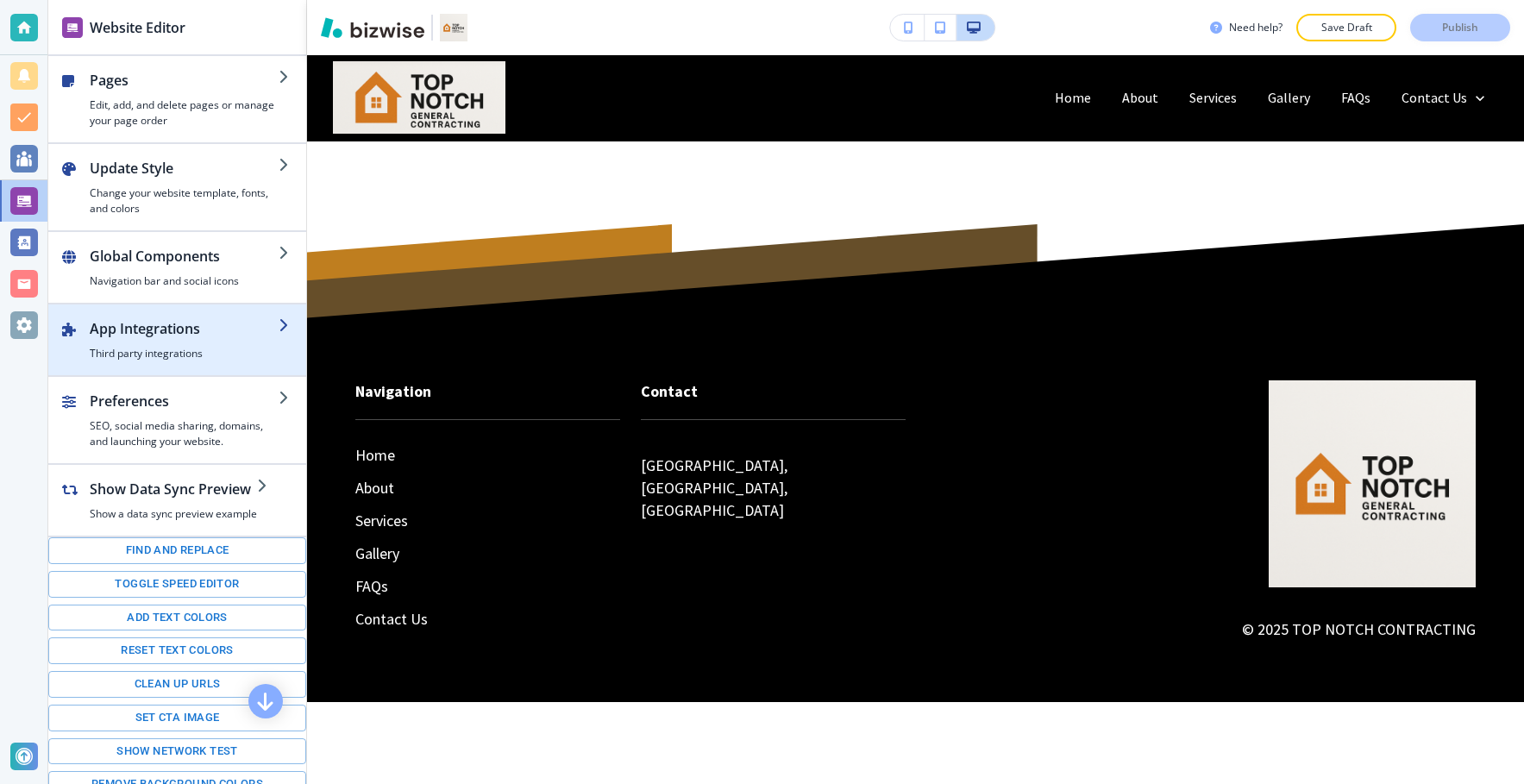 click at bounding box center (177, 368) 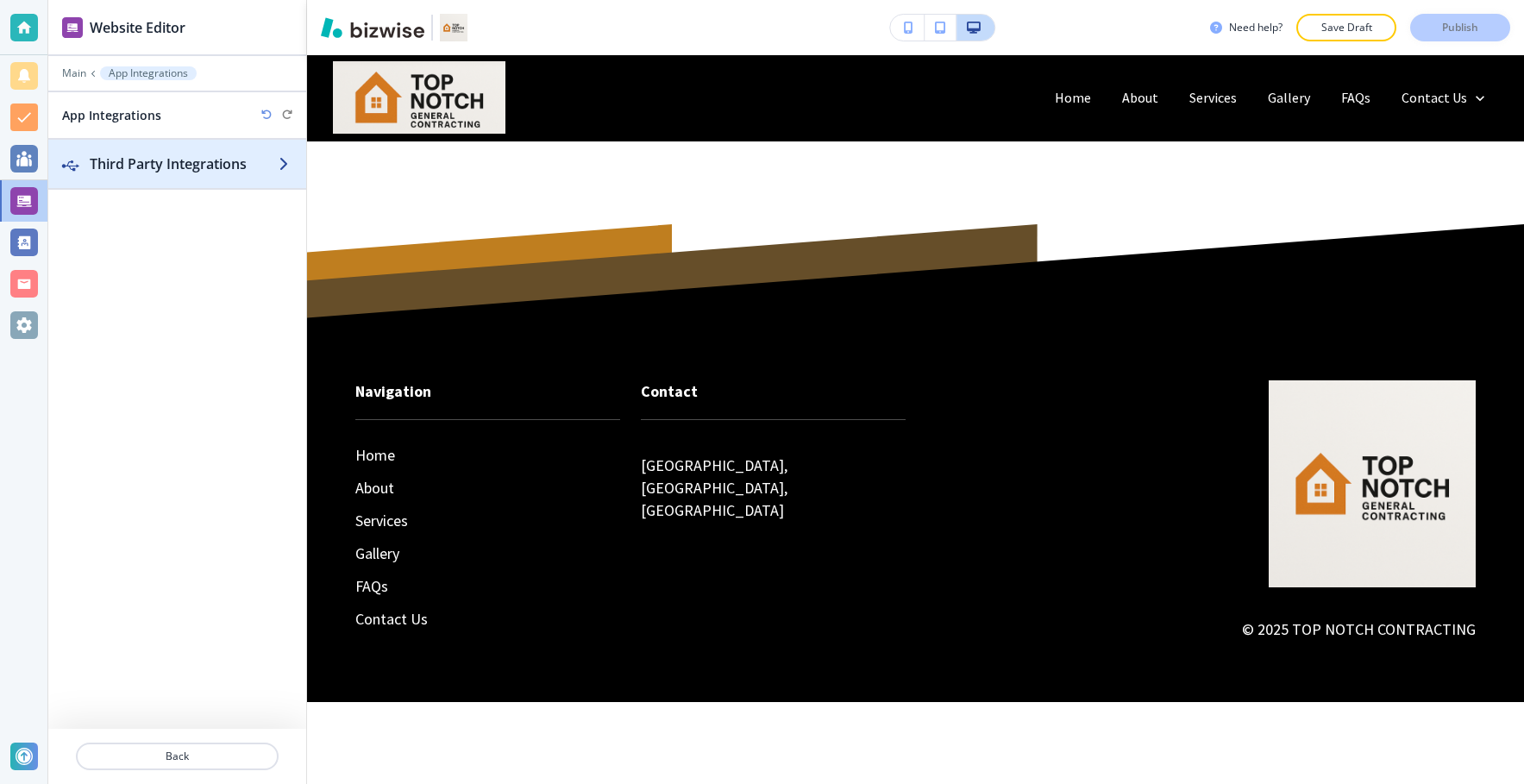 click on "Third Party Integrations" at bounding box center [184, 164] 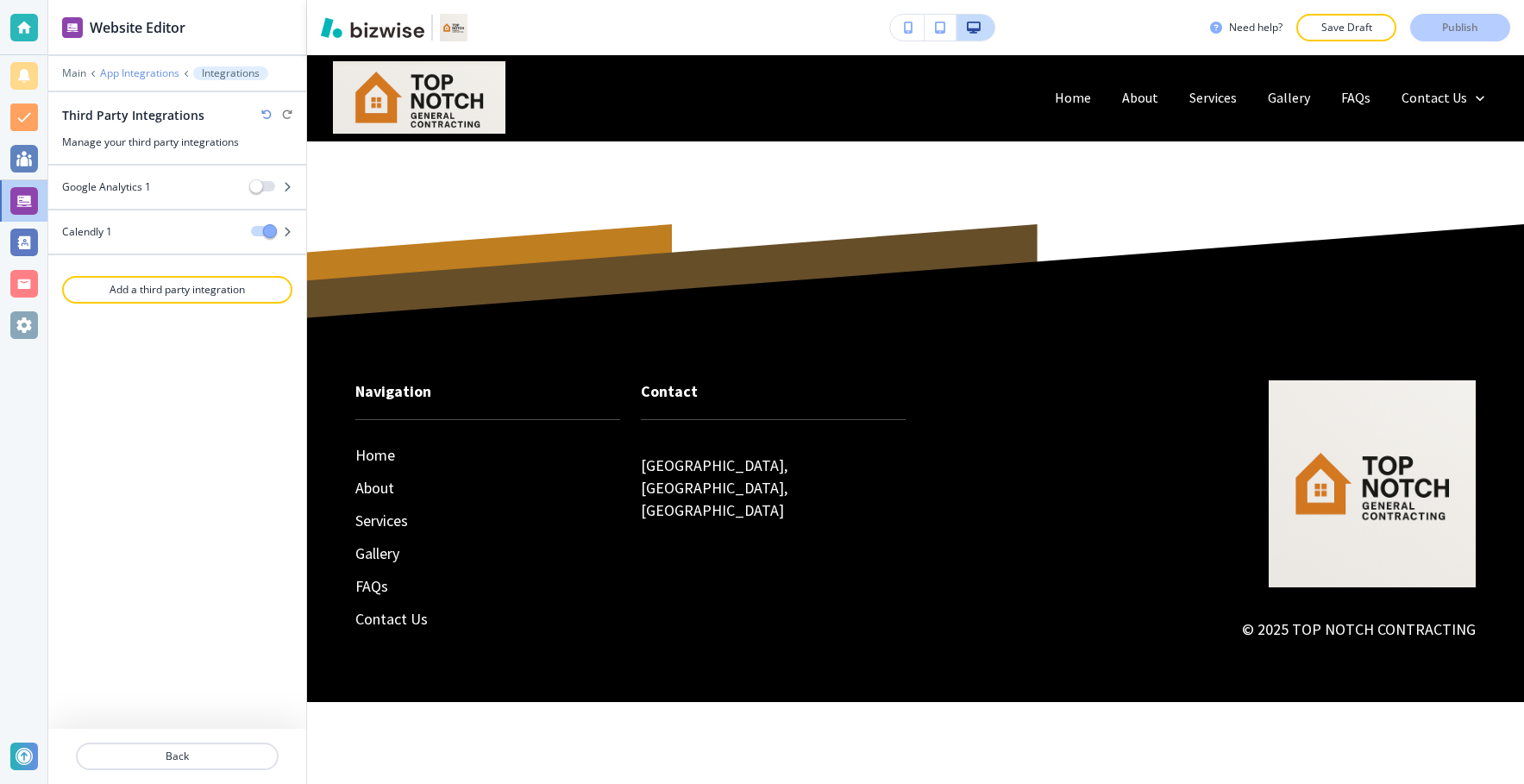 click on "App Integrations" at bounding box center [140, 73] 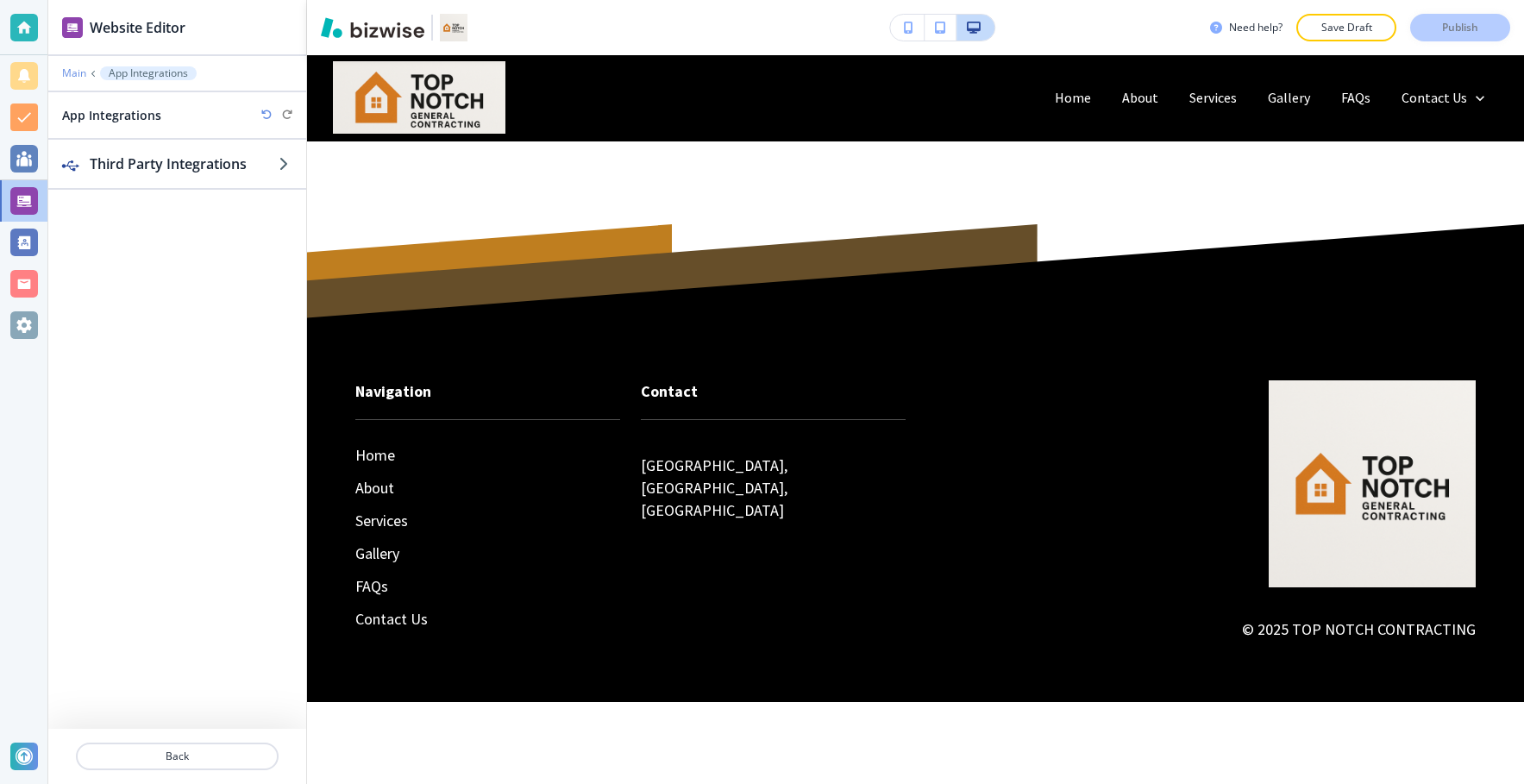 drag, startPoint x: 135, startPoint y: 68, endPoint x: 65, endPoint y: 72, distance: 70.114193 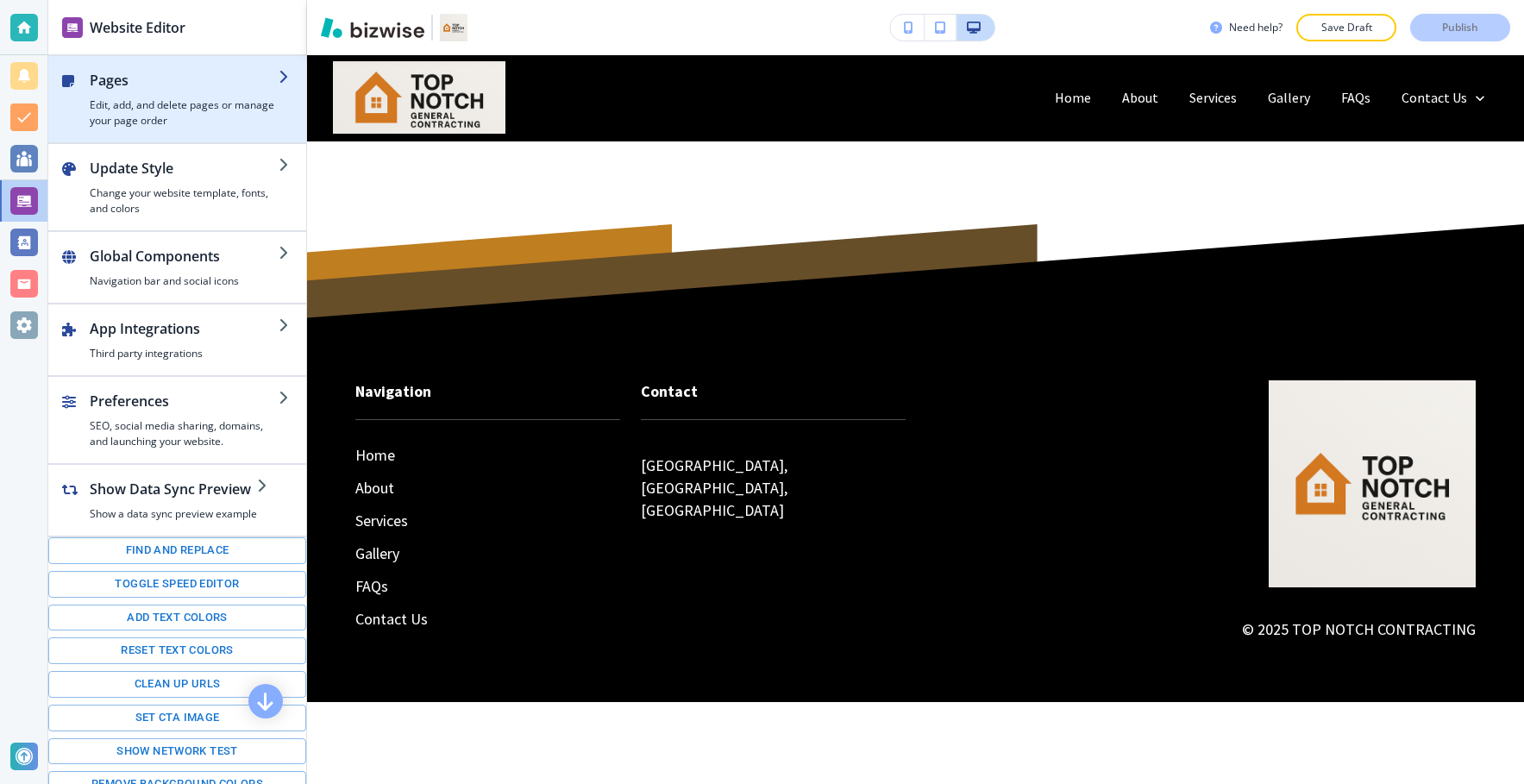click on "Edit, add, and delete pages or manage your page order" at bounding box center (184, 113) 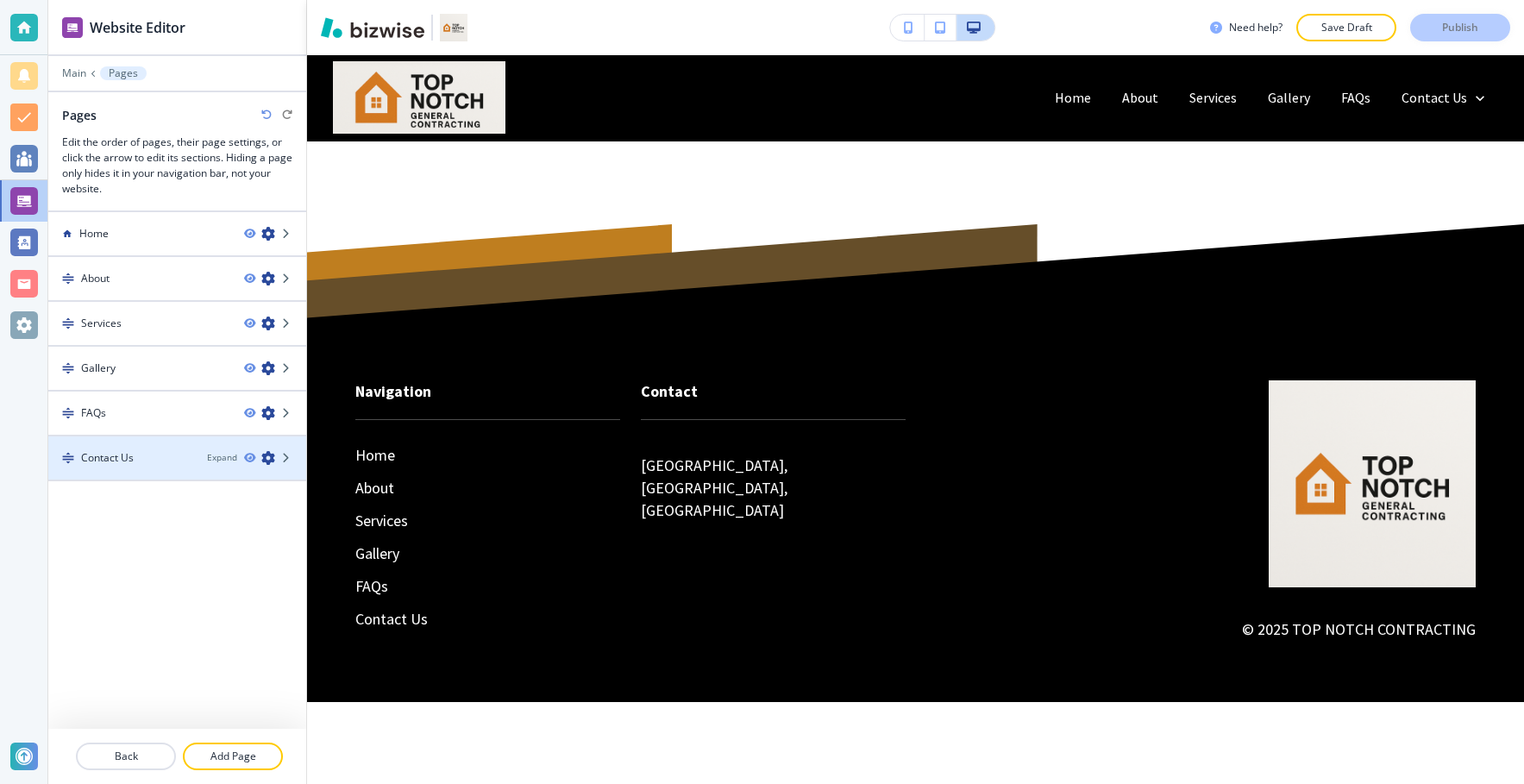 click at bounding box center [177, 443] 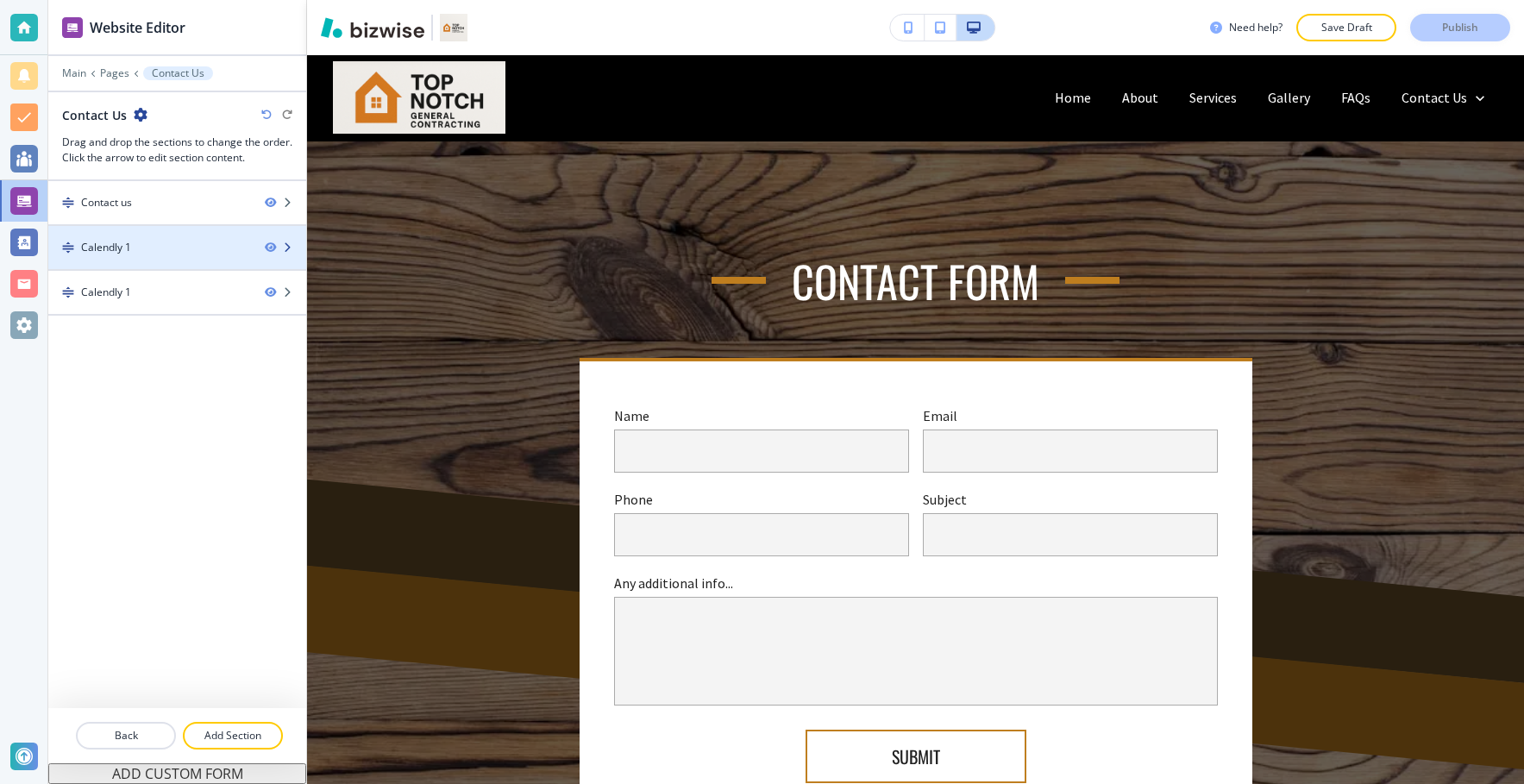 click on "Calendly 1" at bounding box center (106, 248) 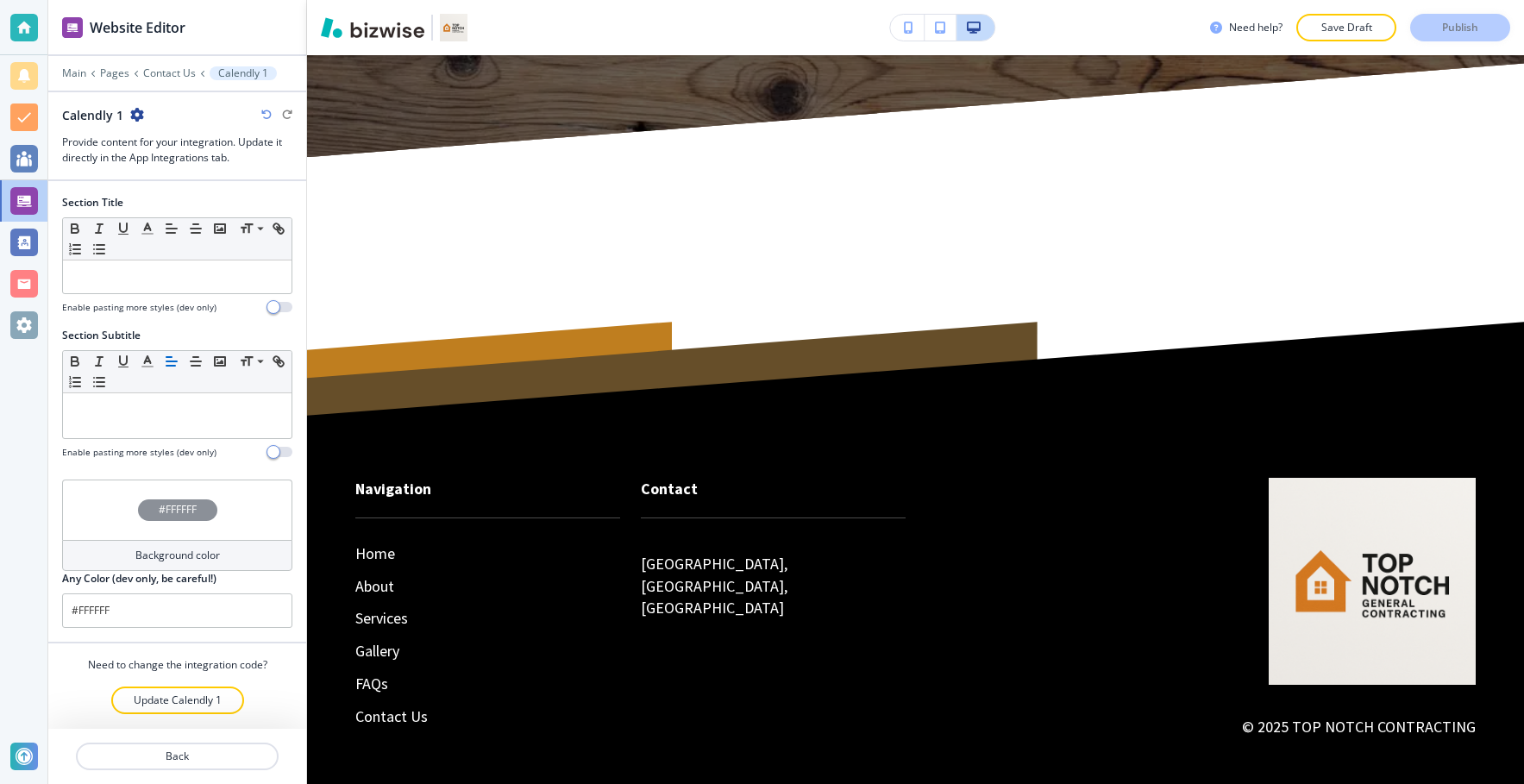 scroll, scrollTop: 881, scrollLeft: 0, axis: vertical 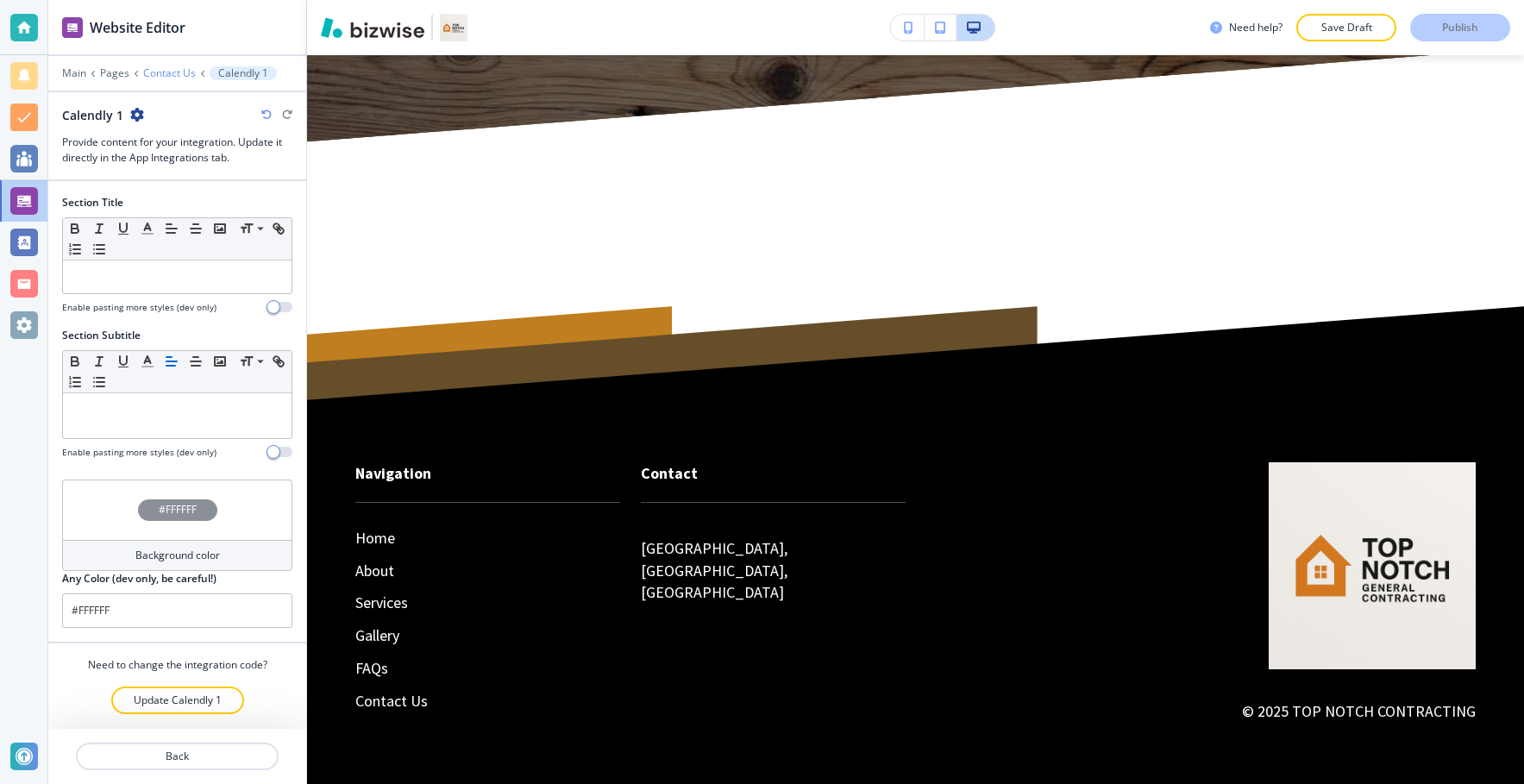 click on "Contact Us" at bounding box center (169, 73) 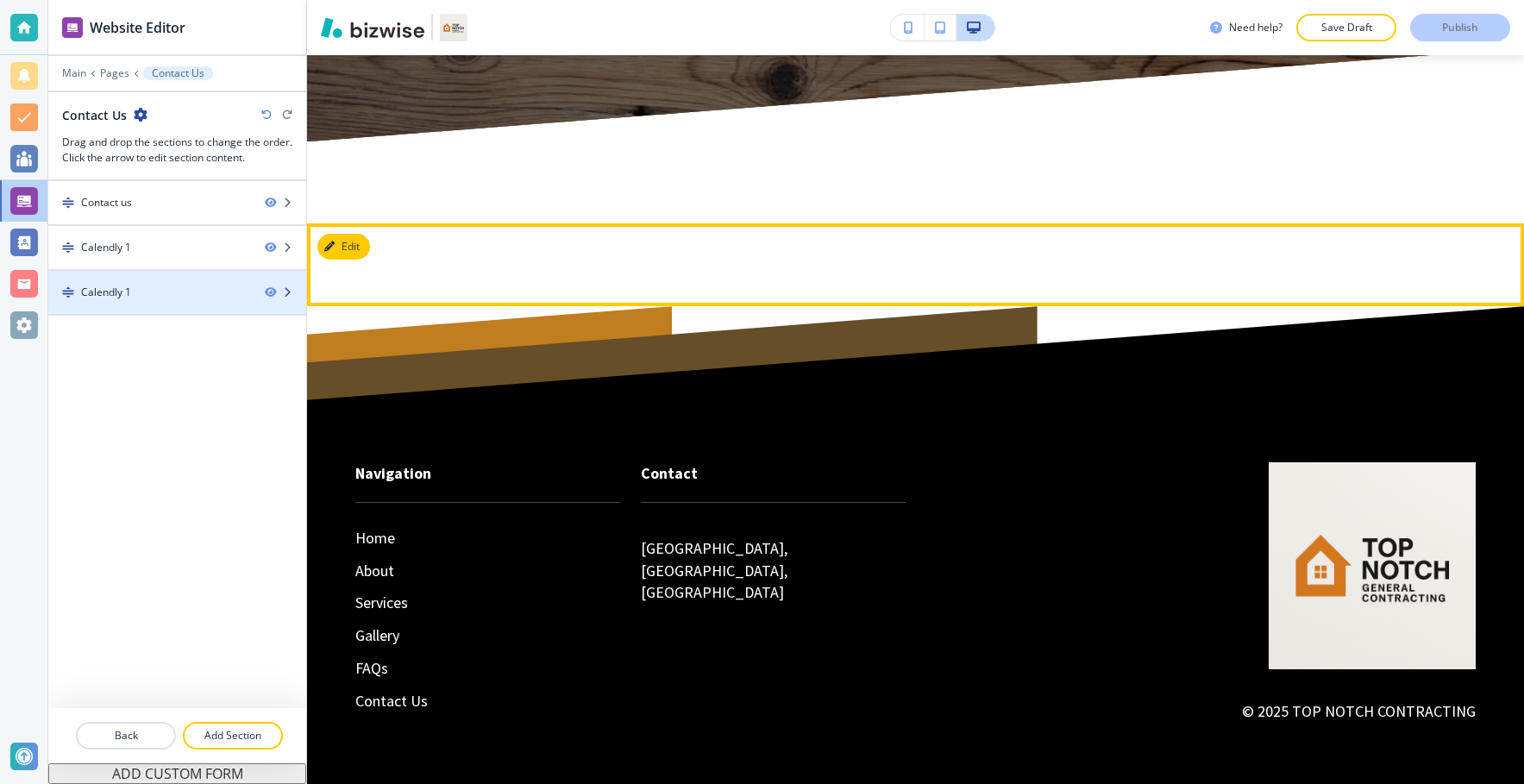click on "Calendly 1" at bounding box center (149, 292) 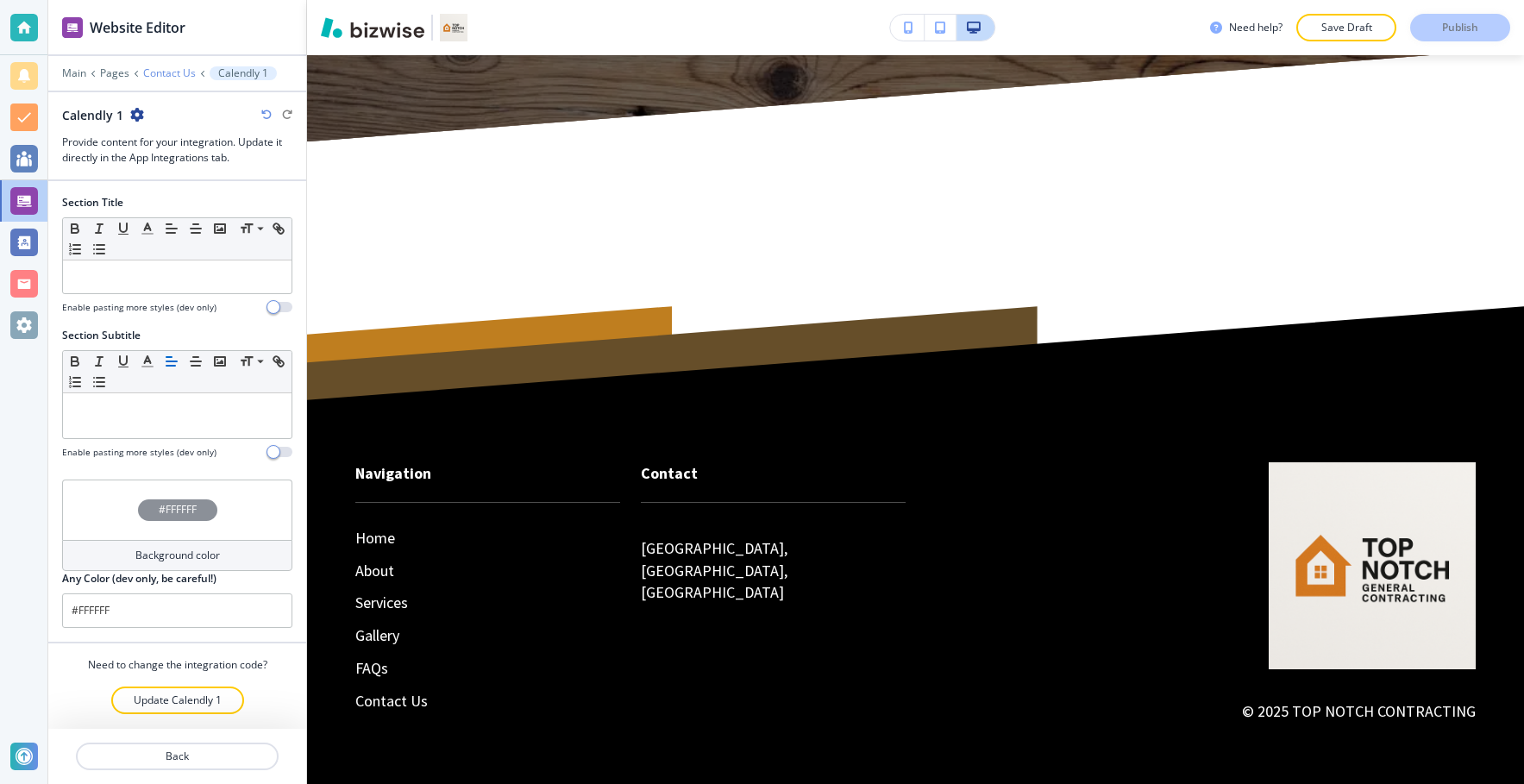 click on "Contact Us" at bounding box center [169, 73] 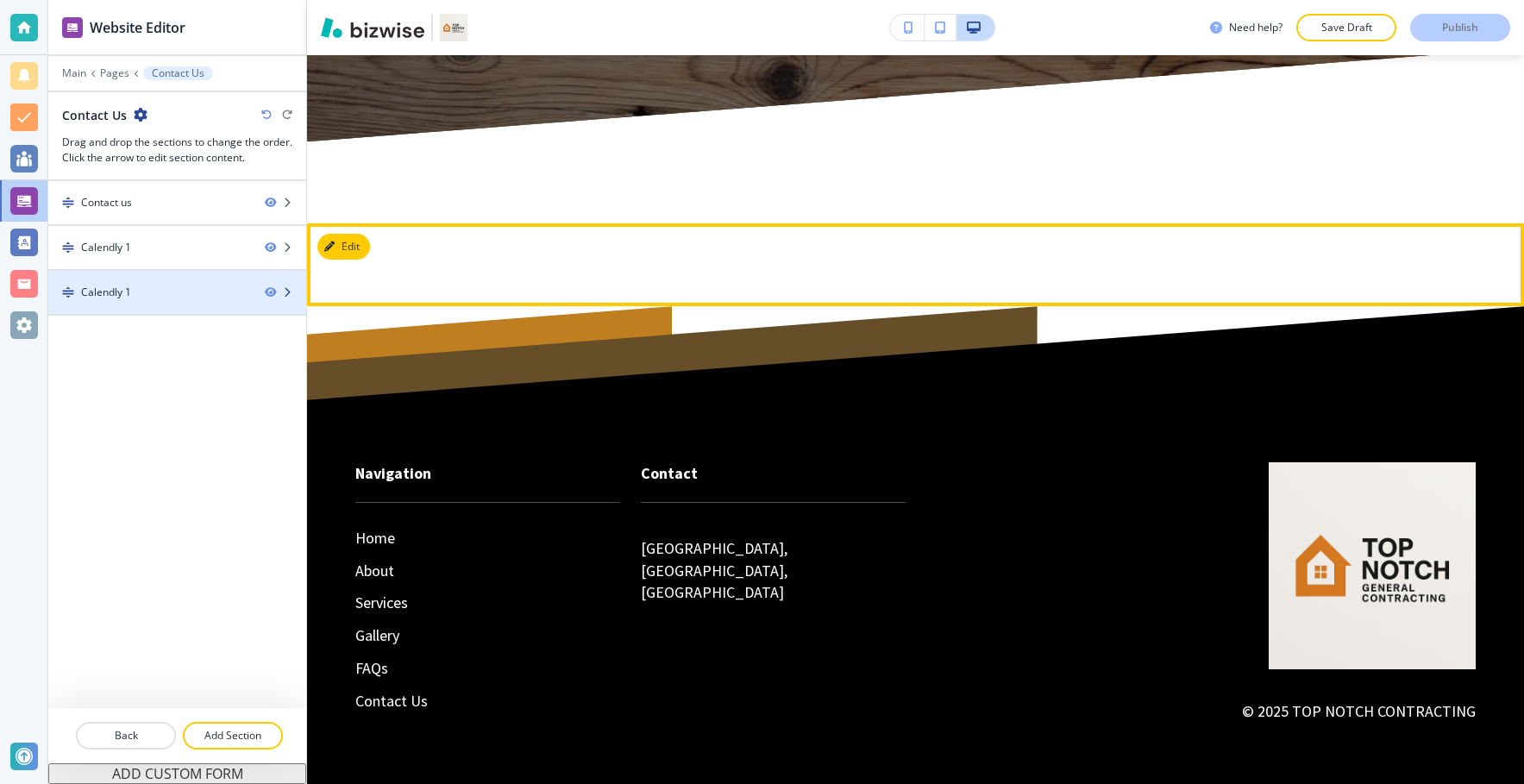 click on "Calendly 1" at bounding box center [149, 292] 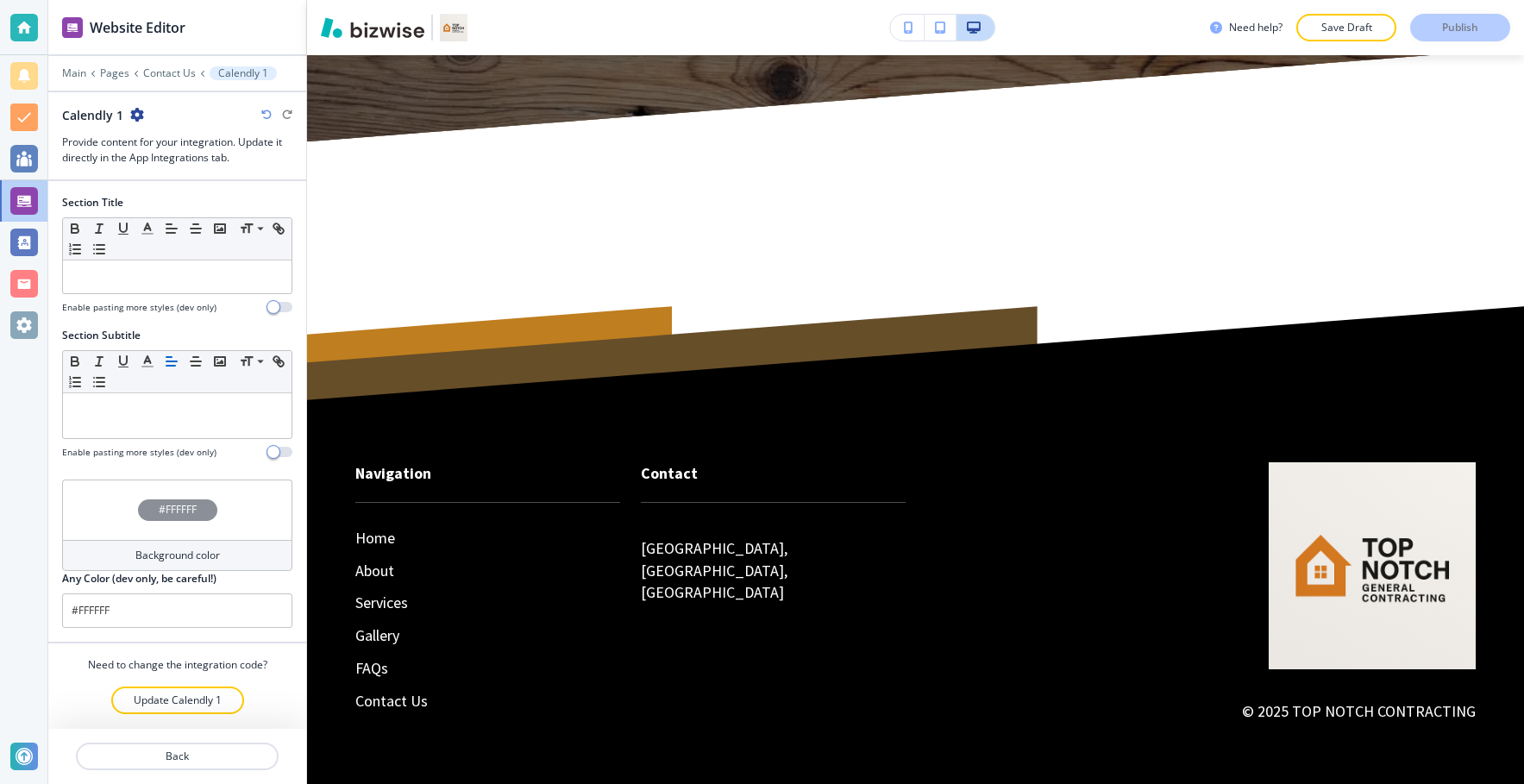 click at bounding box center (137, 115) 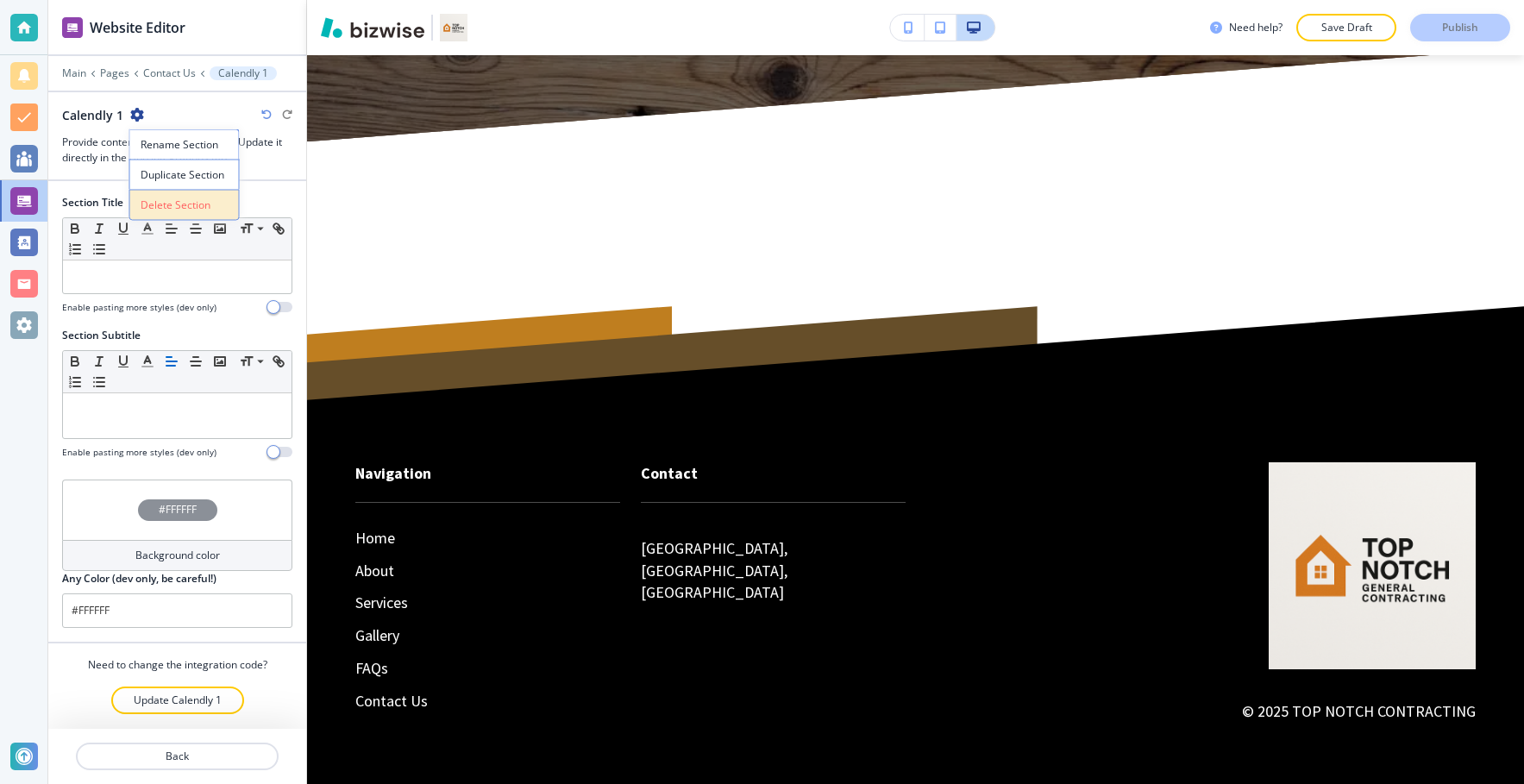 click on "Delete Section" at bounding box center [185, 205] 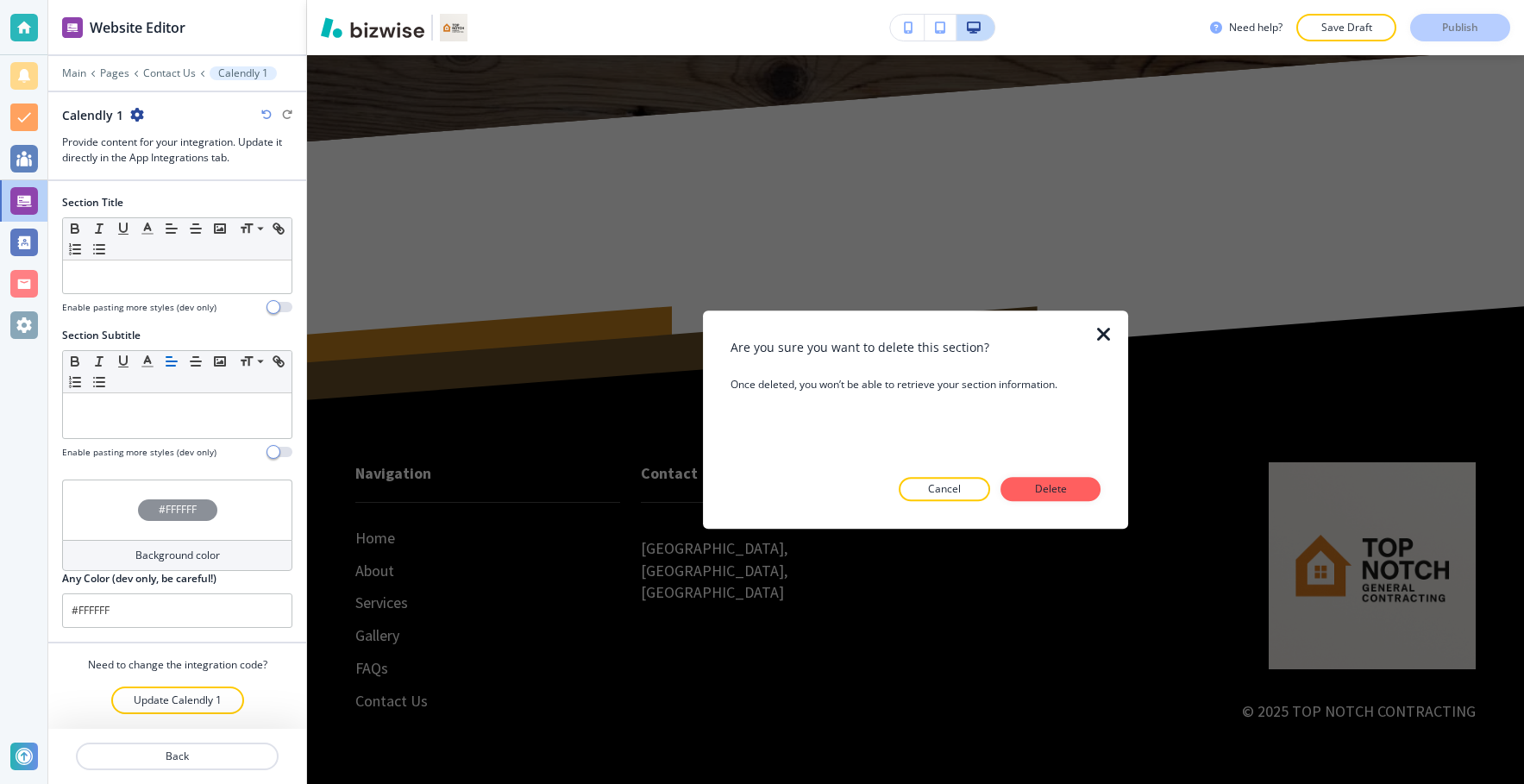 drag, startPoint x: 1063, startPoint y: 490, endPoint x: 890, endPoint y: 436, distance: 181.2319 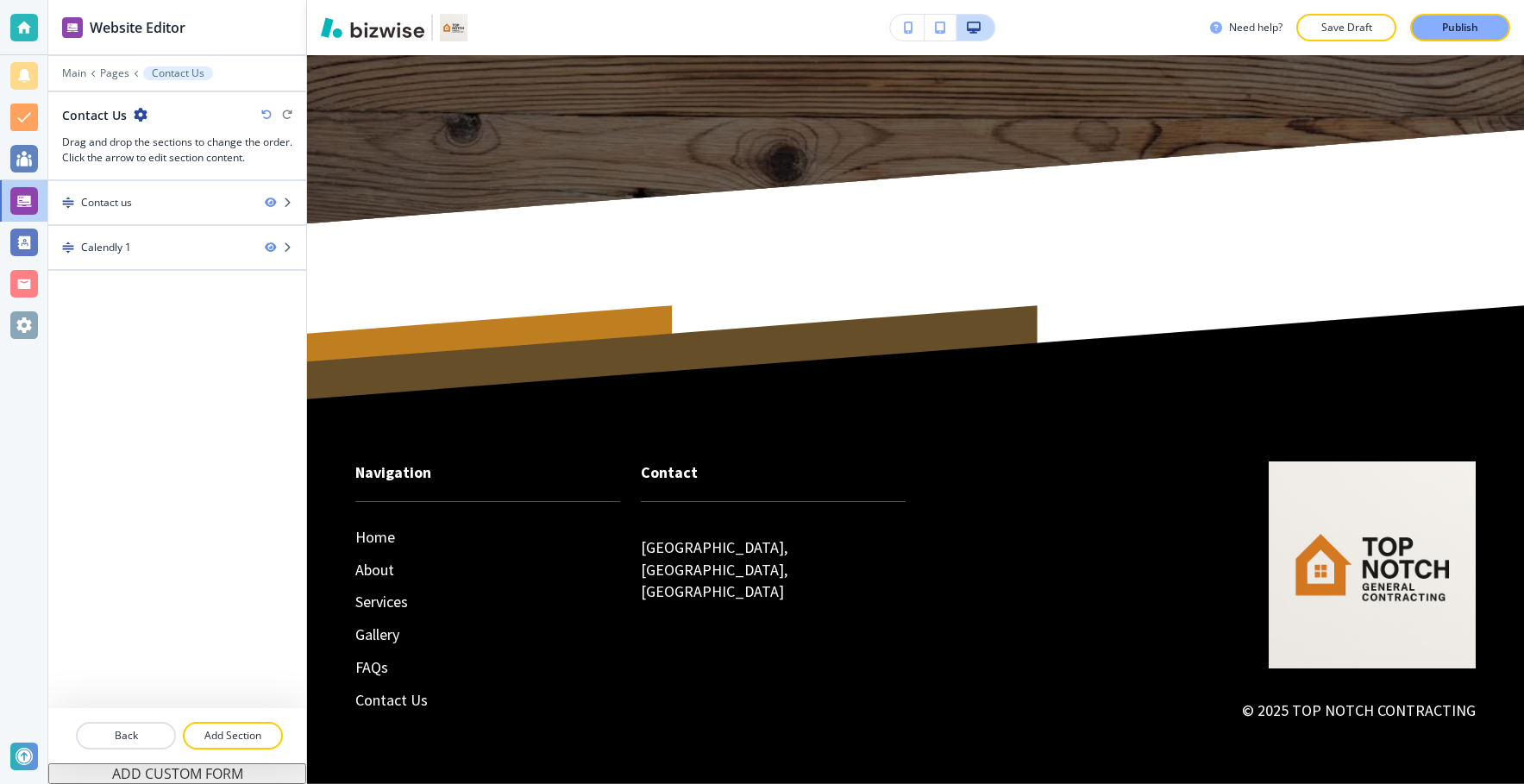 scroll, scrollTop: 798, scrollLeft: 0, axis: vertical 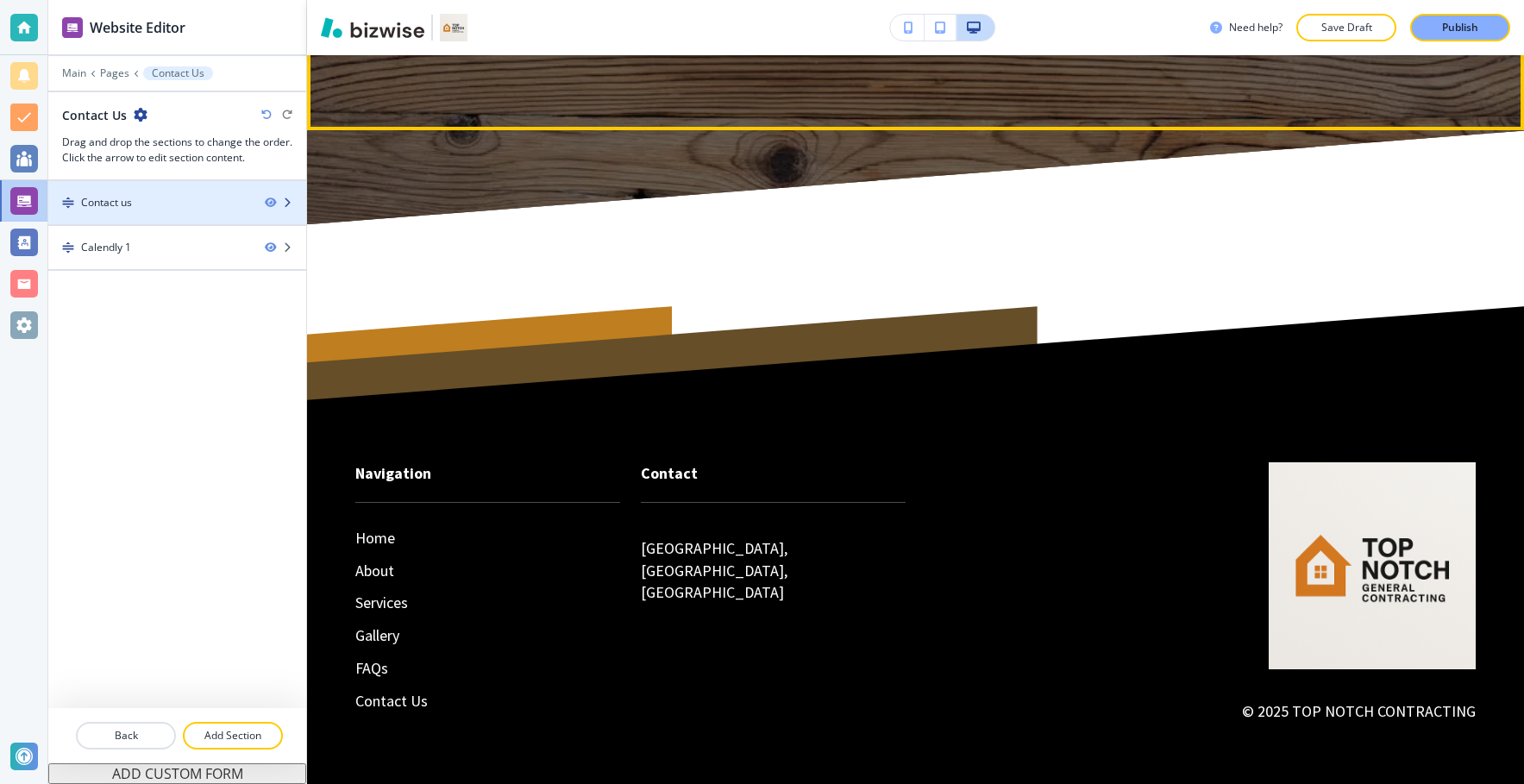 click on "Contact us" at bounding box center [149, 203] 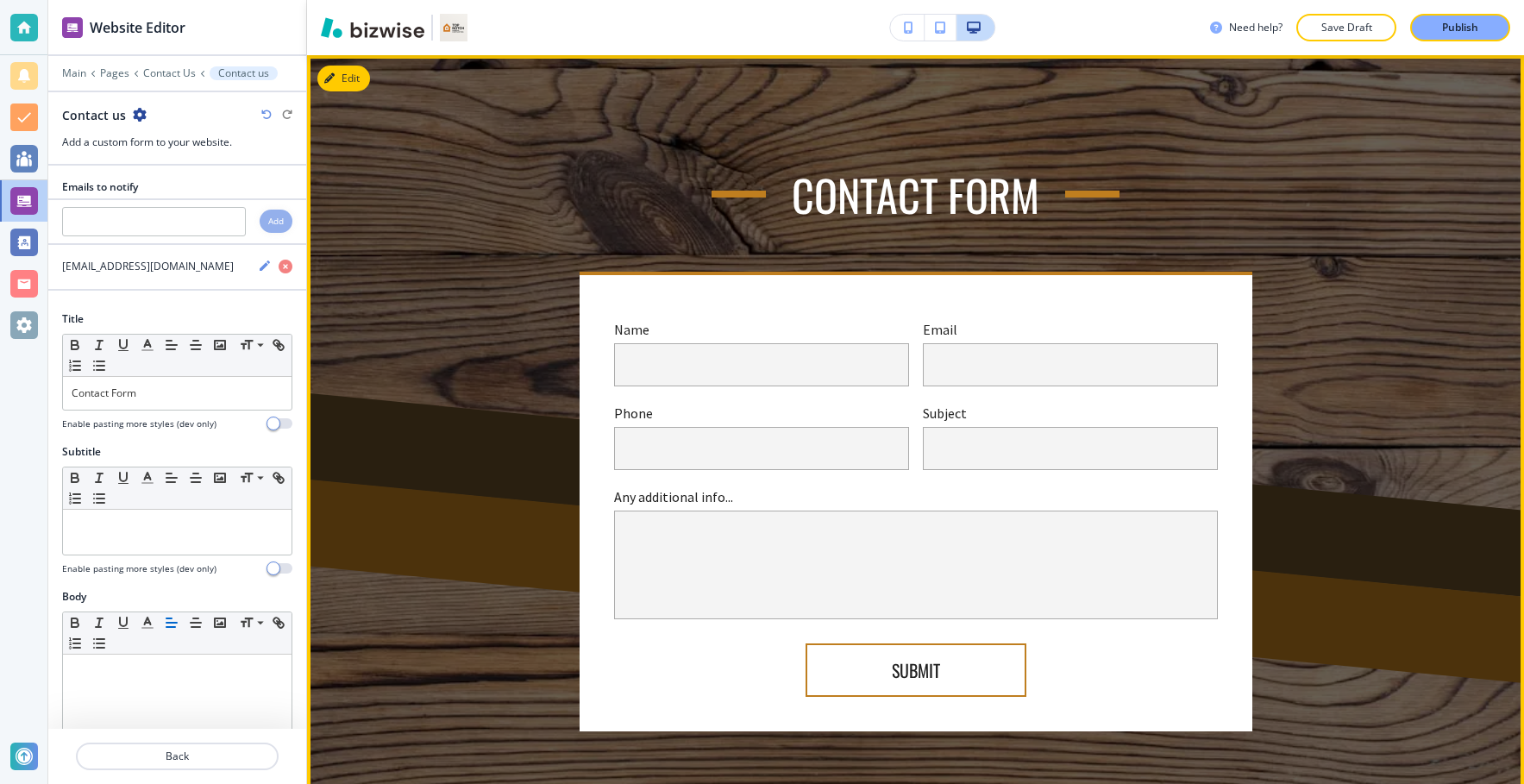 scroll, scrollTop: 115, scrollLeft: 0, axis: vertical 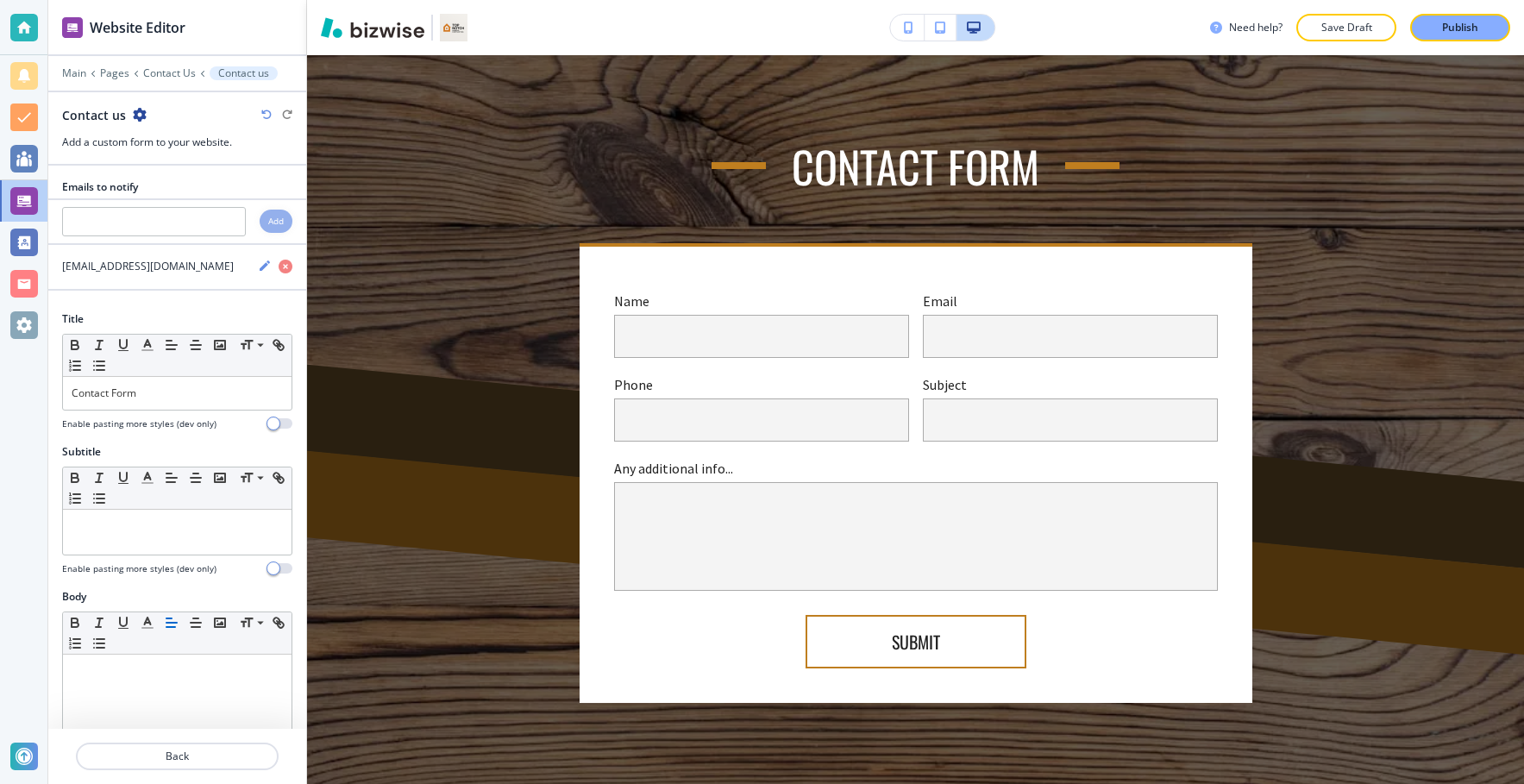 drag, startPoint x: 165, startPoint y: 89, endPoint x: 170, endPoint y: 80, distance: 10.29563 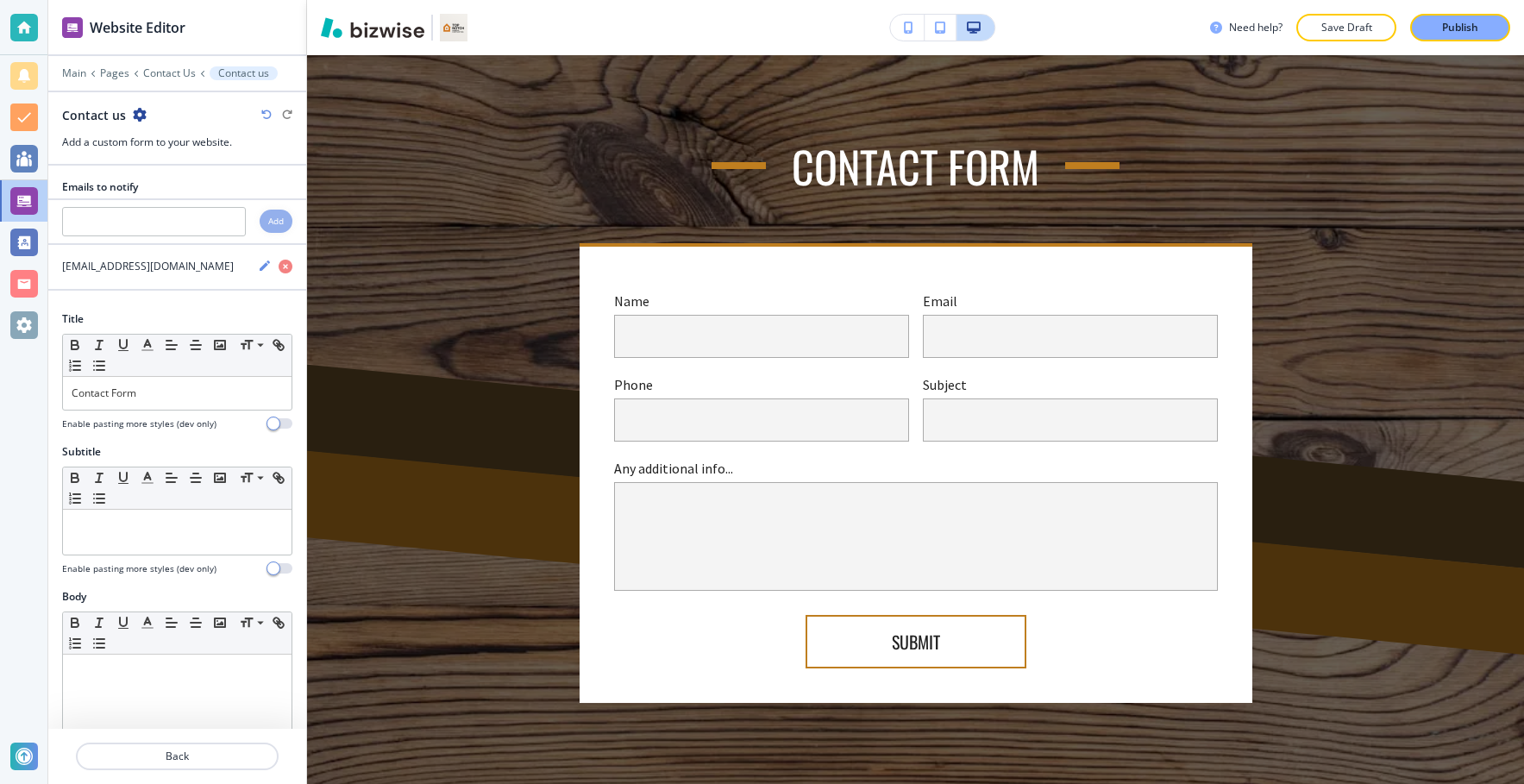 click at bounding box center [177, 85] 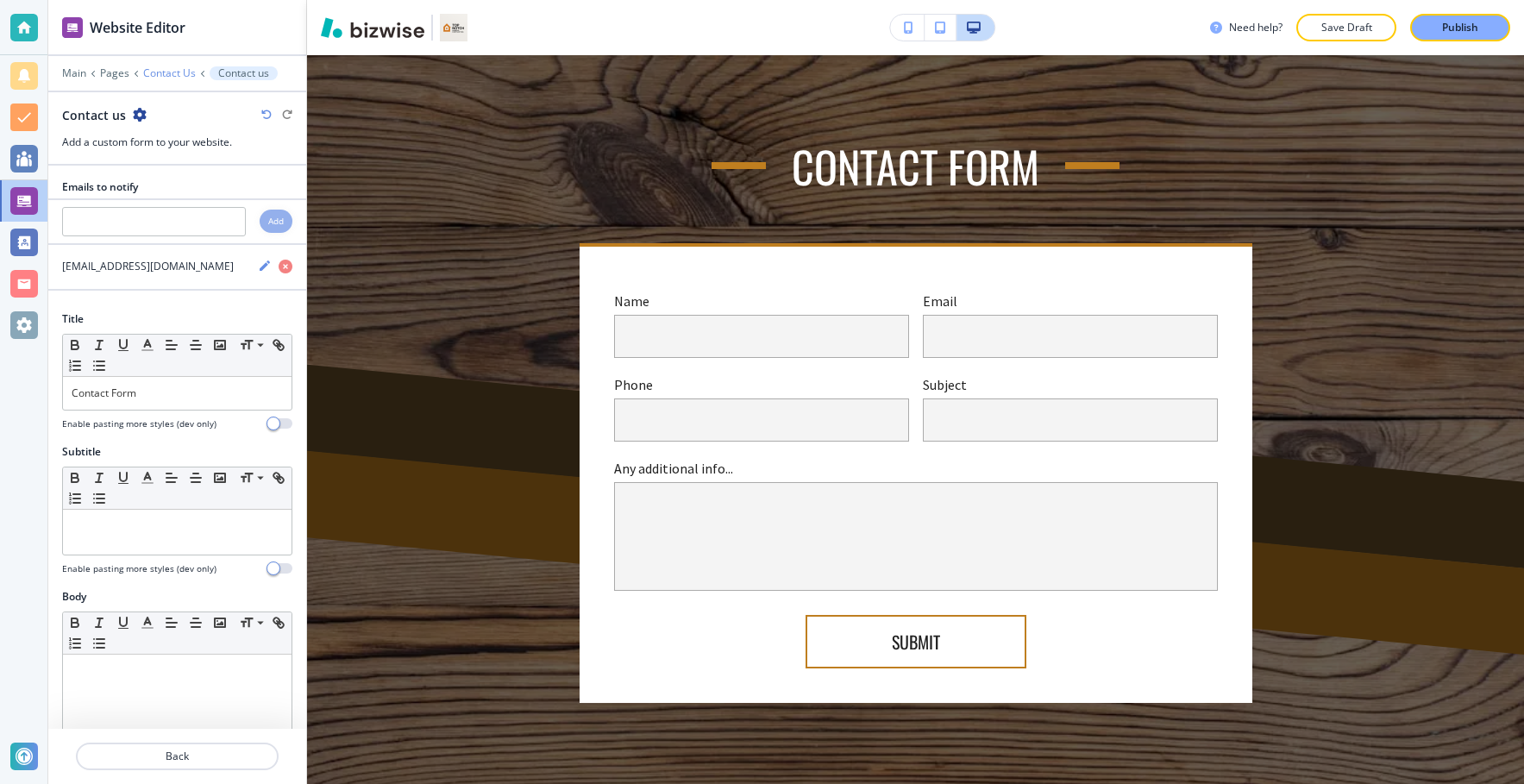 click on "Contact Us" at bounding box center [169, 73] 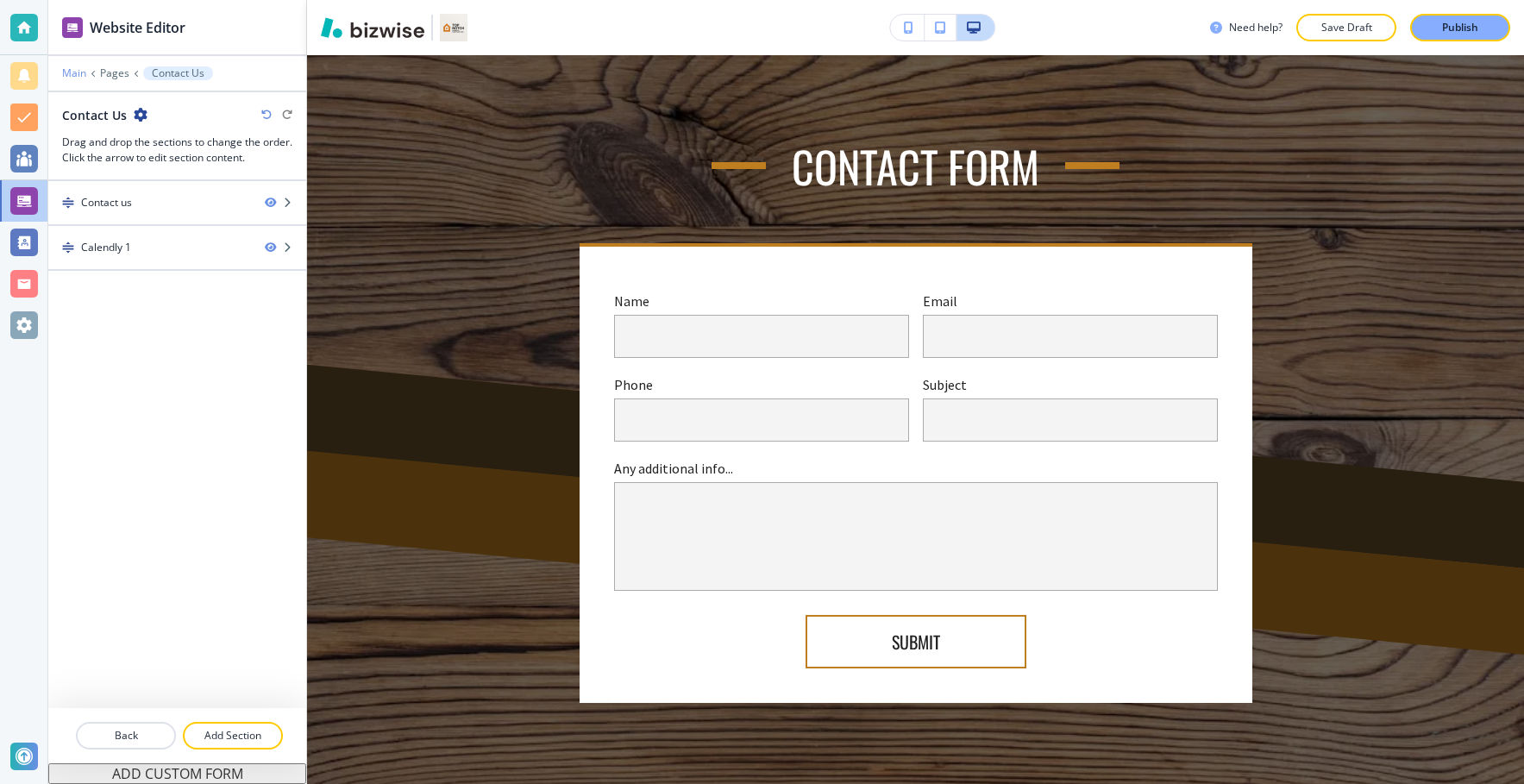 click on "Main" at bounding box center [74, 73] 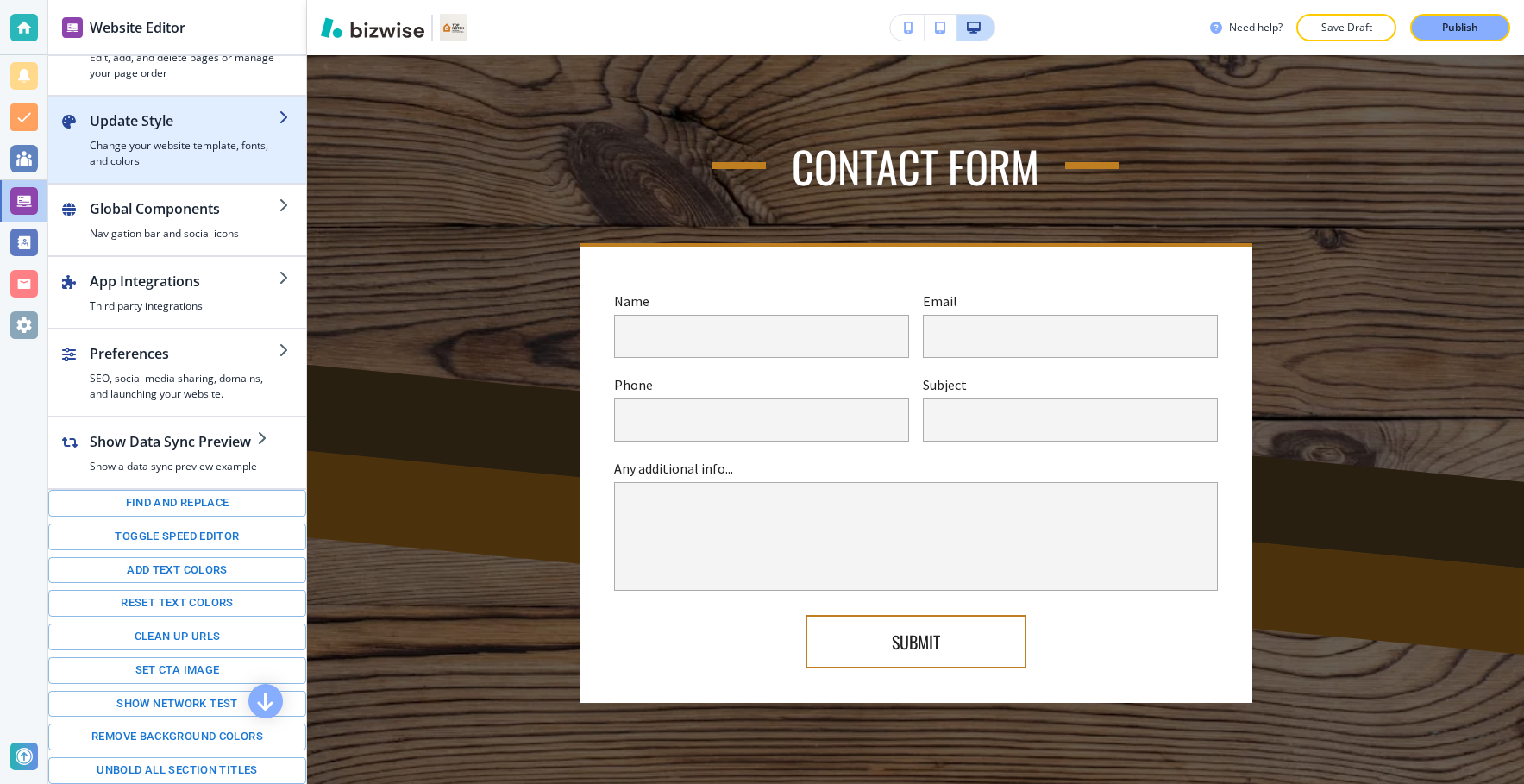 scroll, scrollTop: 0, scrollLeft: 0, axis: both 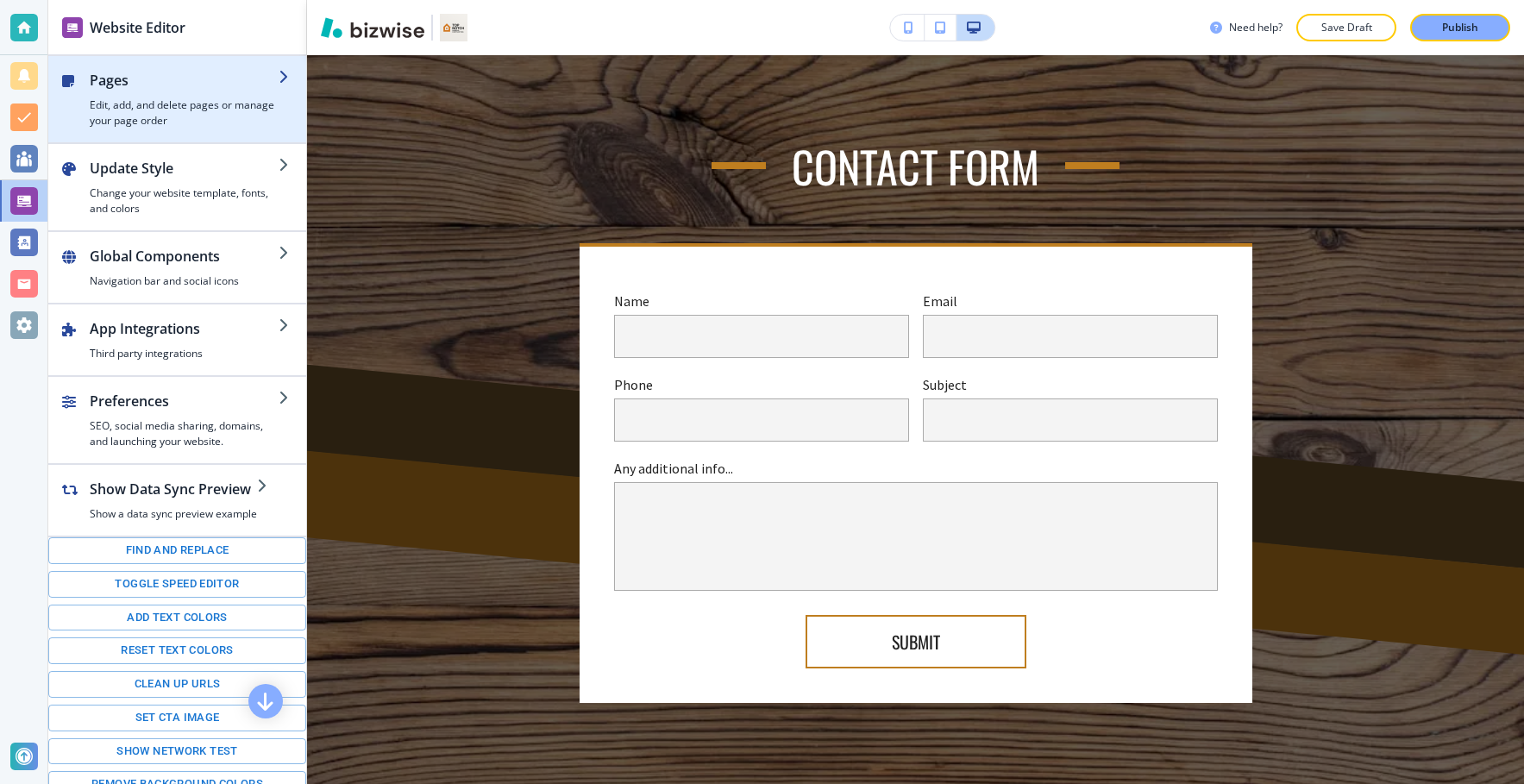 click on "Edit, add, and delete pages or manage your page order" at bounding box center (184, 113) 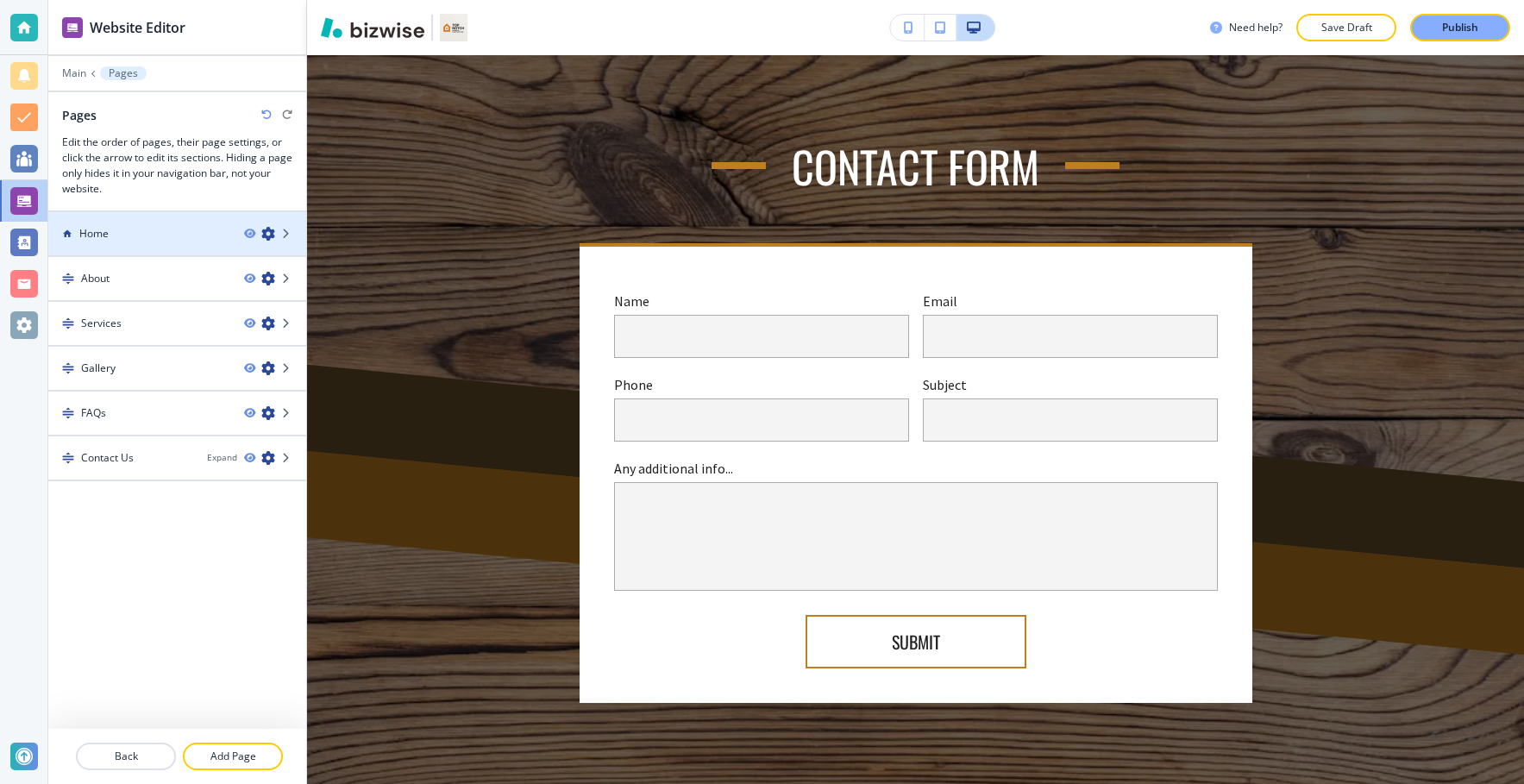 click on "Home" at bounding box center [139, 234] 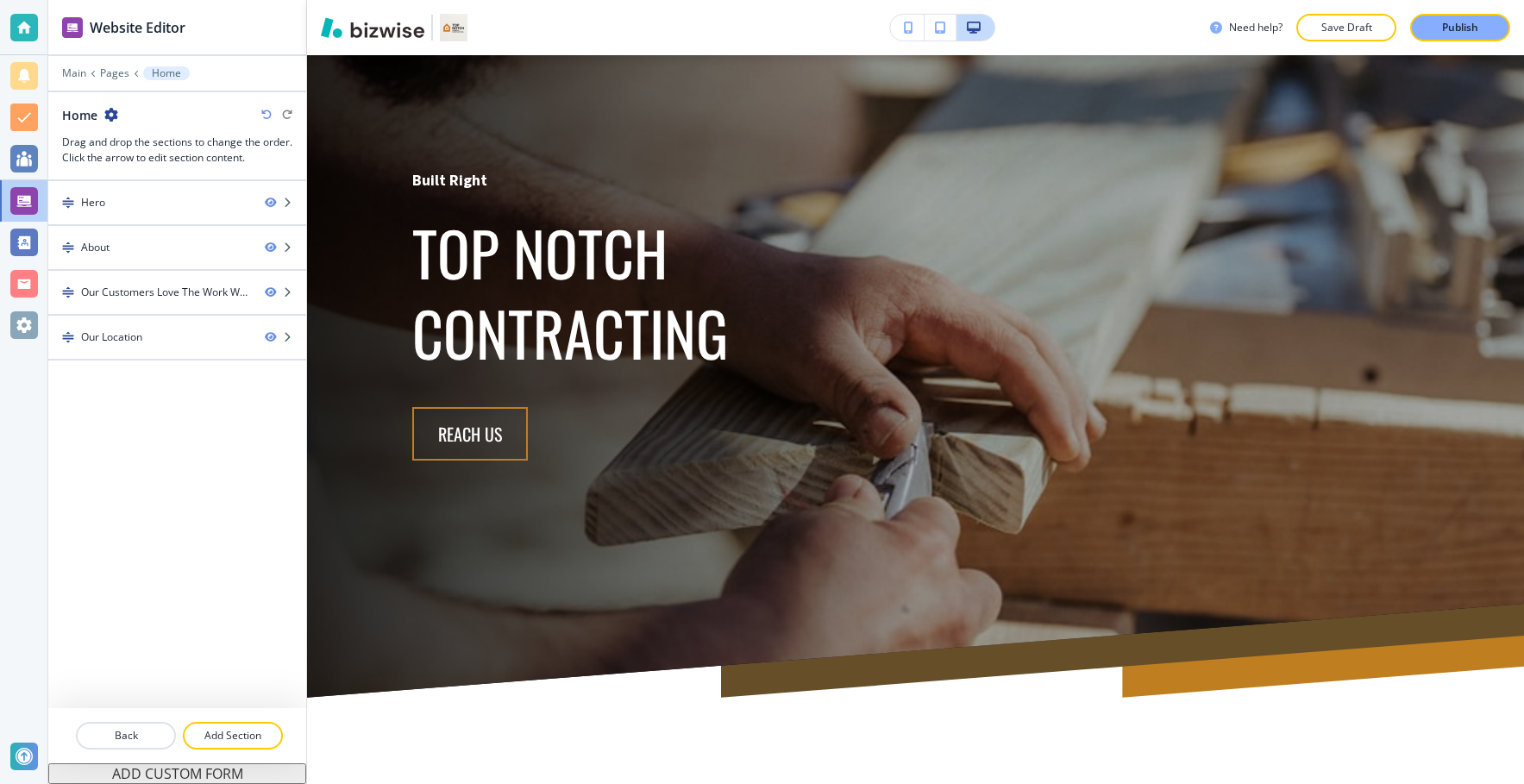 scroll, scrollTop: 0, scrollLeft: 0, axis: both 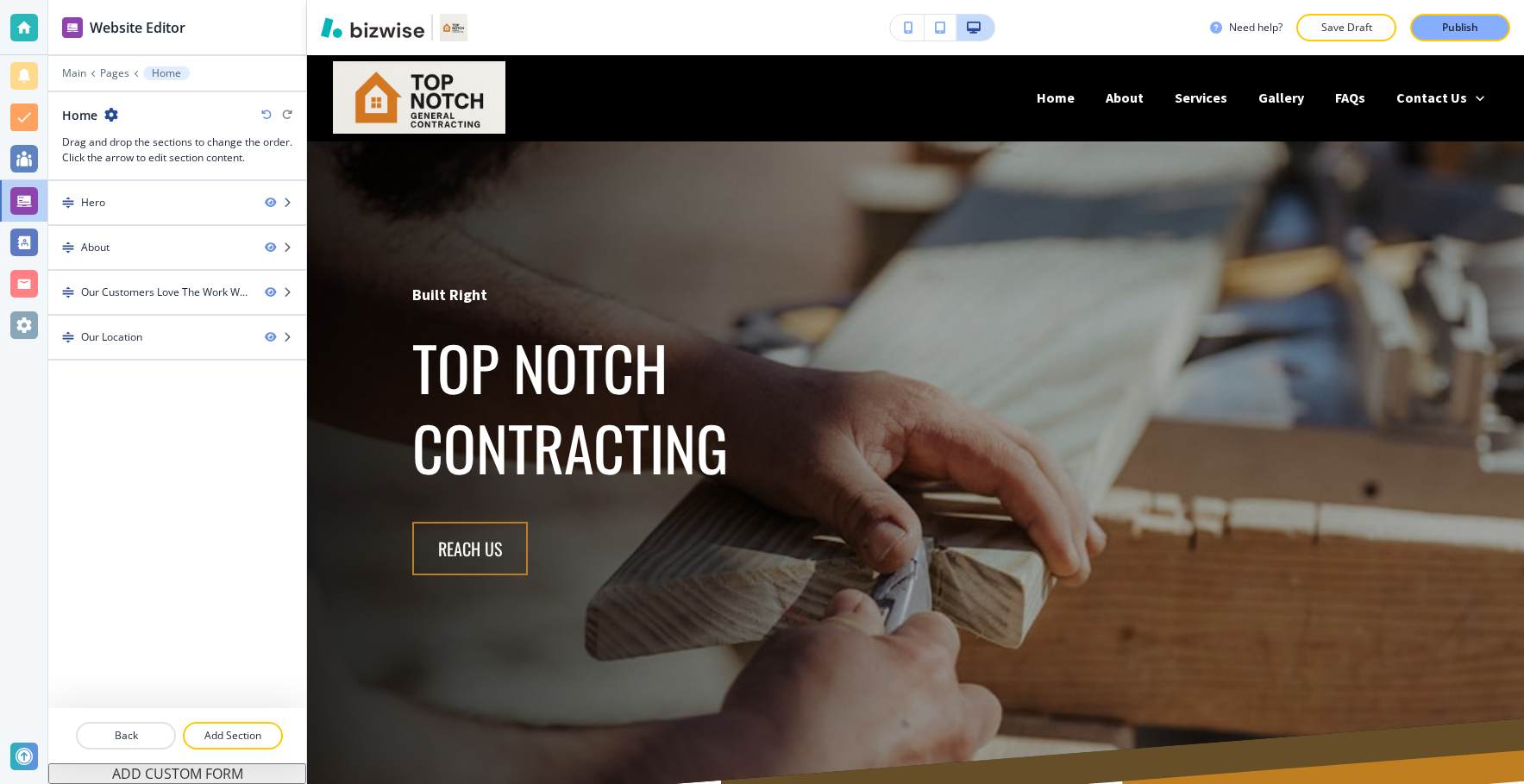 click at bounding box center [177, 85] 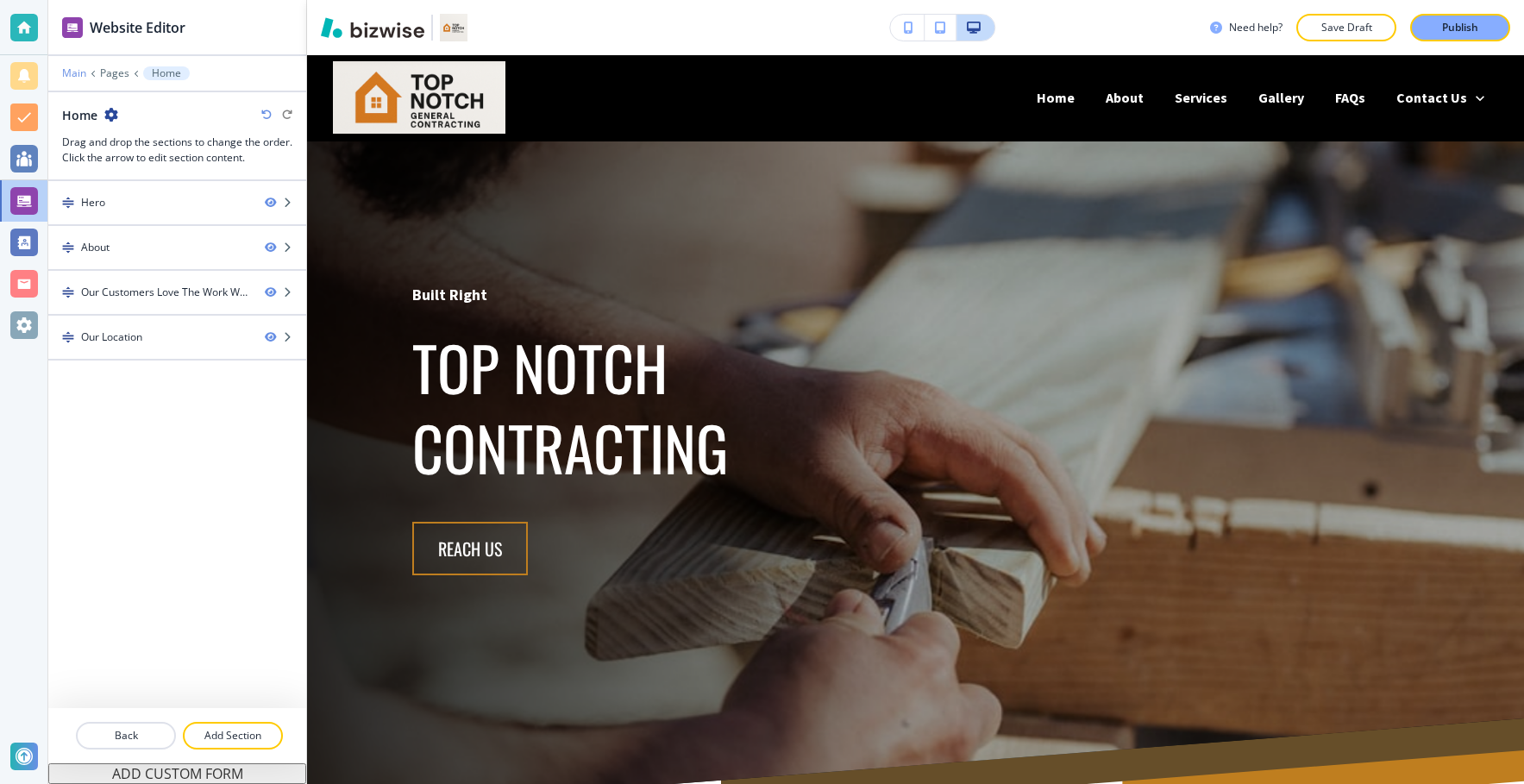click on "Main" at bounding box center (74, 73) 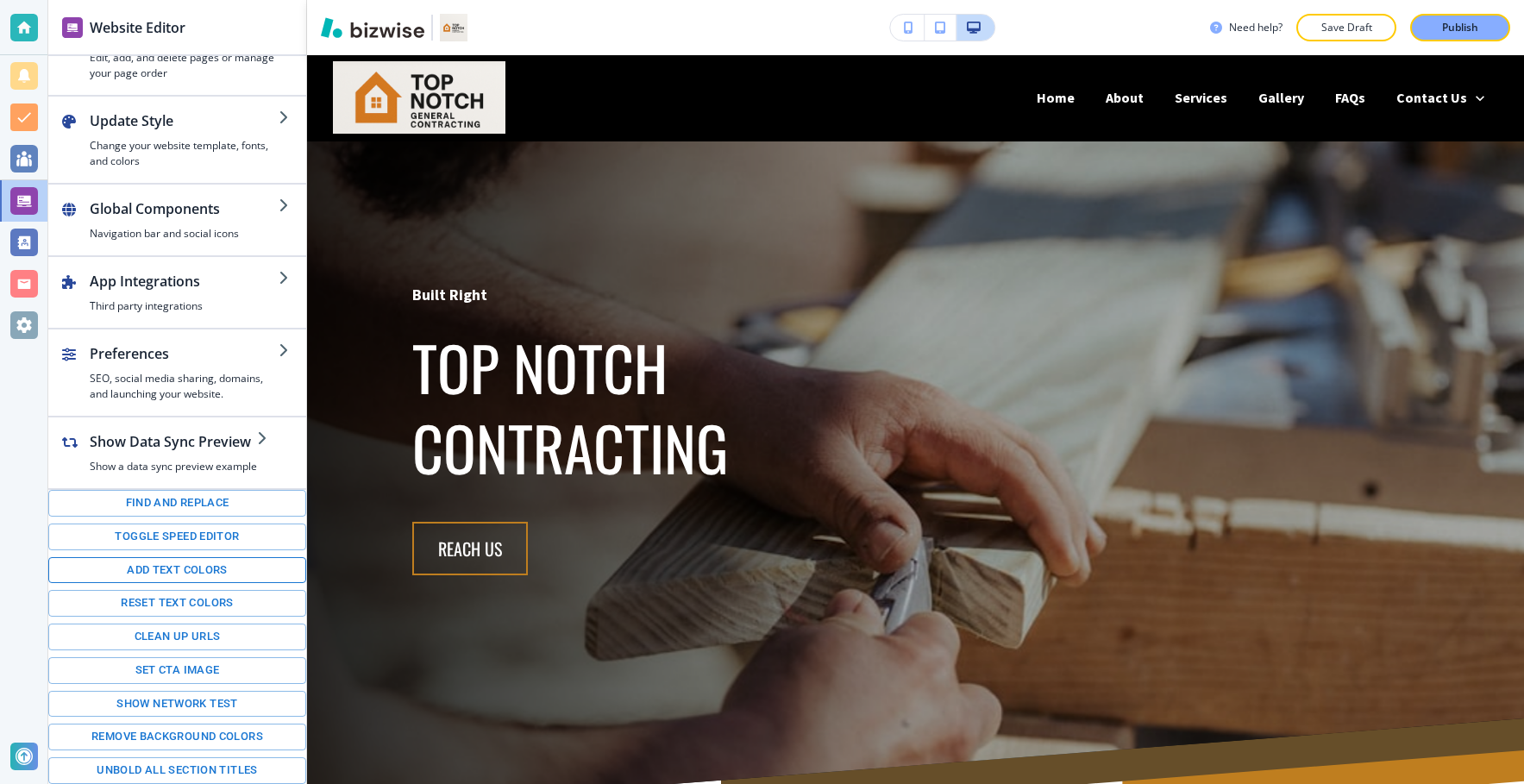 scroll, scrollTop: 0, scrollLeft: 0, axis: both 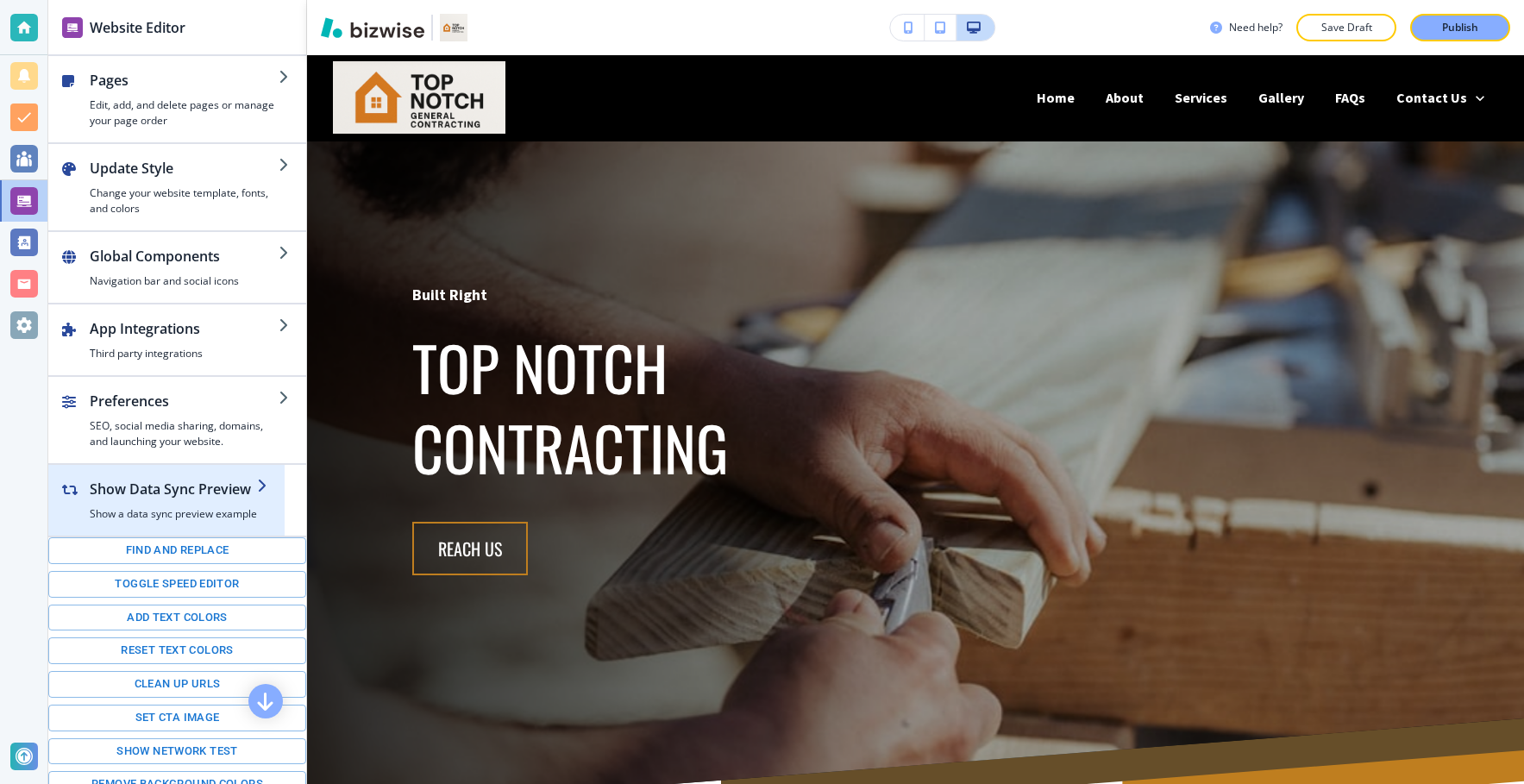 click at bounding box center [173, 503] 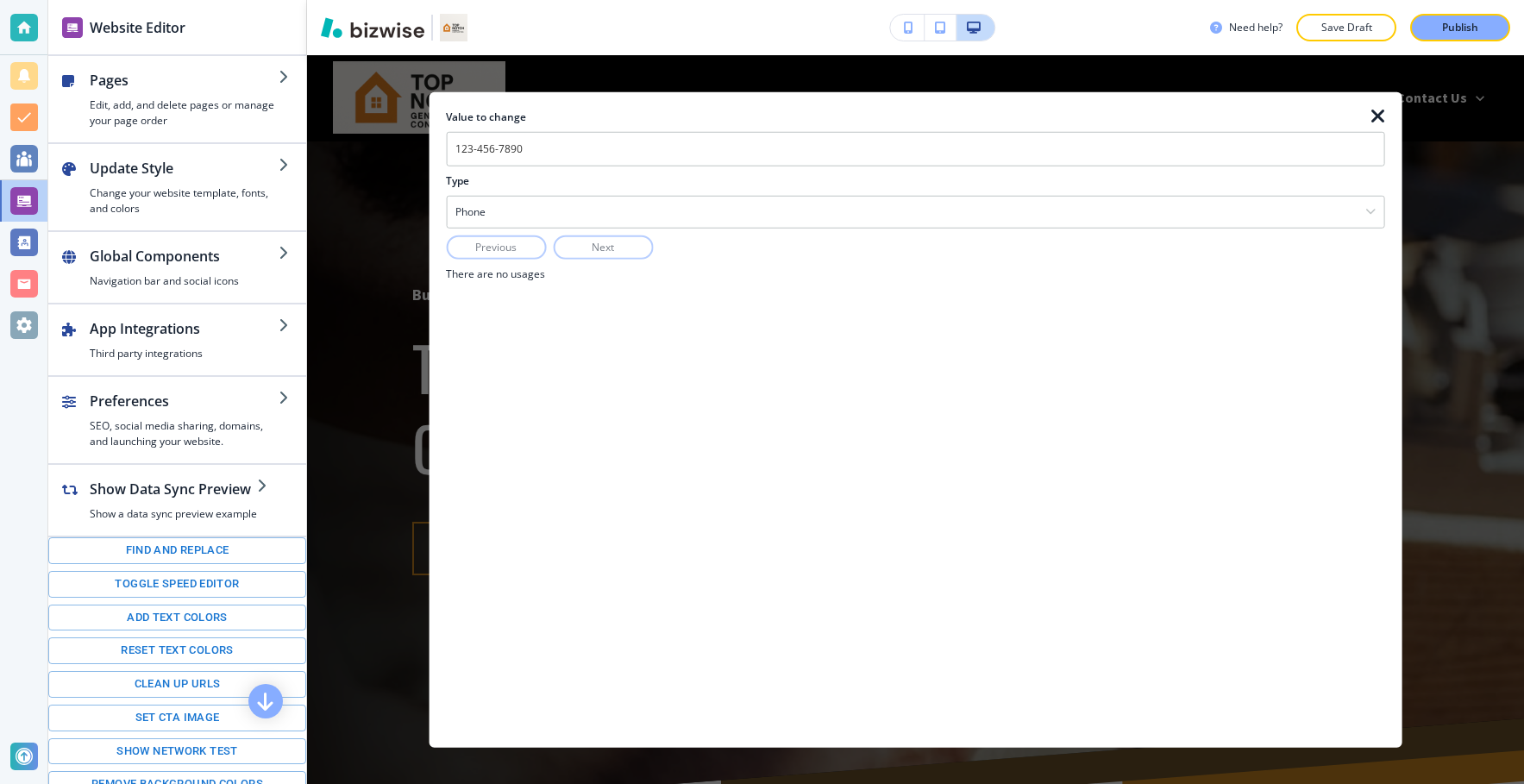 click at bounding box center [1378, 116] 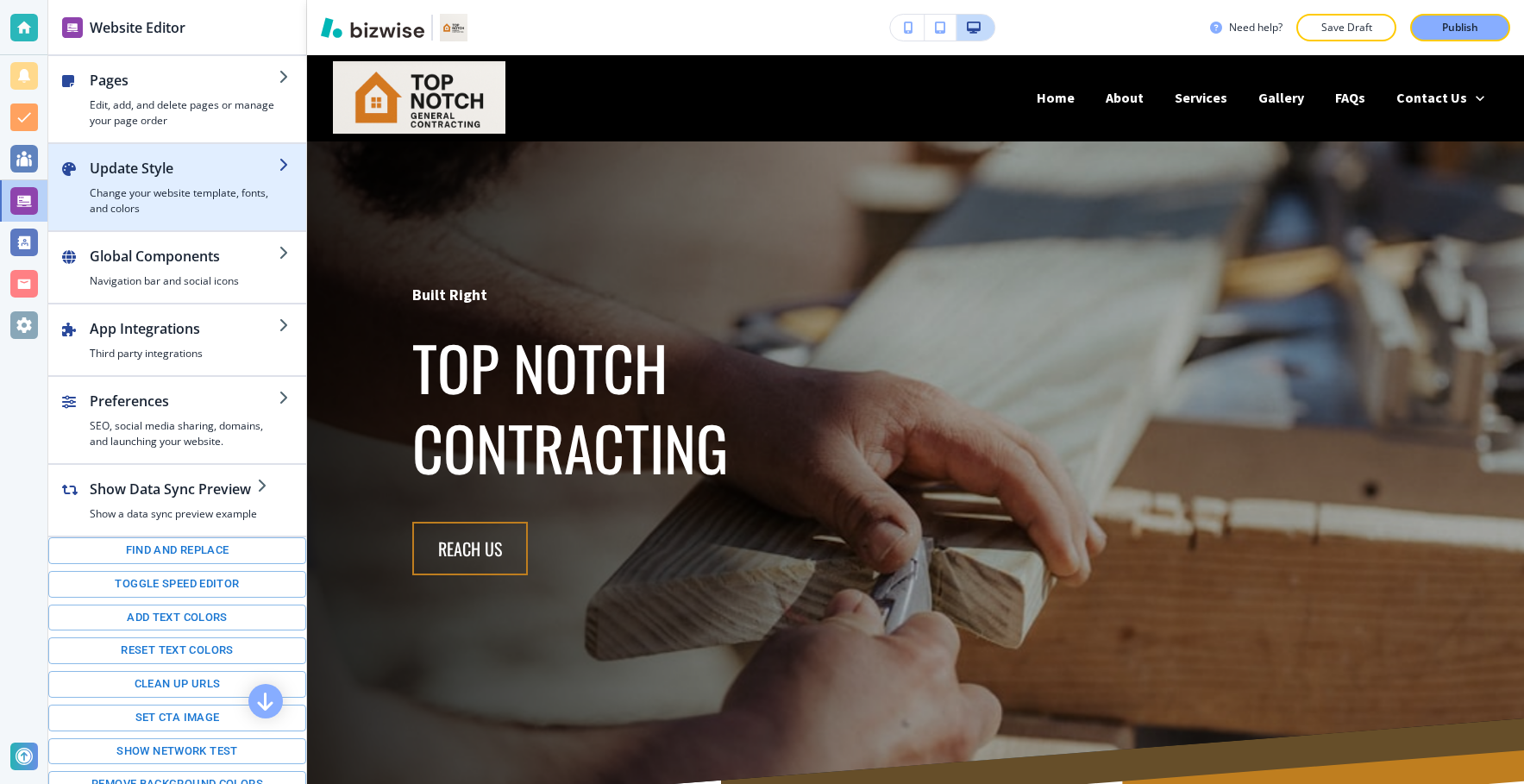 click at bounding box center (177, 151) 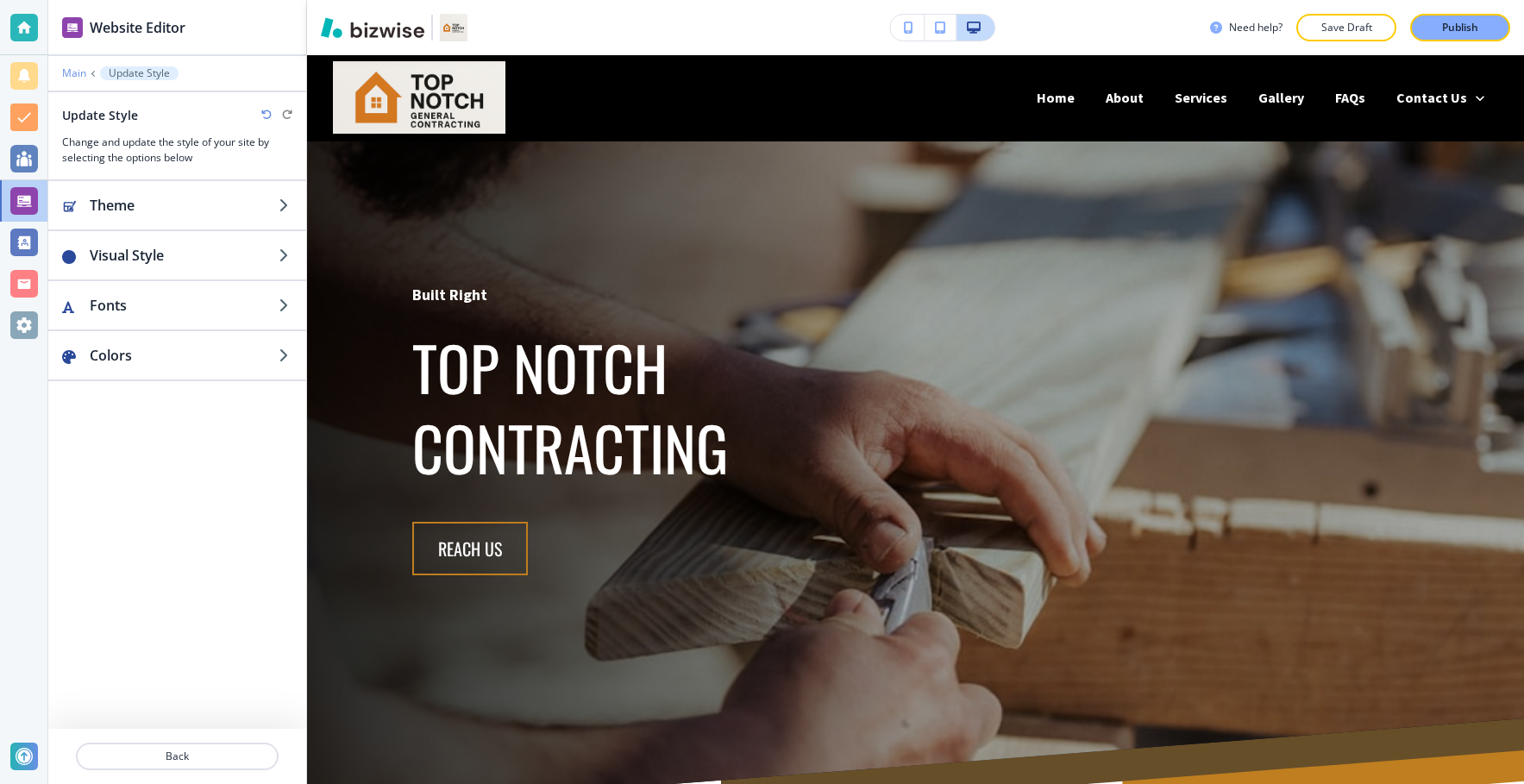 click on "Main" at bounding box center [74, 73] 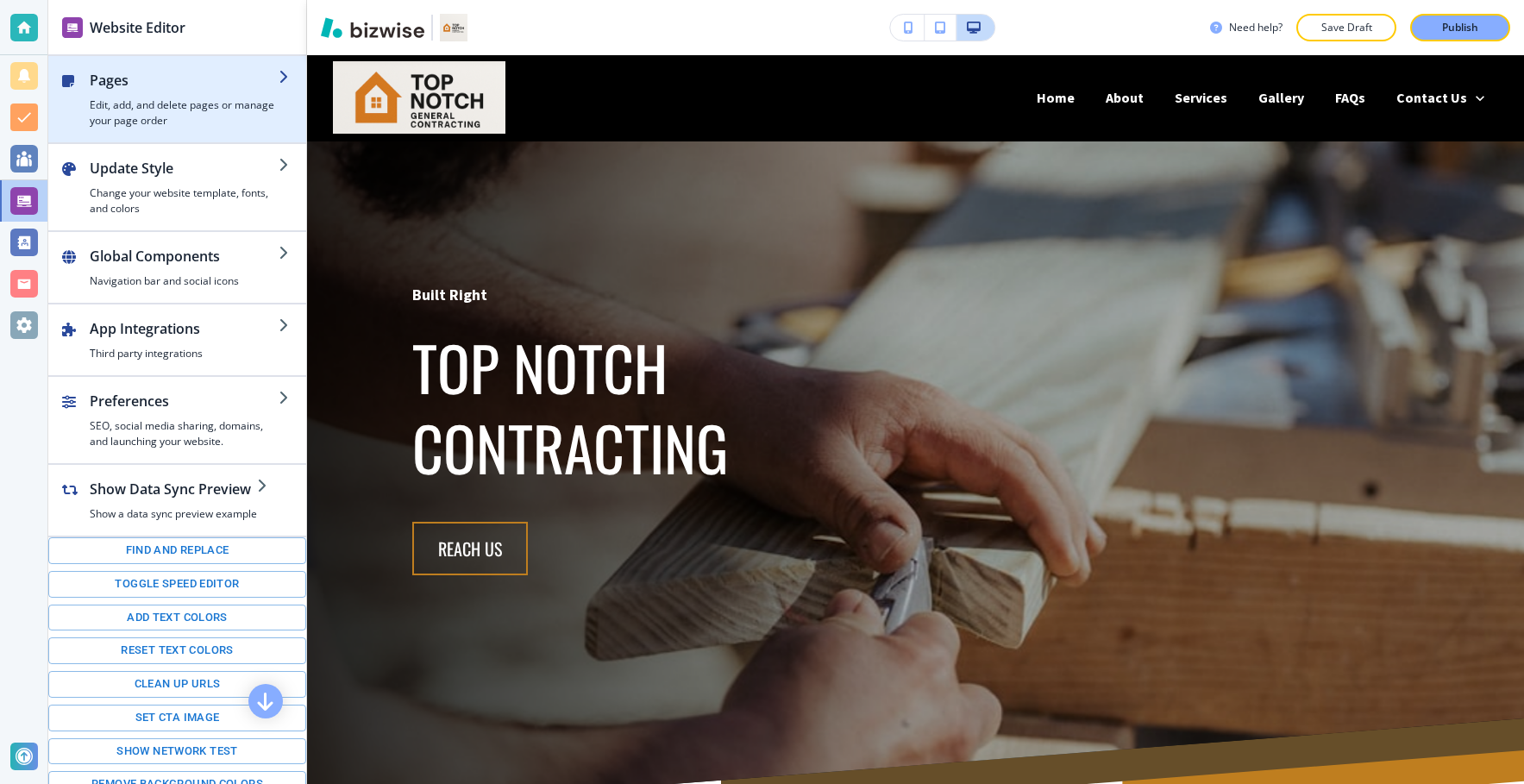click on "Pages" at bounding box center [184, 80] 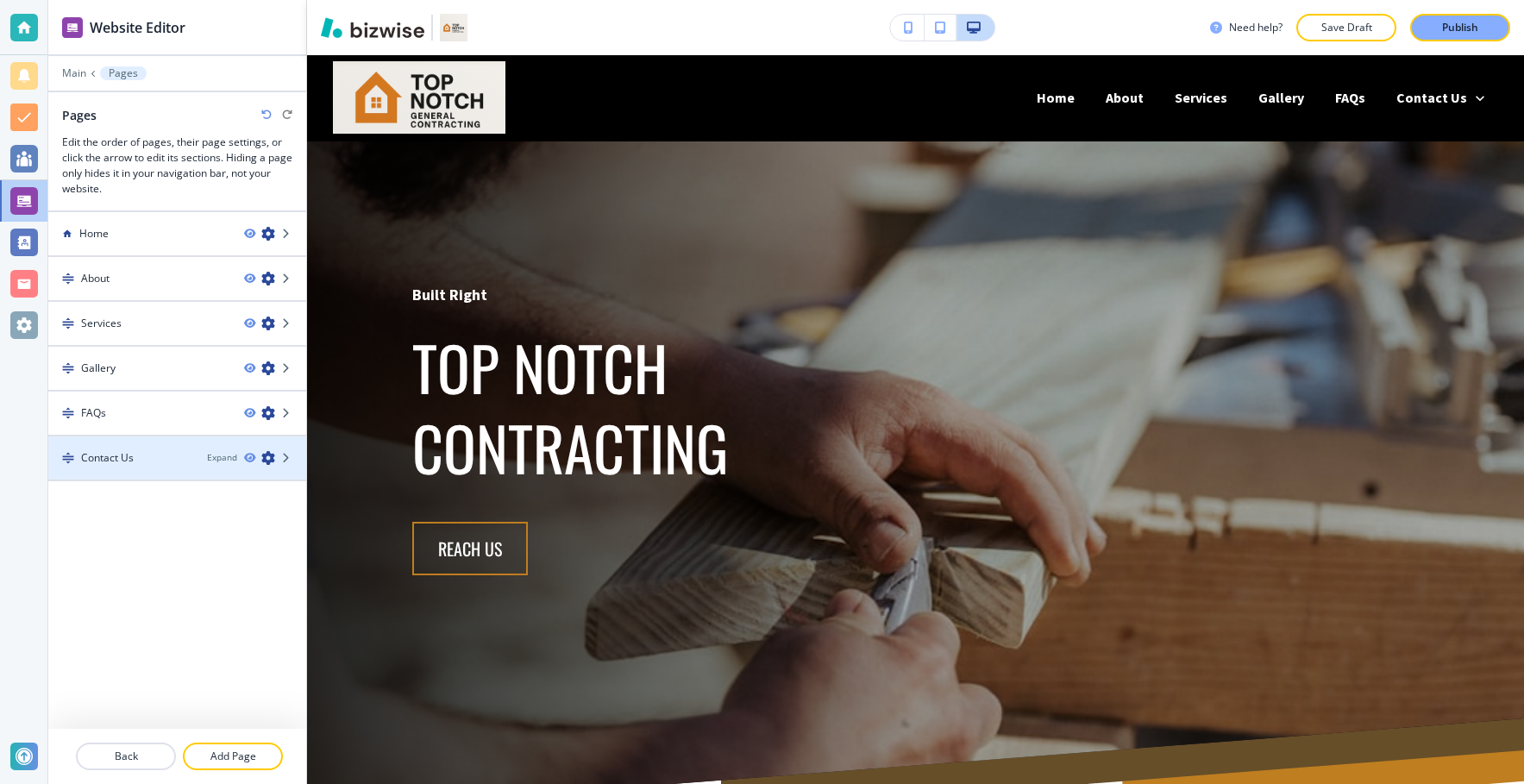 click on "Contact Us" at bounding box center [121, 458] 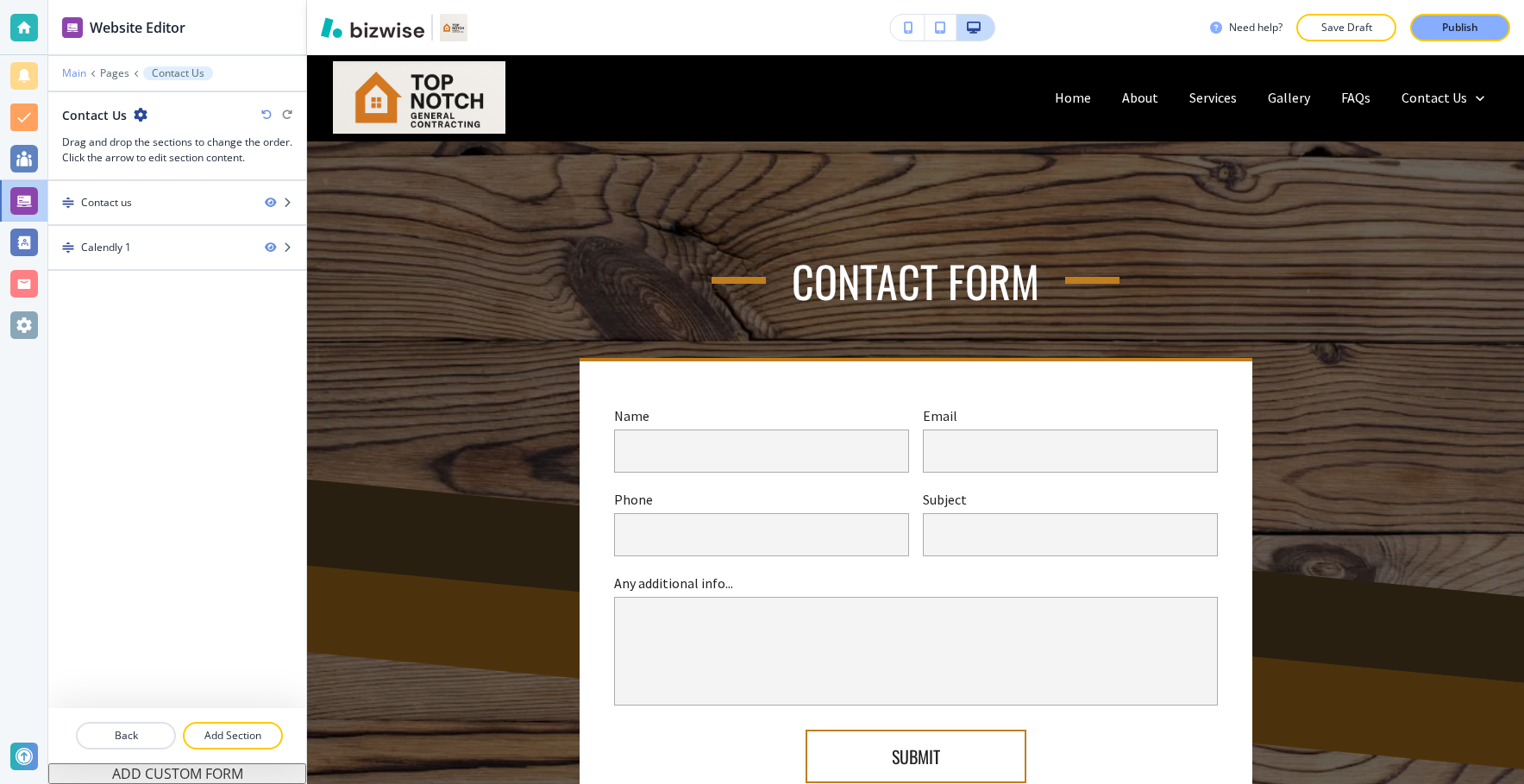 click on "Main" at bounding box center [74, 73] 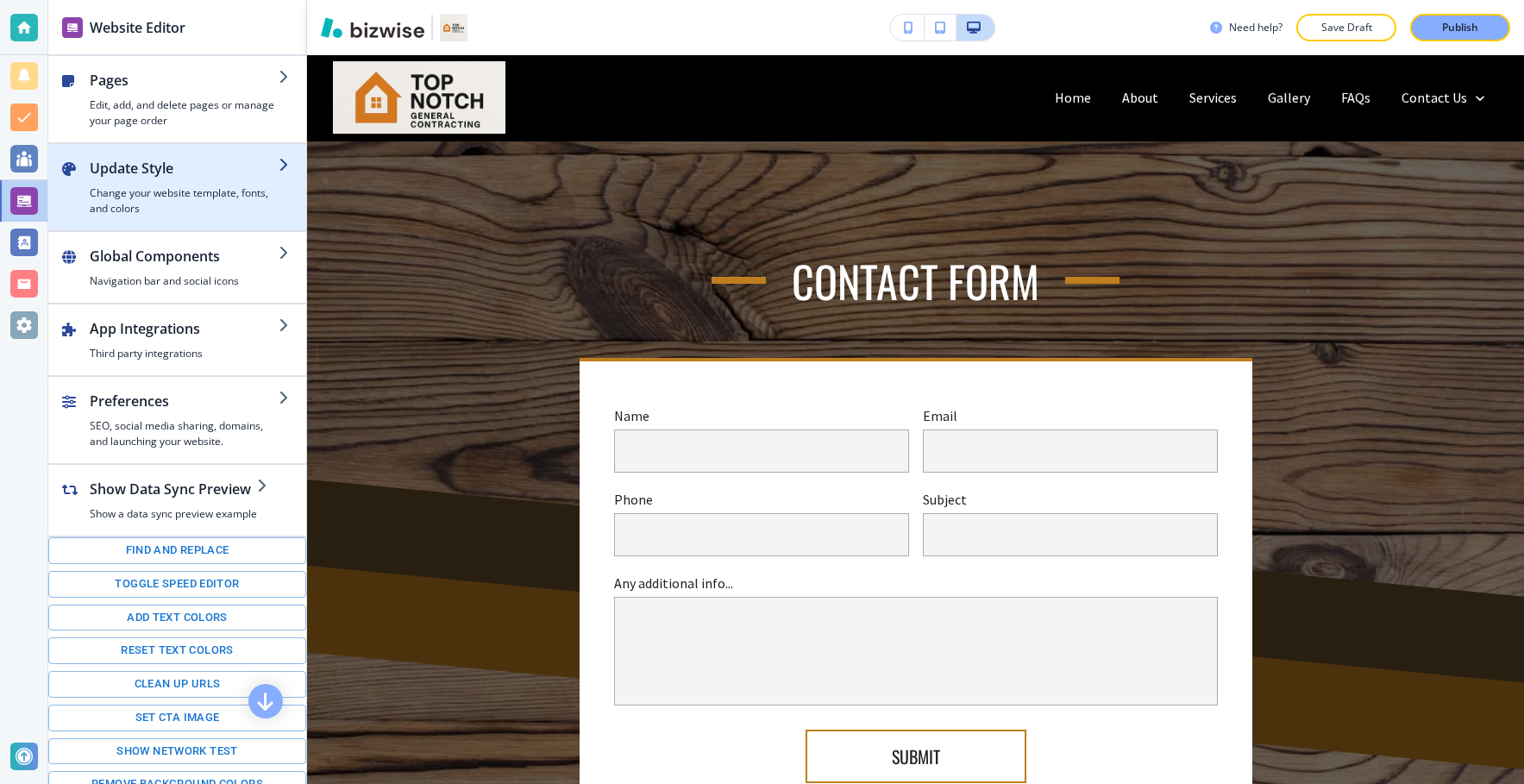 scroll, scrollTop: 47, scrollLeft: 0, axis: vertical 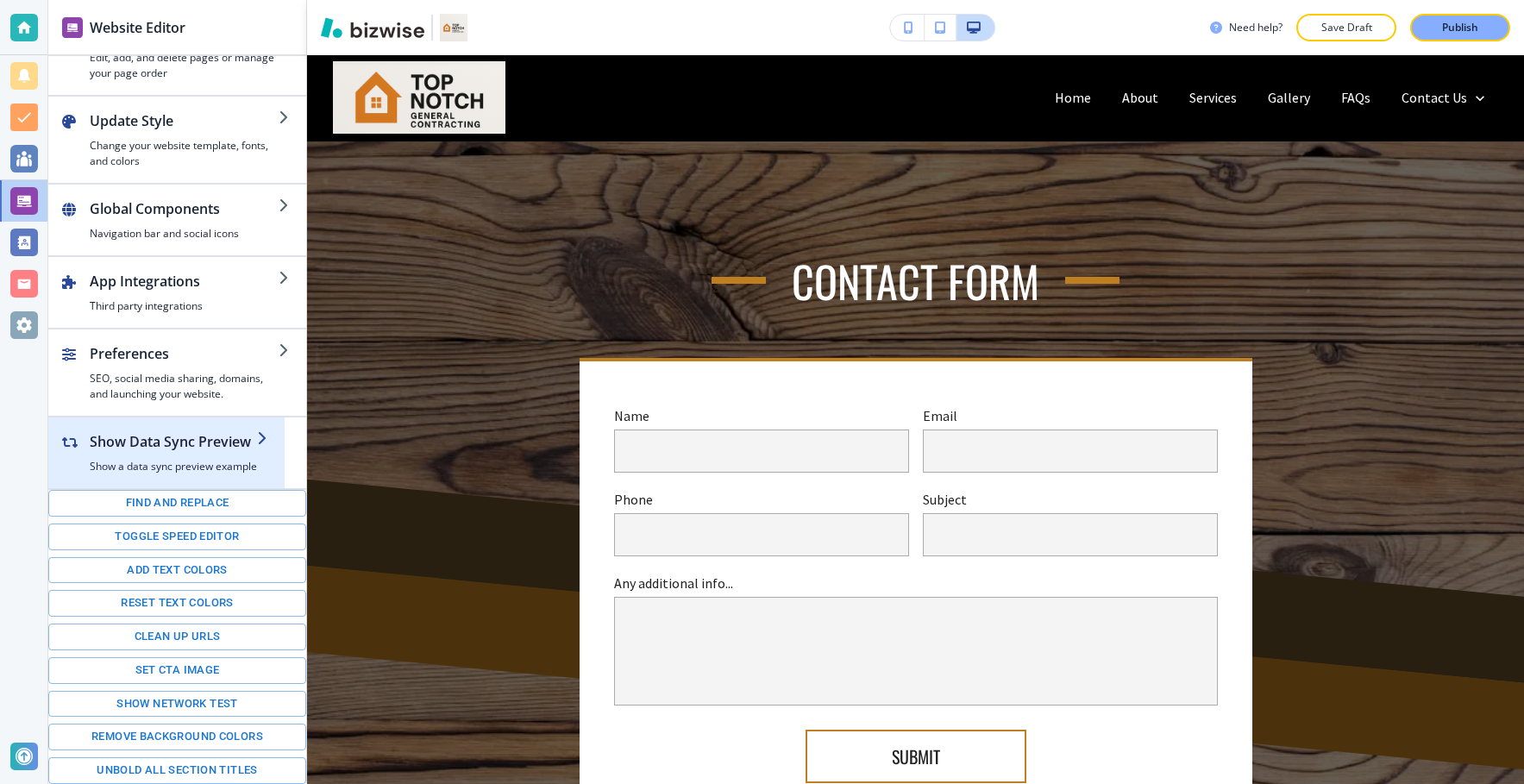 click on "Show Data Sync Preview" at bounding box center [173, 442] 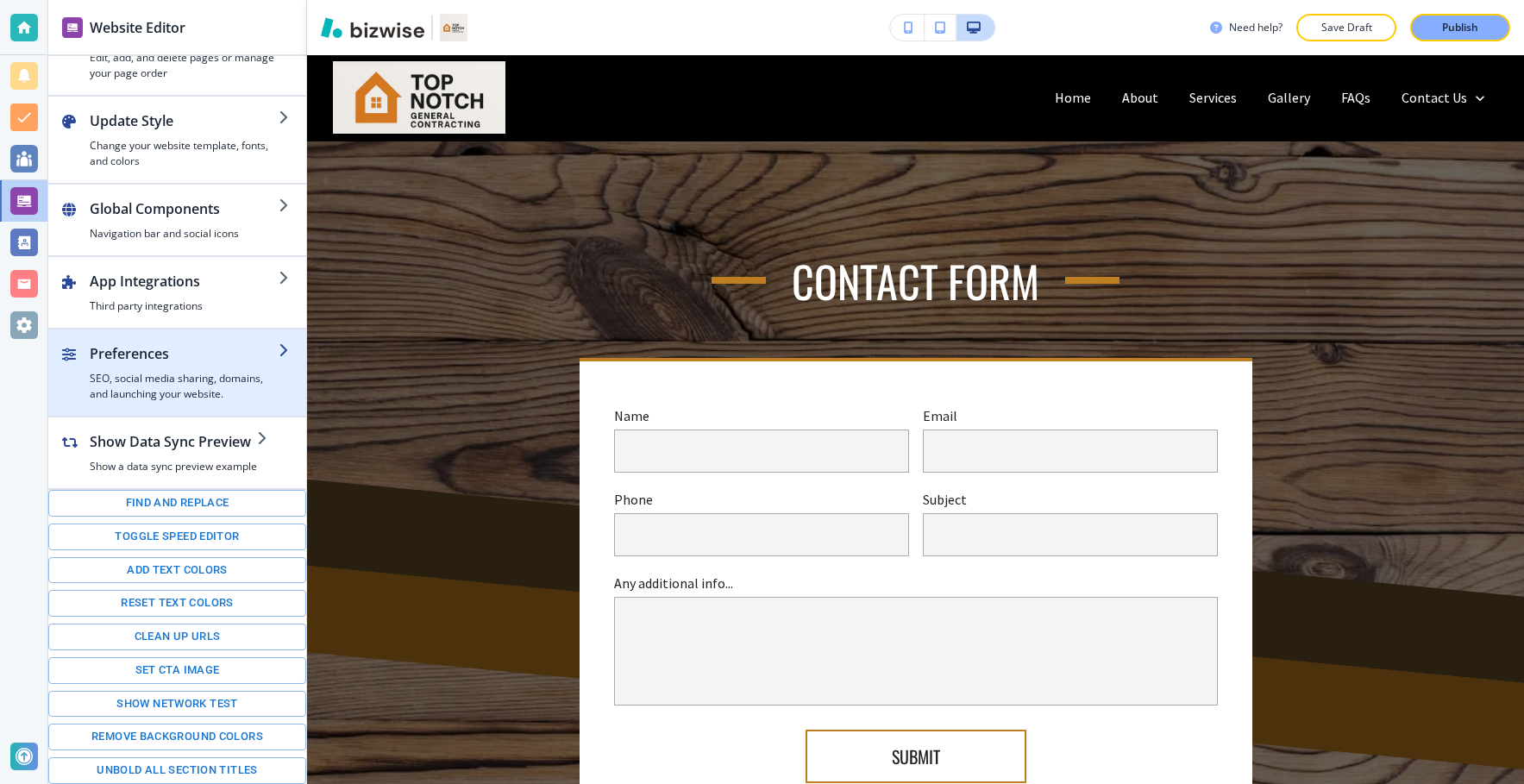 click at bounding box center [177, 336] 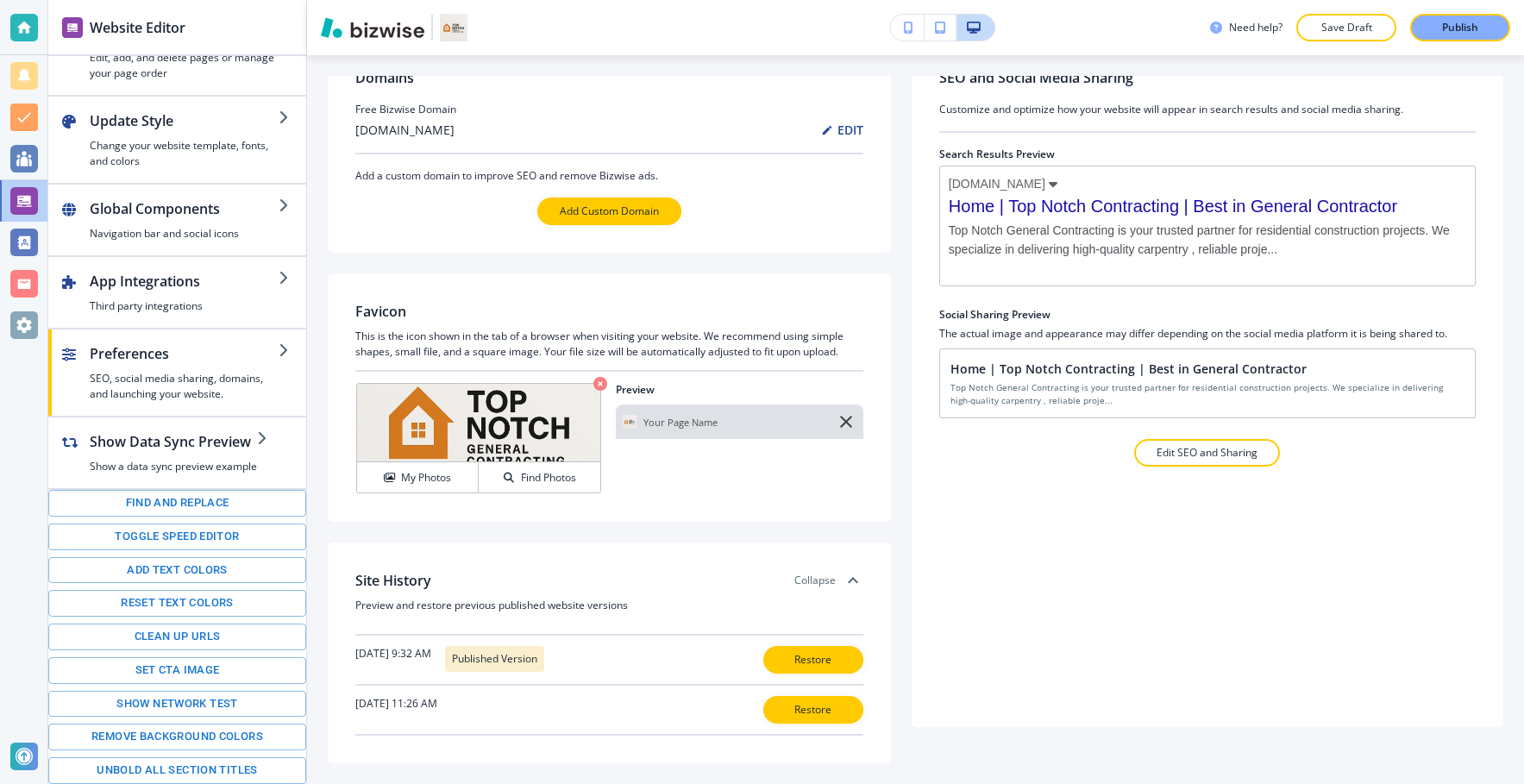 scroll, scrollTop: 0, scrollLeft: 0, axis: both 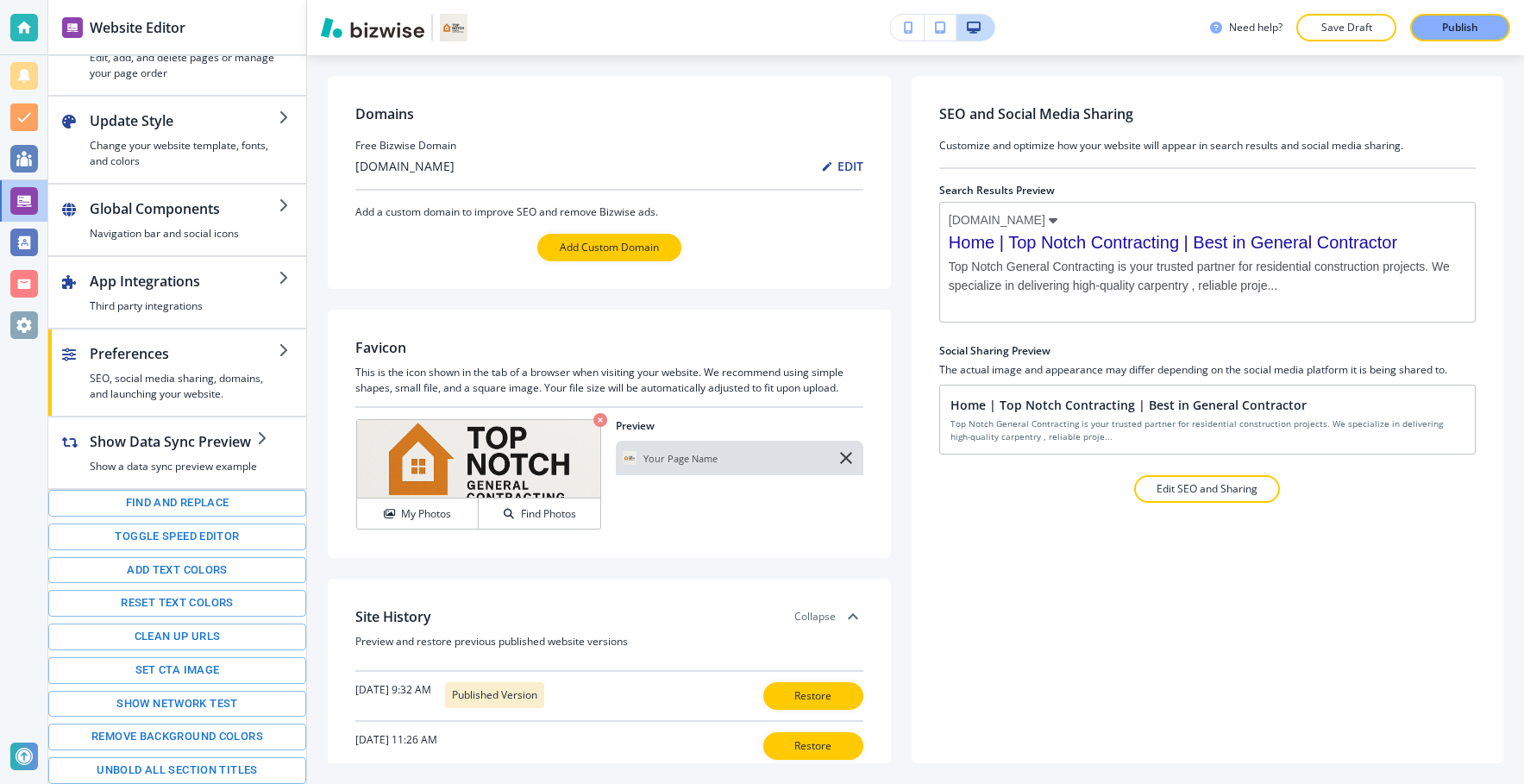 click on "Free Bizwise Domain" at bounding box center (609, 146) 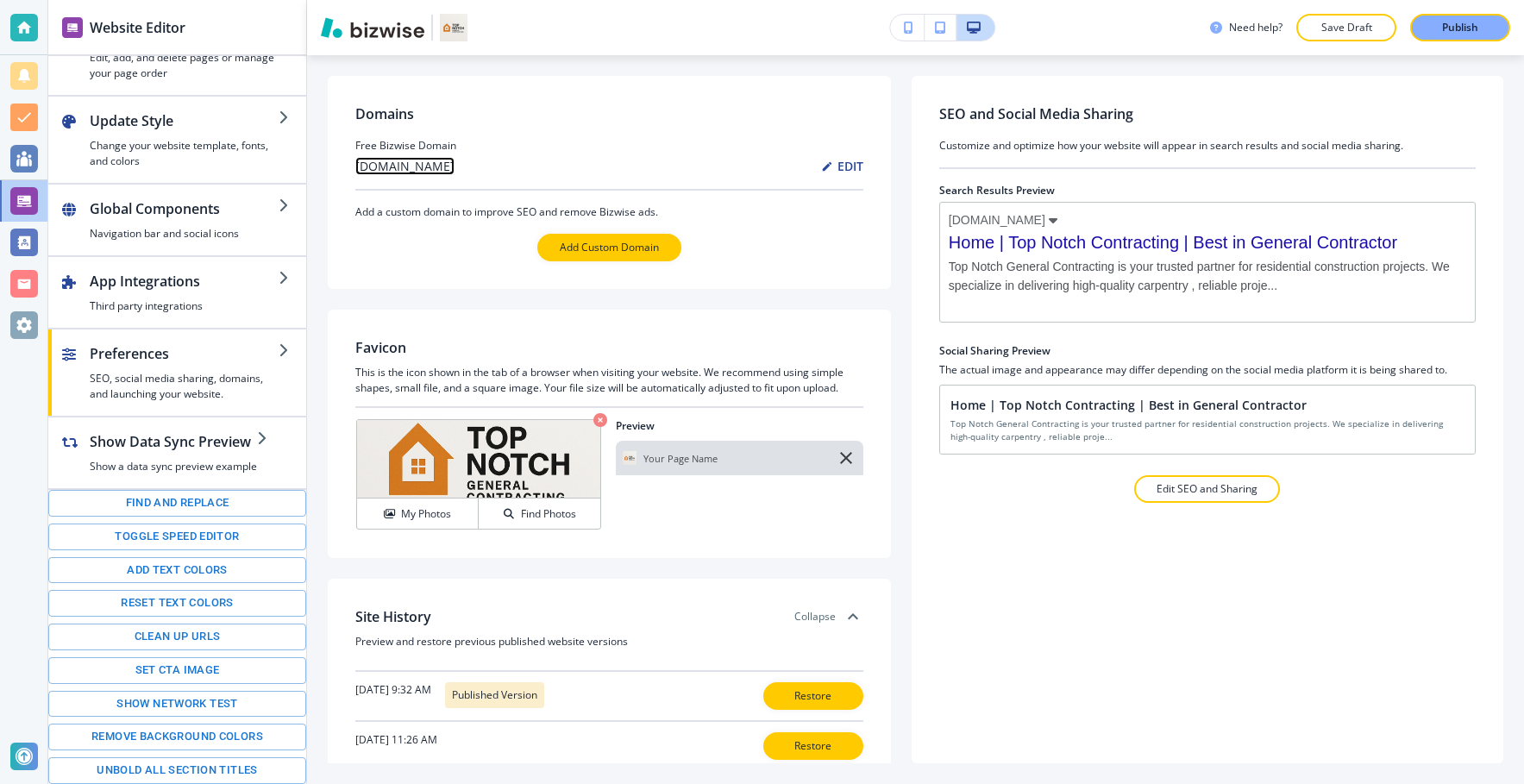 click on "[DOMAIN_NAME]" at bounding box center (405, 166) 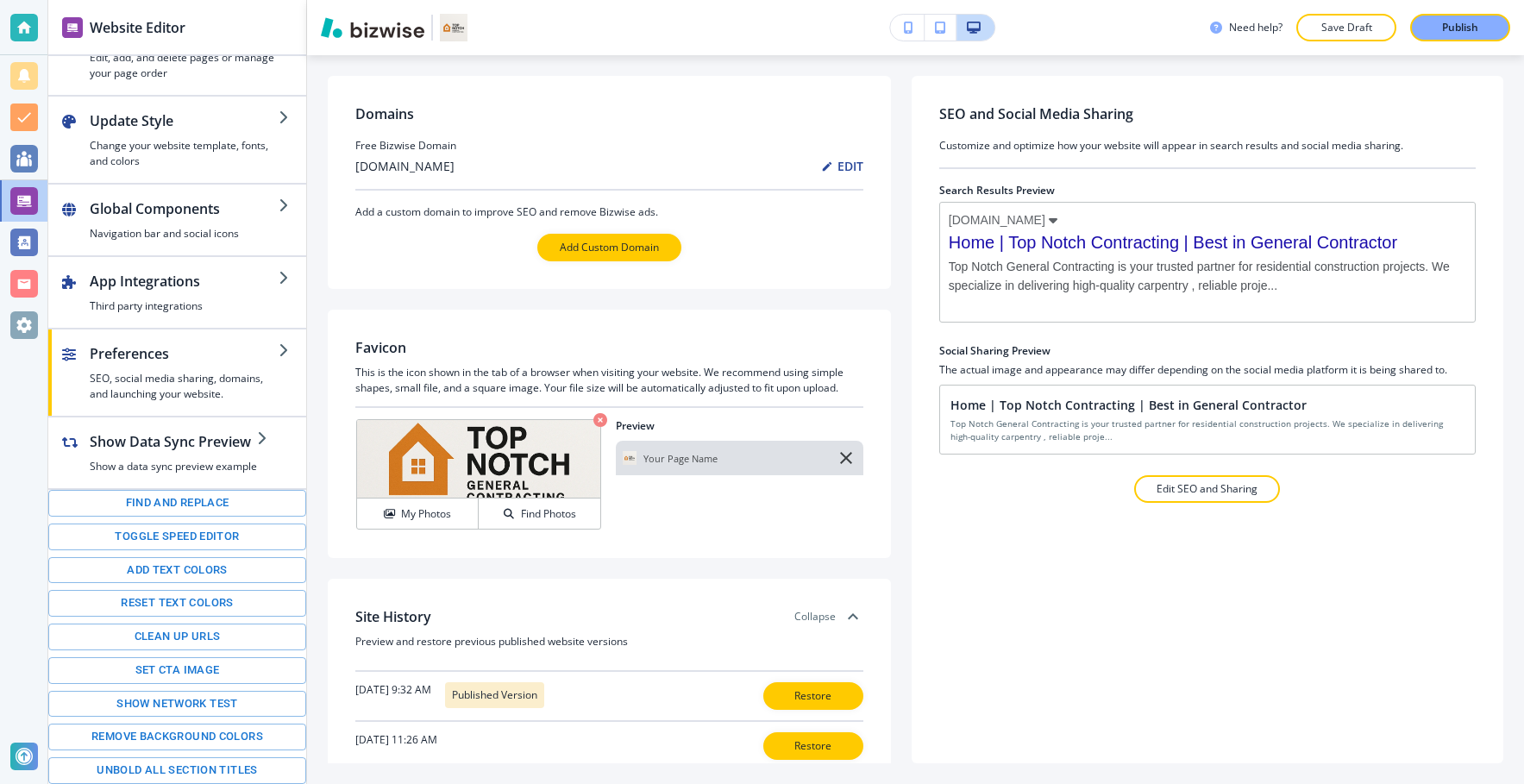 click on "EDIT" at bounding box center [842, 166] 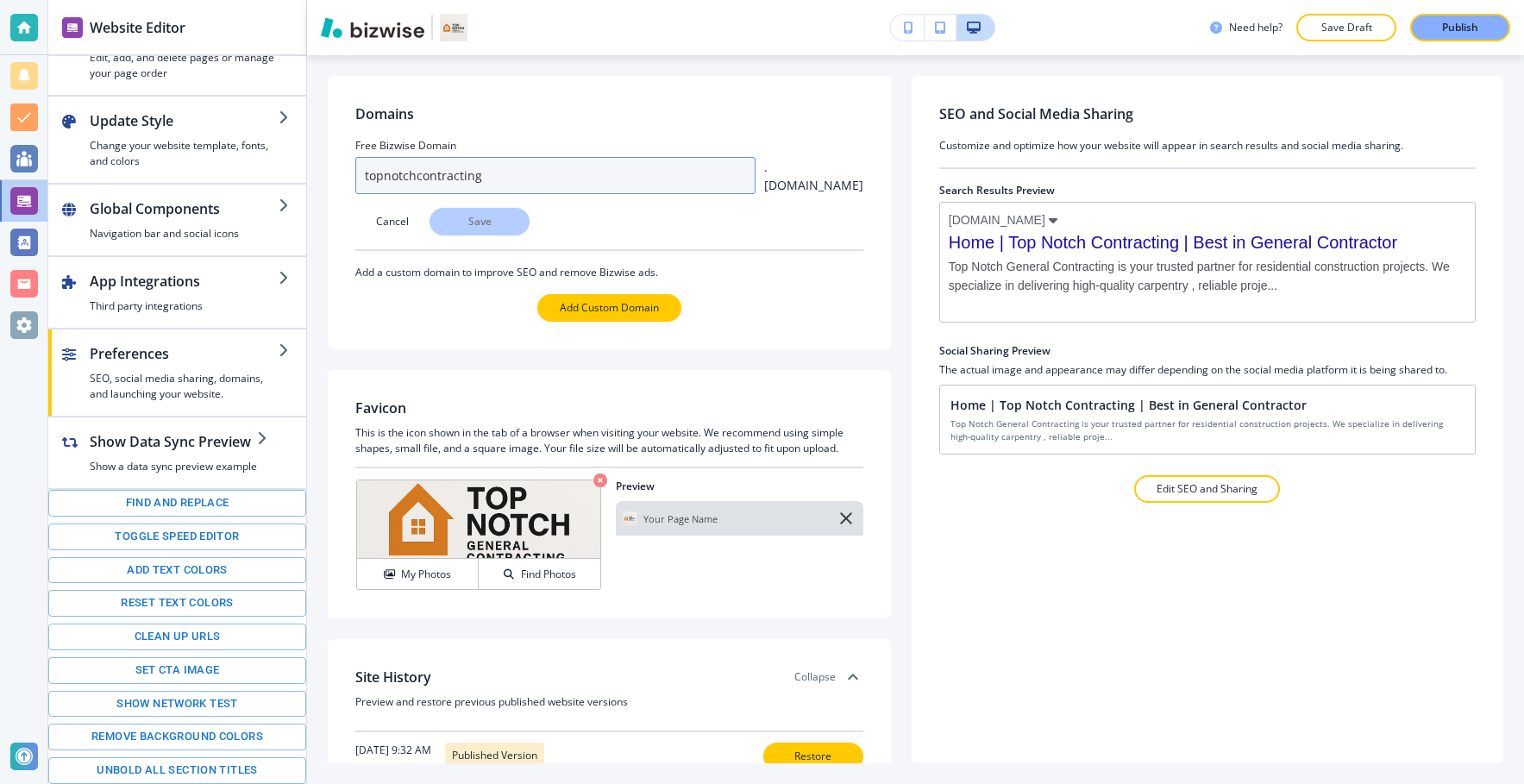 click on "topnotchcontracting" at bounding box center (555, 175) 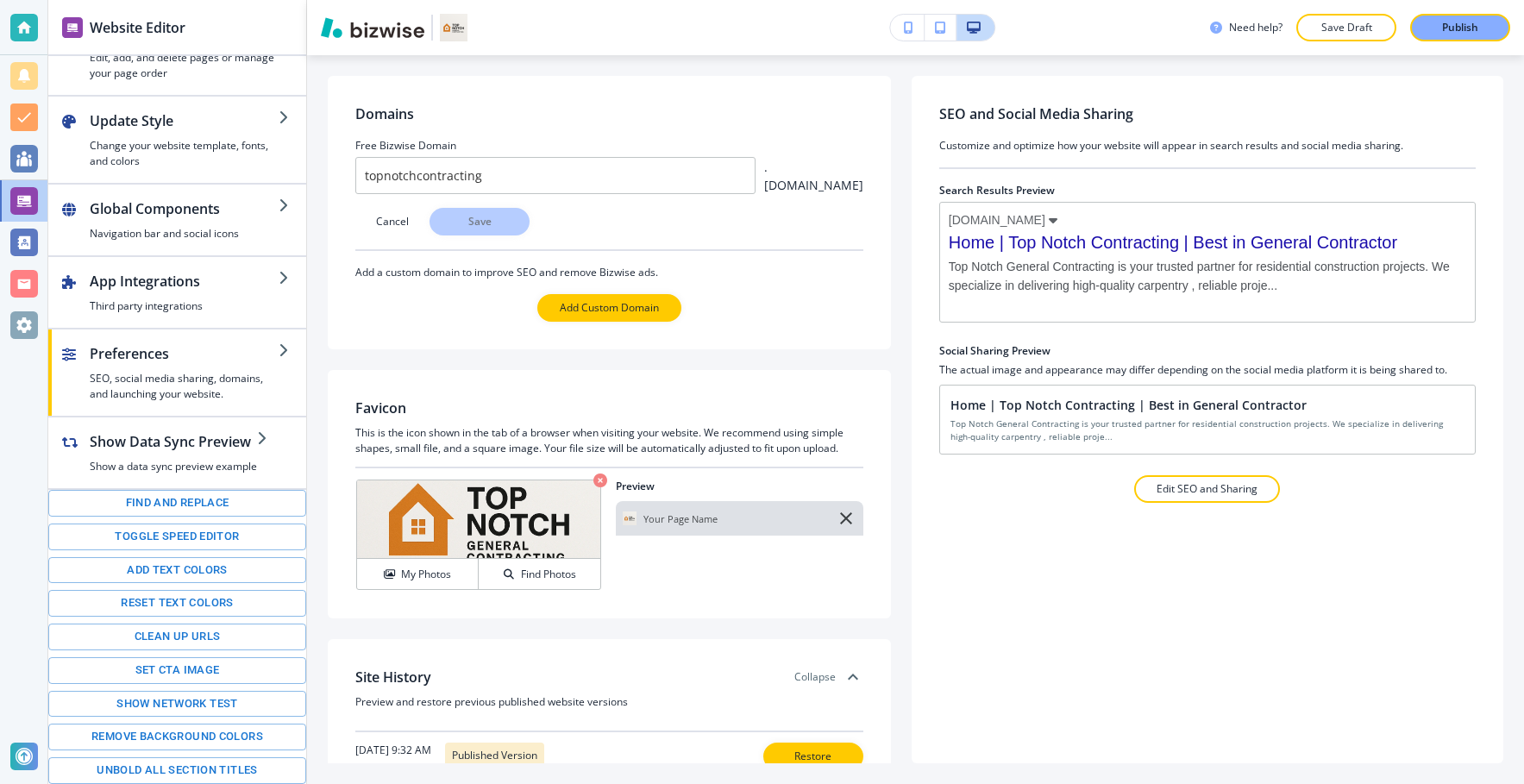 click at bounding box center (609, 131) 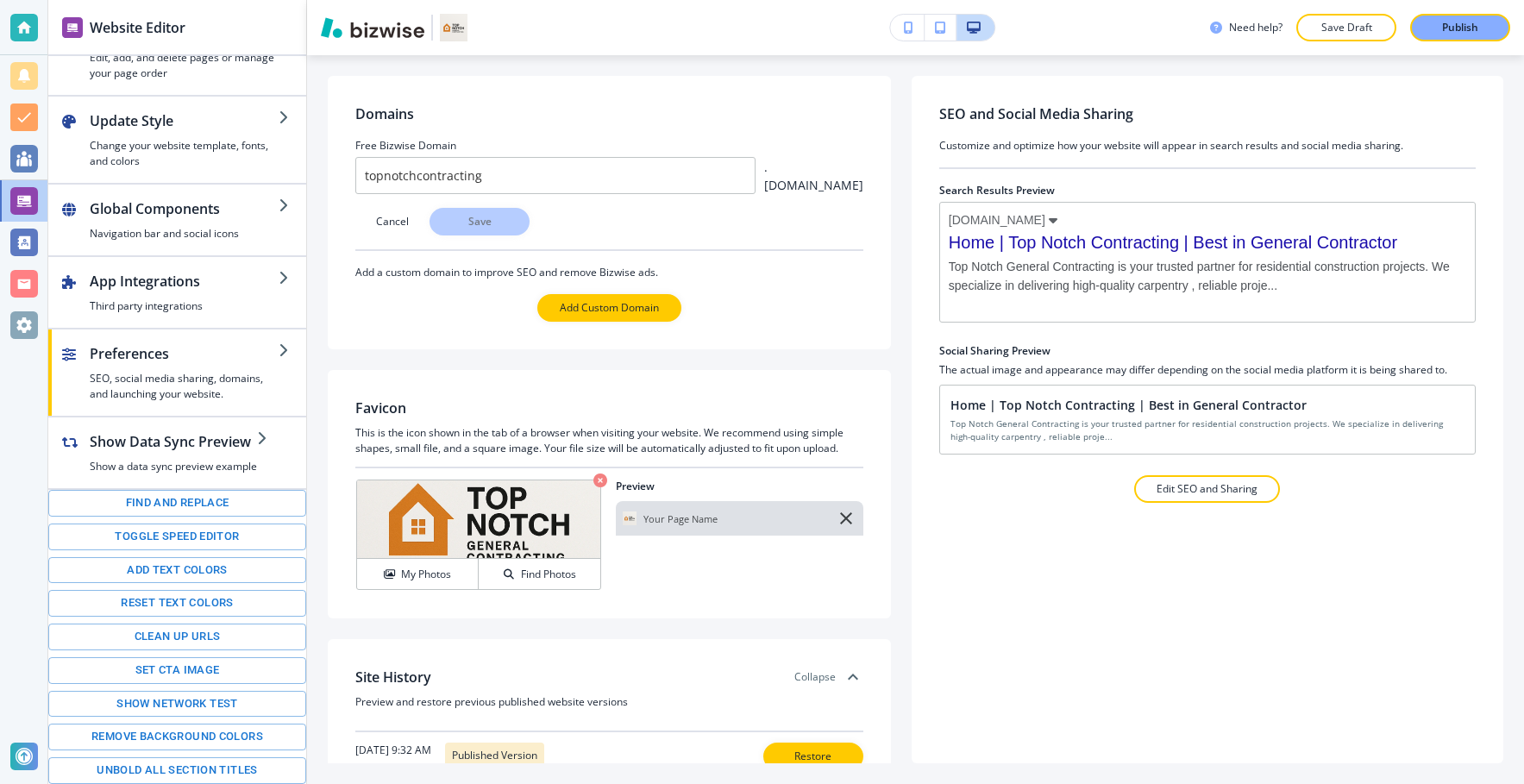scroll, scrollTop: 97, scrollLeft: 0, axis: vertical 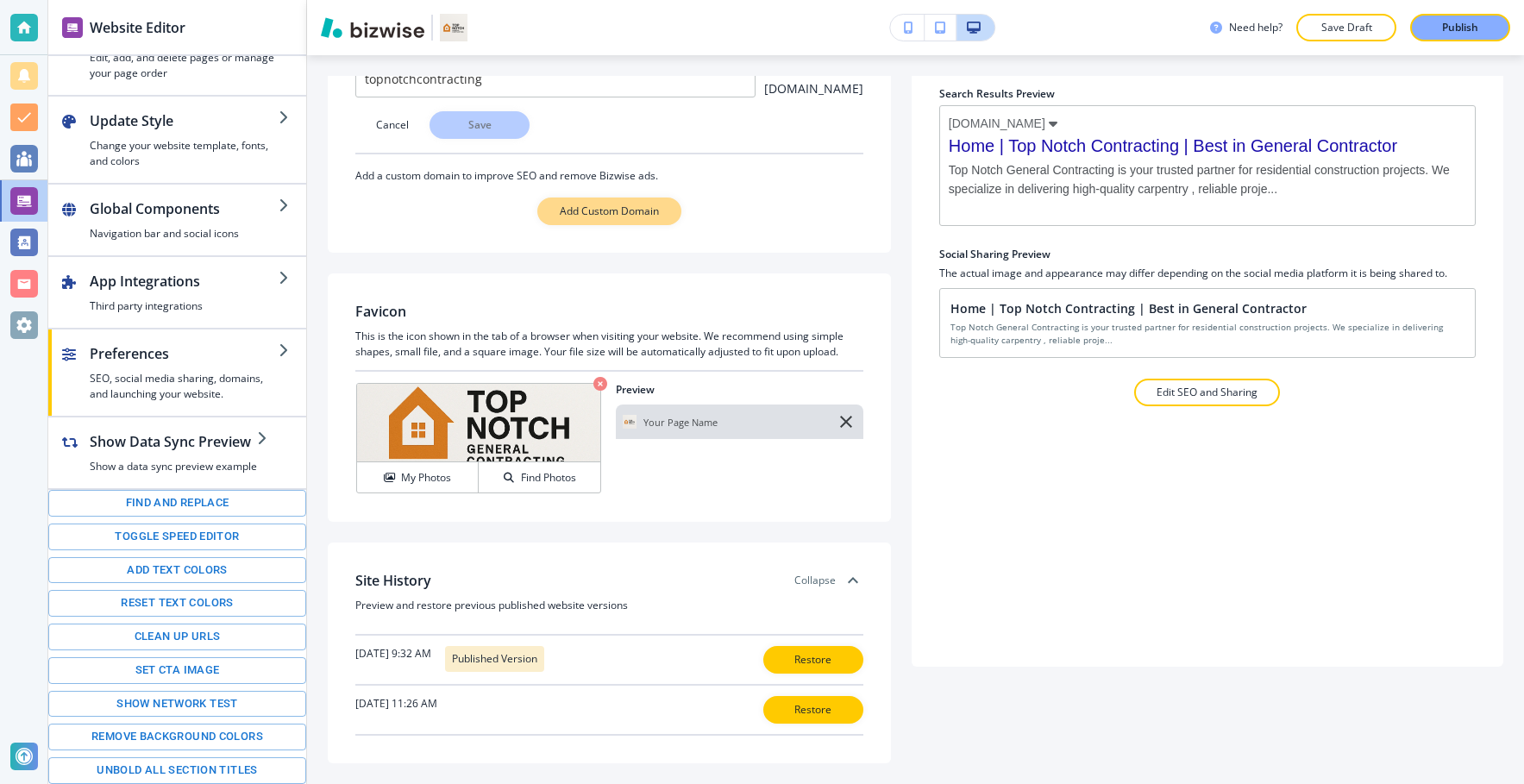click on "Add Custom Domain" at bounding box center [609, 211] 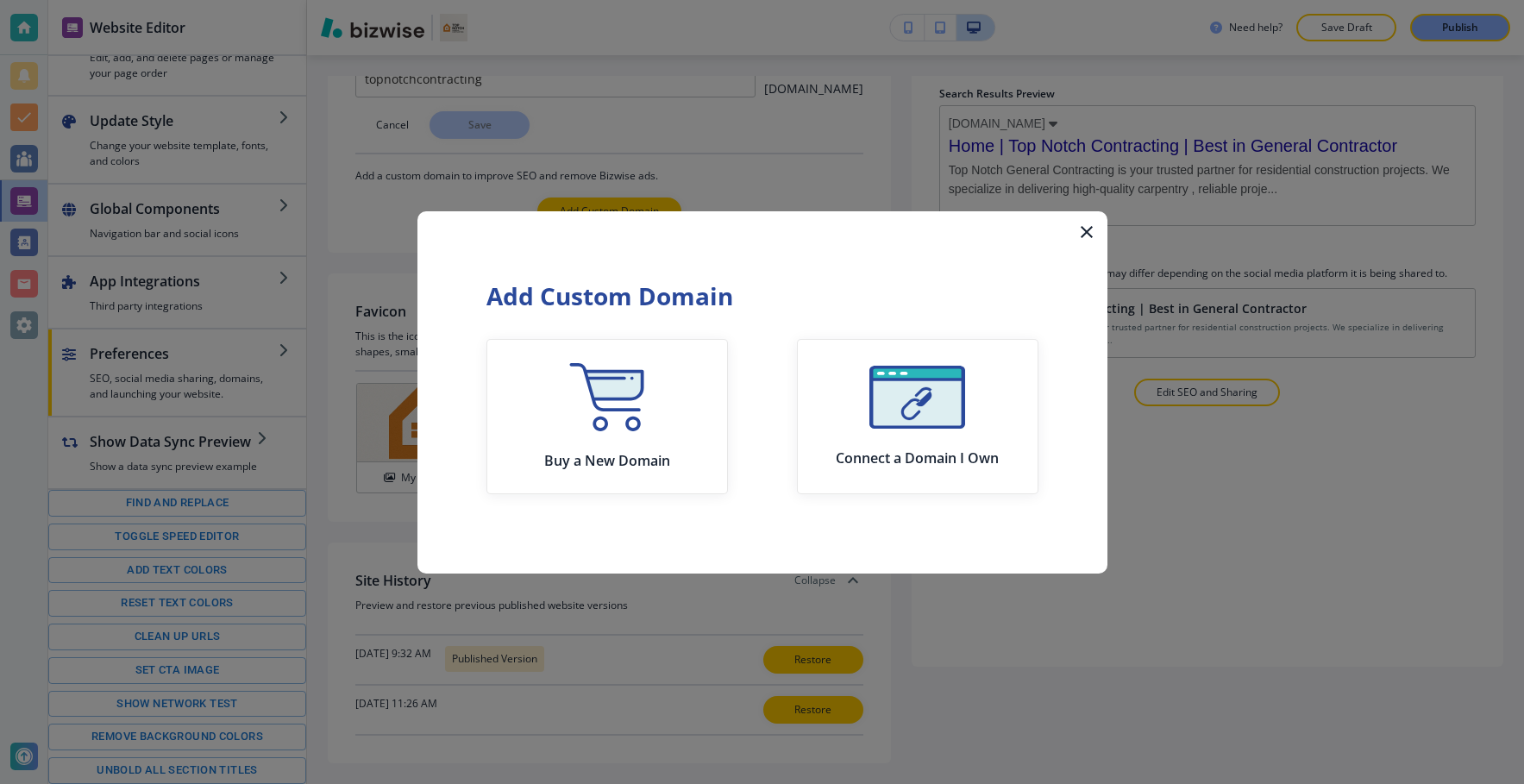 click on "Add Custom Domain Buy a New Domain Connect a Domain I Own" at bounding box center (762, 392) 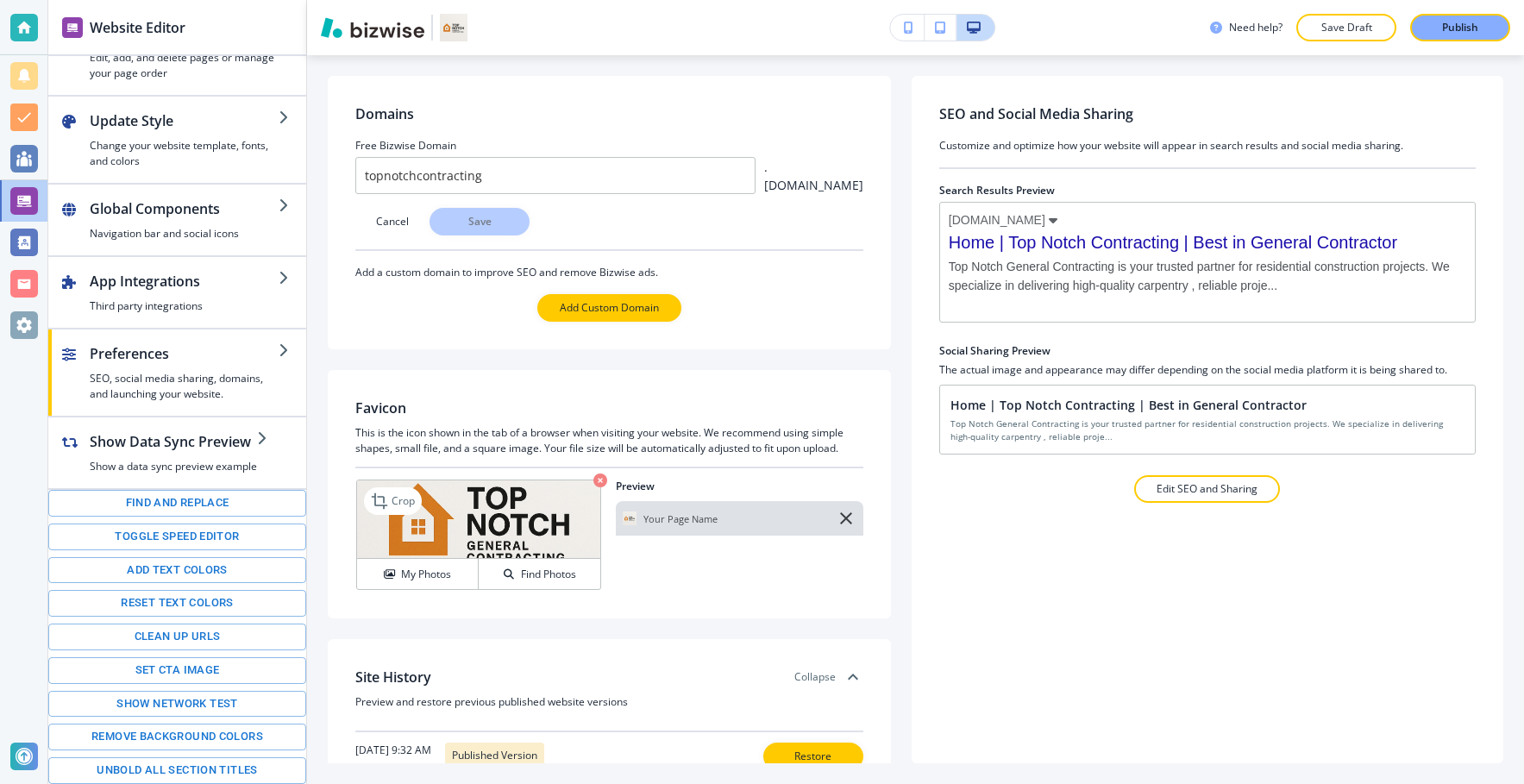 scroll, scrollTop: 97, scrollLeft: 0, axis: vertical 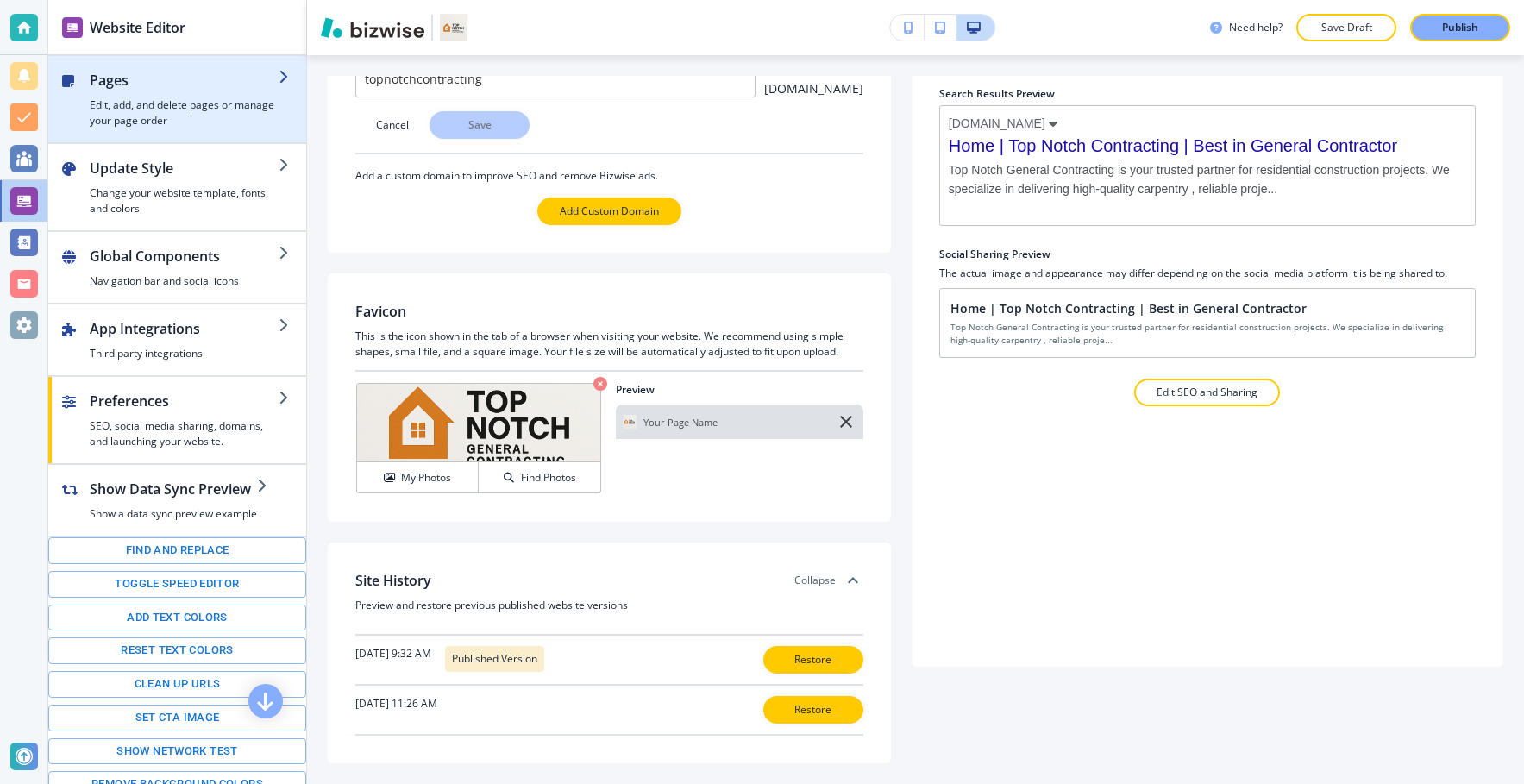 click on "Edit, add, and delete pages or manage your page order" at bounding box center [184, 113] 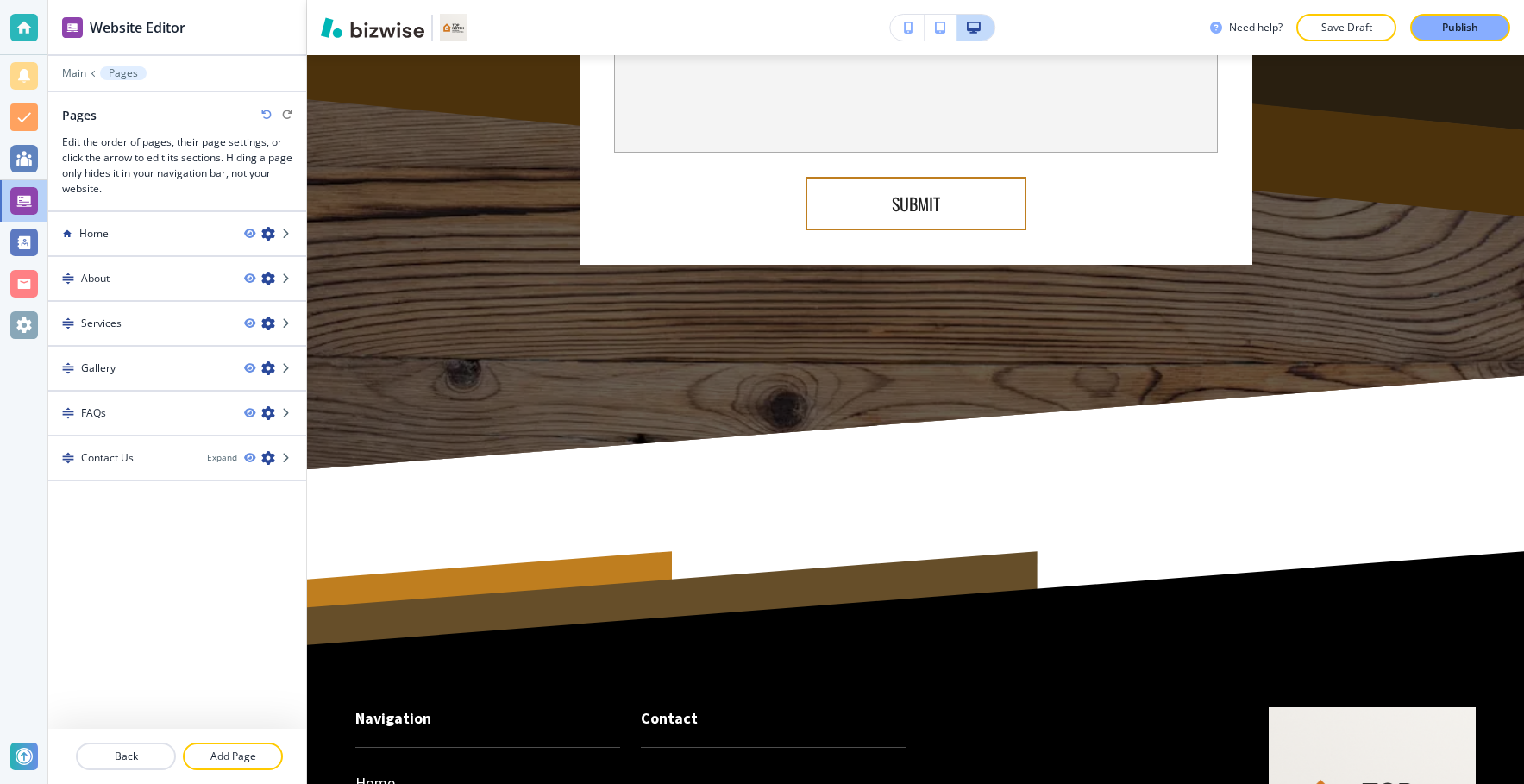 scroll, scrollTop: 548, scrollLeft: 0, axis: vertical 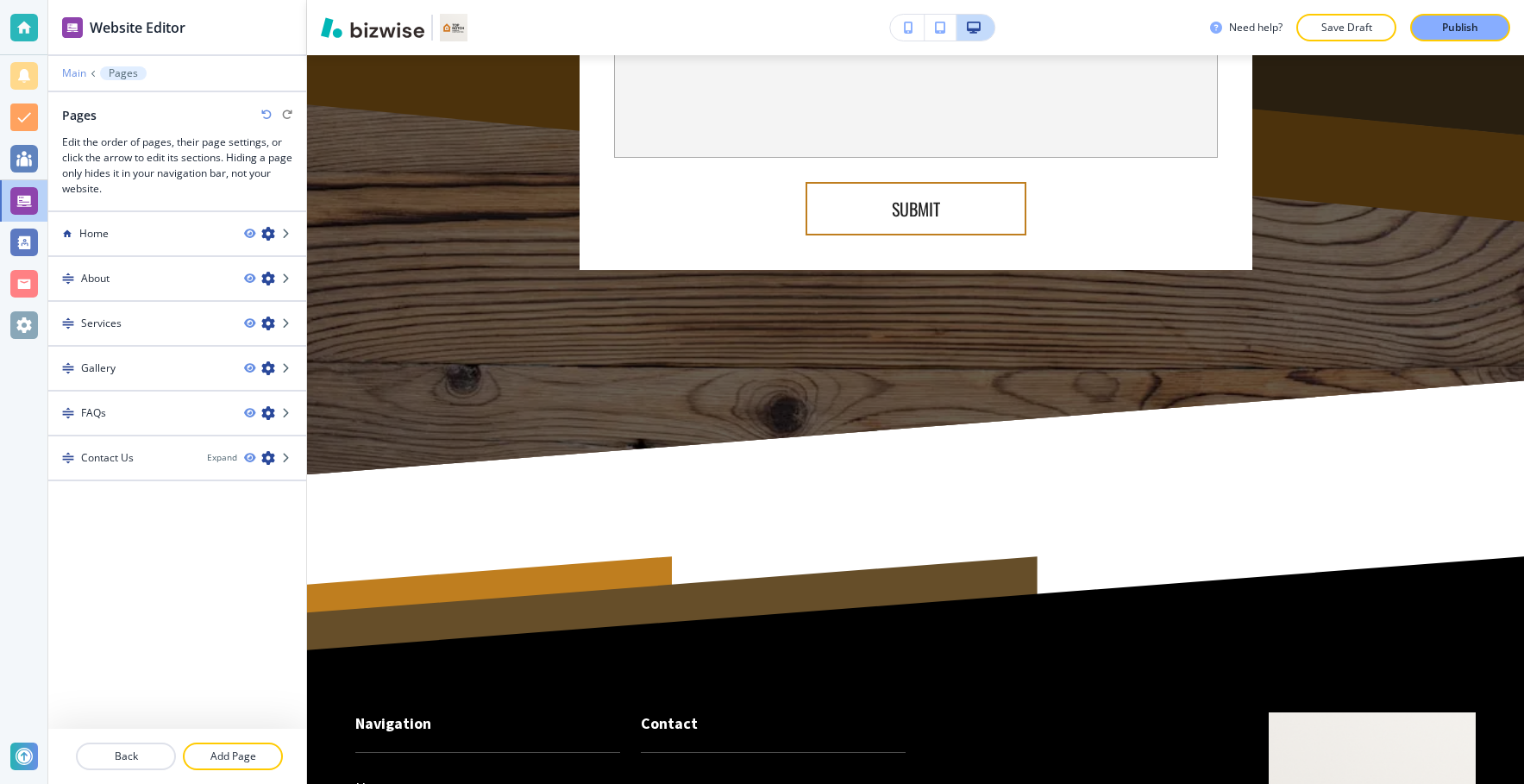 click at bounding box center [177, 85] 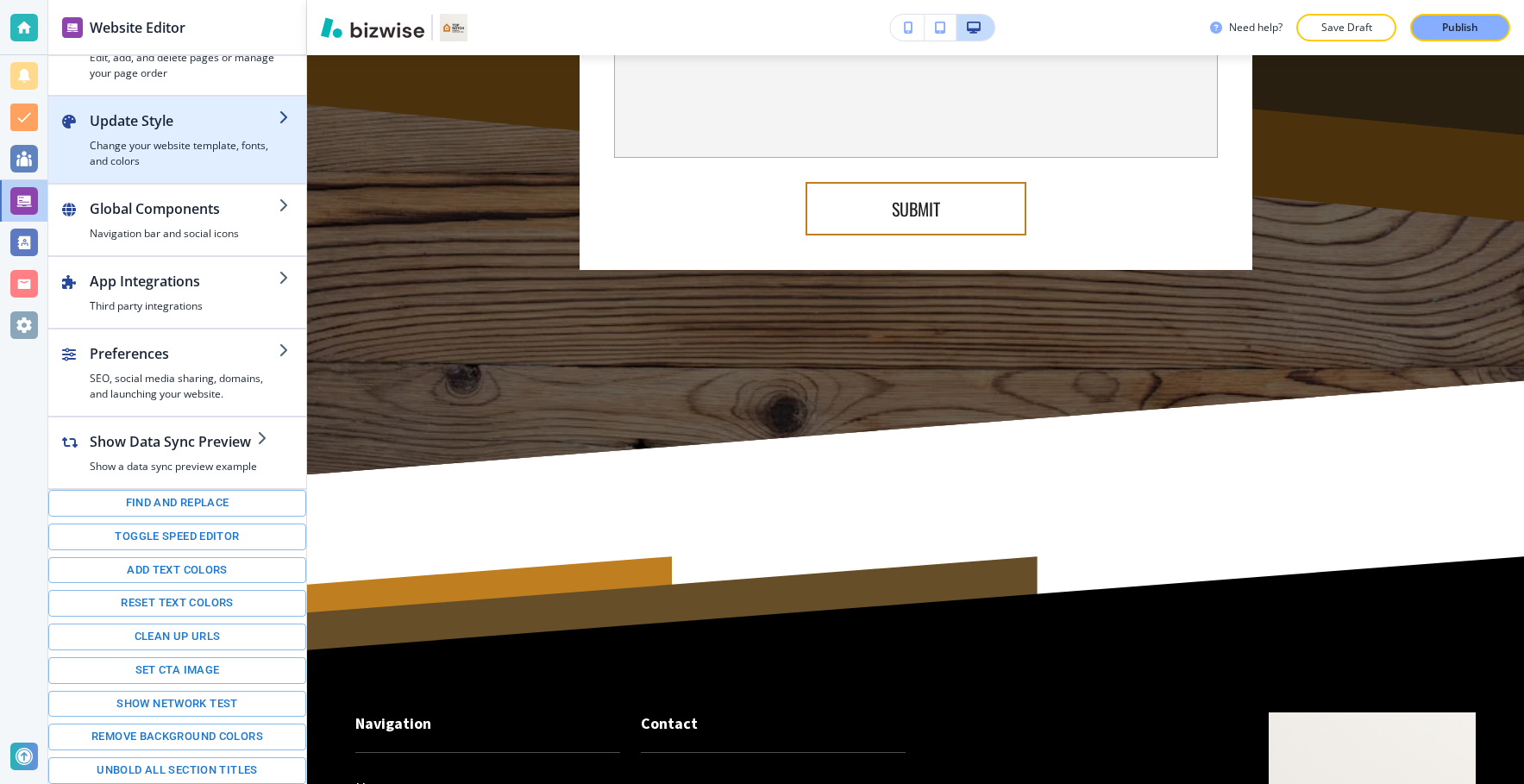 scroll, scrollTop: 0, scrollLeft: 0, axis: both 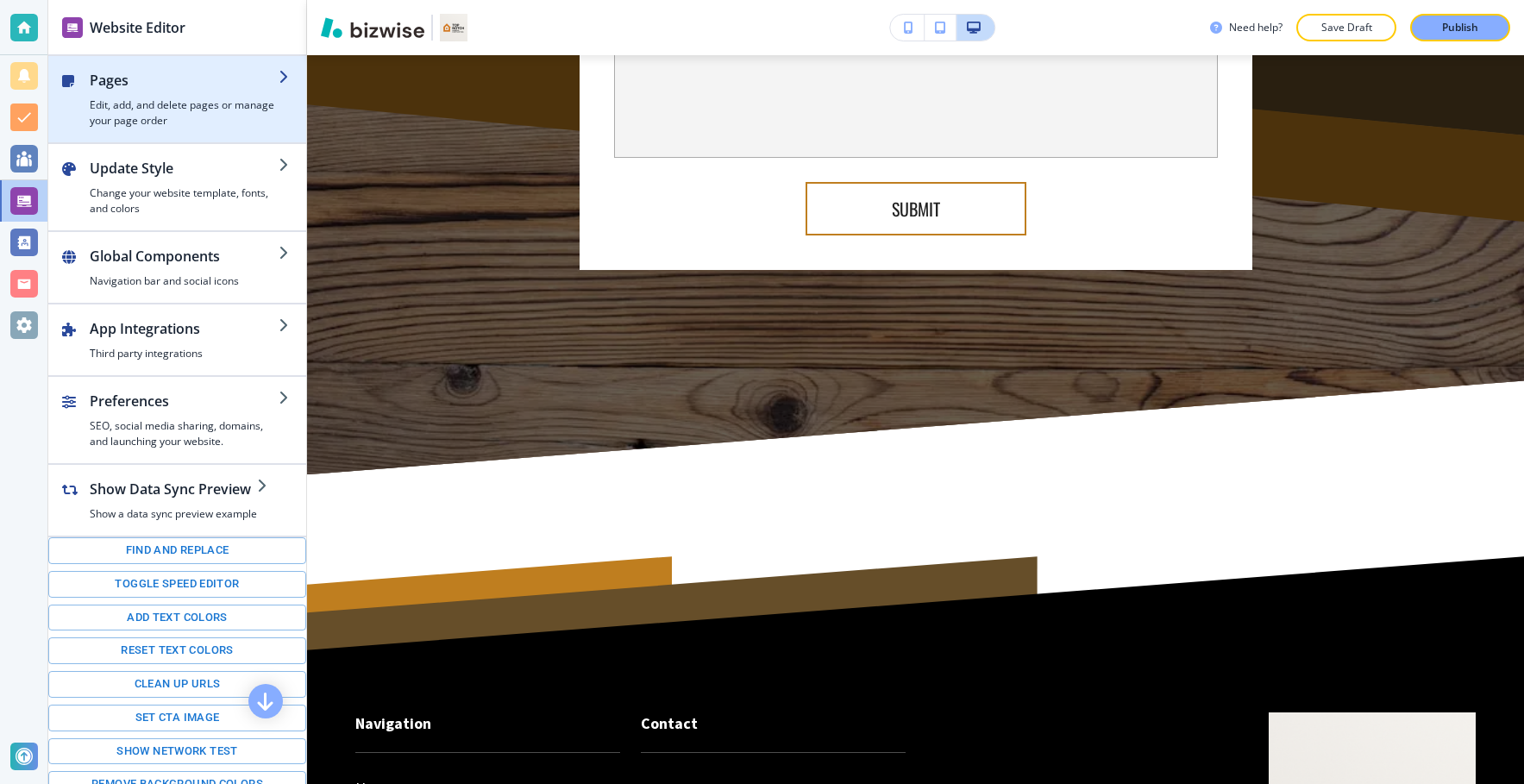 click on "Edit, add, and delete pages or manage your page order" at bounding box center [184, 113] 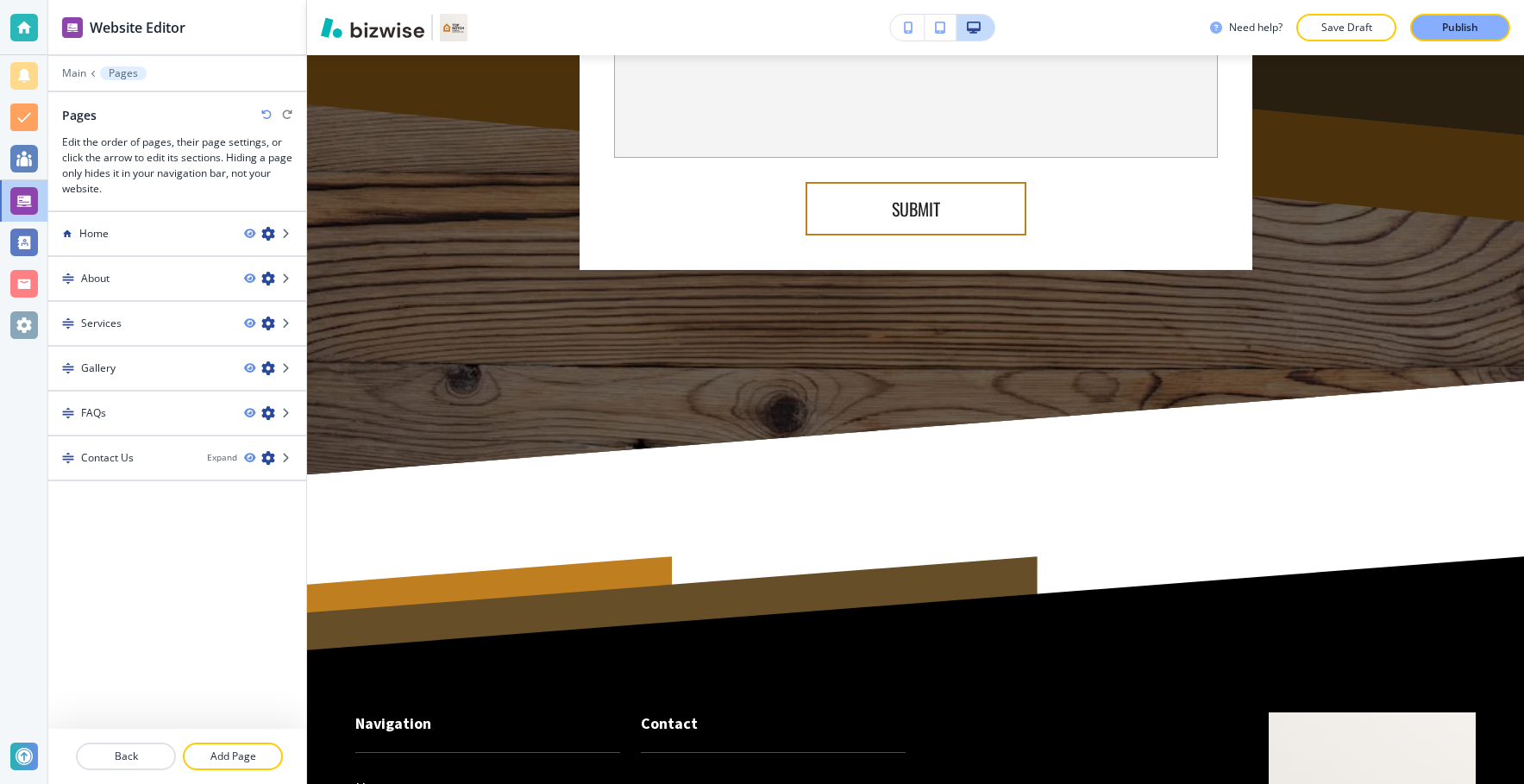 click at bounding box center [177, 61] 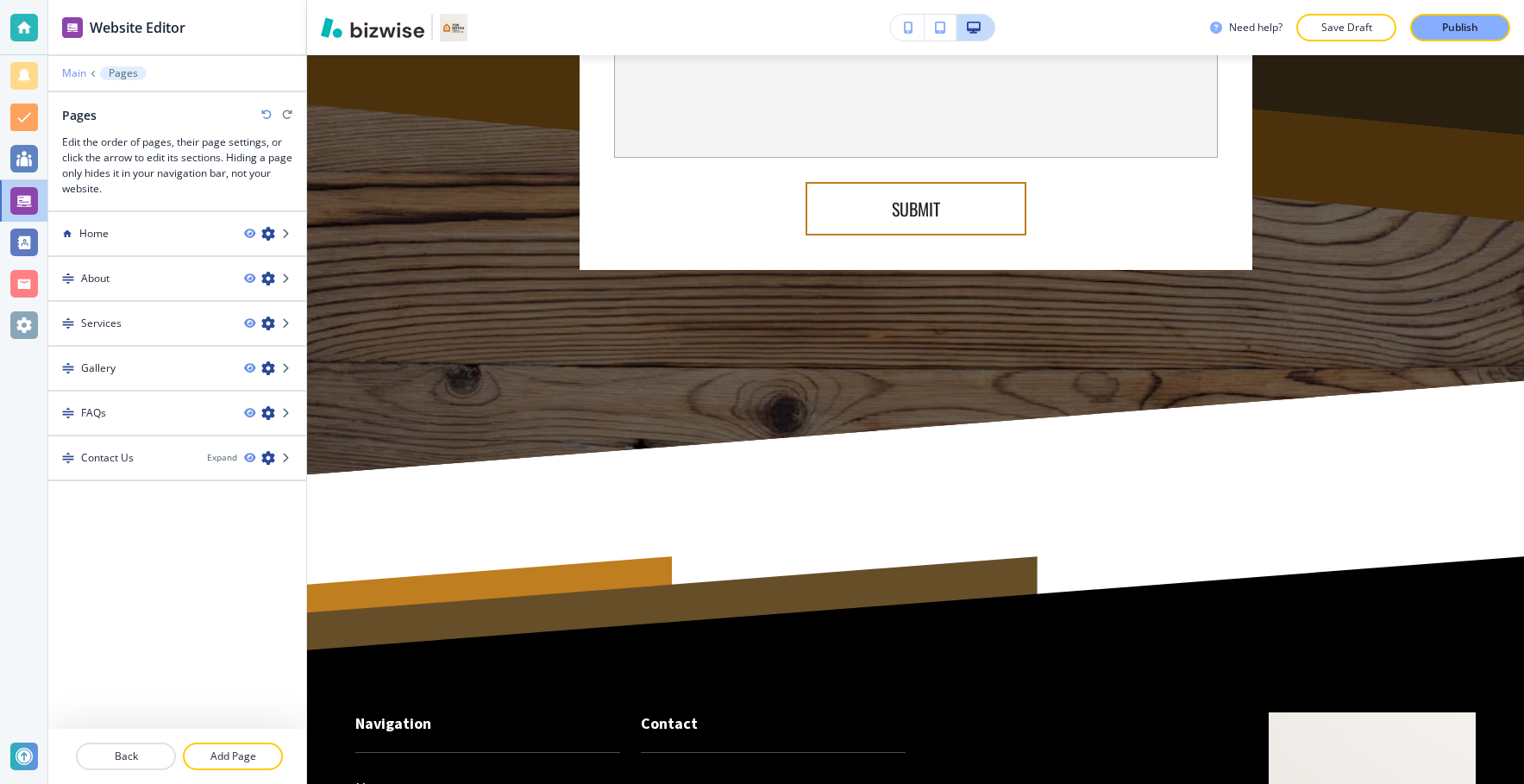 click on "Main" at bounding box center [74, 73] 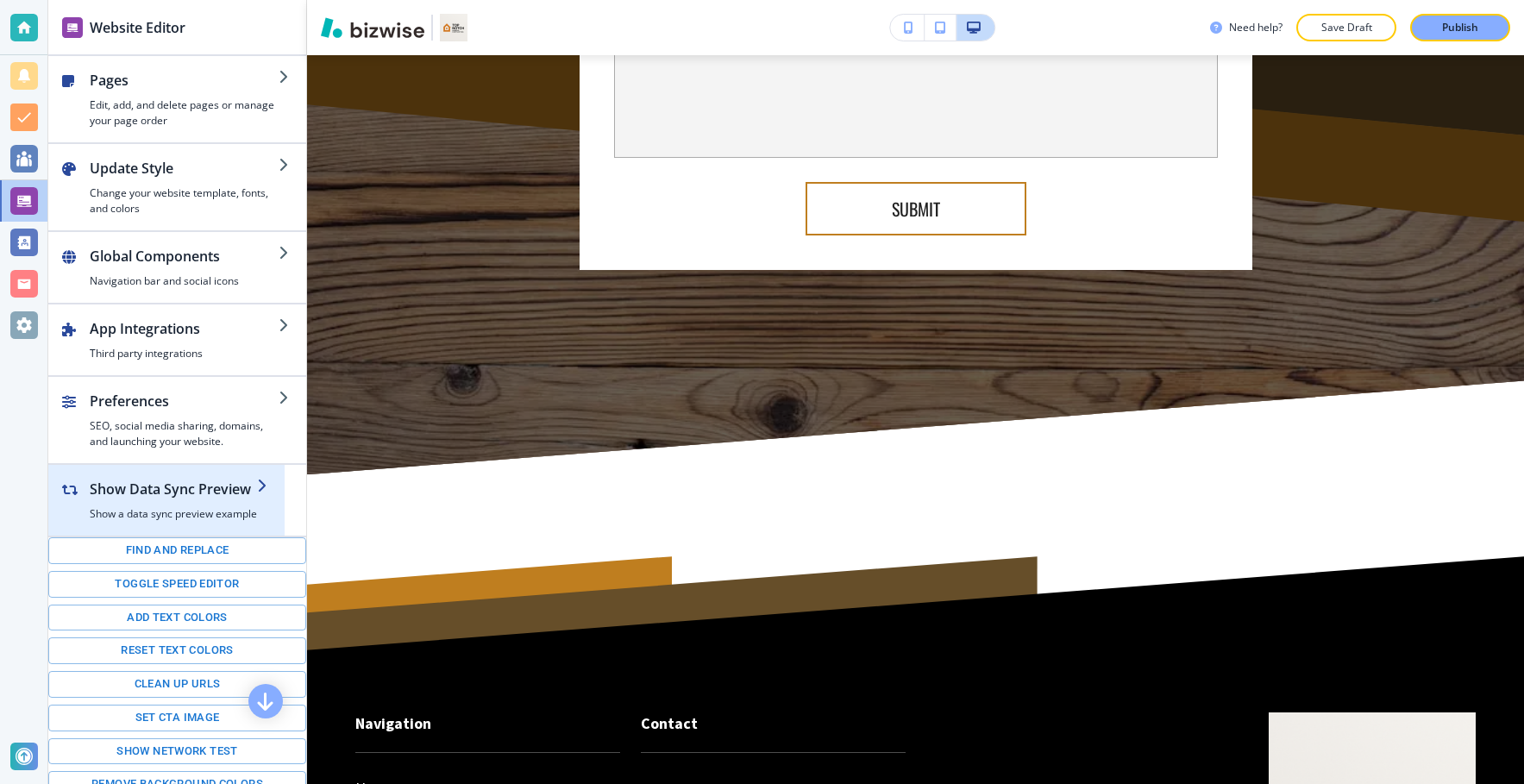 scroll, scrollTop: 47, scrollLeft: 0, axis: vertical 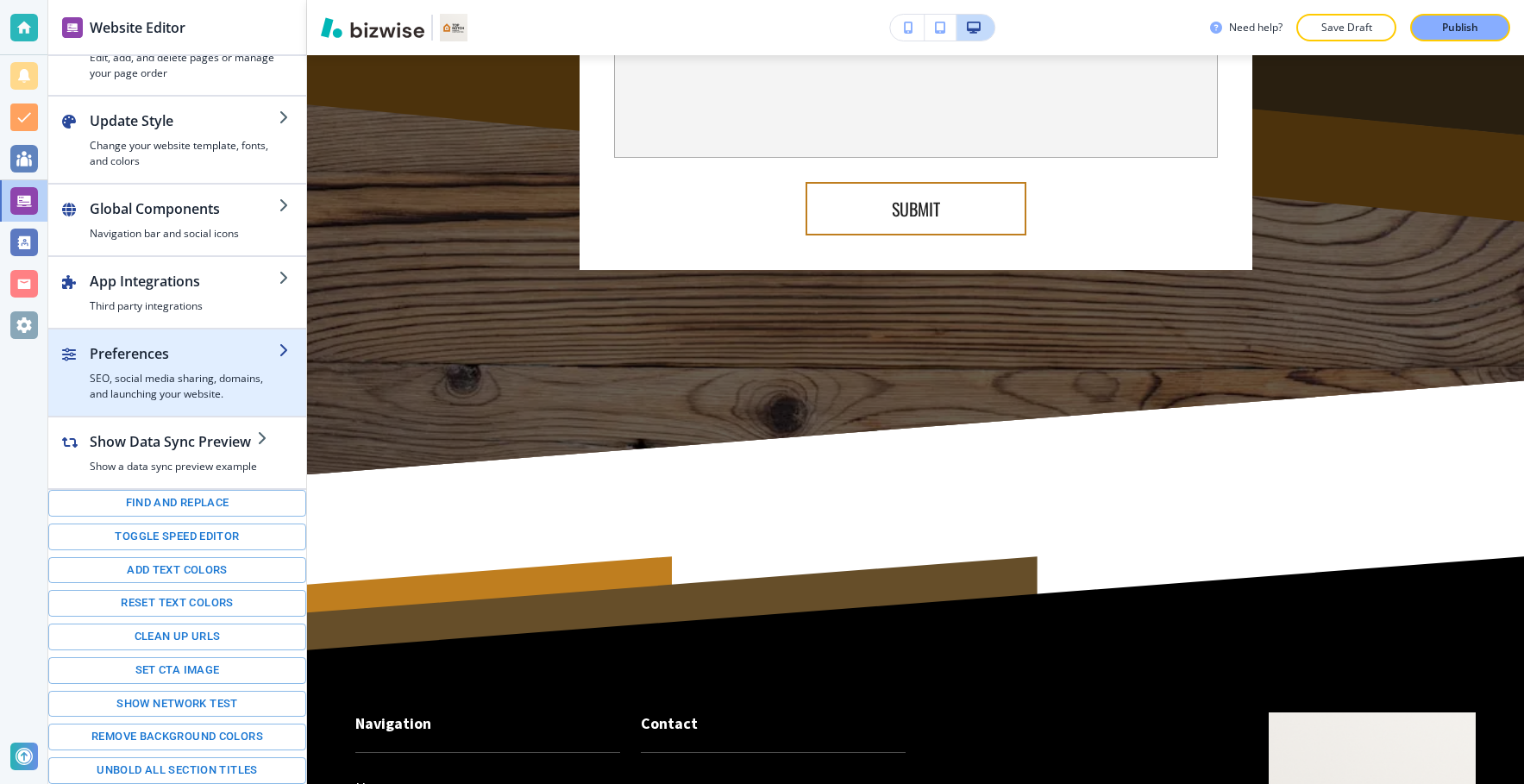 click at bounding box center (177, 409) 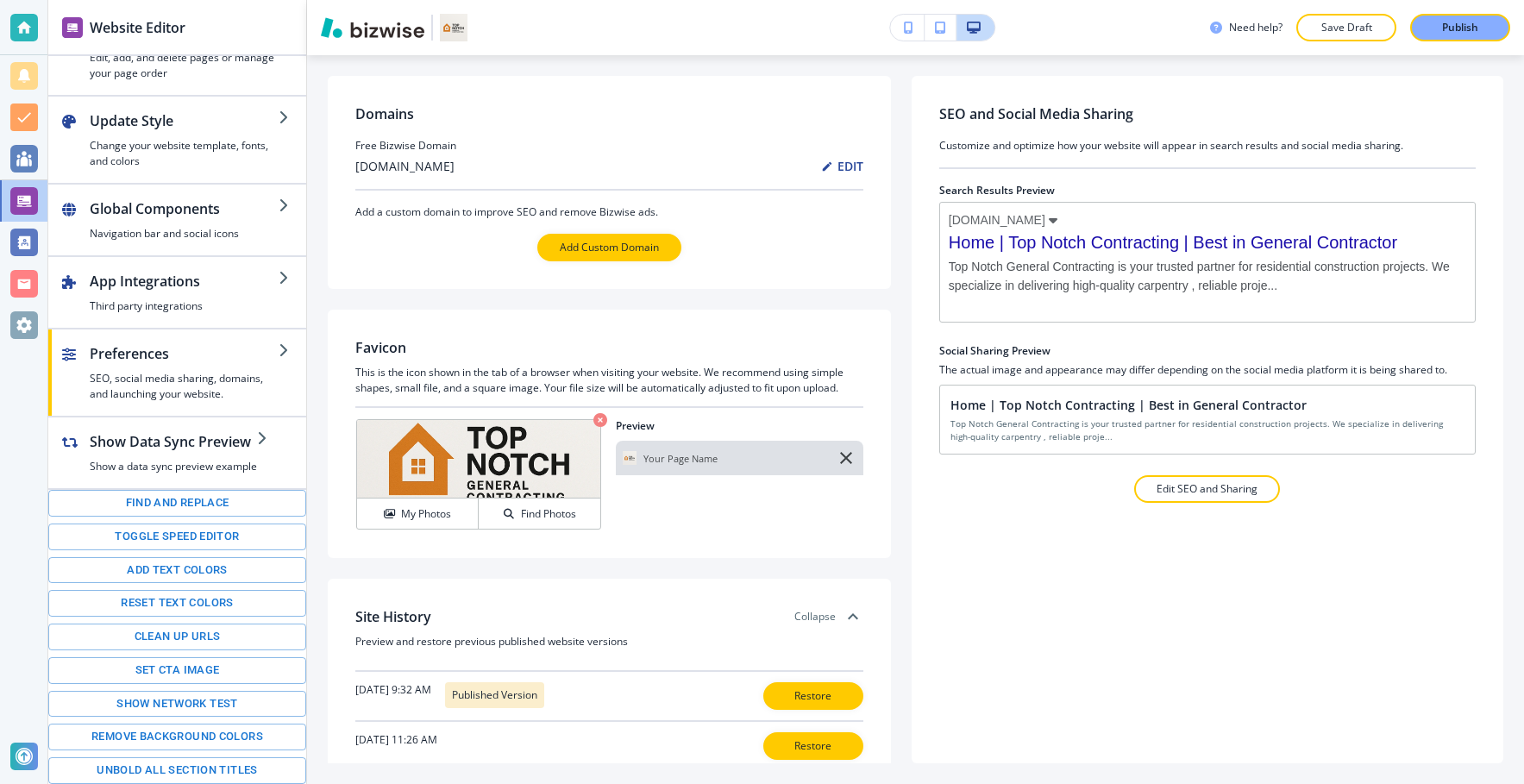 scroll, scrollTop: 36, scrollLeft: 0, axis: vertical 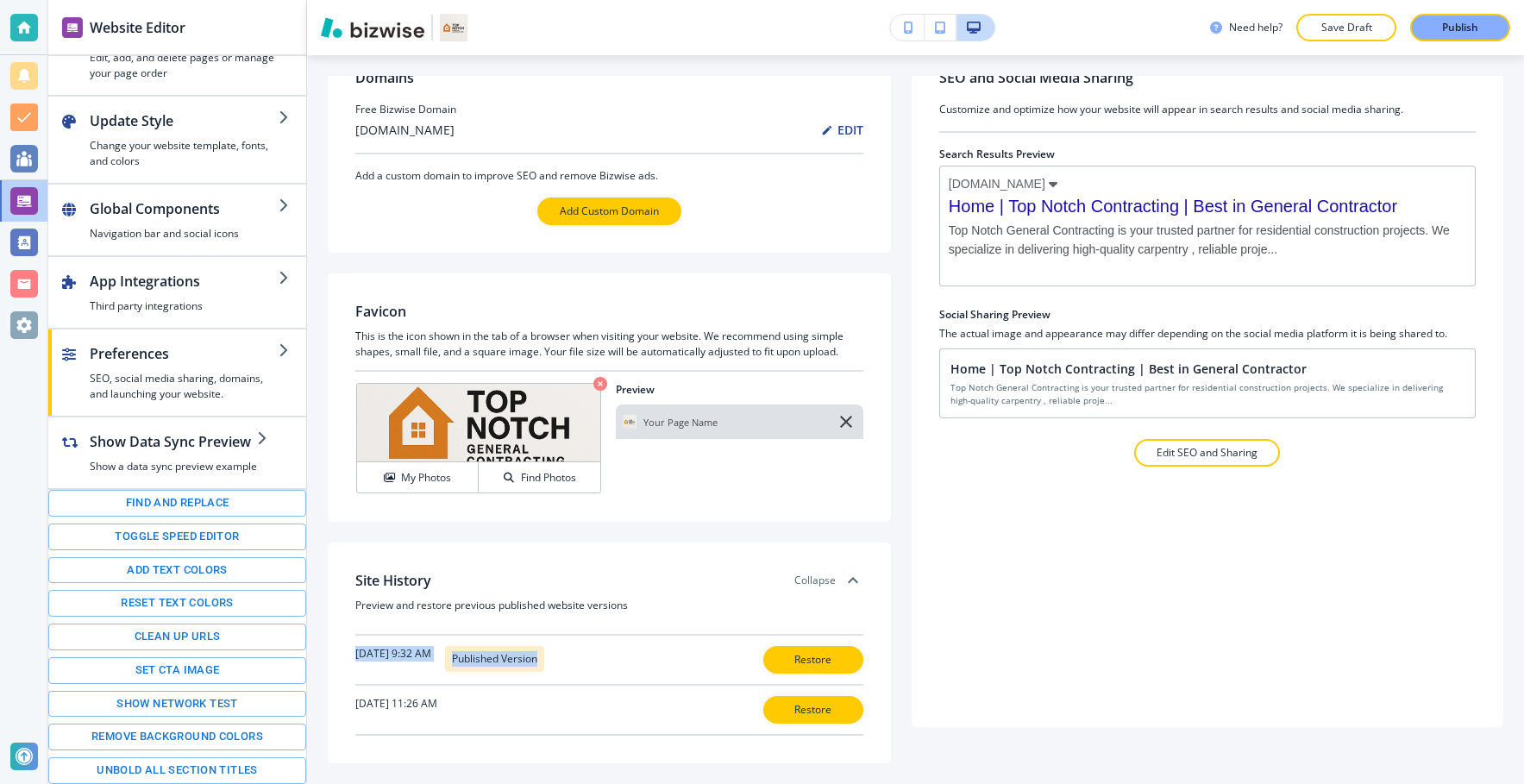 drag, startPoint x: 586, startPoint y: 659, endPoint x: 469, endPoint y: 644, distance: 117.95762 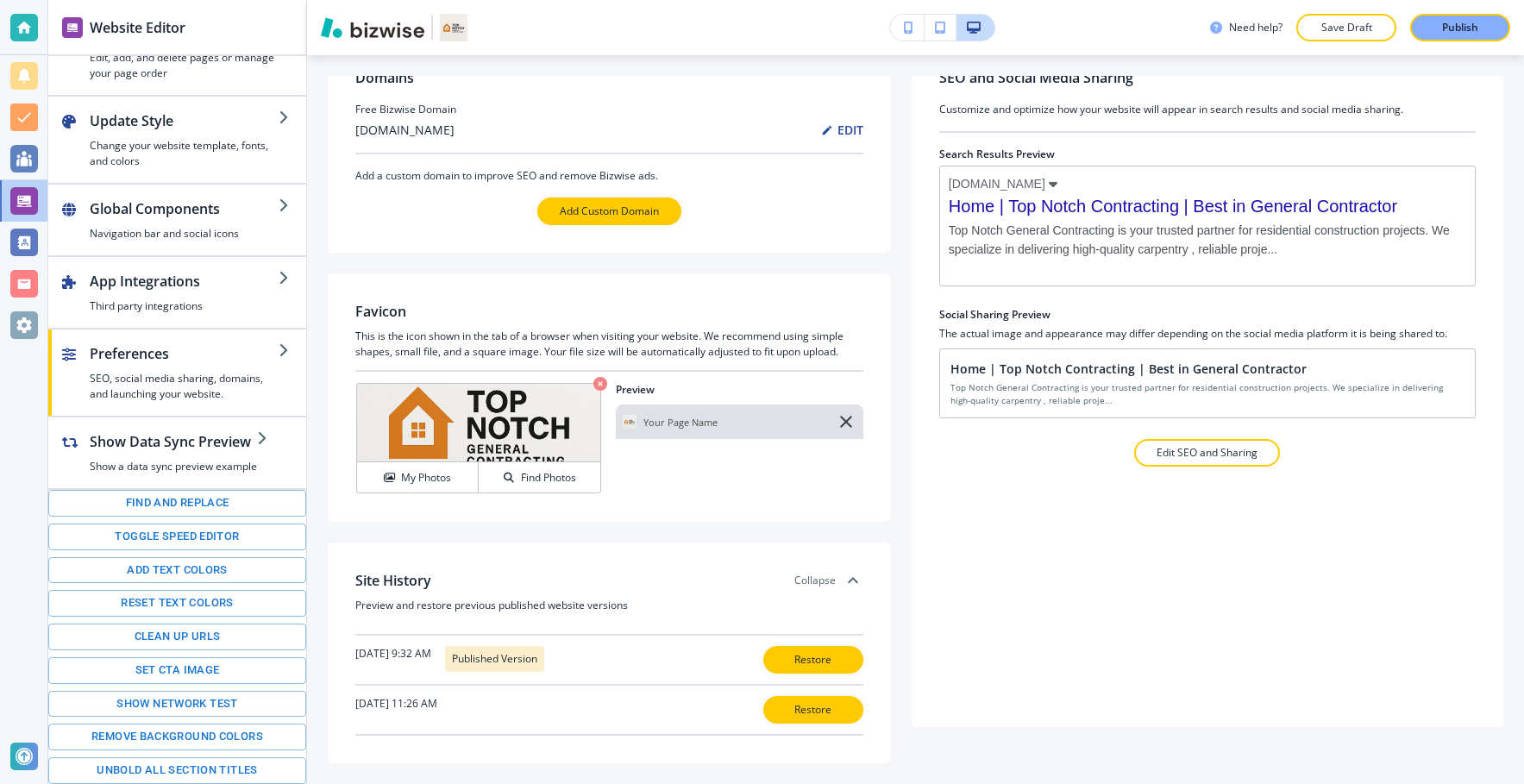 drag, startPoint x: 446, startPoint y: 723, endPoint x: 446, endPoint y: 711, distance: 12 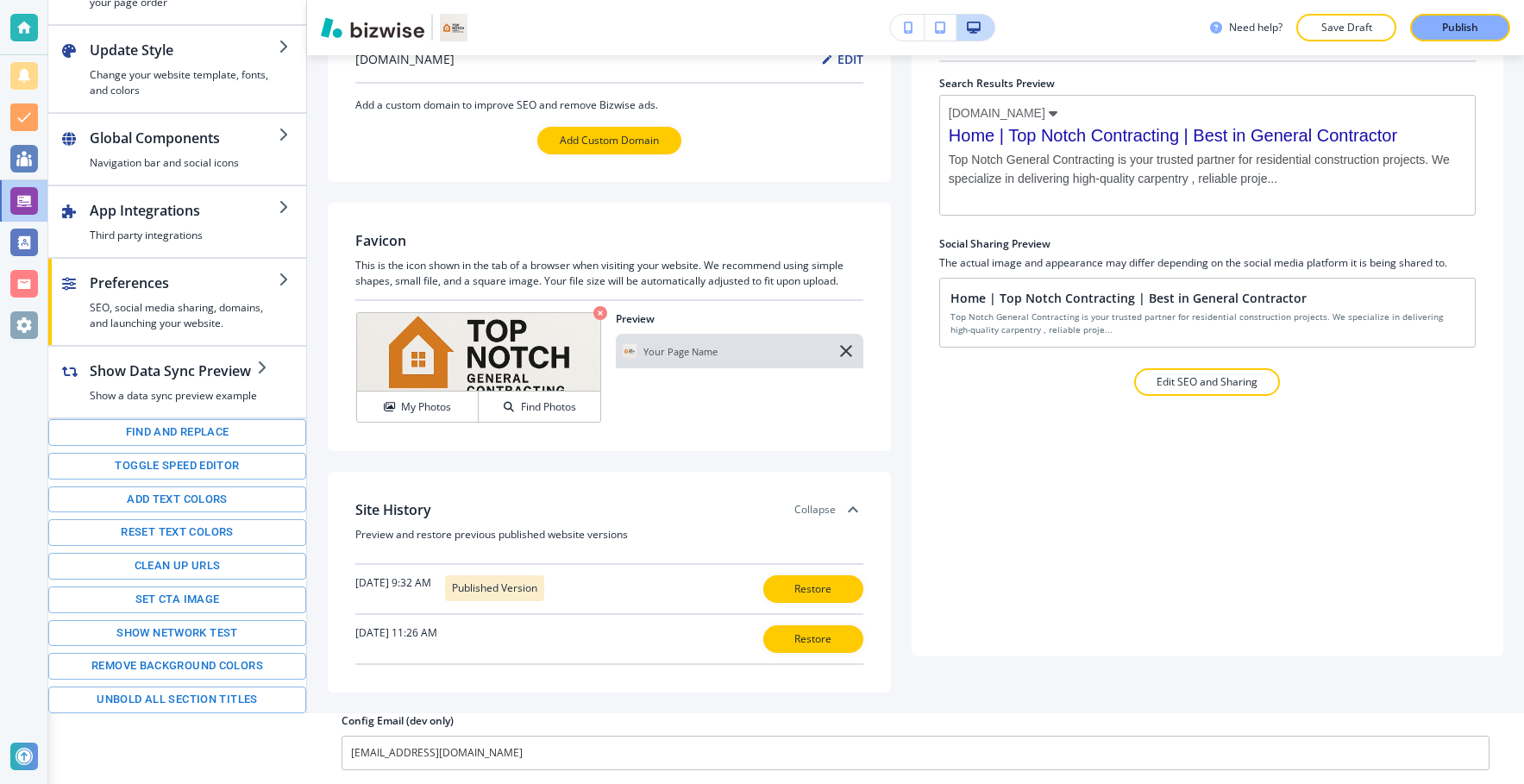 scroll, scrollTop: 0, scrollLeft: 0, axis: both 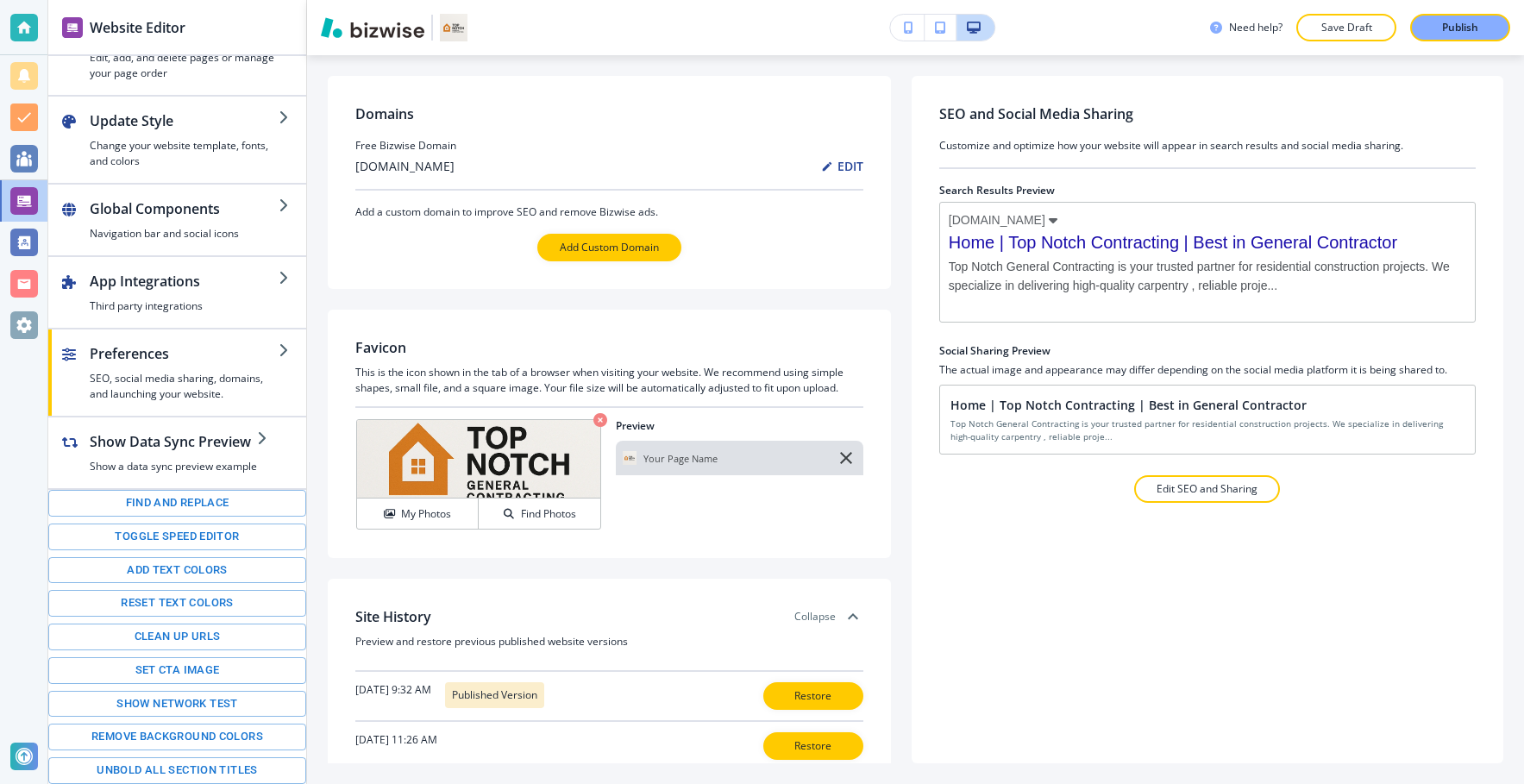 click on "Site History Collapse Preview and restore previous published website versions [DATE] 9:32 AM Published Version Restore [DATE] 11:26 AM Restore" at bounding box center (609, 689) 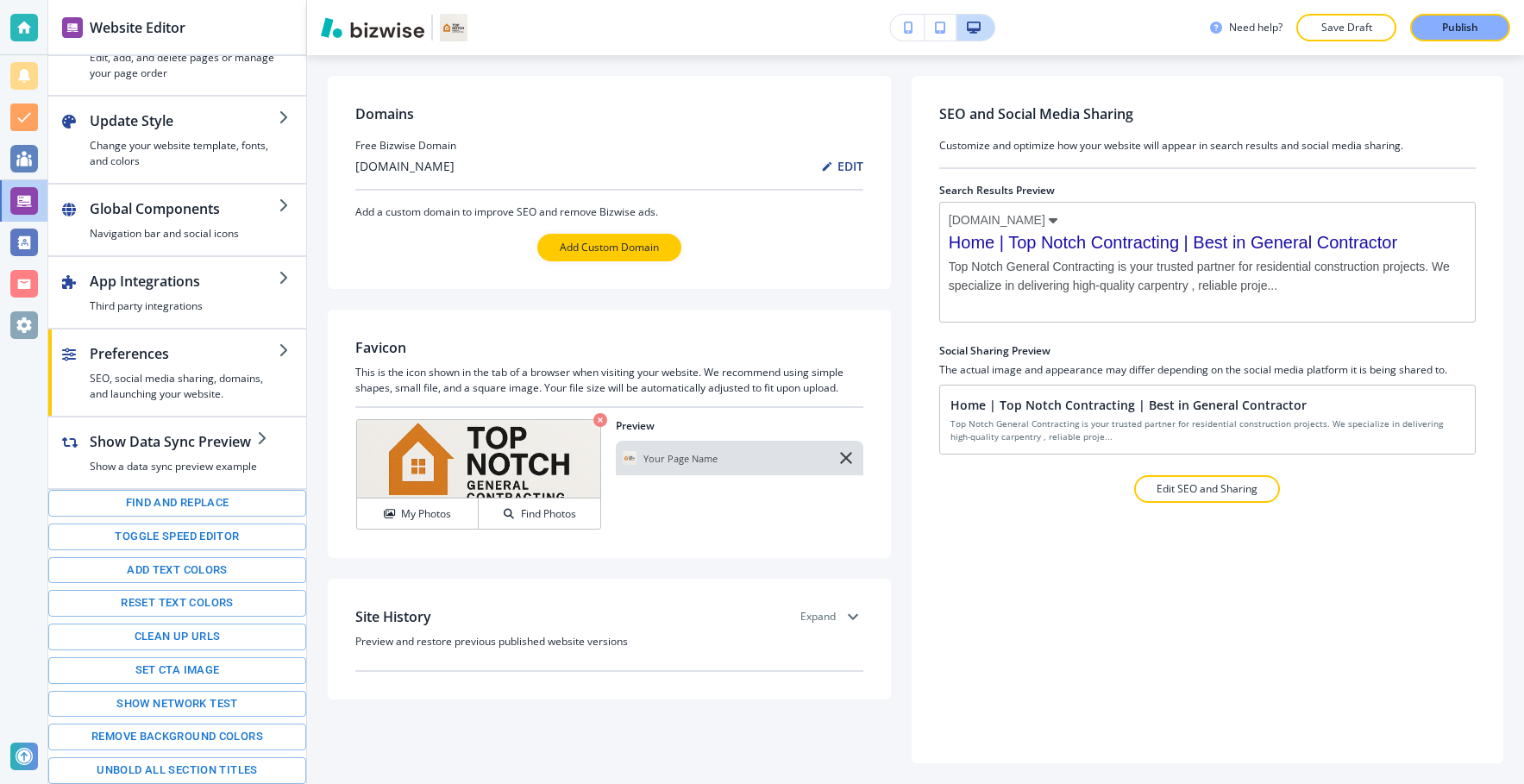 click on "Expand" at bounding box center [818, 617] 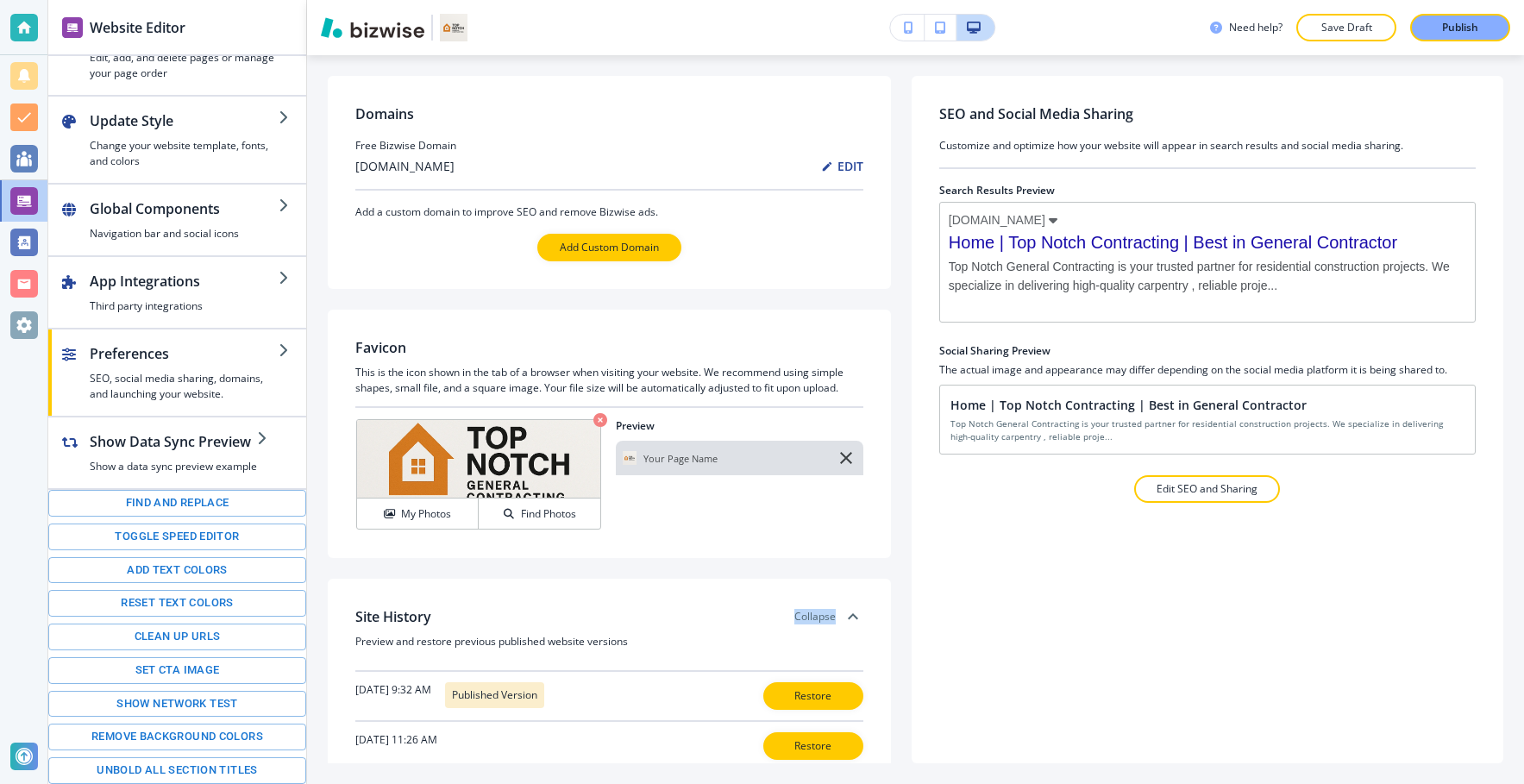 click on "Collapse" at bounding box center (815, 617) 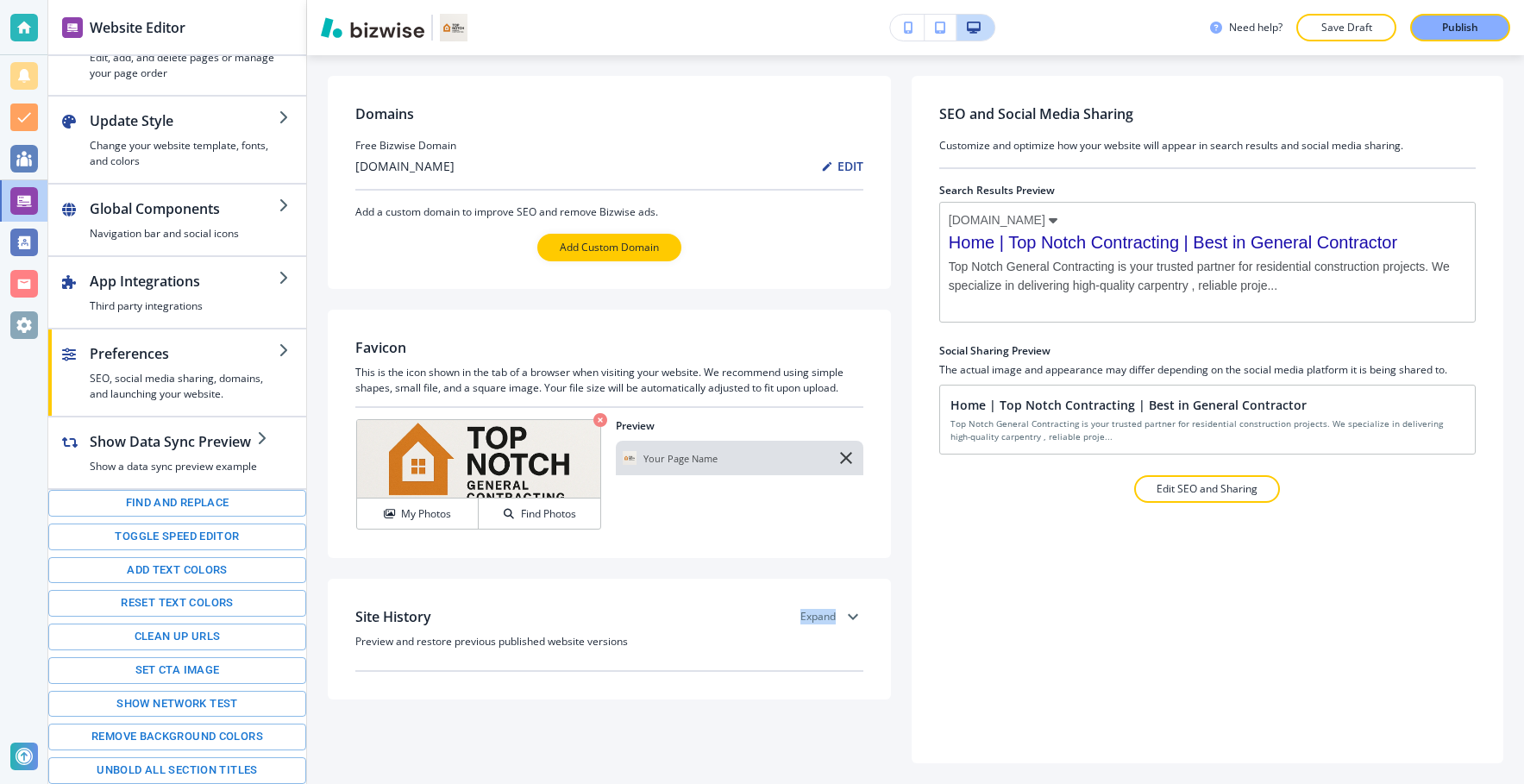 click on "Expand" at bounding box center (818, 617) 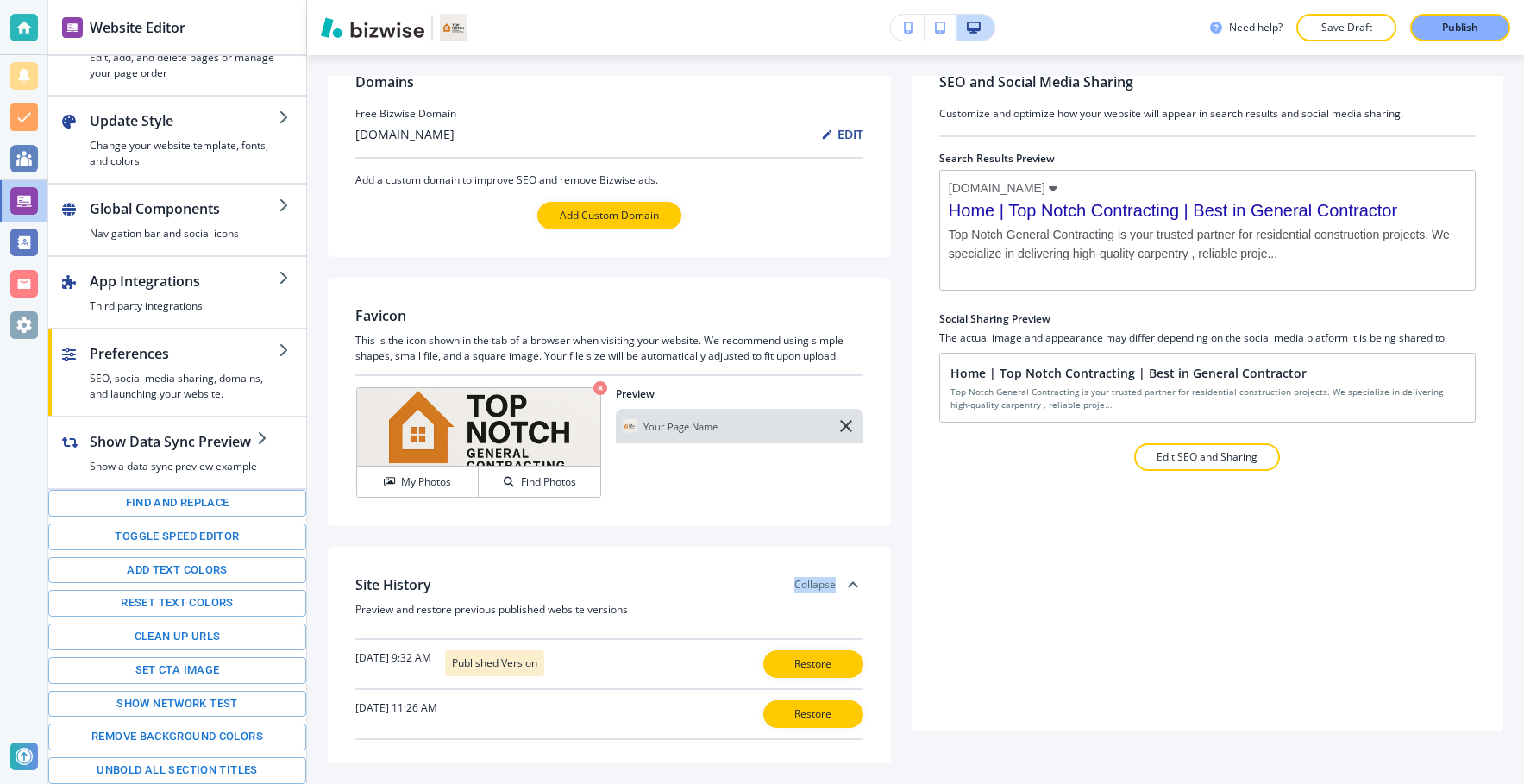 scroll, scrollTop: 36, scrollLeft: 0, axis: vertical 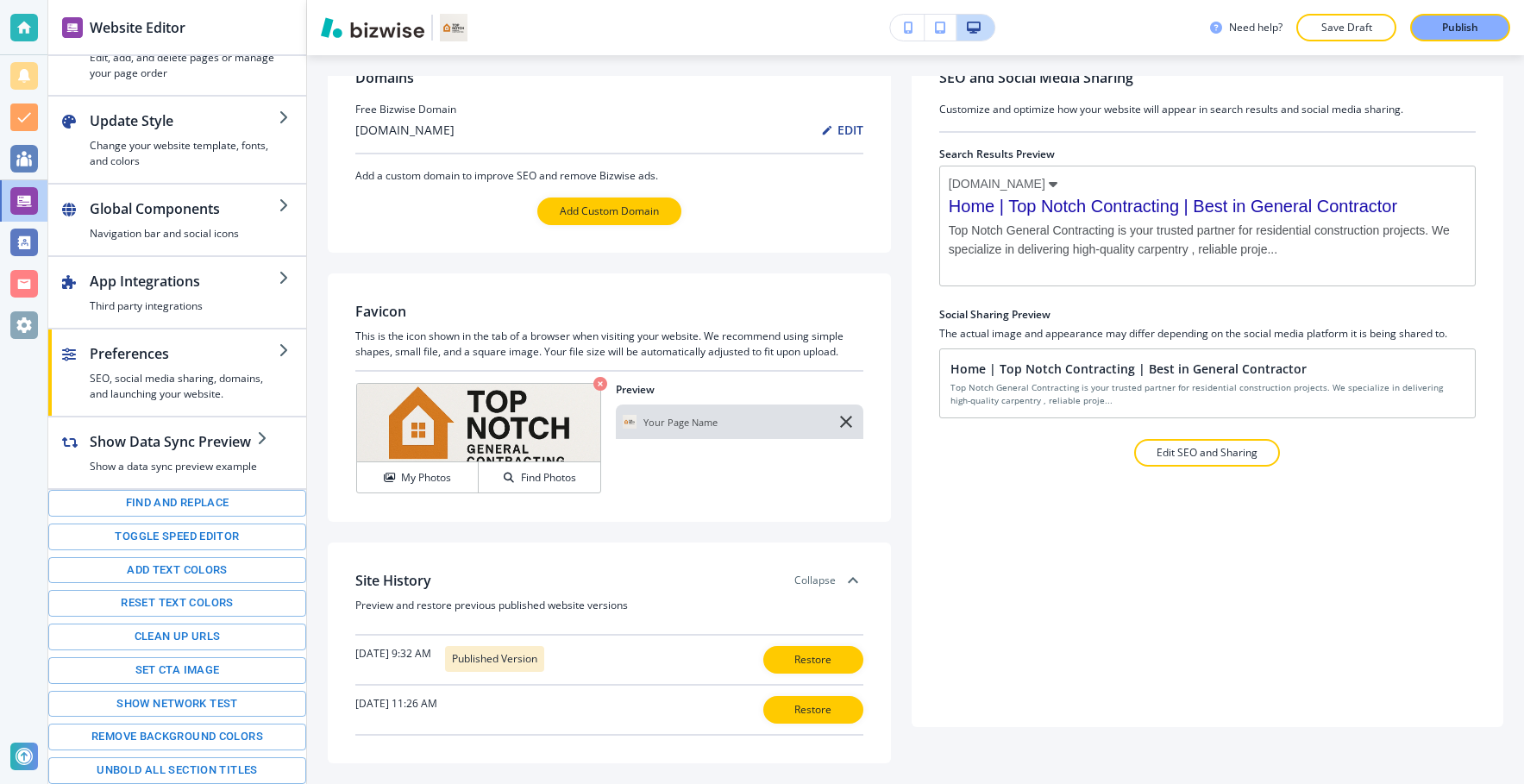click on "Domains Free Bizwise Domain [DOMAIN_NAME] EDIT Add a custom domain to improve SEO and remove Bizwise ads. Add Custom Domain Favicon This is the icon shown in the tab of a browser when visiting your website. We recommend using simple shapes, small file, and a square image. Your file size will be automatically adjusted to fit upon upload. Crop My Photos Find Photos Preview Your Page Name Site History Collapse Preview and restore previous published website versions [DATE] 9:32 AM Published Version Restore [DATE] 11:26 AM Restore" at bounding box center [609, 383] 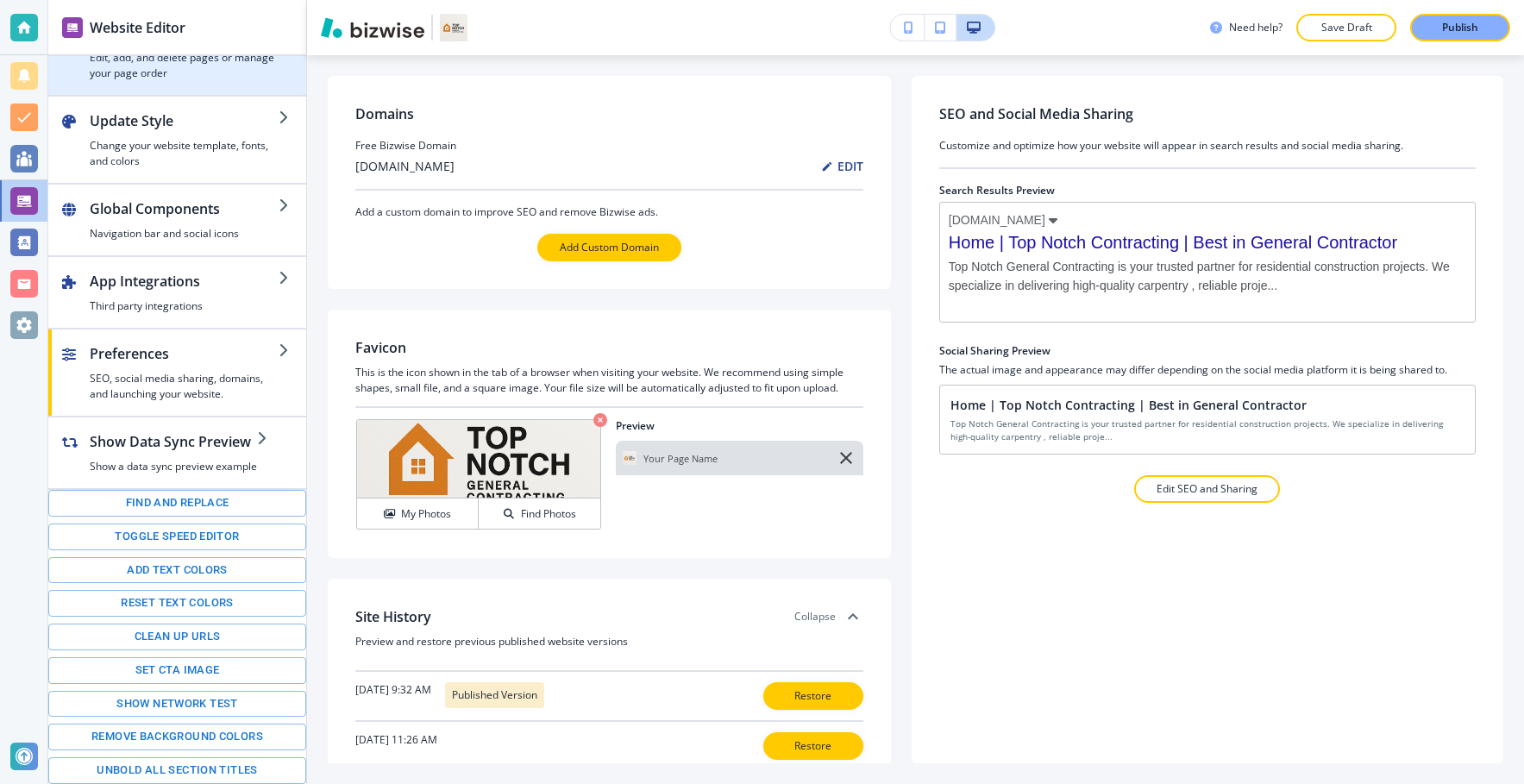 scroll, scrollTop: 0, scrollLeft: 0, axis: both 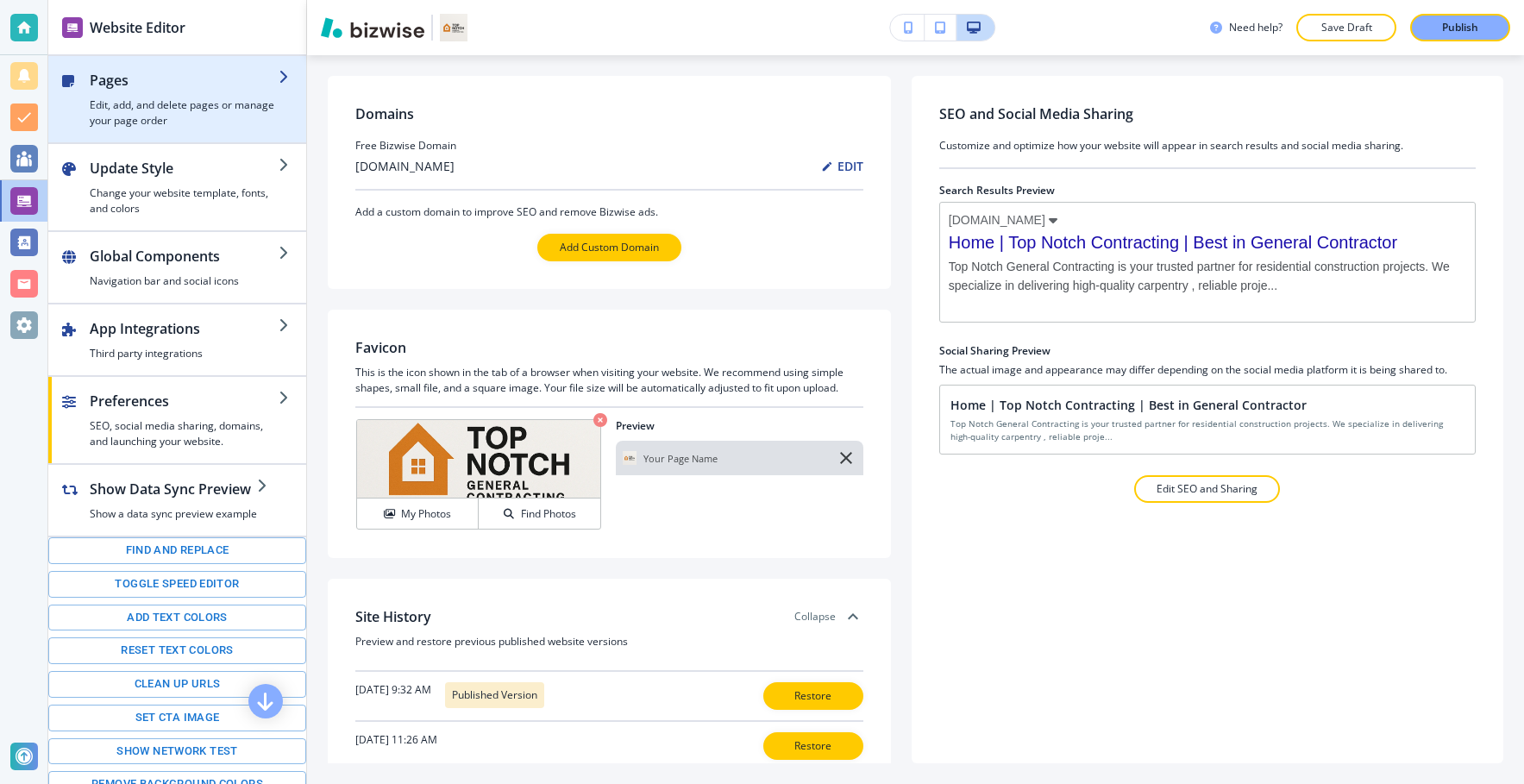 click on "Pages" at bounding box center [184, 80] 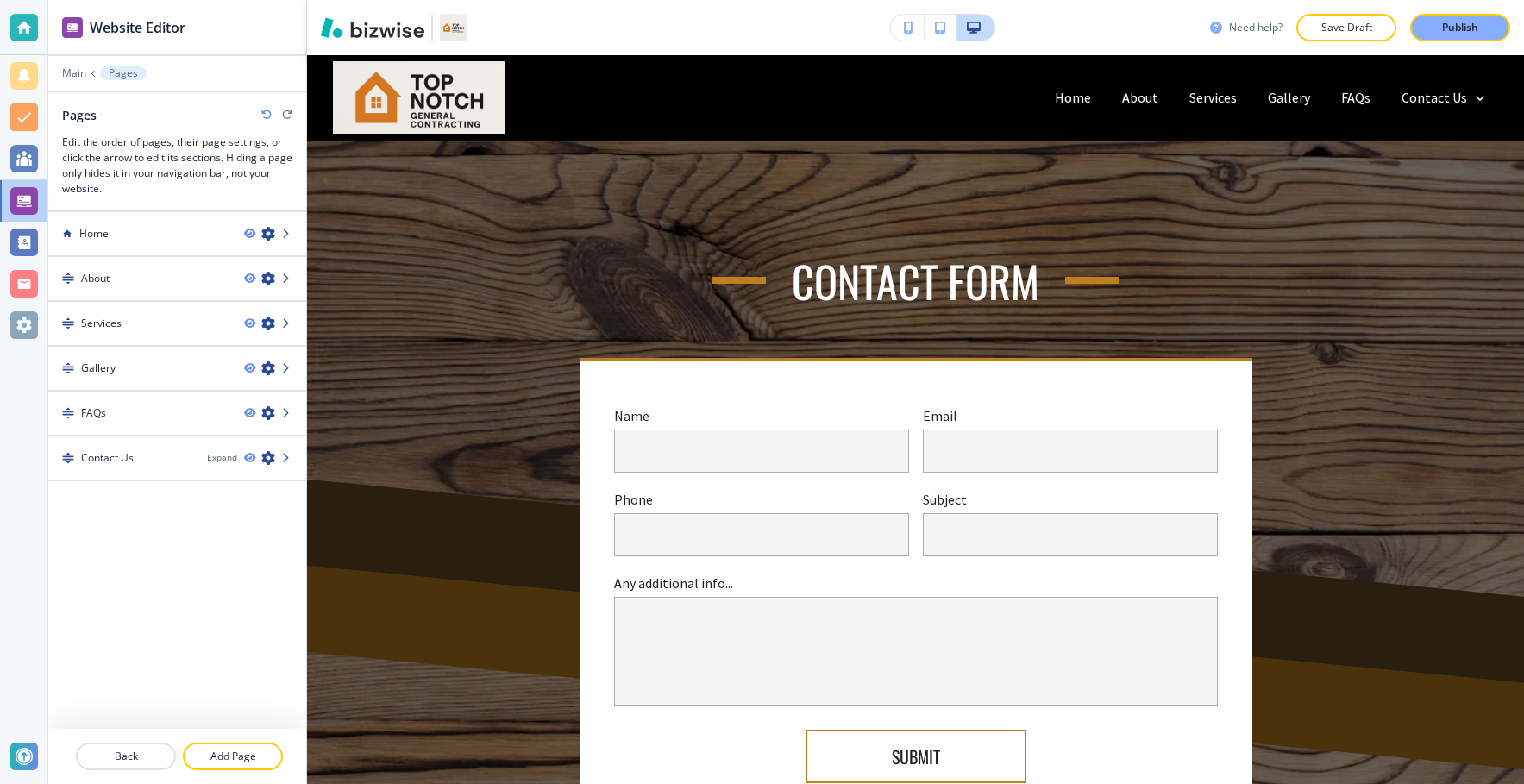 click on "Need help?" at bounding box center (1246, 28) 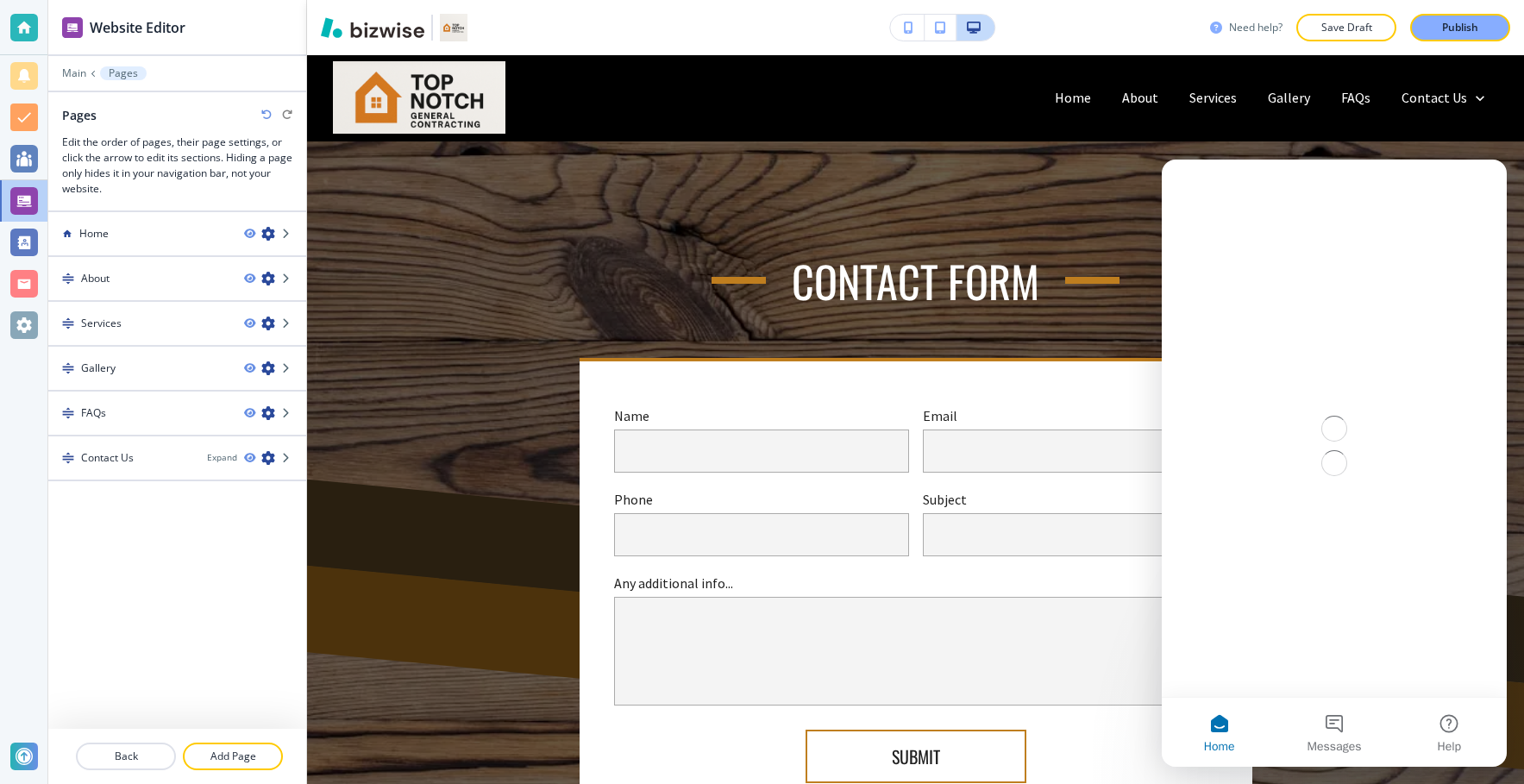 scroll, scrollTop: 0, scrollLeft: 0, axis: both 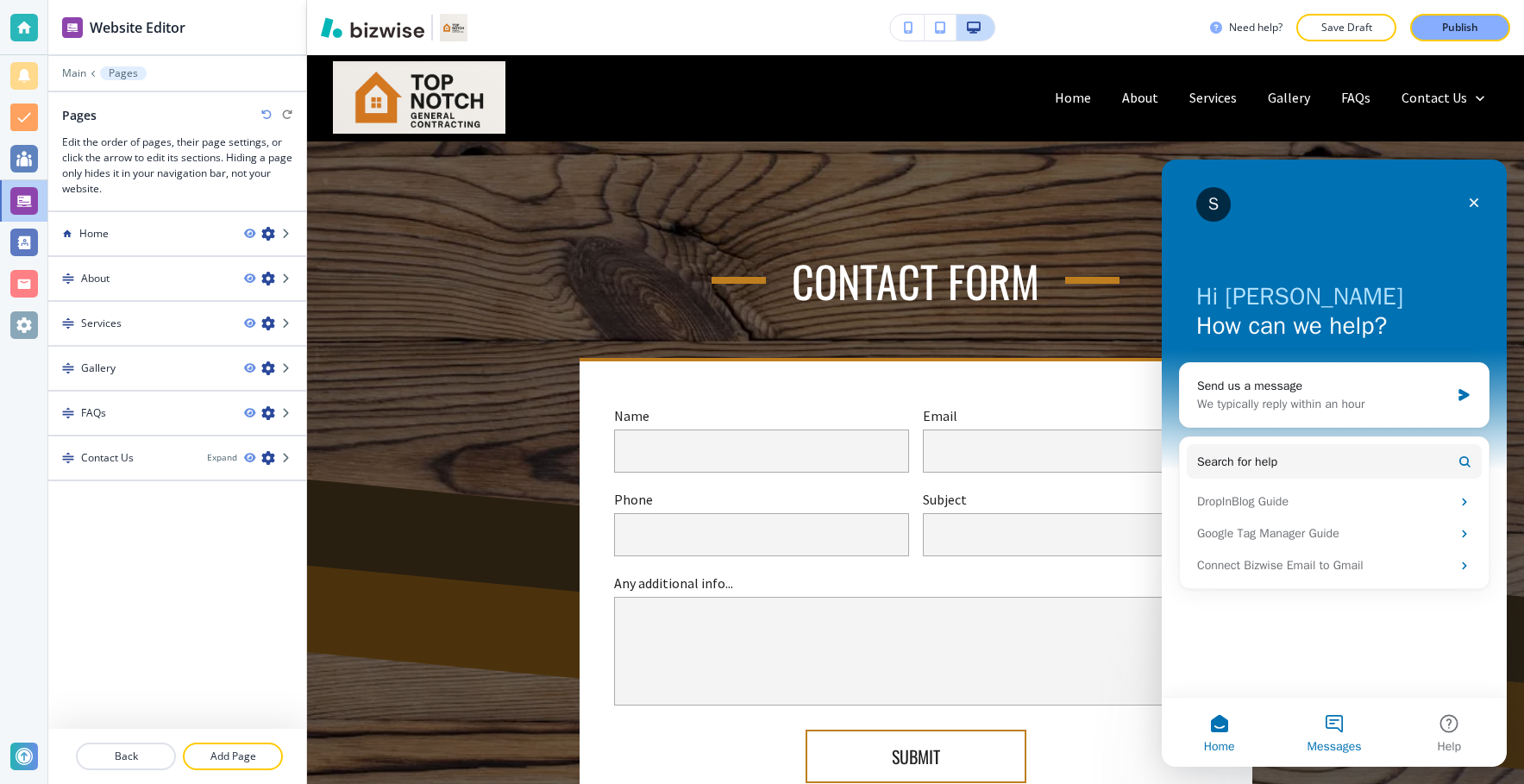click on "Messages" at bounding box center [1333, 732] 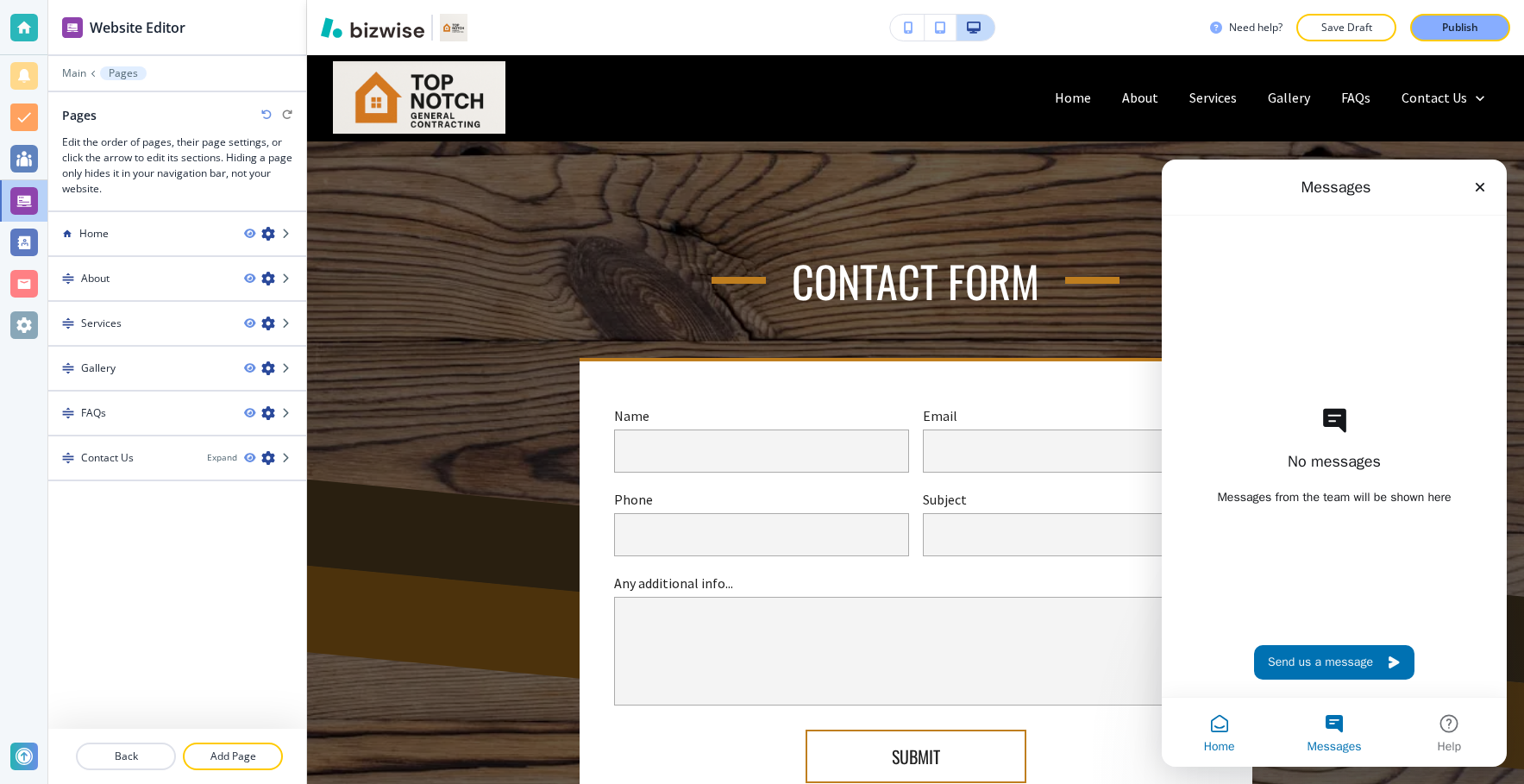 click on "Home" at bounding box center (1219, 732) 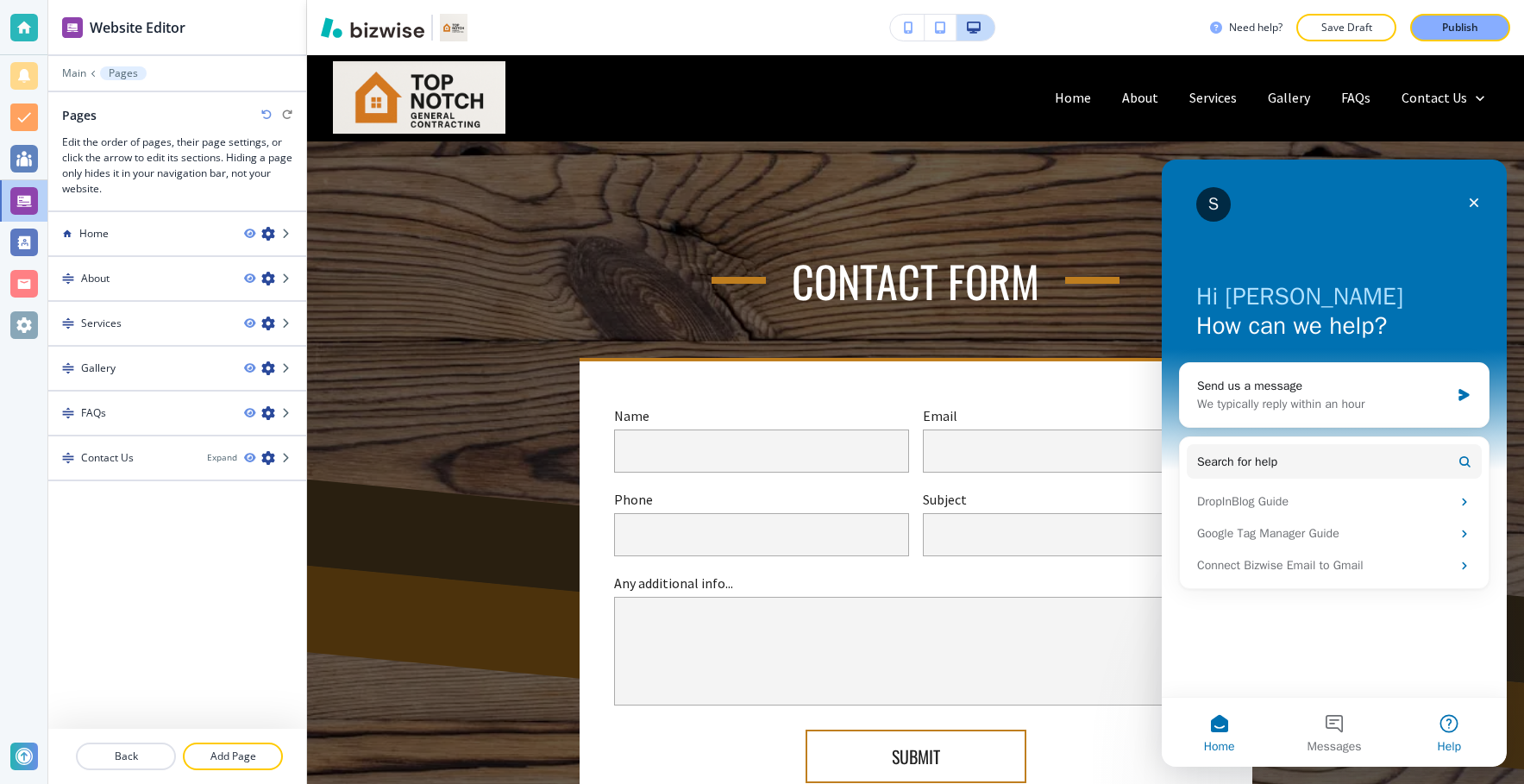 click on "Help" at bounding box center [1449, 732] 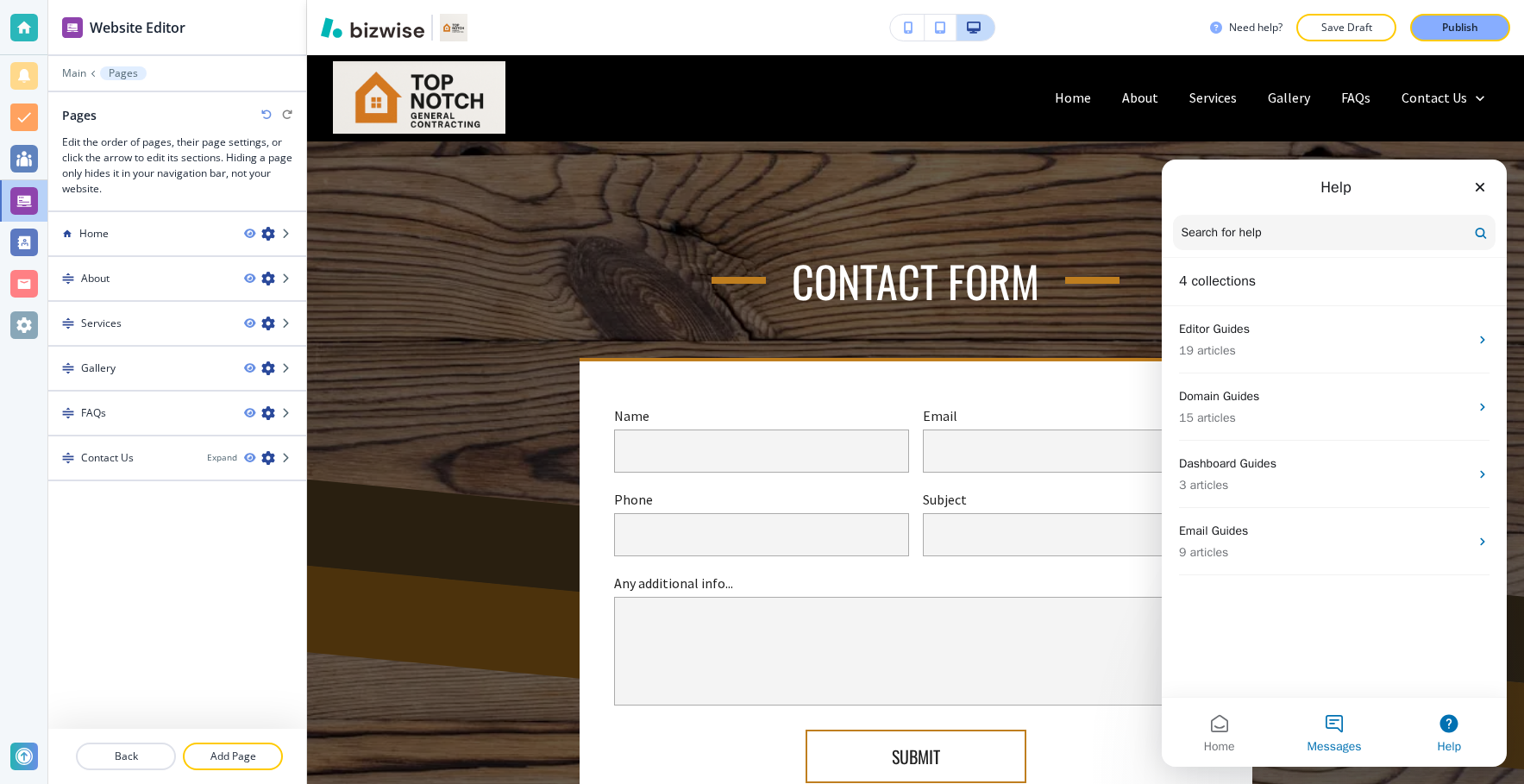 click on "Messages" at bounding box center (1333, 732) 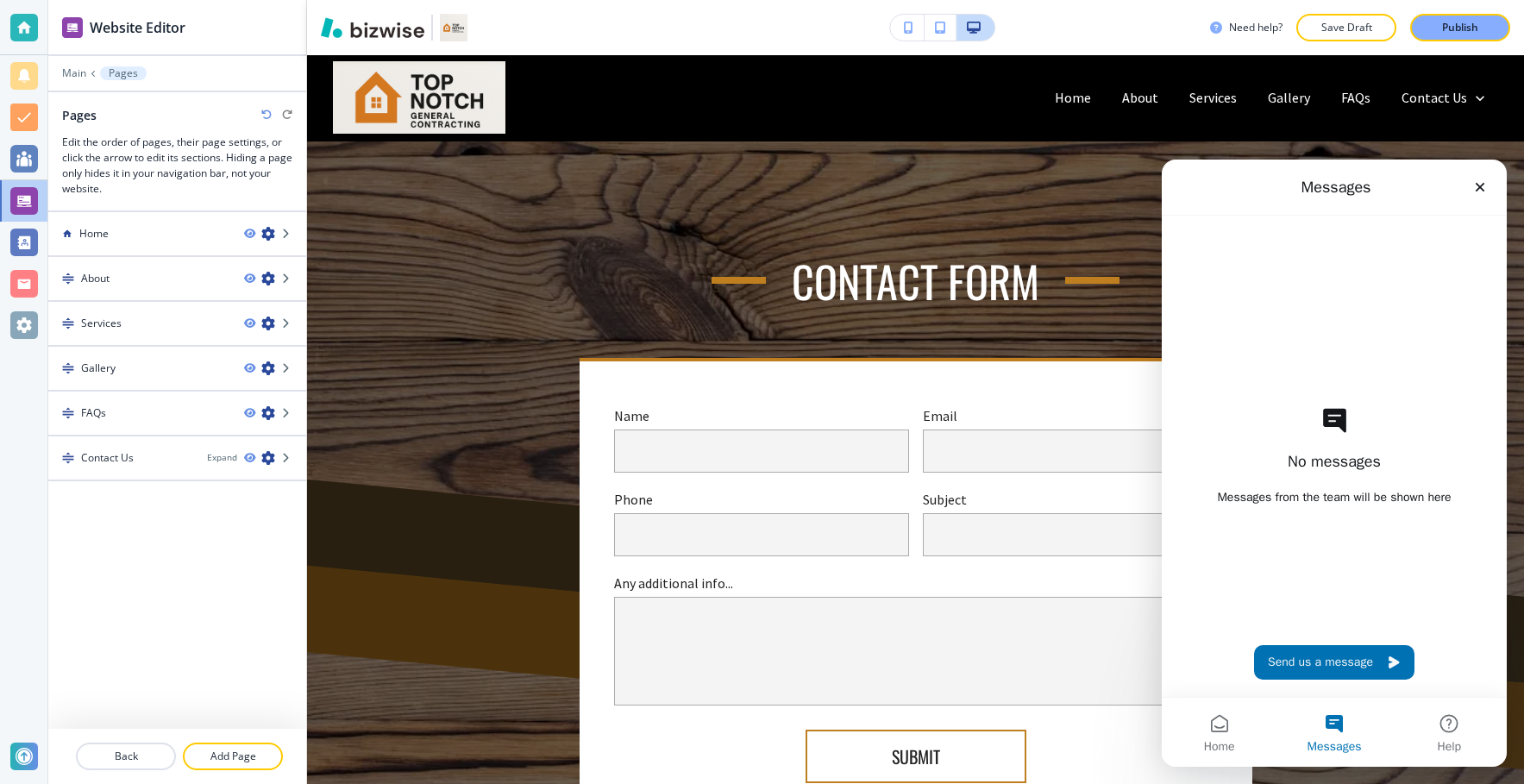 click on "Messages" at bounding box center [1333, 732] 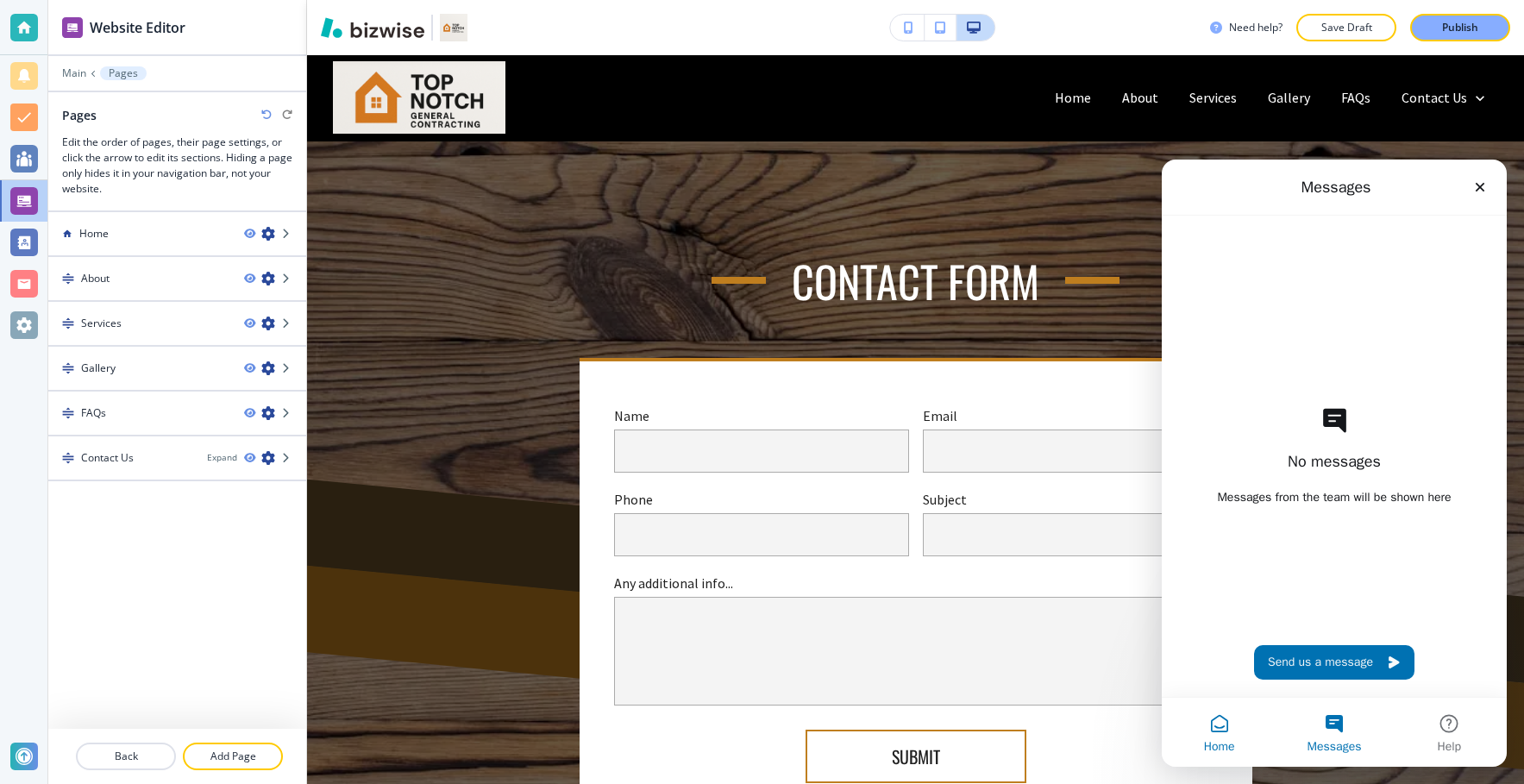 click on "Home" at bounding box center (1219, 732) 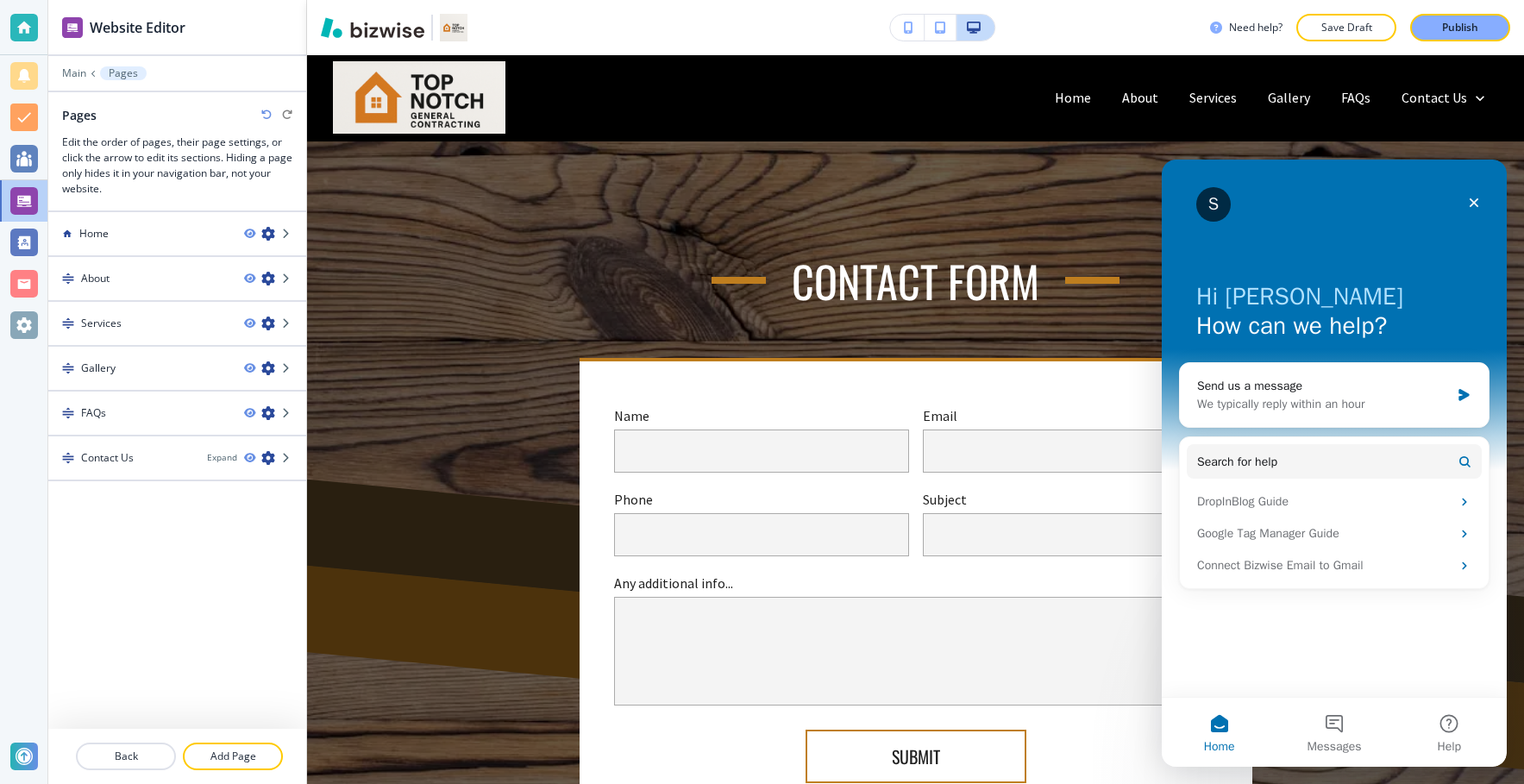click on "S" at bounding box center [1214, 204] 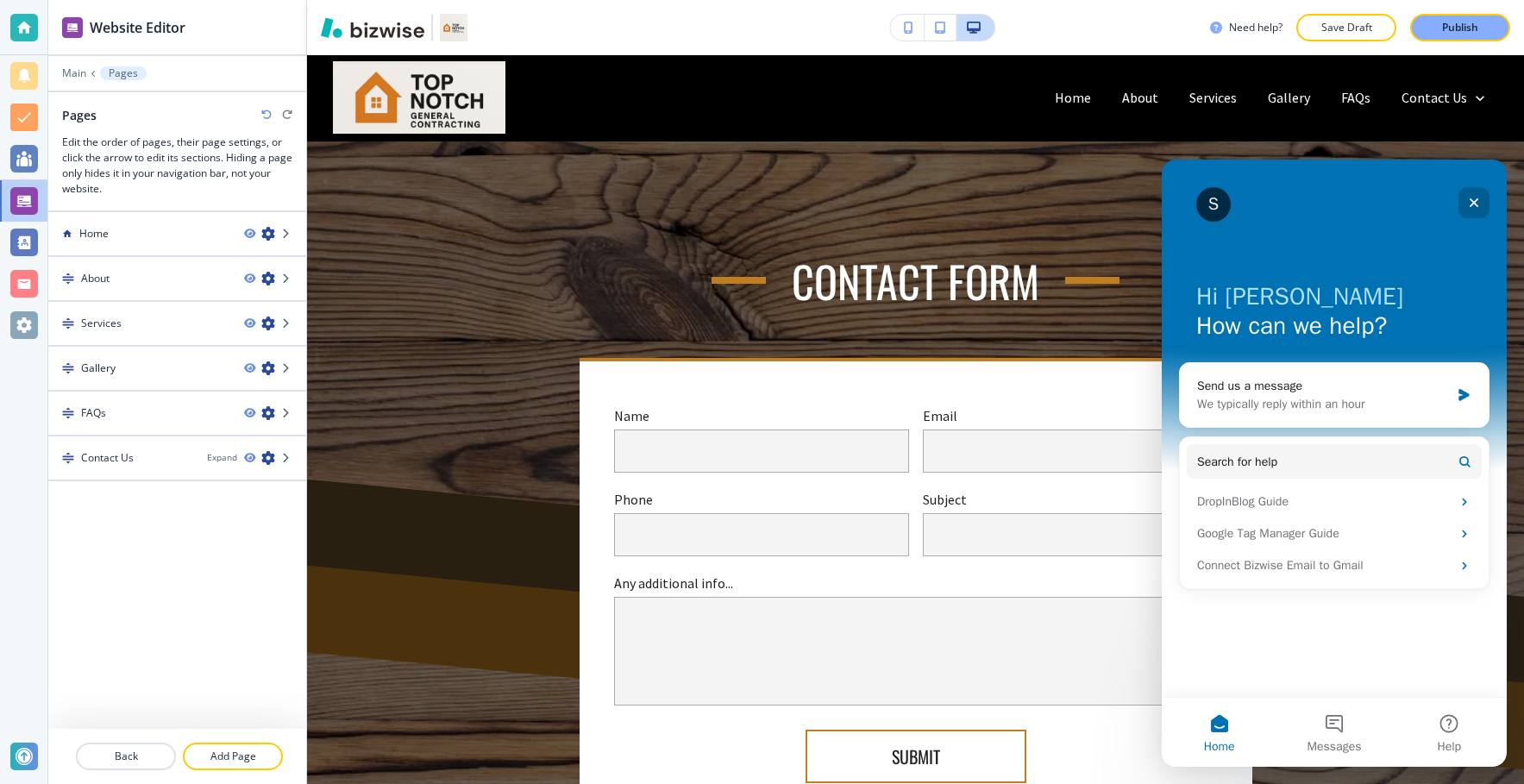click at bounding box center (1474, 203) 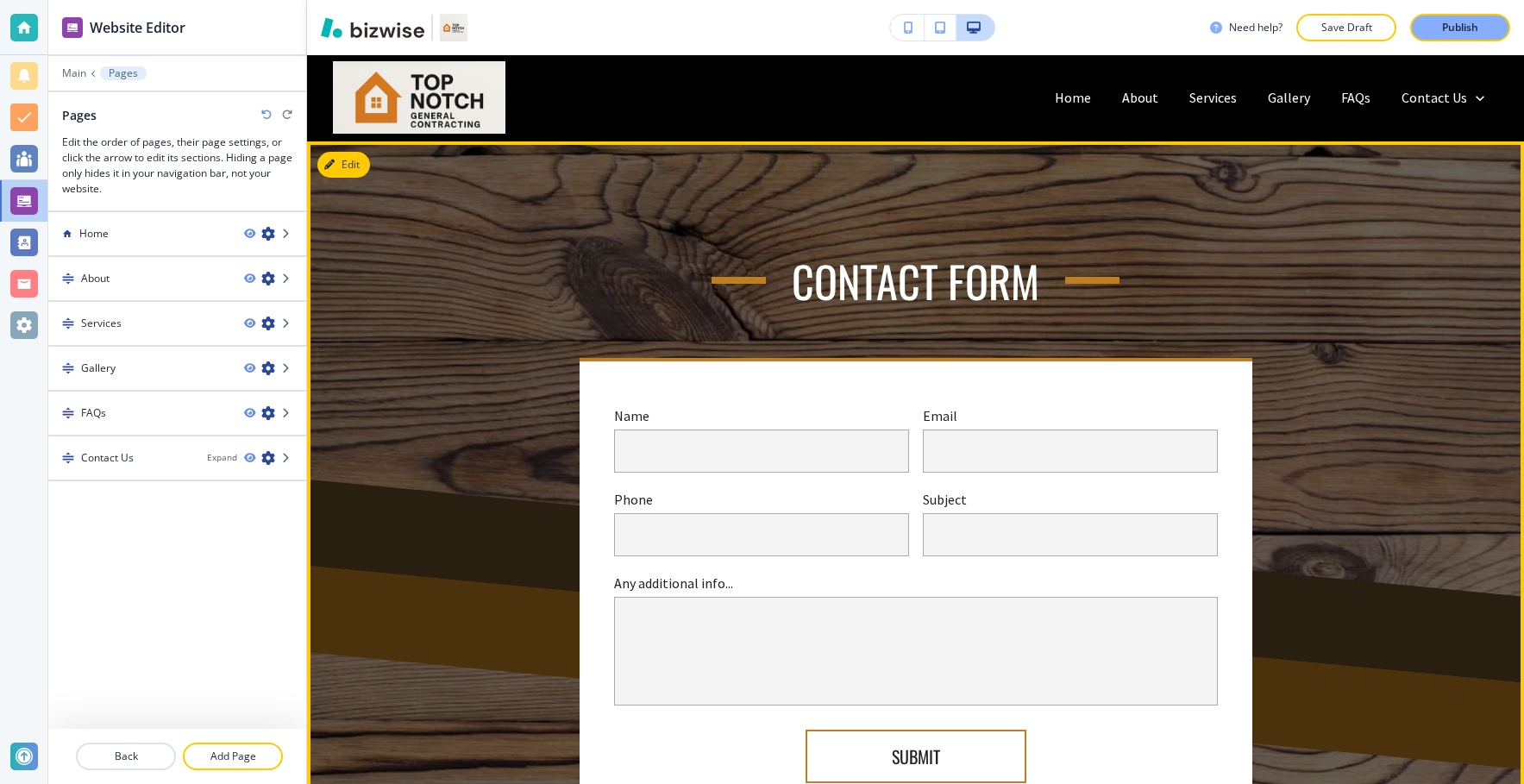scroll, scrollTop: 0, scrollLeft: 0, axis: both 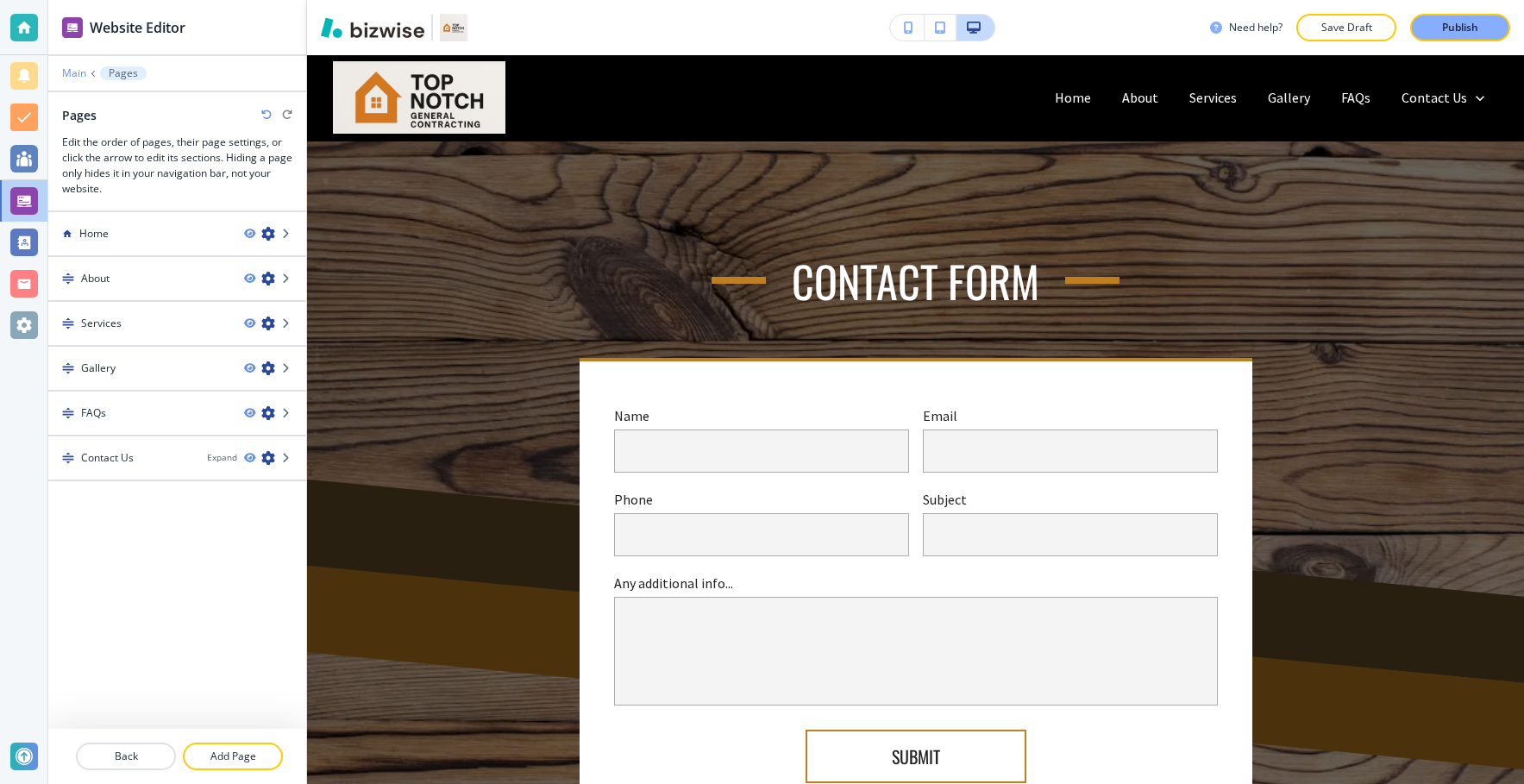 click on "Main" at bounding box center [74, 73] 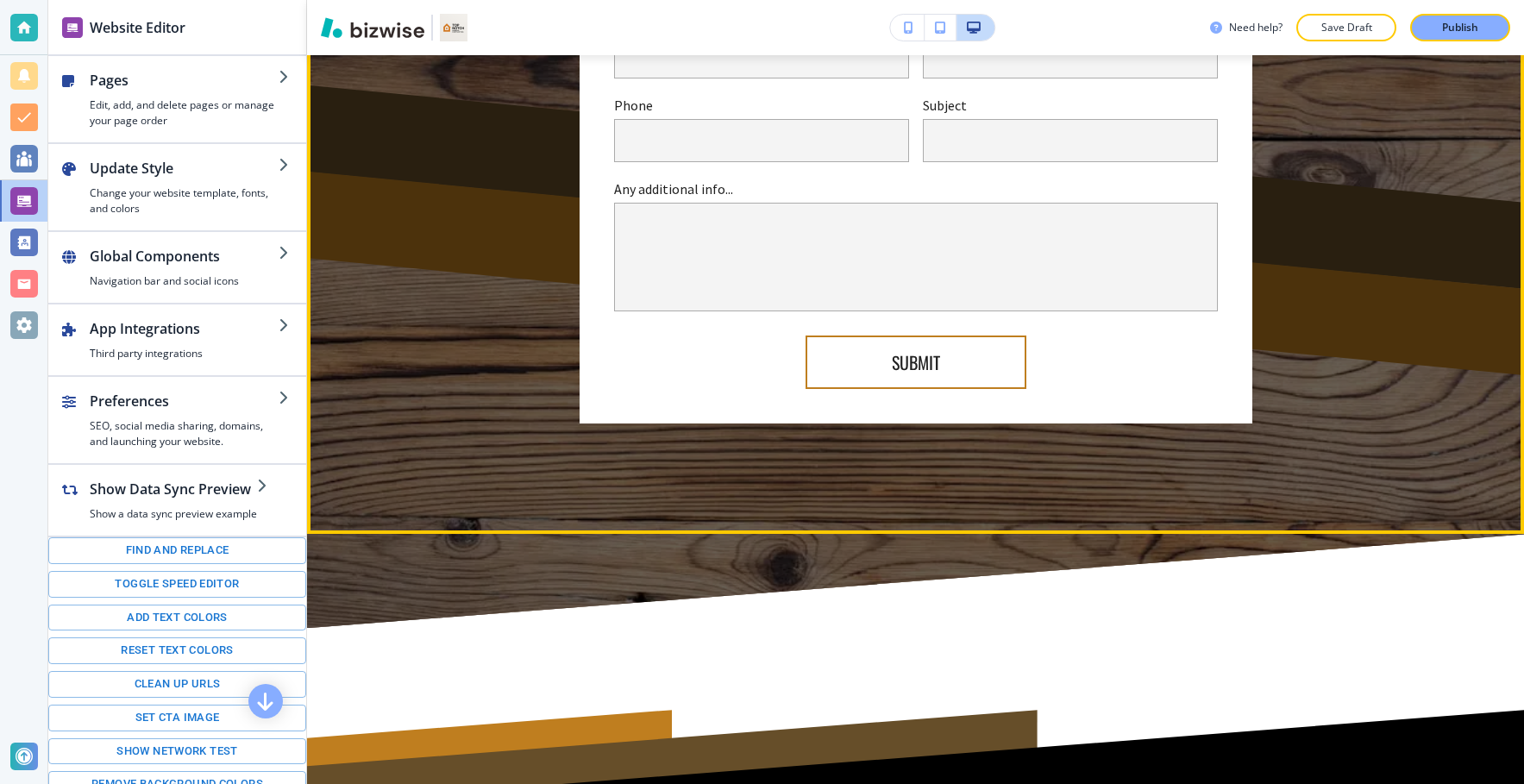 scroll, scrollTop: 393, scrollLeft: 0, axis: vertical 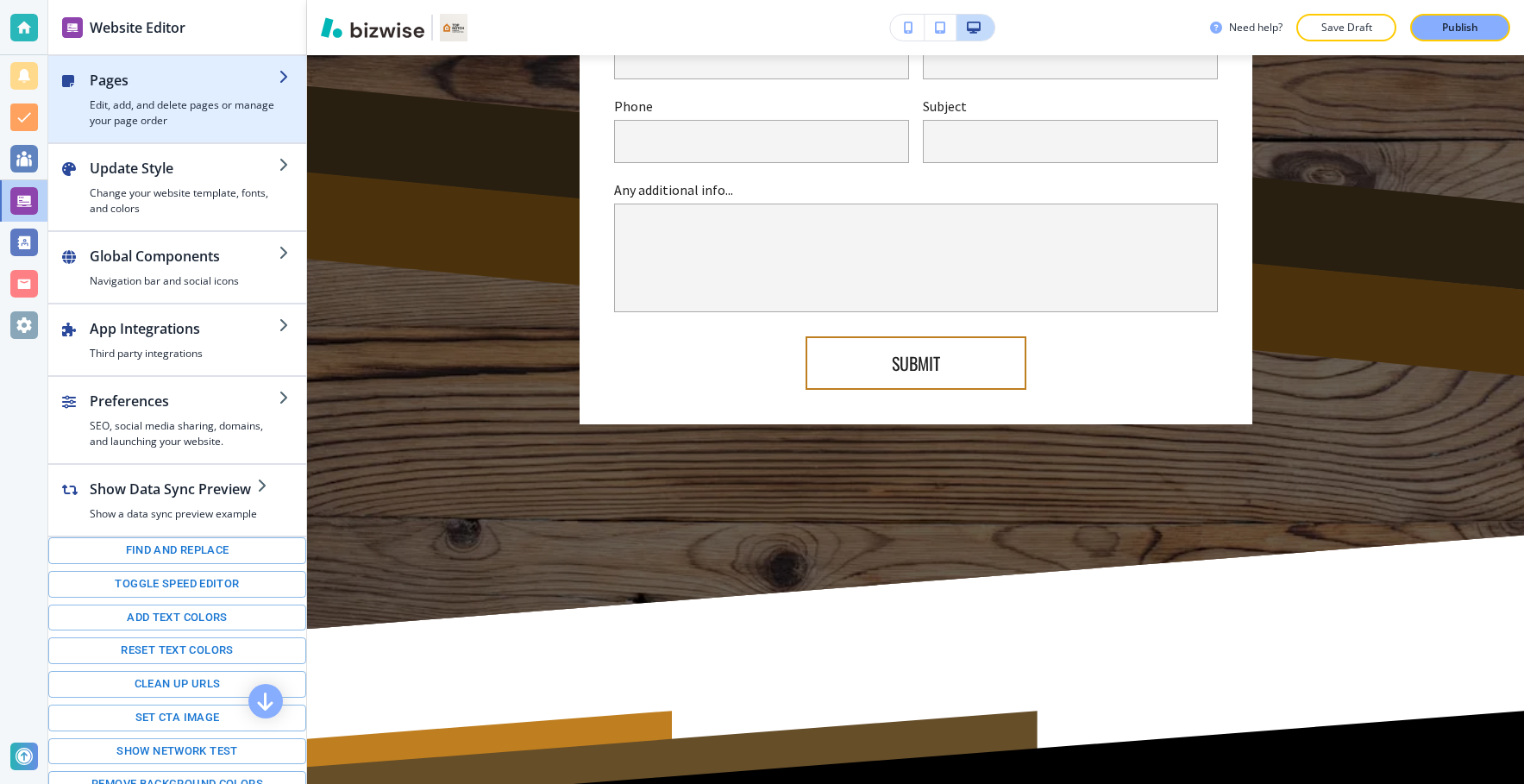 click on "Edit, add, and delete pages or manage your page order" at bounding box center (184, 113) 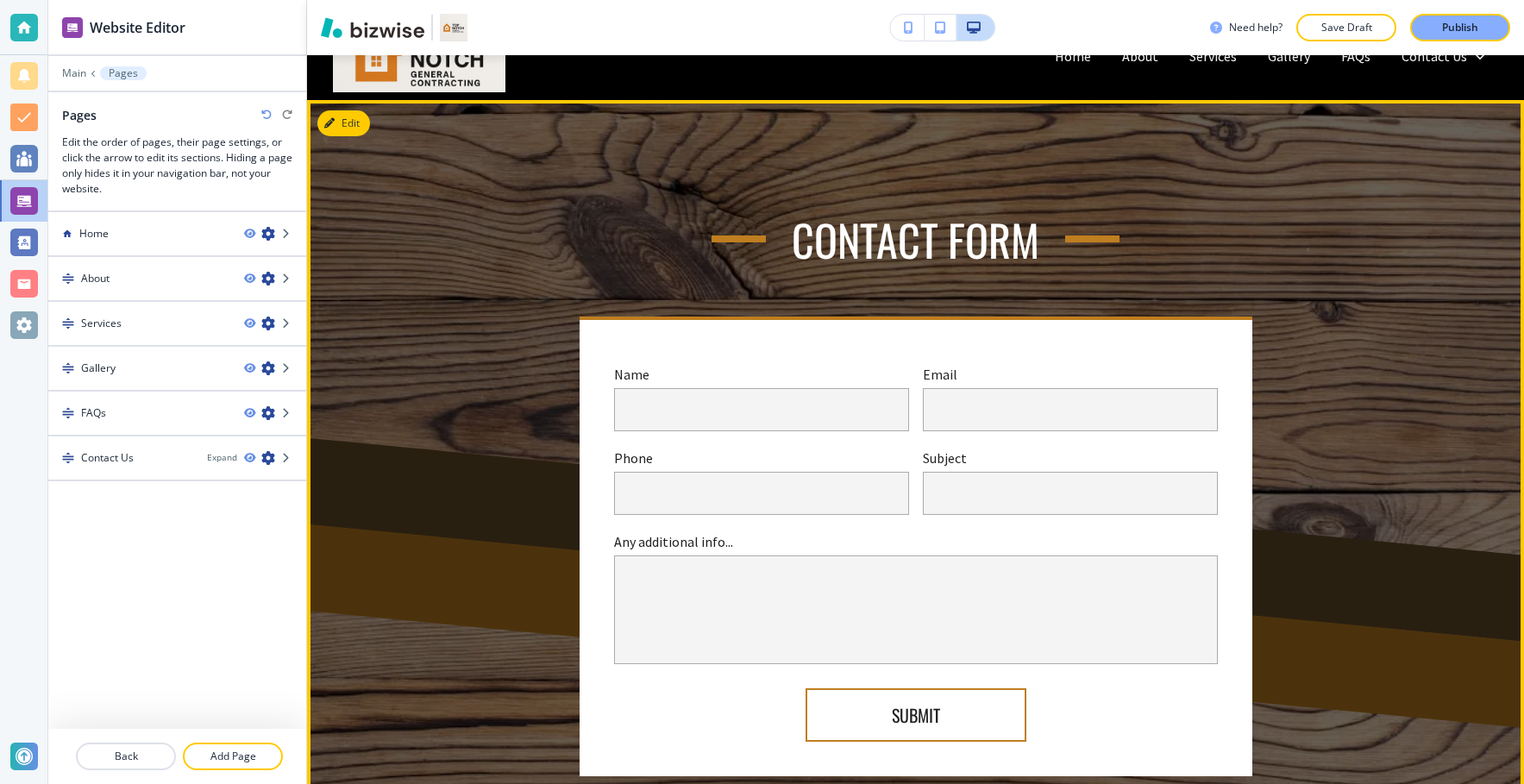 scroll, scrollTop: 0, scrollLeft: 0, axis: both 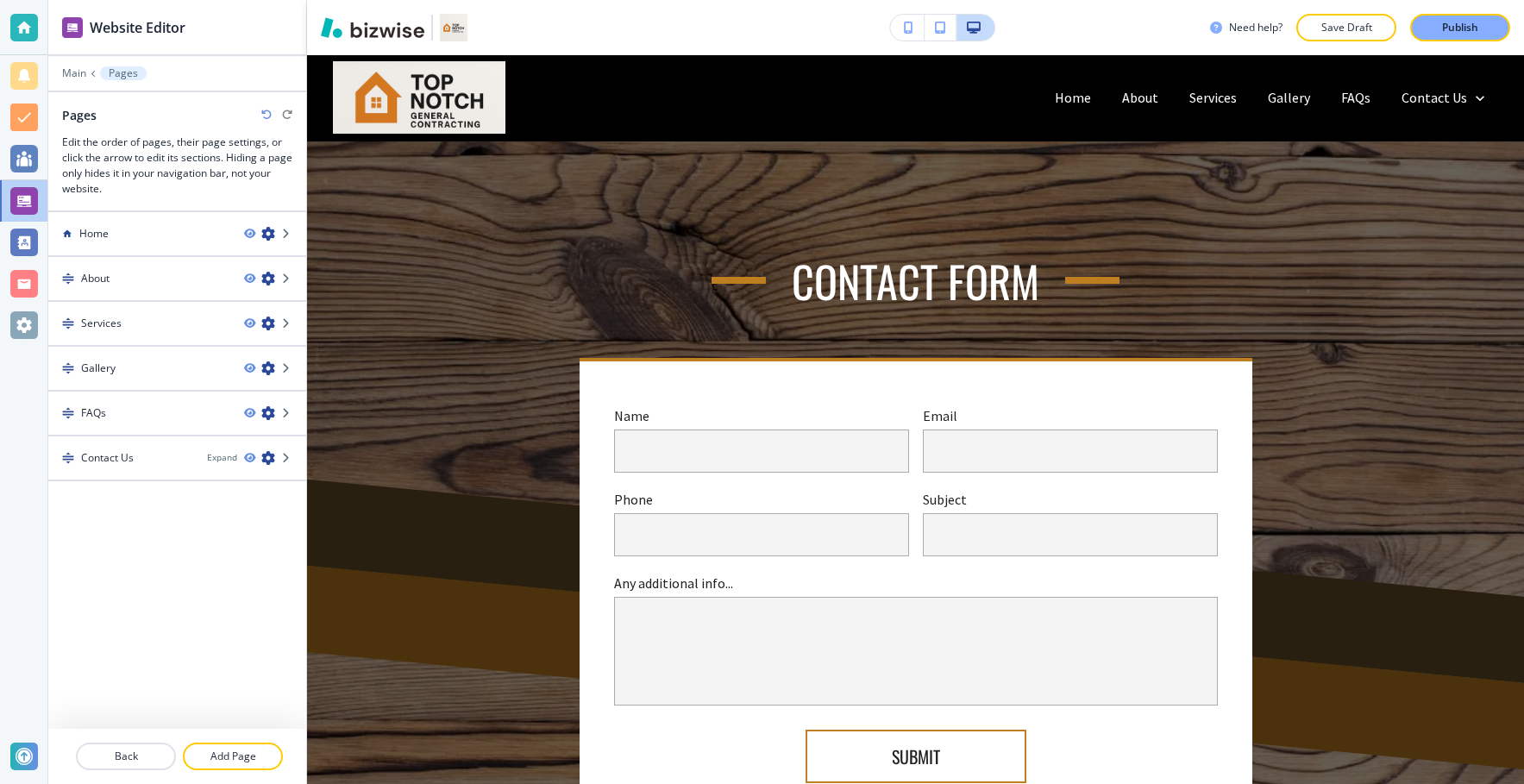 click on "Main Pages" at bounding box center [177, 73] 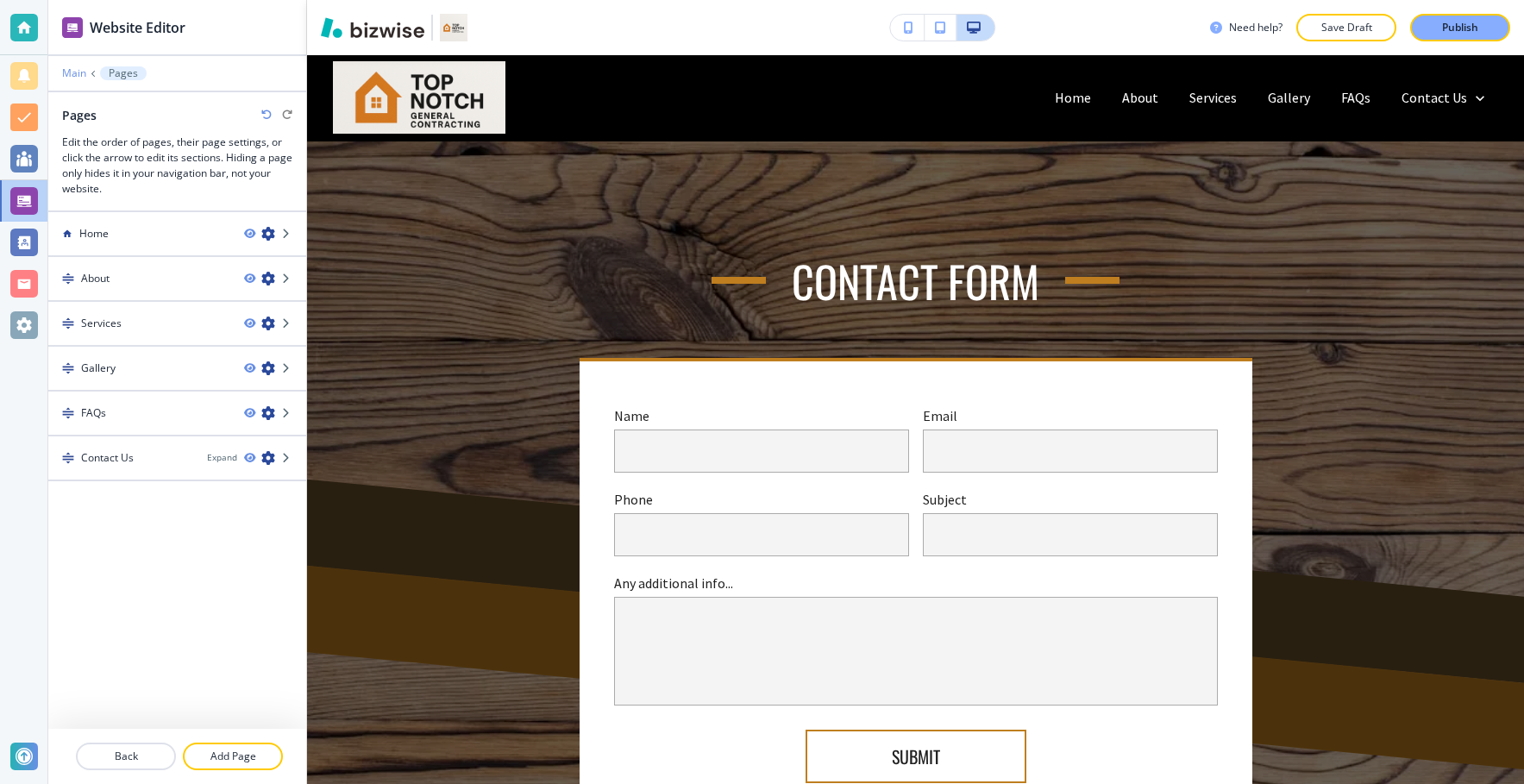 click on "Main" at bounding box center (74, 73) 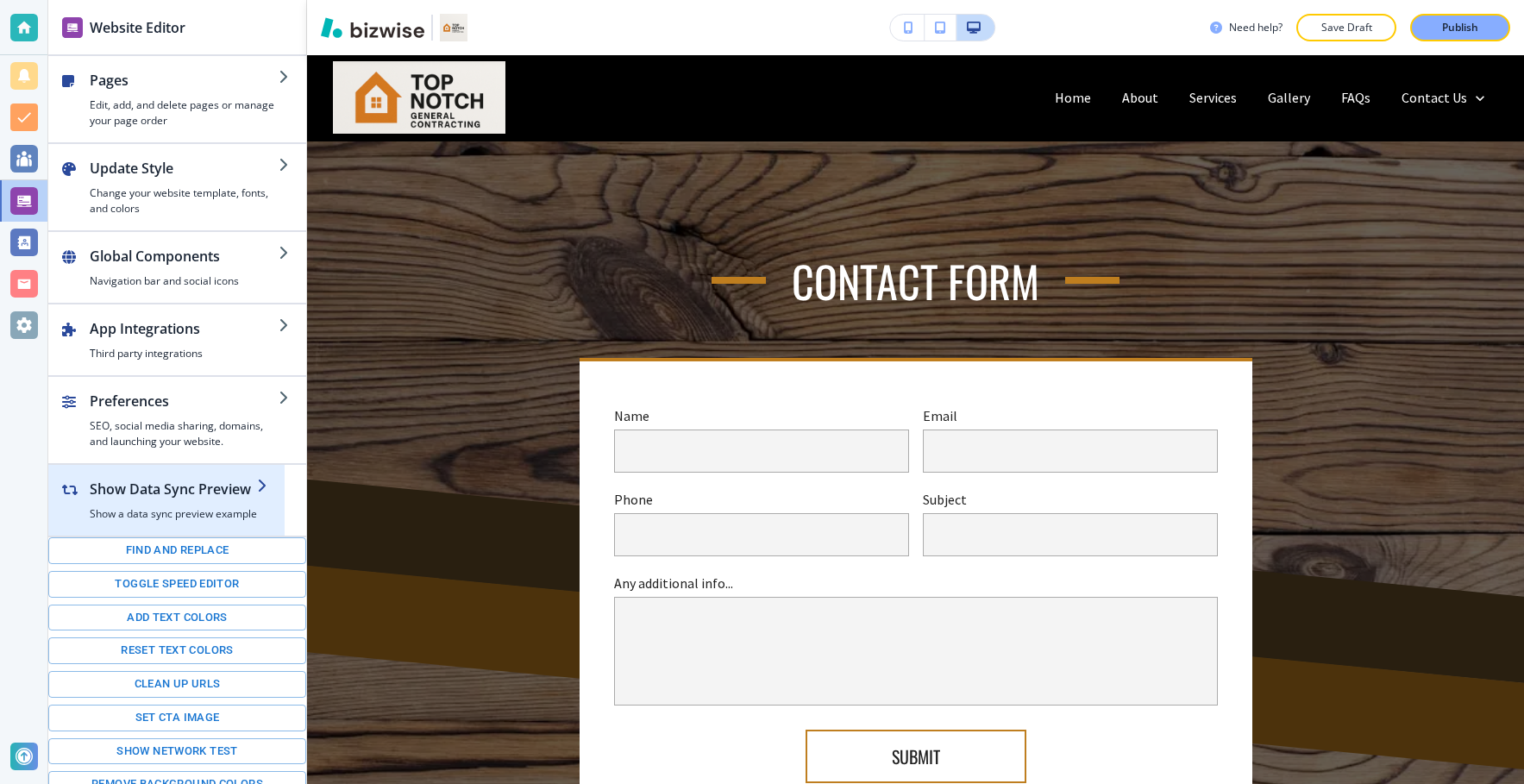 scroll, scrollTop: 47, scrollLeft: 0, axis: vertical 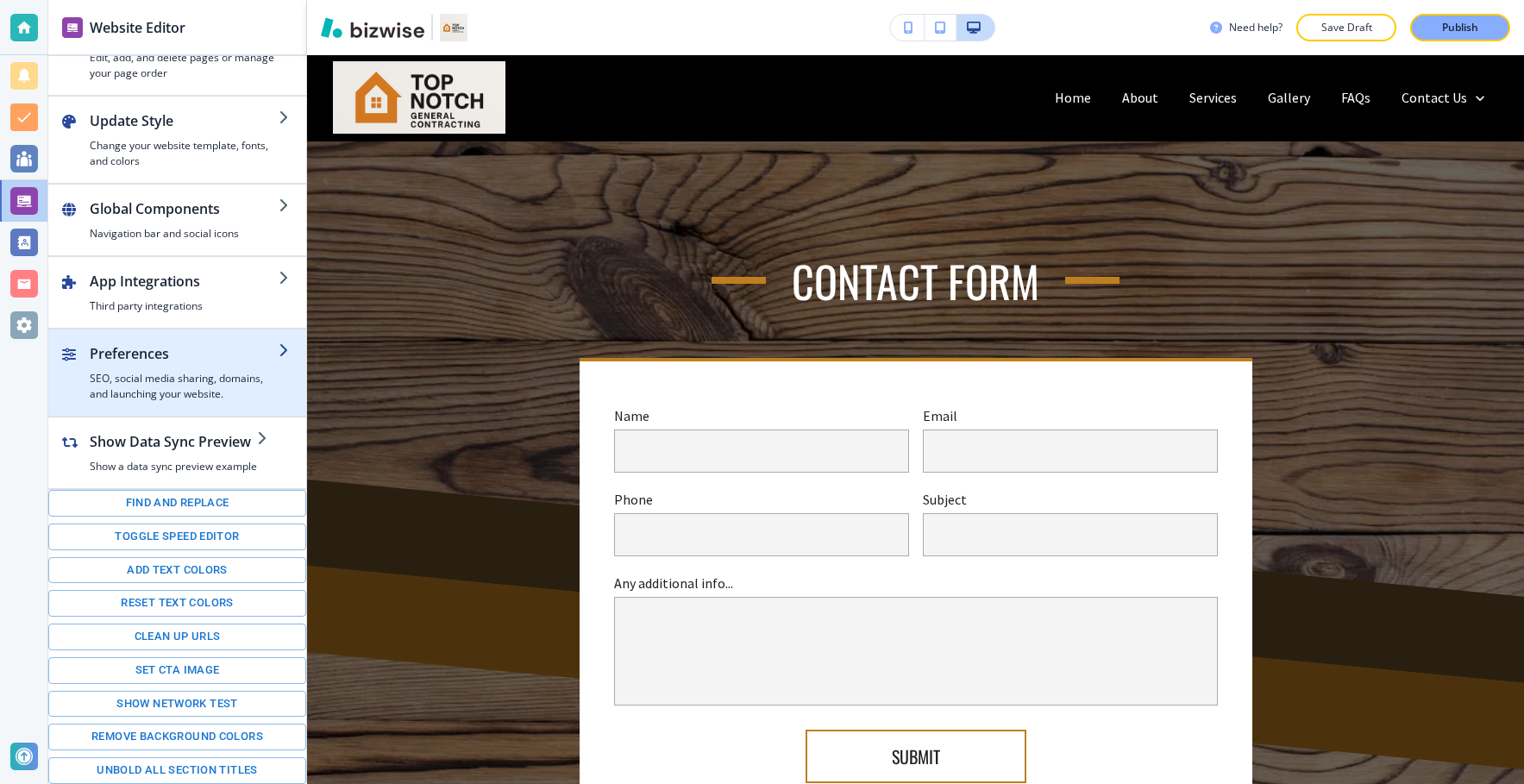 click on "Preferences" at bounding box center [184, 354] 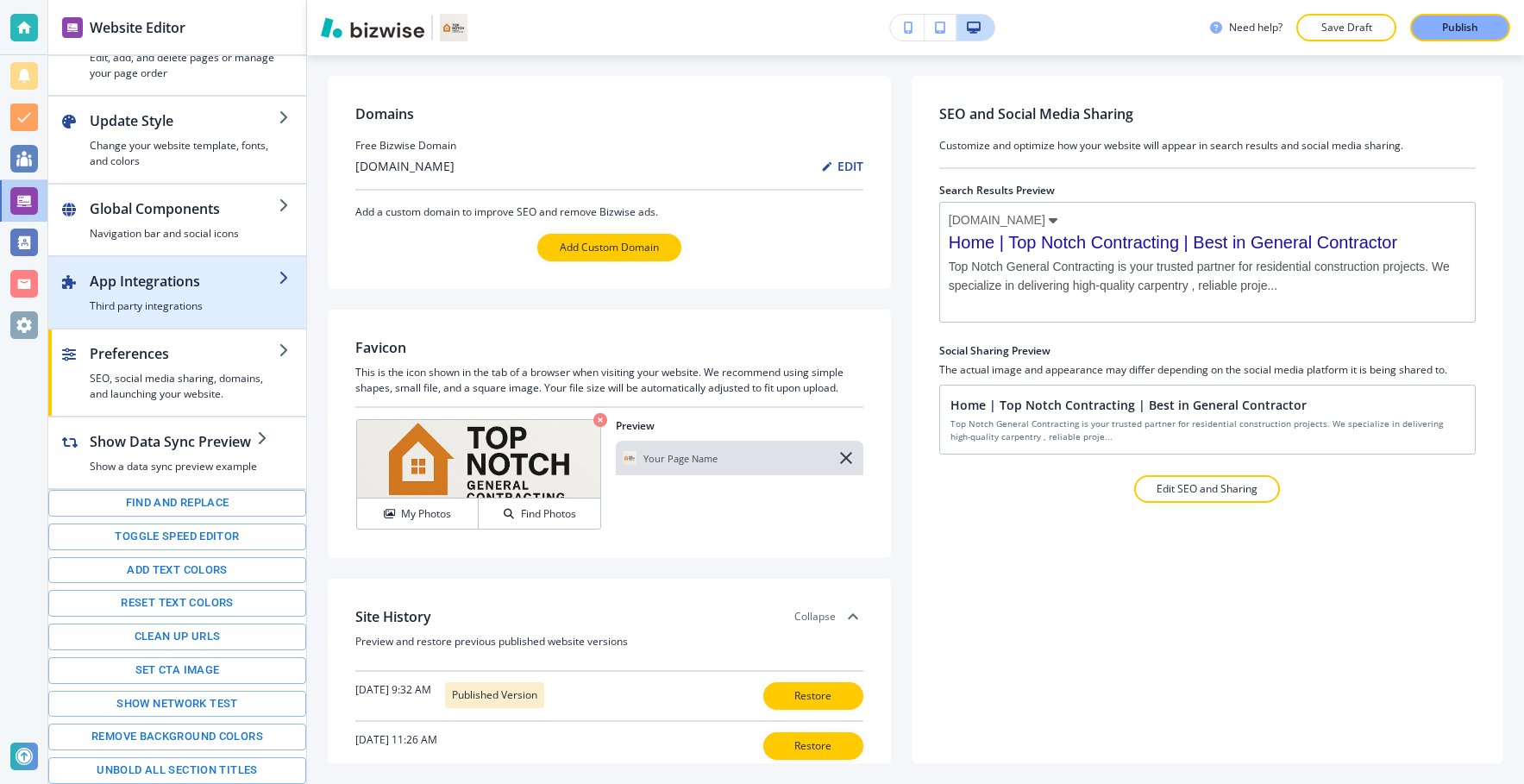 click on "App Integrations" at bounding box center (184, 281) 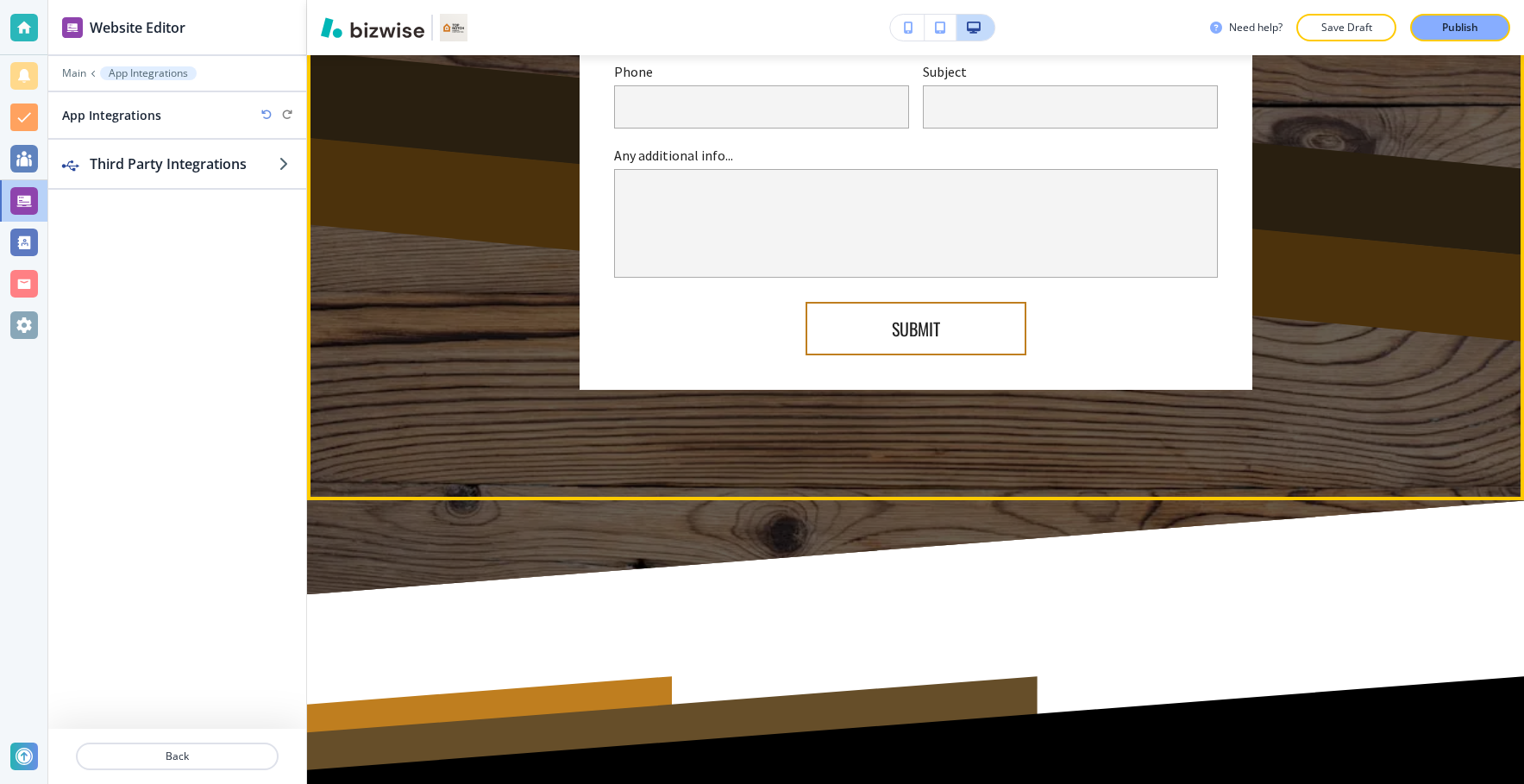 scroll, scrollTop: 646, scrollLeft: 0, axis: vertical 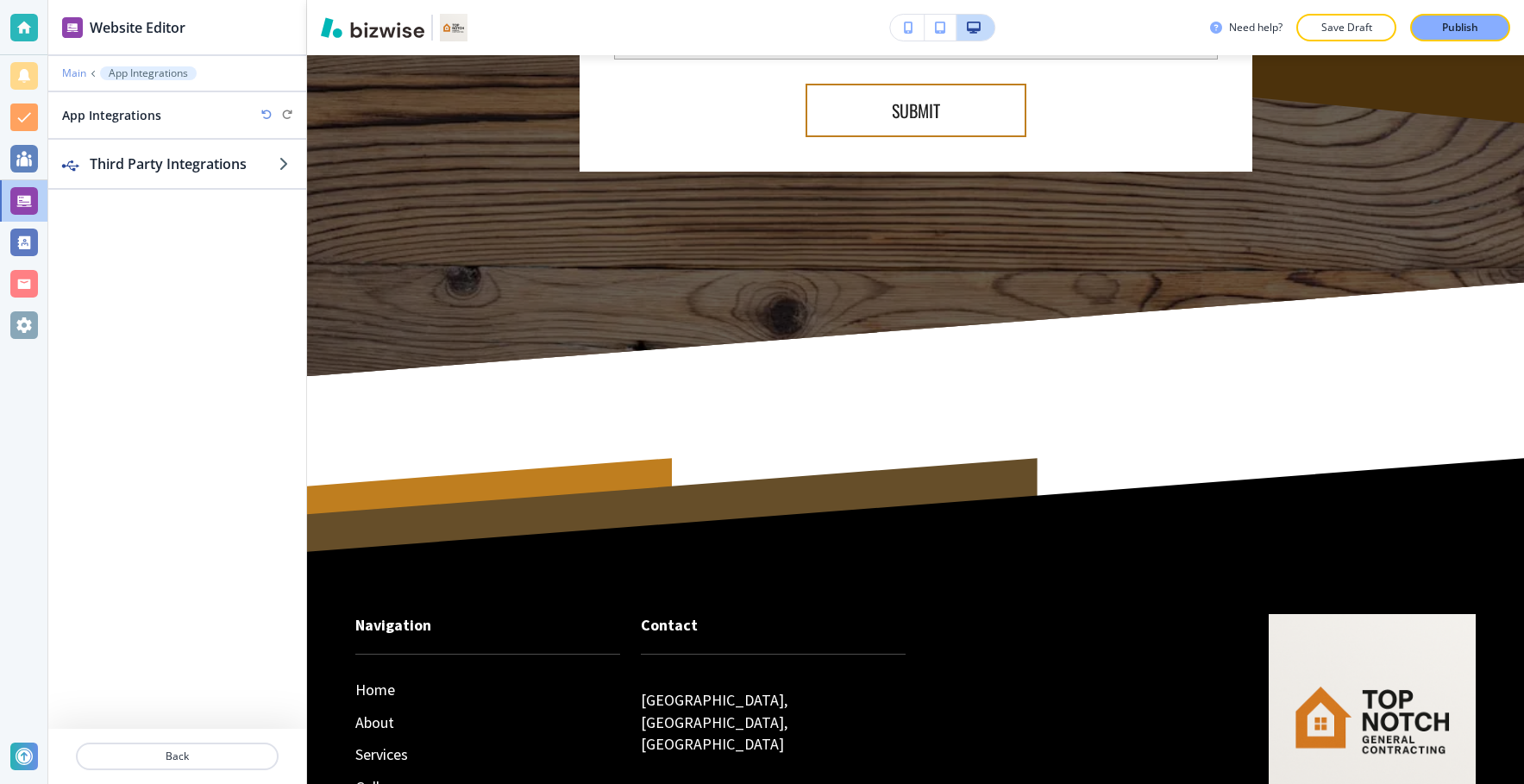 click on "Main" at bounding box center [74, 73] 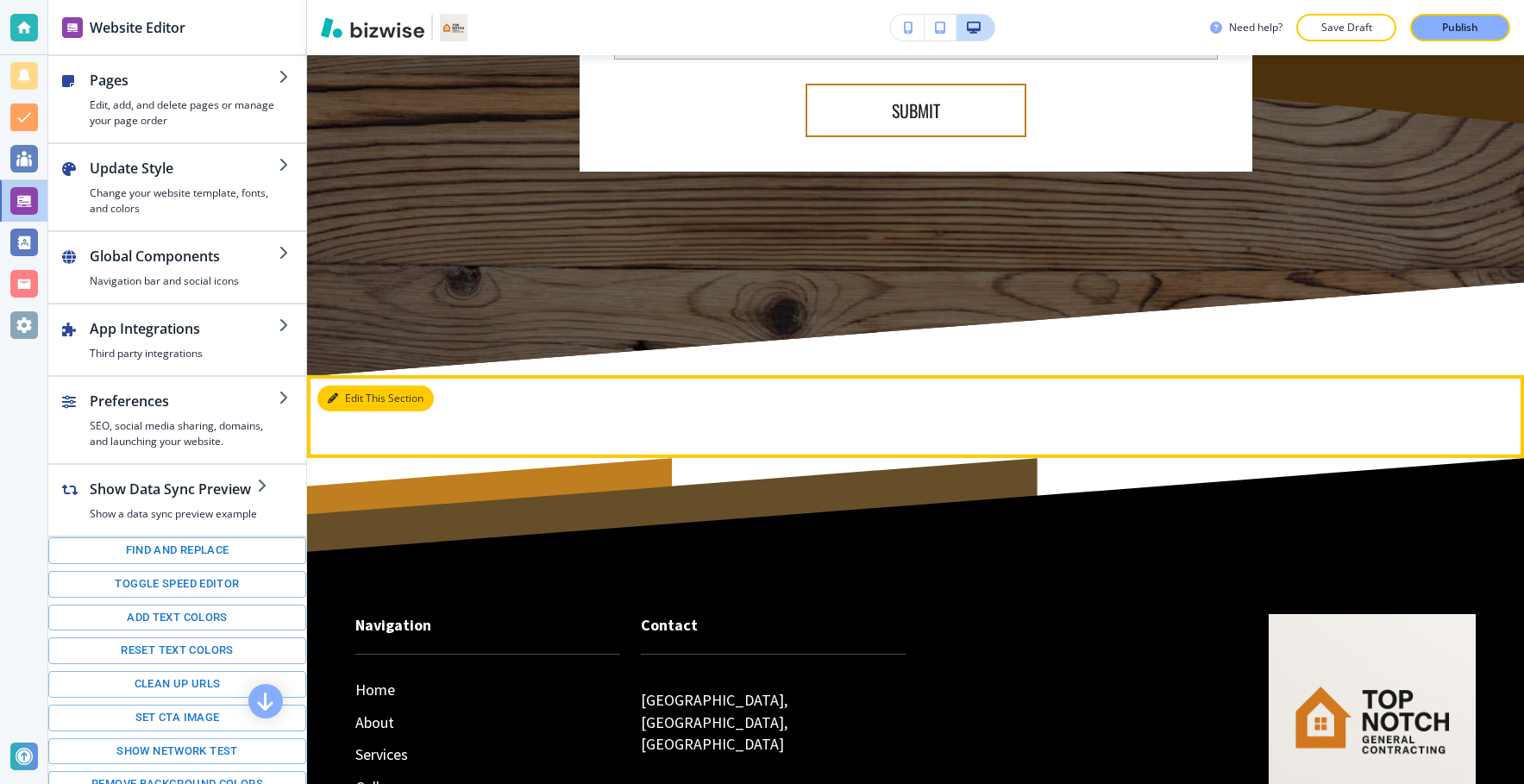 click on "Edit This Section" at bounding box center (375, 398) 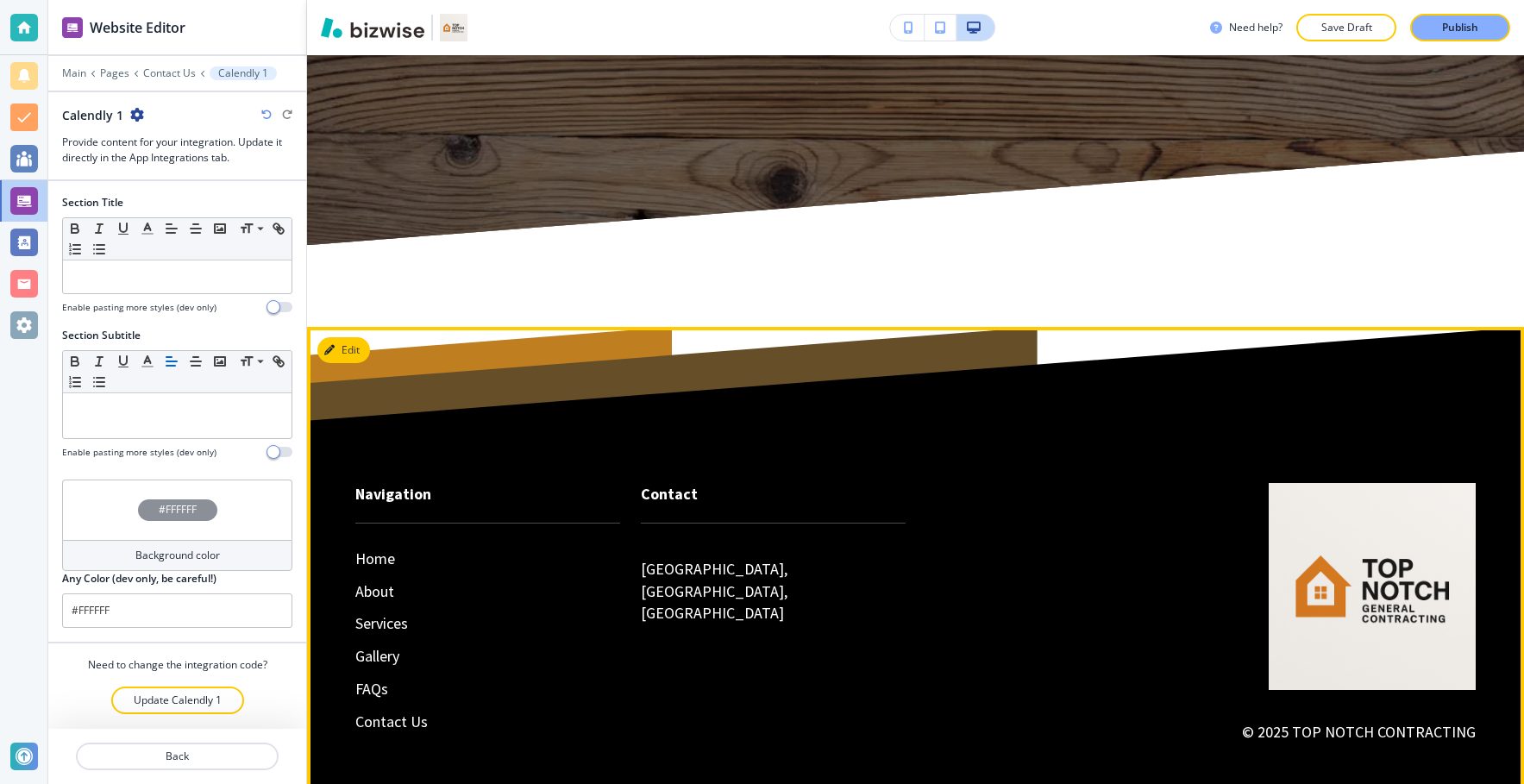 scroll, scrollTop: 798, scrollLeft: 0, axis: vertical 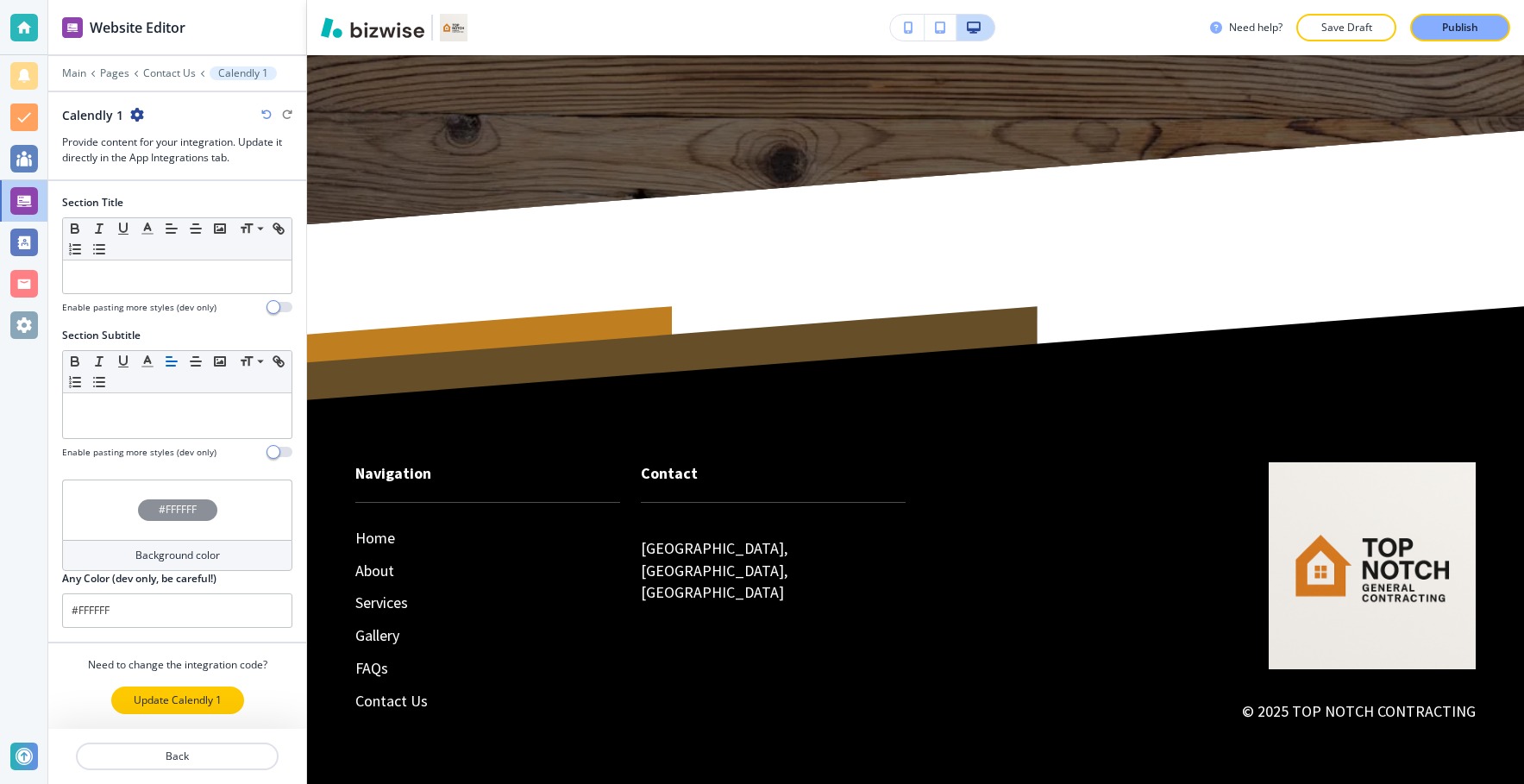 click on "Update Calendly 1" at bounding box center (178, 700) 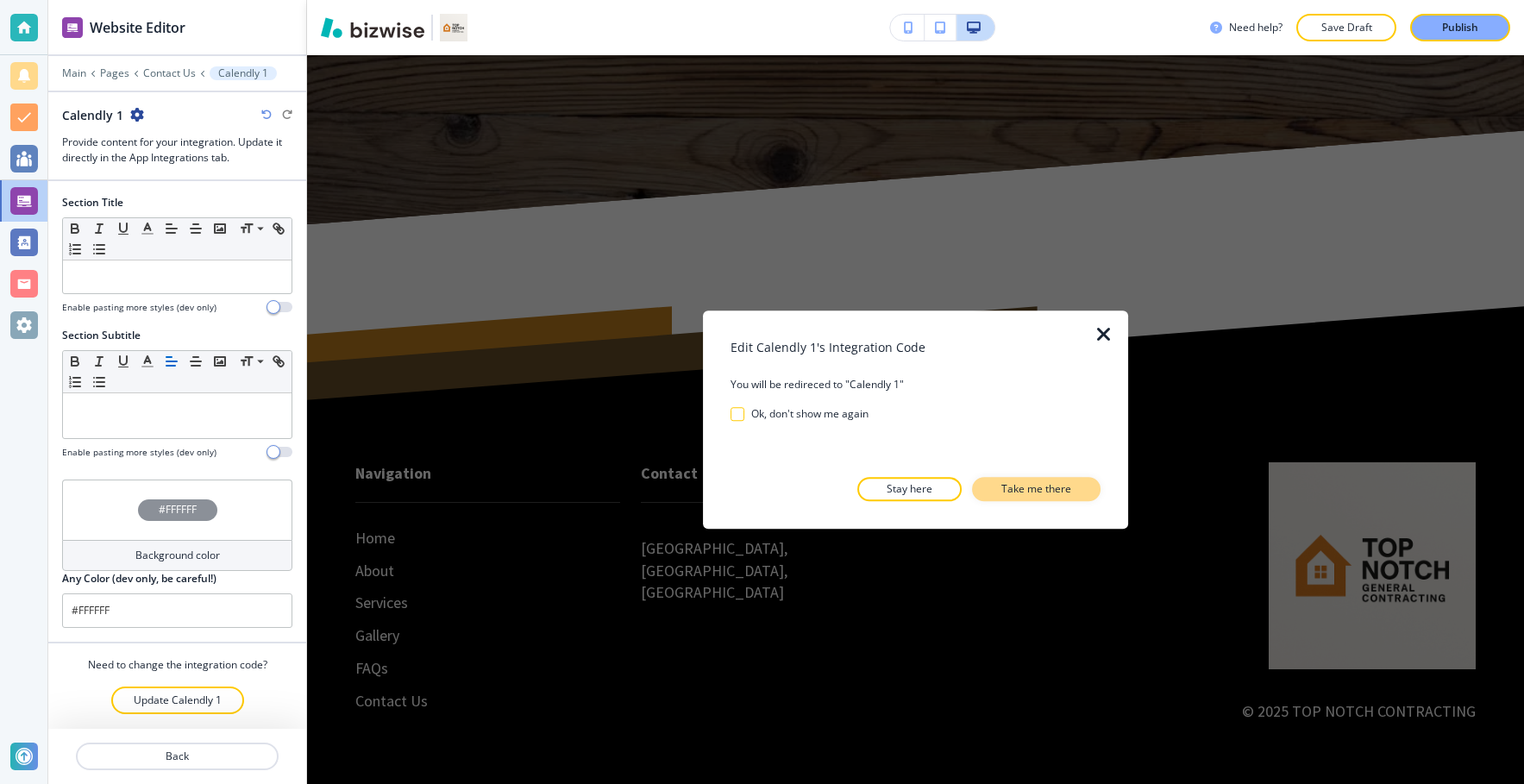 click on "Take me there" at bounding box center (1036, 489) 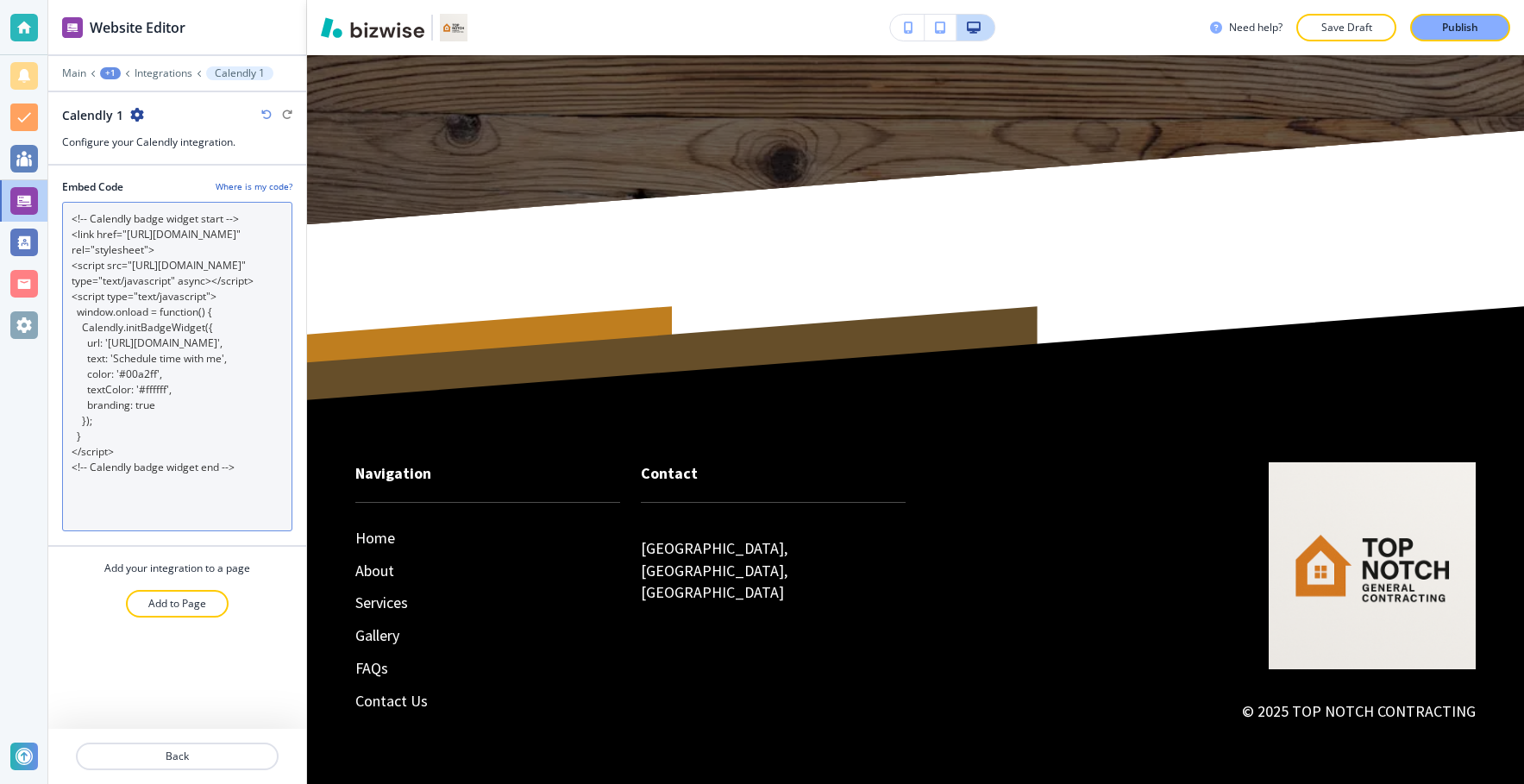 scroll, scrollTop: 0, scrollLeft: 0, axis: both 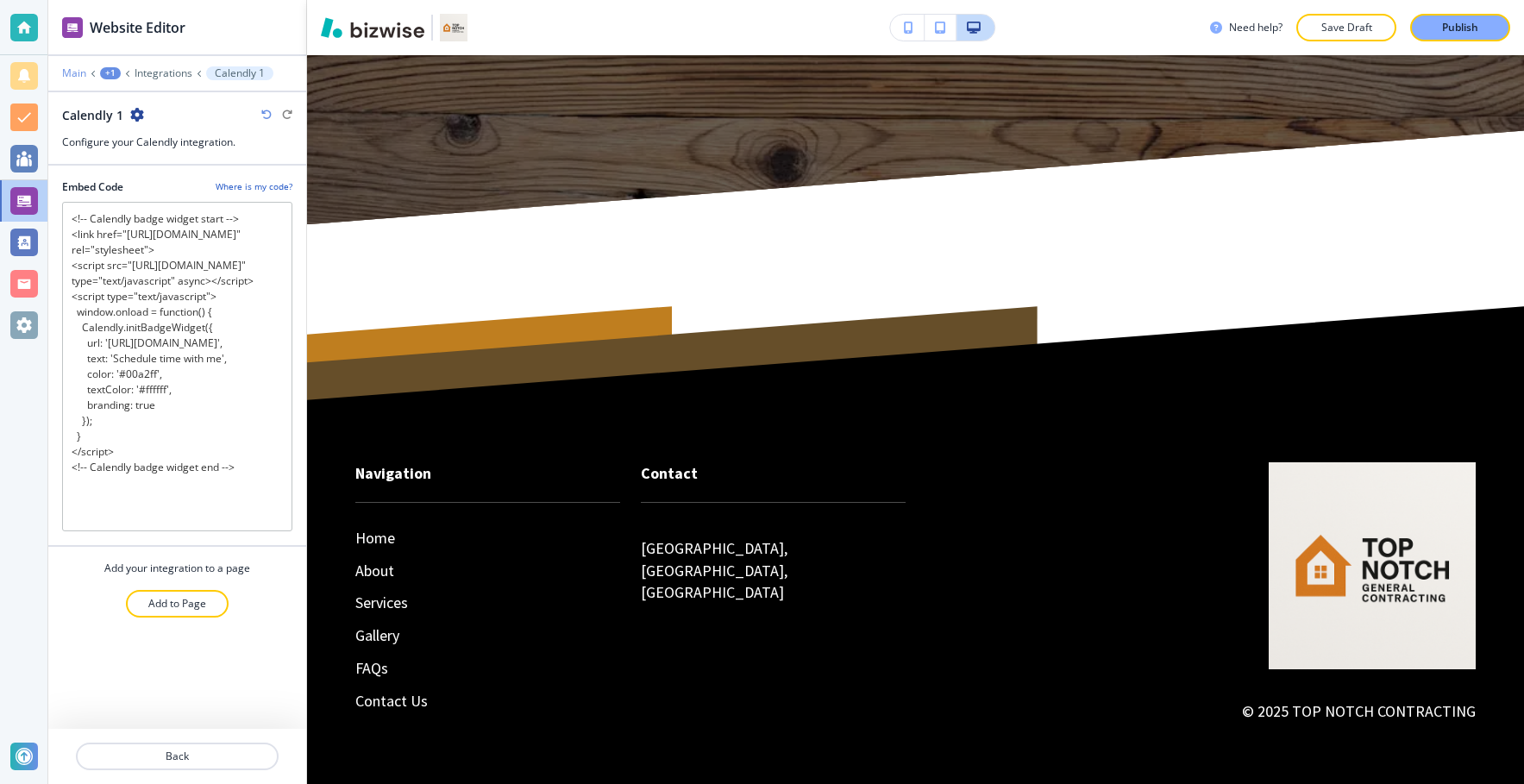 click on "Main" at bounding box center [74, 73] 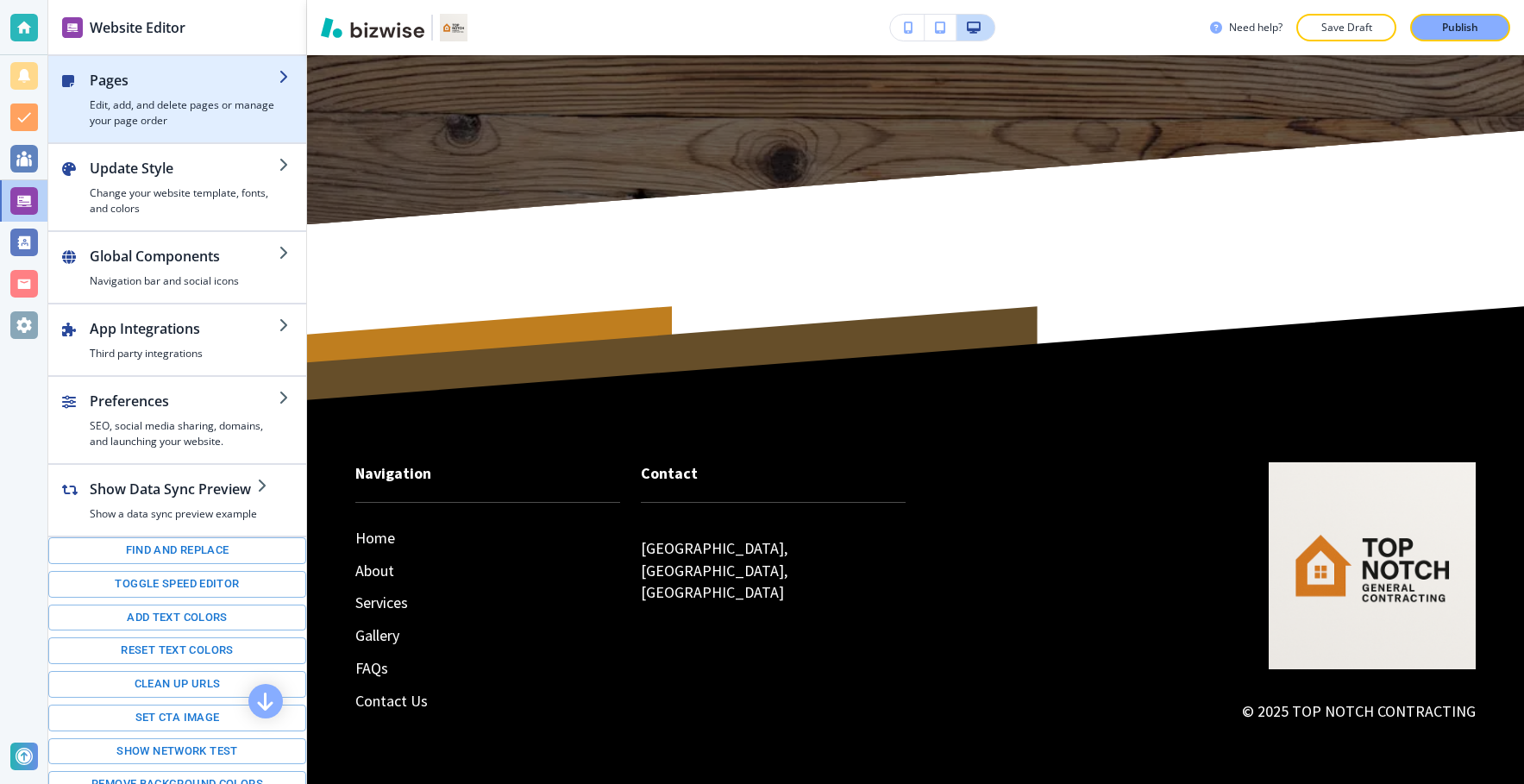 click at bounding box center [177, 135] 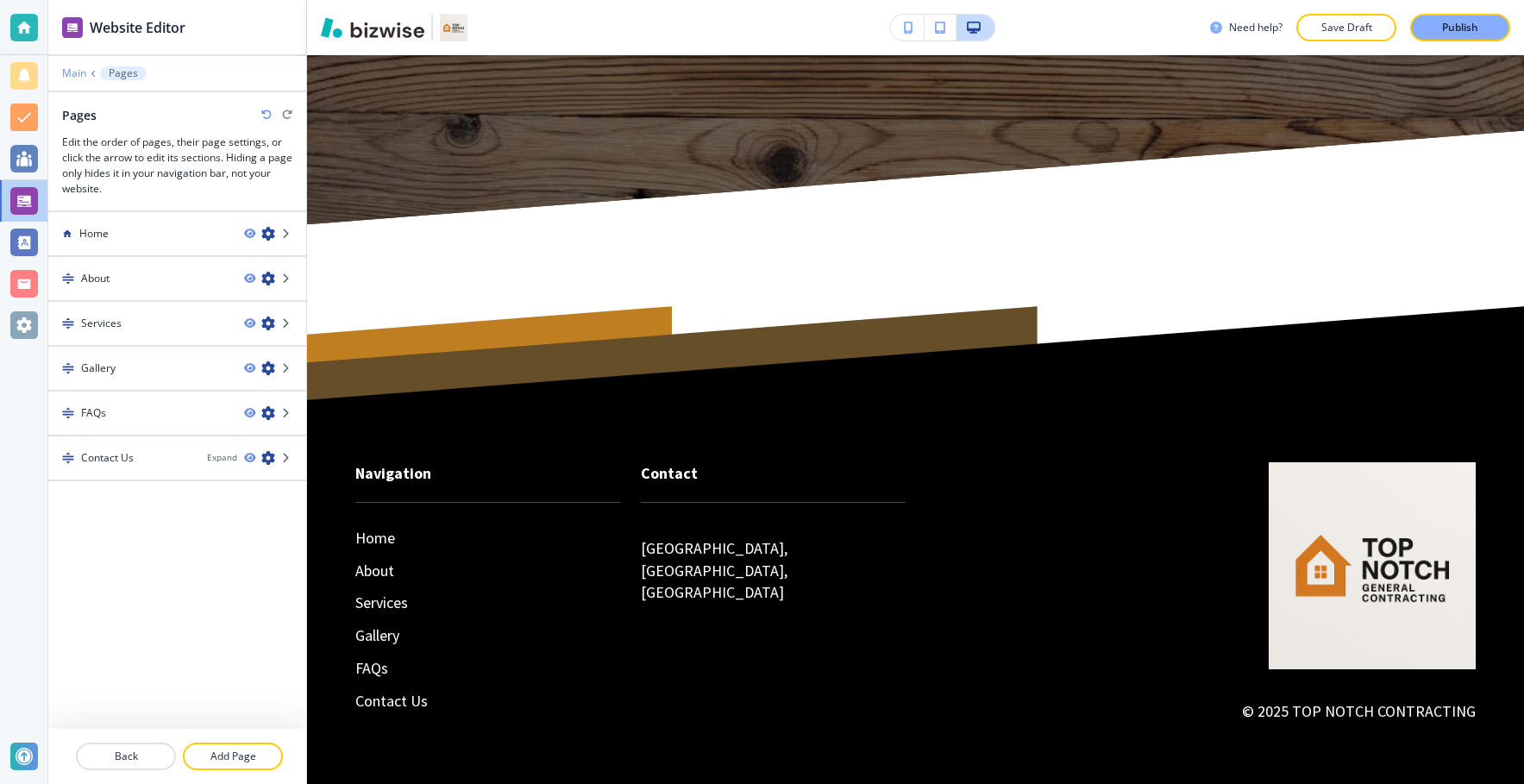 click on "Main Pages Pages Edit the order of pages, their page settings, or click the arrow to edit its sections. Hiding a page only hides it in your navigation bar, not your website." at bounding box center (177, 131) 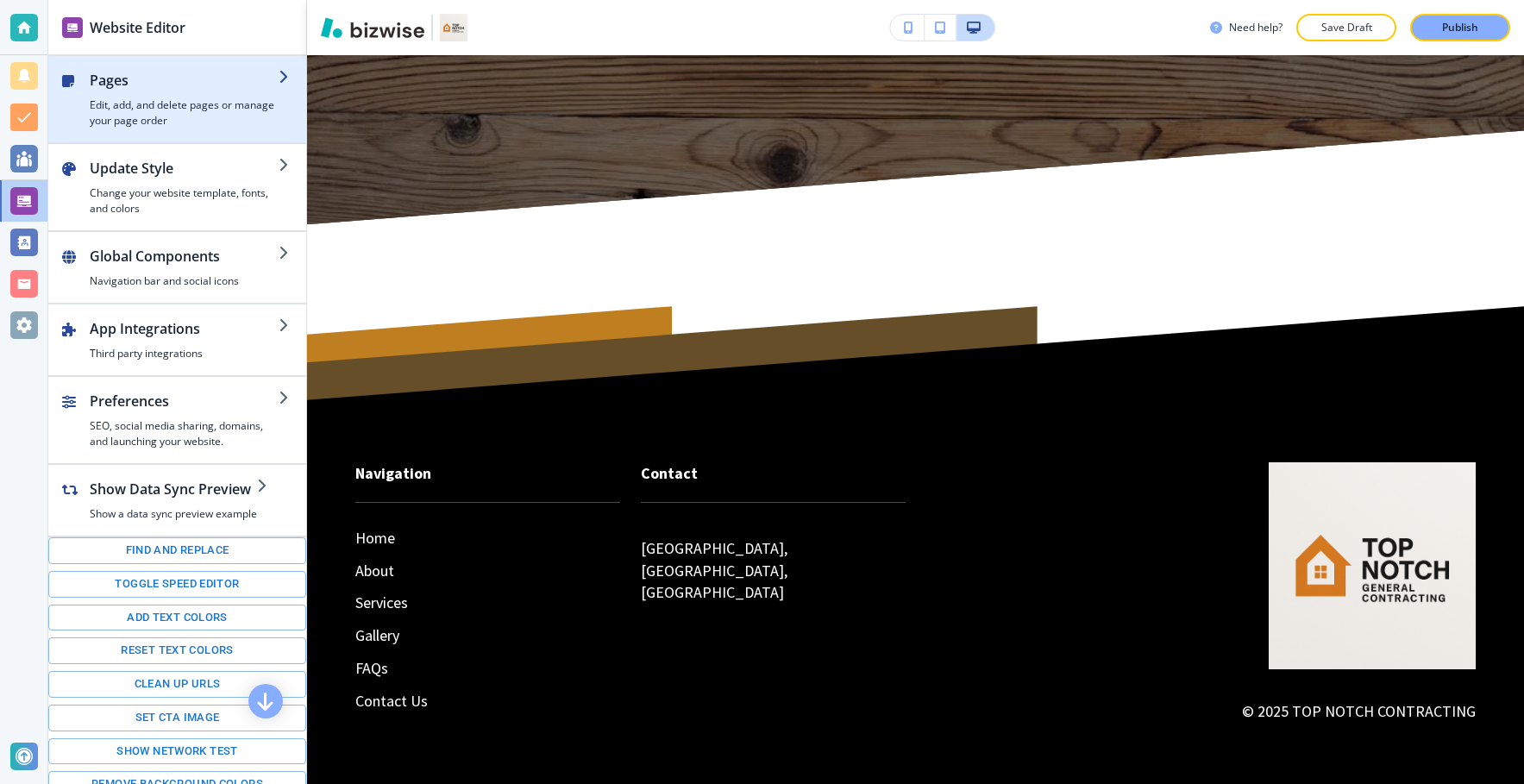 click on "Edit, add, and delete pages or manage your page order" at bounding box center (184, 113) 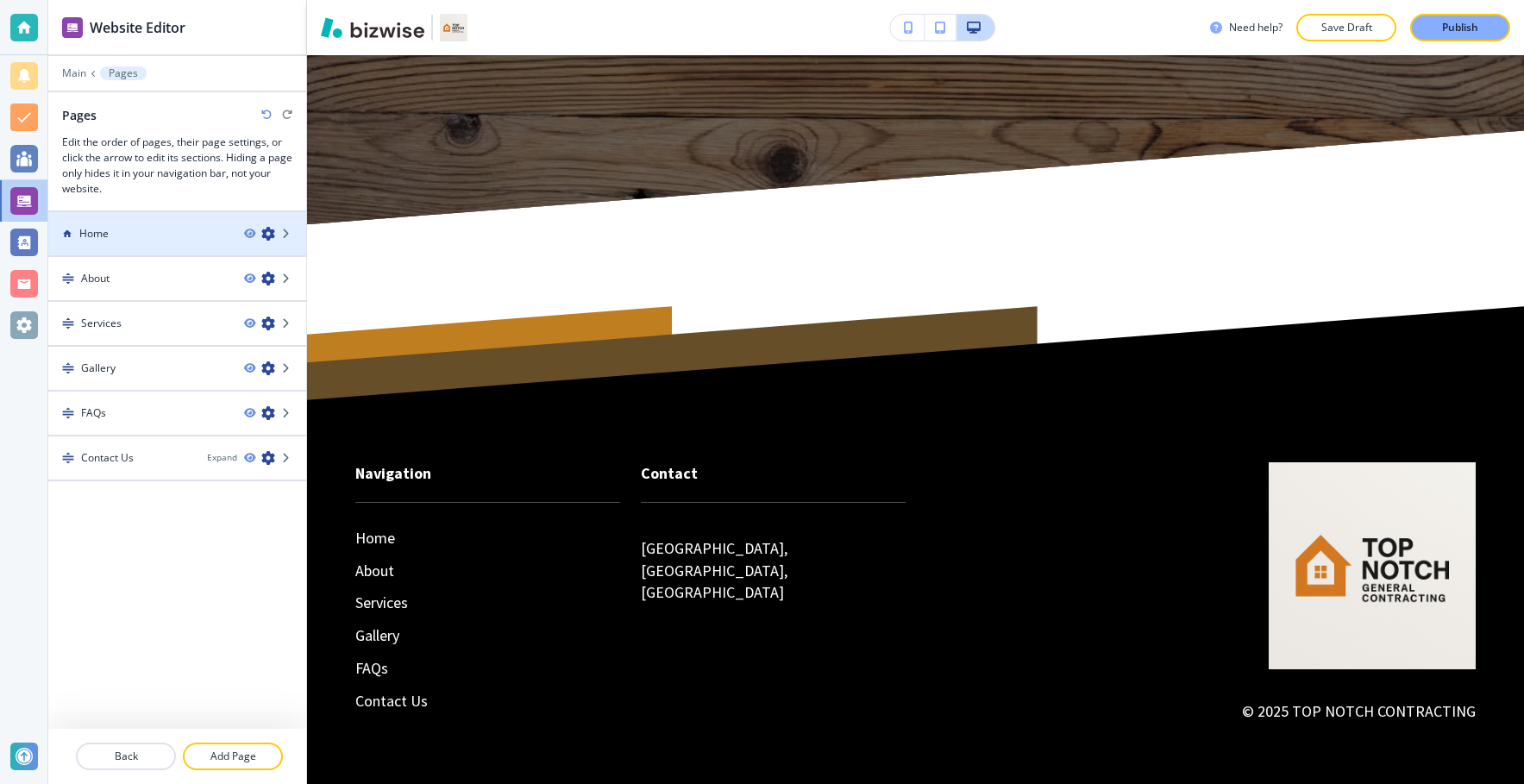 click on "Home" at bounding box center [139, 234] 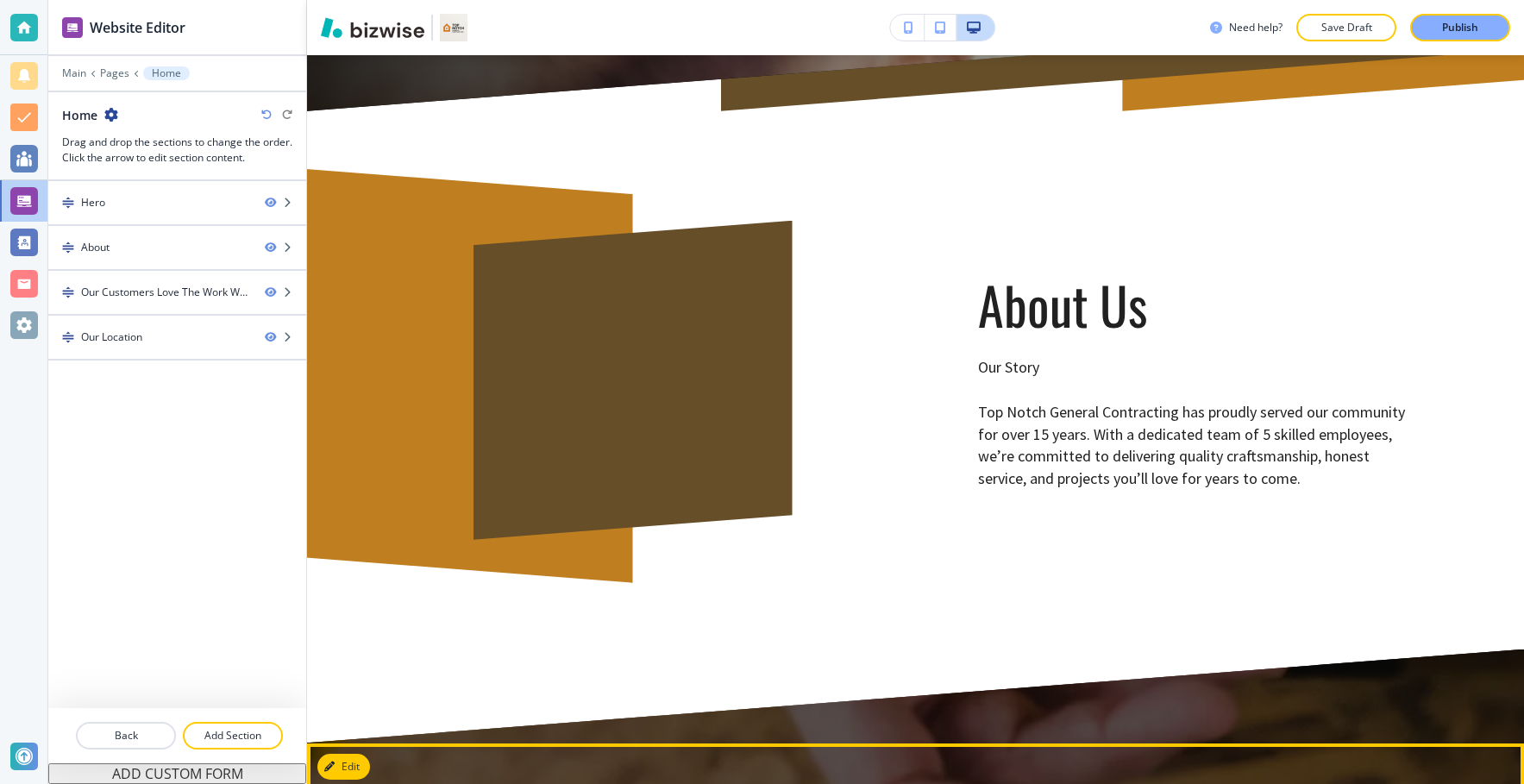 scroll, scrollTop: 0, scrollLeft: 0, axis: both 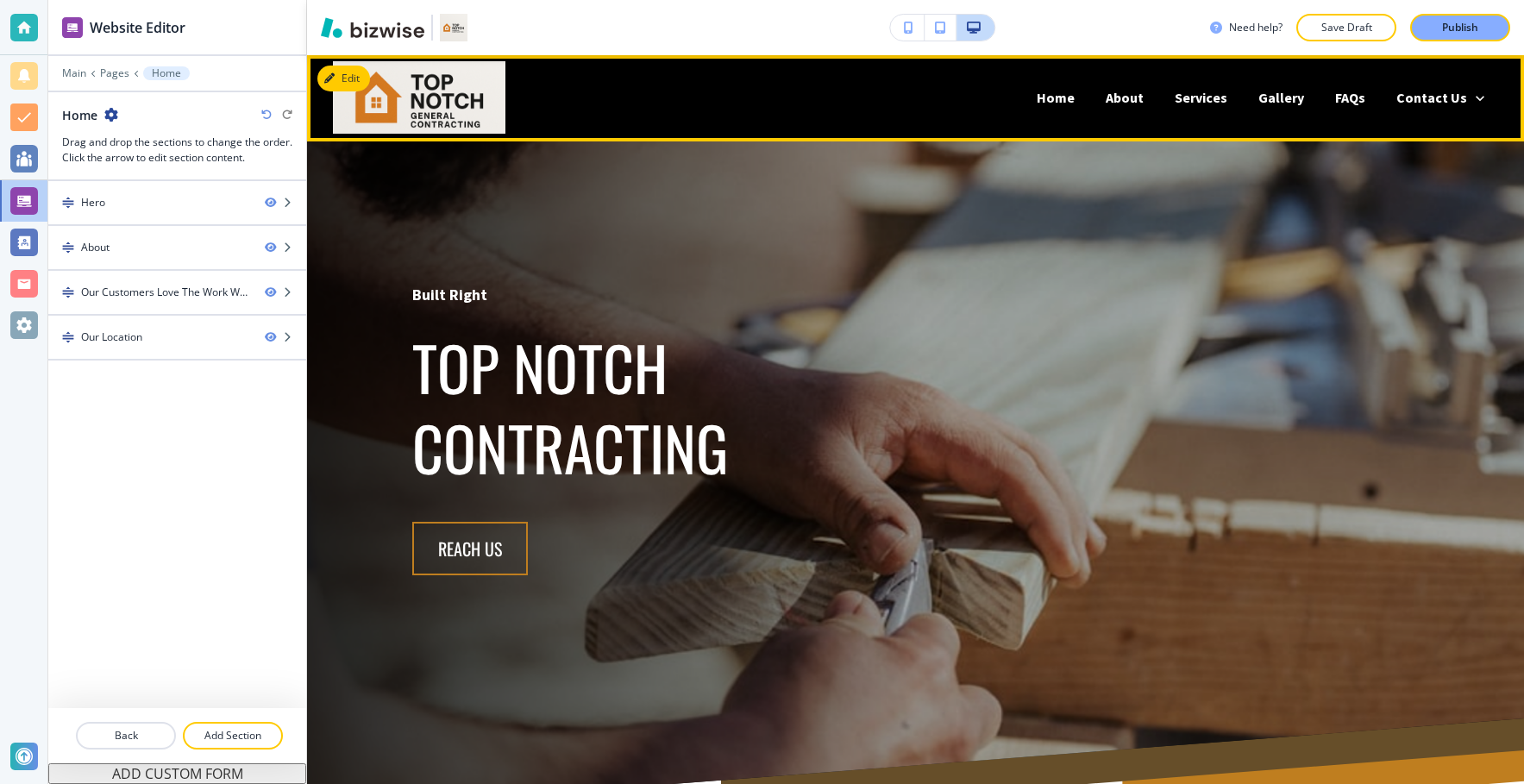 click on "Services" at bounding box center [1201, 97] 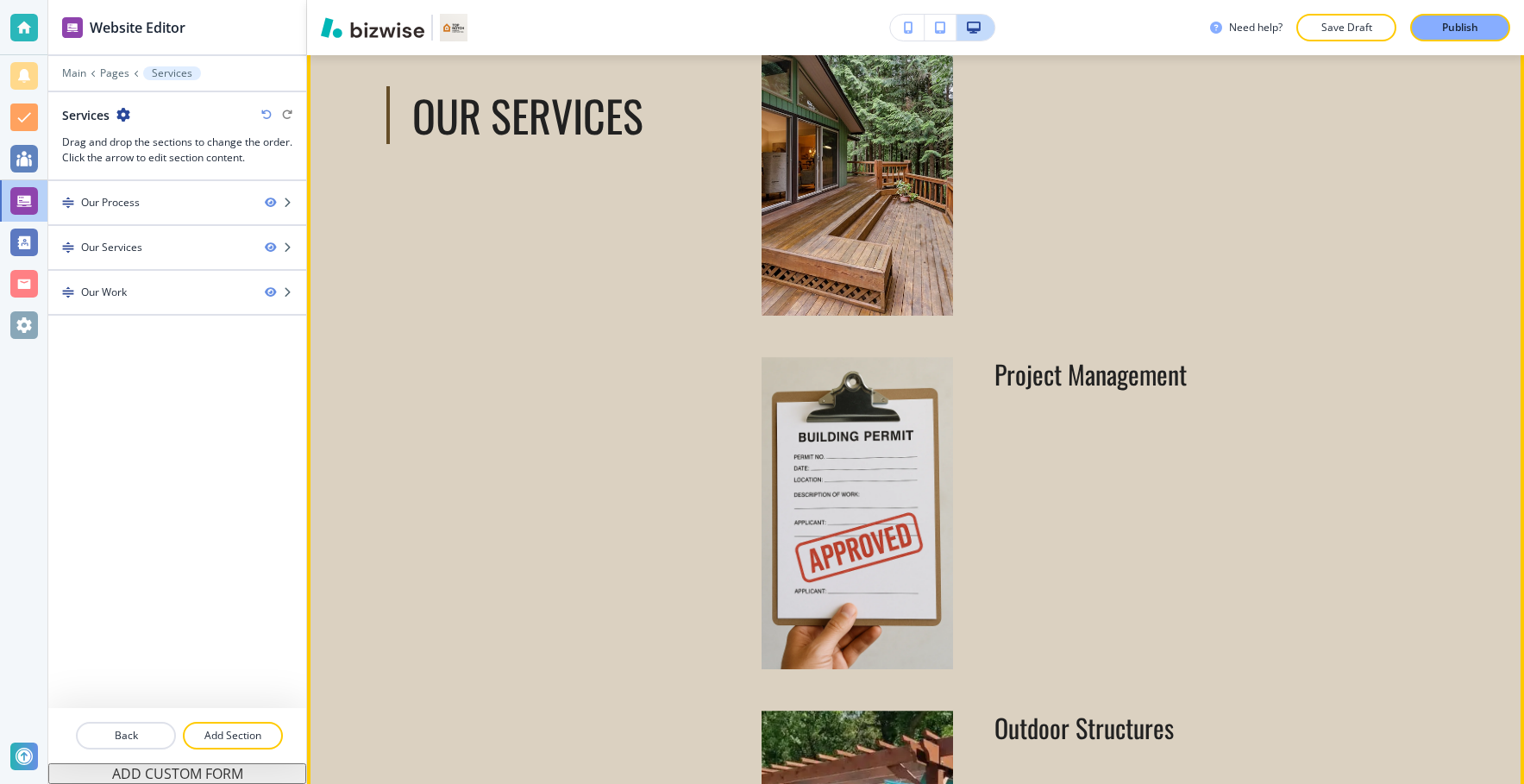 scroll, scrollTop: 2031, scrollLeft: 0, axis: vertical 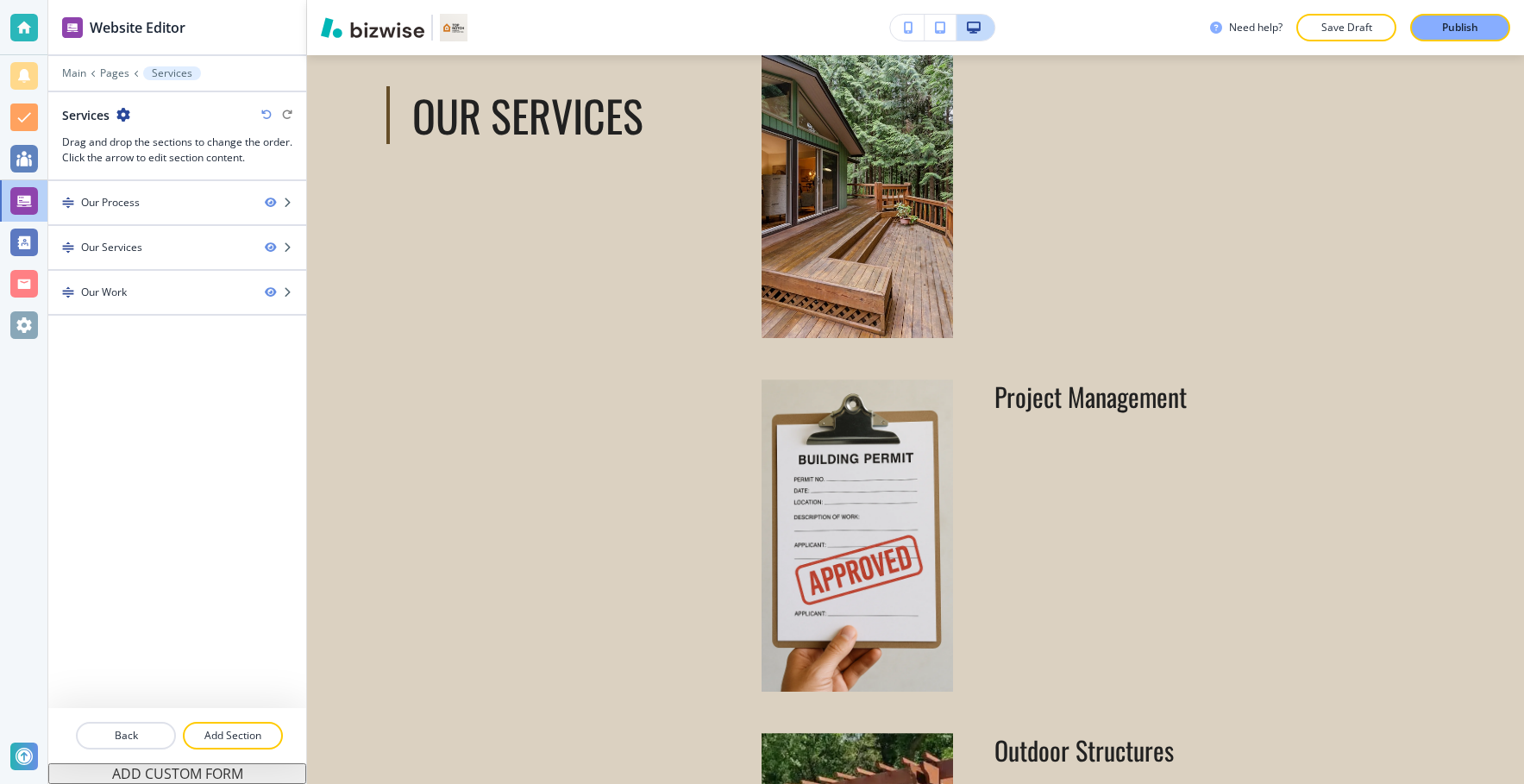 click at bounding box center (177, 85) 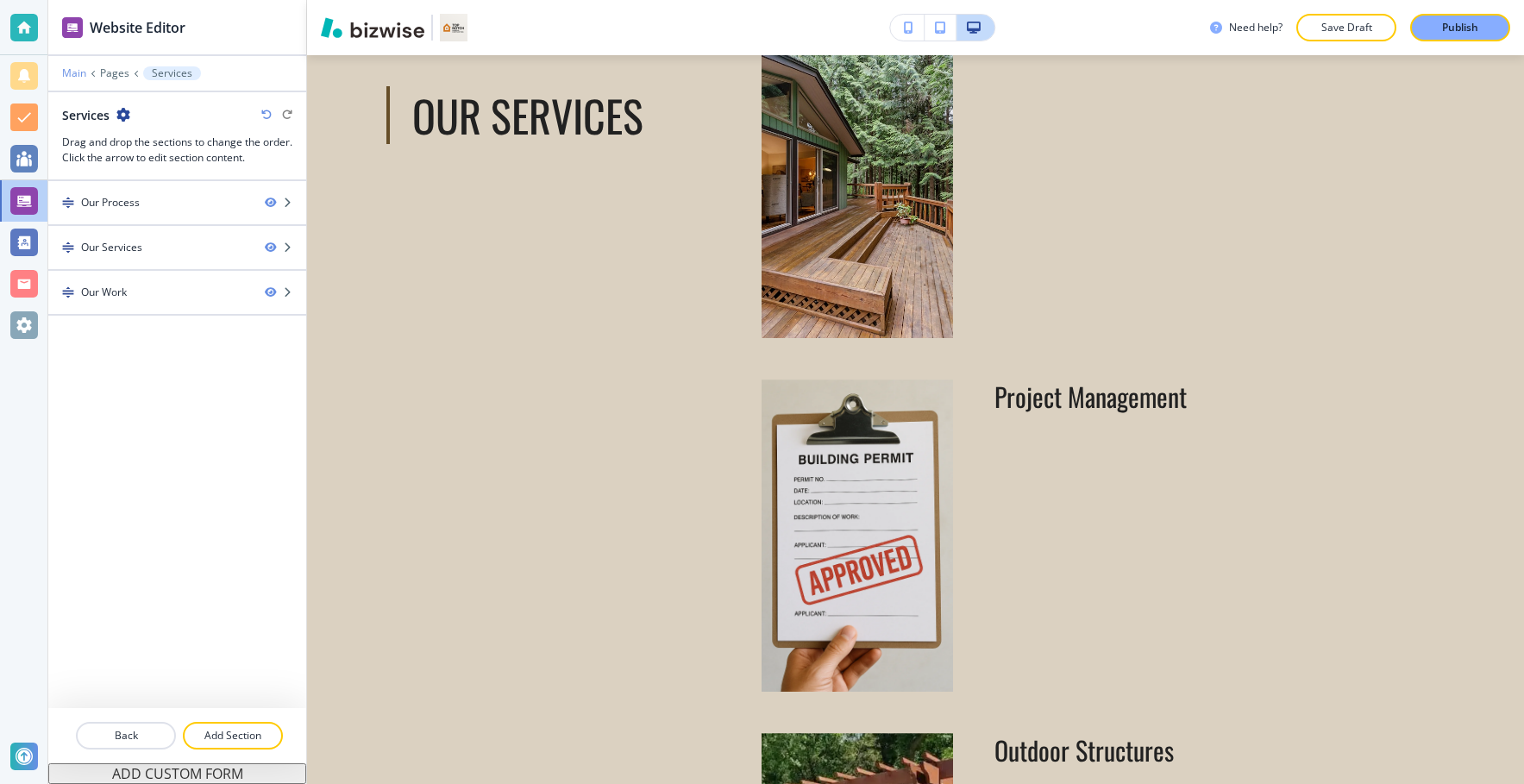 click on "Main" at bounding box center [74, 73] 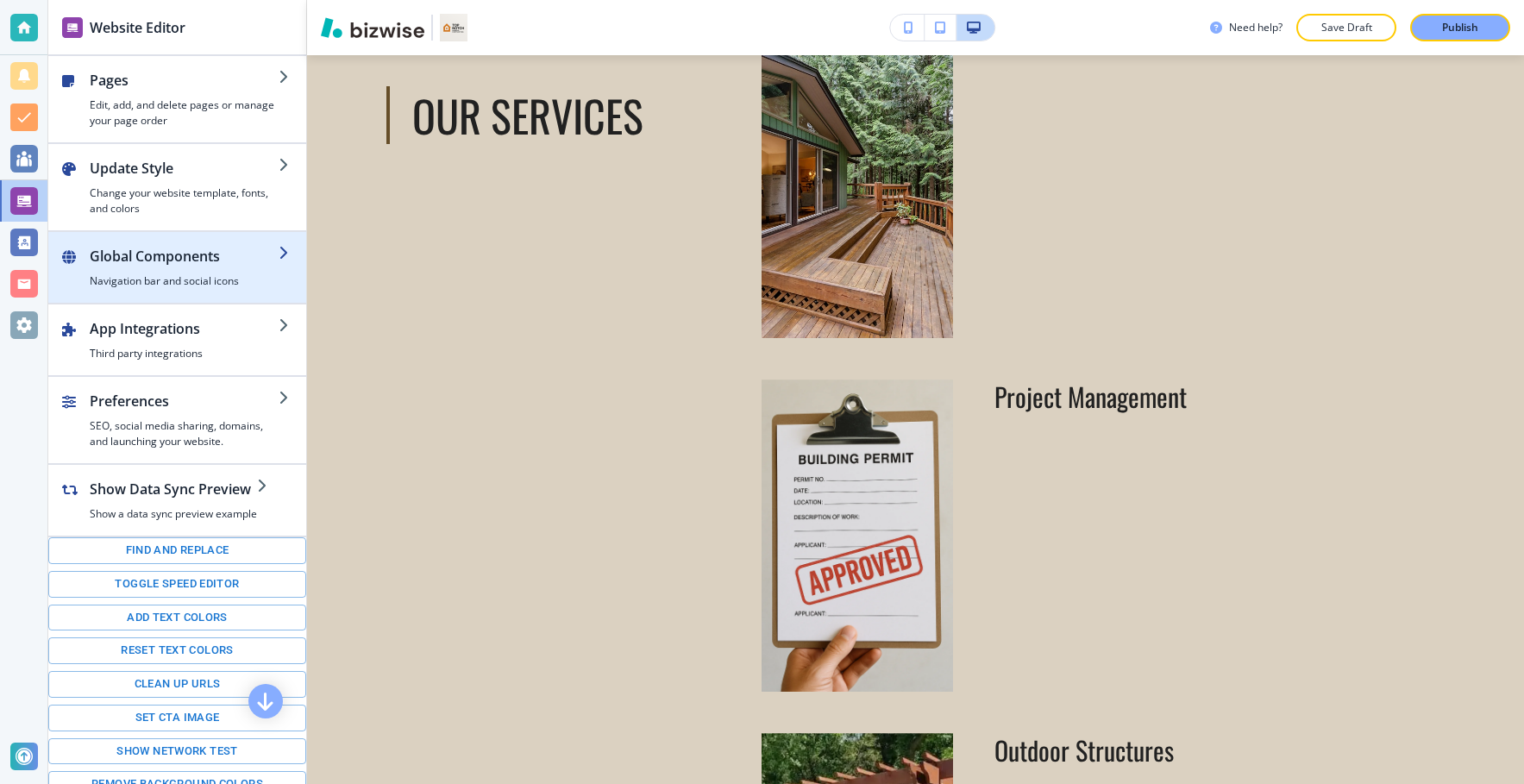 click on "Navigation bar and social icons" at bounding box center (184, 281) 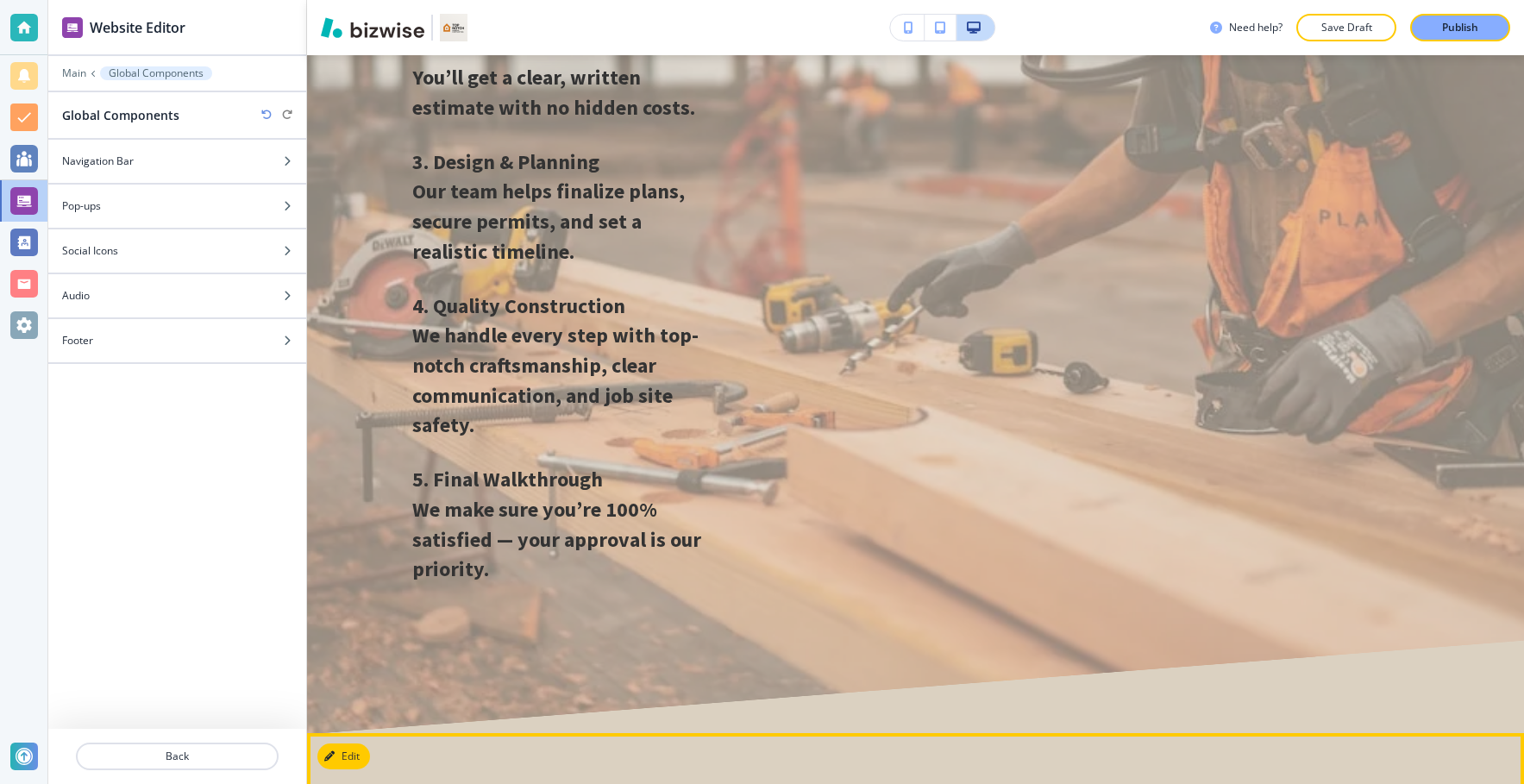 scroll, scrollTop: 0, scrollLeft: 0, axis: both 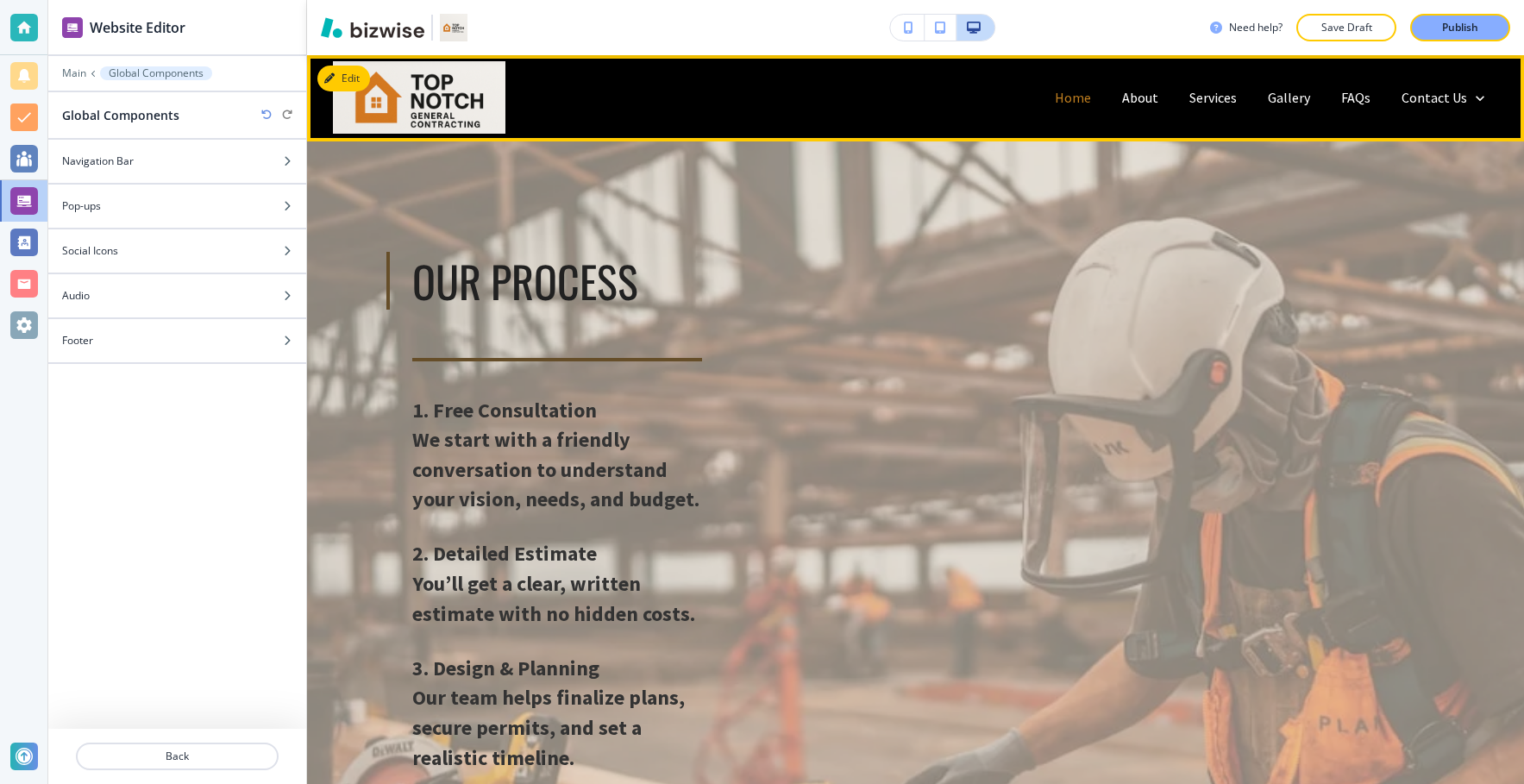 click on "Home" at bounding box center [1073, 97] 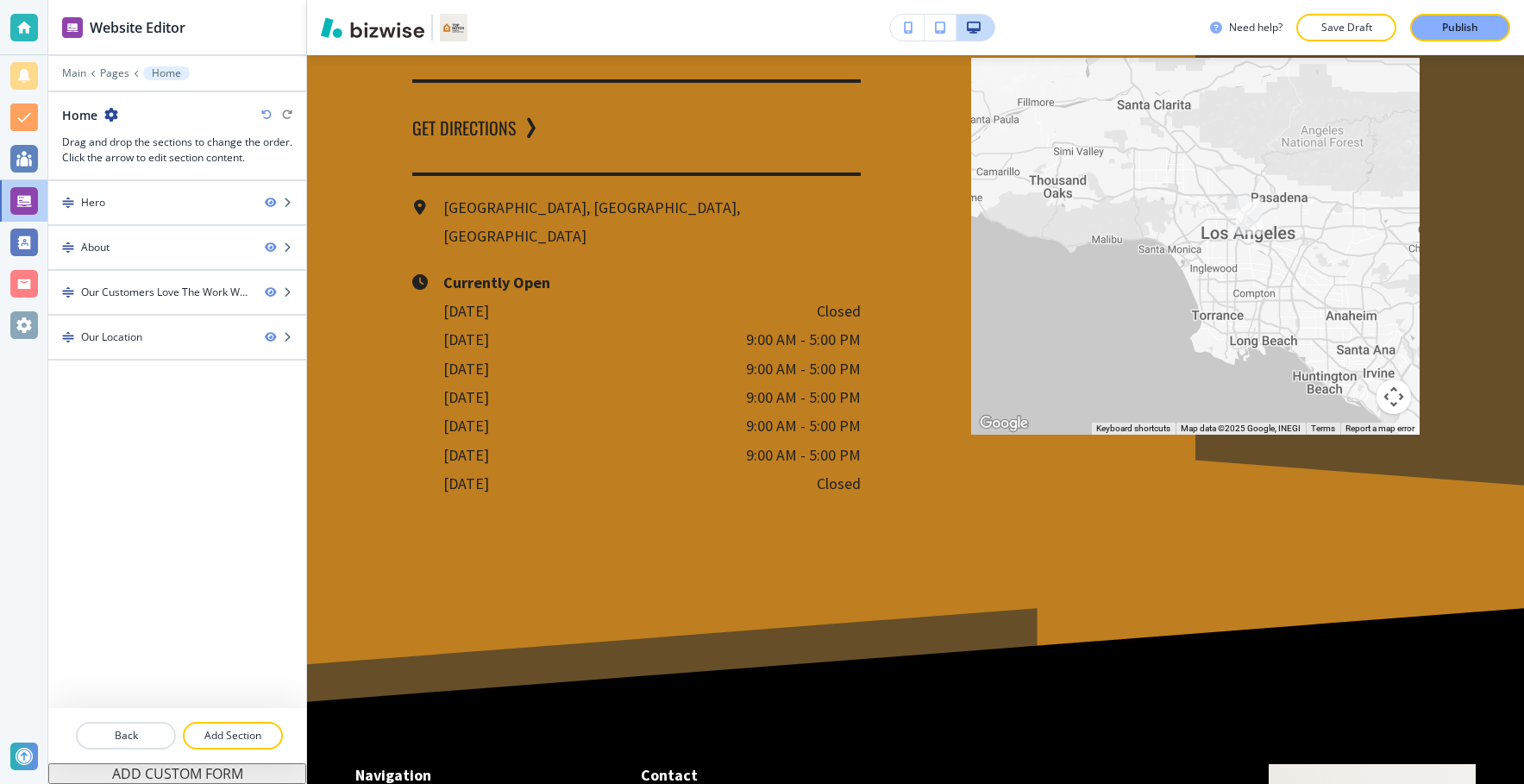 scroll, scrollTop: 2515, scrollLeft: 0, axis: vertical 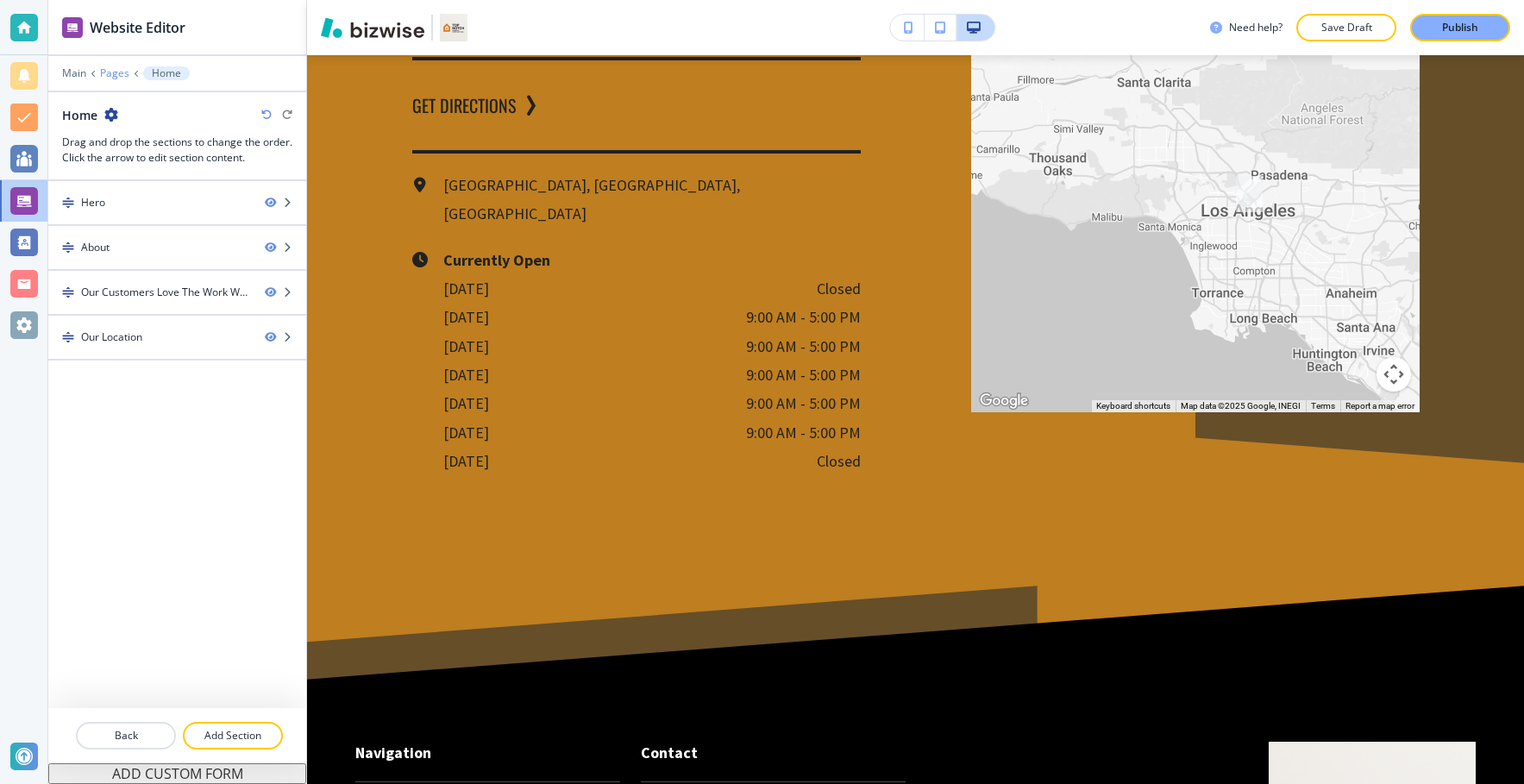 click on "Pages" at bounding box center (115, 73) 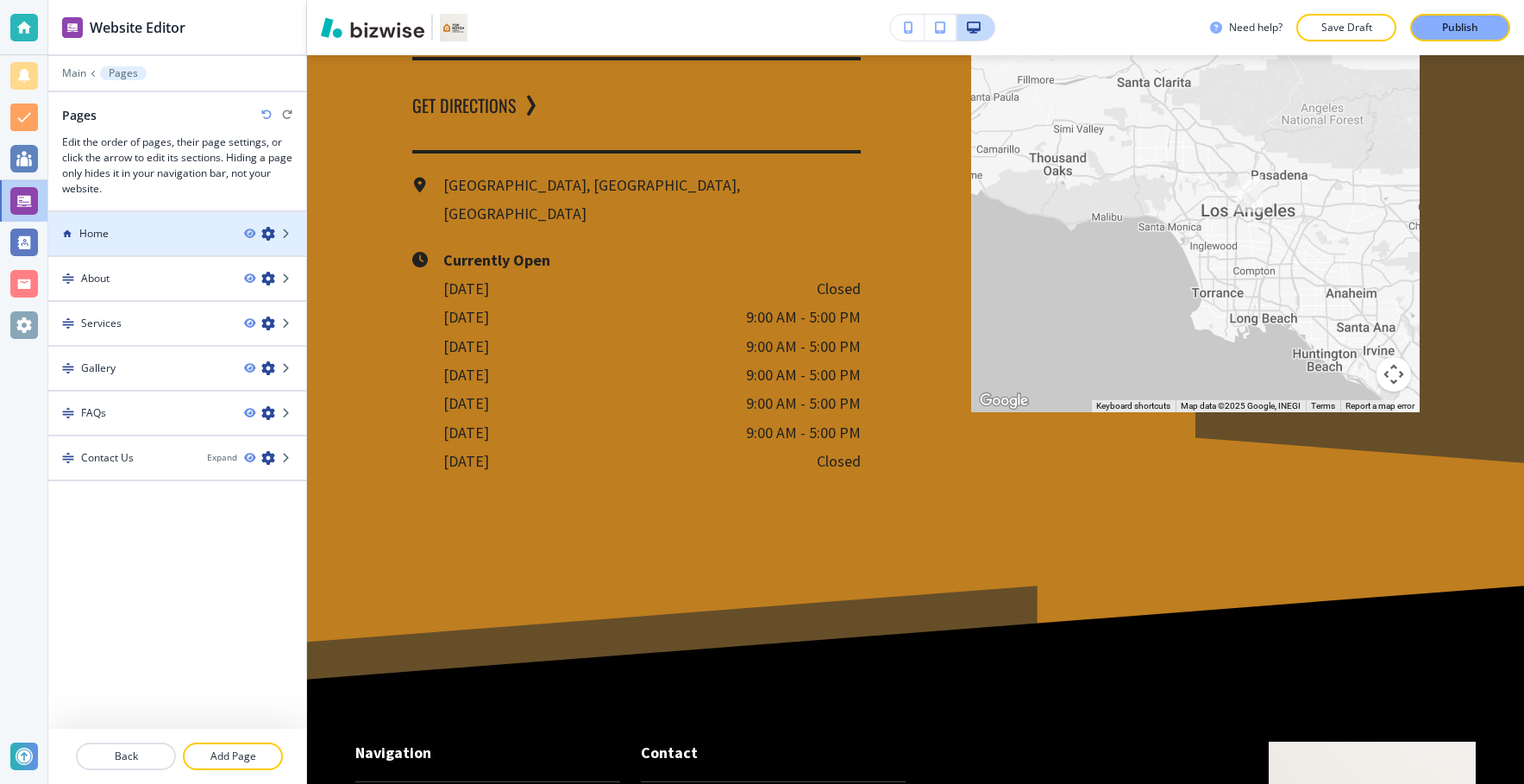 click on "Home" at bounding box center (139, 234) 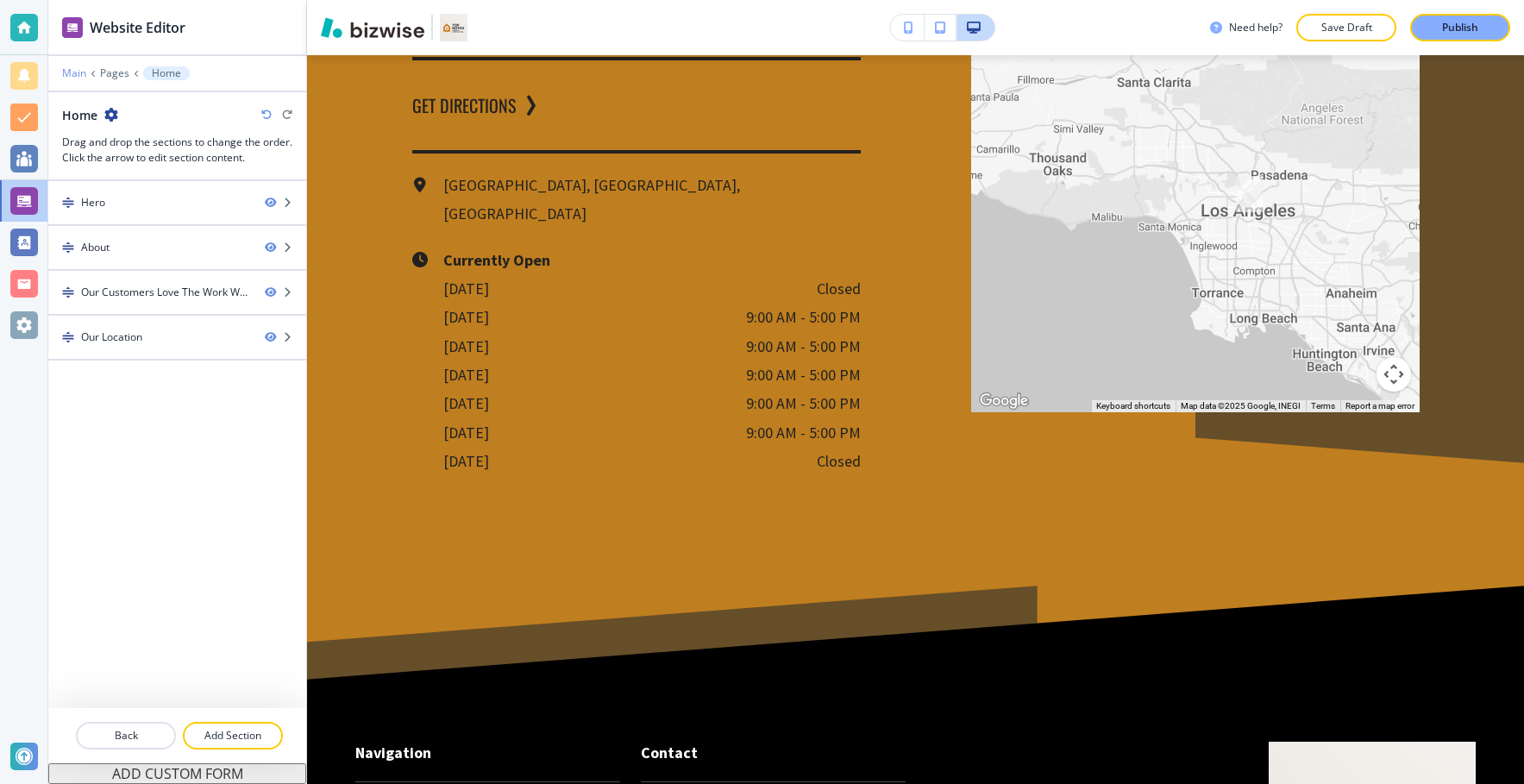 drag, startPoint x: 87, startPoint y: 68, endPoint x: 78, endPoint y: 73, distance: 10.29563 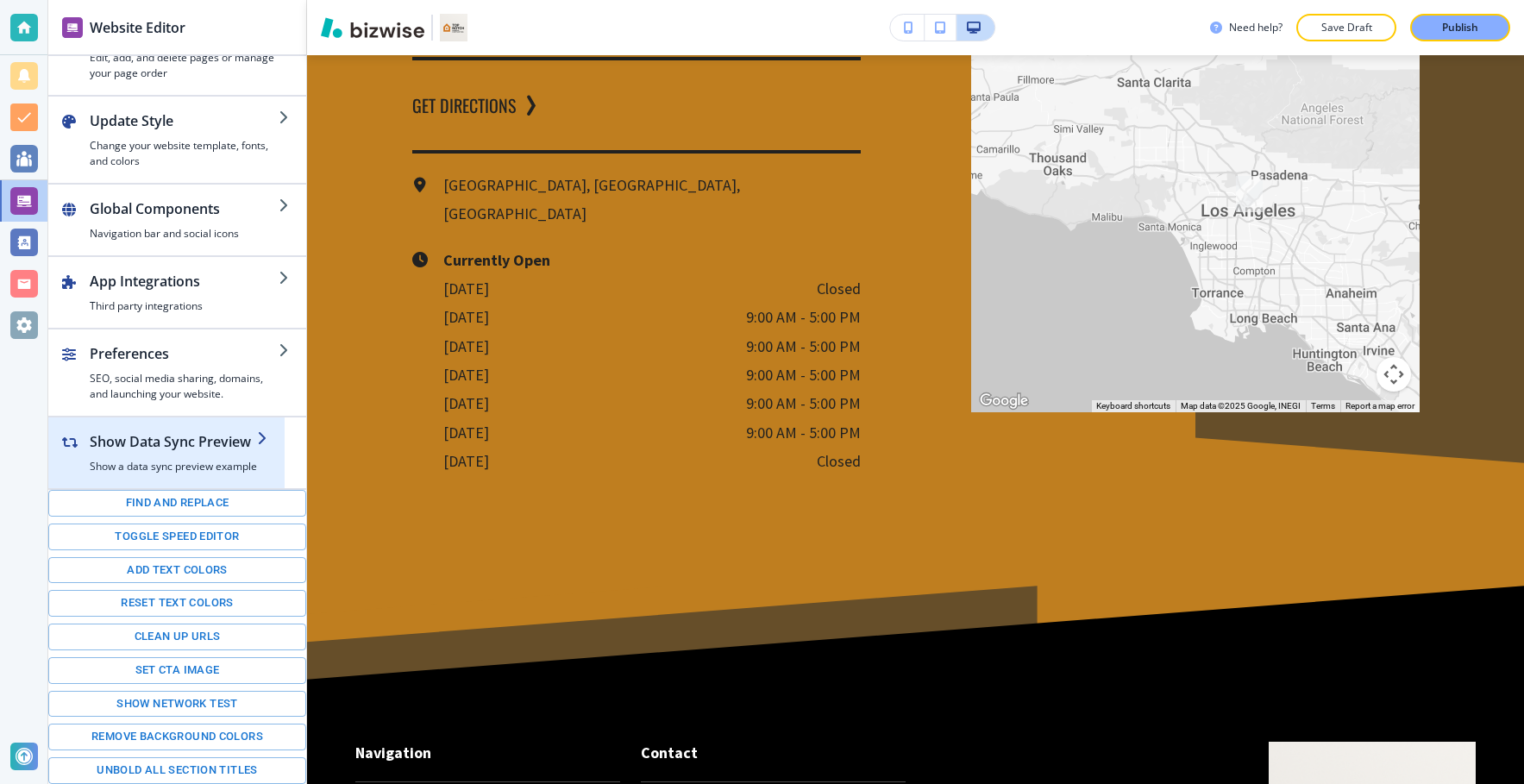 scroll, scrollTop: 0, scrollLeft: 0, axis: both 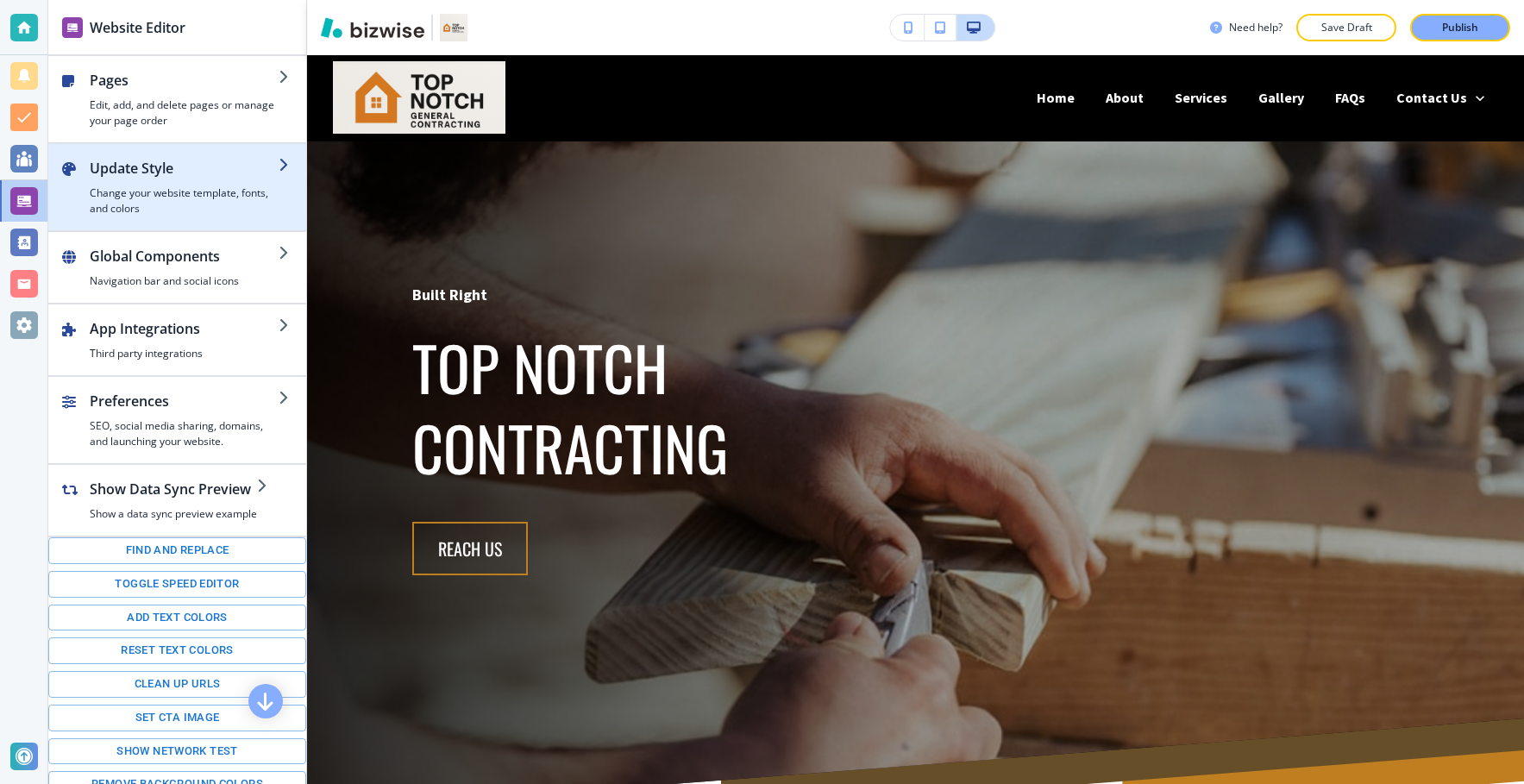 click on "Update Style" at bounding box center [184, 168] 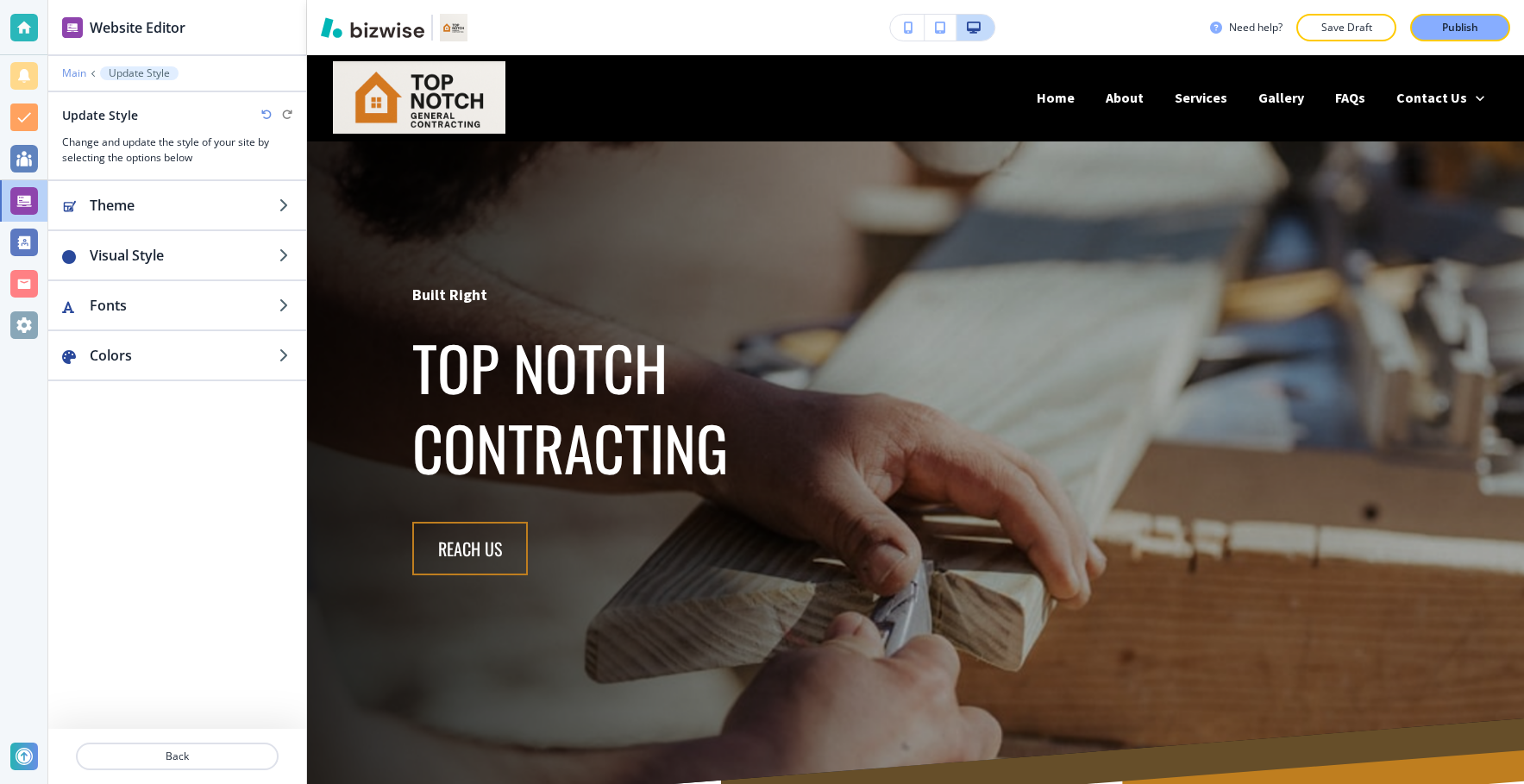 click on "Main" at bounding box center [74, 73] 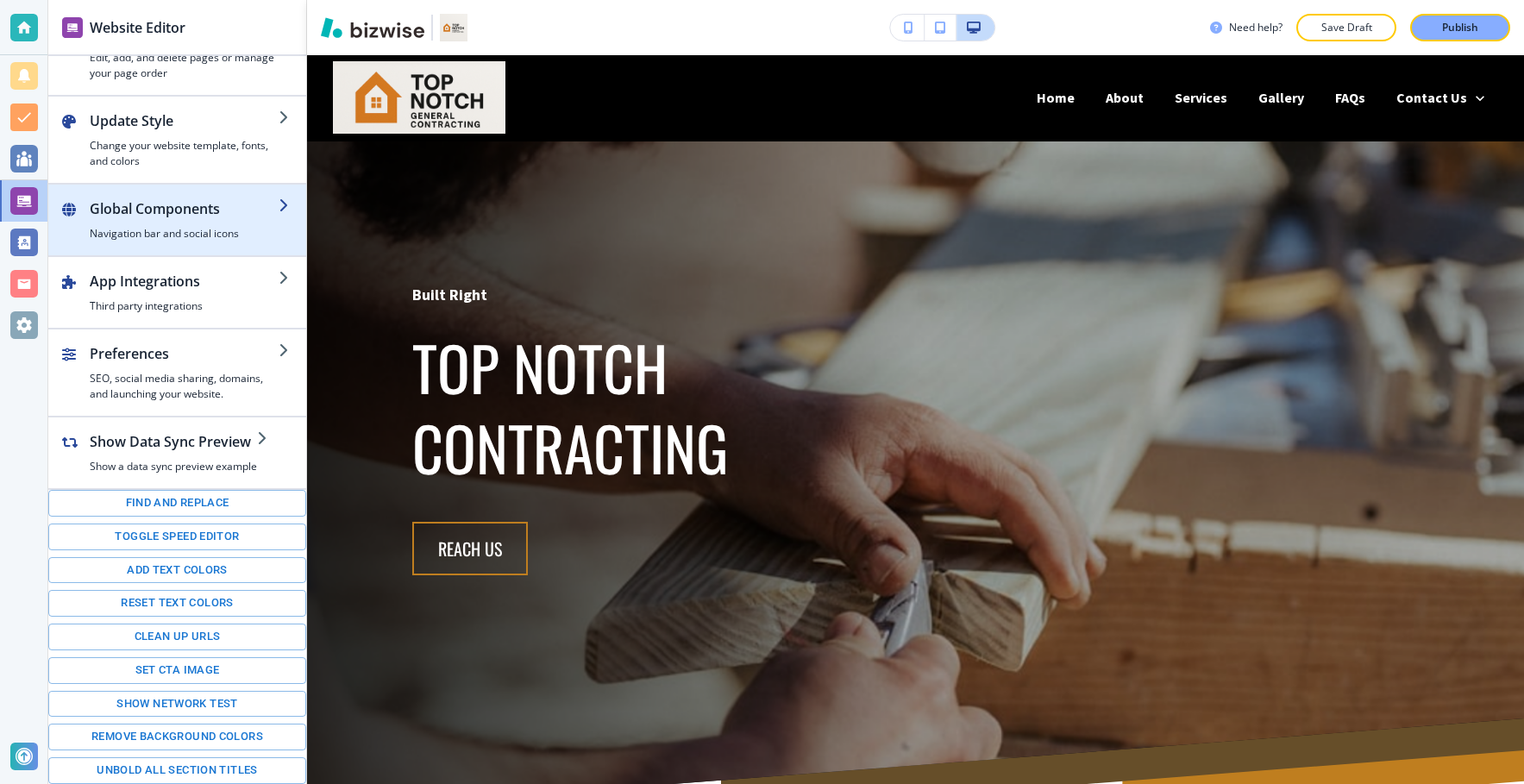 scroll, scrollTop: 0, scrollLeft: 0, axis: both 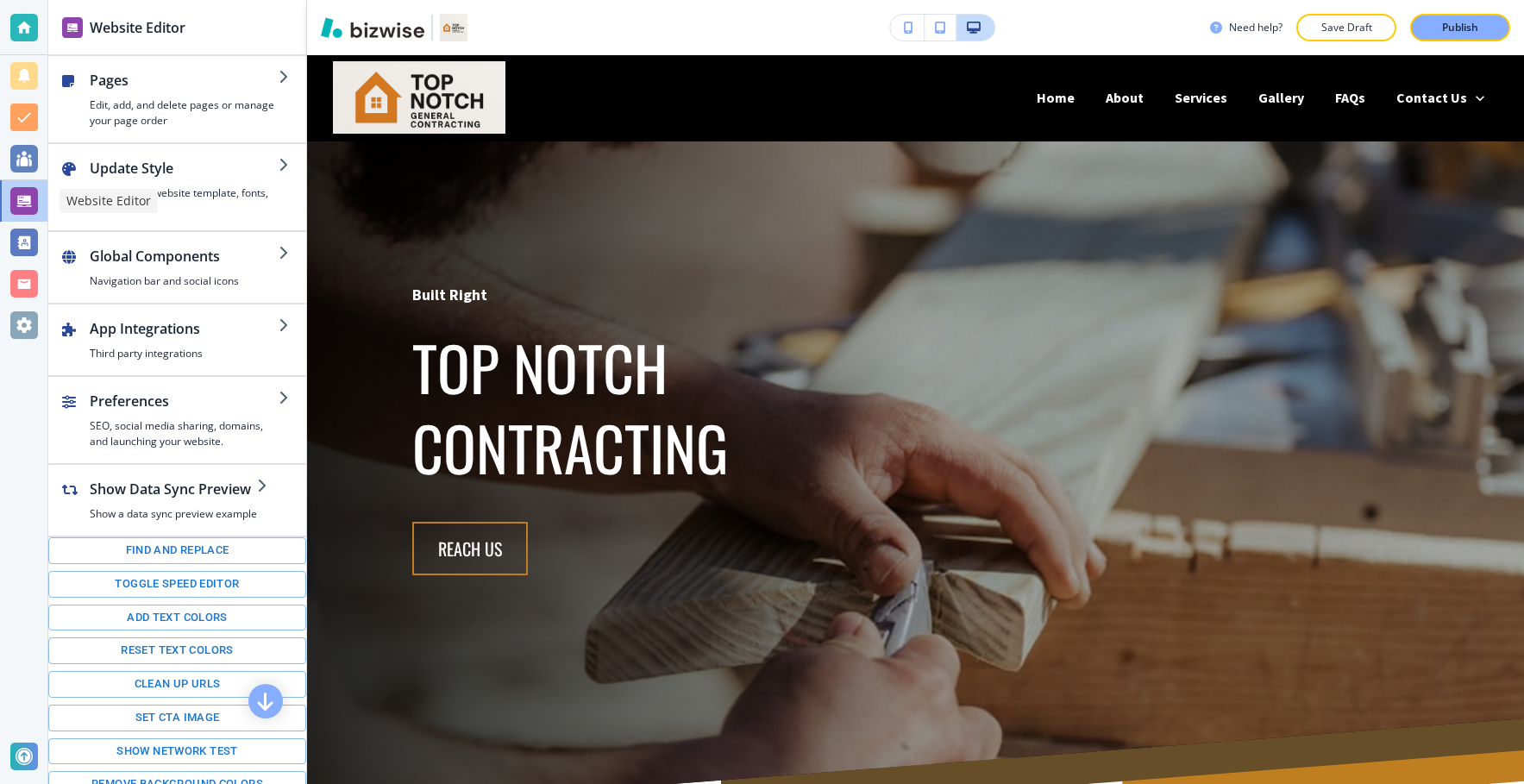 click at bounding box center [24, 201] 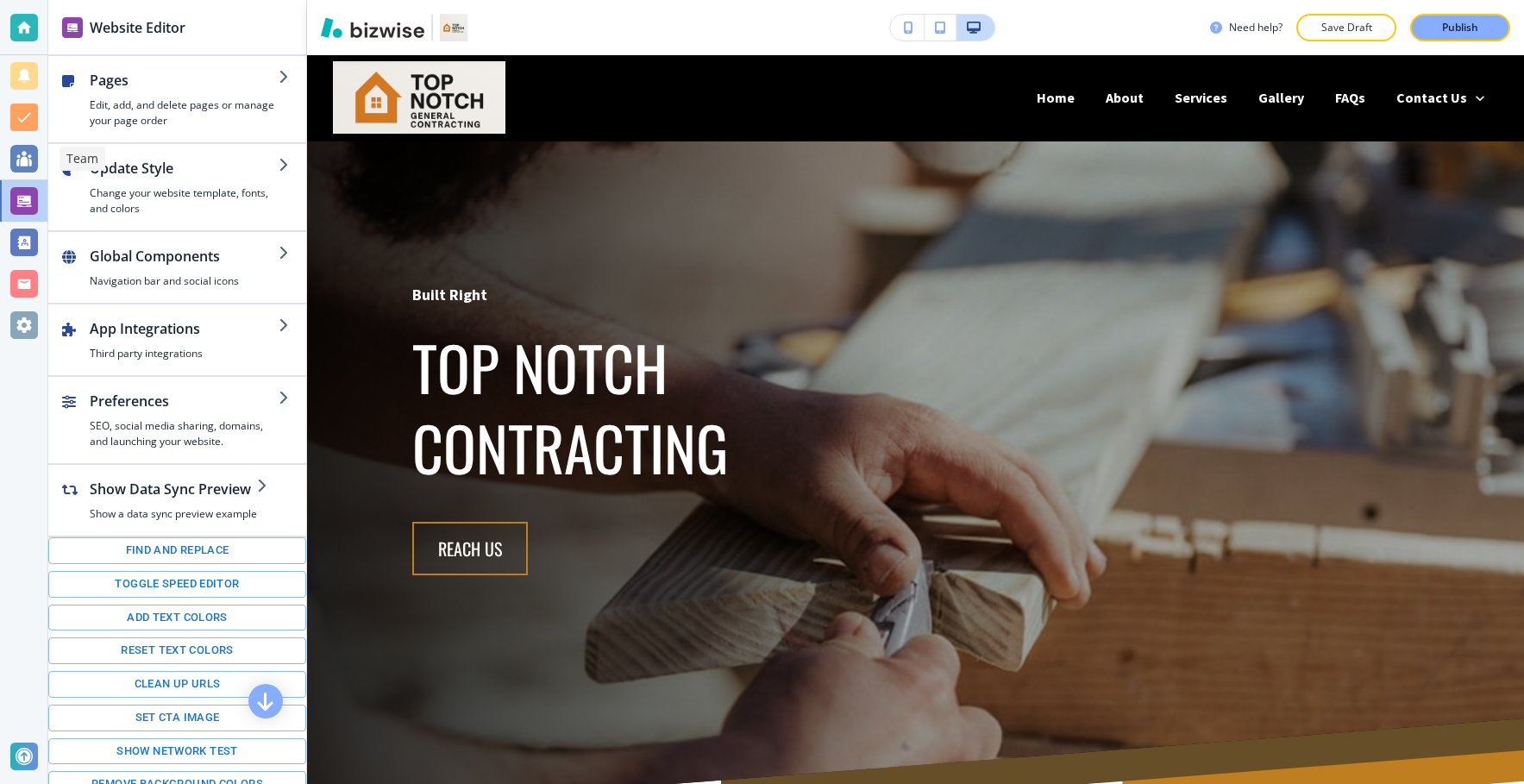 click at bounding box center (24, 159) 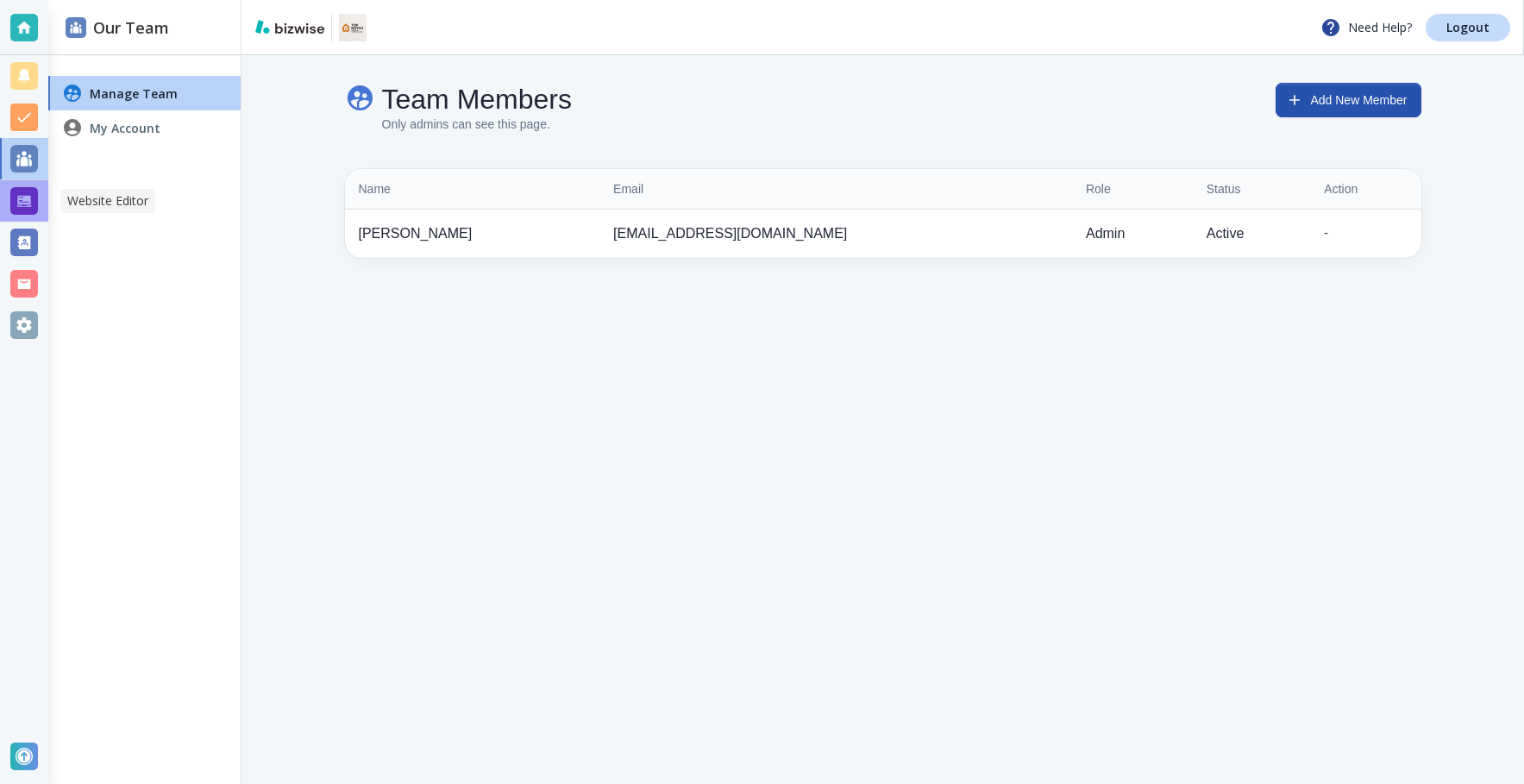 click at bounding box center (24, 201) 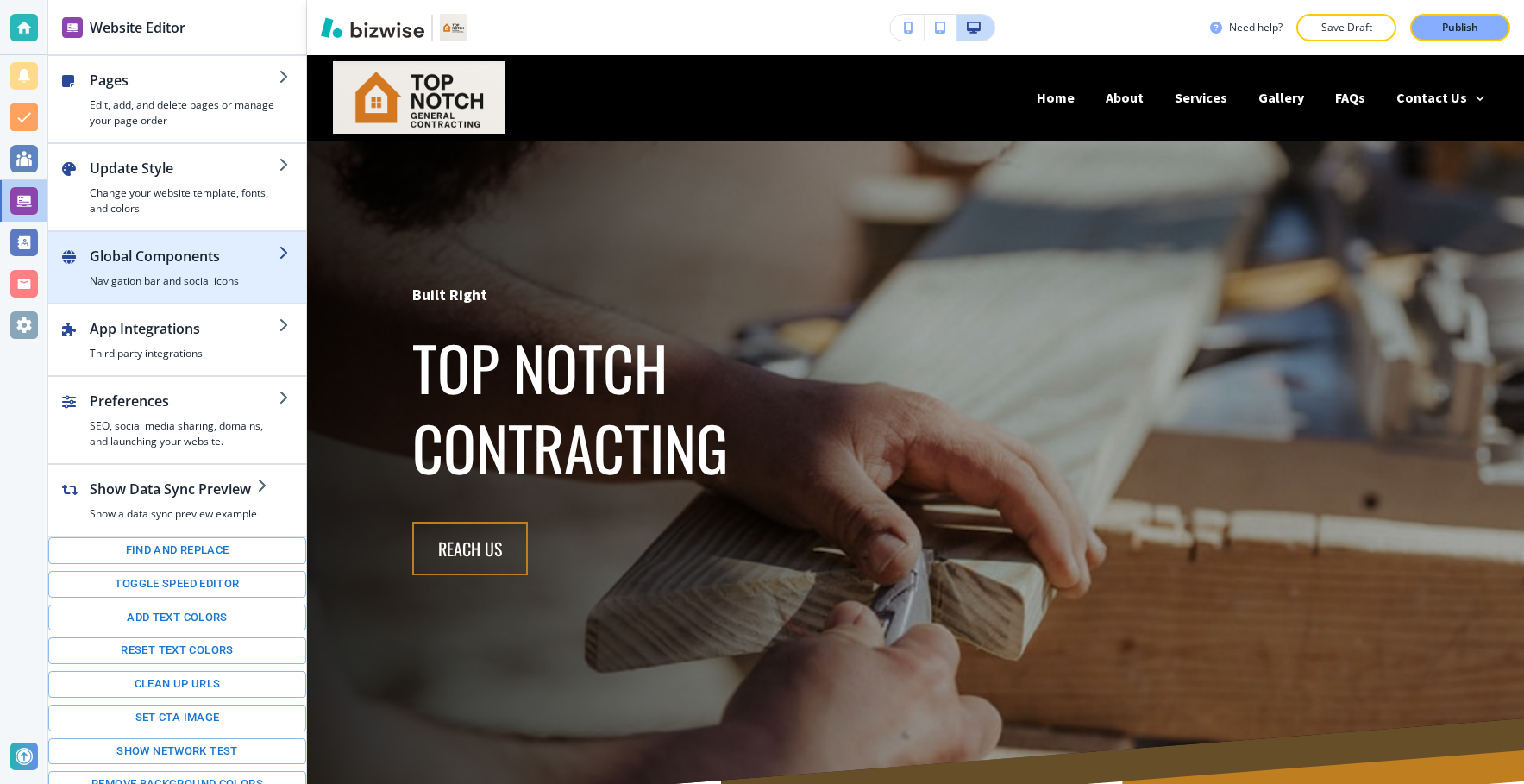 scroll, scrollTop: 0, scrollLeft: 0, axis: both 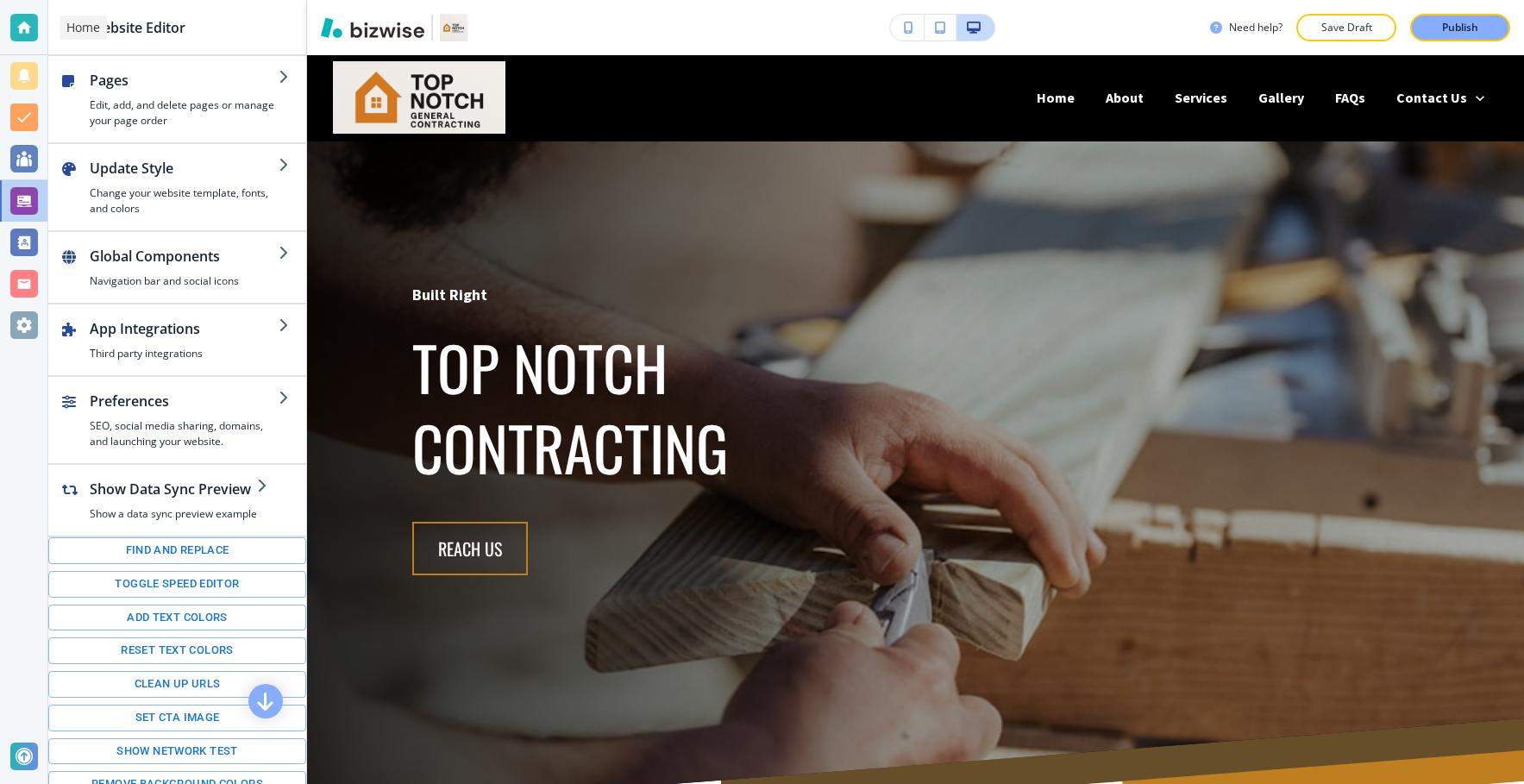 click at bounding box center (24, 28) 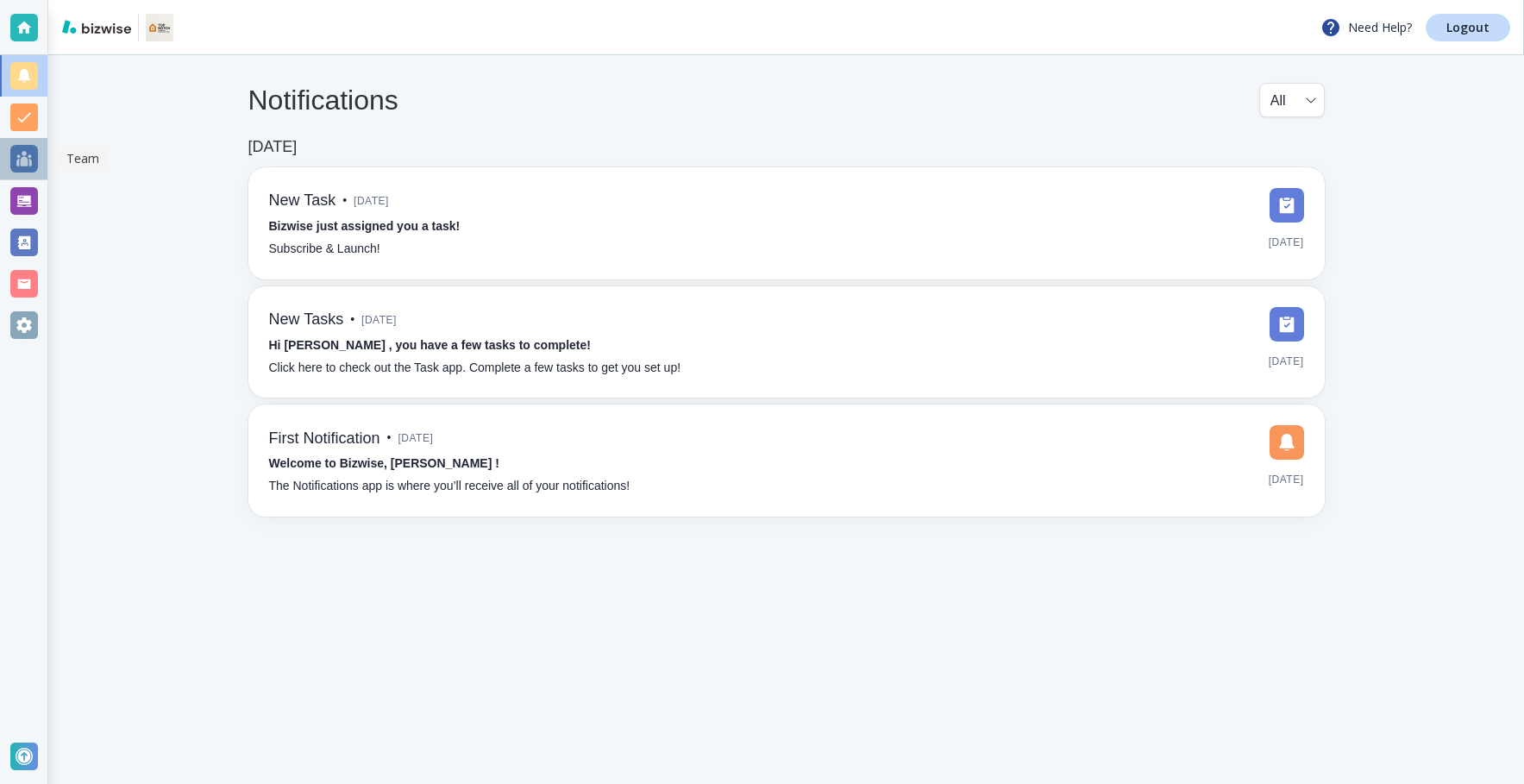 click at bounding box center (23, 159) 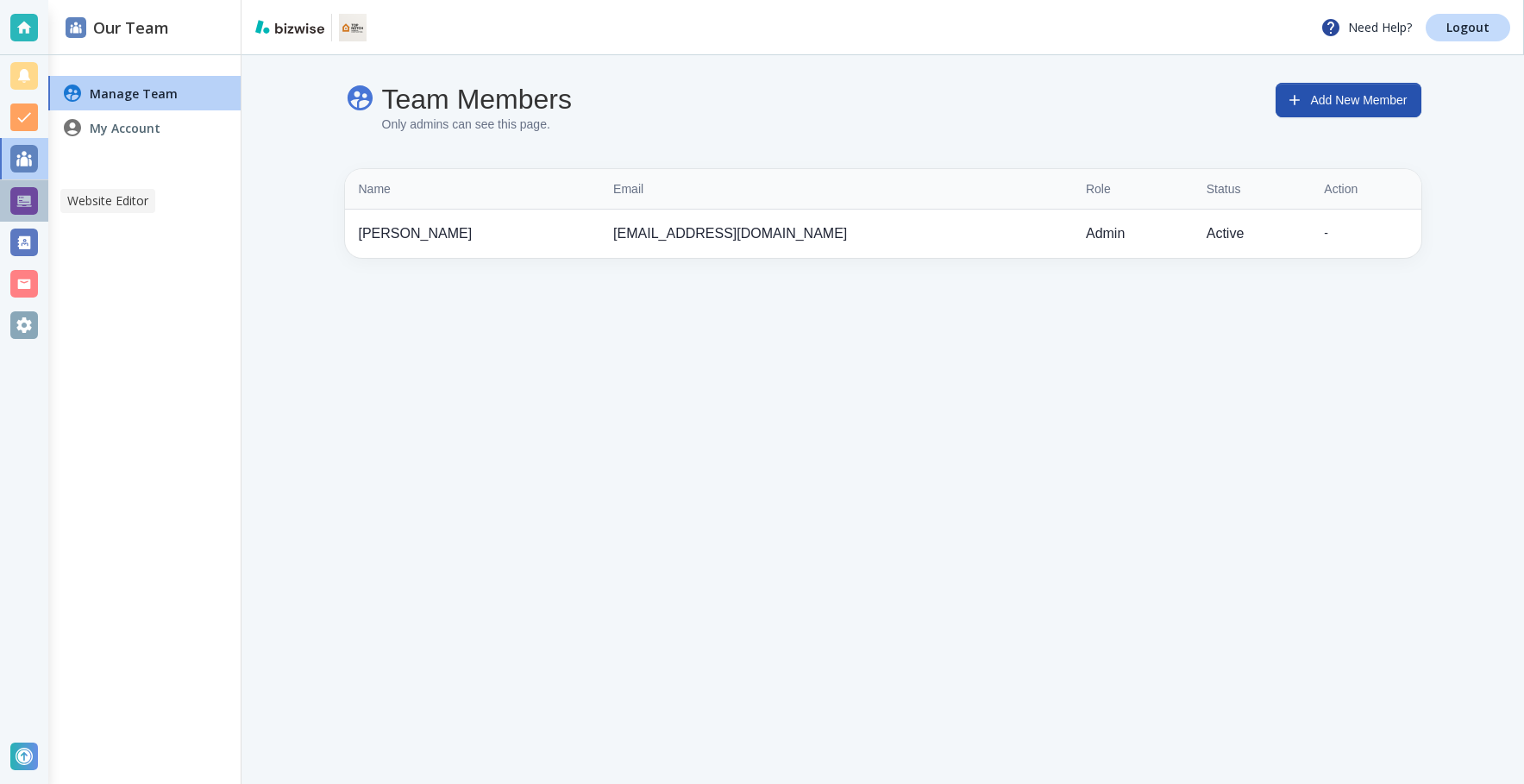 click at bounding box center [24, 201] 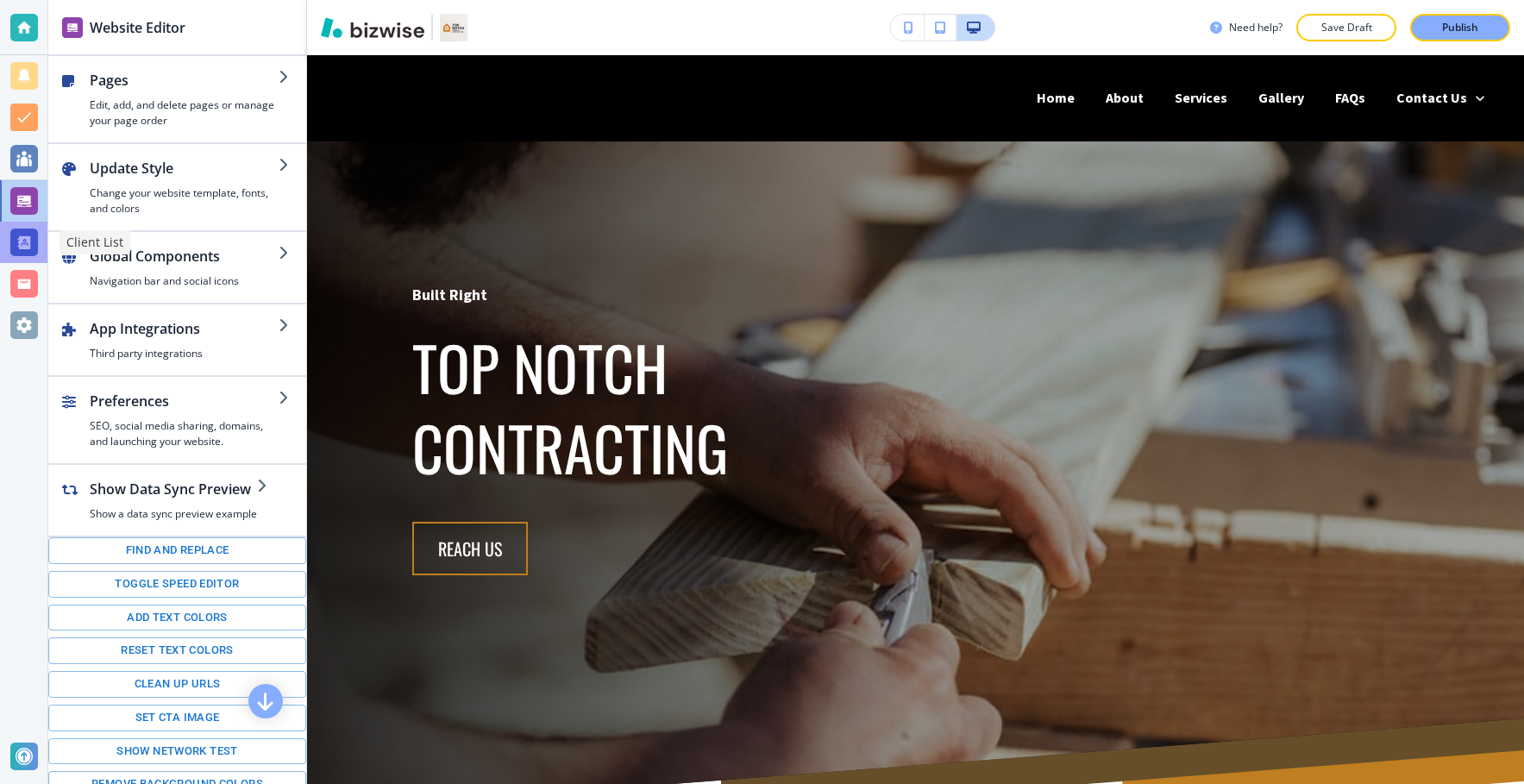 click at bounding box center [24, 242] 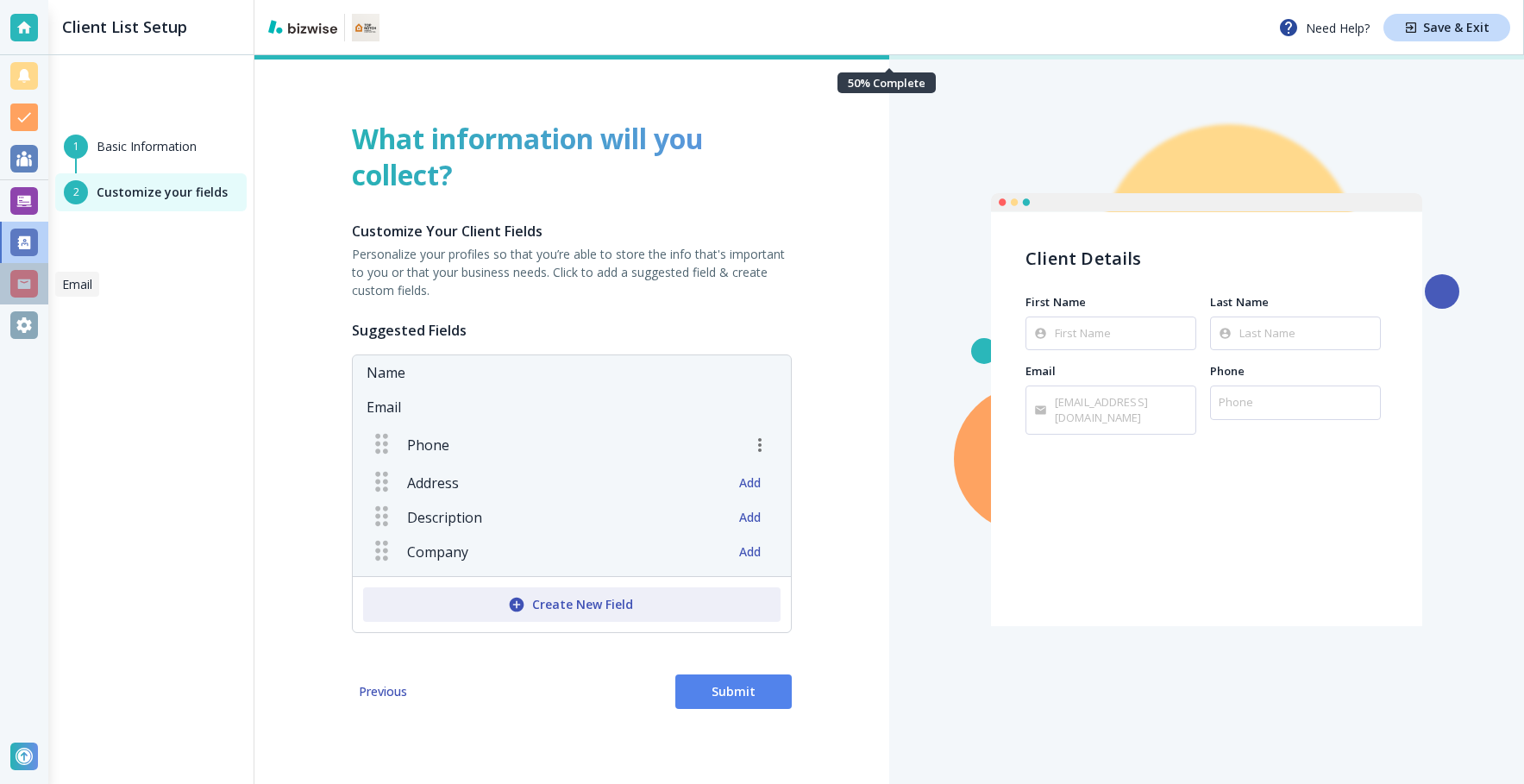 click at bounding box center [24, 284] 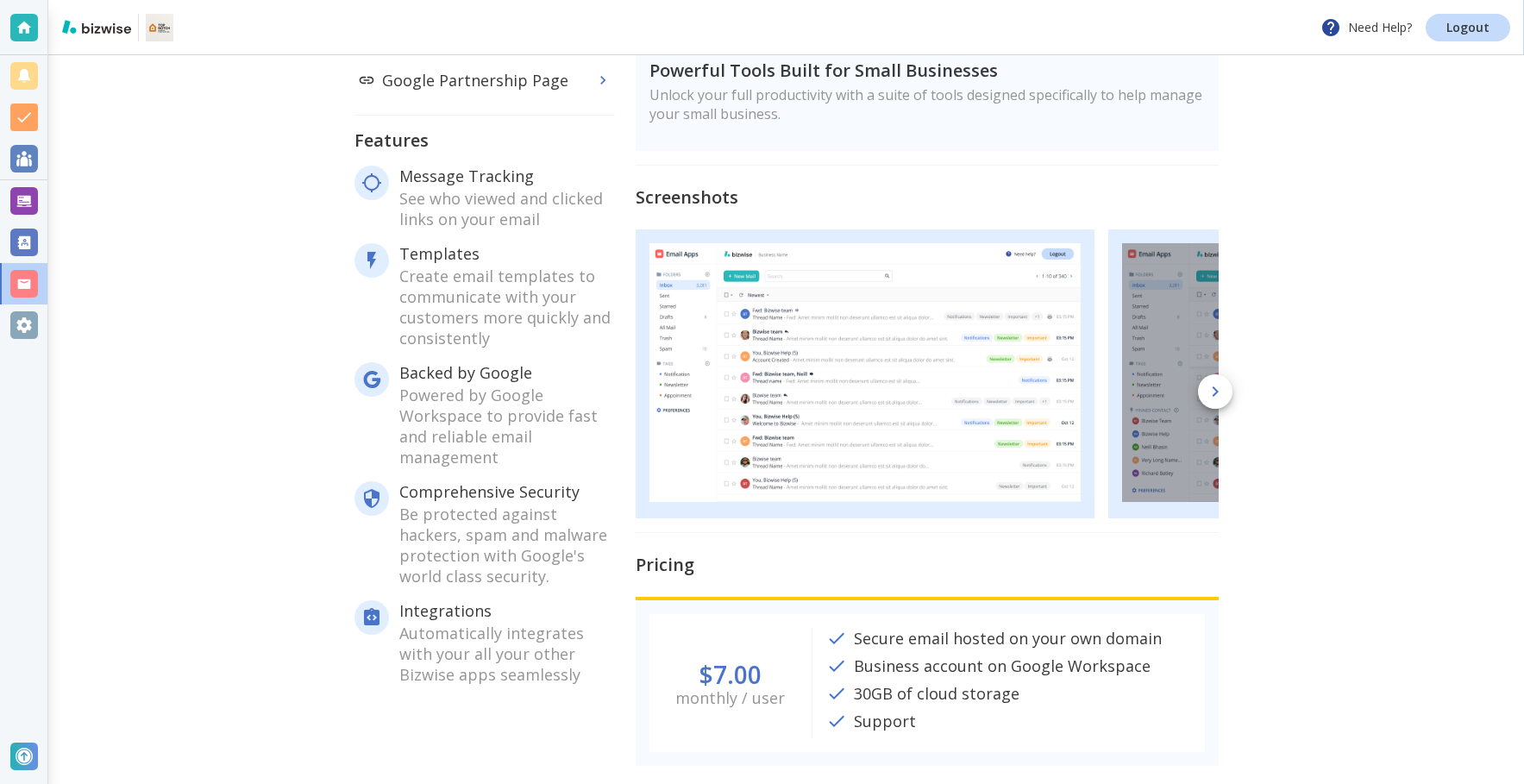 scroll, scrollTop: 348, scrollLeft: 0, axis: vertical 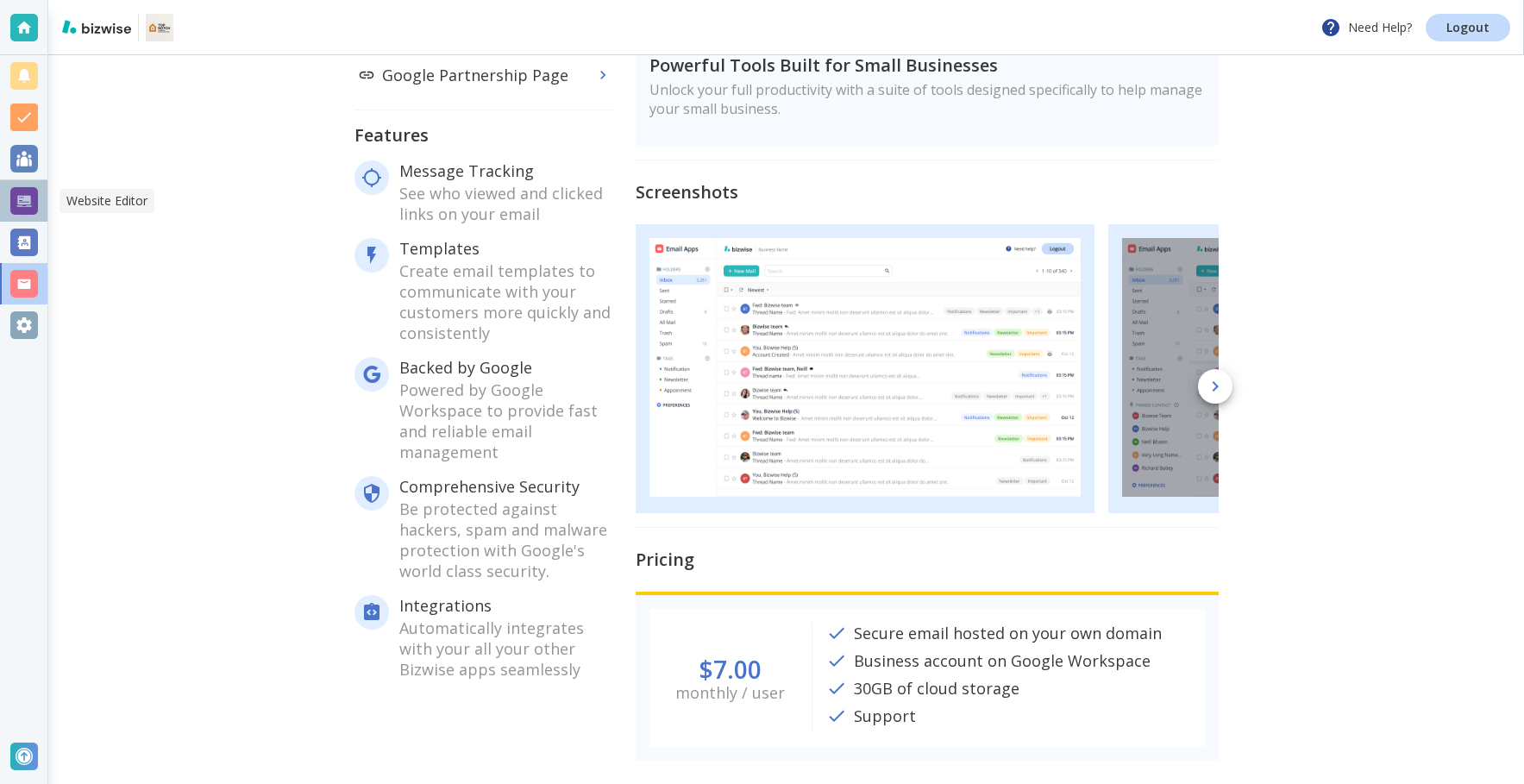 click at bounding box center [24, 201] 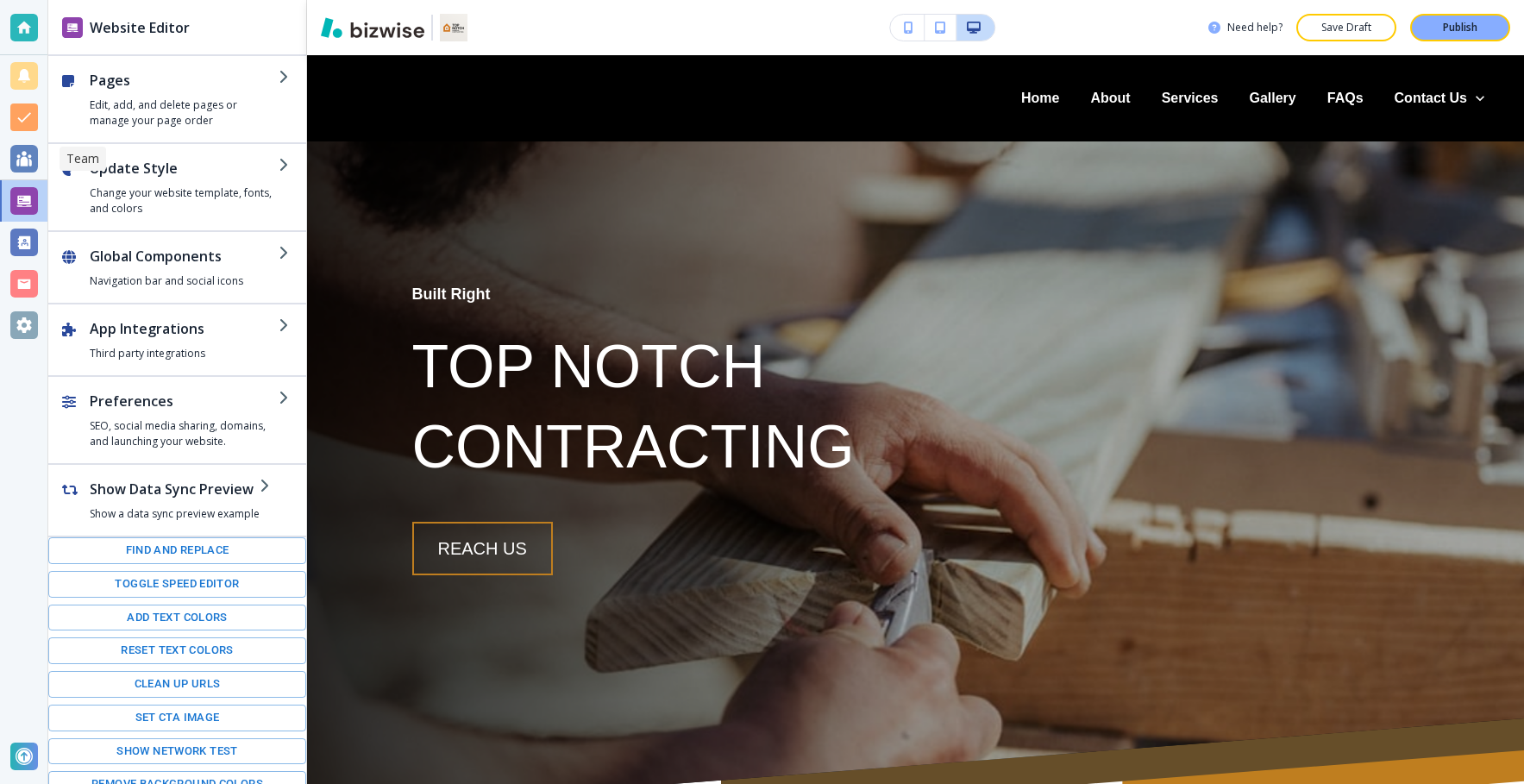 scroll, scrollTop: 0, scrollLeft: 0, axis: both 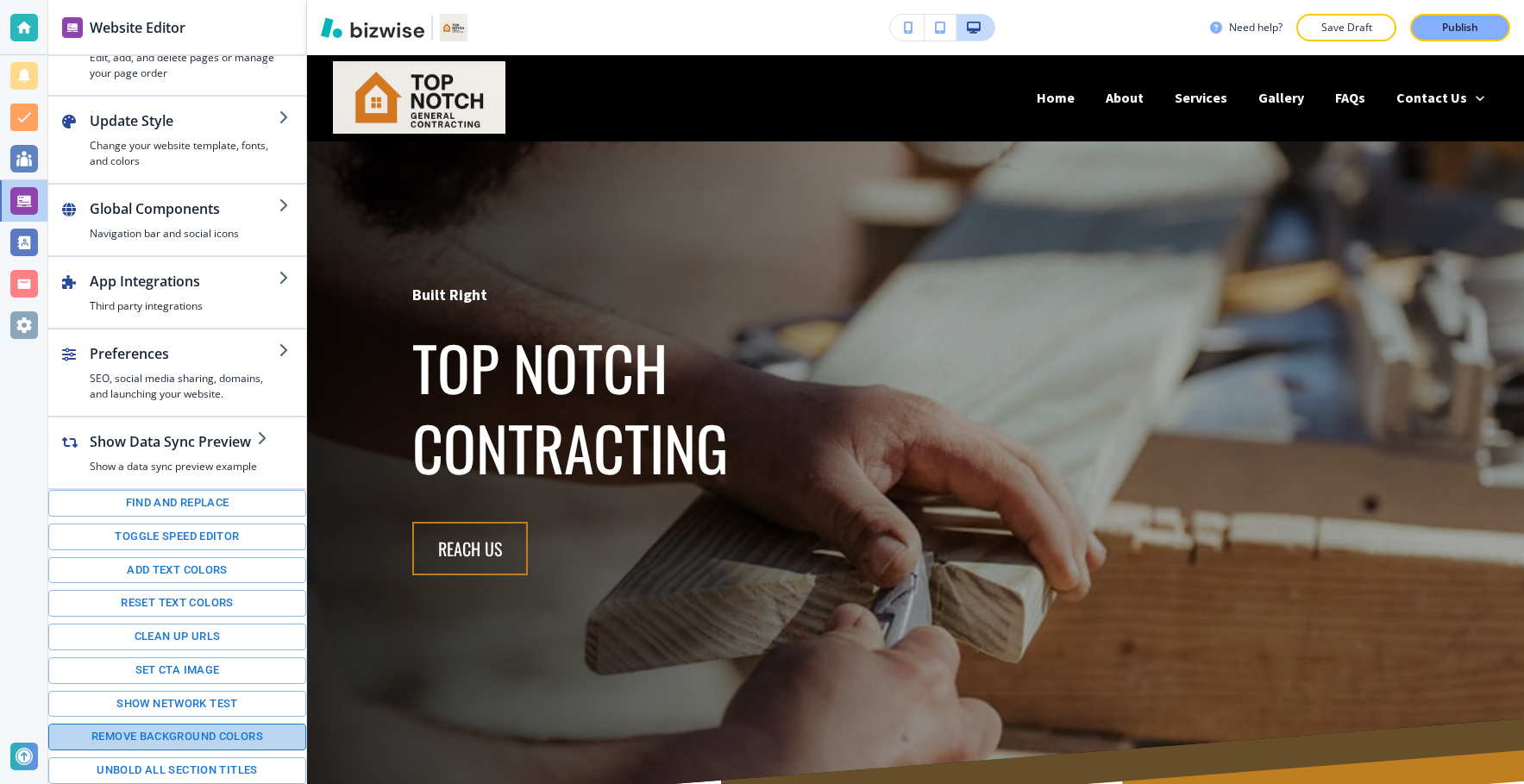 click on "Remove background colors" at bounding box center [177, 737] 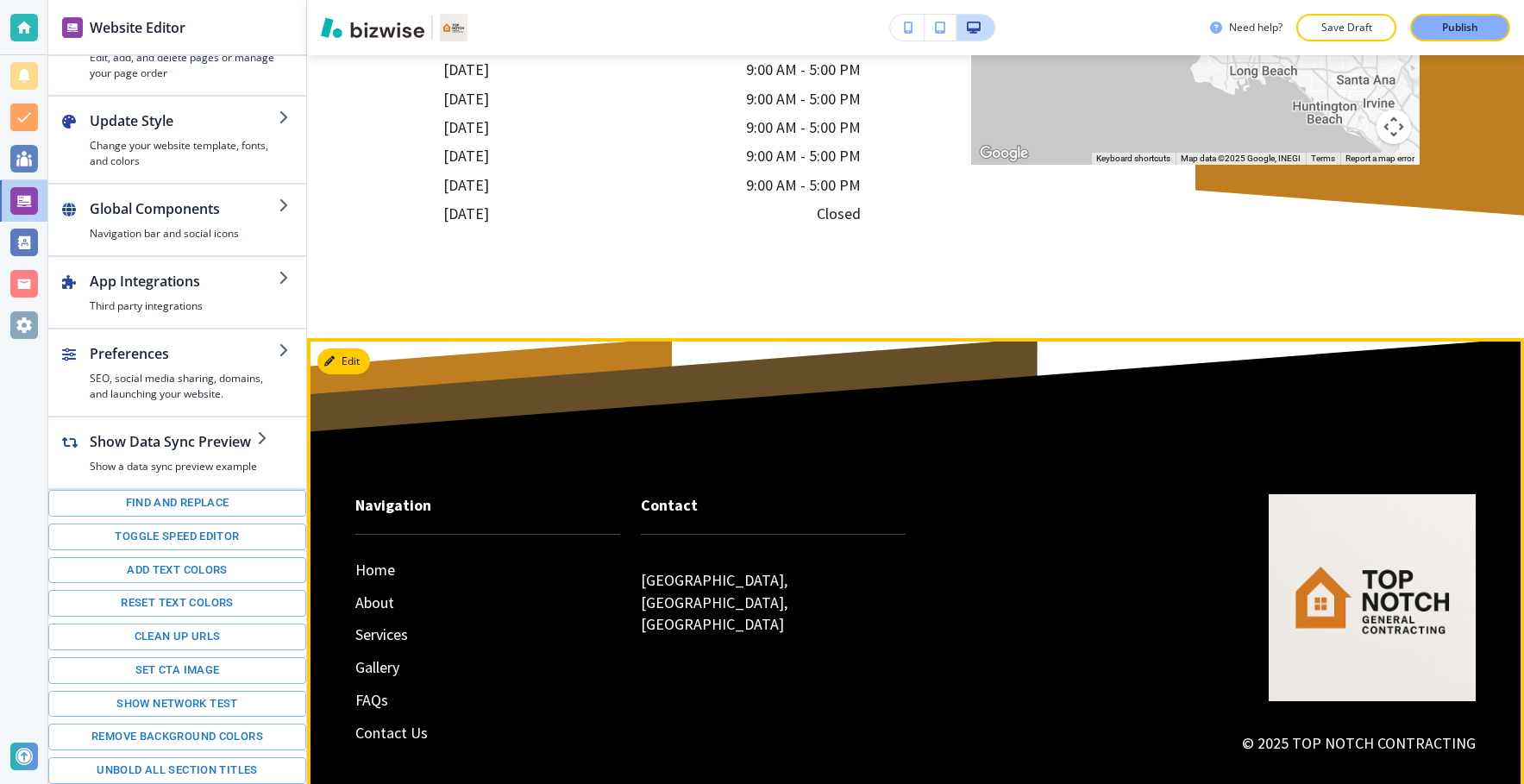 scroll, scrollTop: 2766, scrollLeft: 0, axis: vertical 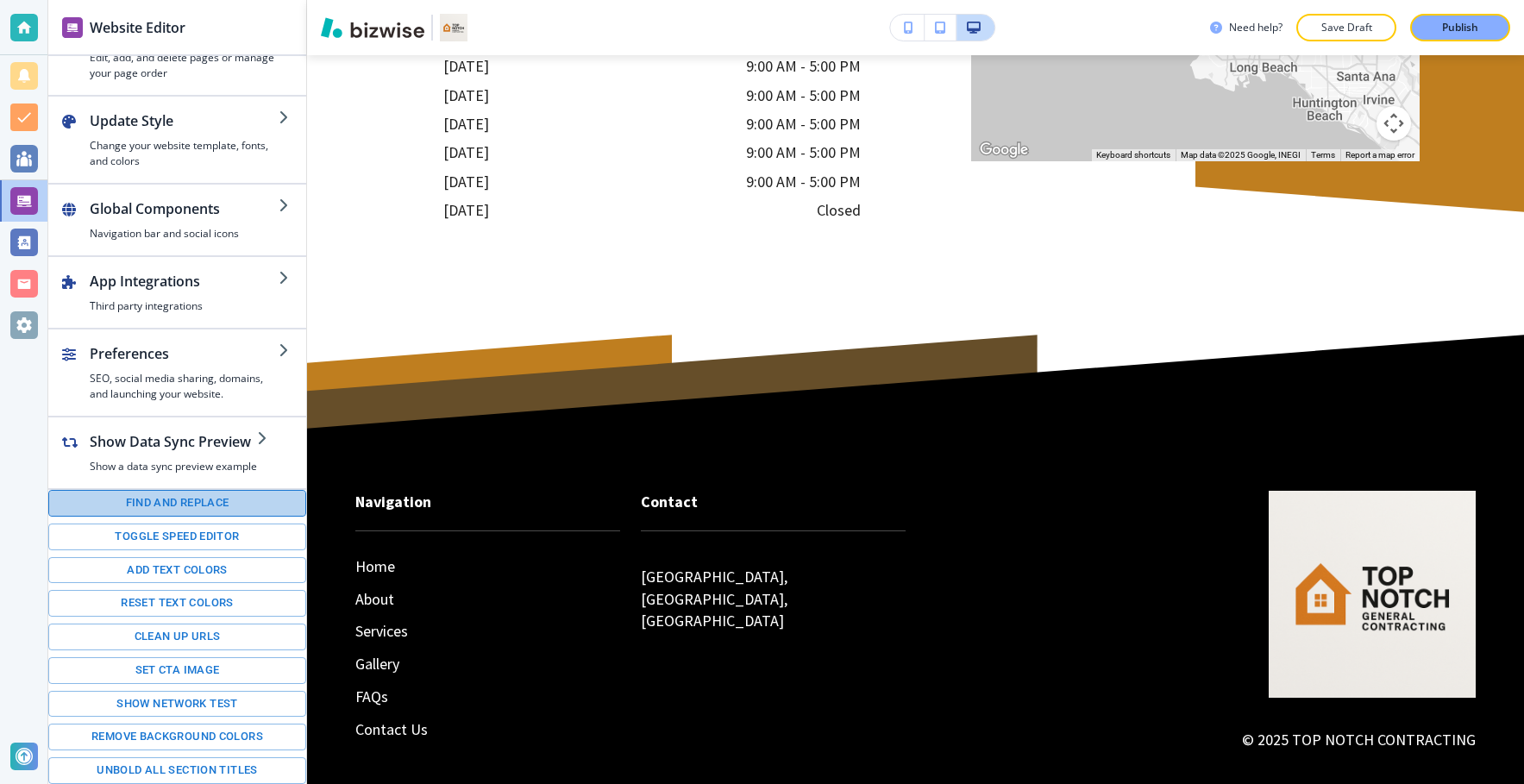 click on "Find and replace" at bounding box center [177, 503] 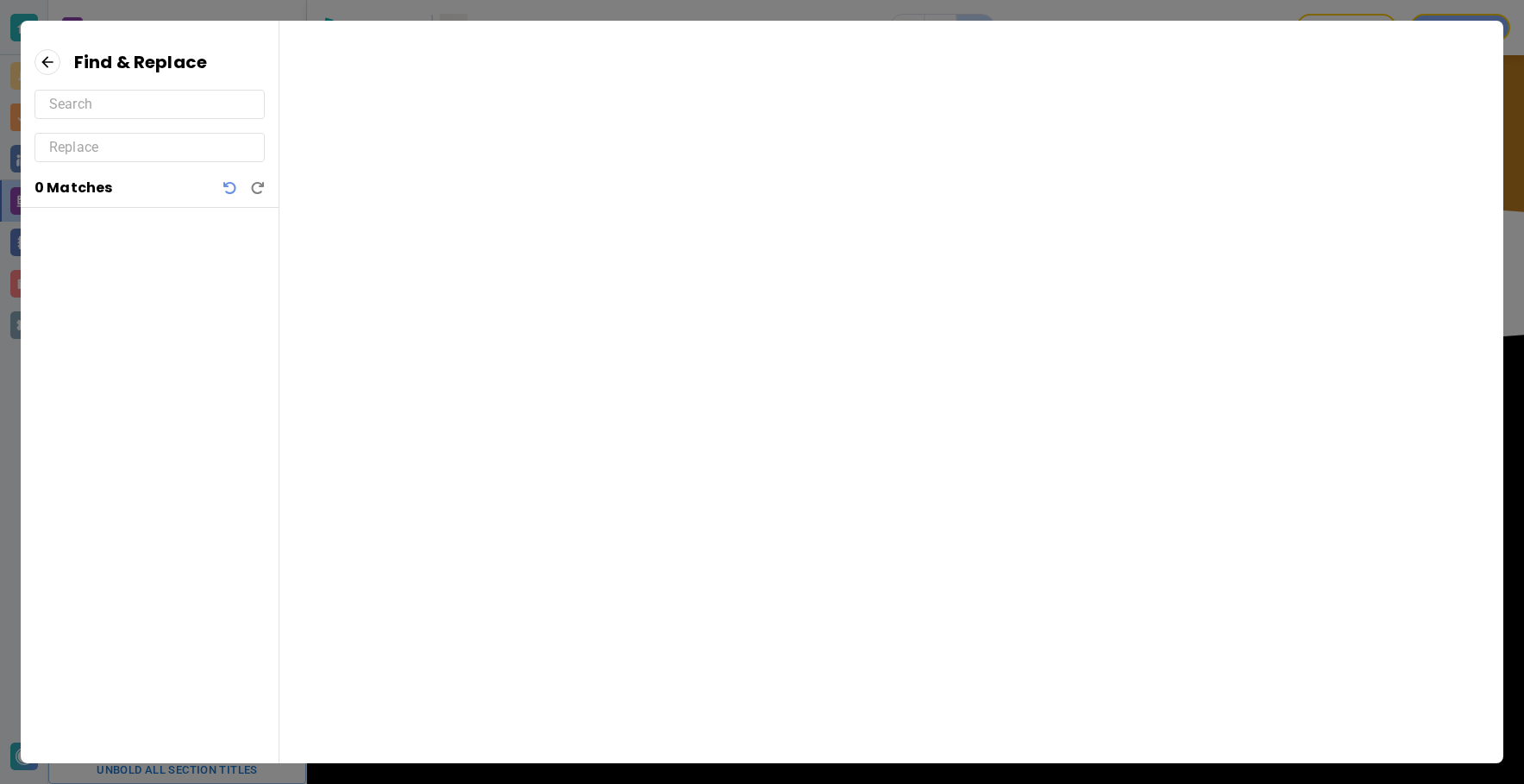 drag, startPoint x: 231, startPoint y: 78, endPoint x: 229, endPoint y: 89, distance: 11.18034 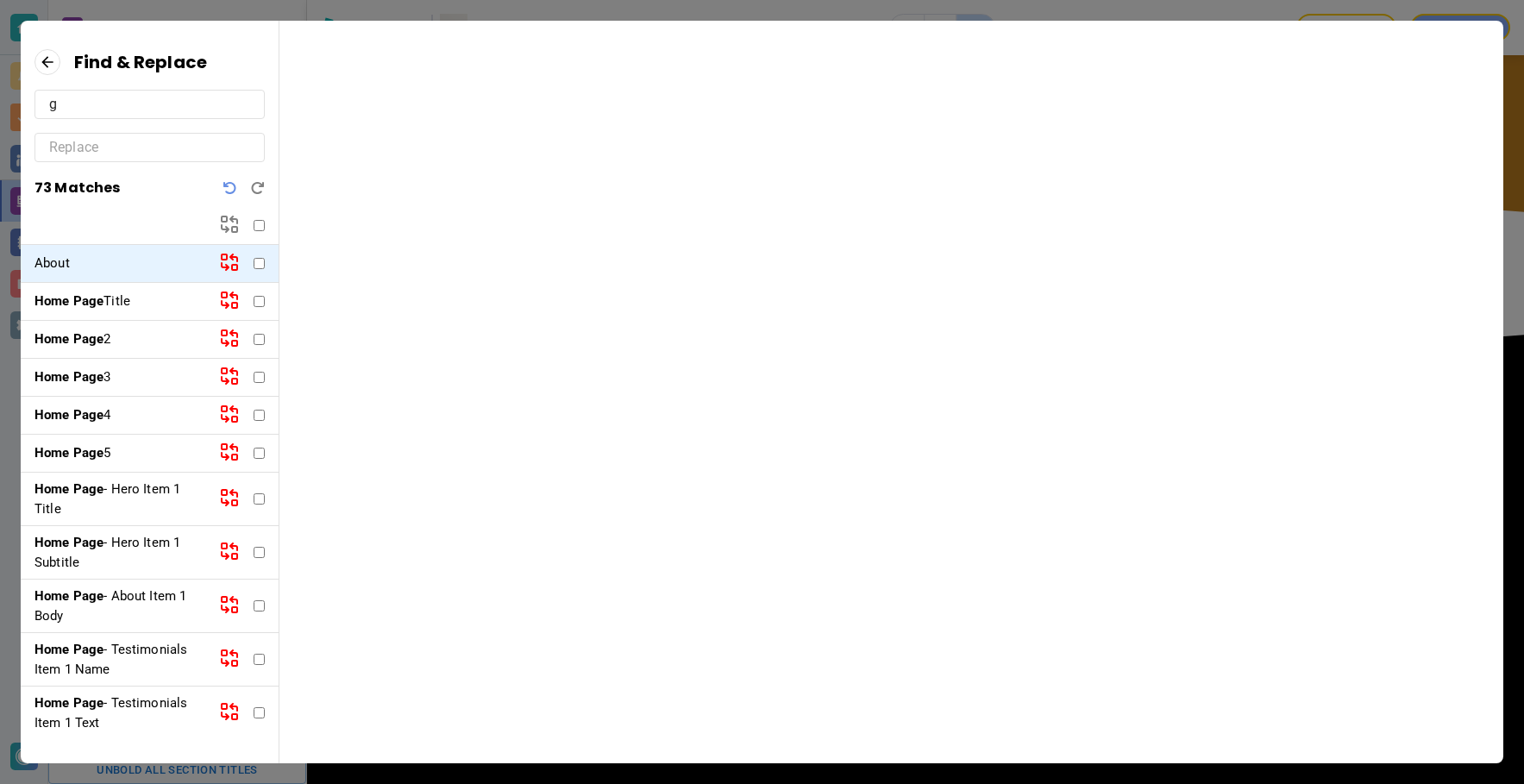 type on "g" 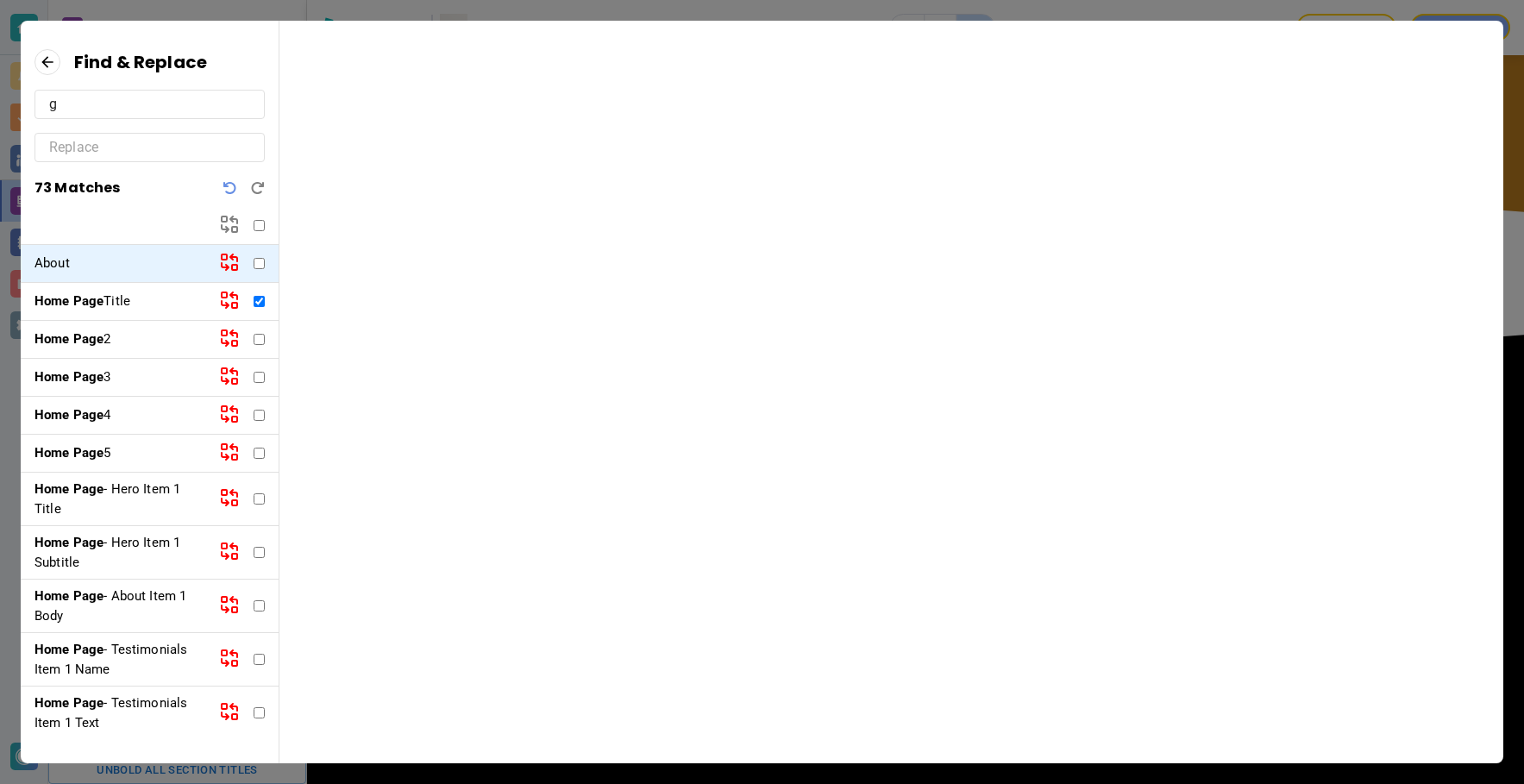 checkbox on "true" 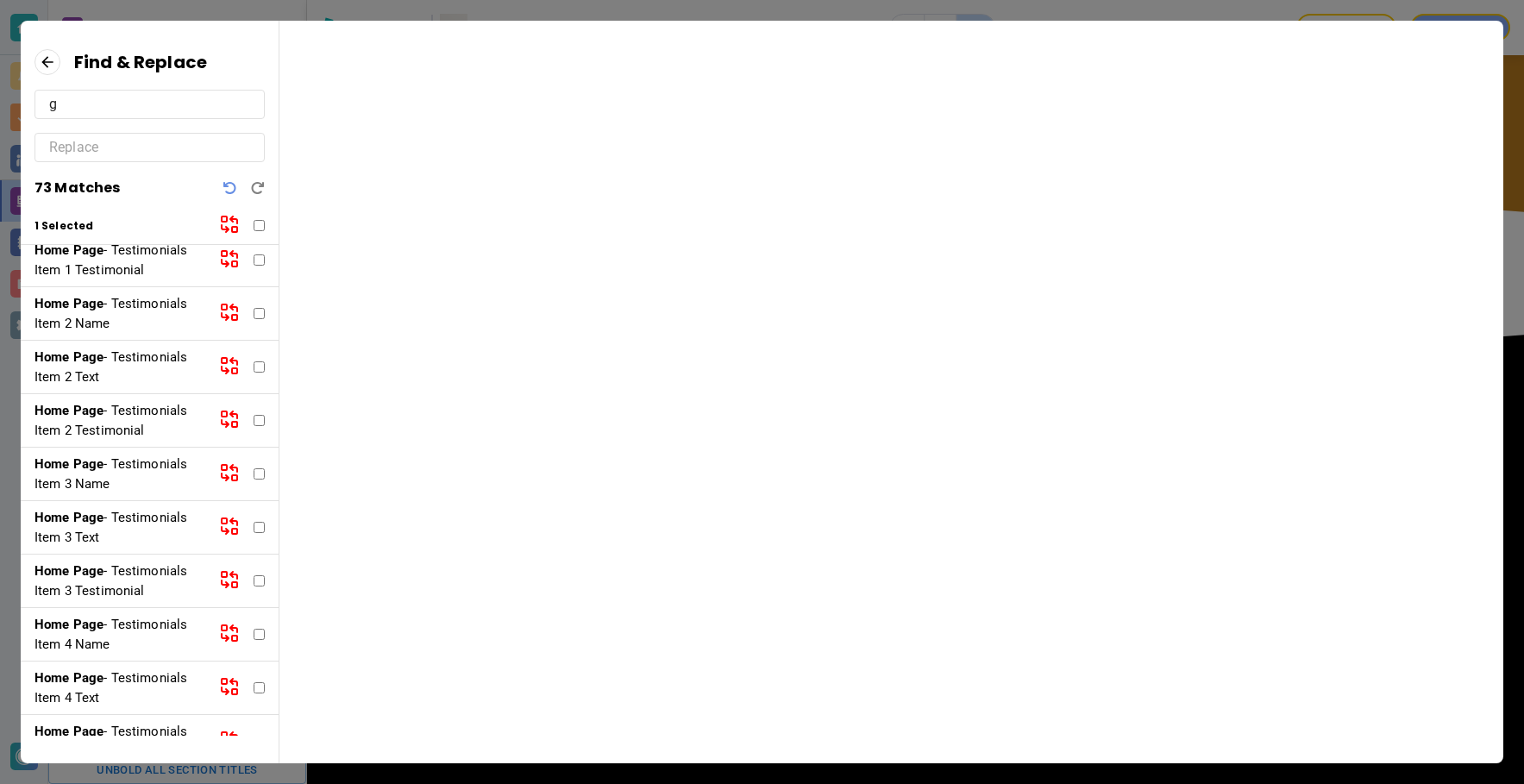 scroll, scrollTop: 501, scrollLeft: 0, axis: vertical 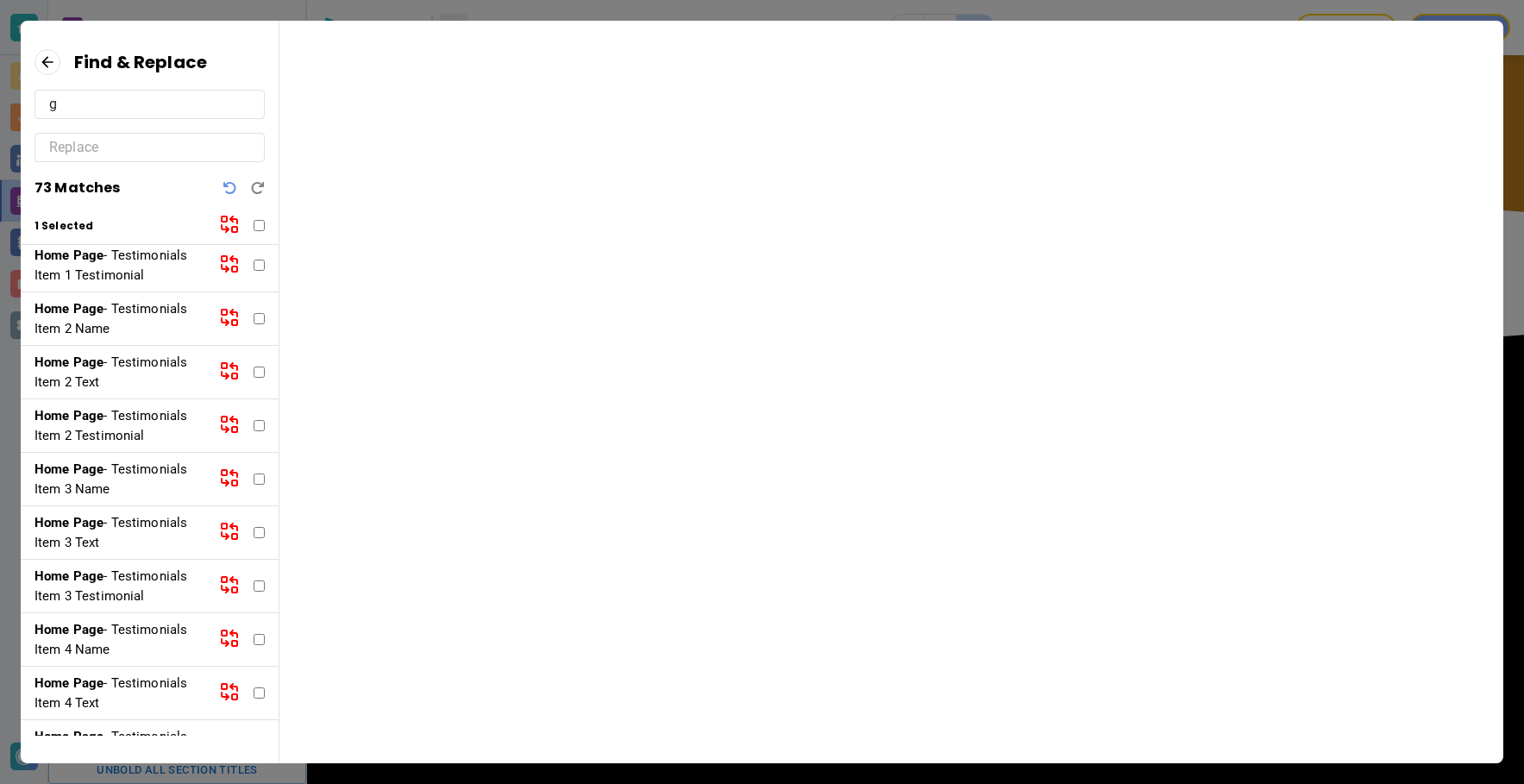 click at bounding box center (149, 147) 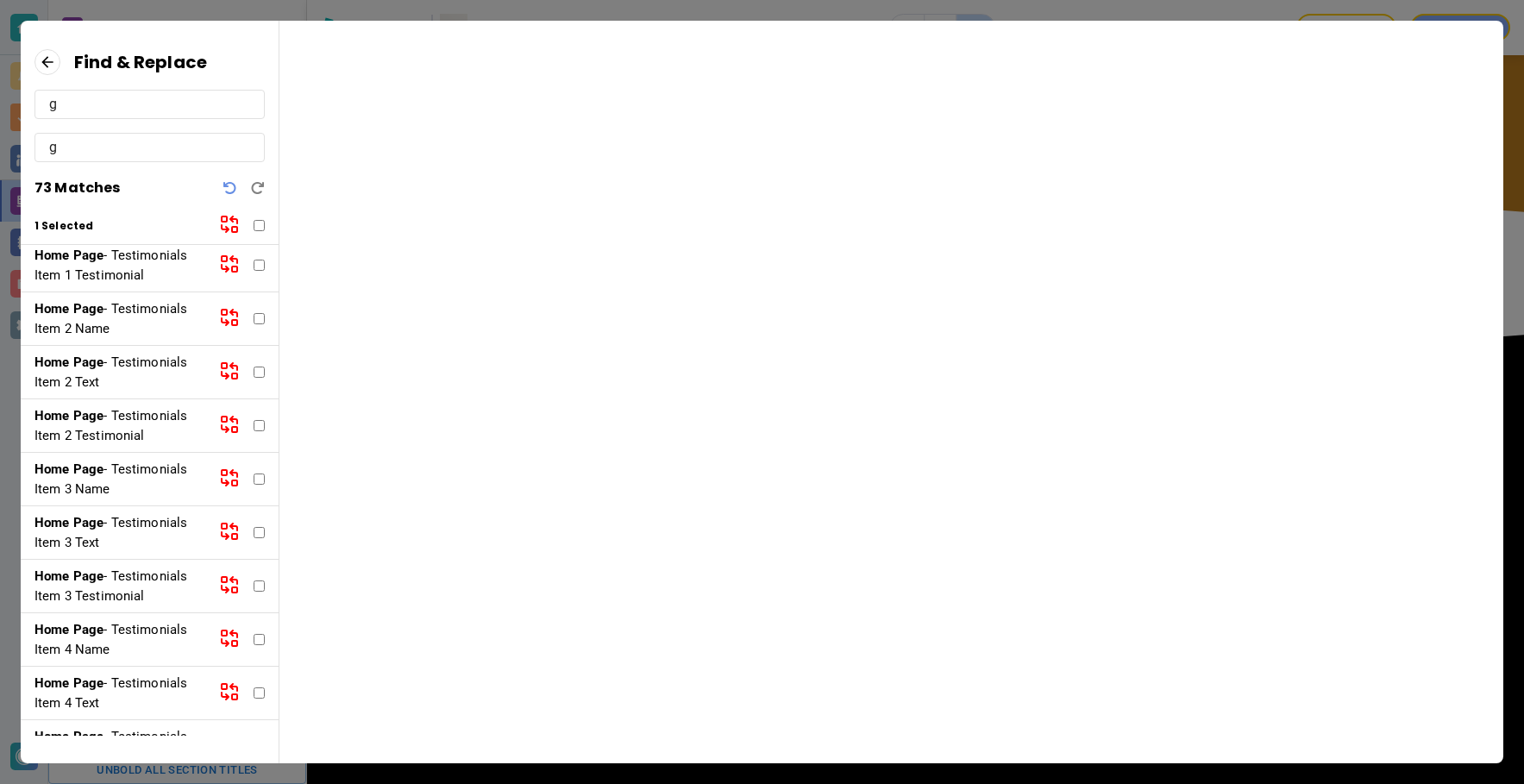 type on "g" 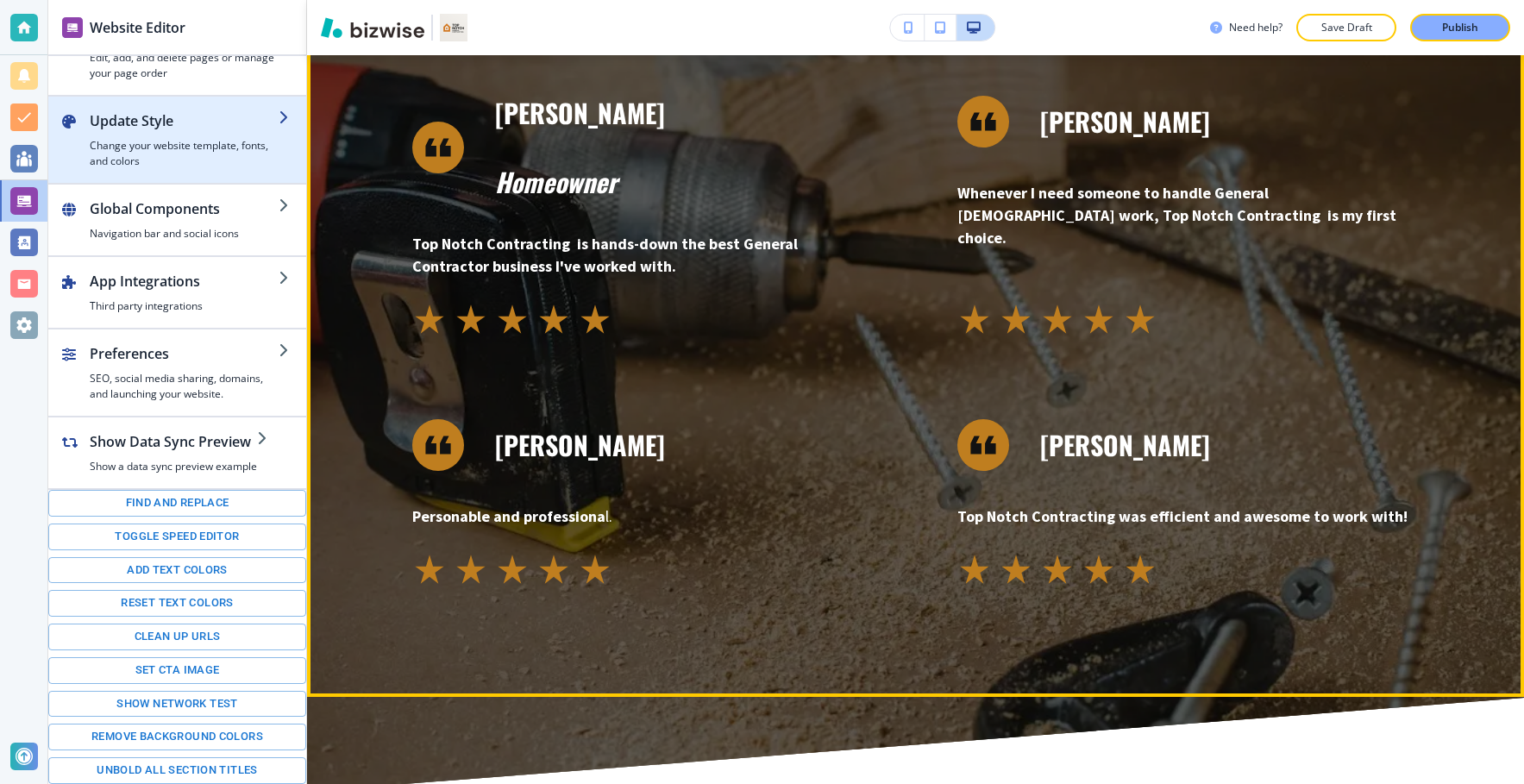 scroll, scrollTop: 1055, scrollLeft: 0, axis: vertical 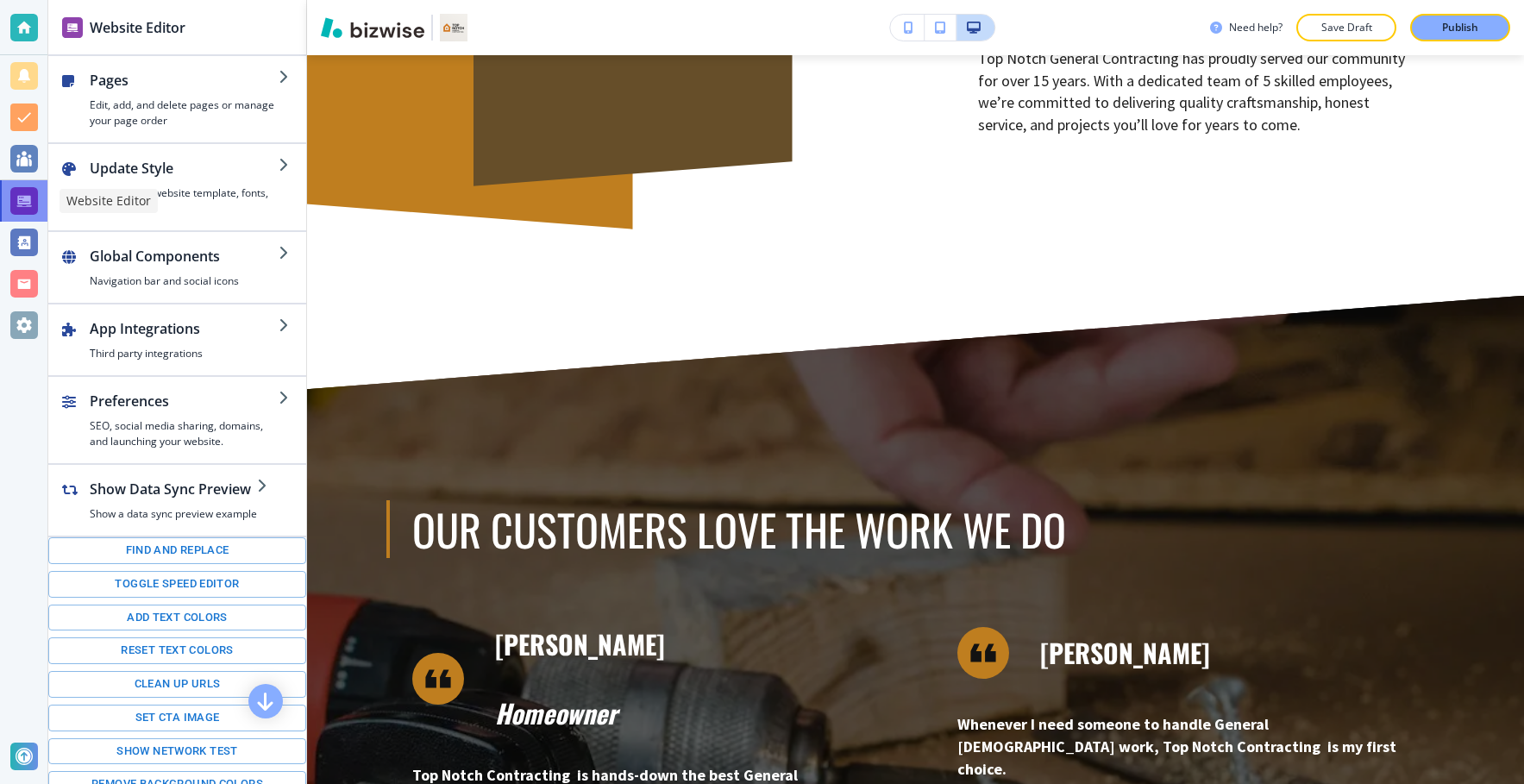click at bounding box center (24, 201) 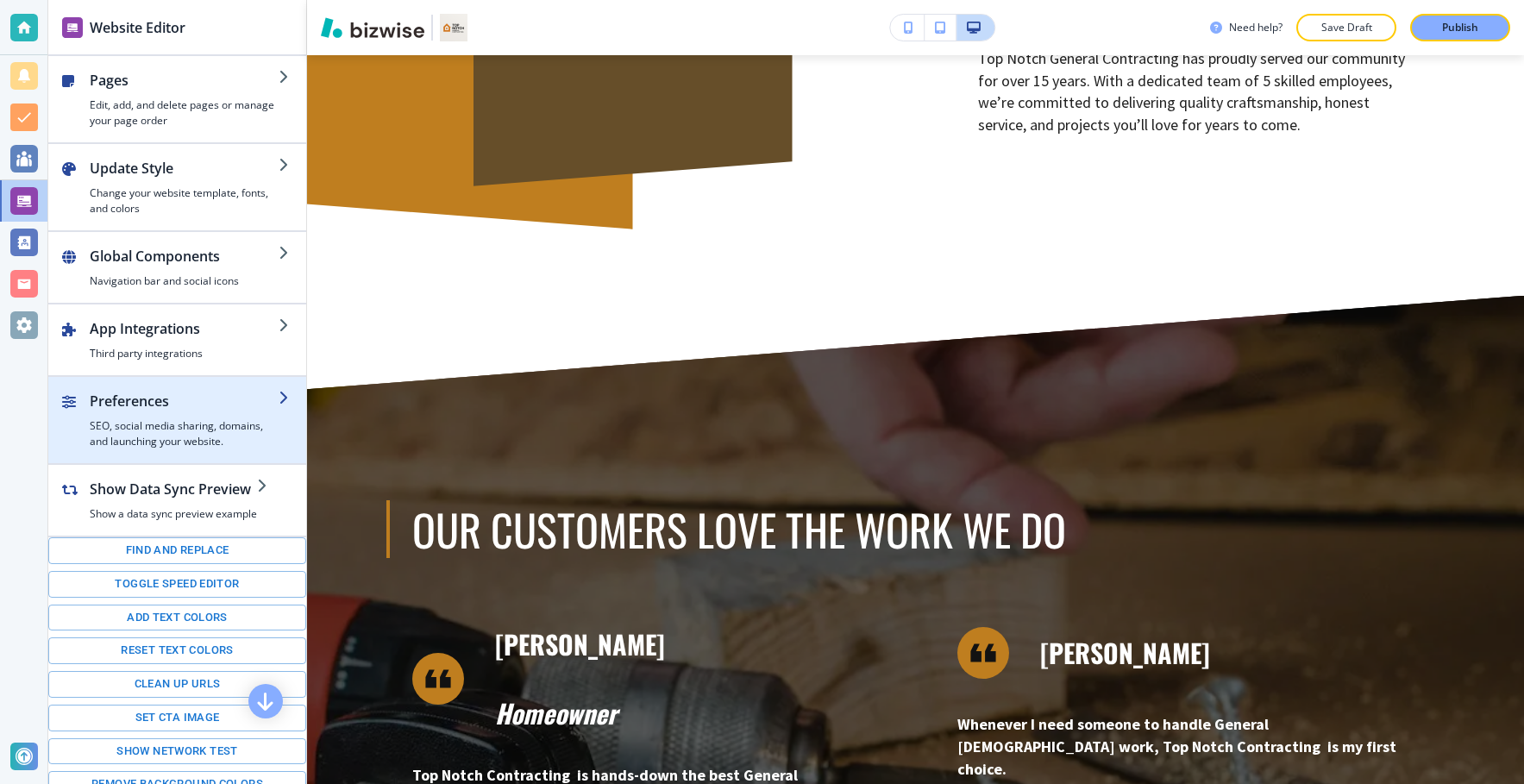 click at bounding box center [184, 415] 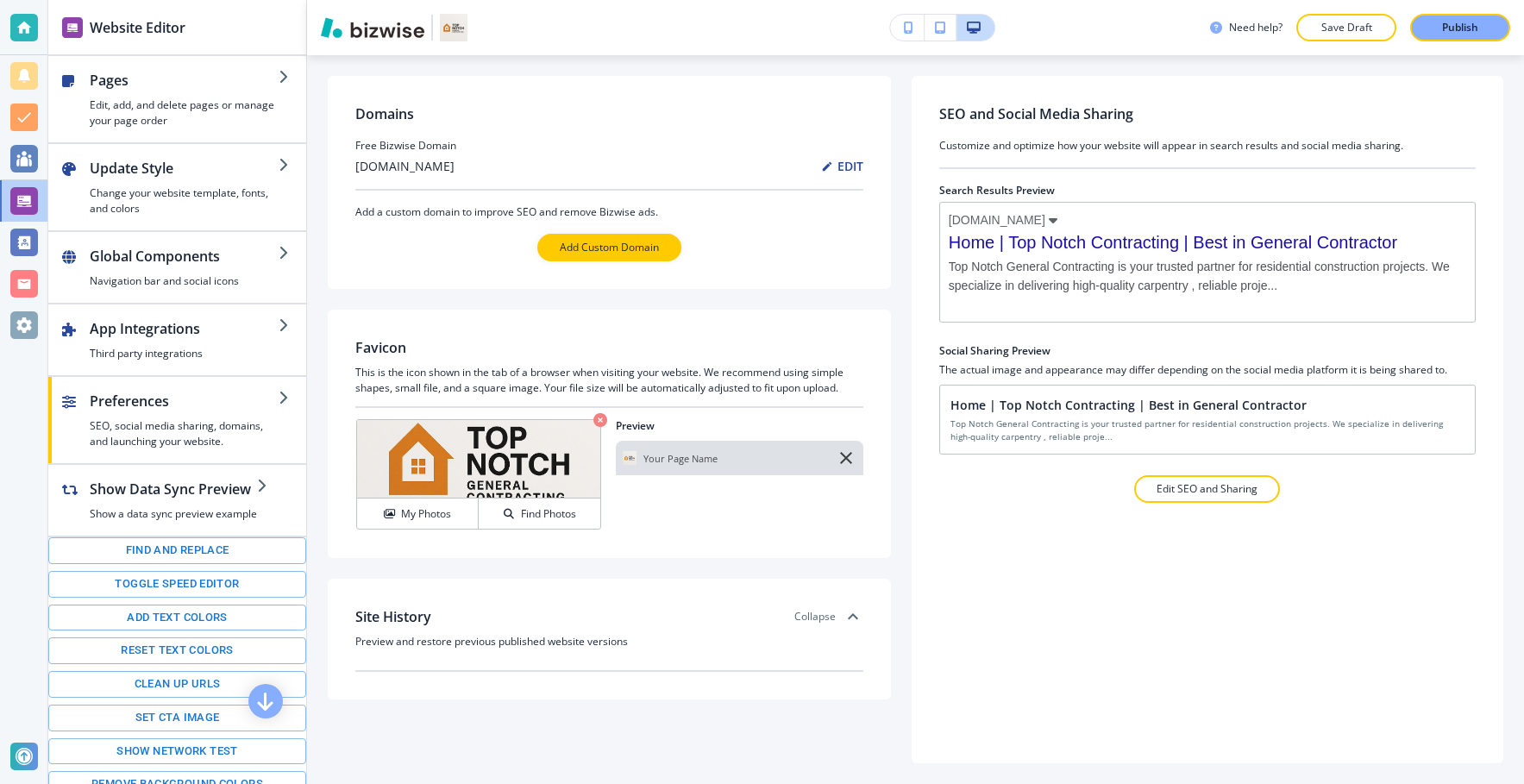 scroll, scrollTop: 71, scrollLeft: 0, axis: vertical 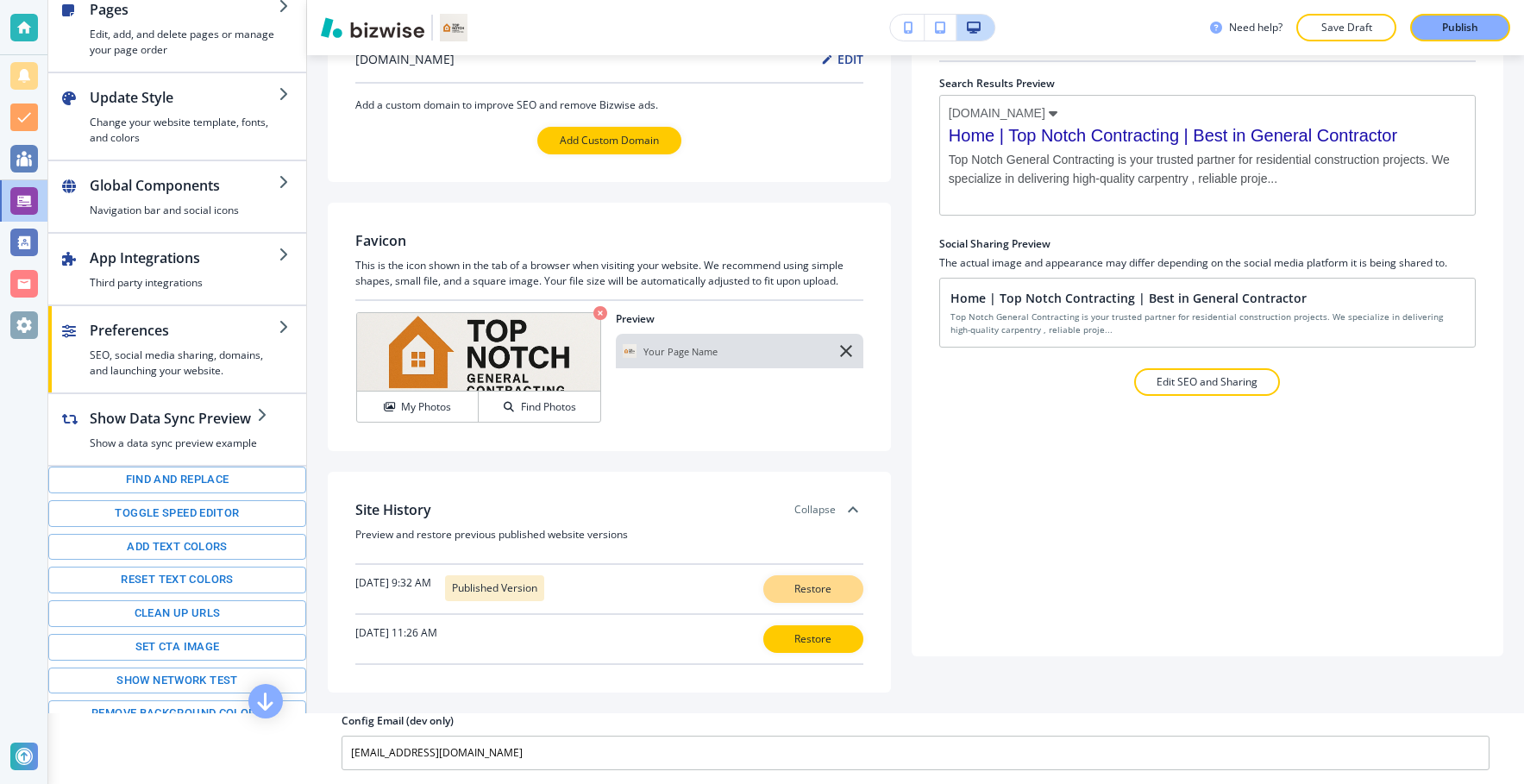 click on "Restore" at bounding box center [813, 589] 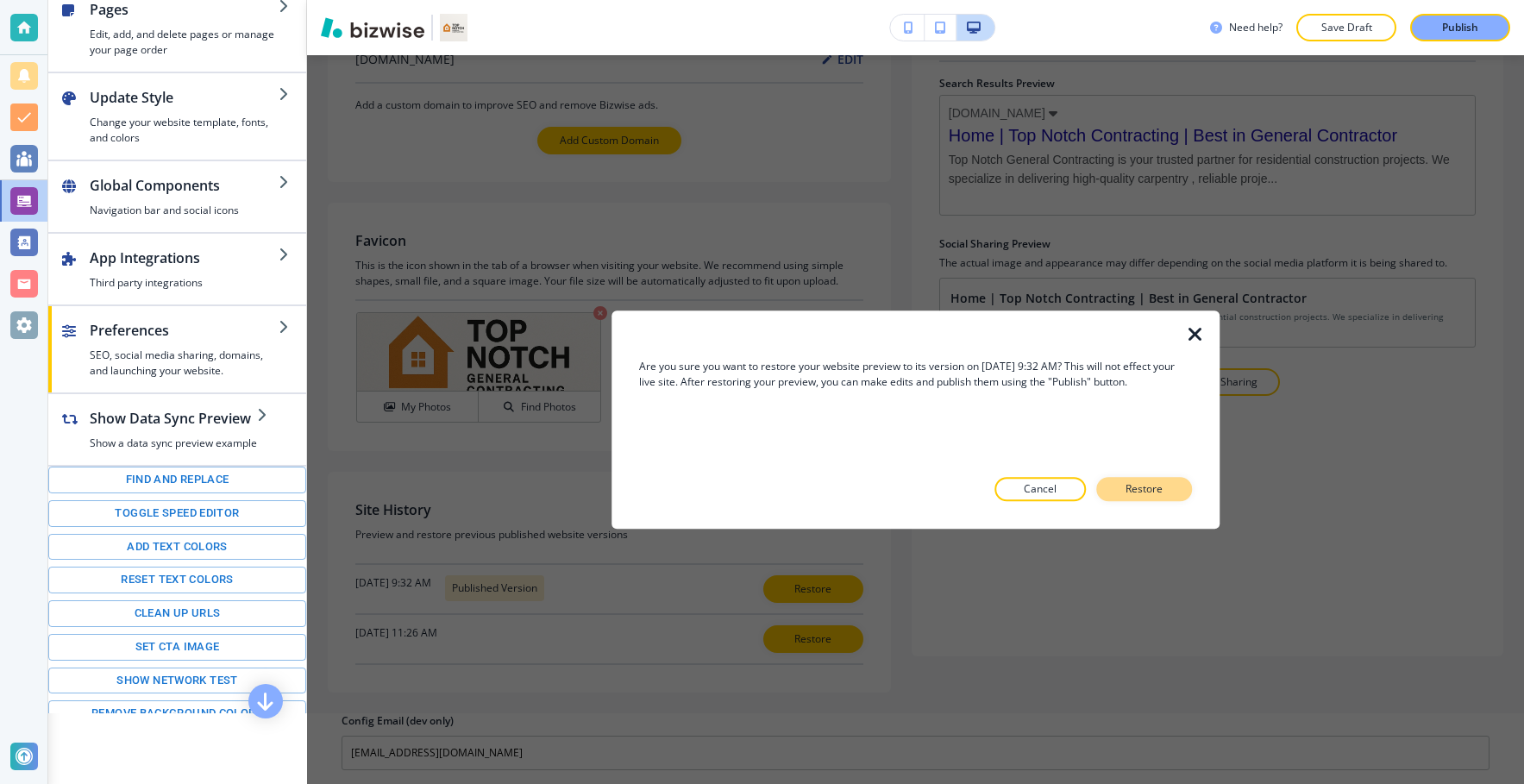 click on "Restore" at bounding box center (1144, 489) 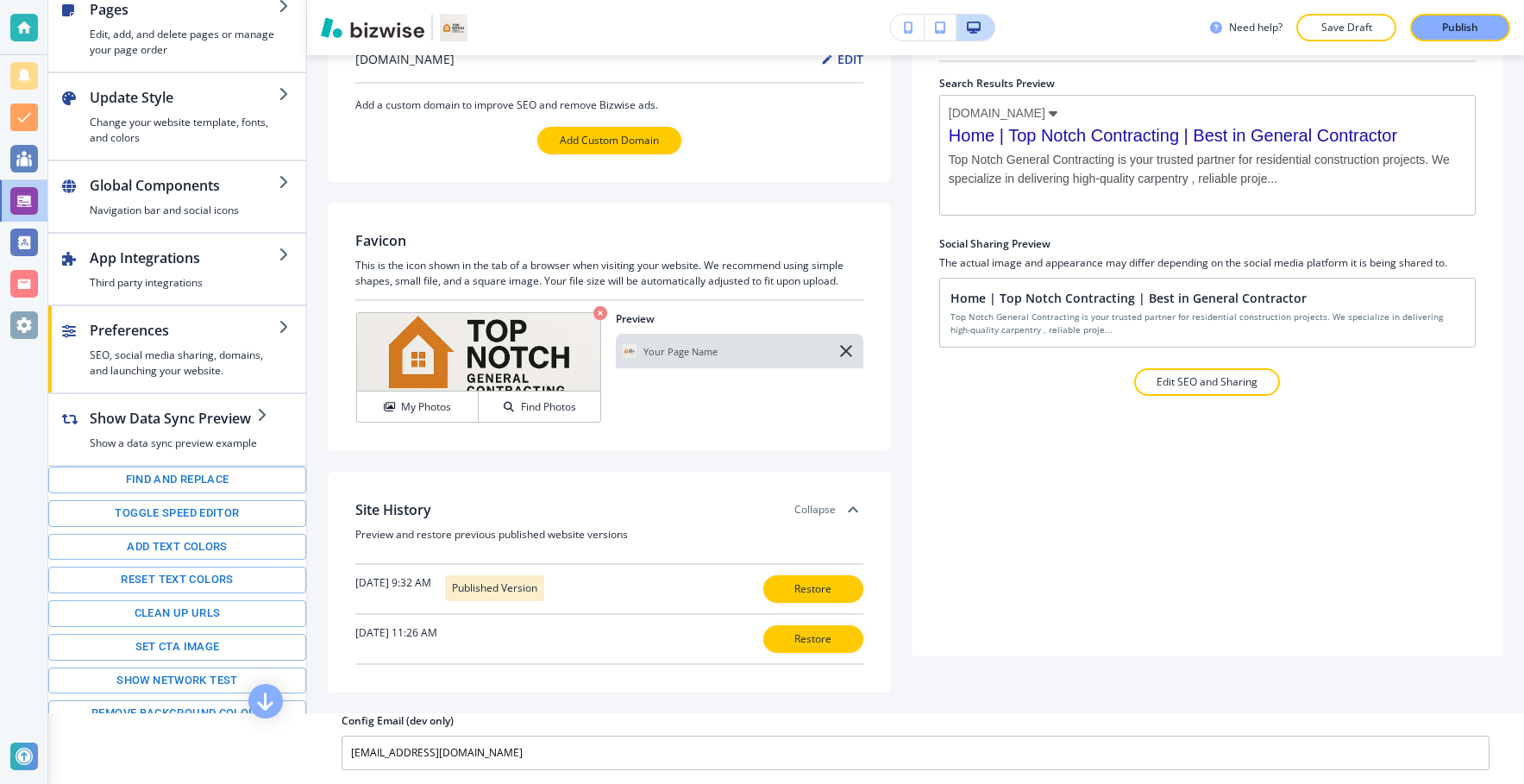 scroll, scrollTop: 0, scrollLeft: 0, axis: both 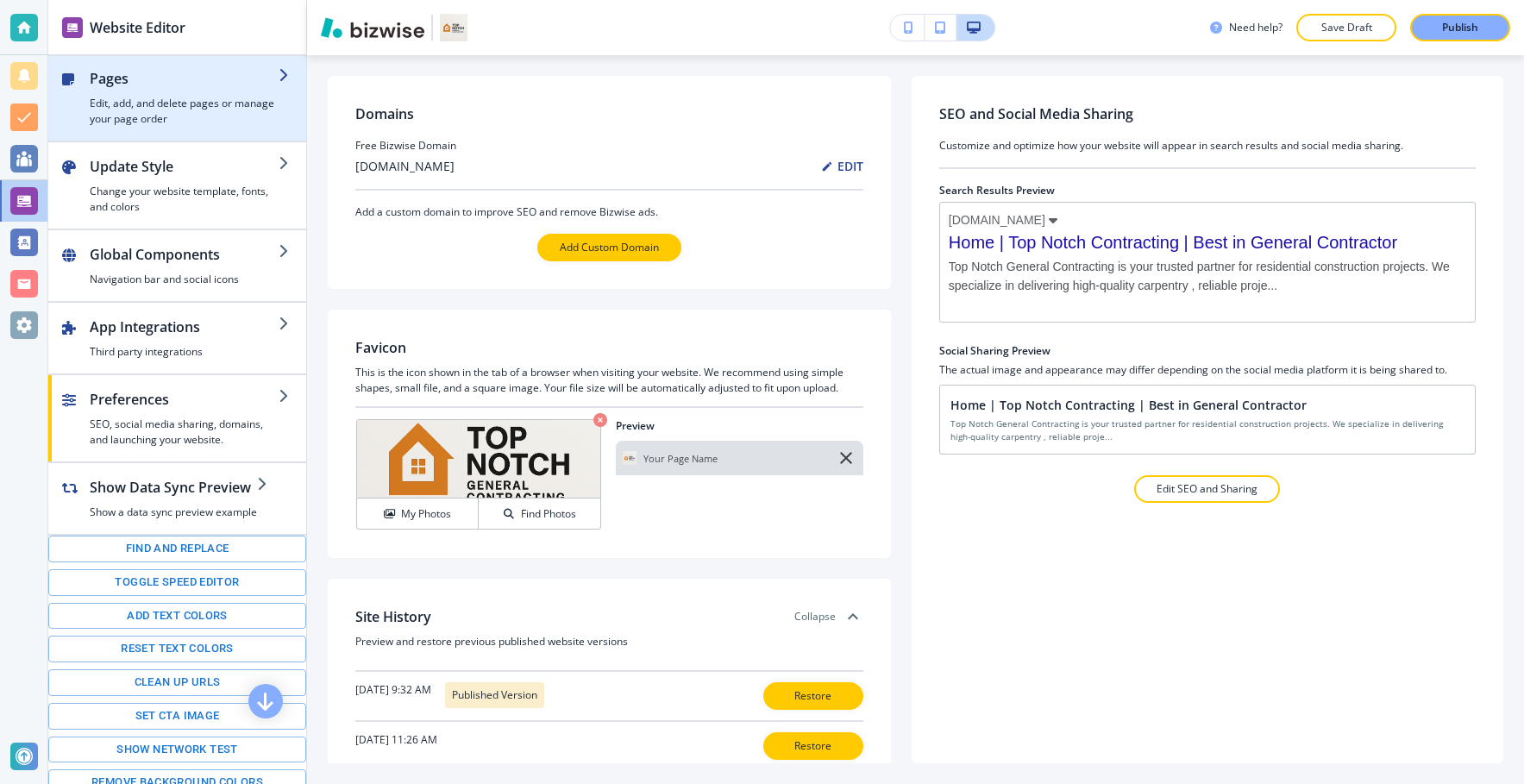 click on "Pages" at bounding box center [184, 78] 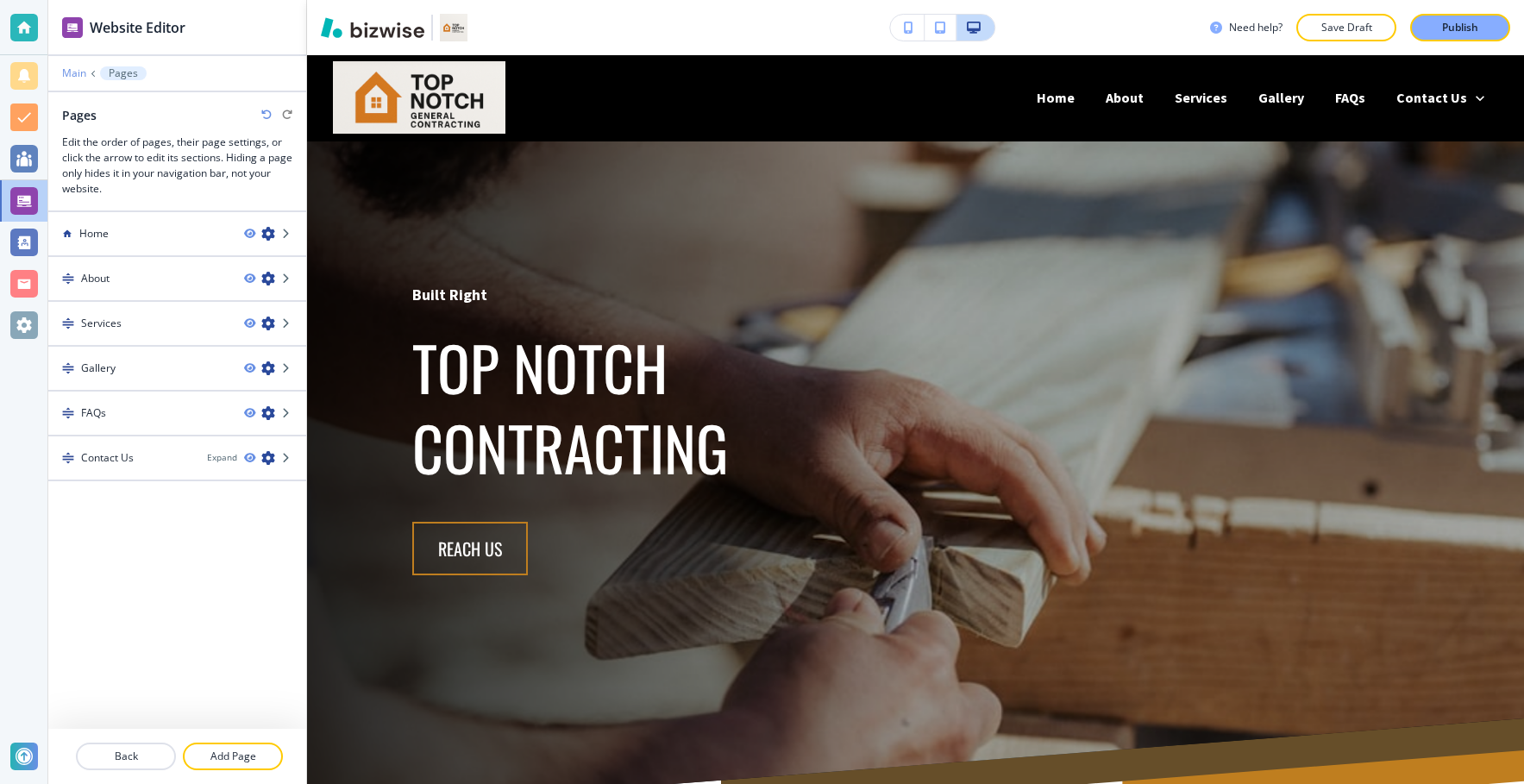 click on "Main" at bounding box center (74, 73) 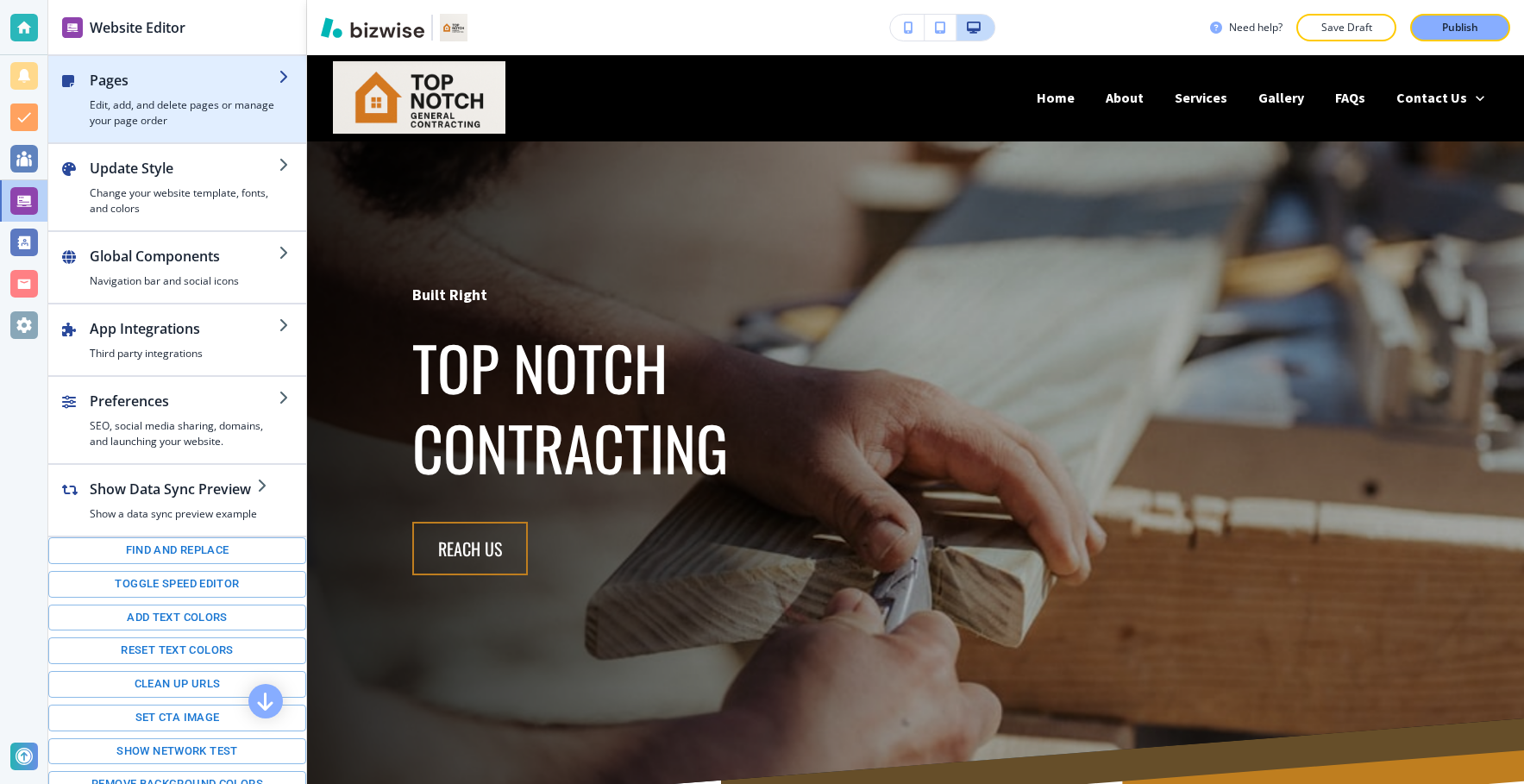 click on "Edit, add, and delete pages or manage your page order" at bounding box center [184, 113] 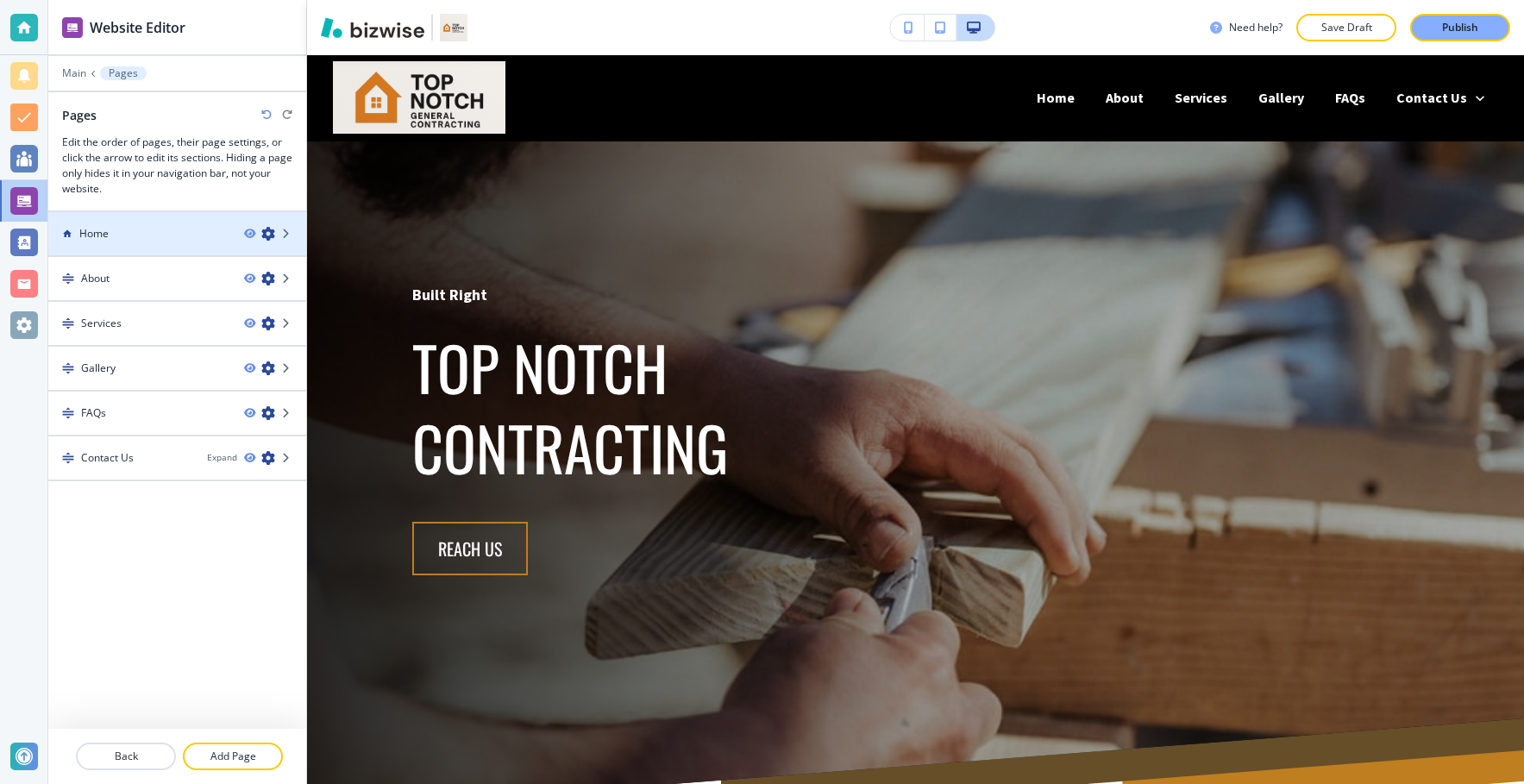 click at bounding box center [177, 248] 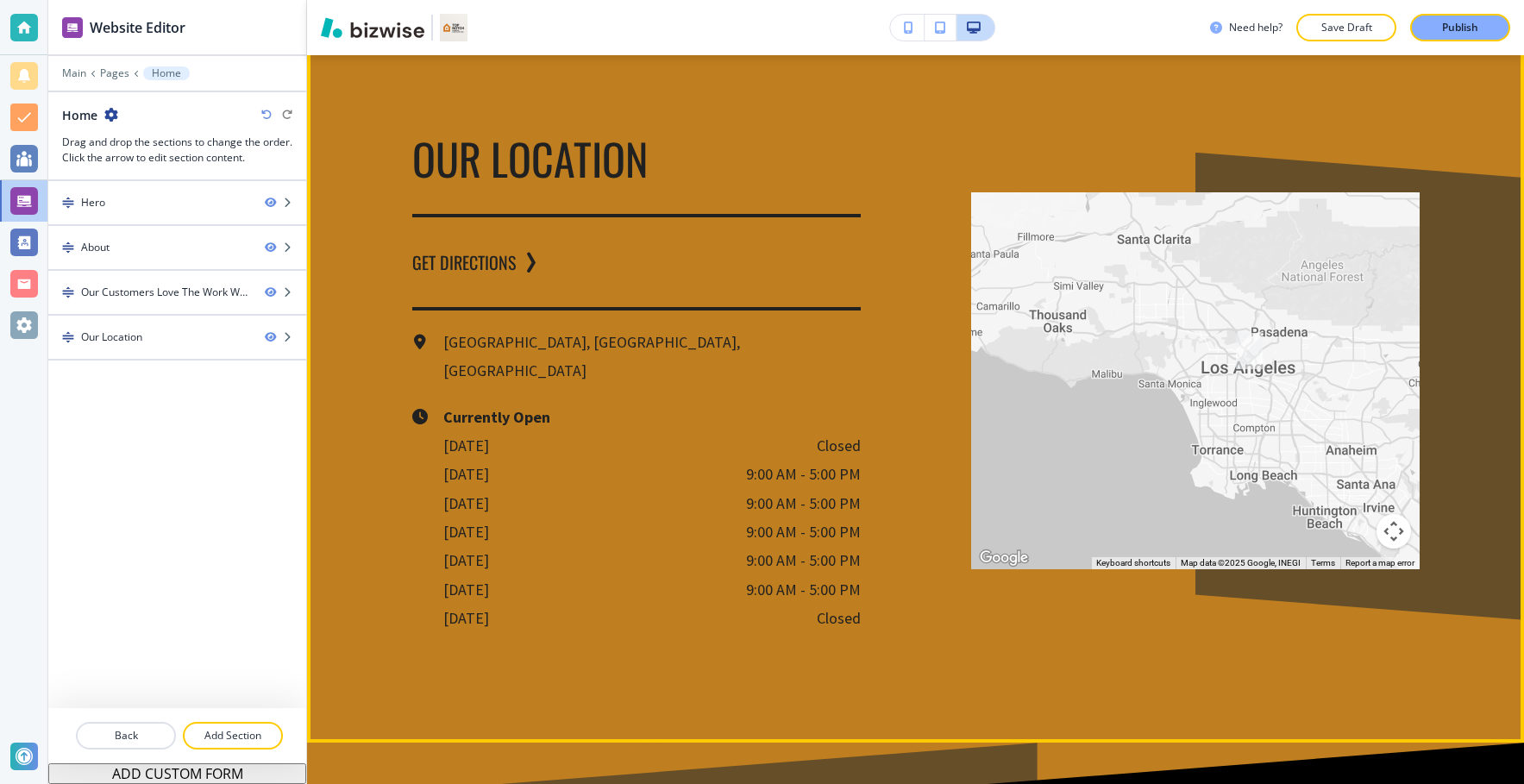 scroll, scrollTop: 2766, scrollLeft: 0, axis: vertical 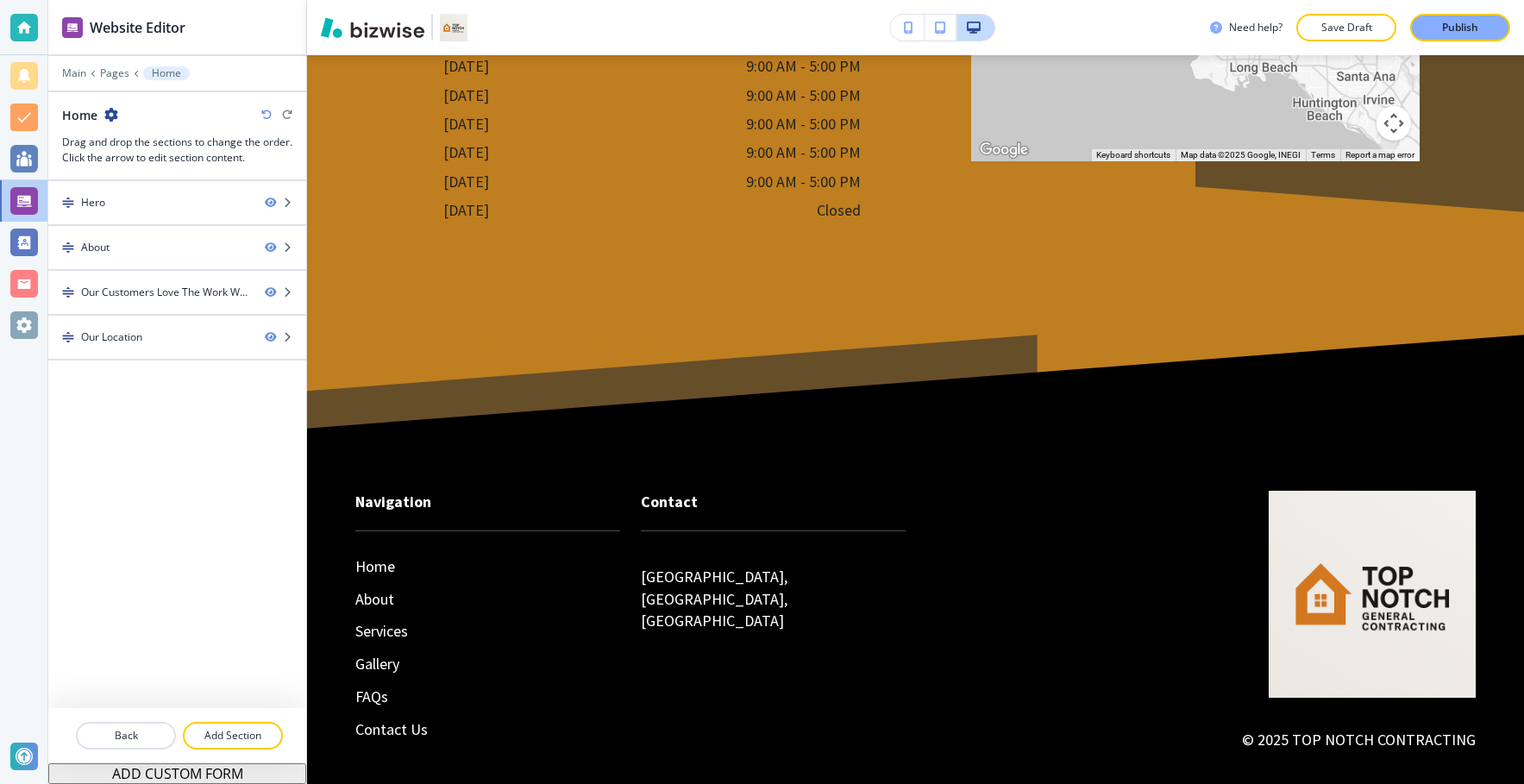 click on "Main Pages Home" at bounding box center (177, 73) 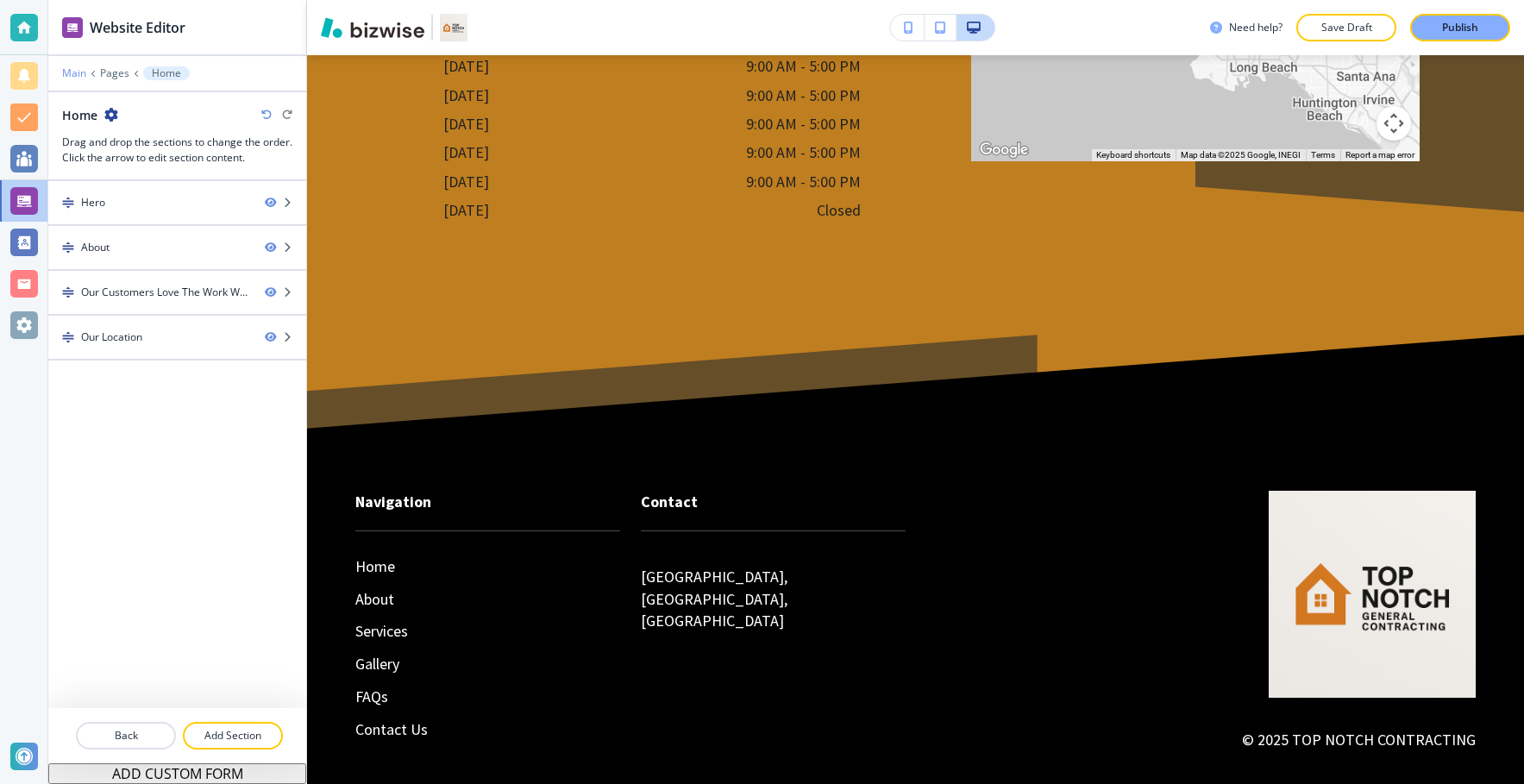 click on "Main" at bounding box center [74, 73] 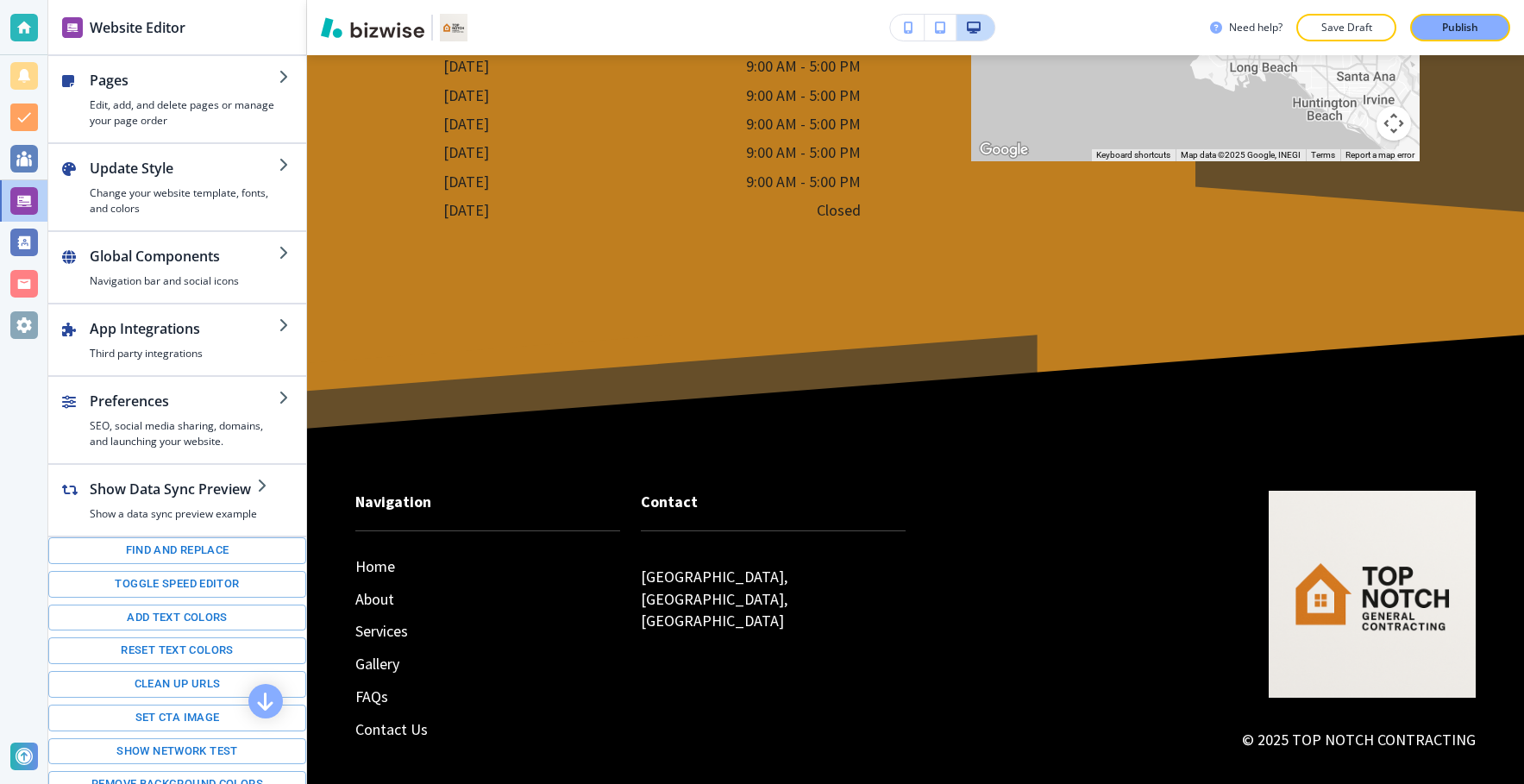 click on "Save Draft" at bounding box center [1346, 28] 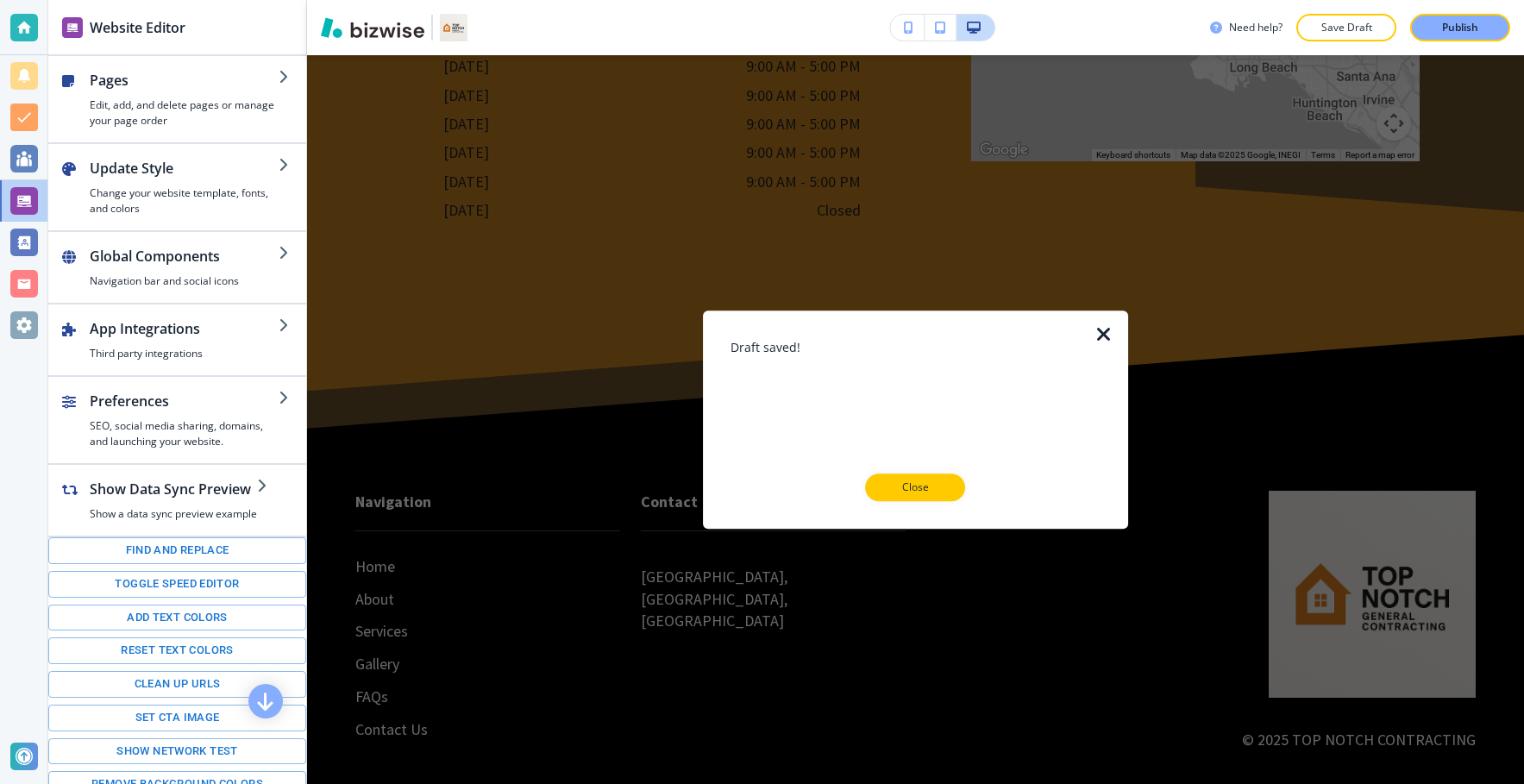 click at bounding box center (1114, 420) 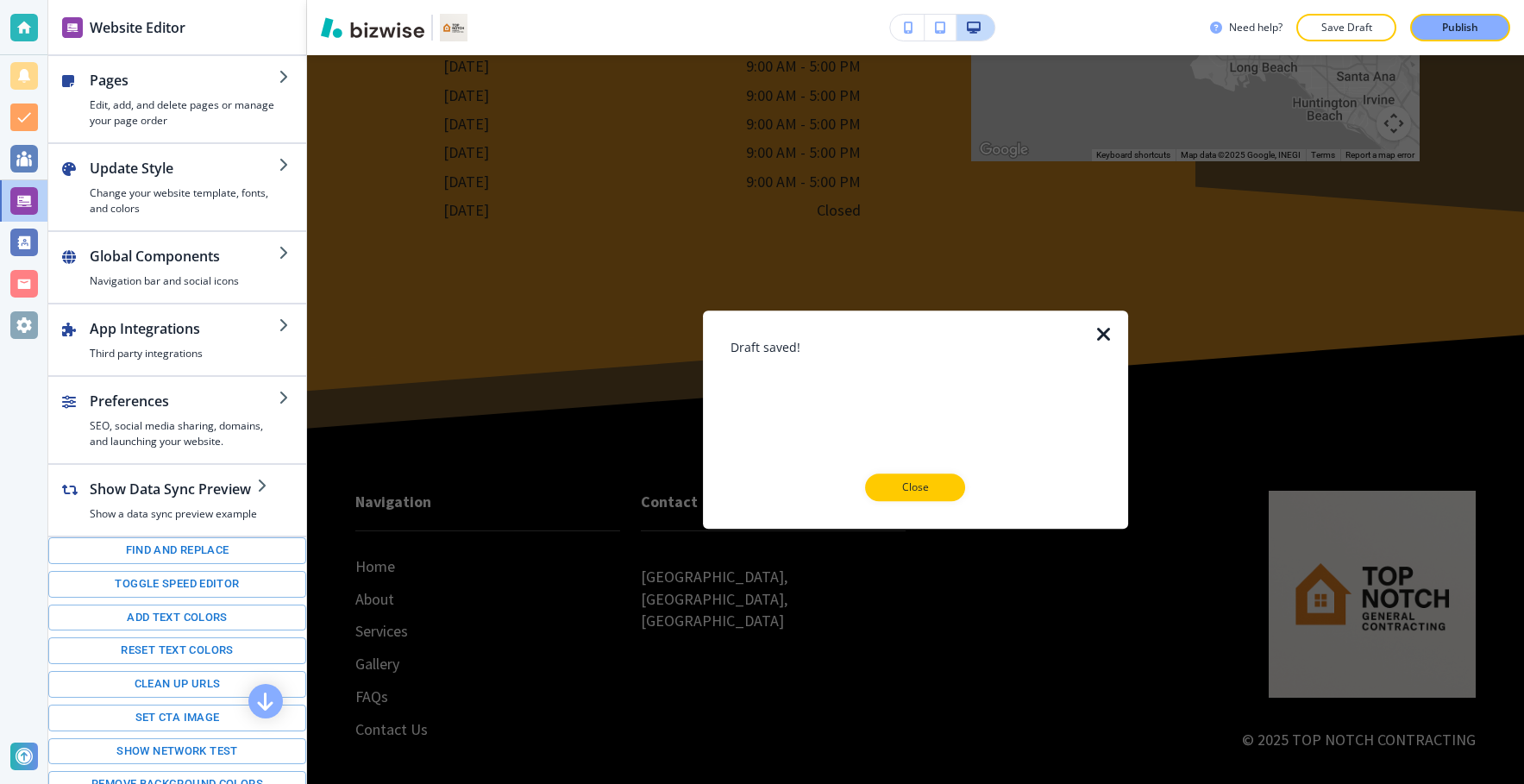drag, startPoint x: 936, startPoint y: 462, endPoint x: 938, endPoint y: 471, distance: 9.219544 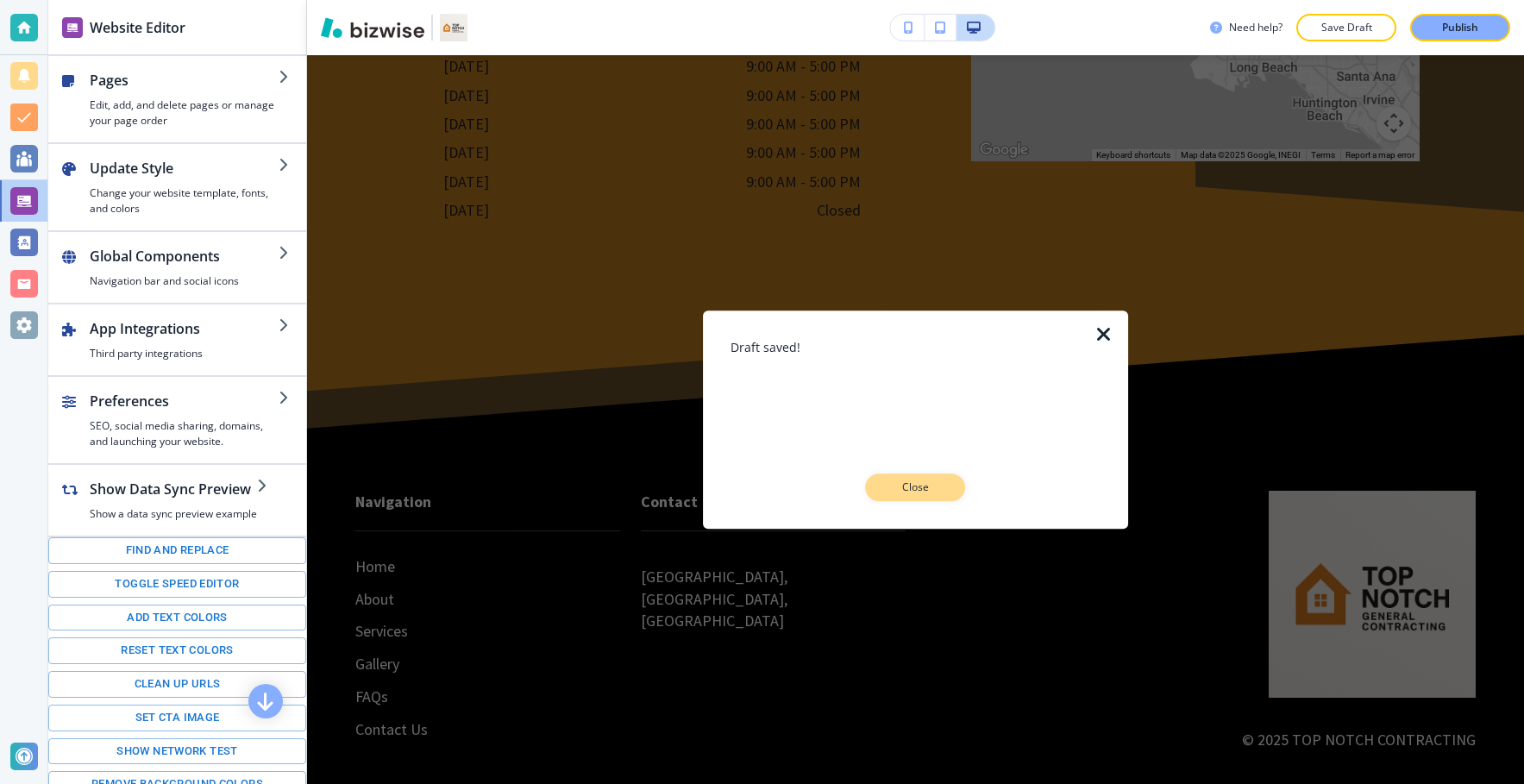 click on "Close" at bounding box center [916, 487] 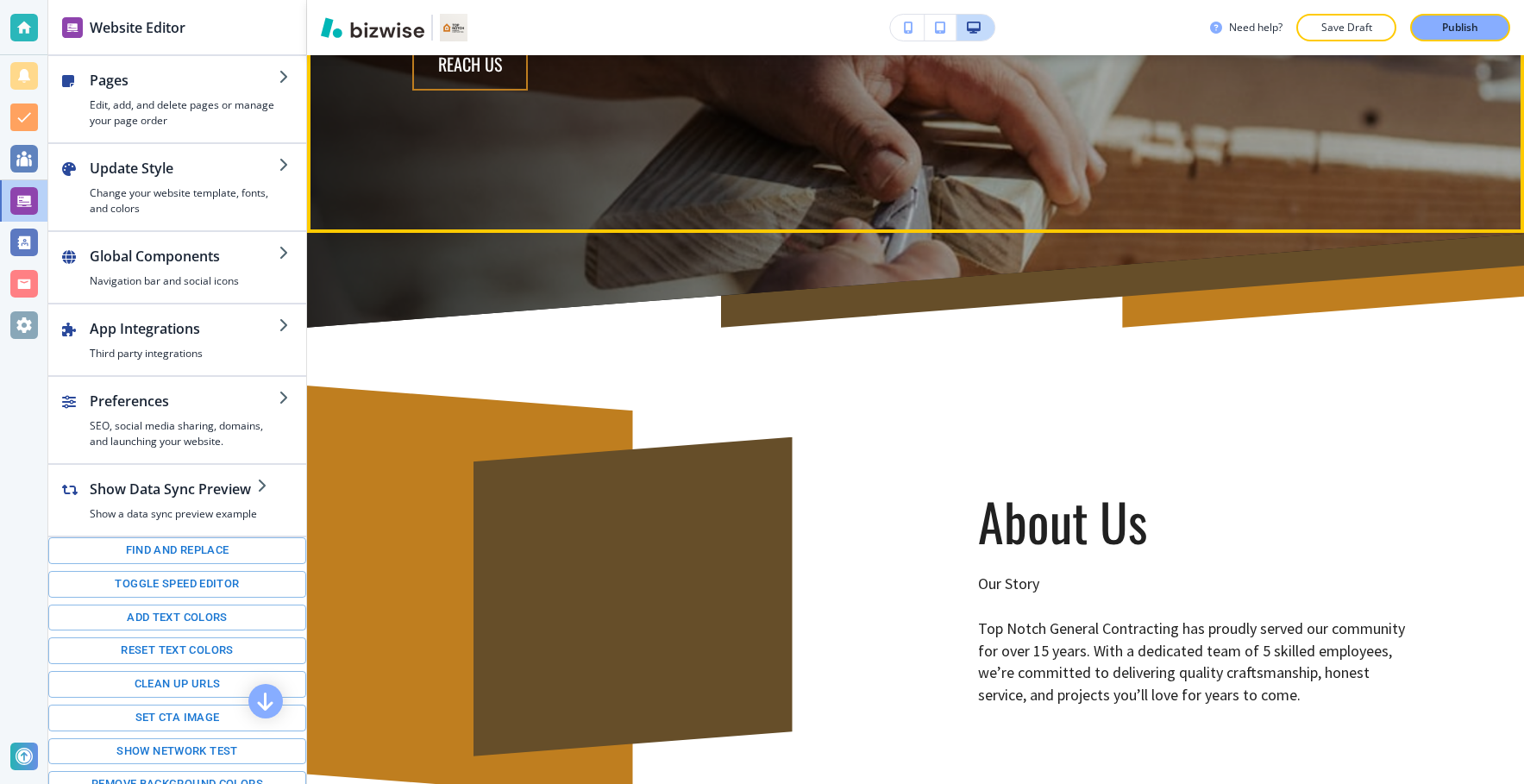 scroll, scrollTop: 0, scrollLeft: 0, axis: both 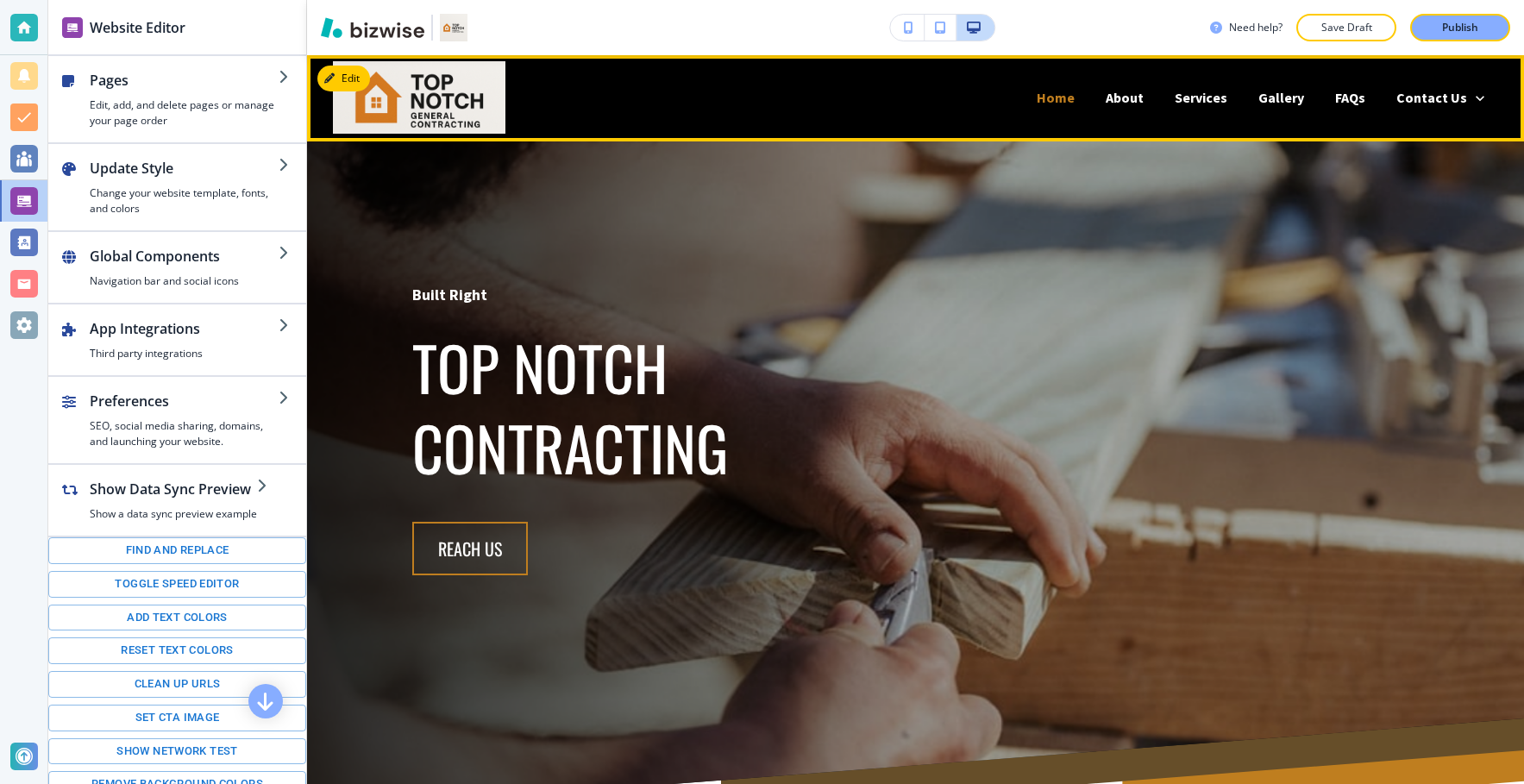 click on "Home" at bounding box center (1056, 97) 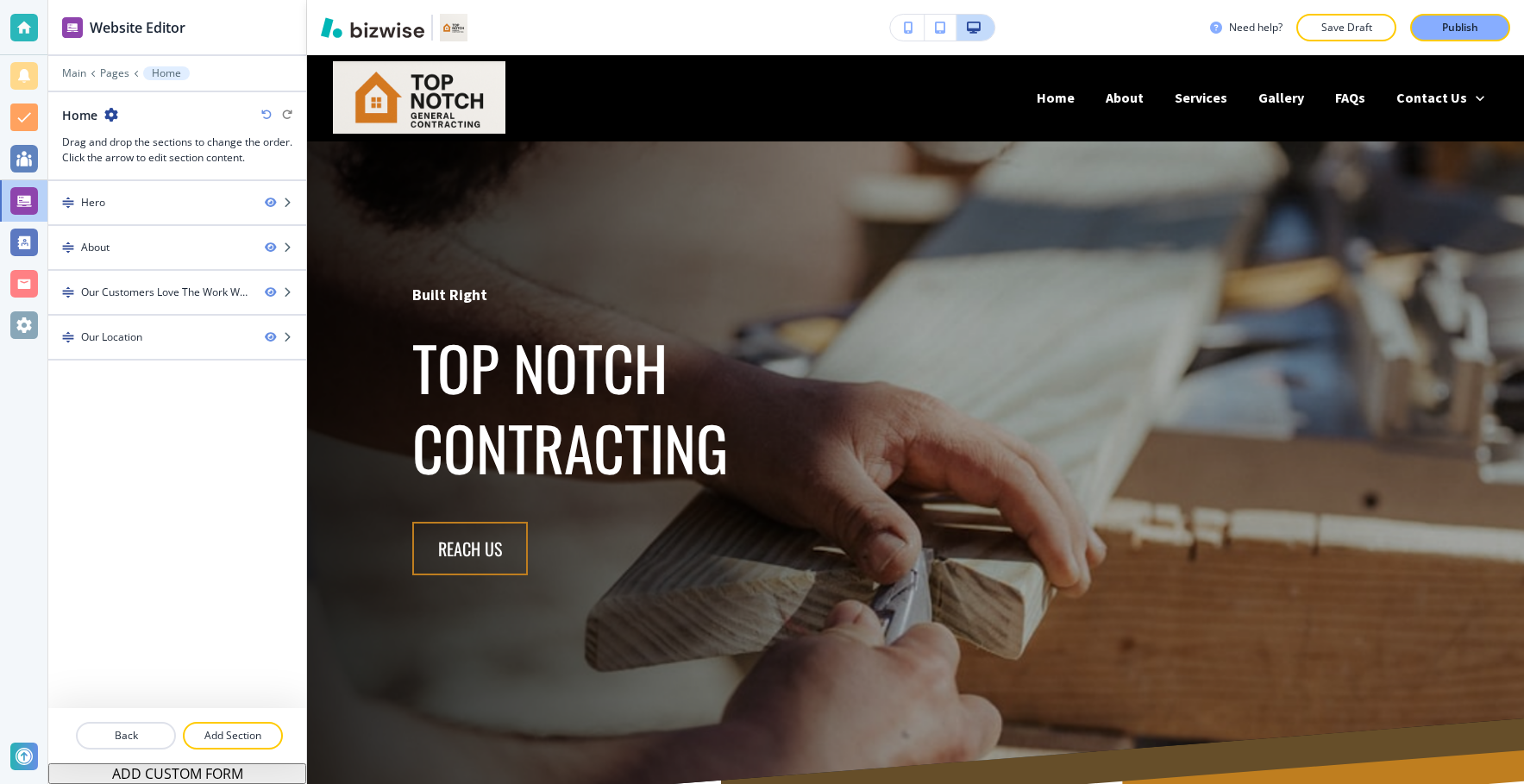 click at bounding box center (177, 85) 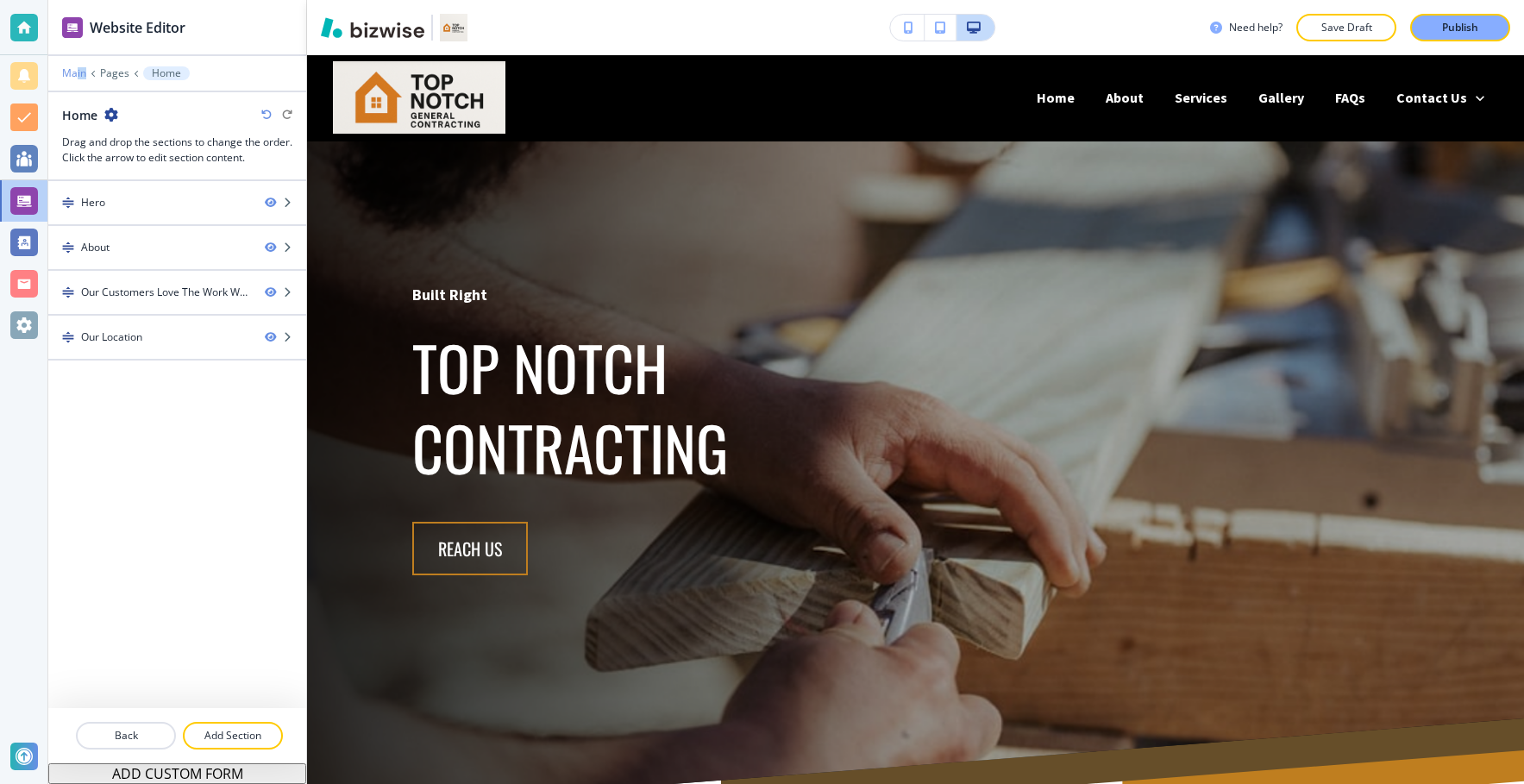 drag, startPoint x: 78, startPoint y: 78, endPoint x: 77, endPoint y: 70, distance: 8.062258 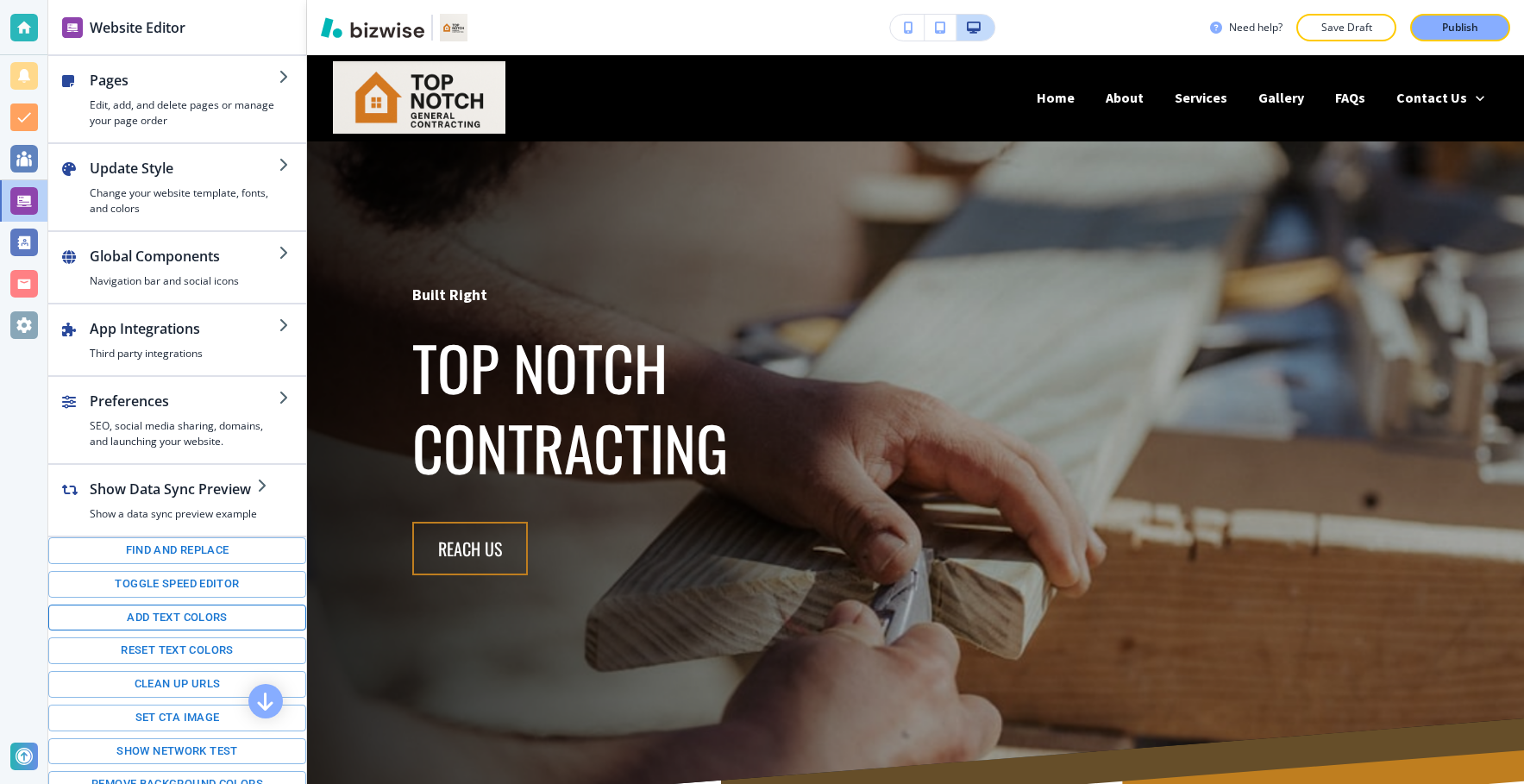 click on "Add text colors" at bounding box center (177, 618) 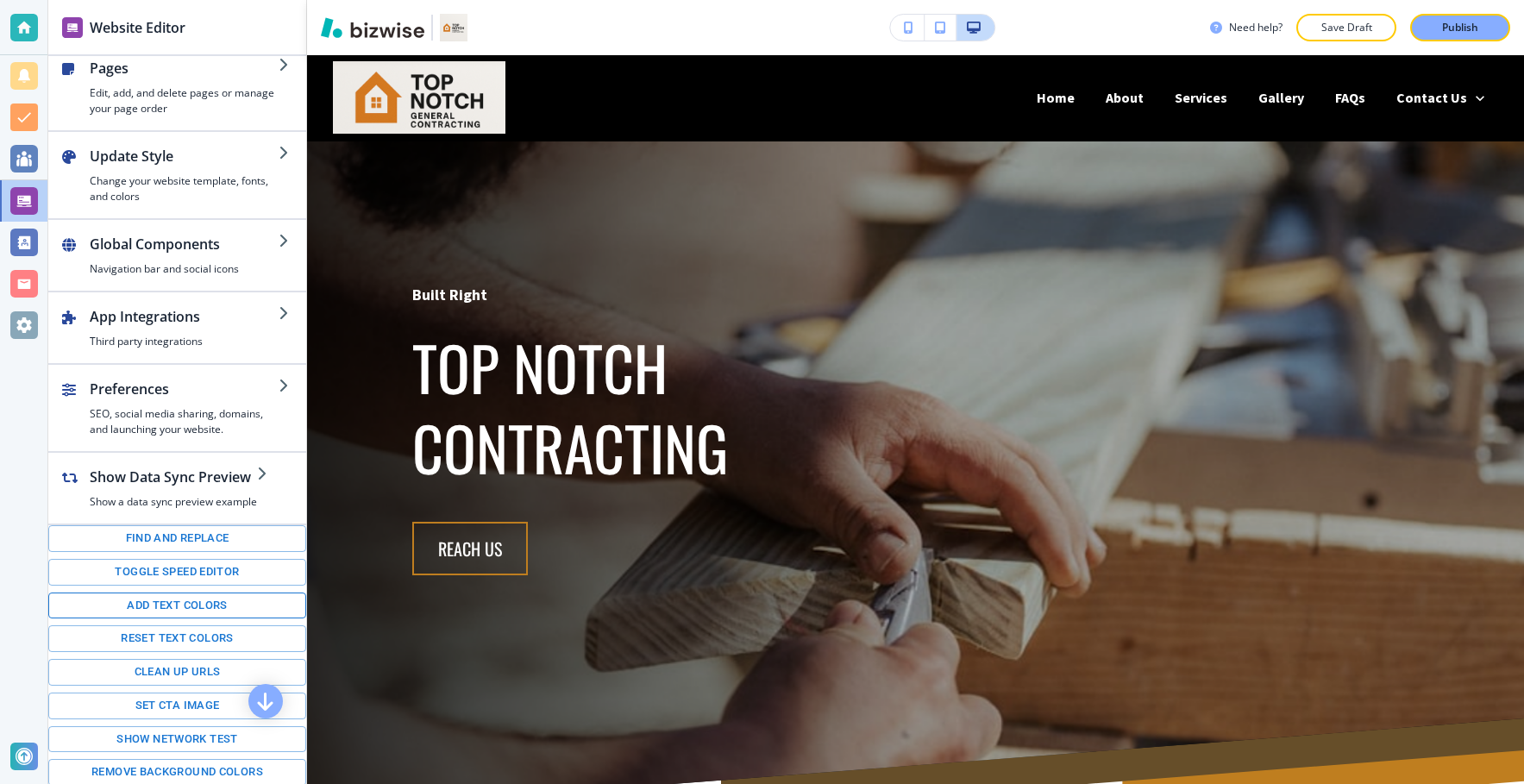 scroll, scrollTop: 47, scrollLeft: 0, axis: vertical 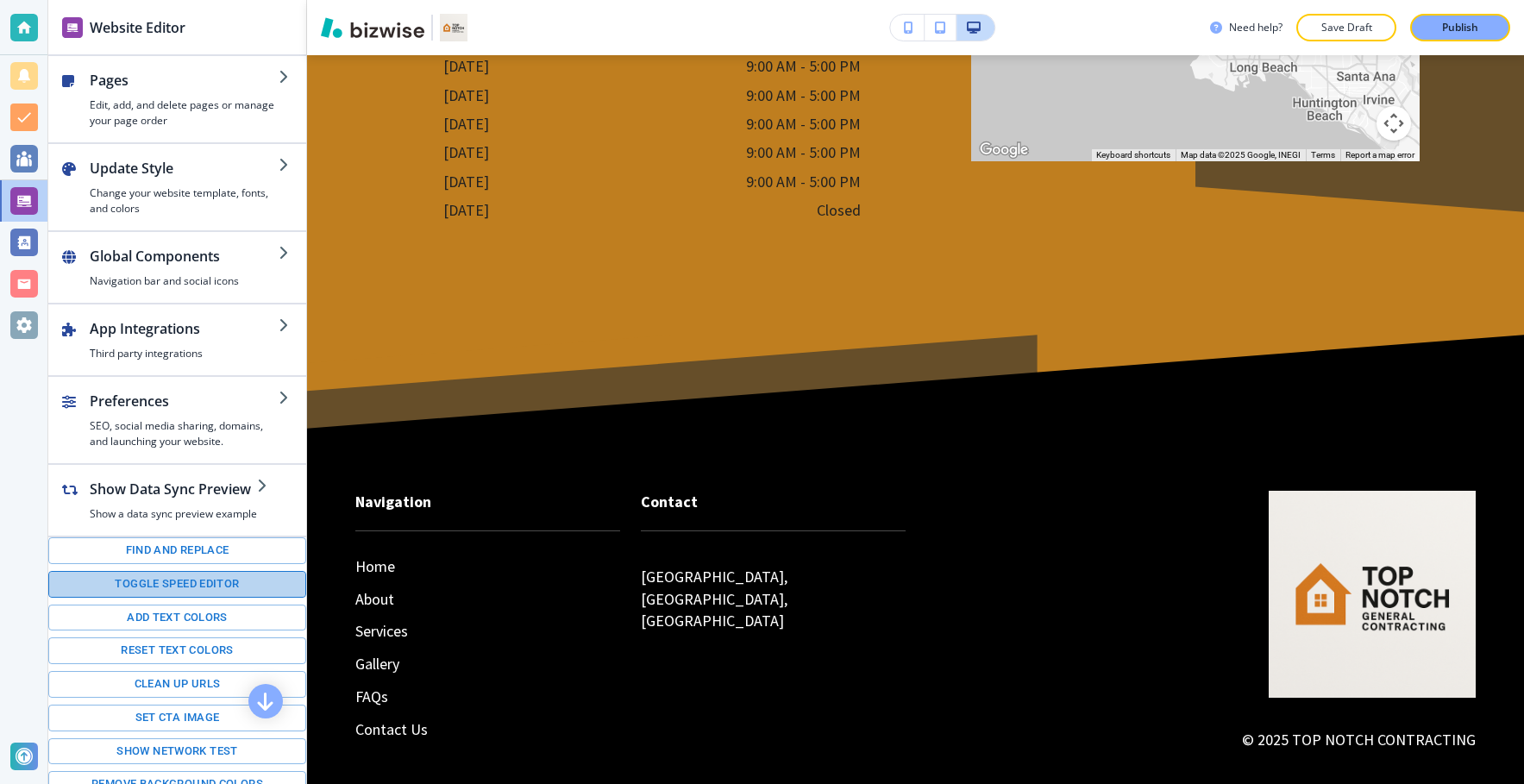 click on "Toggle speed editor" at bounding box center [177, 584] 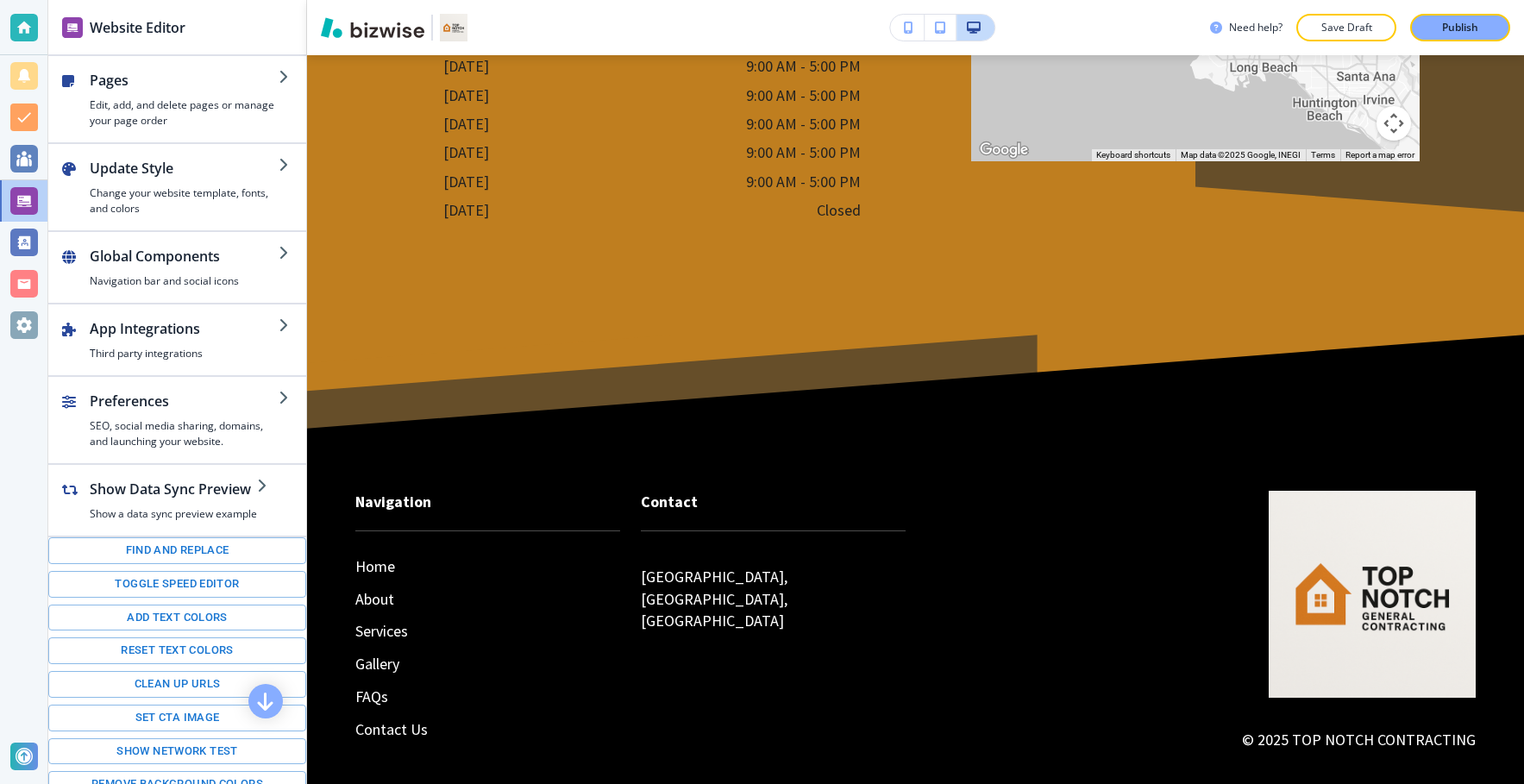 click on "Need help? Save Draft Publish" at bounding box center [915, 28] 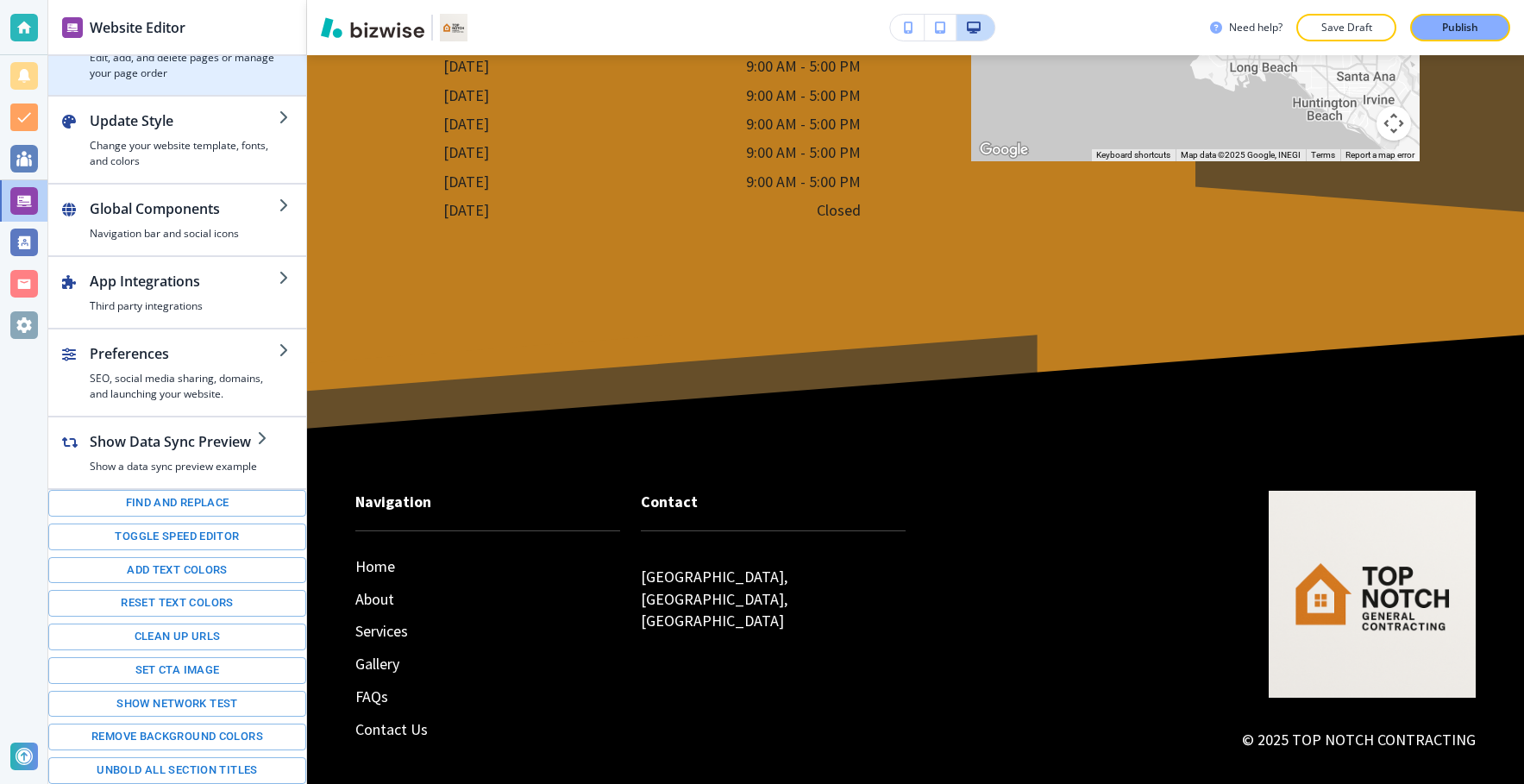 scroll, scrollTop: 0, scrollLeft: 0, axis: both 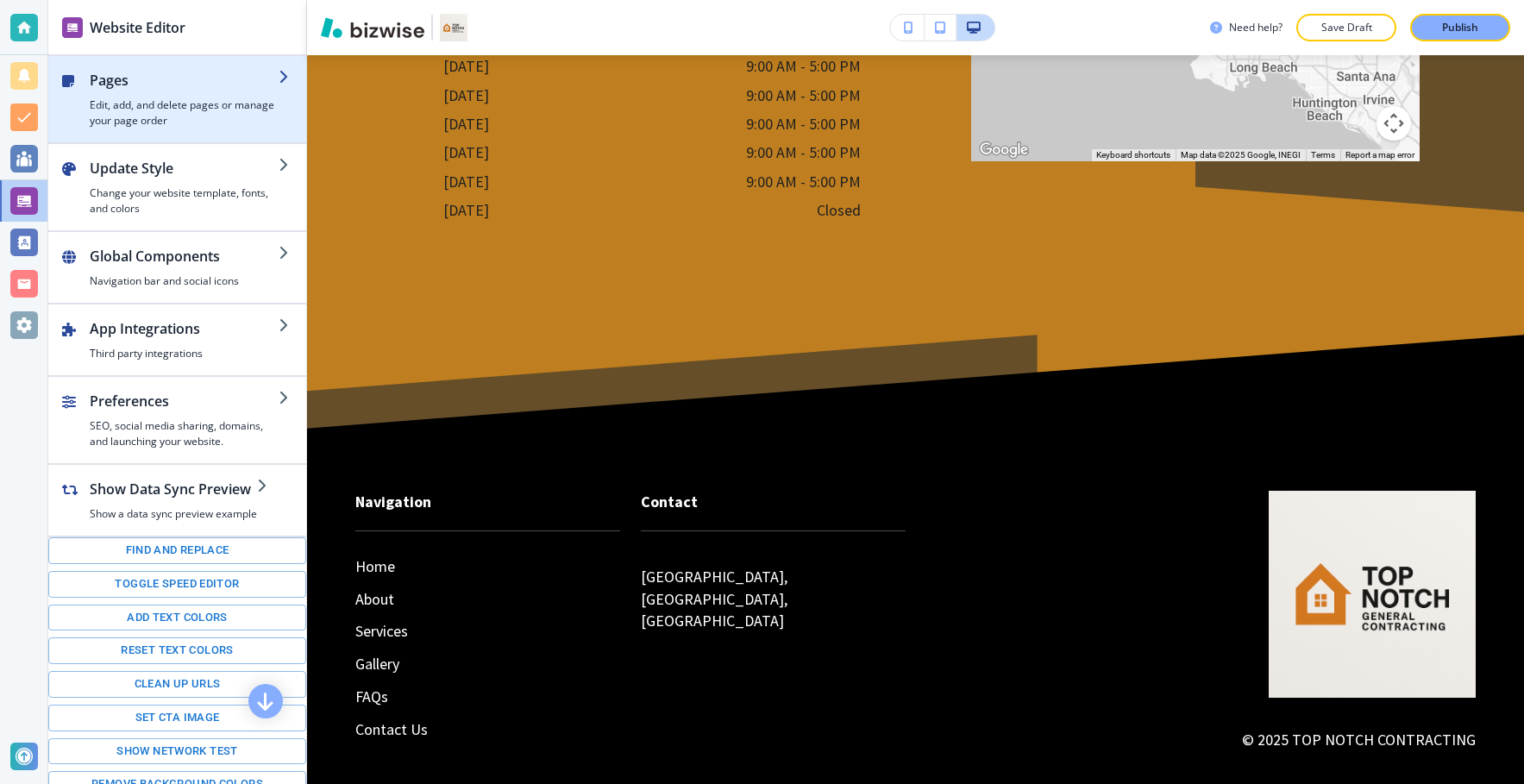 click on "Pages" at bounding box center (184, 80) 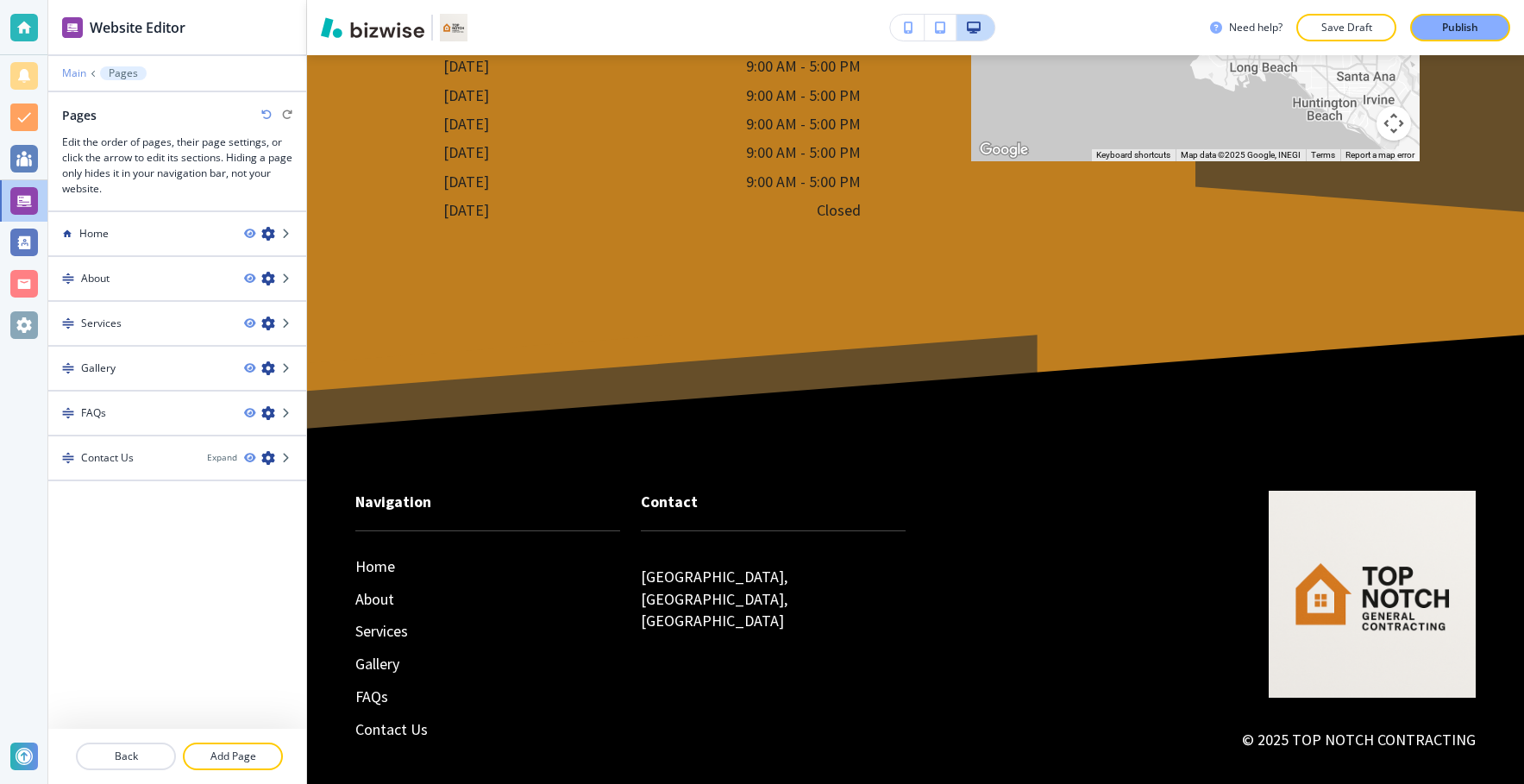 click on "Main" at bounding box center (74, 73) 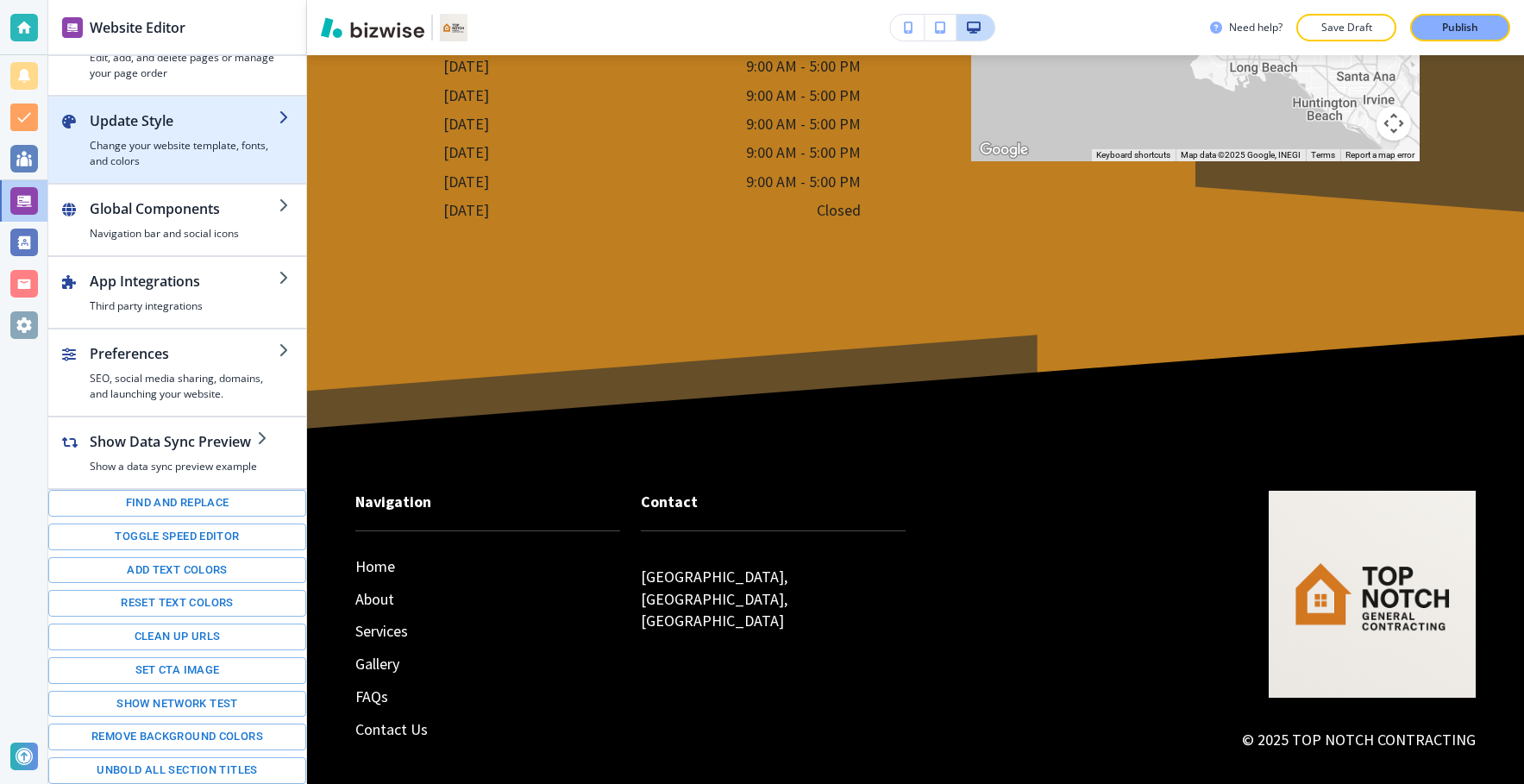 scroll, scrollTop: 0, scrollLeft: 0, axis: both 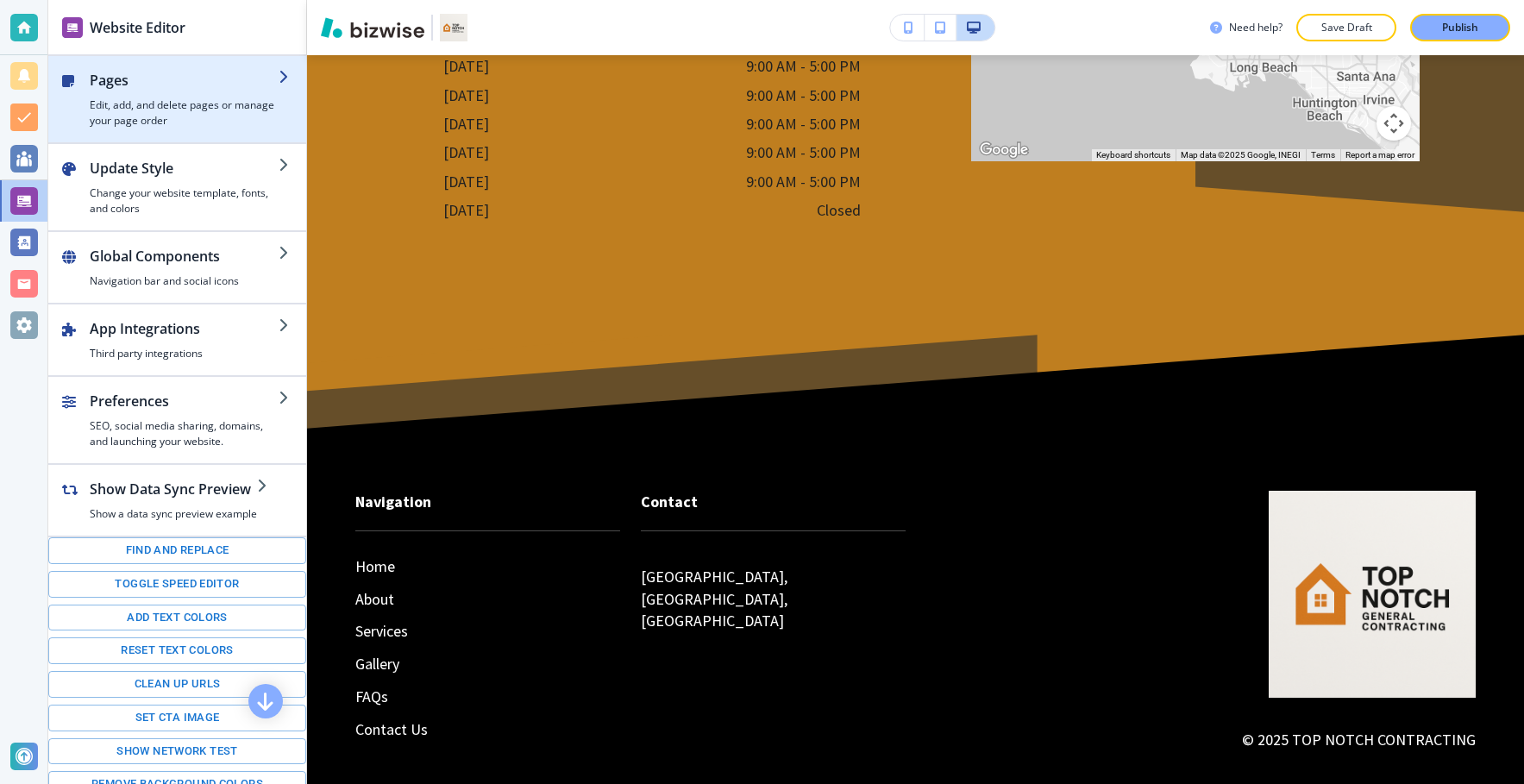 click on "Edit, add, and delete pages or manage your page order" at bounding box center (184, 113) 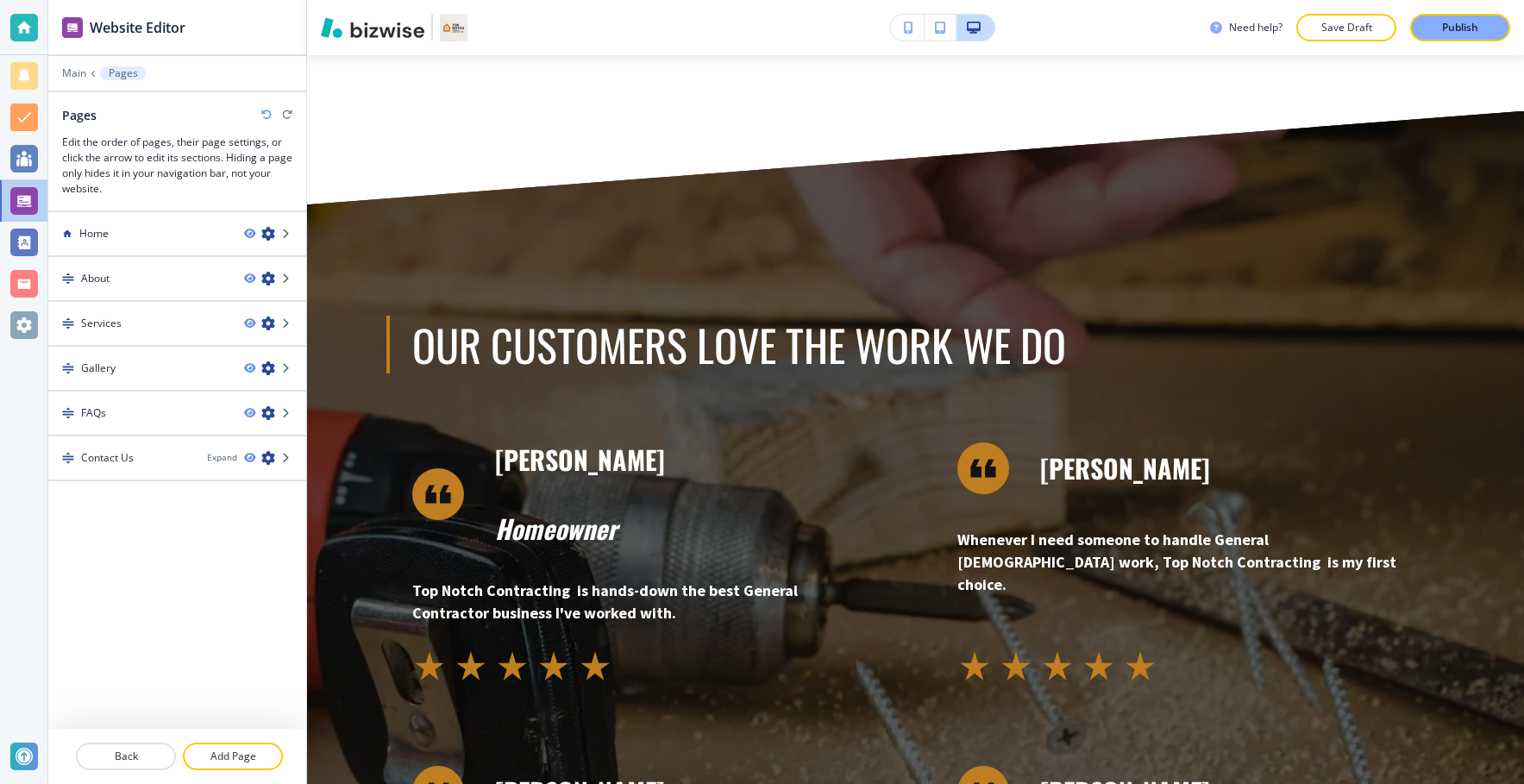scroll, scrollTop: 1176, scrollLeft: 0, axis: vertical 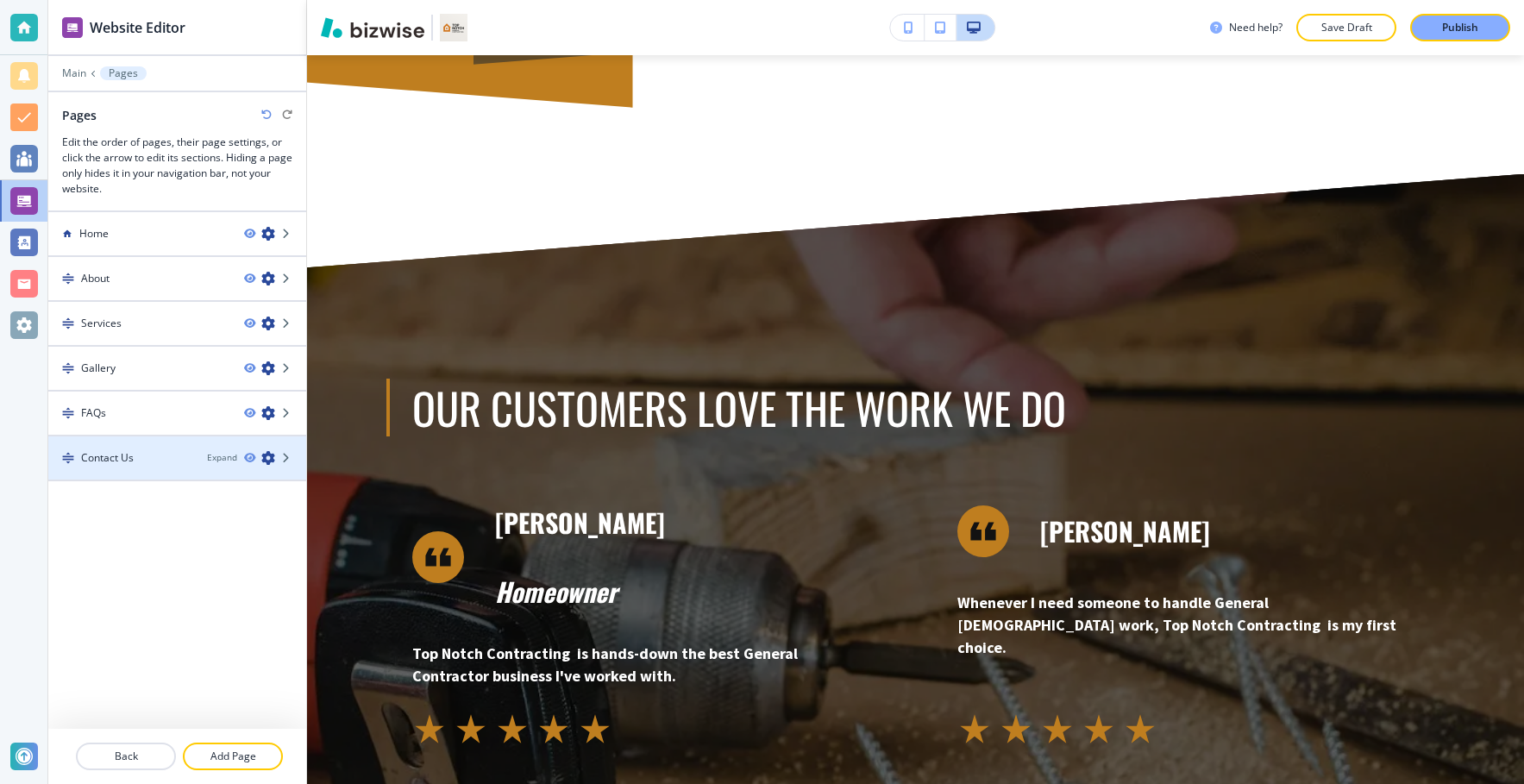 click on "Contact Us" at bounding box center (121, 458) 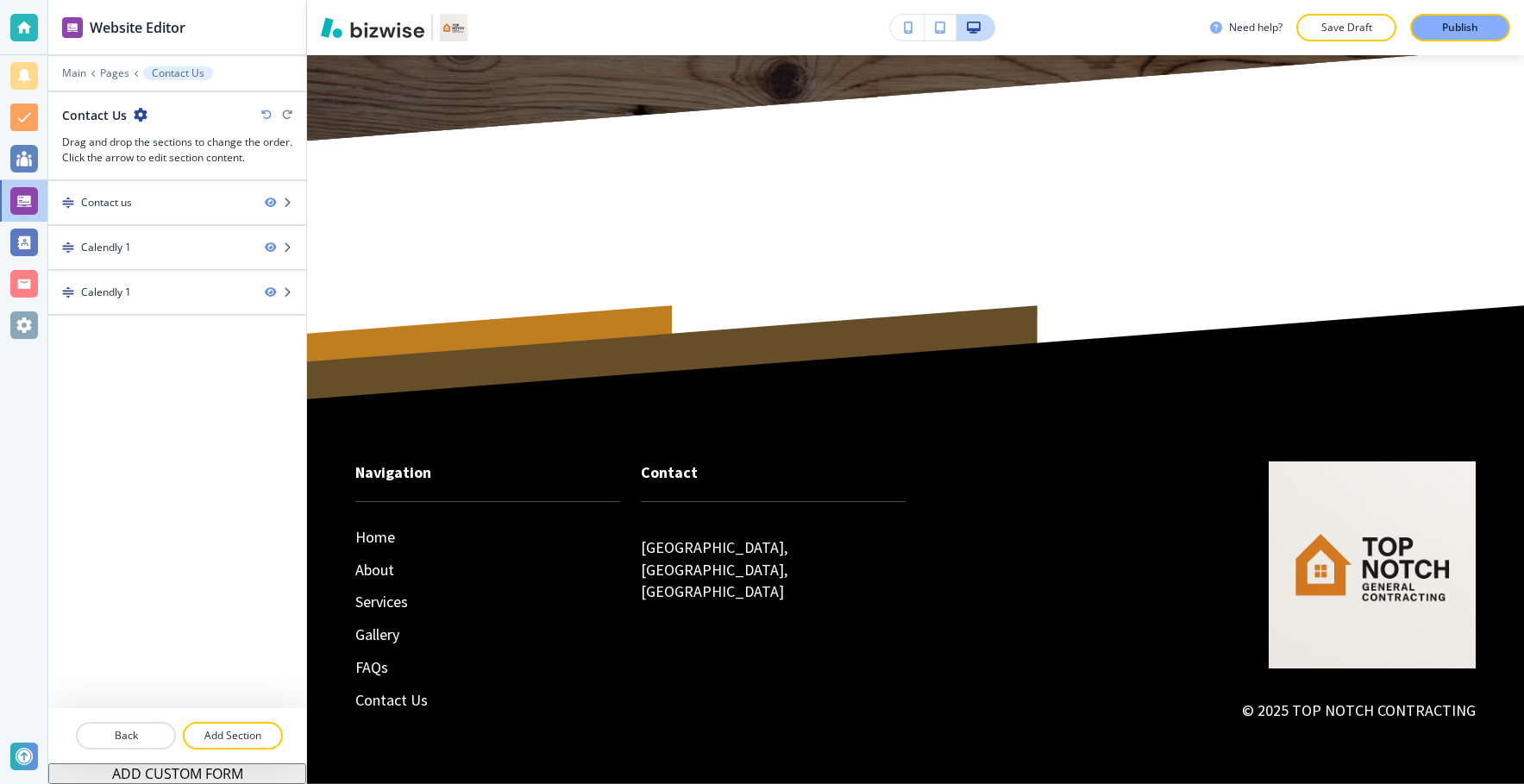 scroll, scrollTop: 0, scrollLeft: 0, axis: both 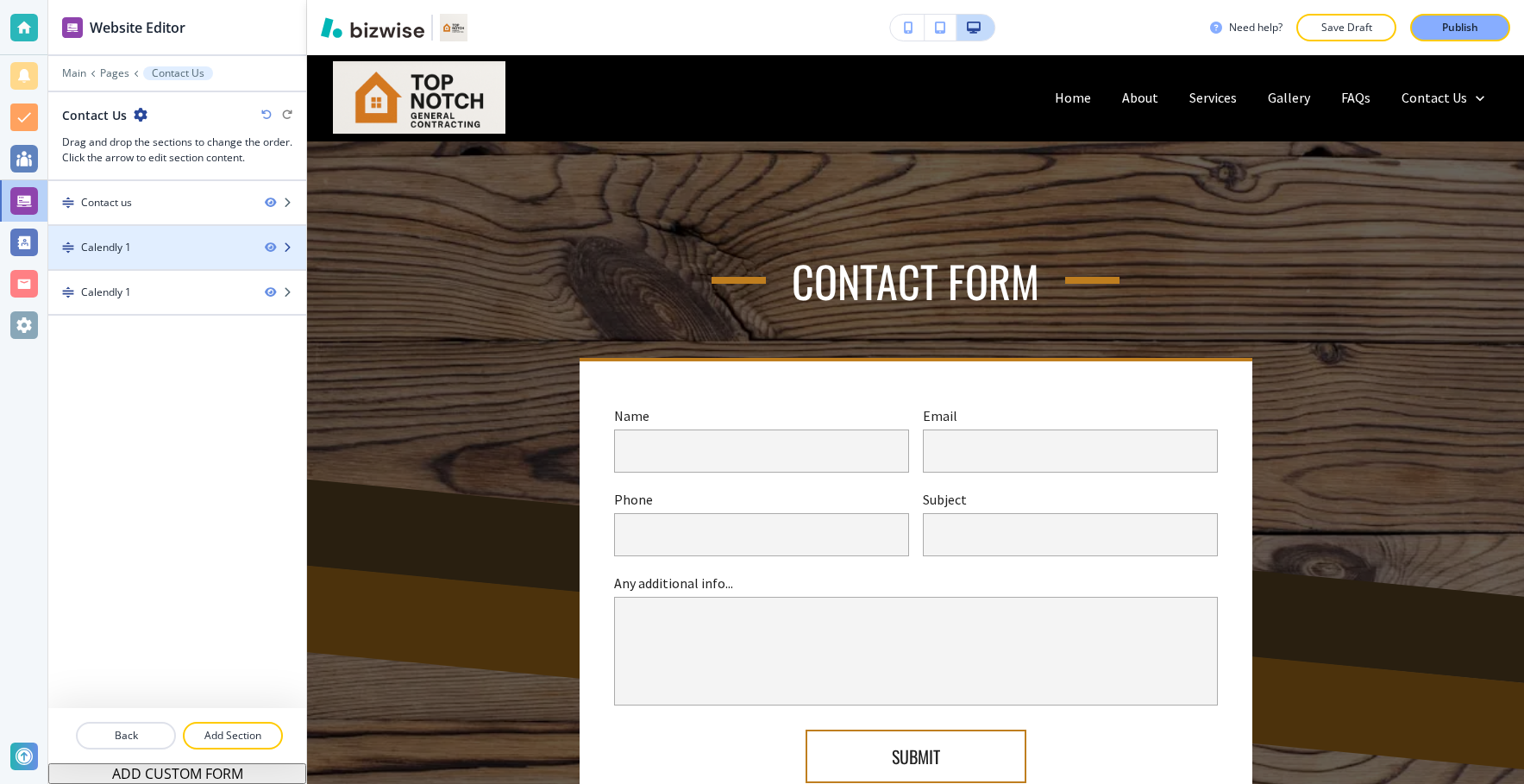 click on "Calendly 1" at bounding box center [149, 248] 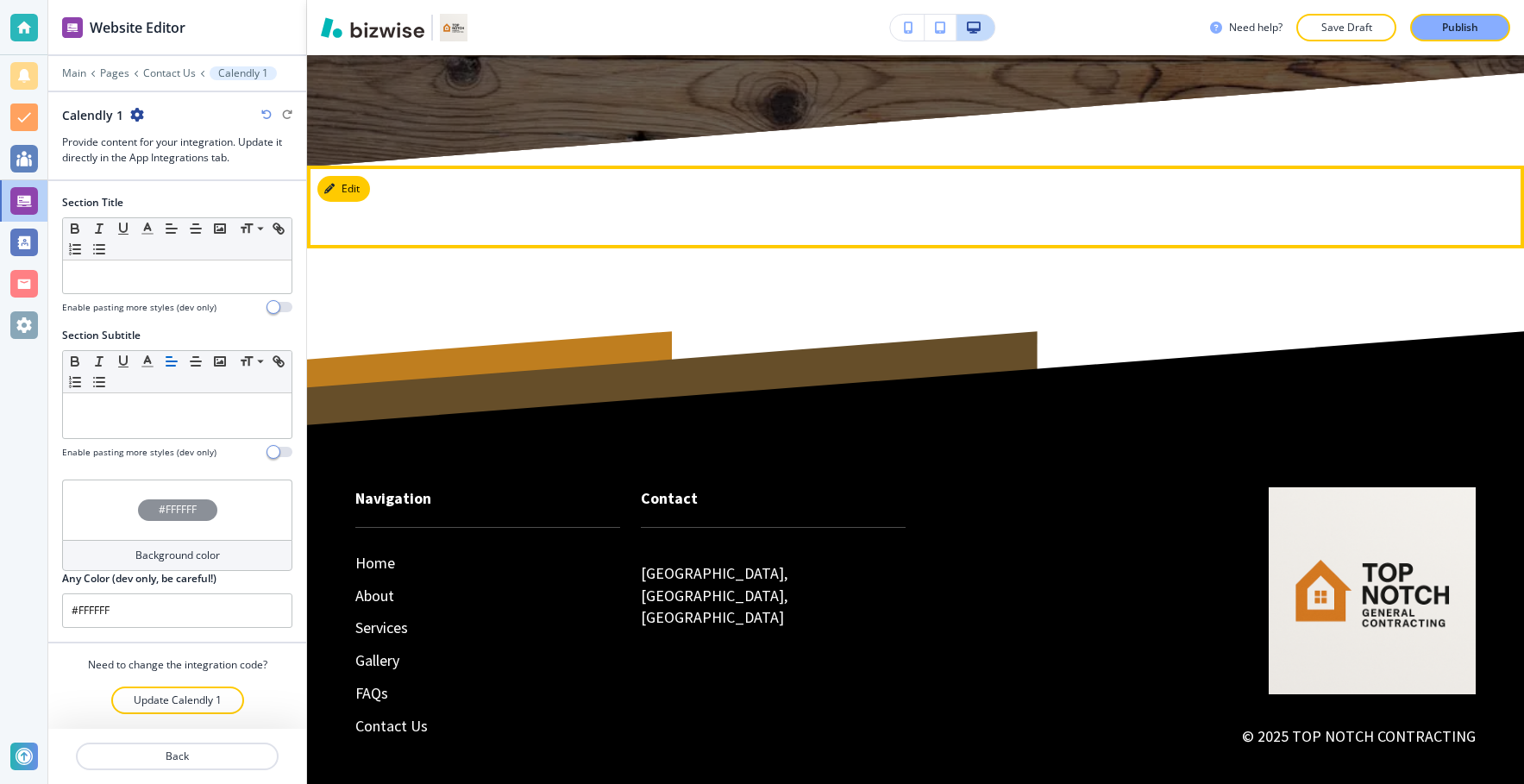 scroll, scrollTop: 881, scrollLeft: 0, axis: vertical 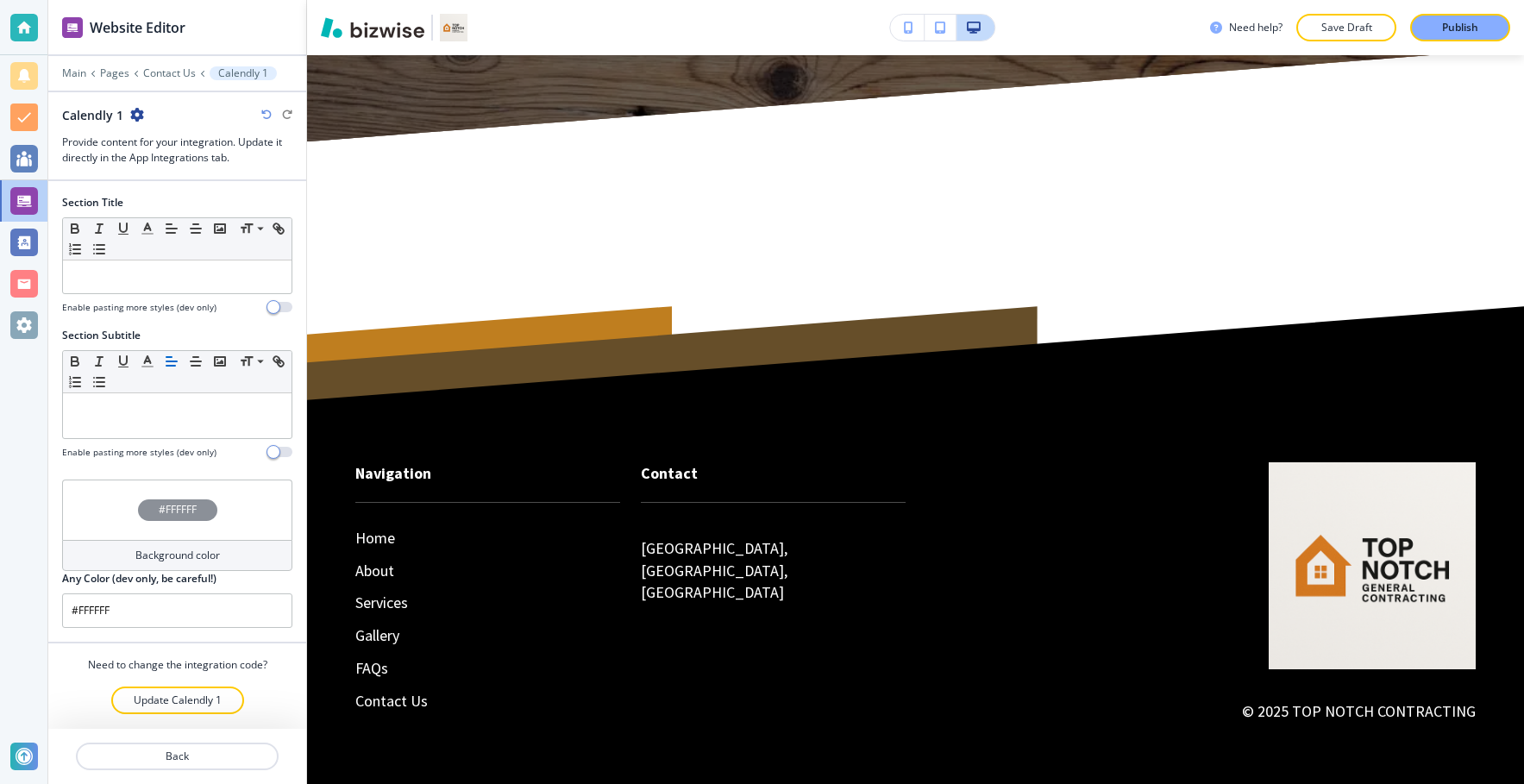 click at bounding box center [137, 115] 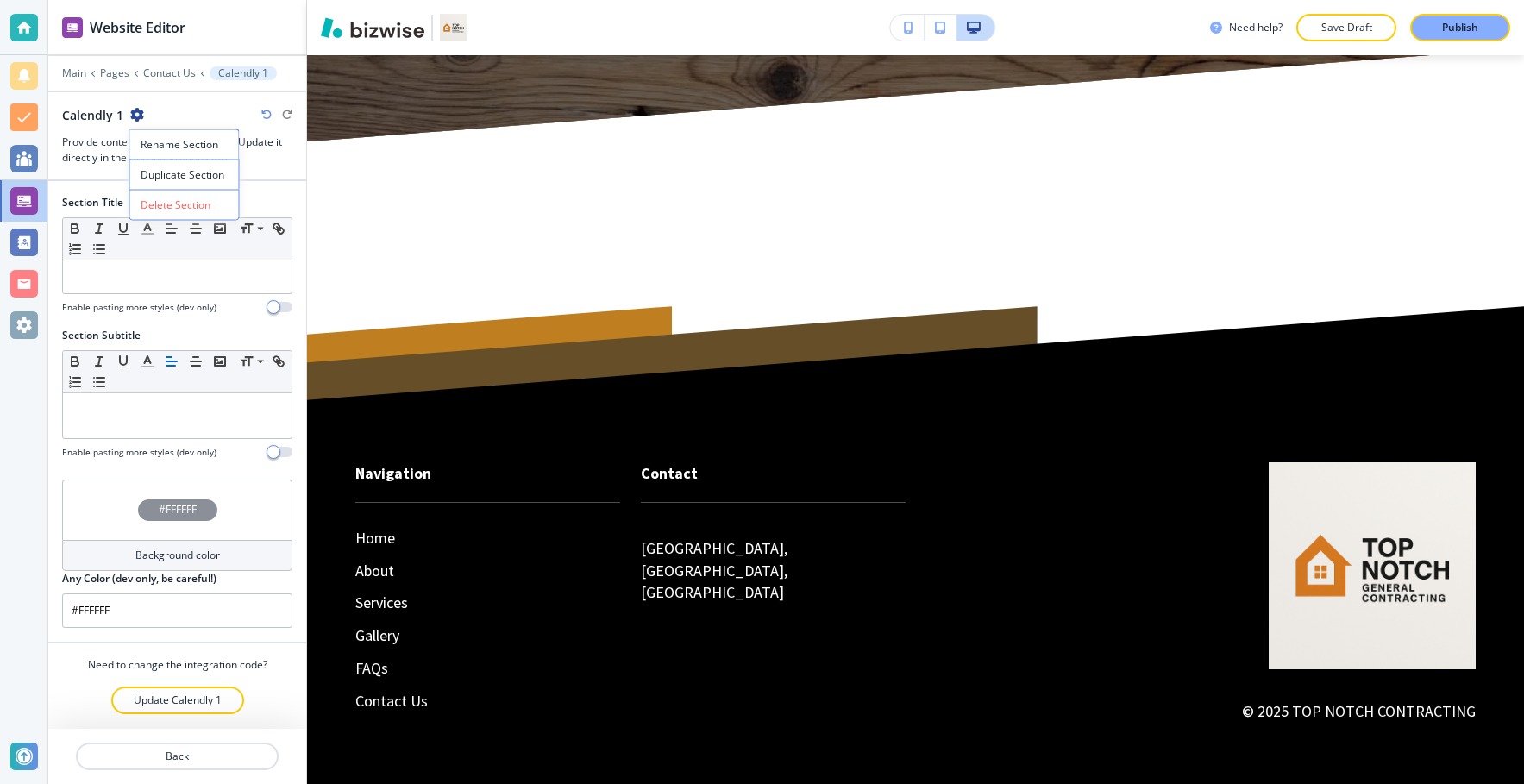click on "Delete Section" at bounding box center (185, 205) 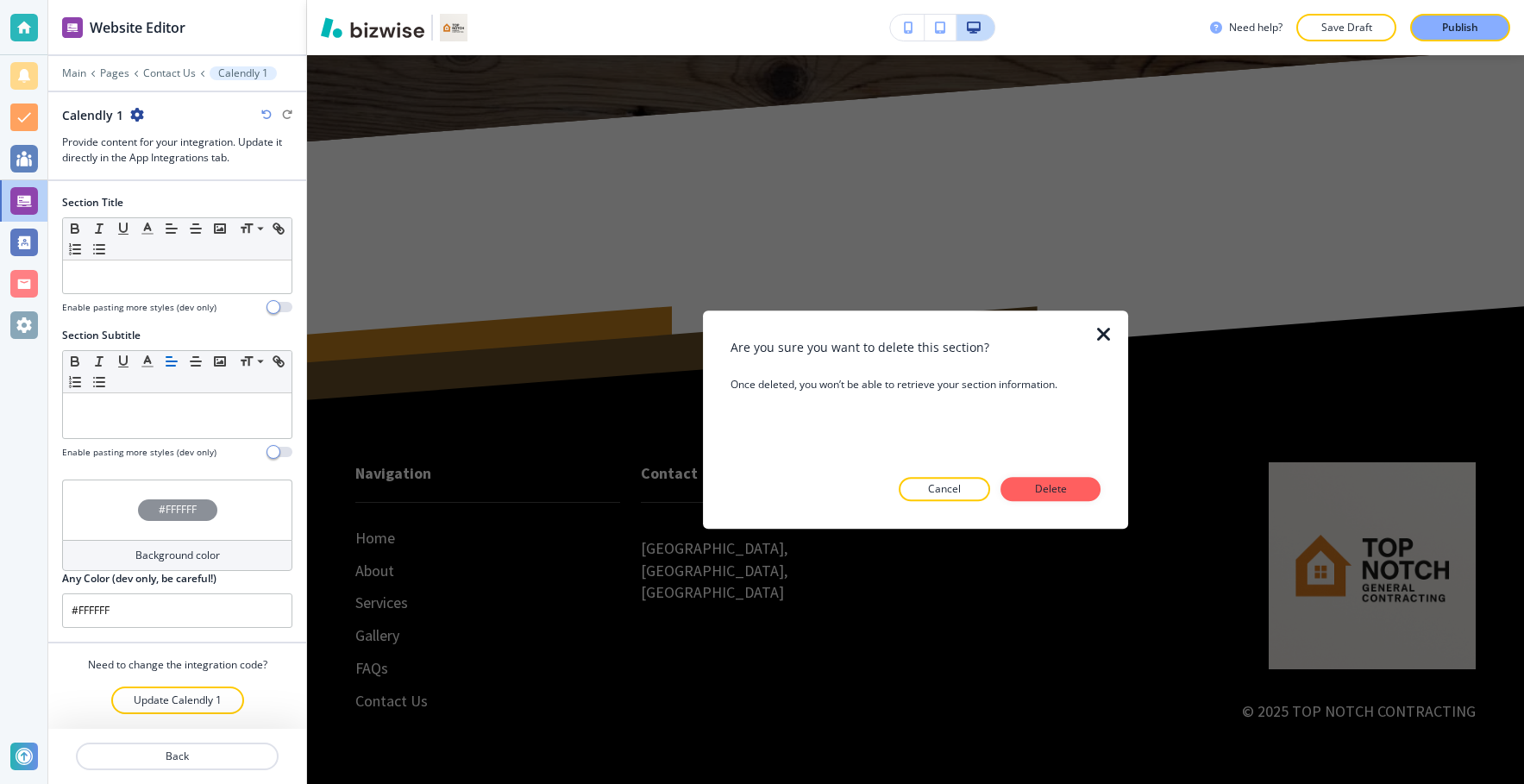 click on "Delete" at bounding box center [1050, 489] 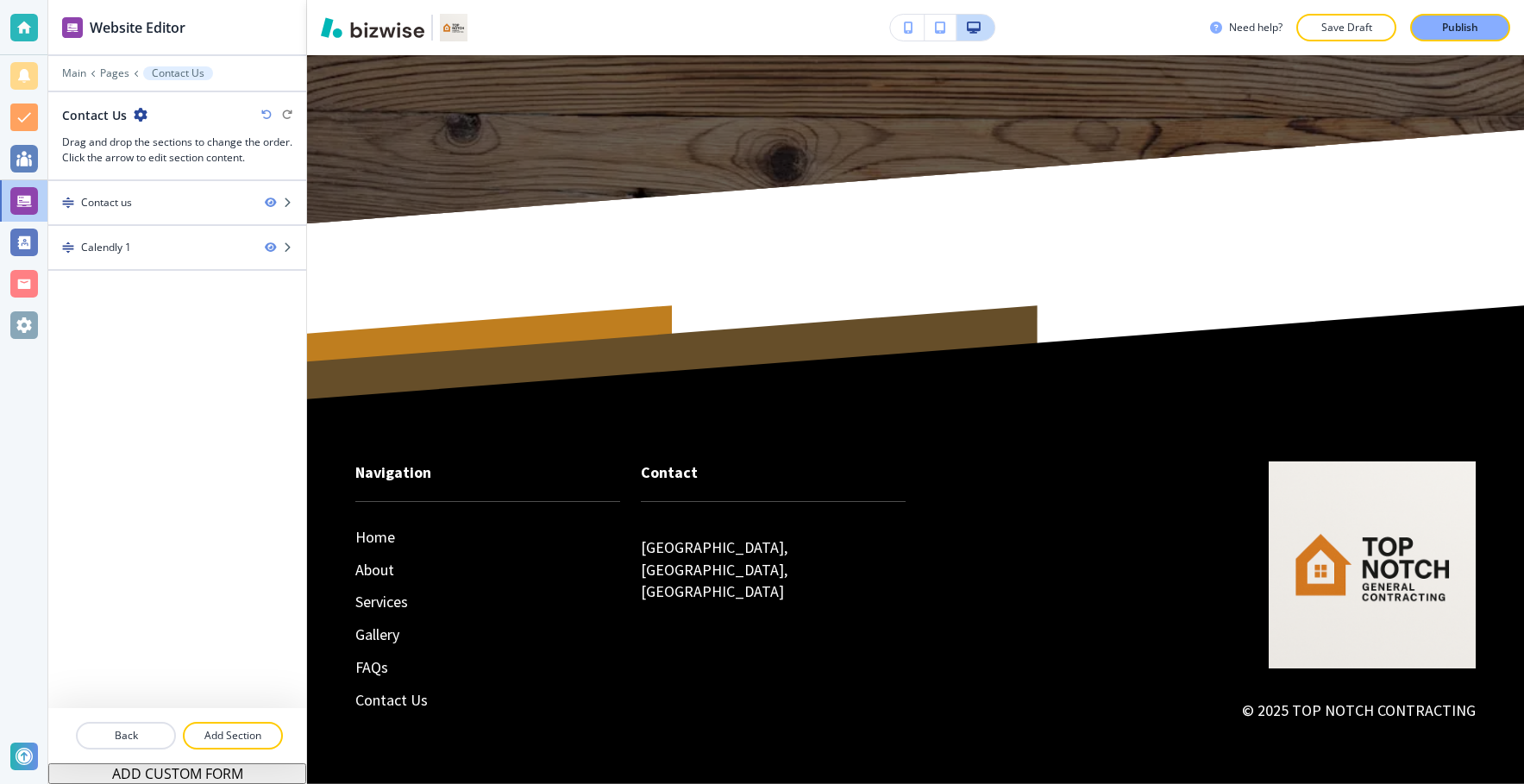 scroll, scrollTop: 798, scrollLeft: 0, axis: vertical 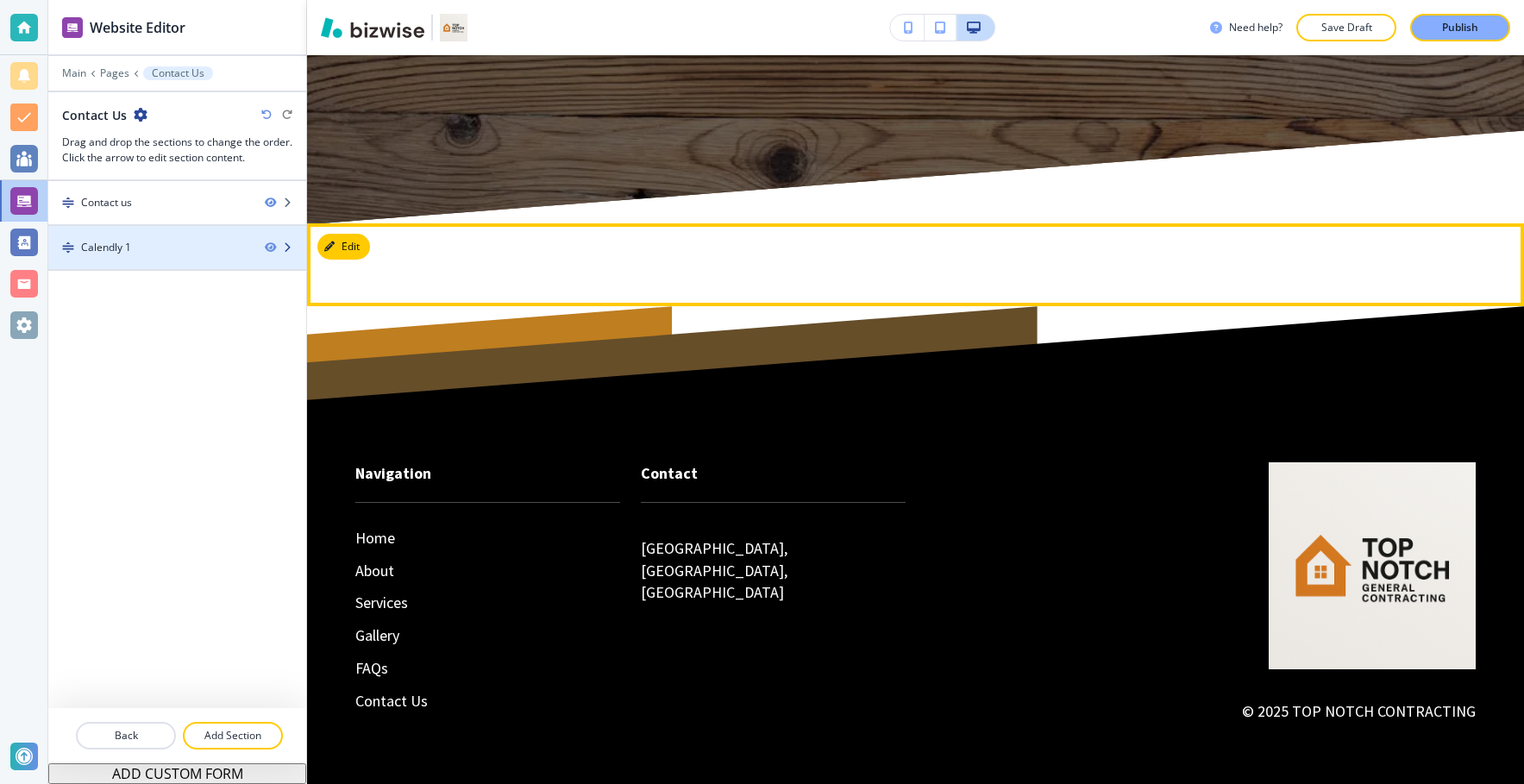 click at bounding box center [177, 262] 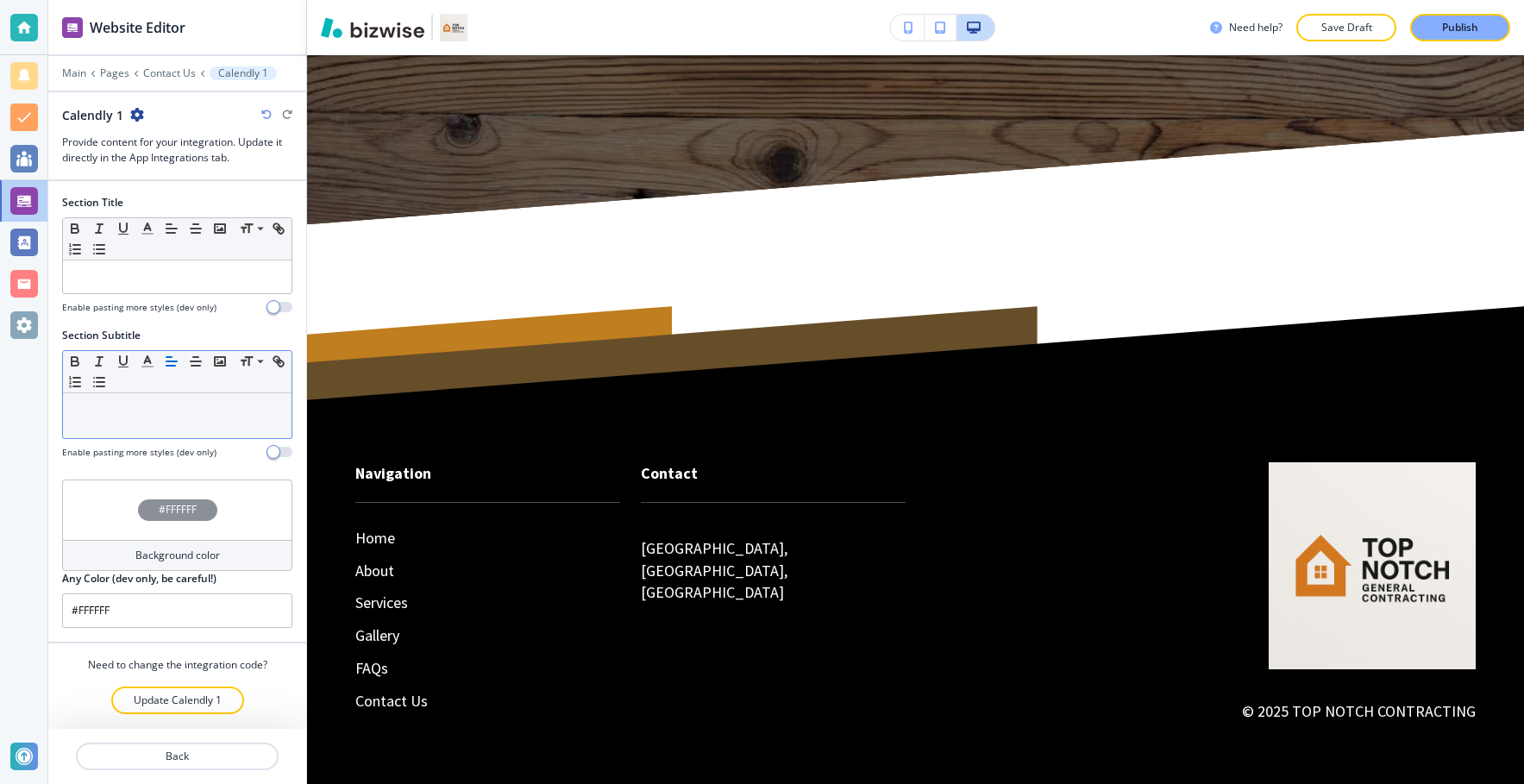 scroll, scrollTop: 6, scrollLeft: 0, axis: vertical 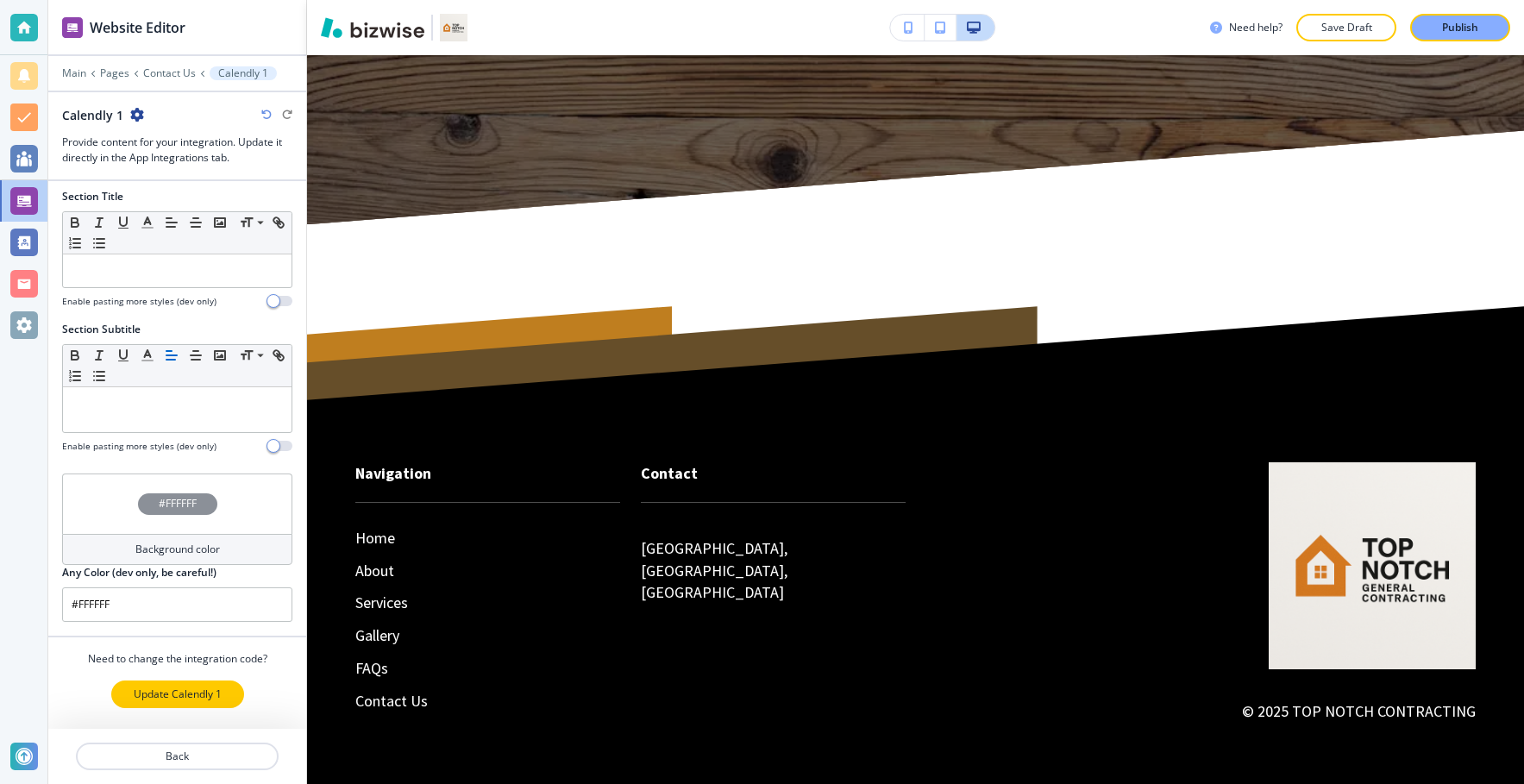 click on "Update Calendly 1" at bounding box center (178, 694) 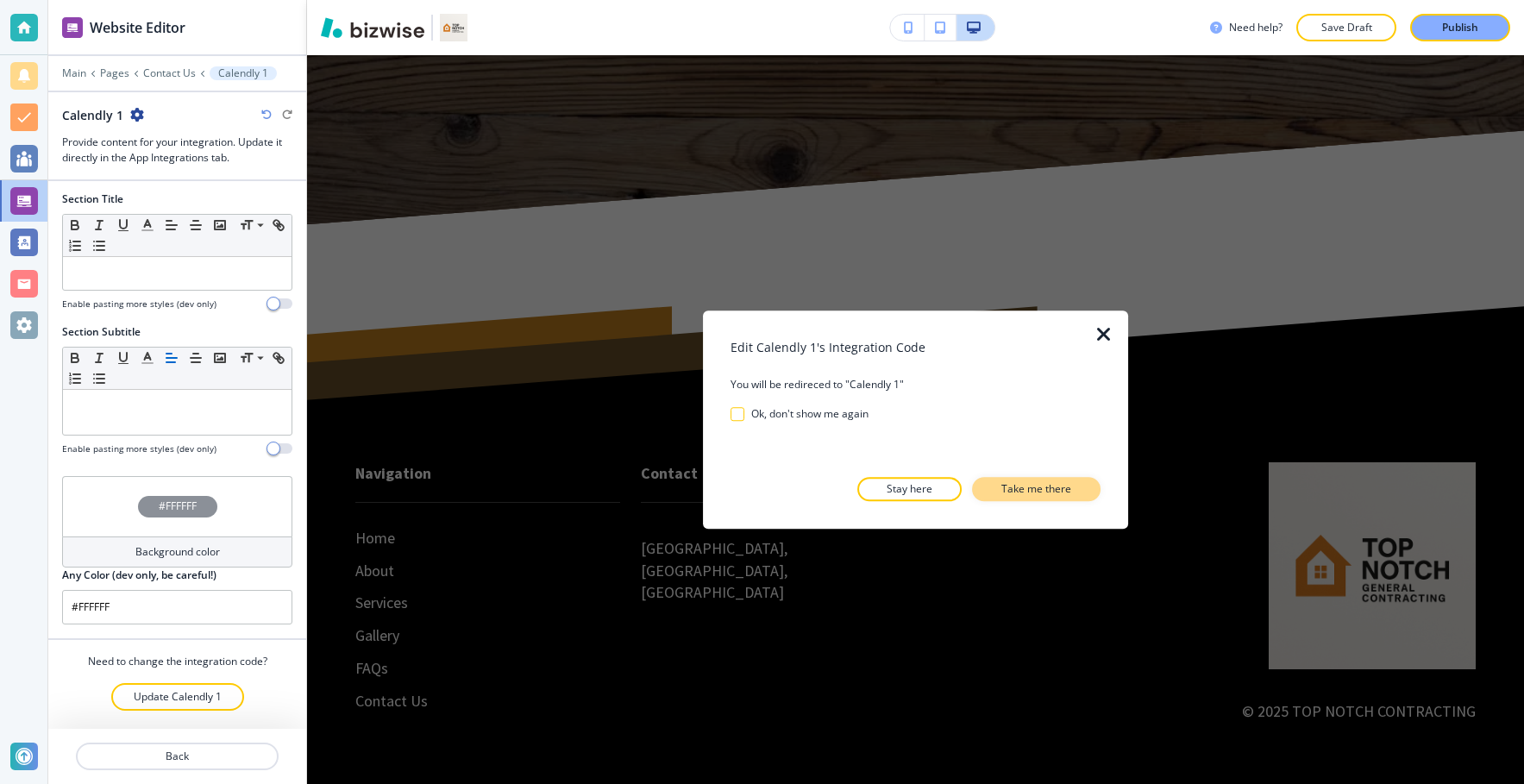 click on "Take me there" at bounding box center [1036, 489] 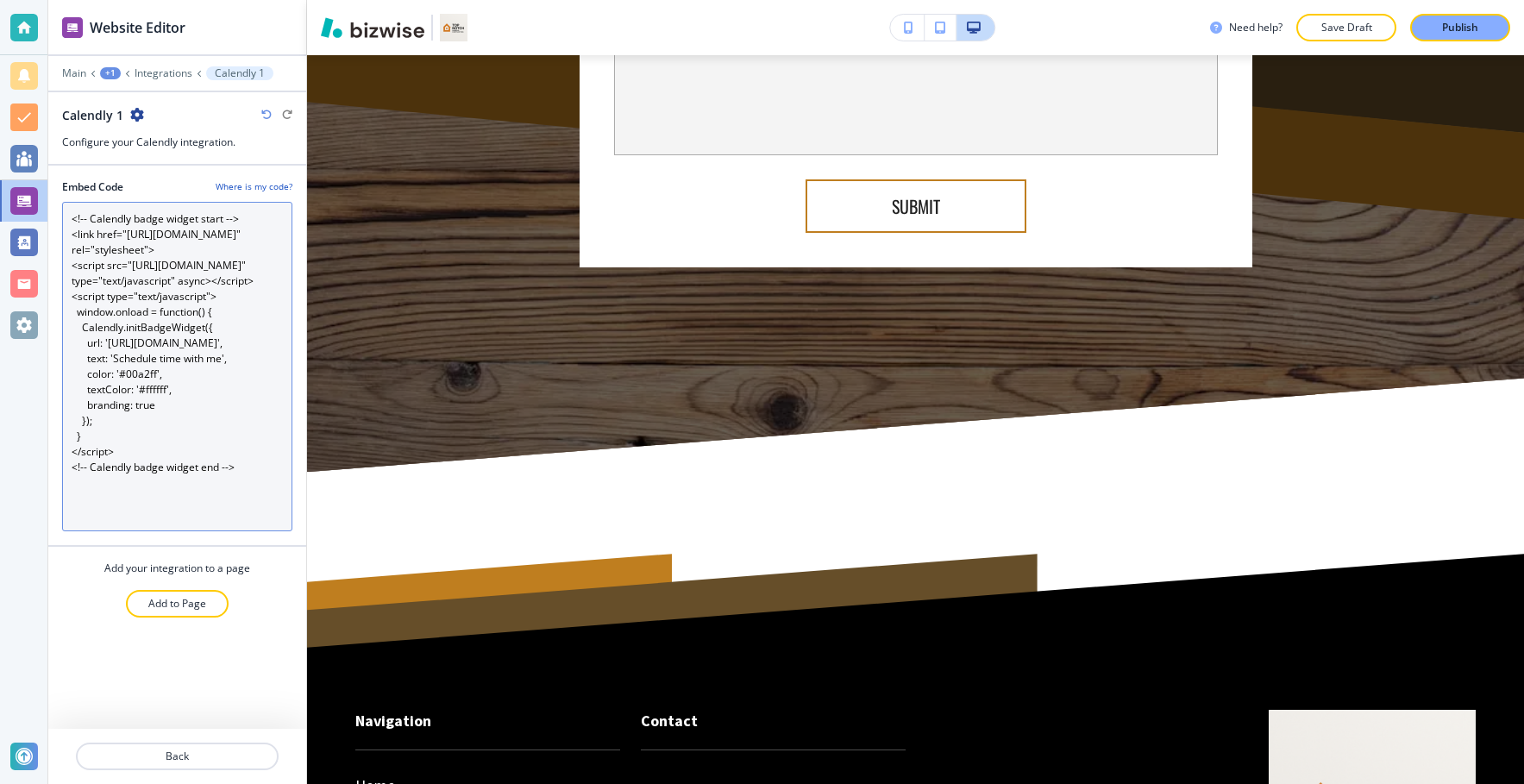 scroll, scrollTop: 543, scrollLeft: 0, axis: vertical 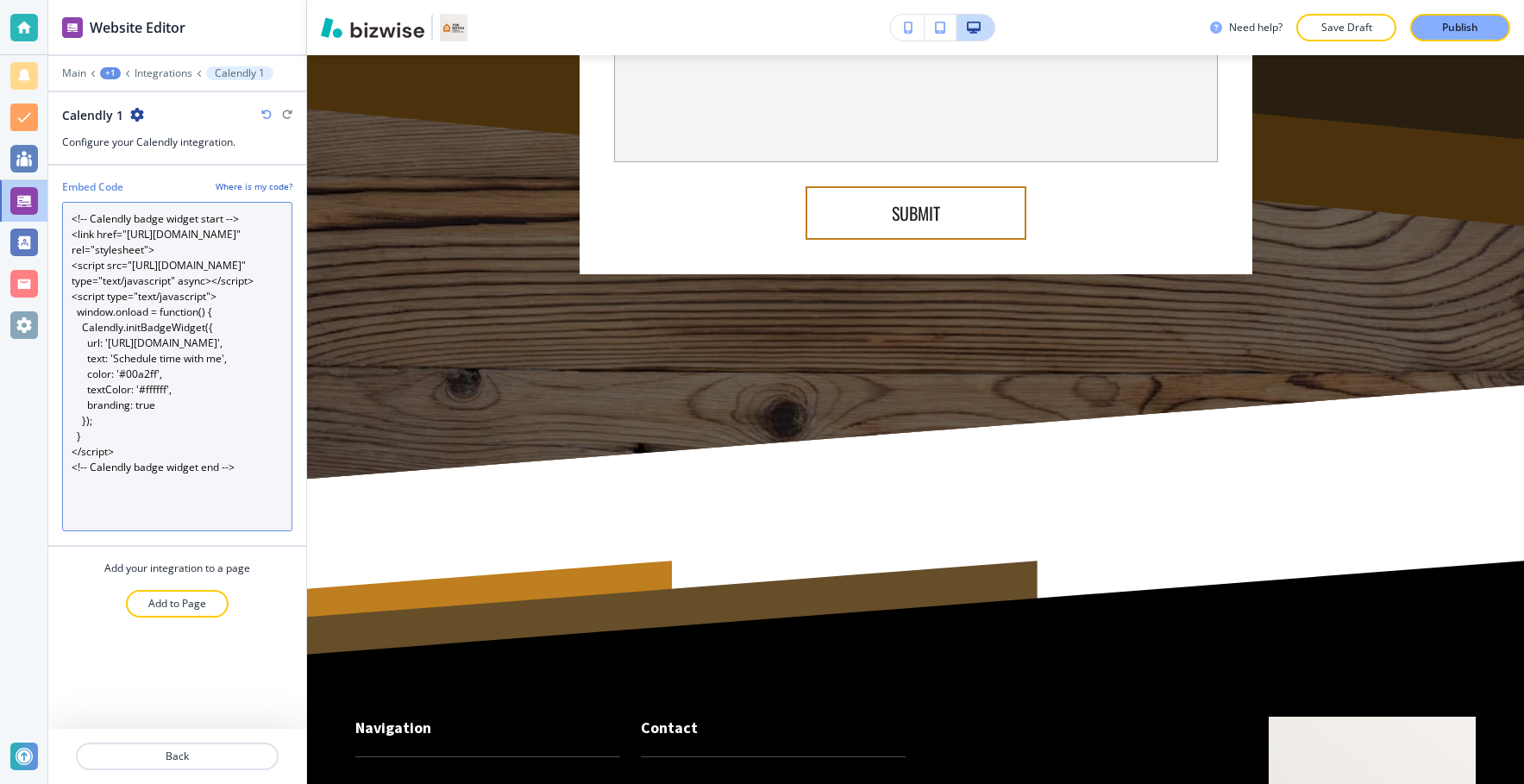 drag, startPoint x: 263, startPoint y: 519, endPoint x: 60, endPoint y: 206, distance: 373.0657 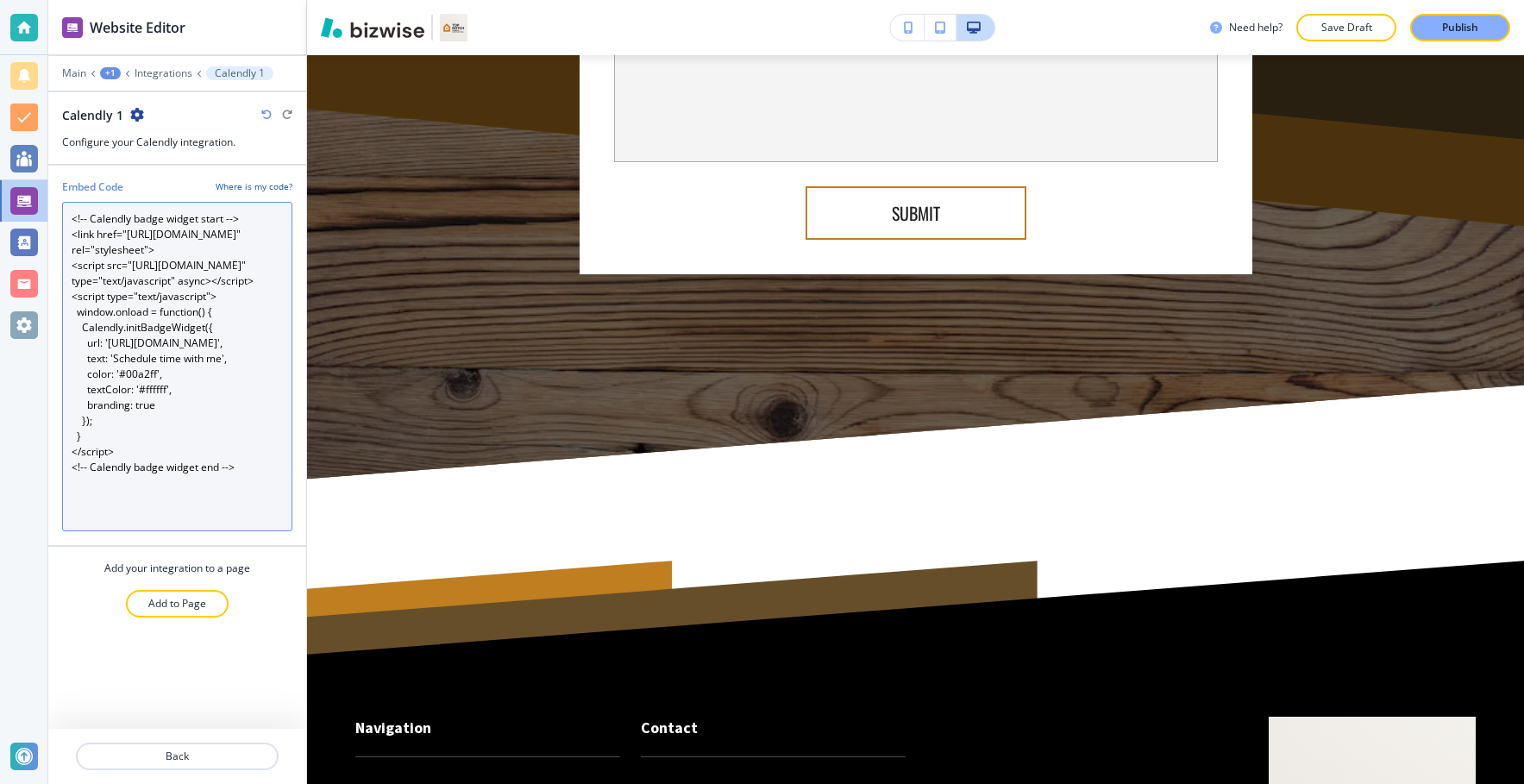 click on "<!-- Calendly badge widget start -->
<link href="[URL][DOMAIN_NAME]" rel="stylesheet">
<script src="[URL][DOMAIN_NAME]" type="text/javascript" async></script>
<script type="text/javascript">
window.onload = function() {
Calendly.initBadgeWidget({
url: '[URL][DOMAIN_NAME]',
text: 'Schedule time with me',
color: '#00a2ff',
textColor: '#ffffff',
branding: true
});
}
</script>
<!-- Calendly badge widget end -->" at bounding box center (177, 367) 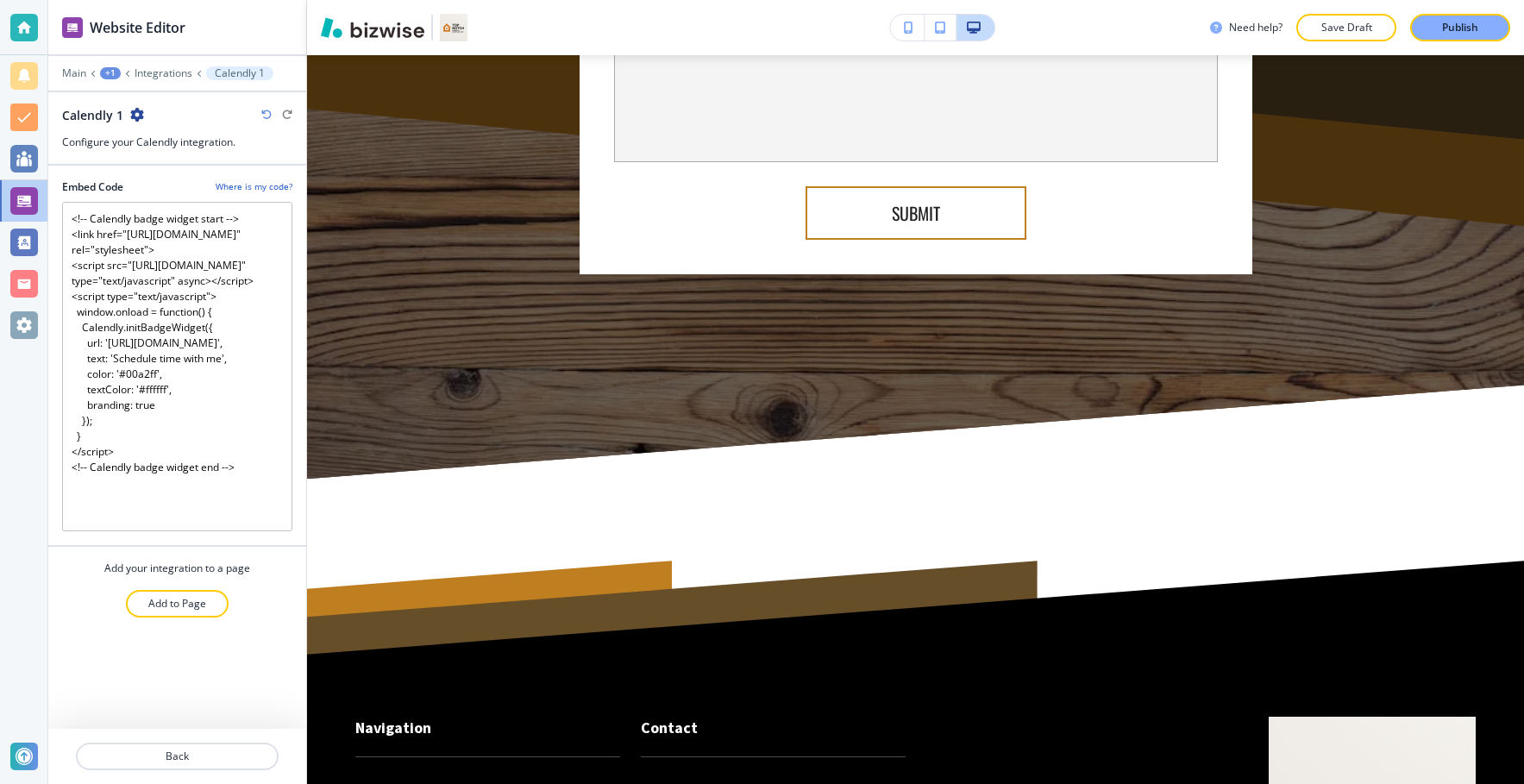 click on "Embed Code" at bounding box center [92, 187] 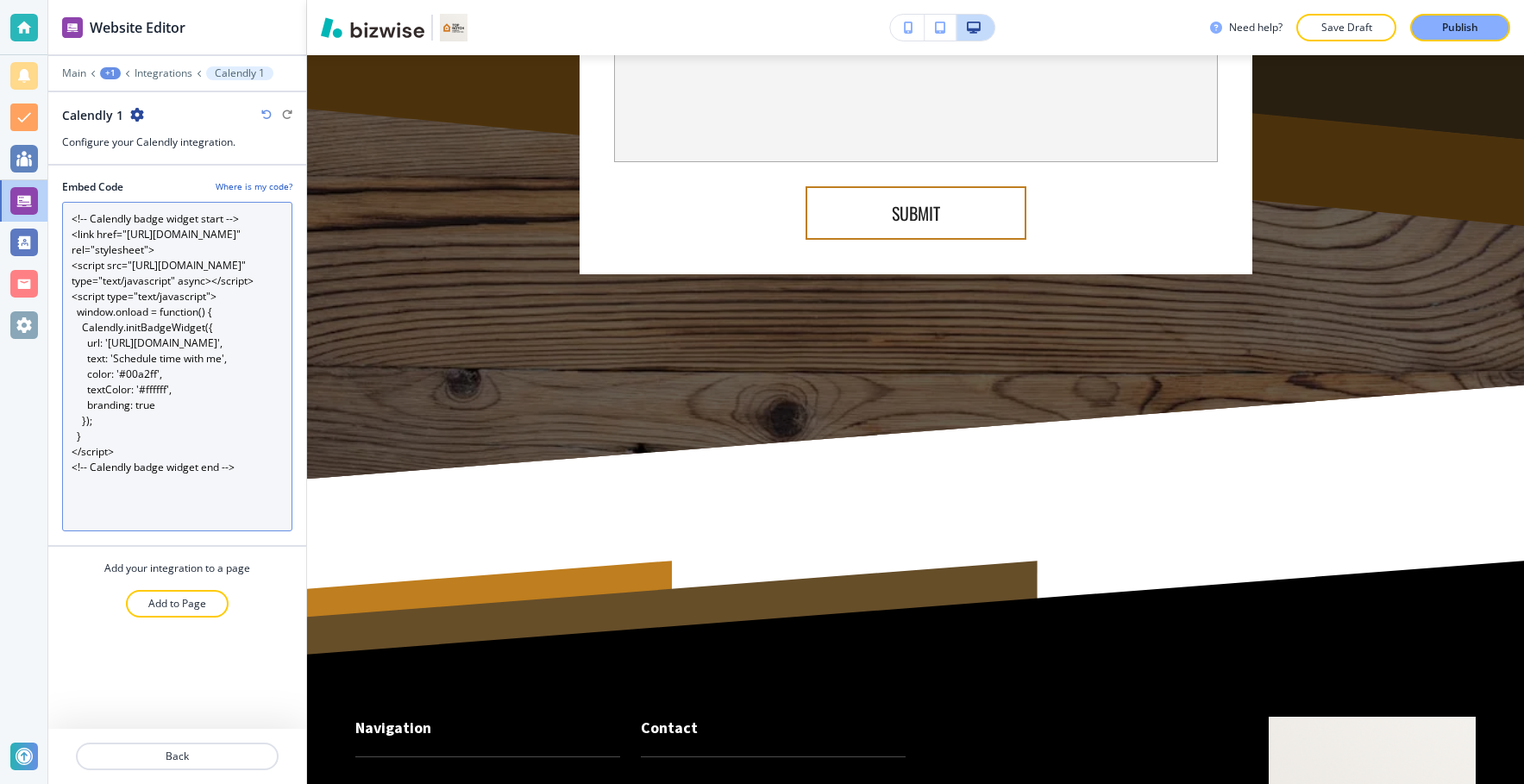 click on "<!-- Calendly badge widget start -->
<link href="[URL][DOMAIN_NAME]" rel="stylesheet">
<script src="[URL][DOMAIN_NAME]" type="text/javascript" async></script>
<script type="text/javascript">
window.onload = function() {
Calendly.initBadgeWidget({
url: '[URL][DOMAIN_NAME]',
text: 'Schedule time with me',
color: '#00a2ff',
textColor: '#ffffff',
branding: true
});
}
</script>
<!-- Calendly badge widget end -->" at bounding box center [177, 367] 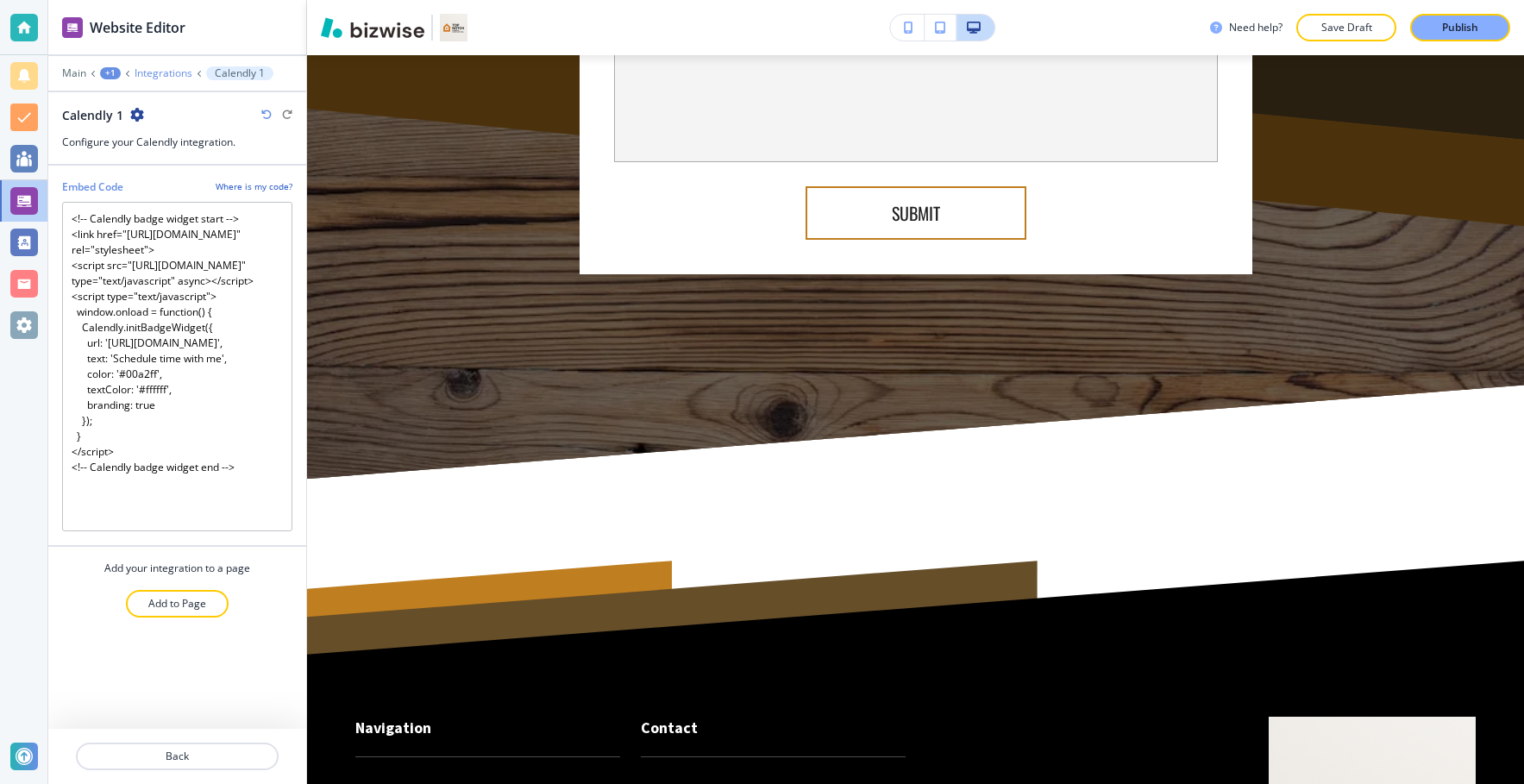 click on "Integrations" at bounding box center (163, 73) 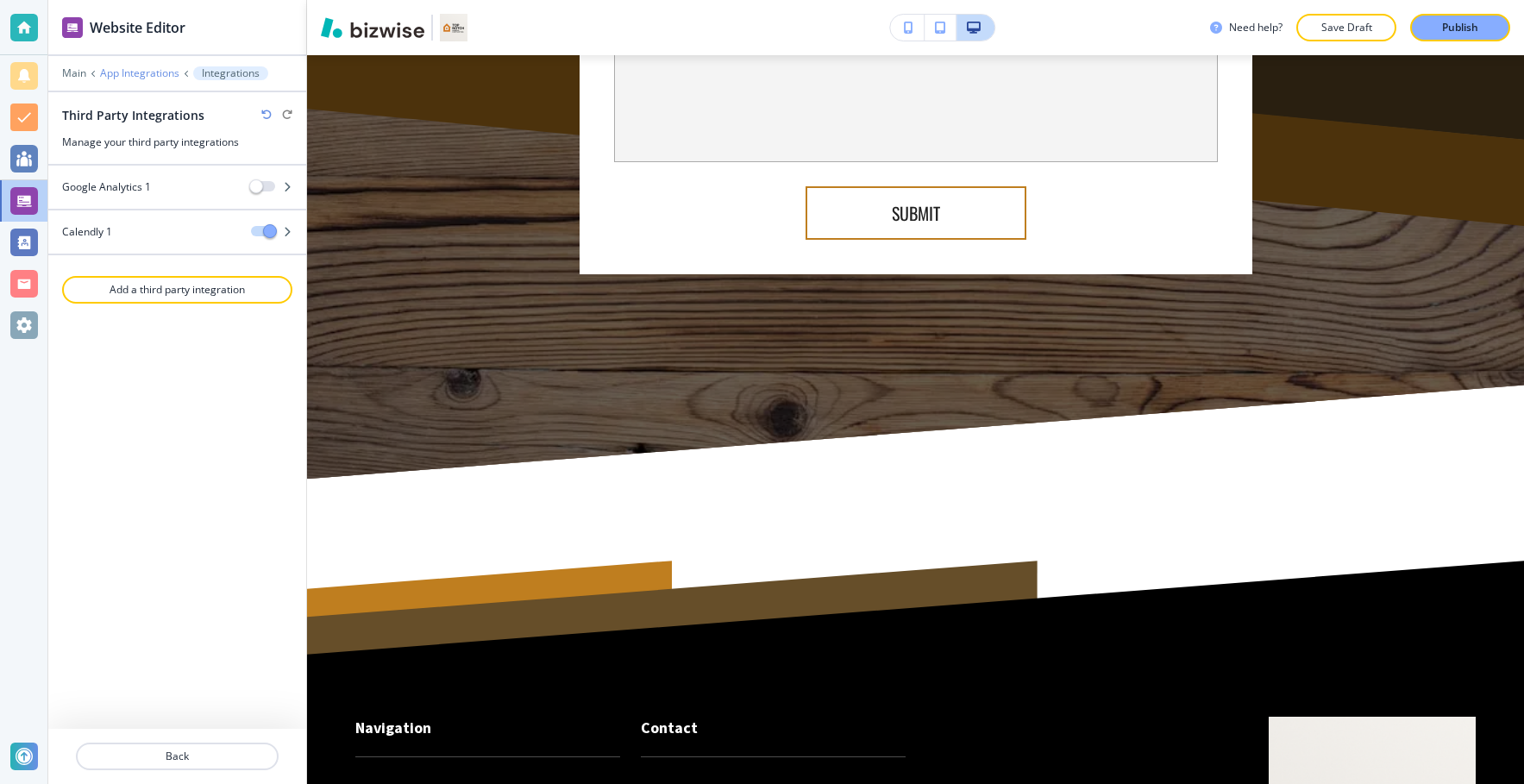 click on "App Integrations" at bounding box center [140, 73] 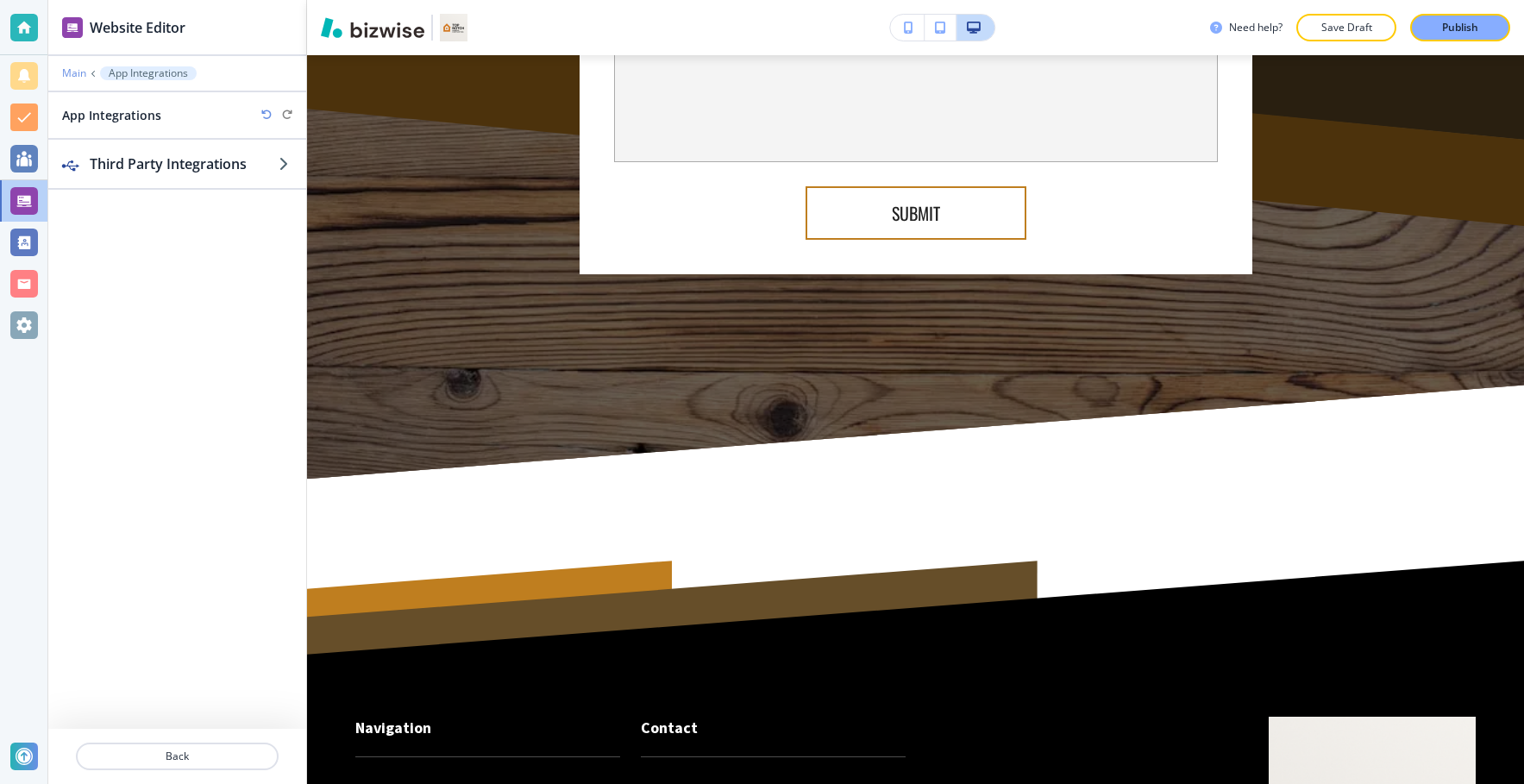 click on "Main" at bounding box center [74, 73] 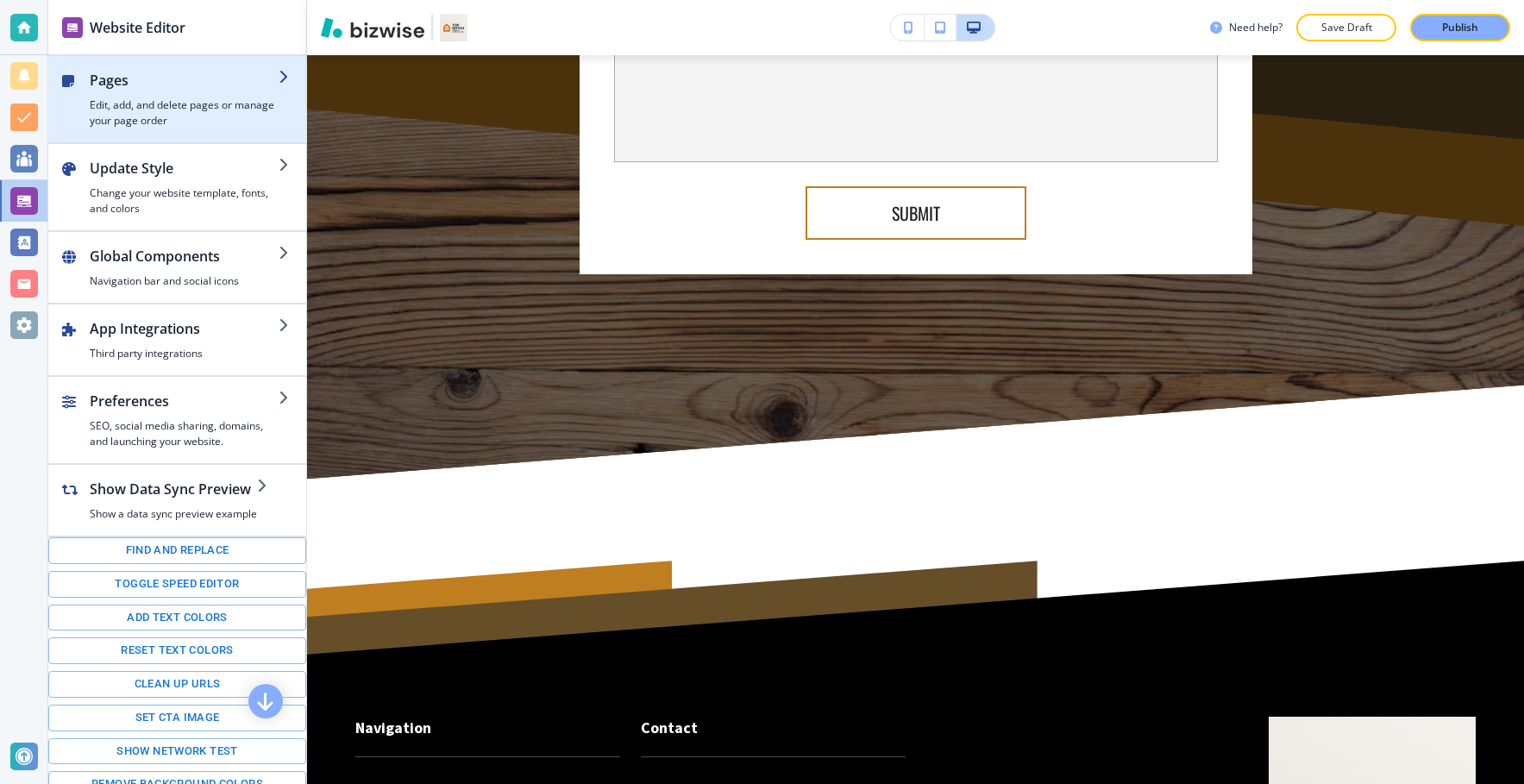 click on "Pages" at bounding box center [184, 80] 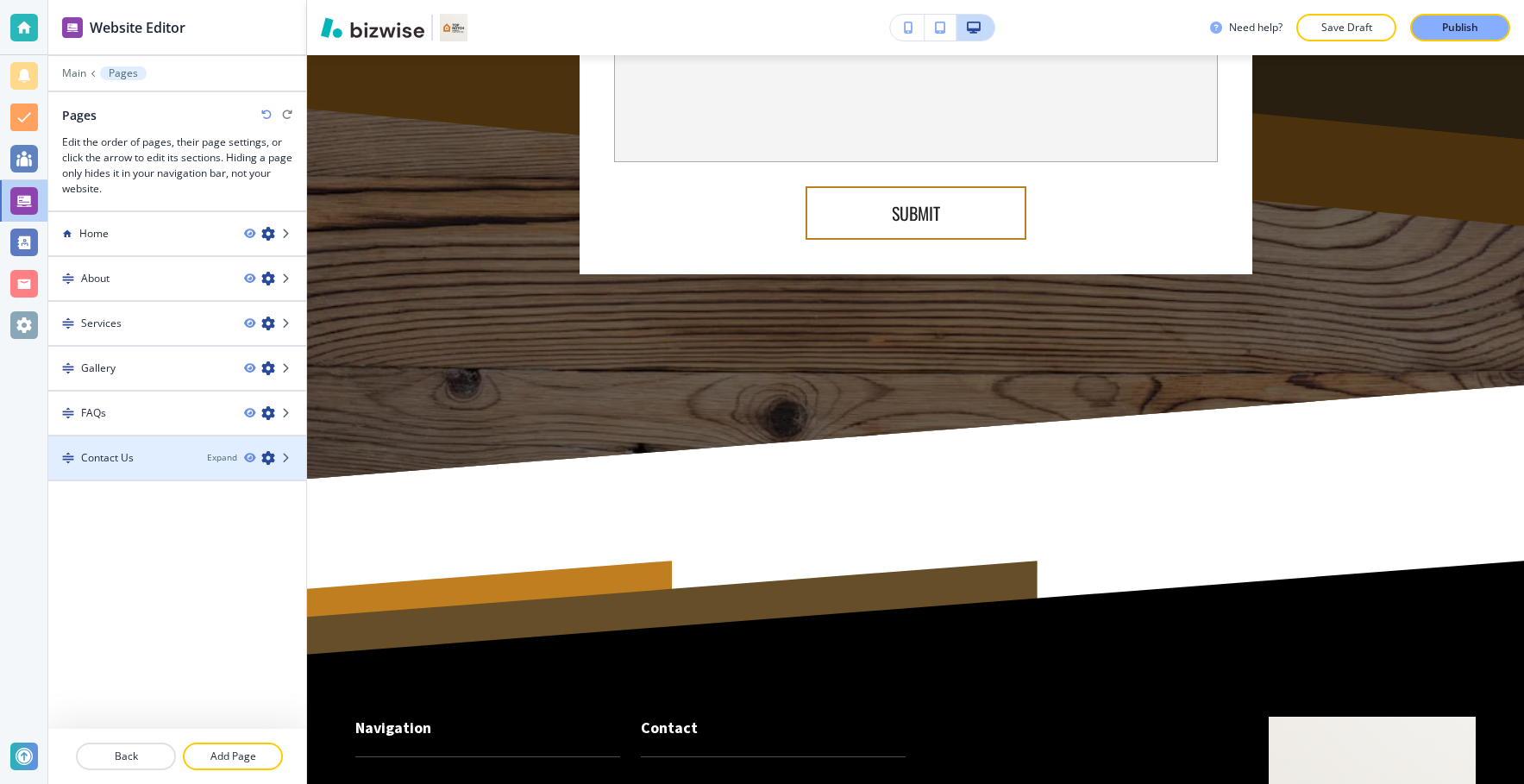 click at bounding box center [177, 473] 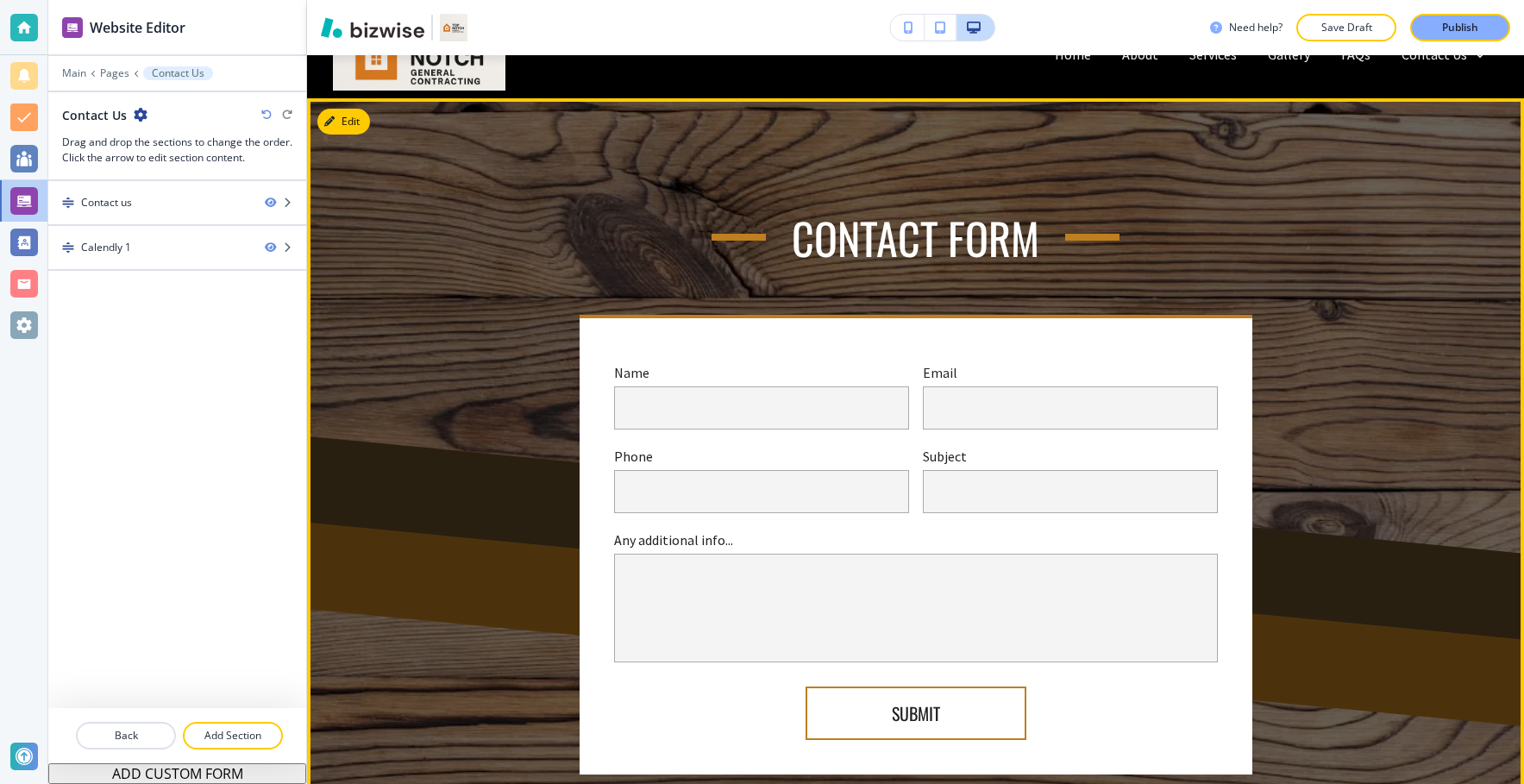 scroll, scrollTop: 0, scrollLeft: 0, axis: both 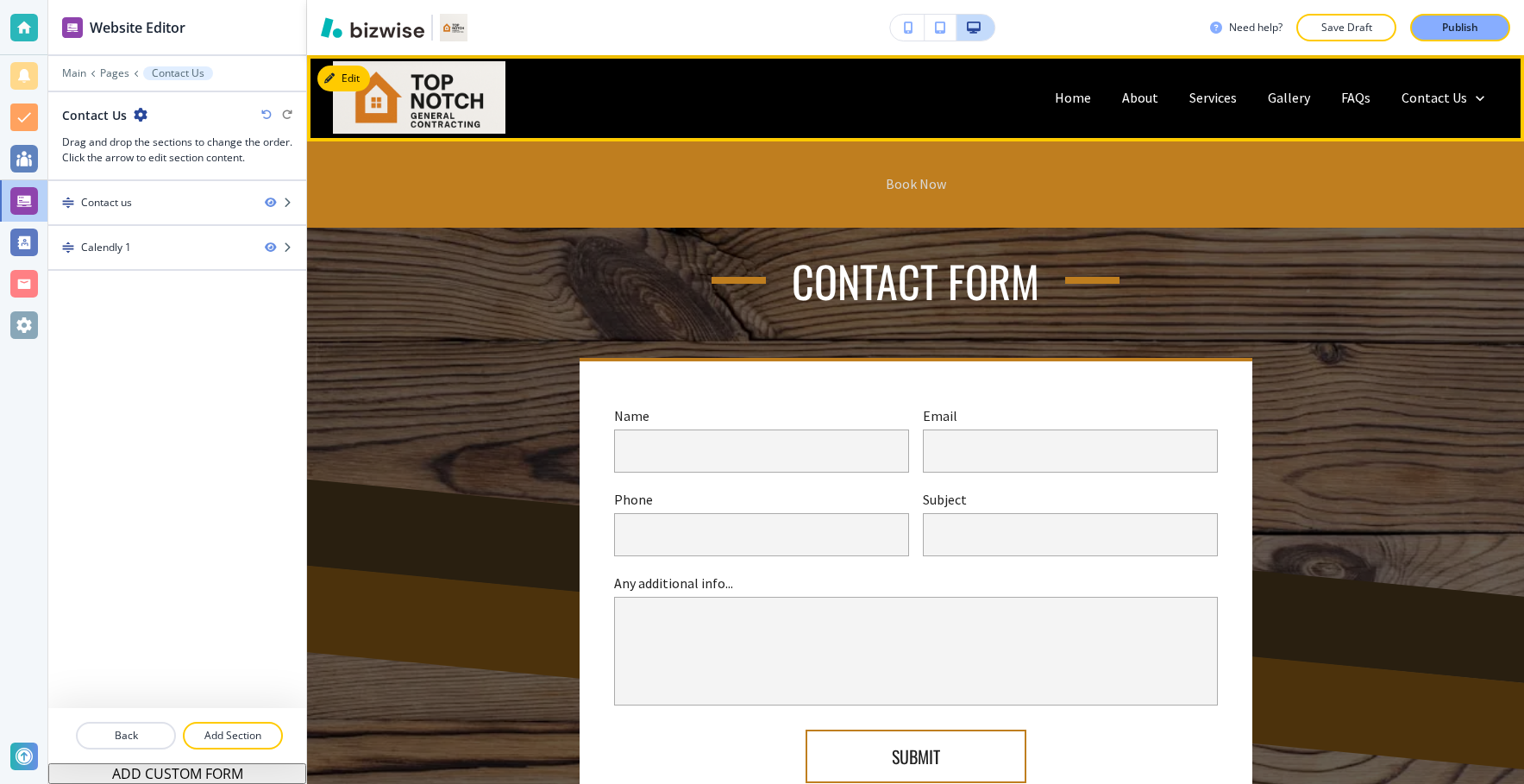 click on "Book Now" at bounding box center (916, 184) 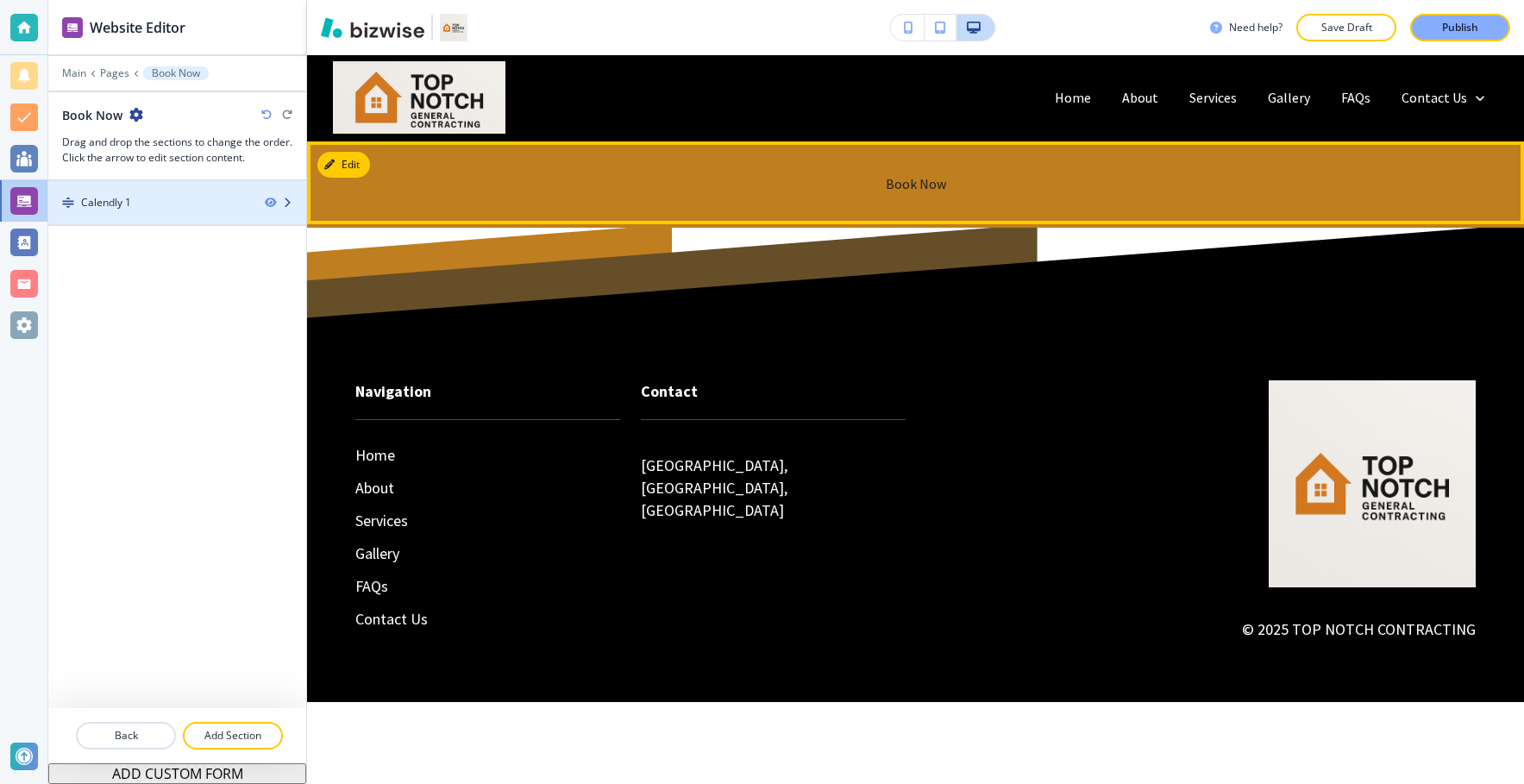 click at bounding box center (177, 217) 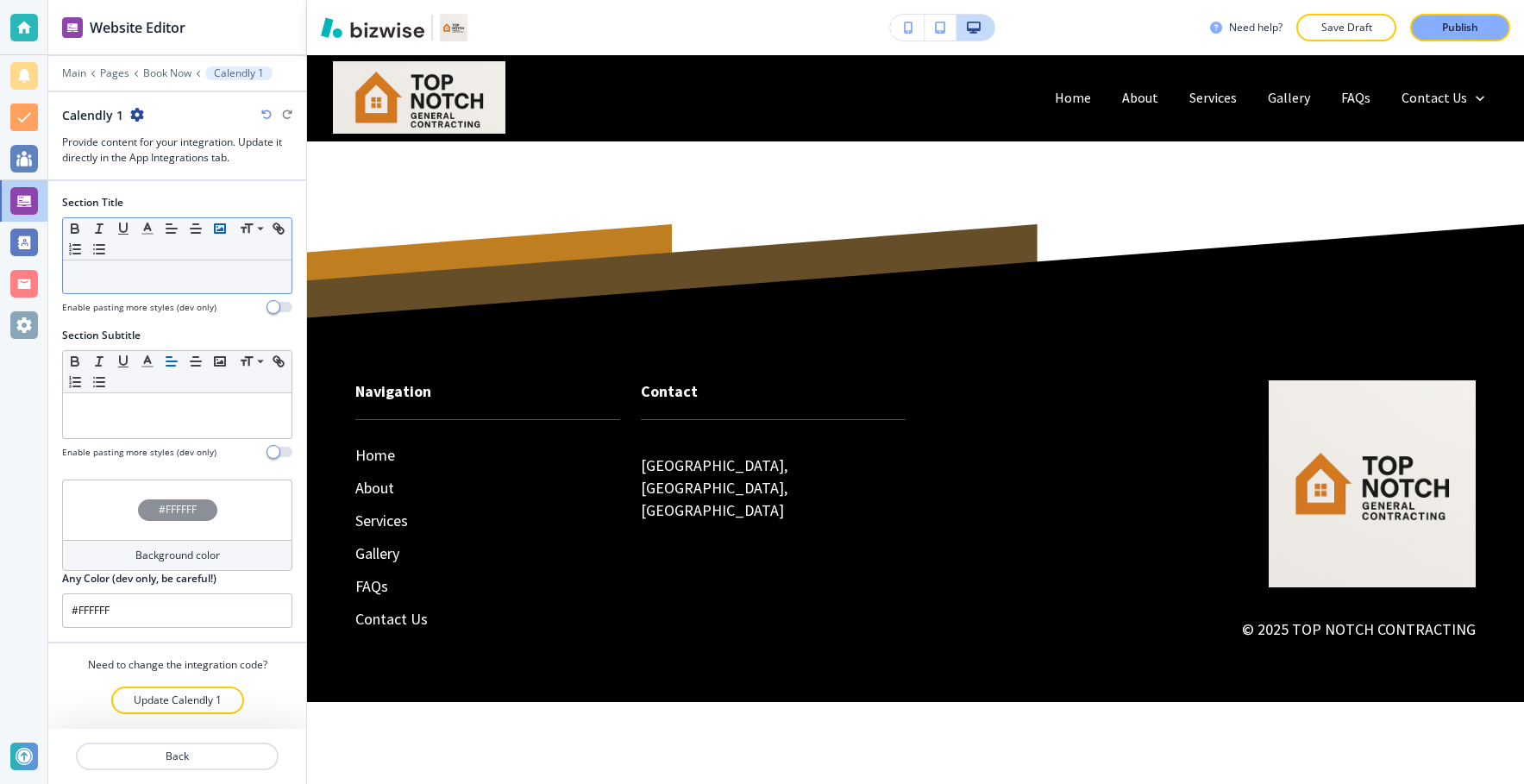 scroll, scrollTop: 6, scrollLeft: 0, axis: vertical 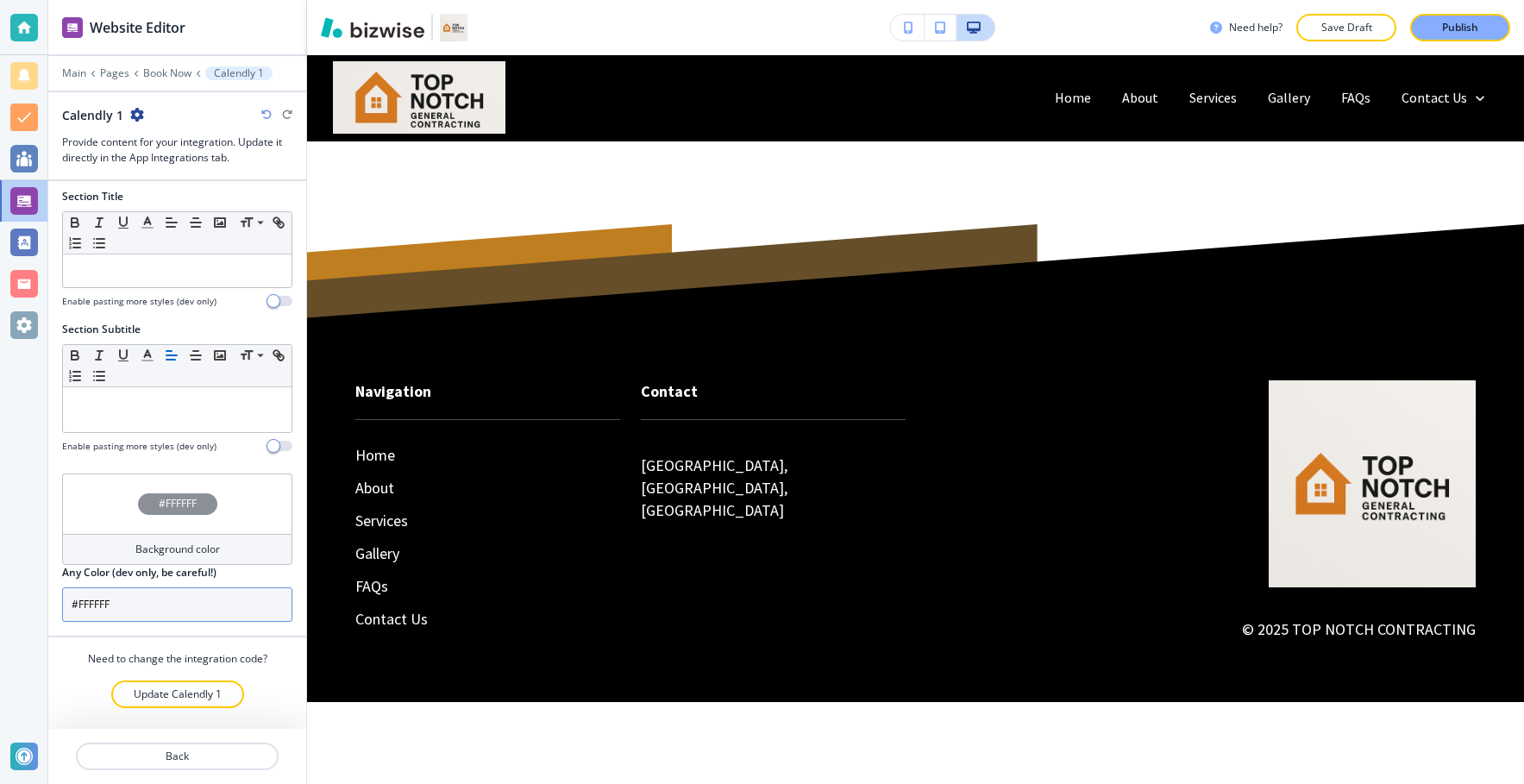 click on "#FFFFFF" at bounding box center [177, 605] 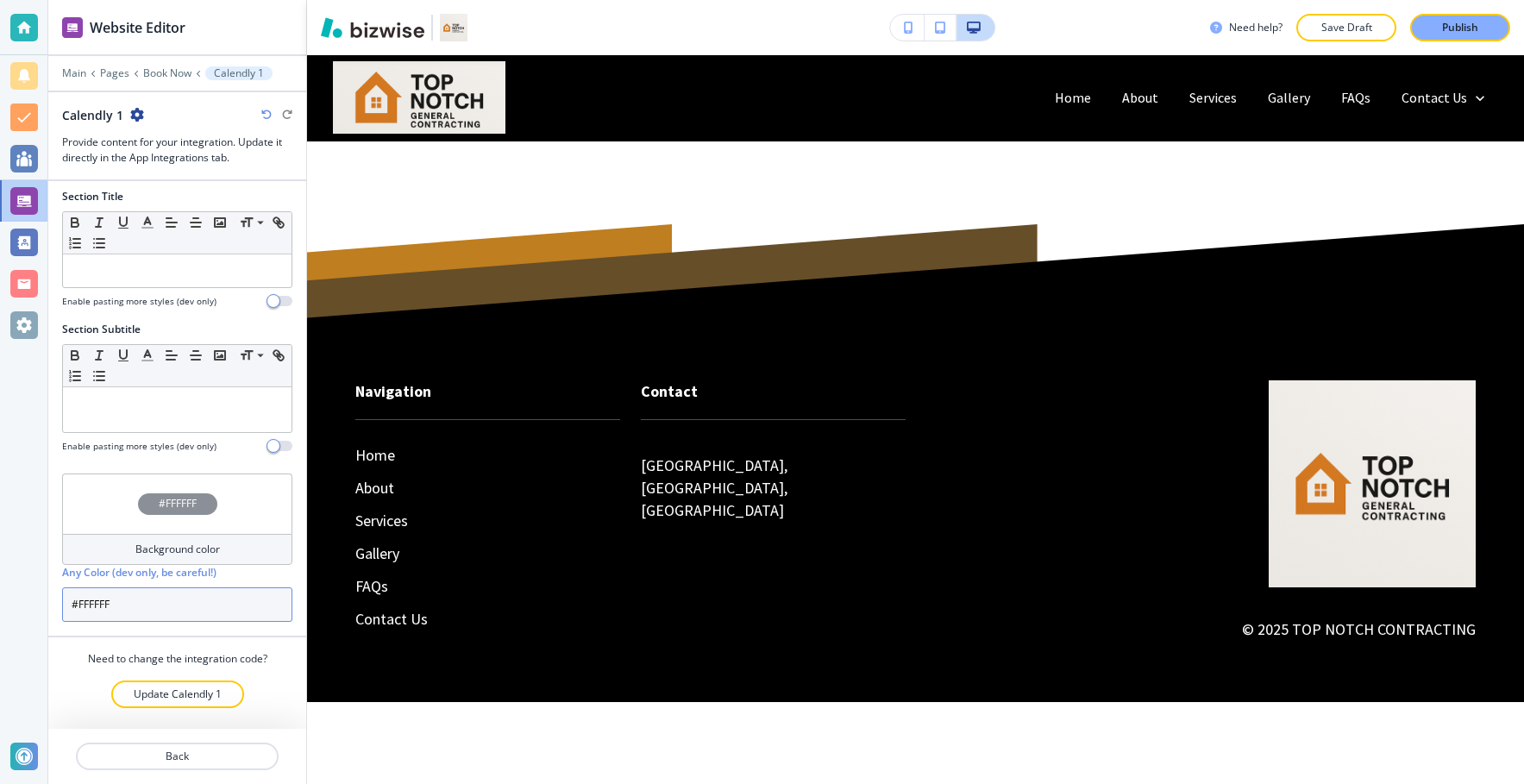 click on "#FFFFFF" at bounding box center [177, 605] 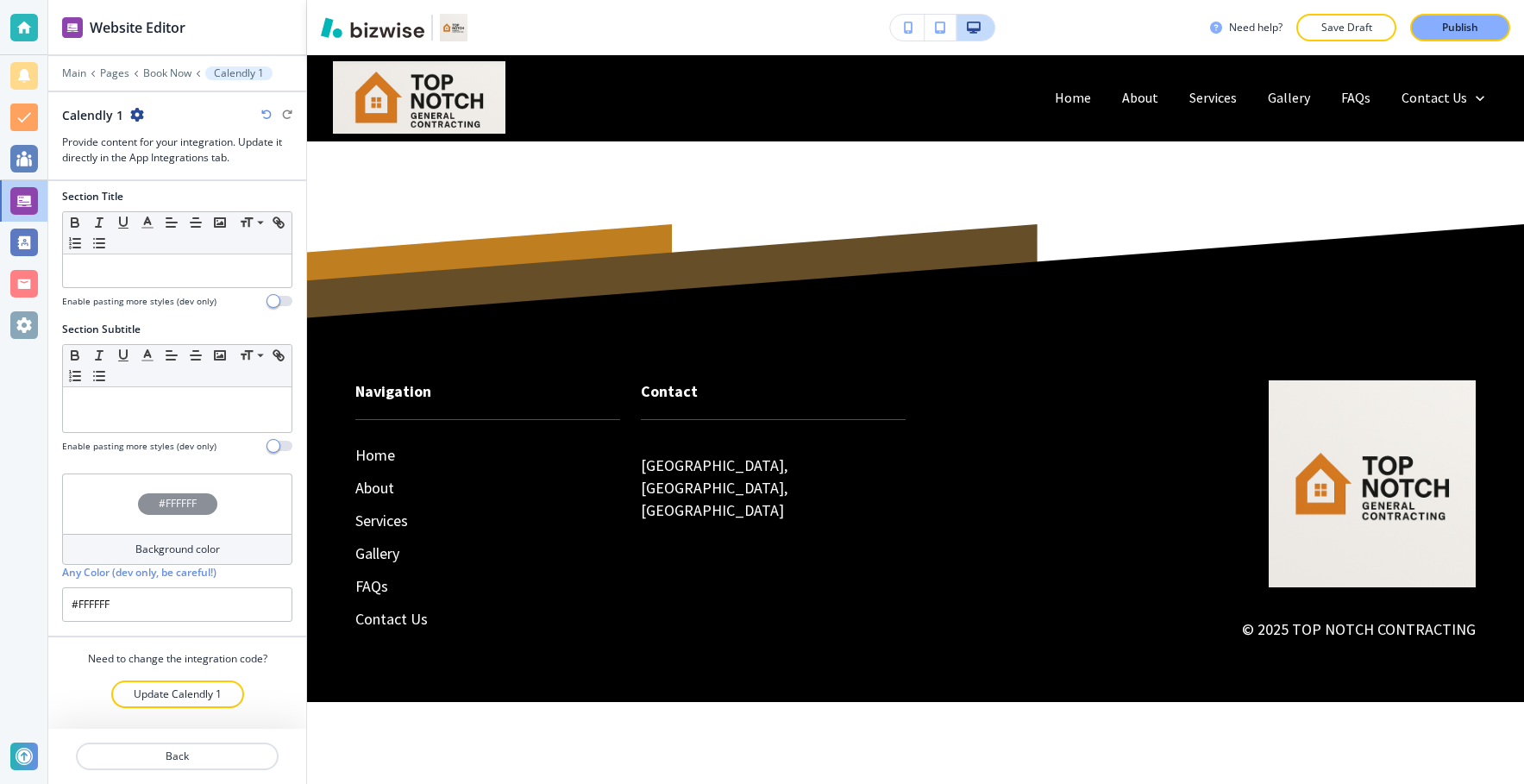 click on "#FFFFFF" at bounding box center (177, 504) 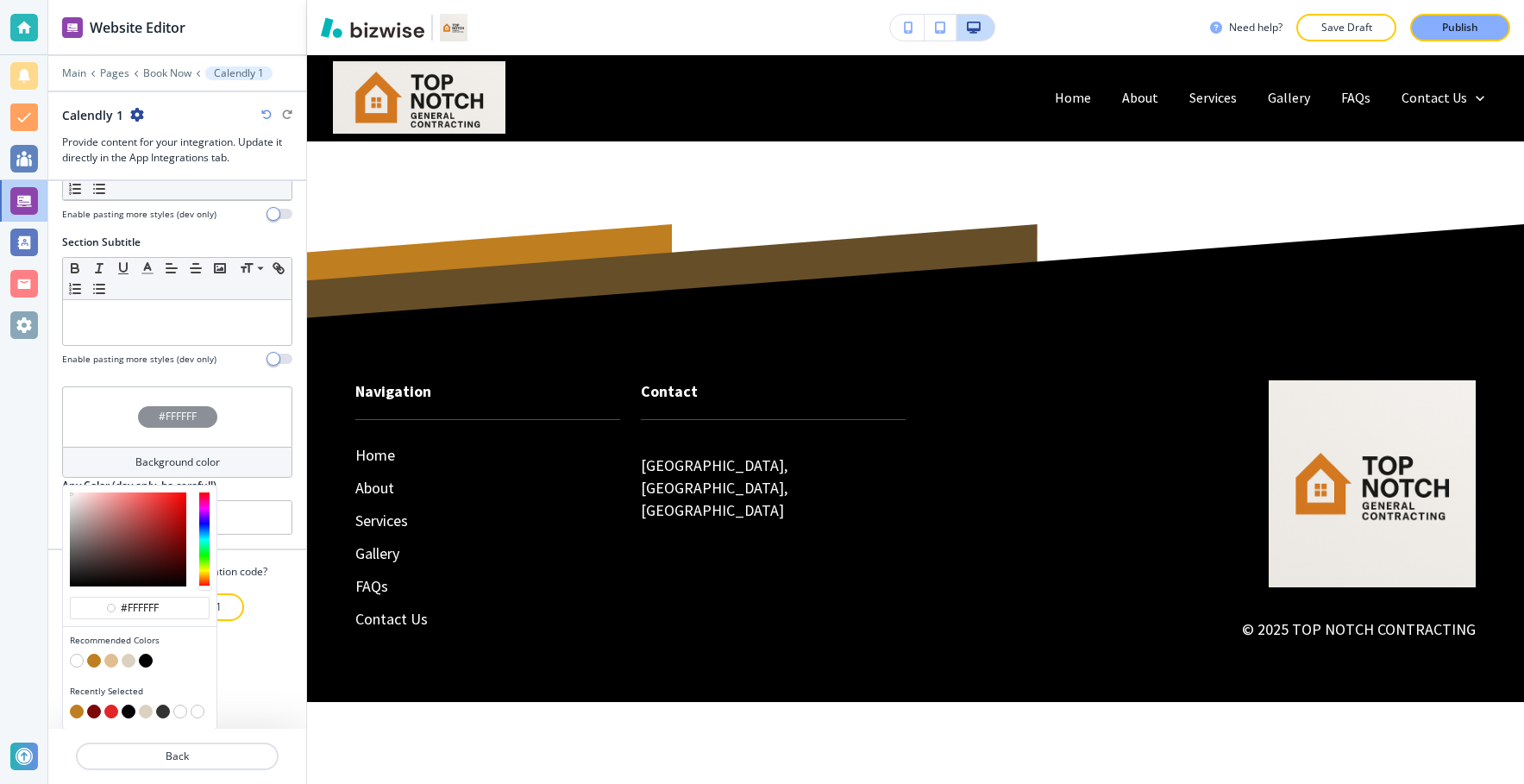 click at bounding box center (129, 661) 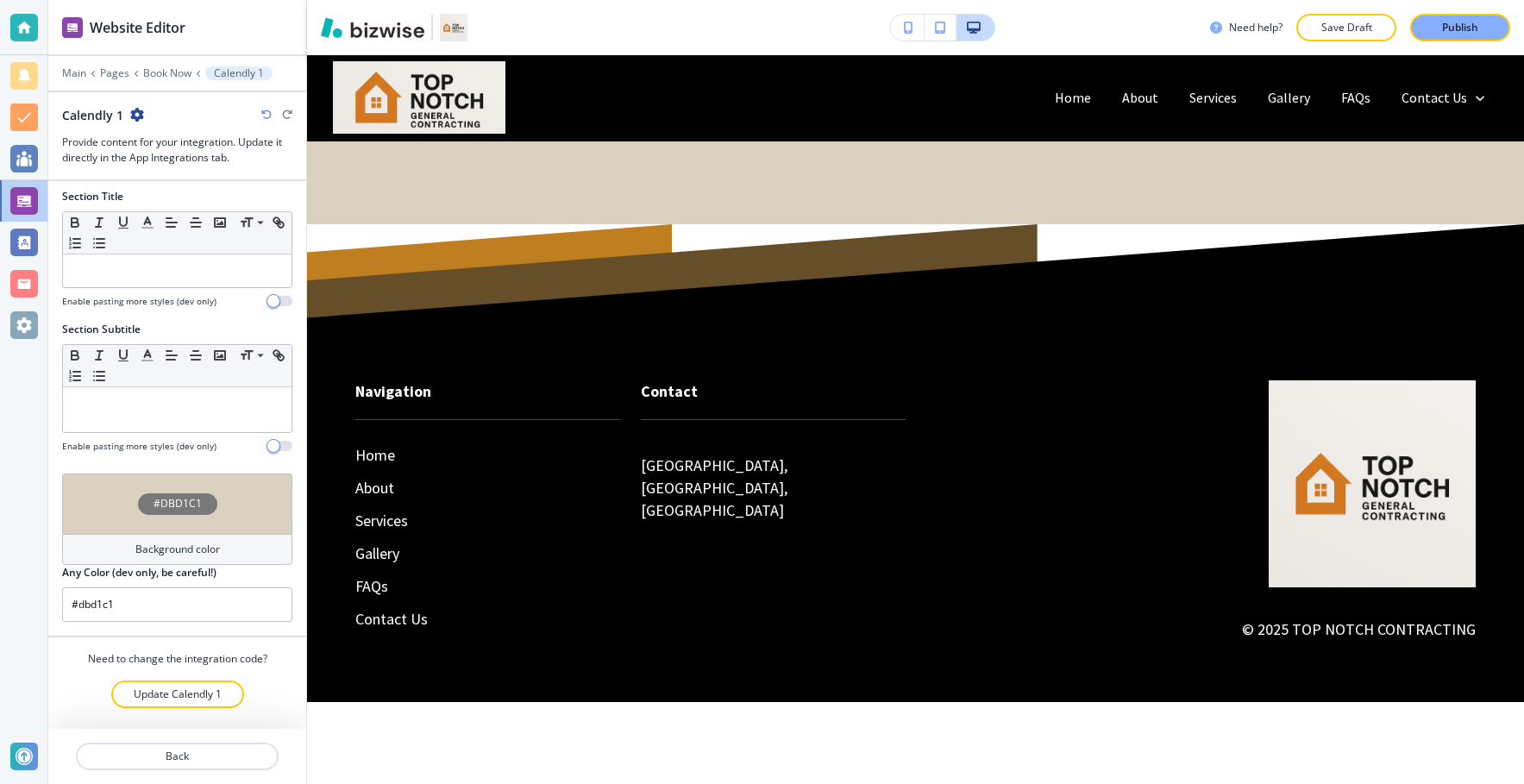 scroll, scrollTop: 0, scrollLeft: 0, axis: both 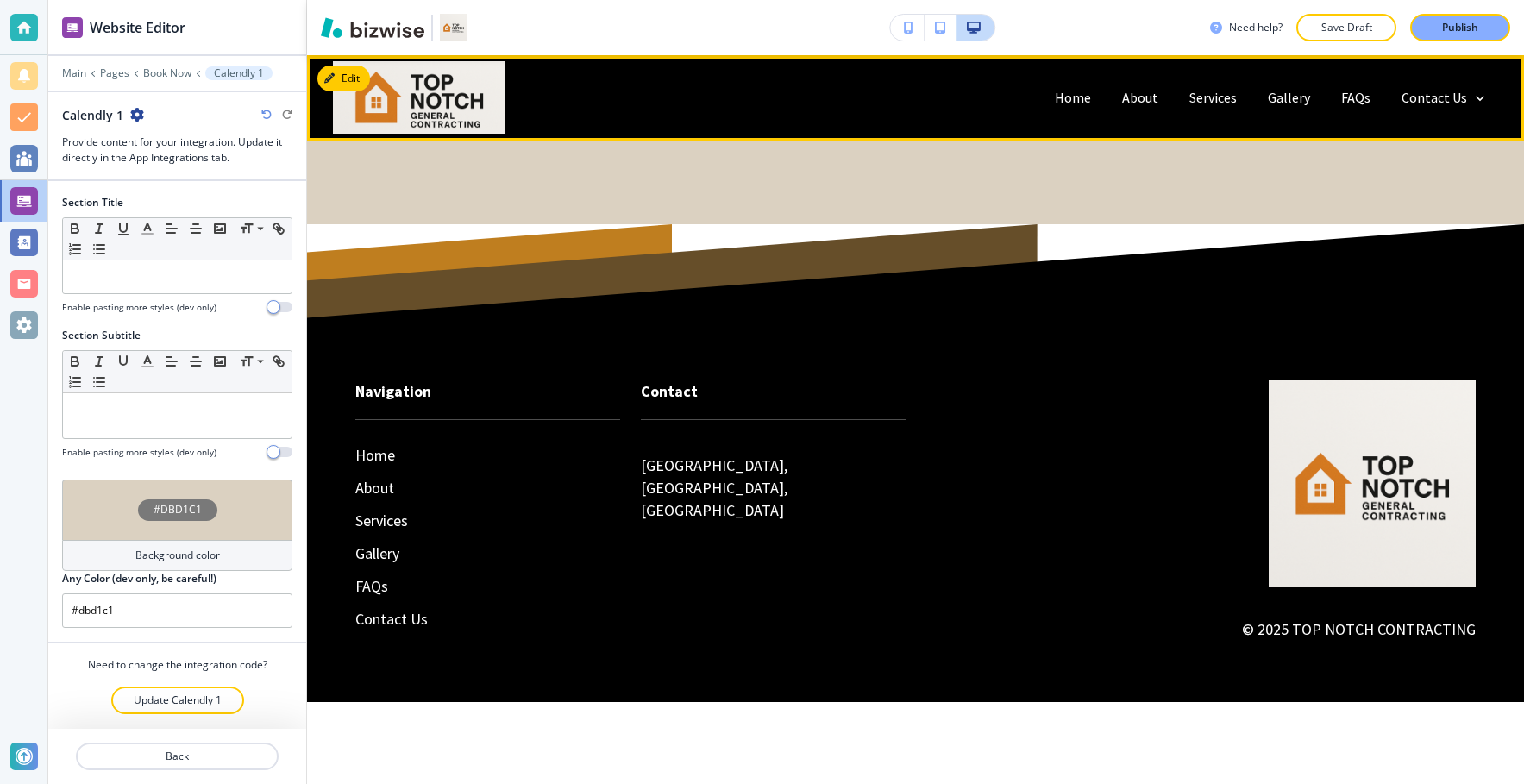 click on "Home" at bounding box center (1073, 98) 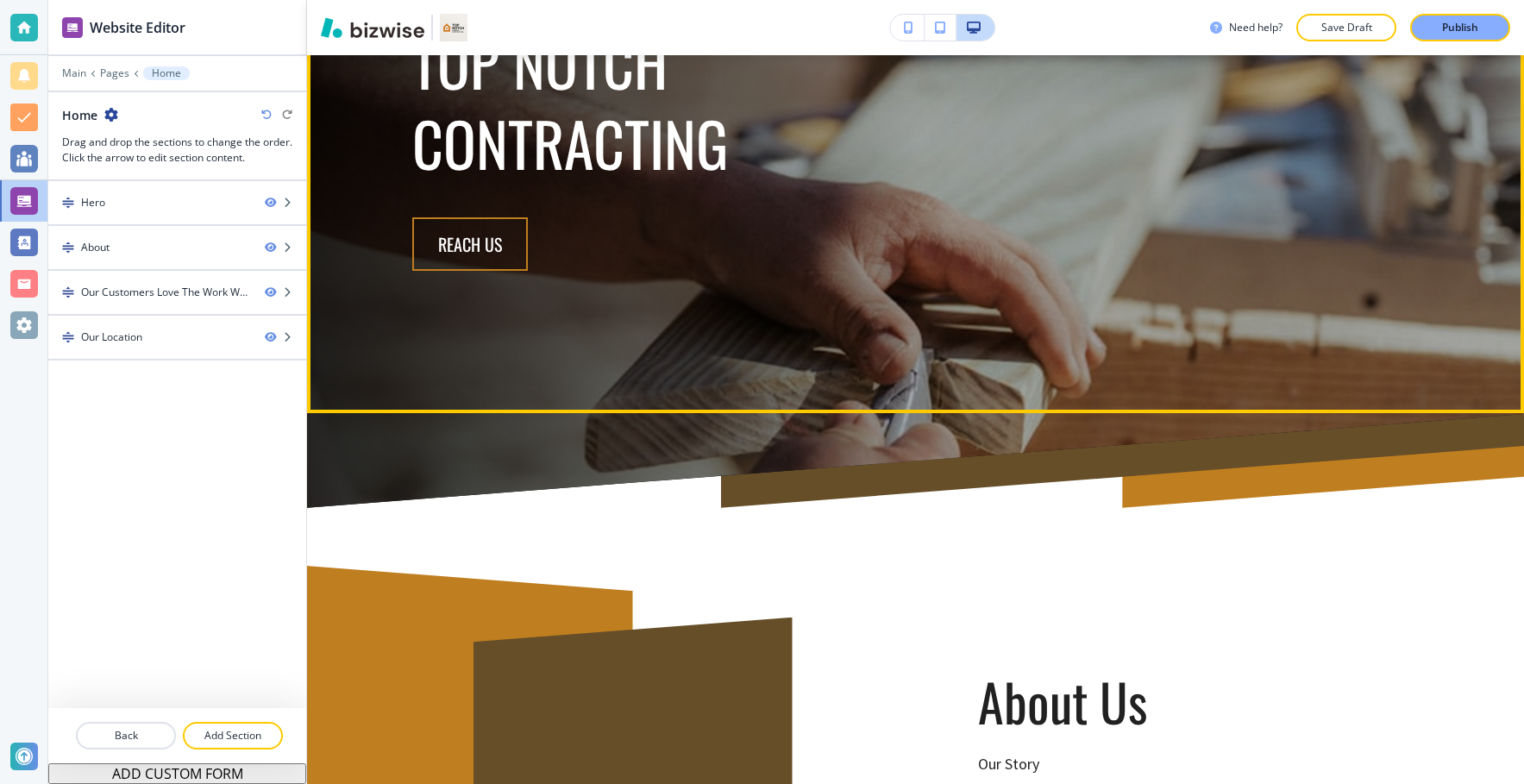 scroll, scrollTop: 285, scrollLeft: 0, axis: vertical 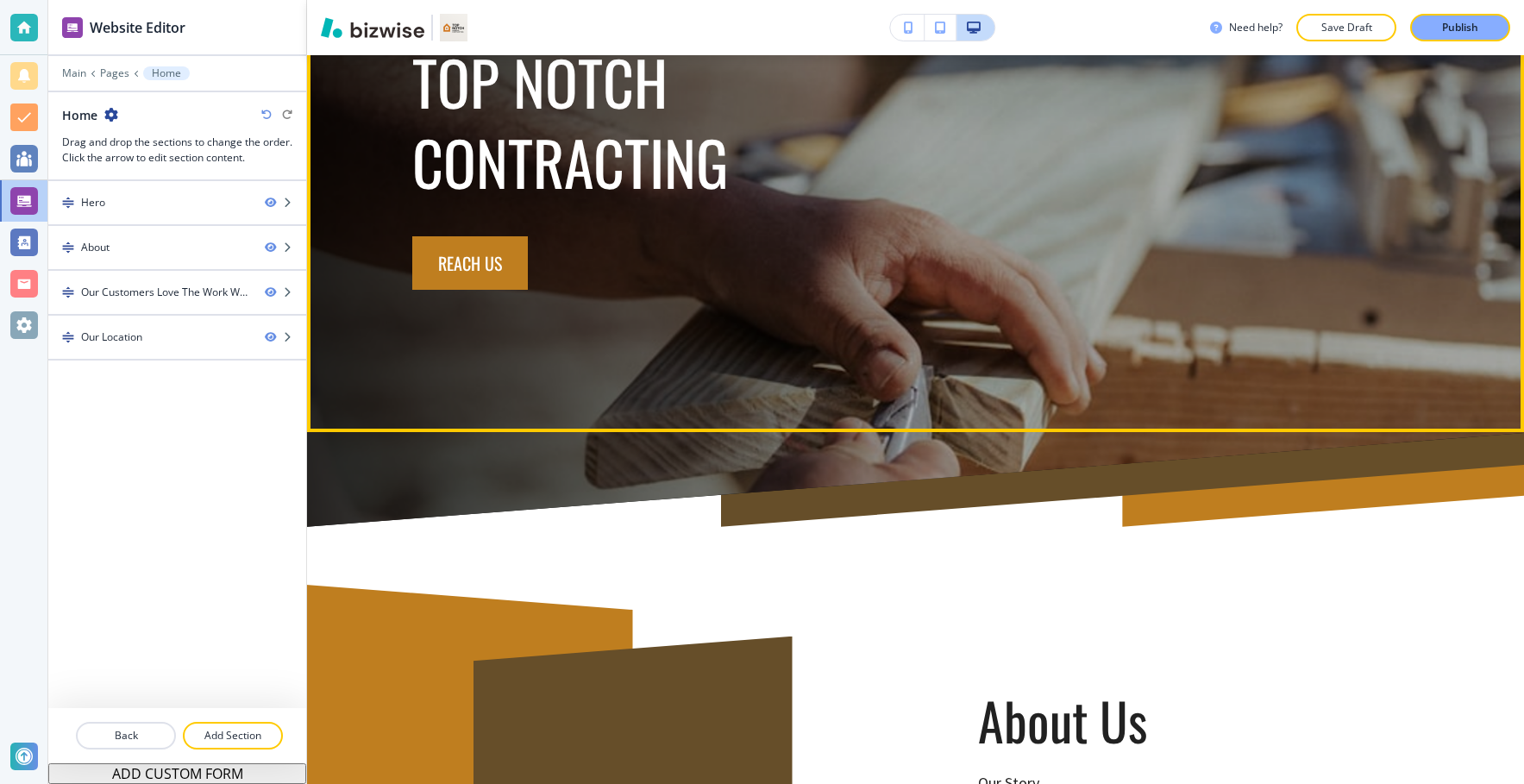 click on "Reach Us" at bounding box center (470, 263) 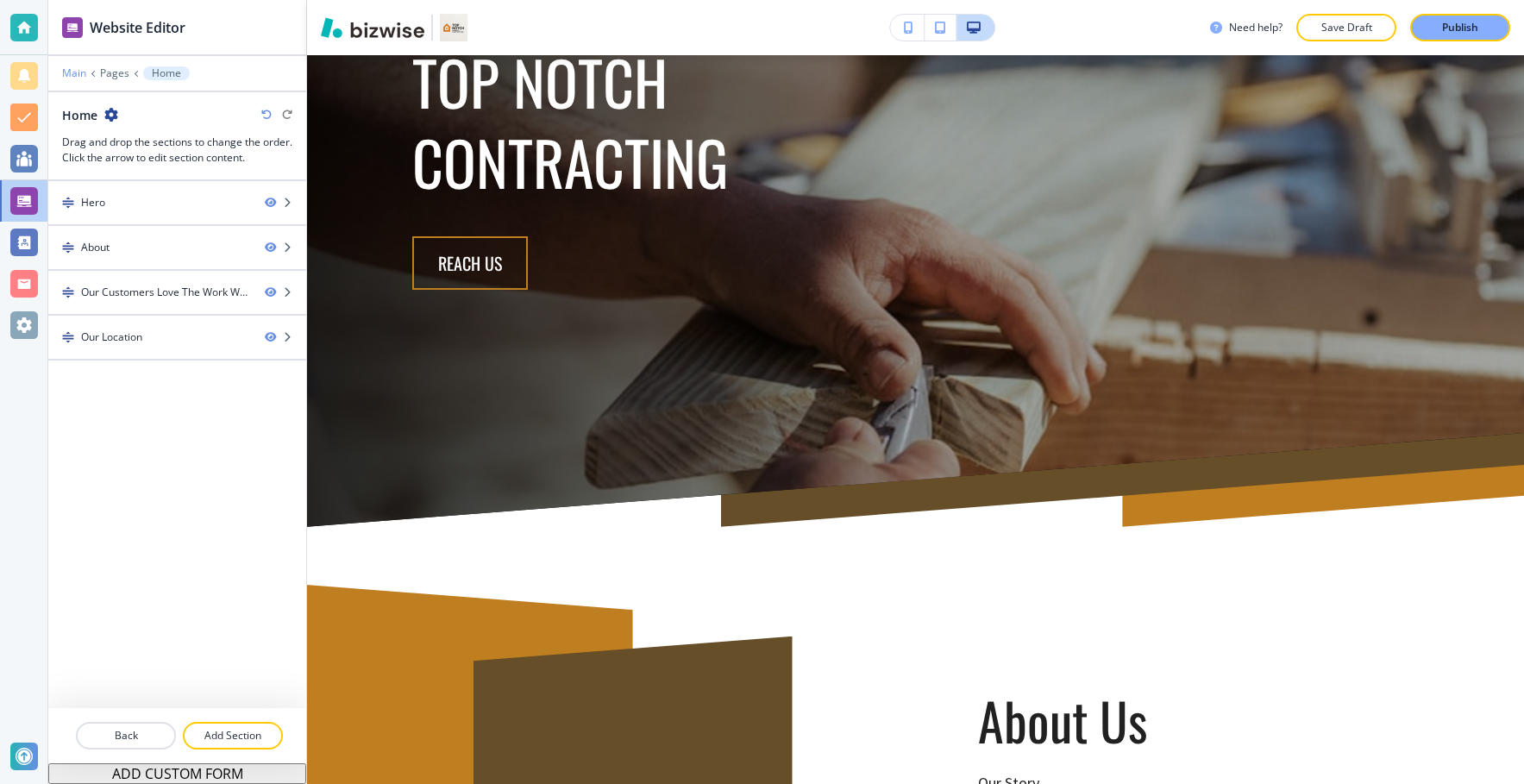 click on "Main" at bounding box center [74, 73] 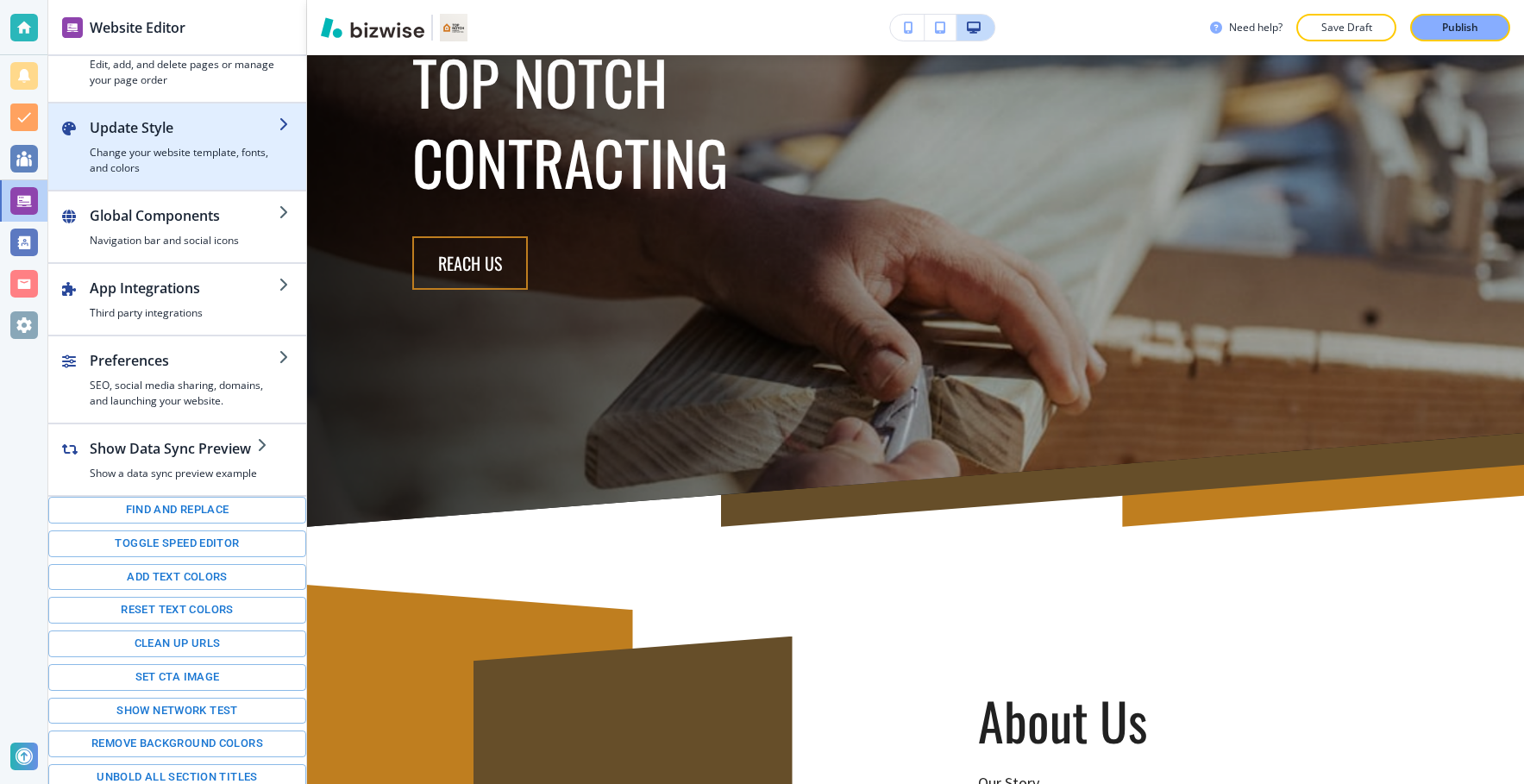 scroll, scrollTop: 47, scrollLeft: 0, axis: vertical 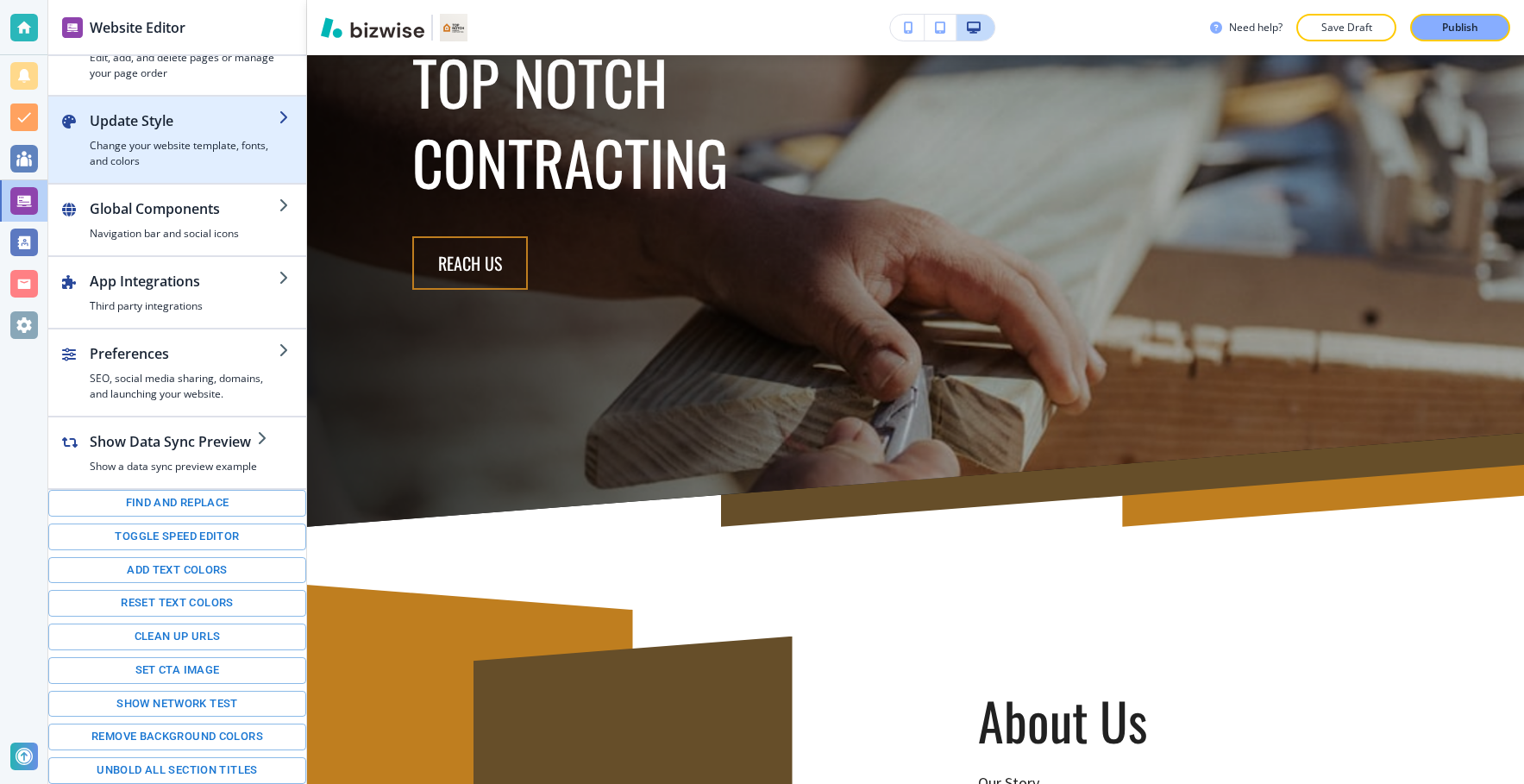 click on "Update Style" at bounding box center (184, 121) 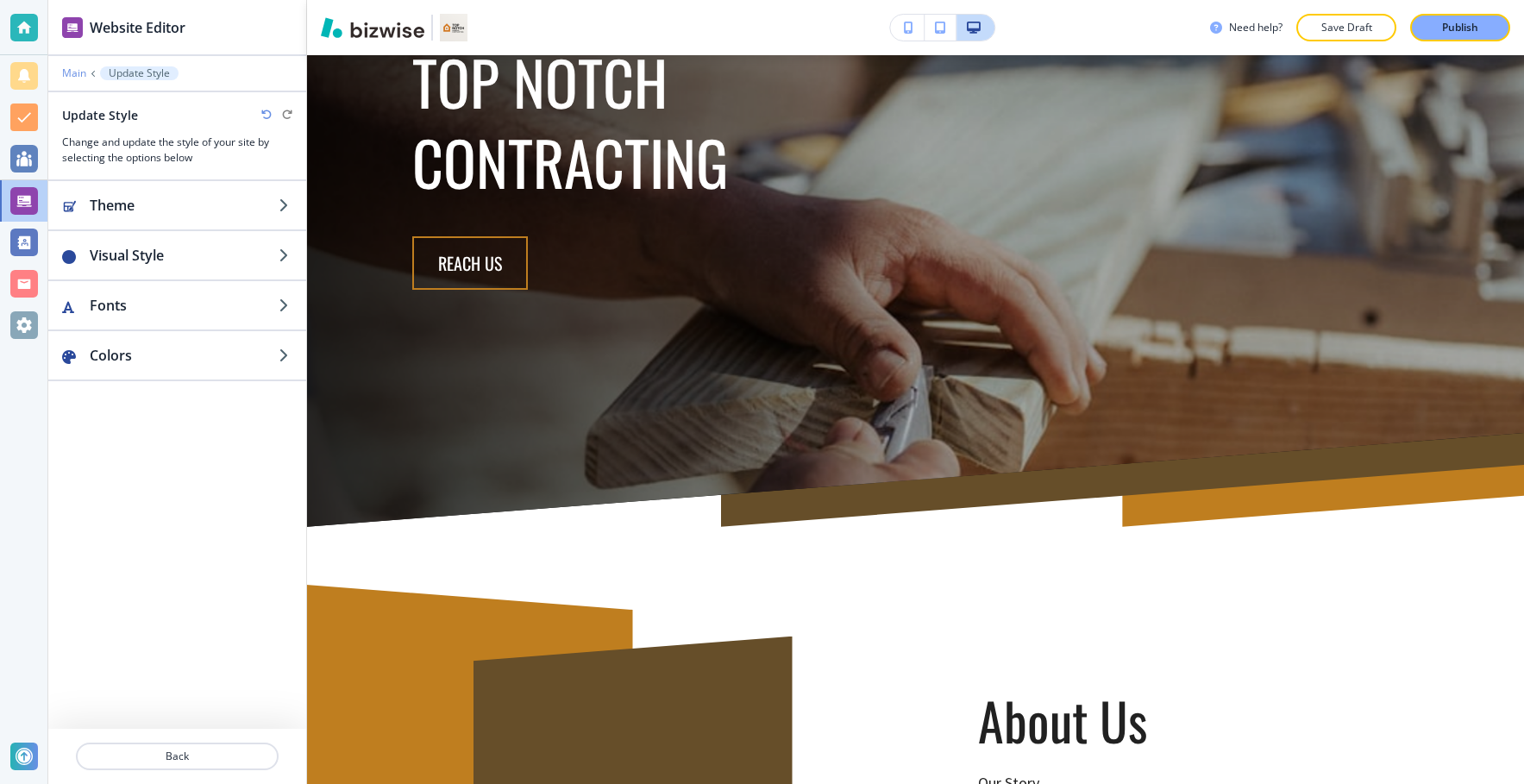 click on "Main" at bounding box center [74, 73] 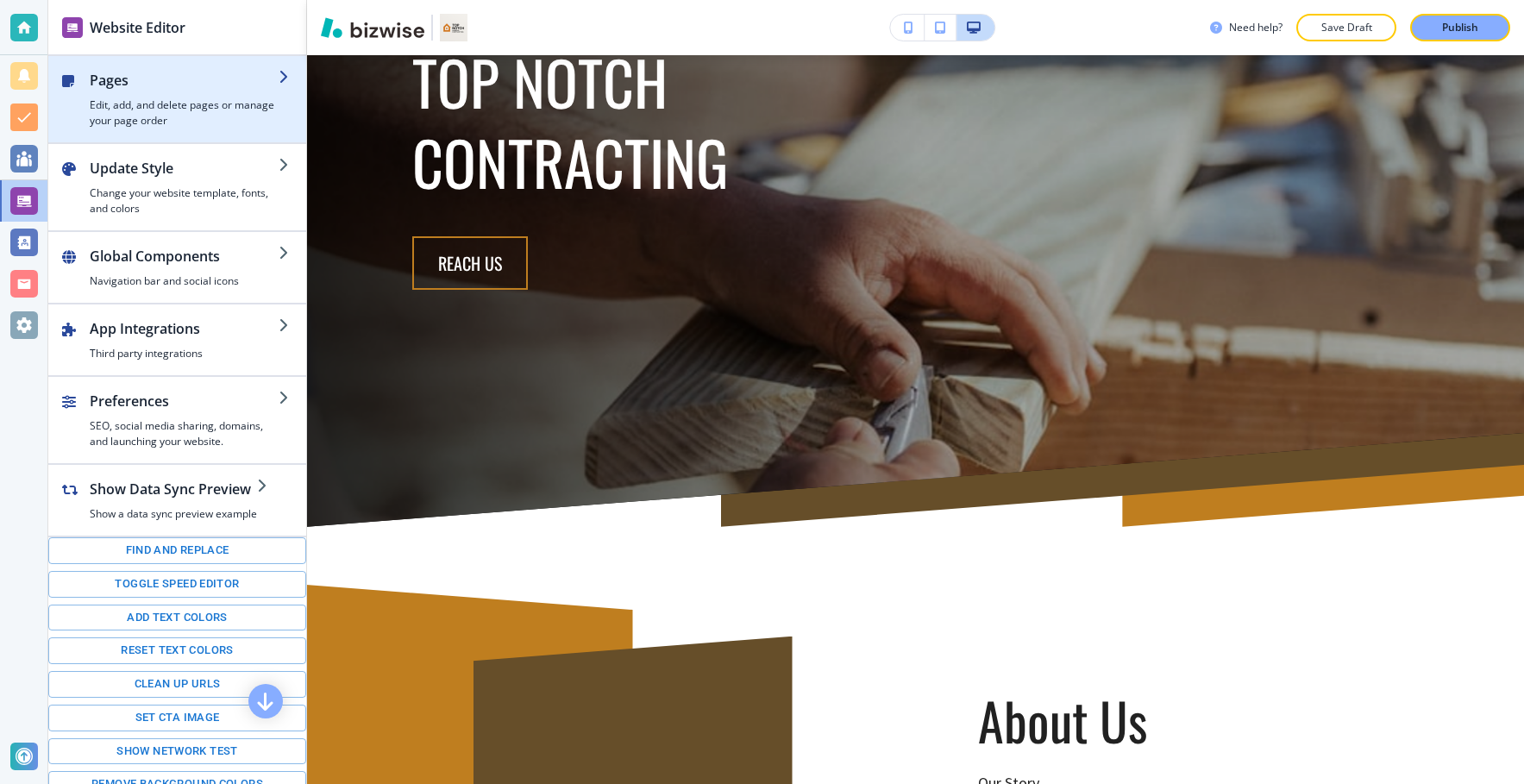 click at bounding box center (184, 94) 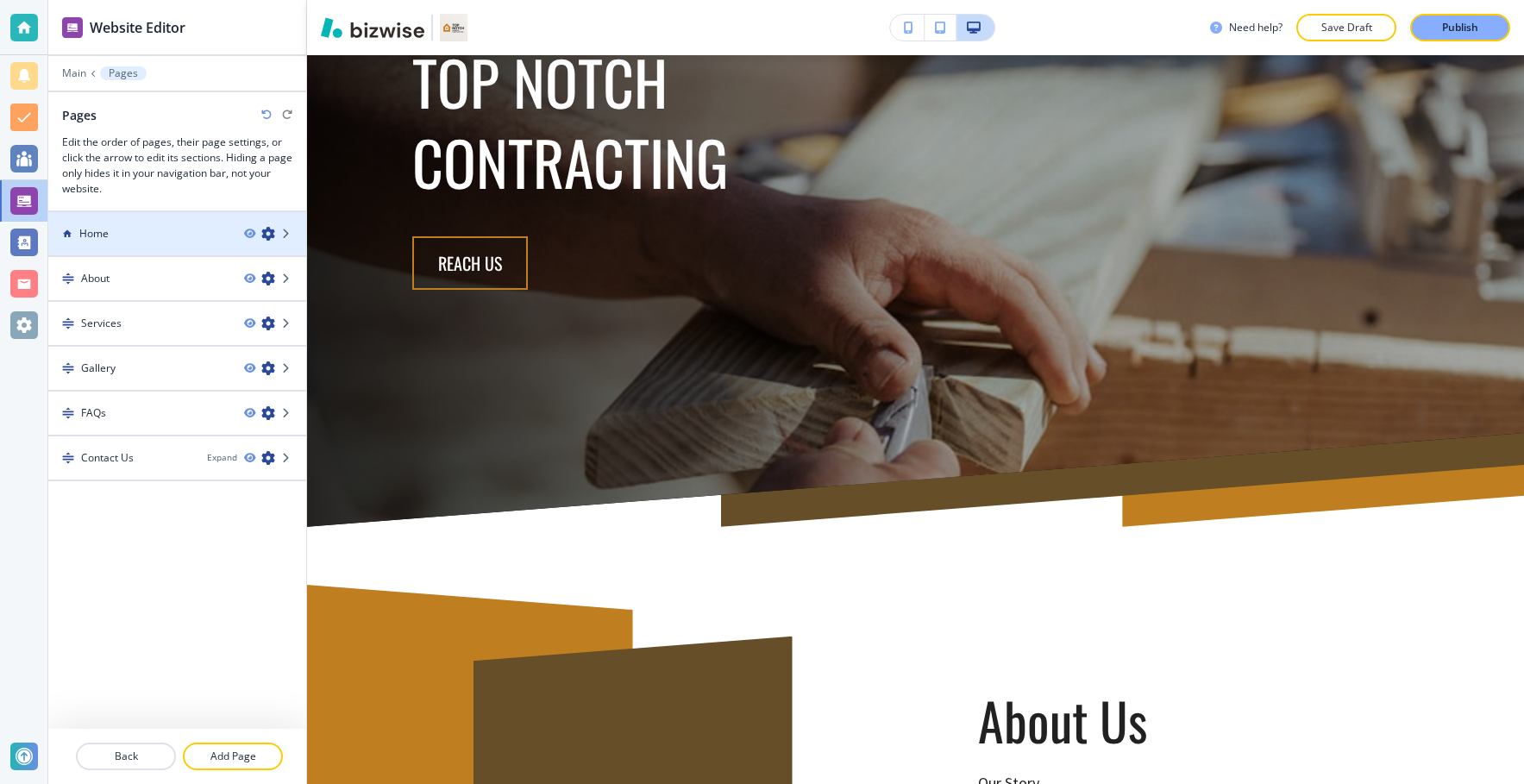 click at bounding box center (177, 248) 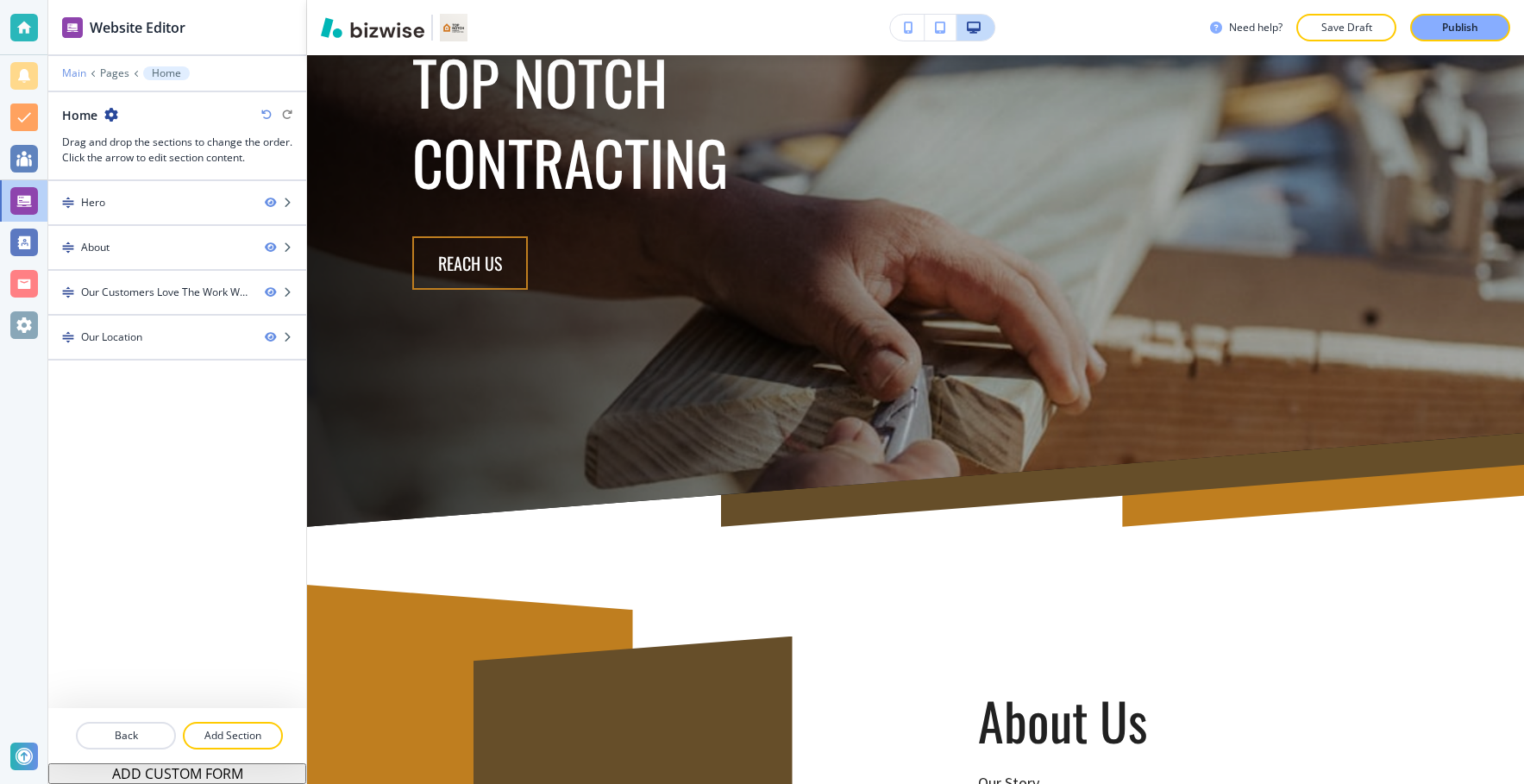 click on "Main" at bounding box center (74, 73) 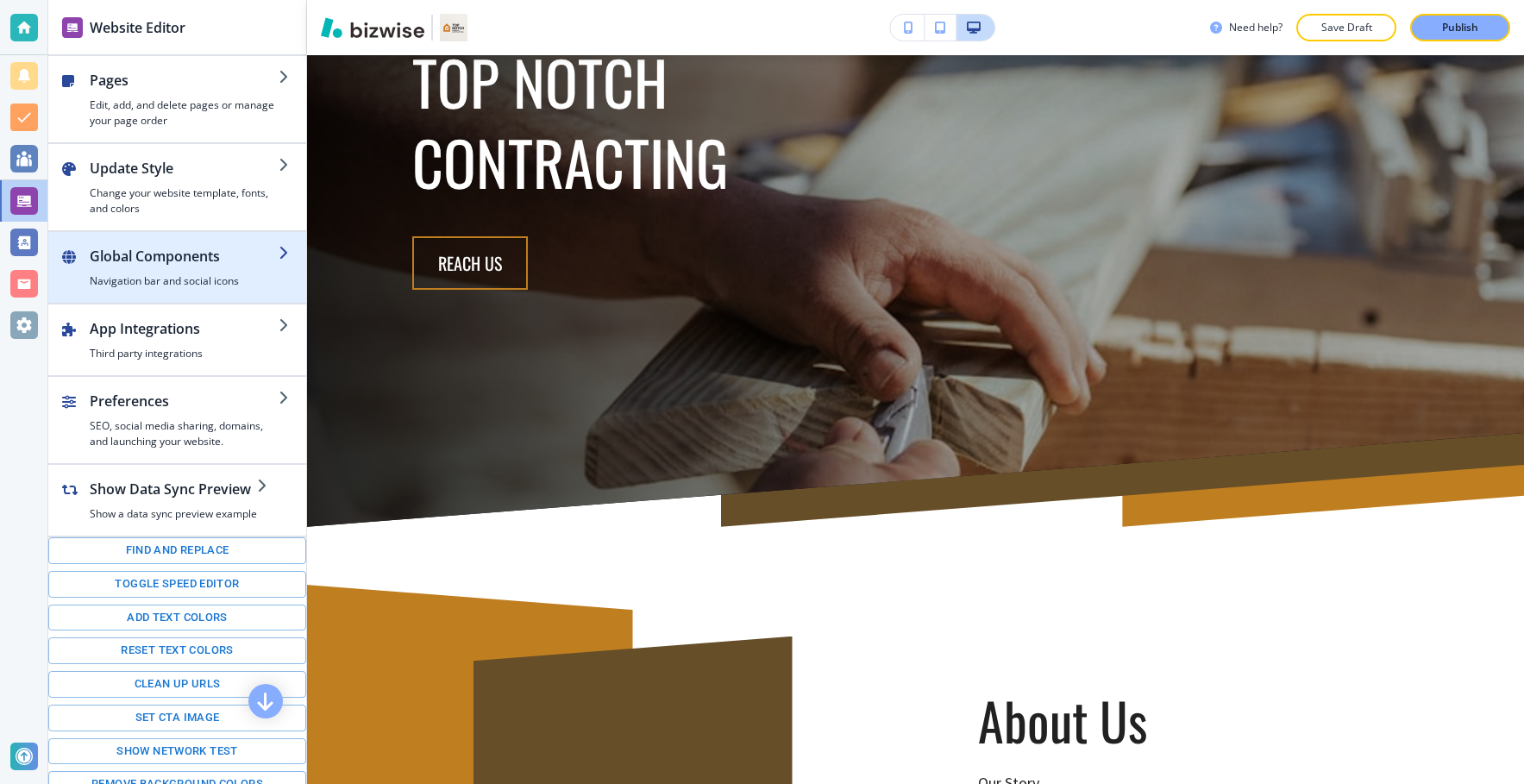 scroll, scrollTop: 47, scrollLeft: 0, axis: vertical 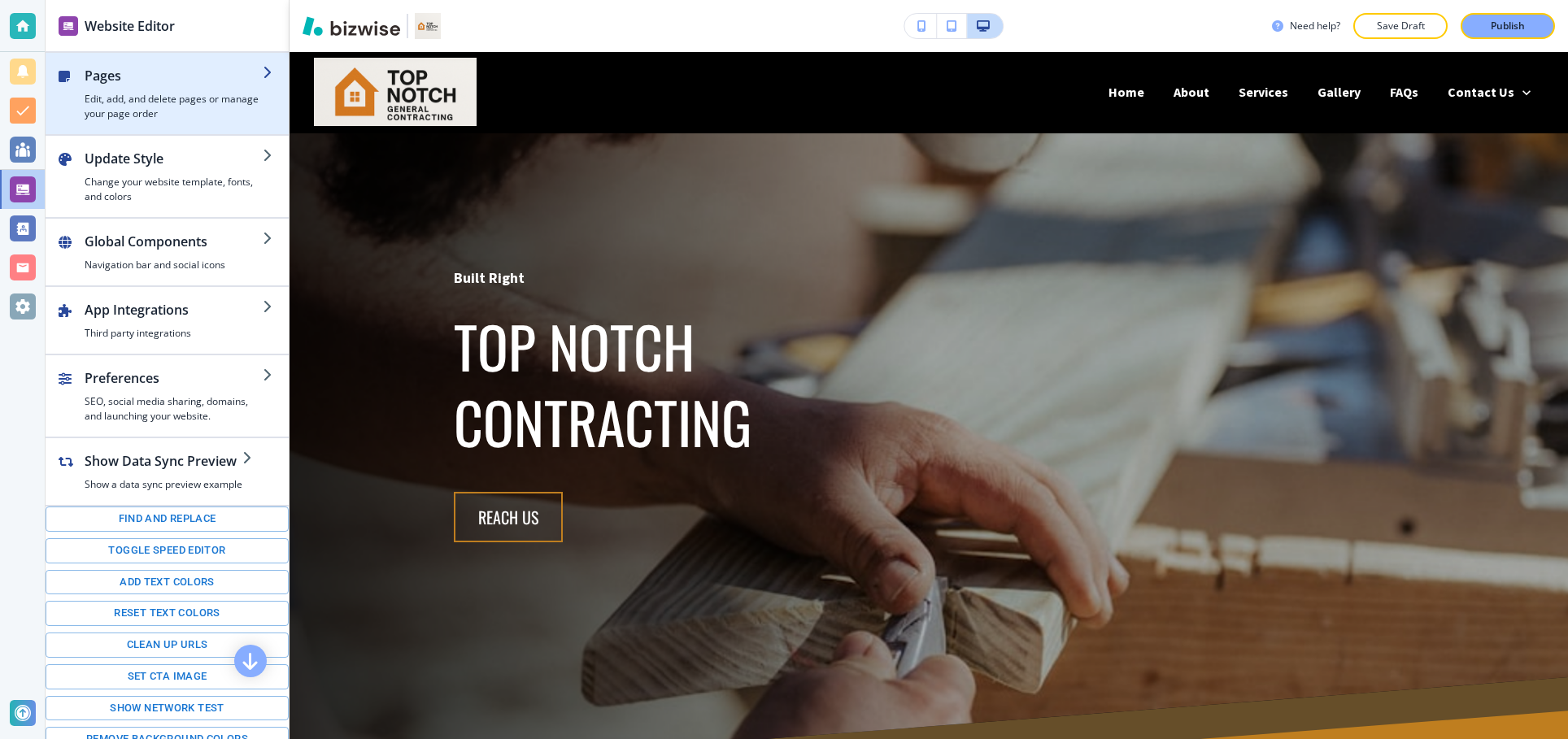 click on "Edit, add, and delete pages or manage your page order" at bounding box center (173, 107) 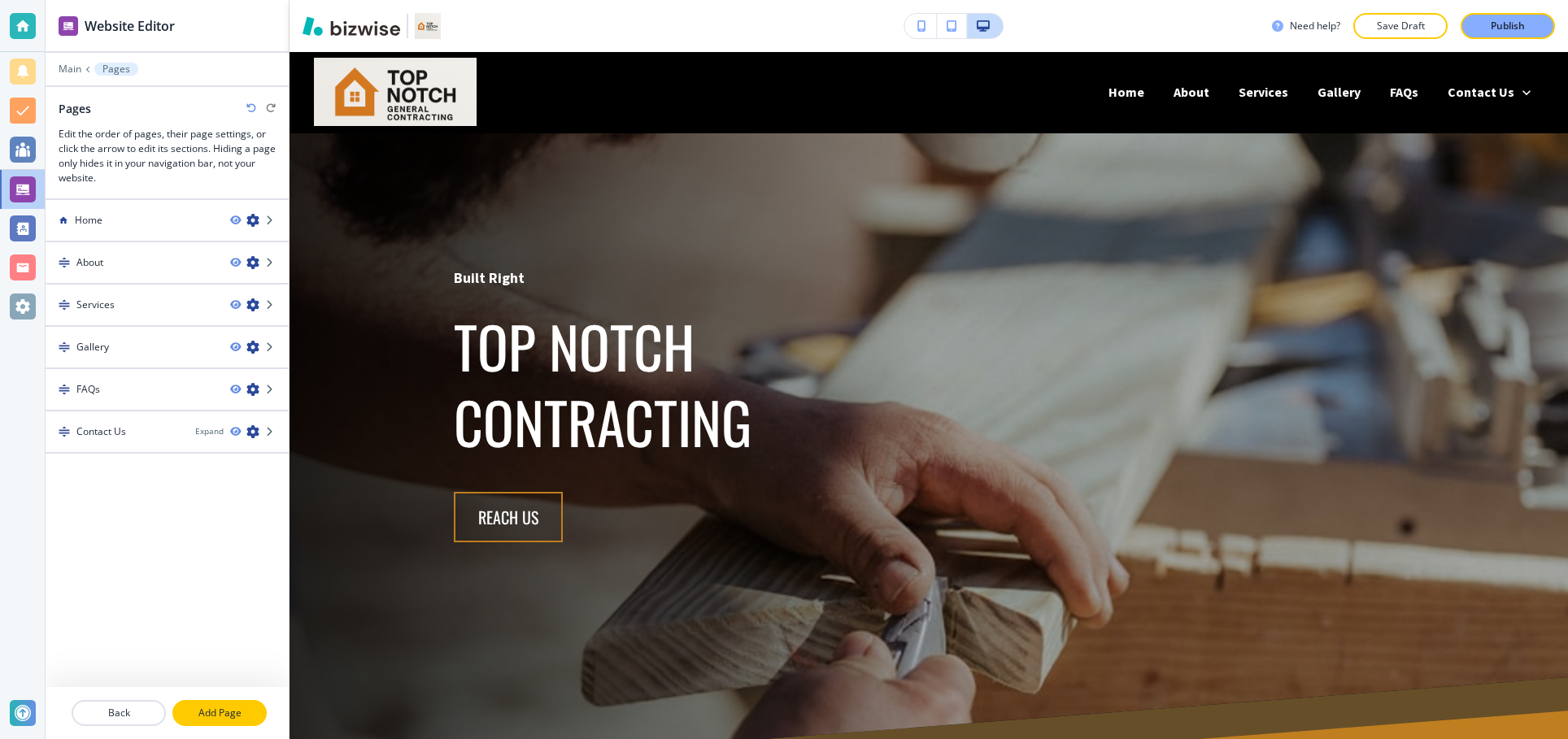 click on "Add Page" at bounding box center [220, 713] 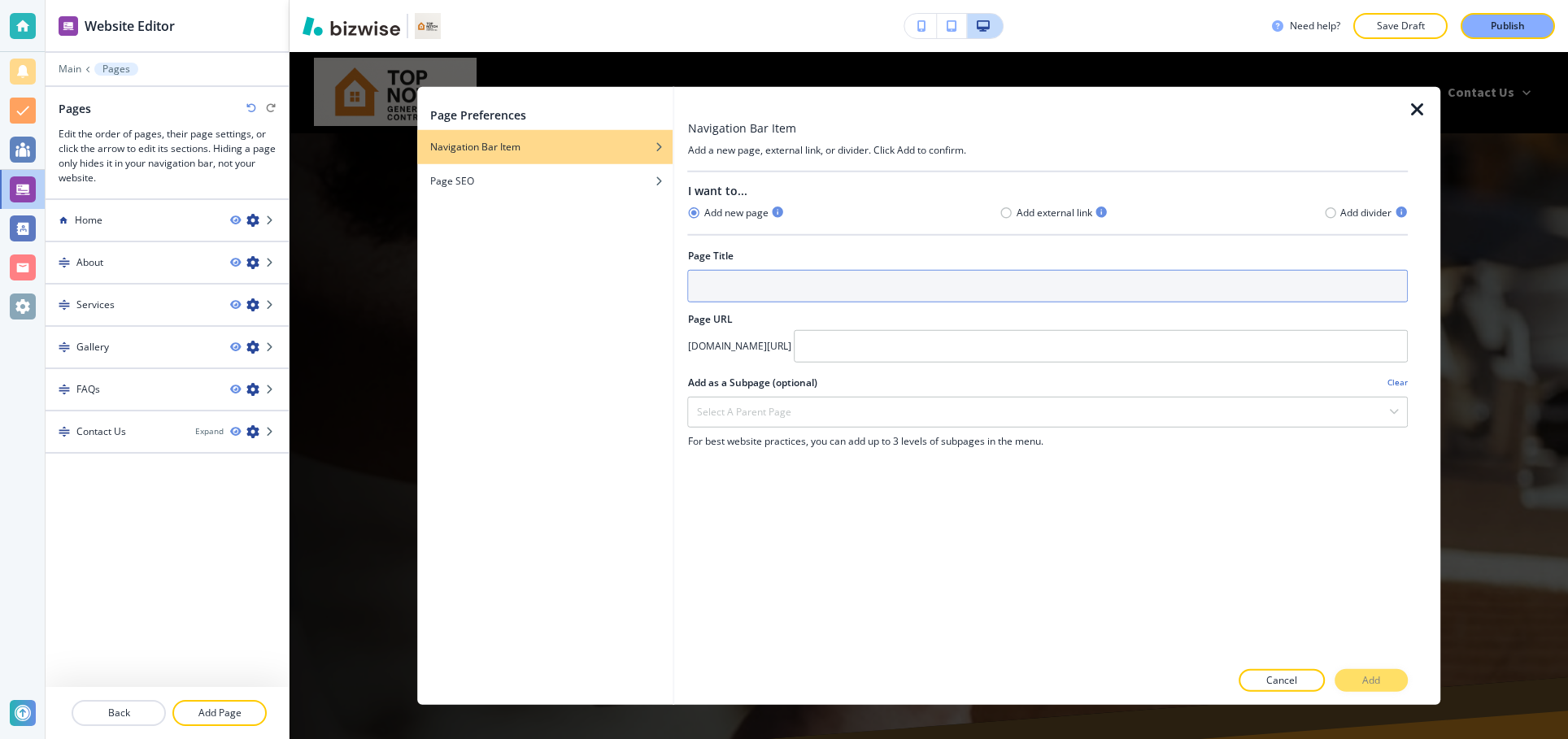 click at bounding box center [1048, 285] 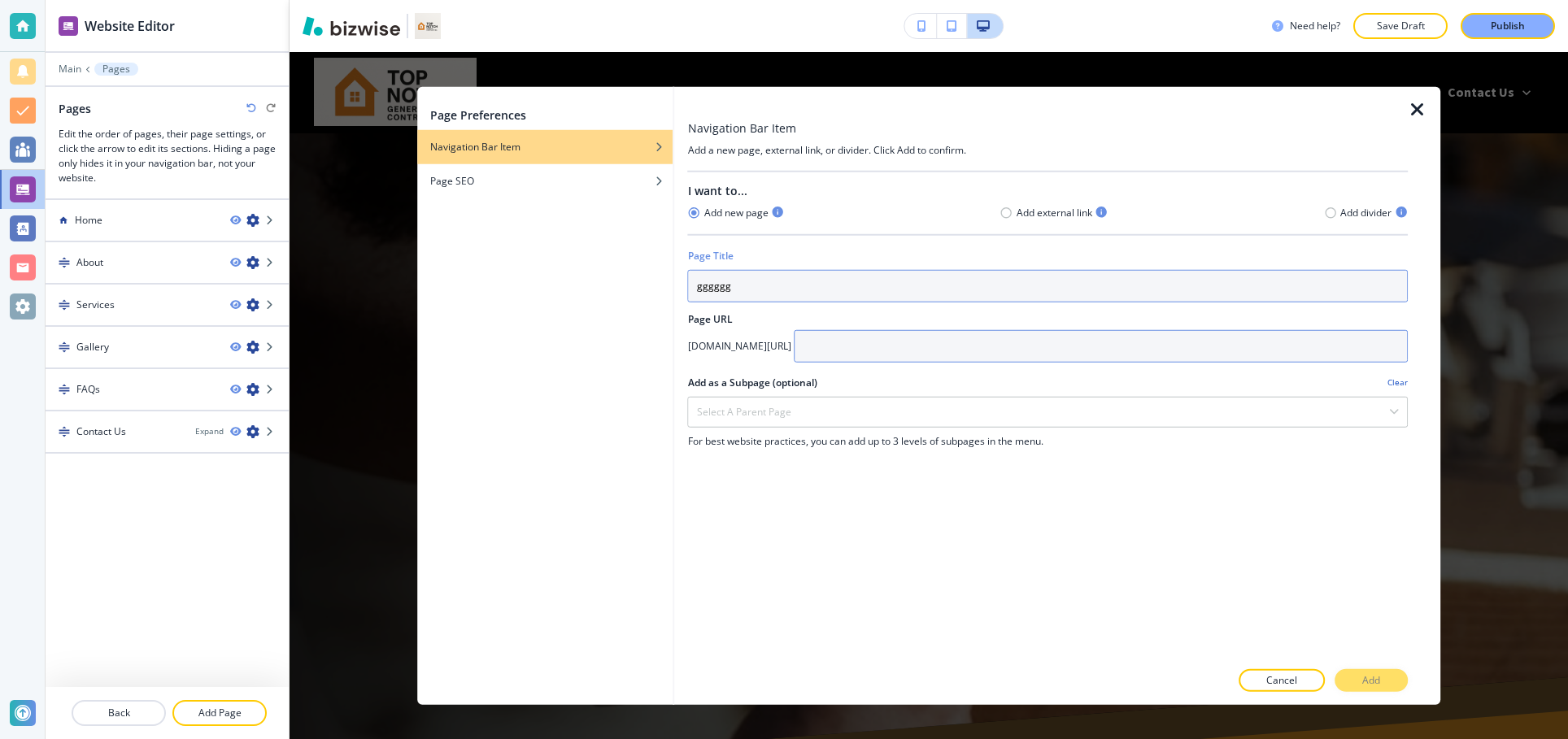 type on "gggggg" 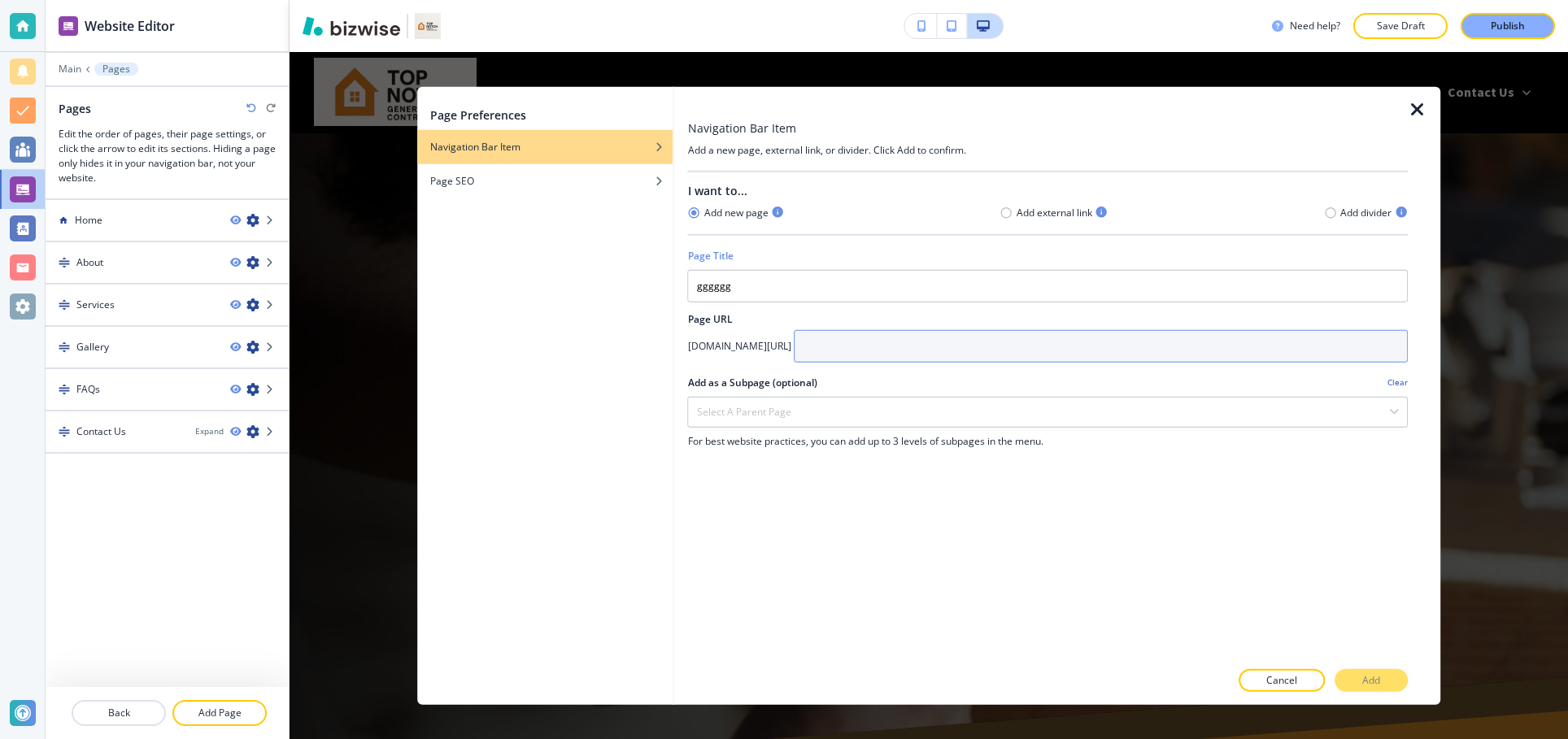 click at bounding box center [1101, 346] 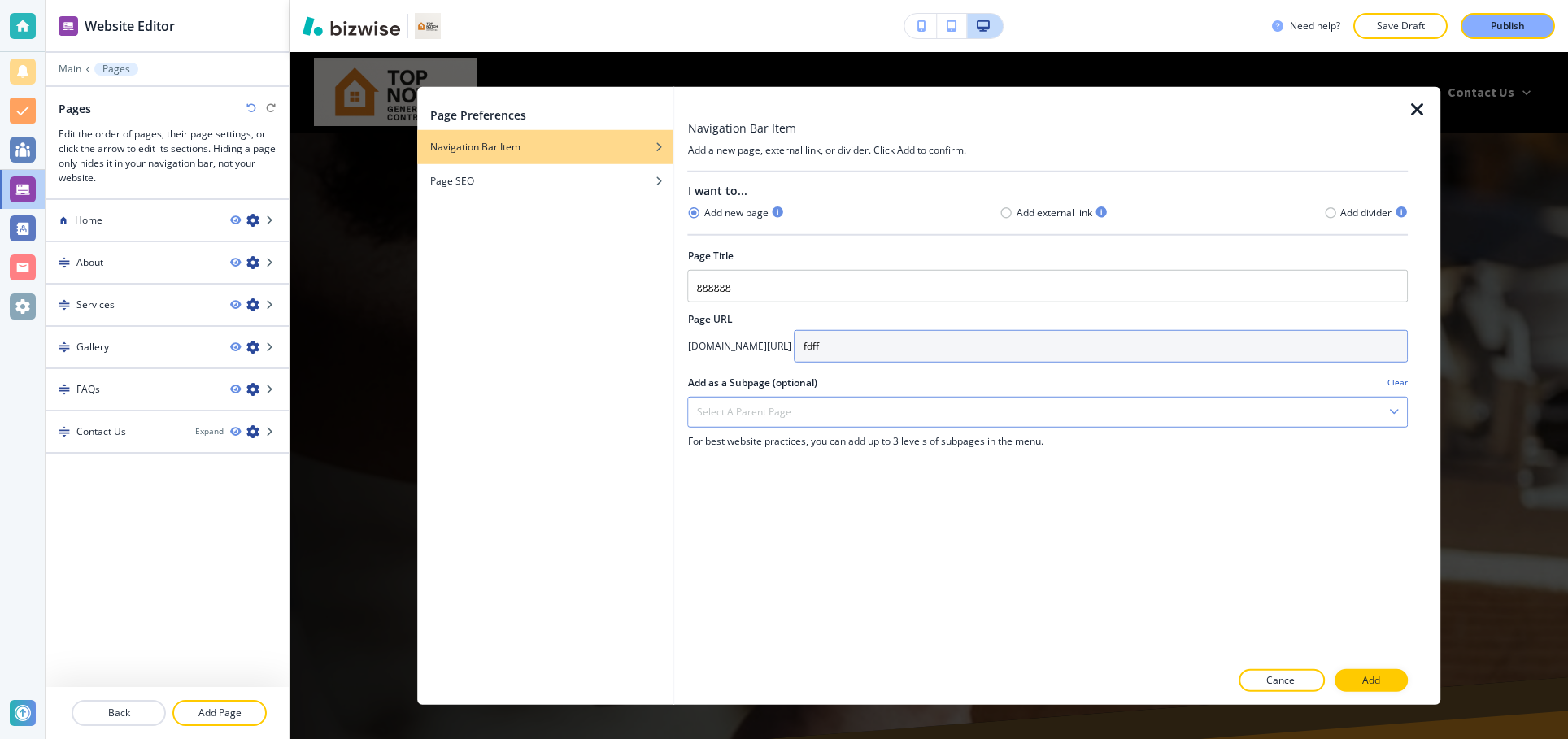 type on "fdff" 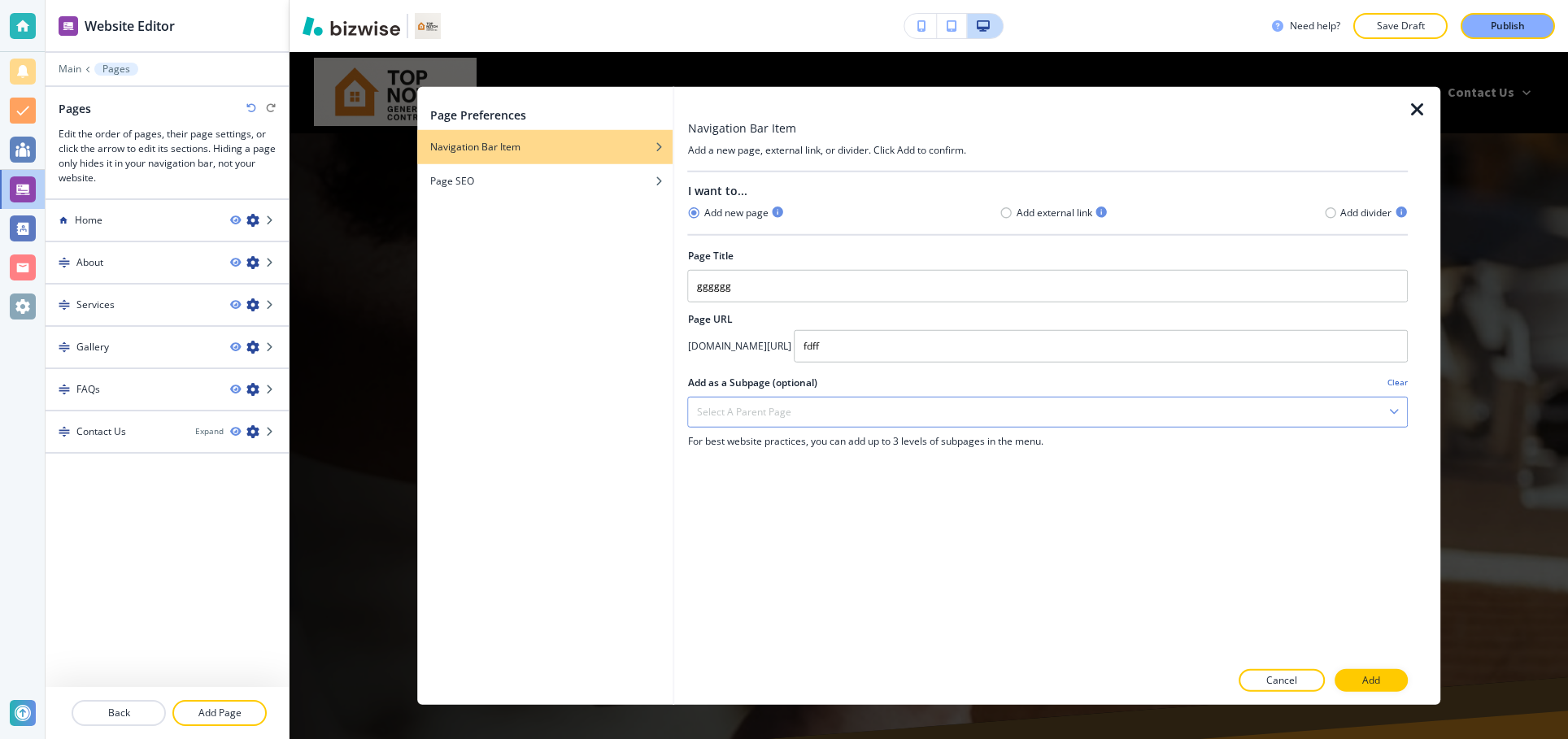 click on "Select a parent page" at bounding box center [1048, 411] 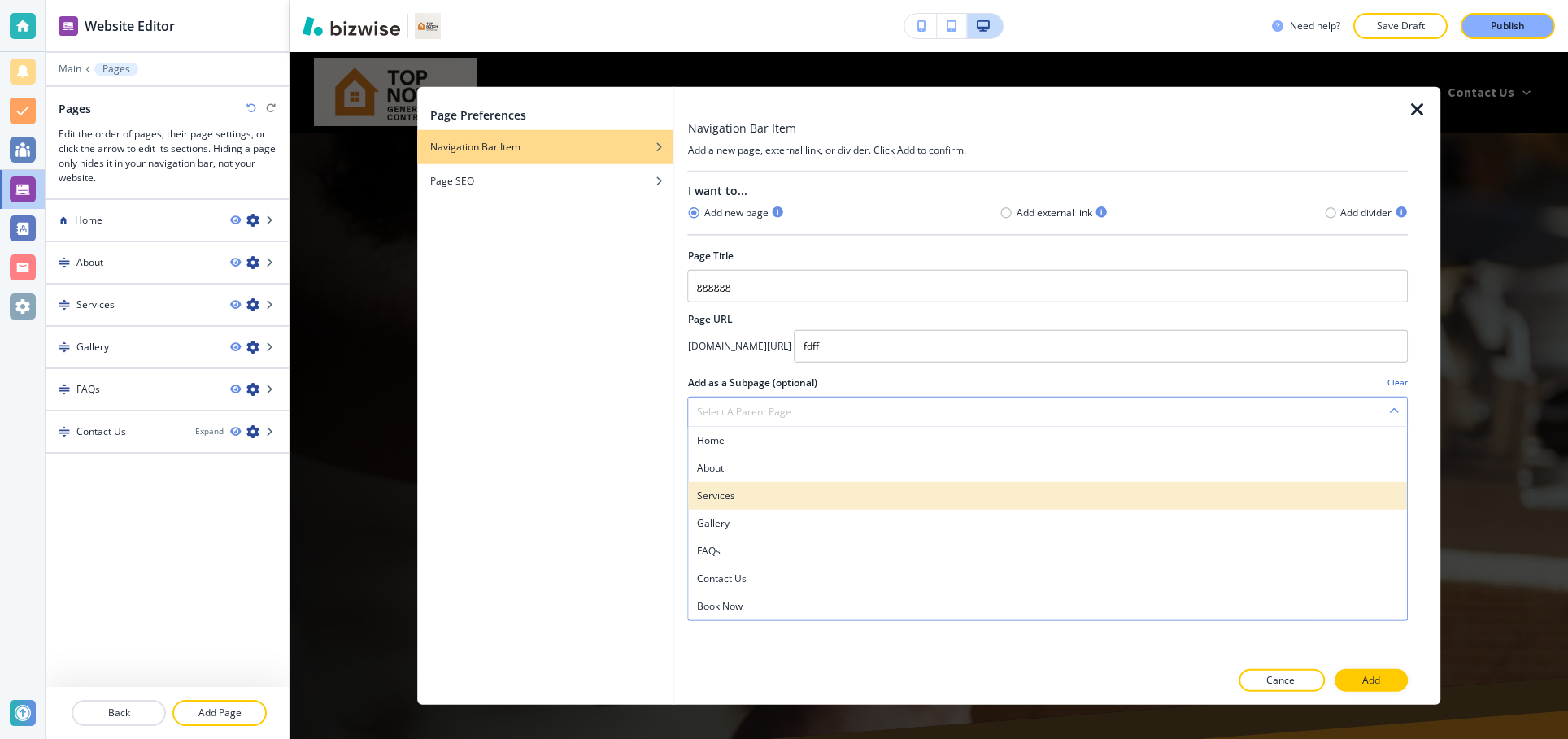 click on "Services" at bounding box center (1048, 495) 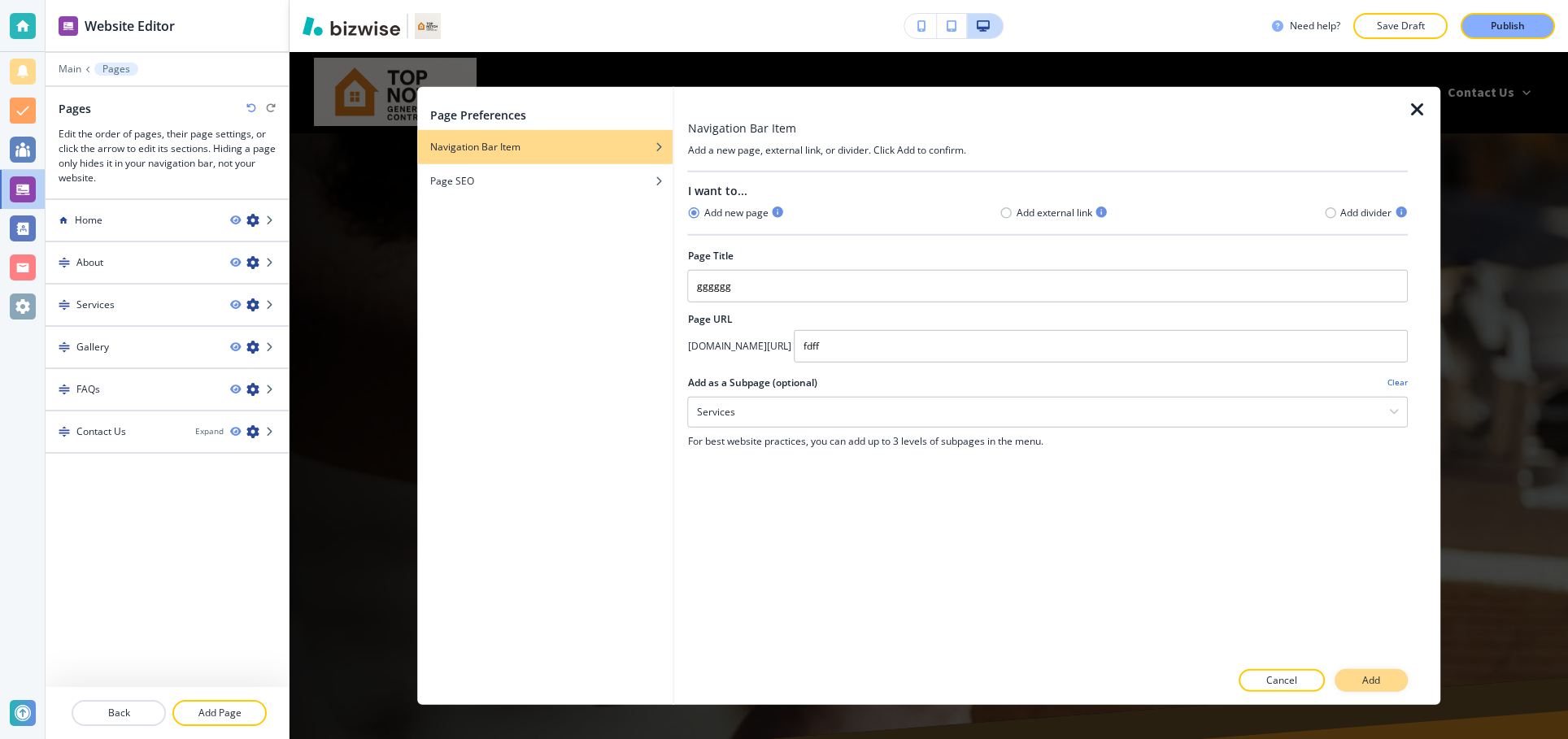click on "Add" at bounding box center [1371, 680] 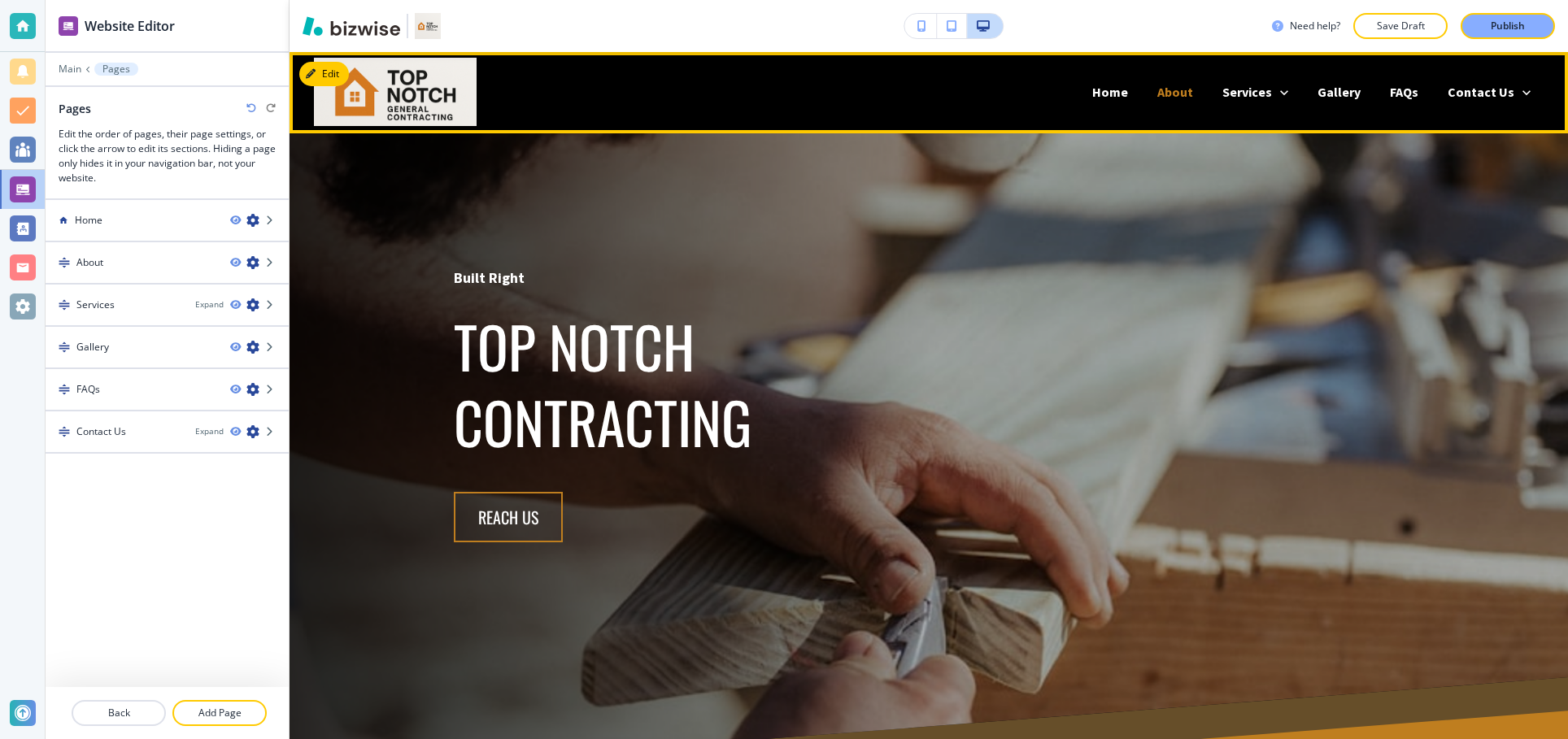 click on "About" at bounding box center (1175, 92) 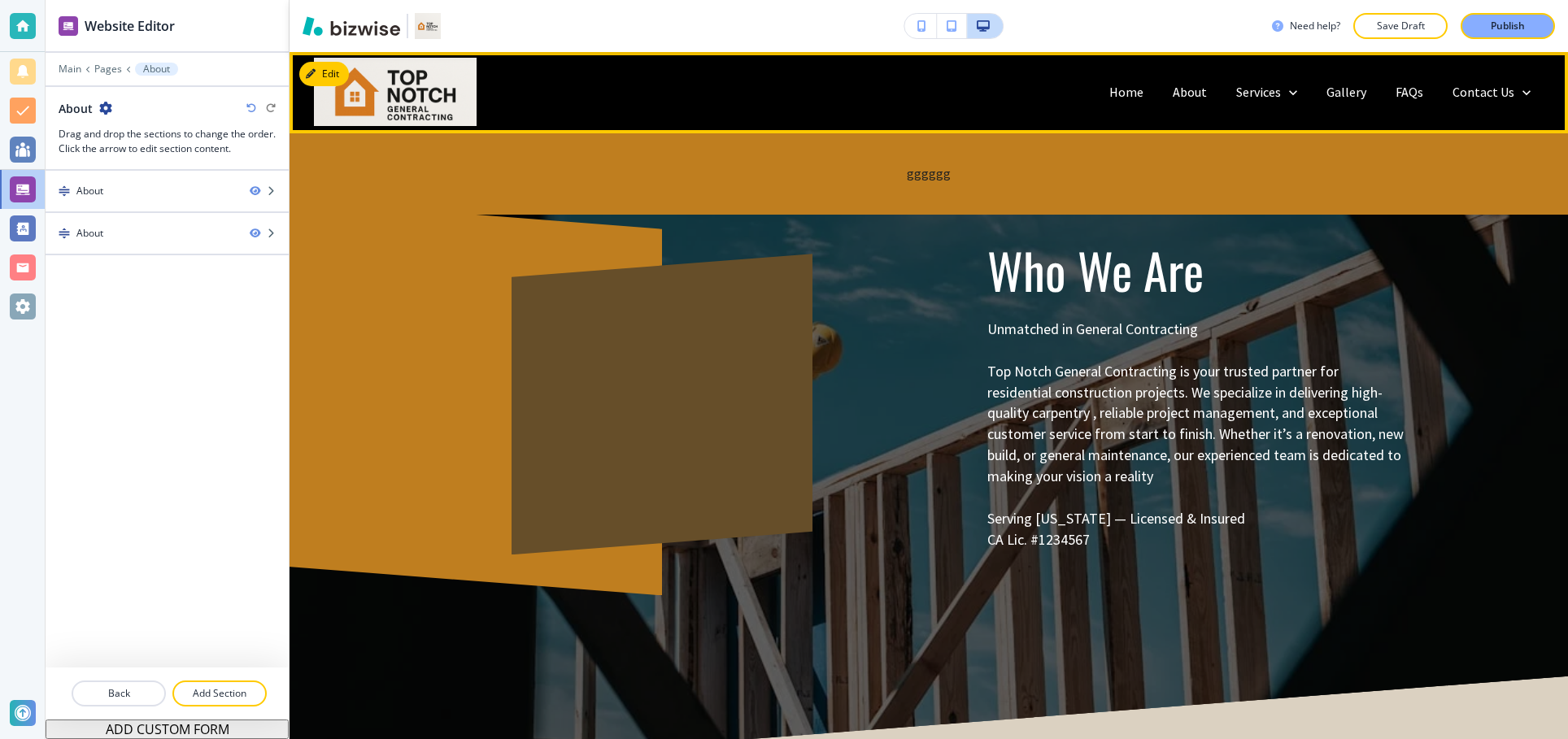 click on "Services gggggg" at bounding box center (1266, 92) 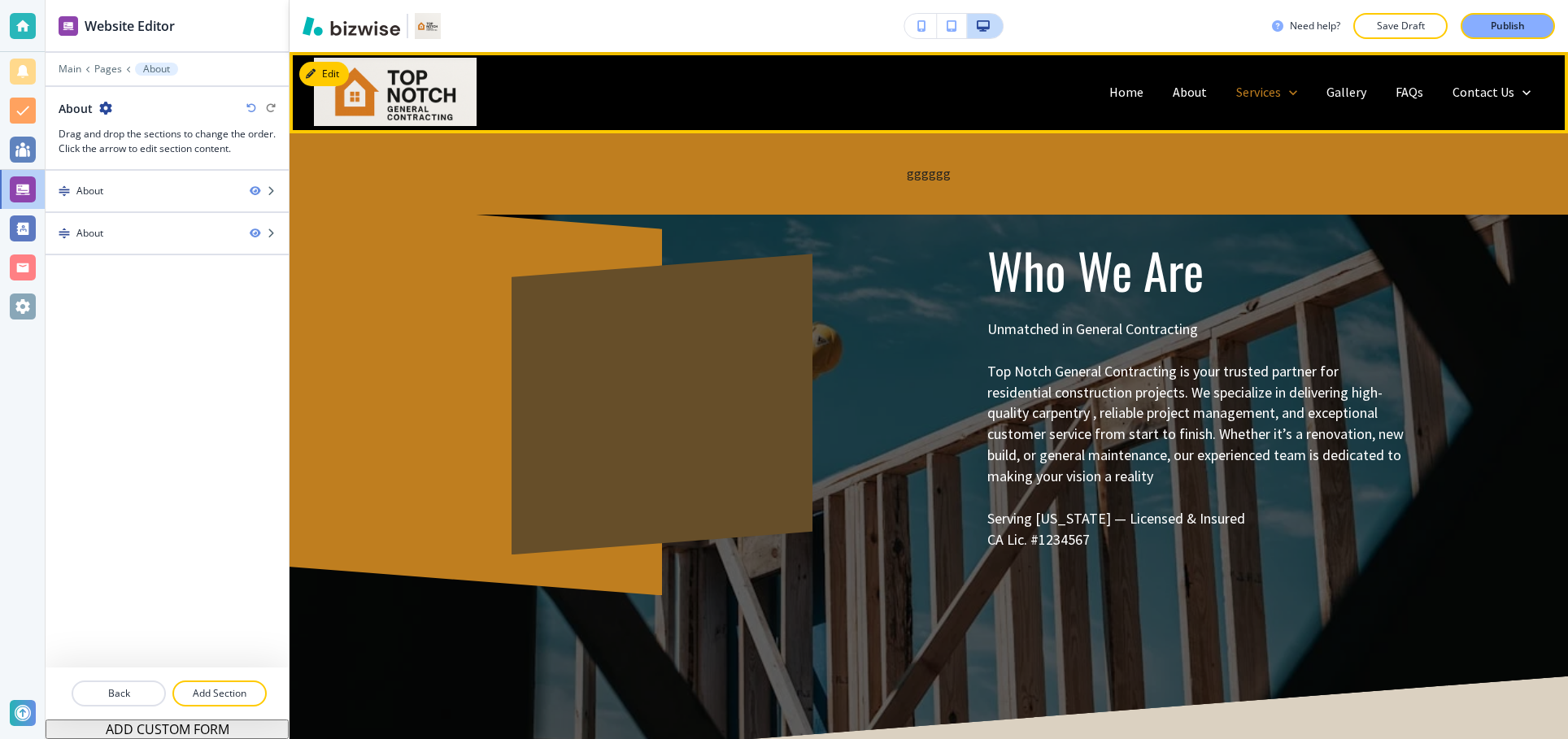 click on "Services" at bounding box center [1258, 92] 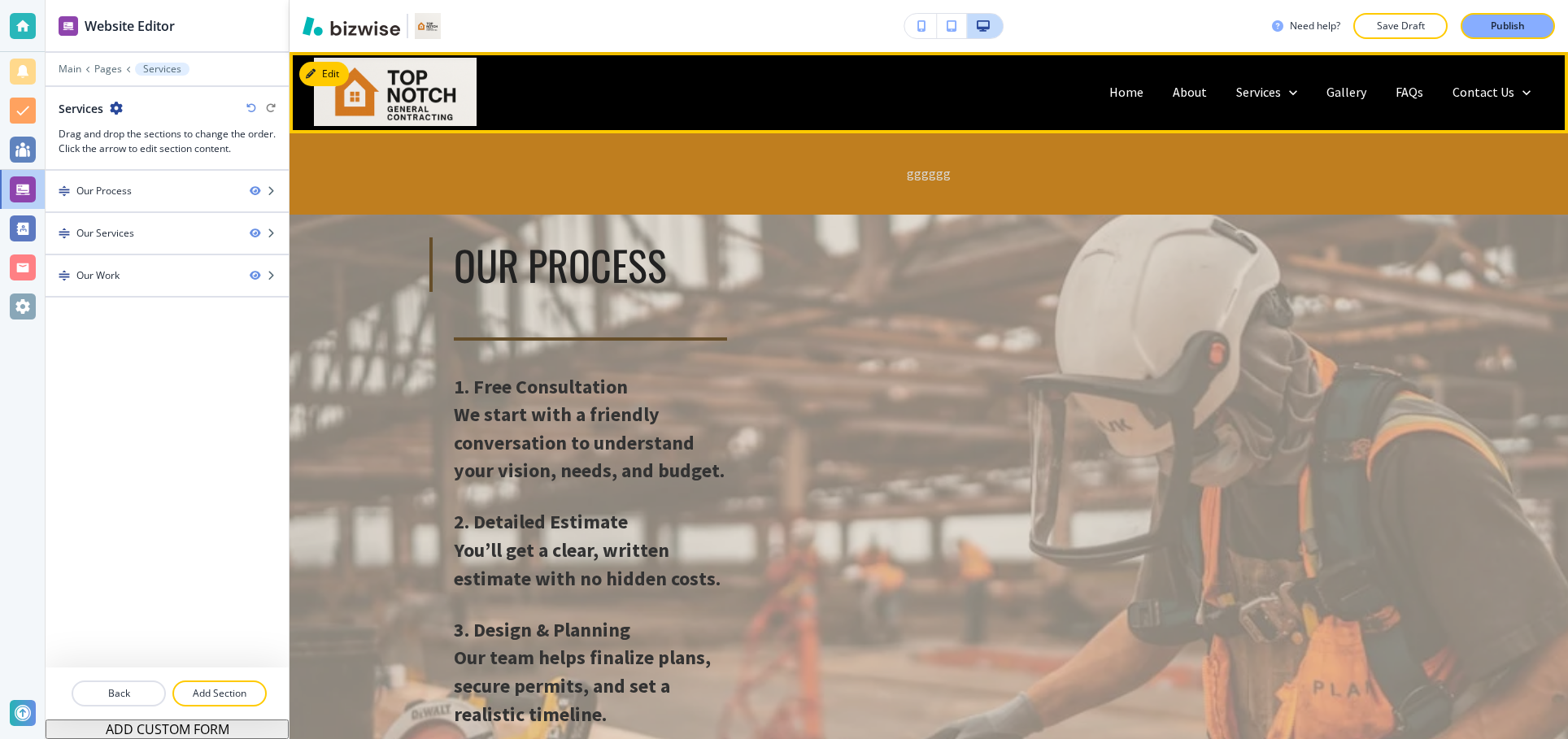 click on "gggggg" at bounding box center [929, 173] 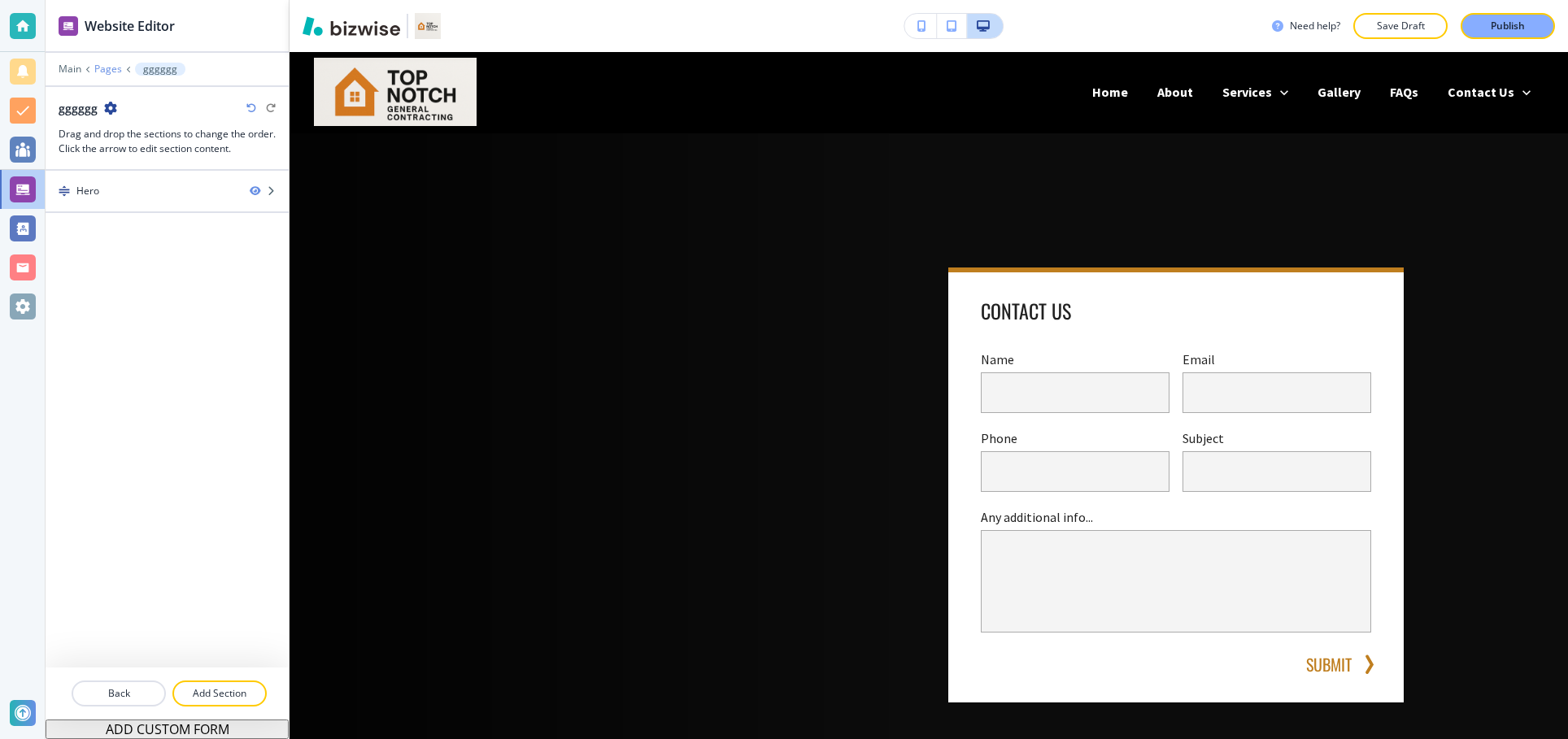 click on "Pages" at bounding box center [108, 69] 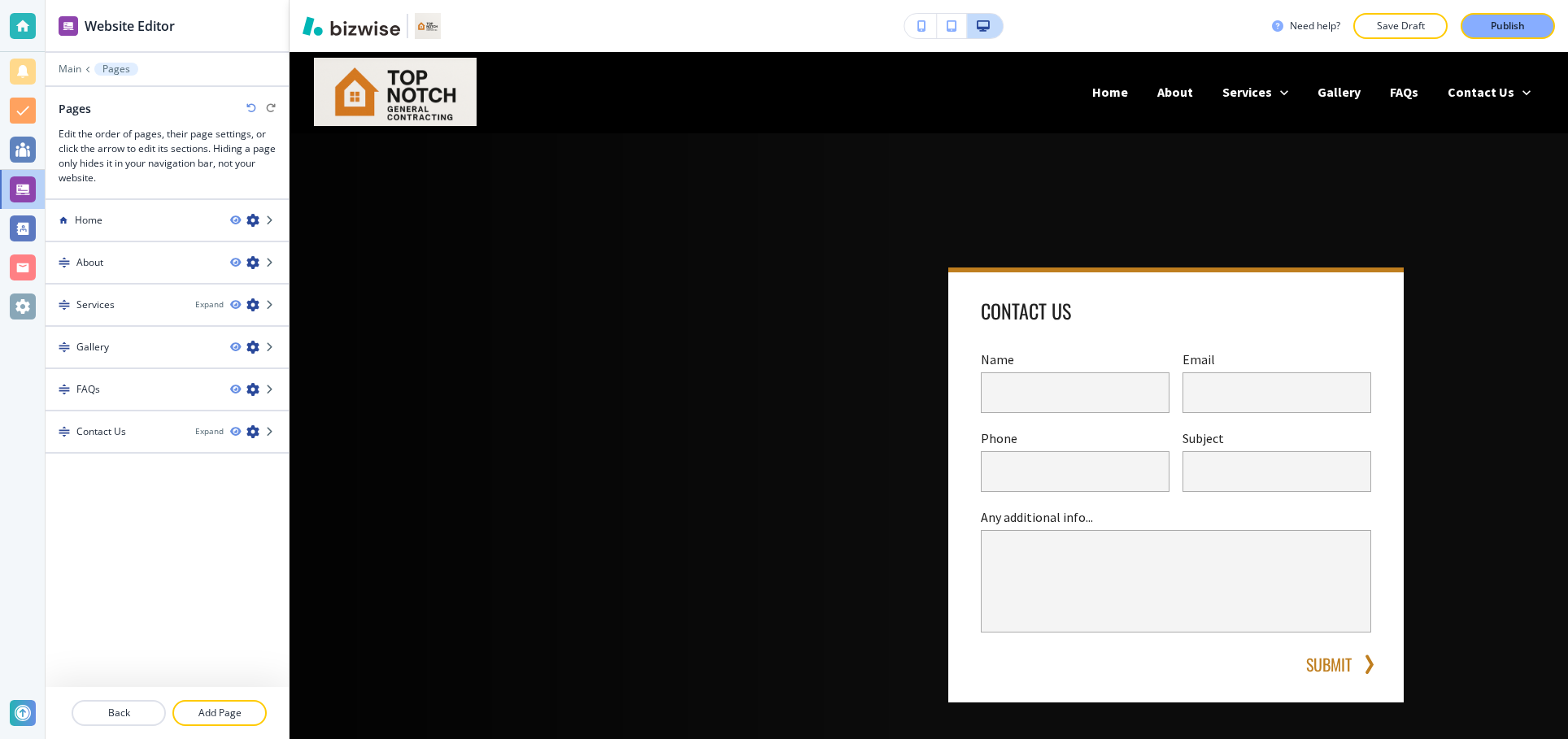 drag, startPoint x: 229, startPoint y: 702, endPoint x: 271, endPoint y: 679, distance: 47.88528 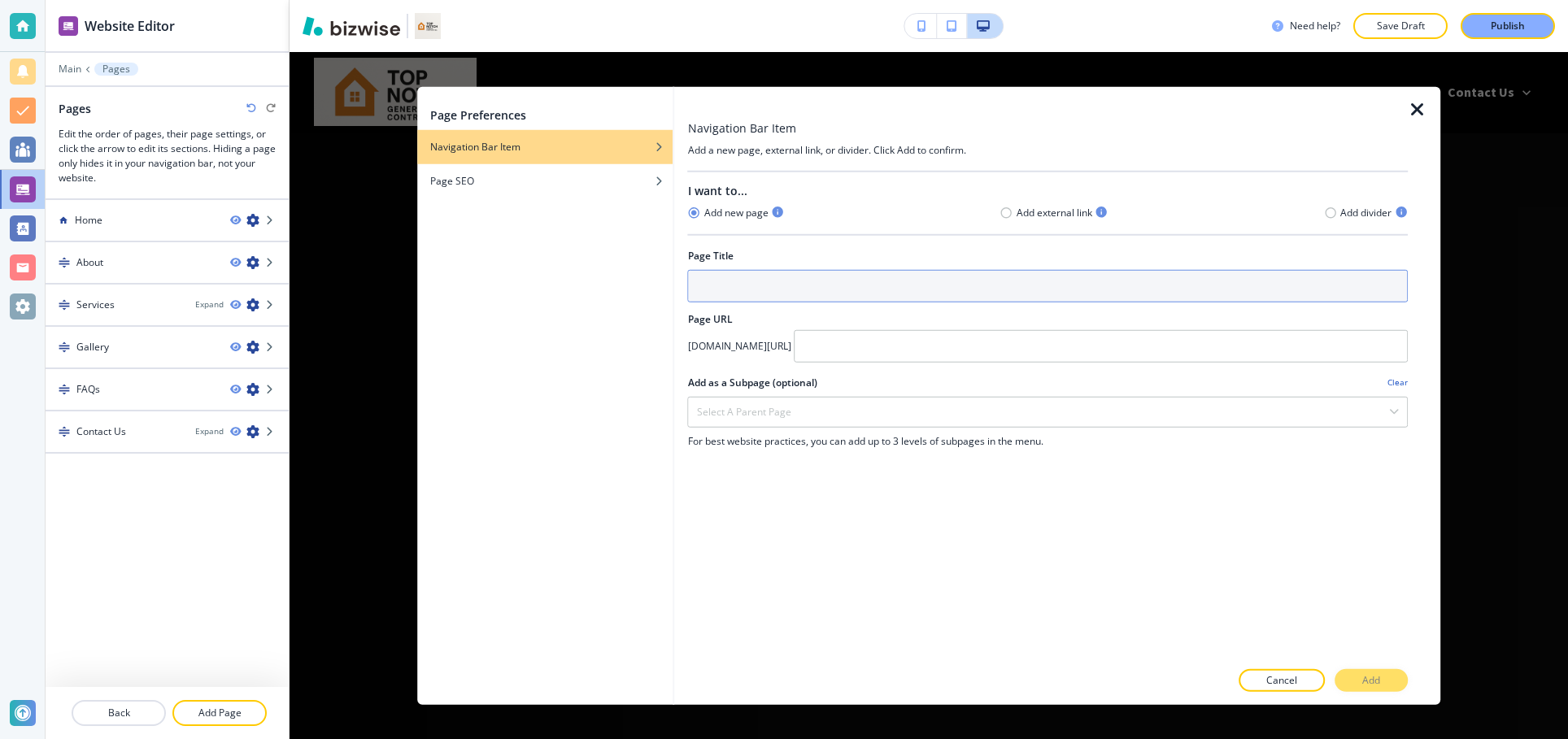 type 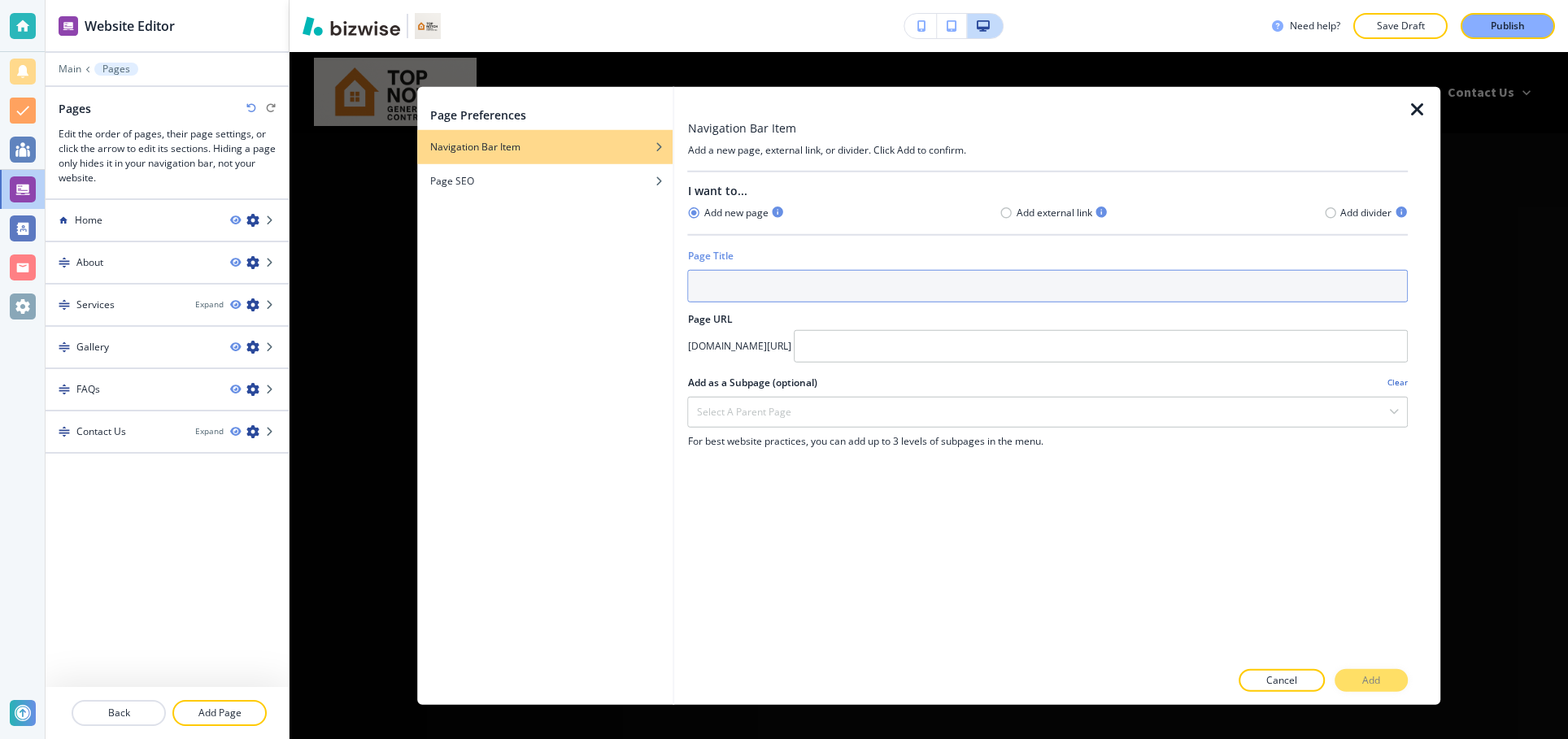 click at bounding box center (1048, 285) 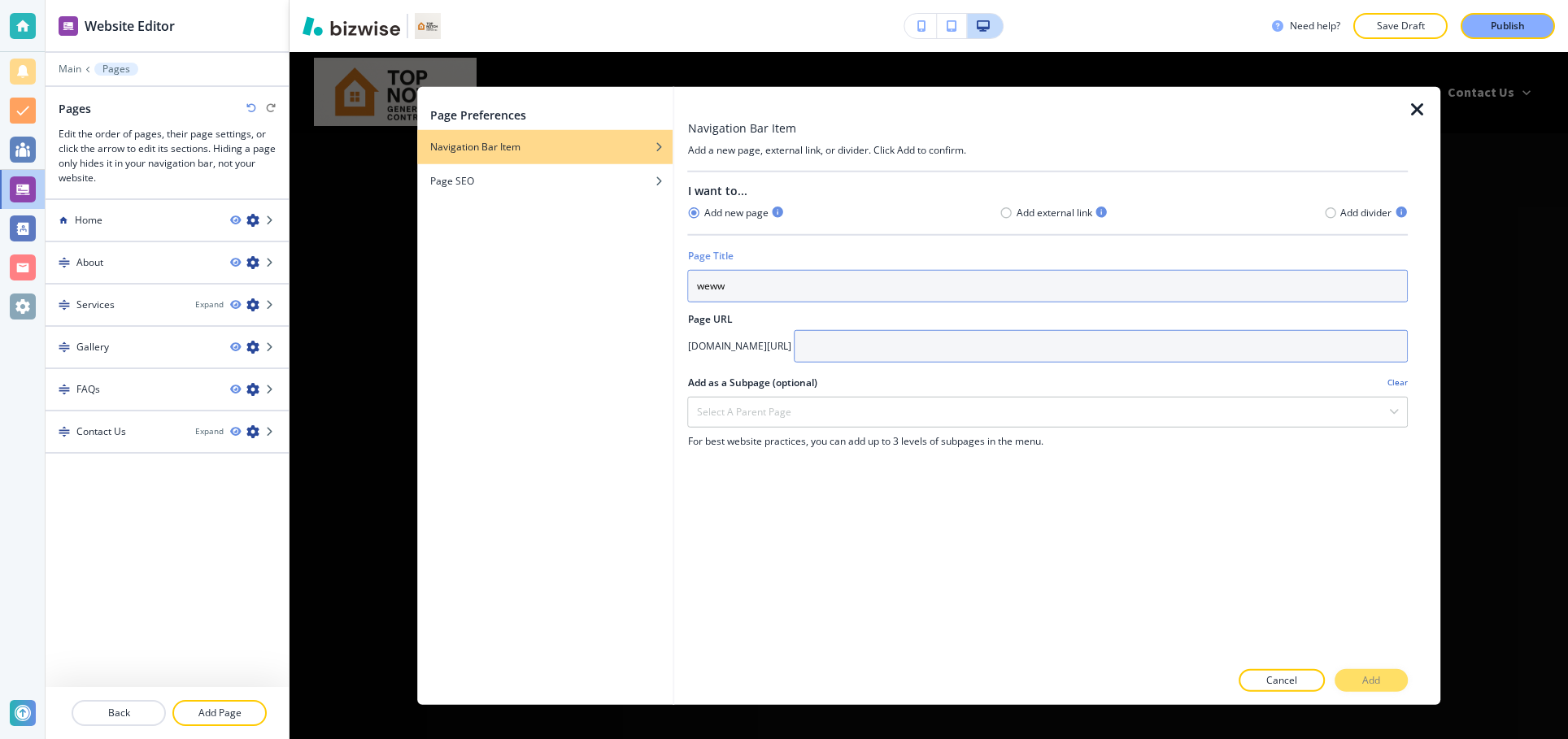 type on "weww" 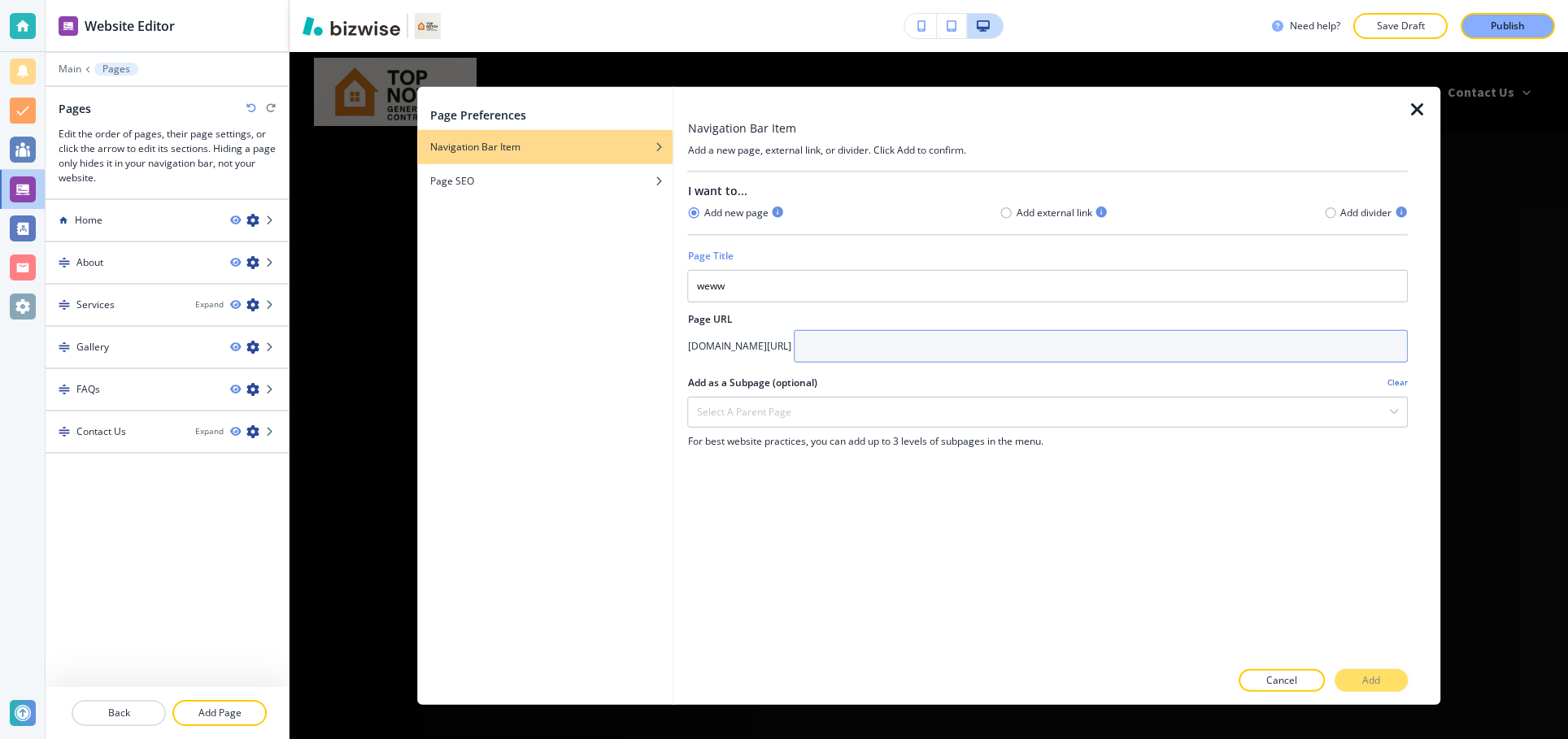 drag, startPoint x: 899, startPoint y: 334, endPoint x: 880, endPoint y: 348, distance: 23.600847 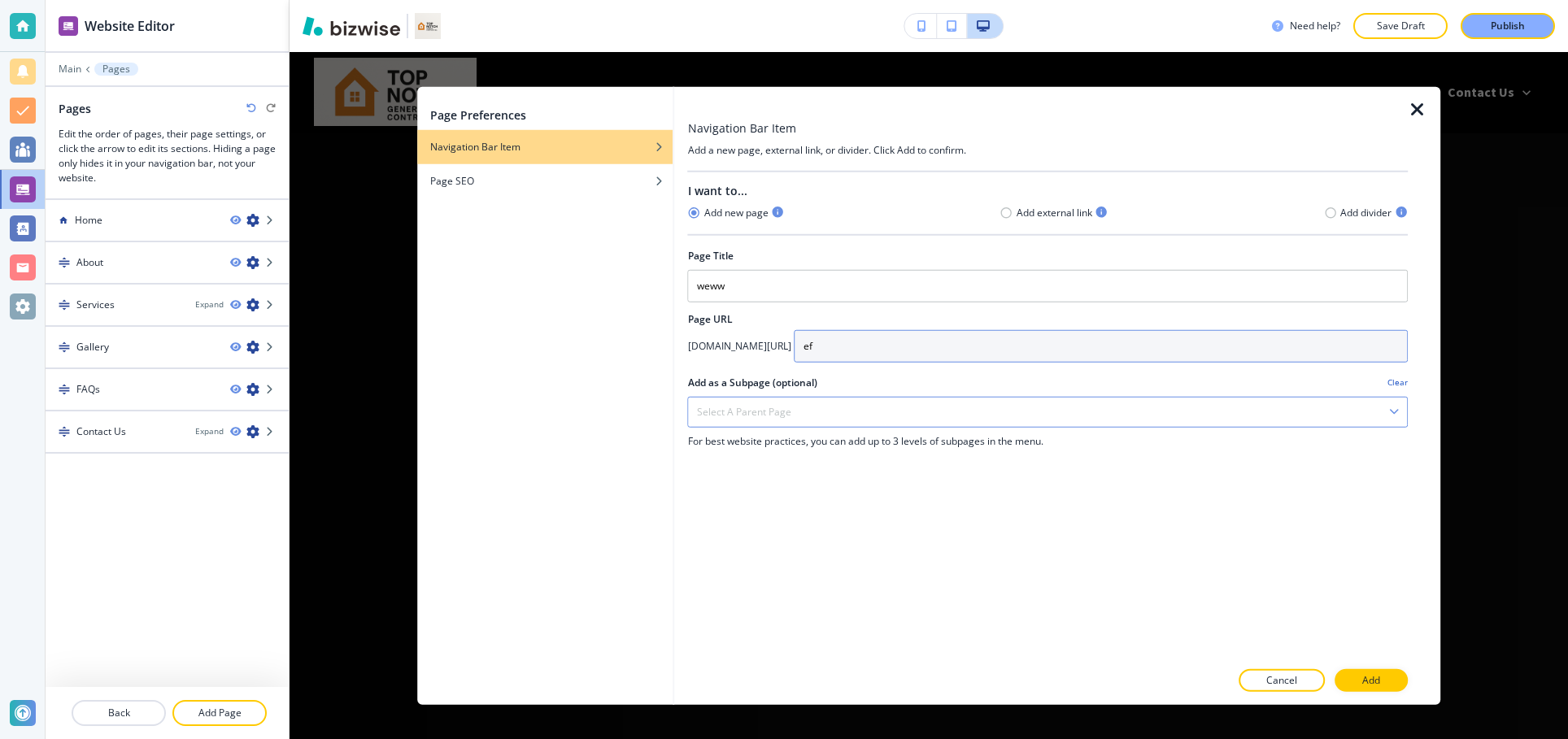 type on "ef" 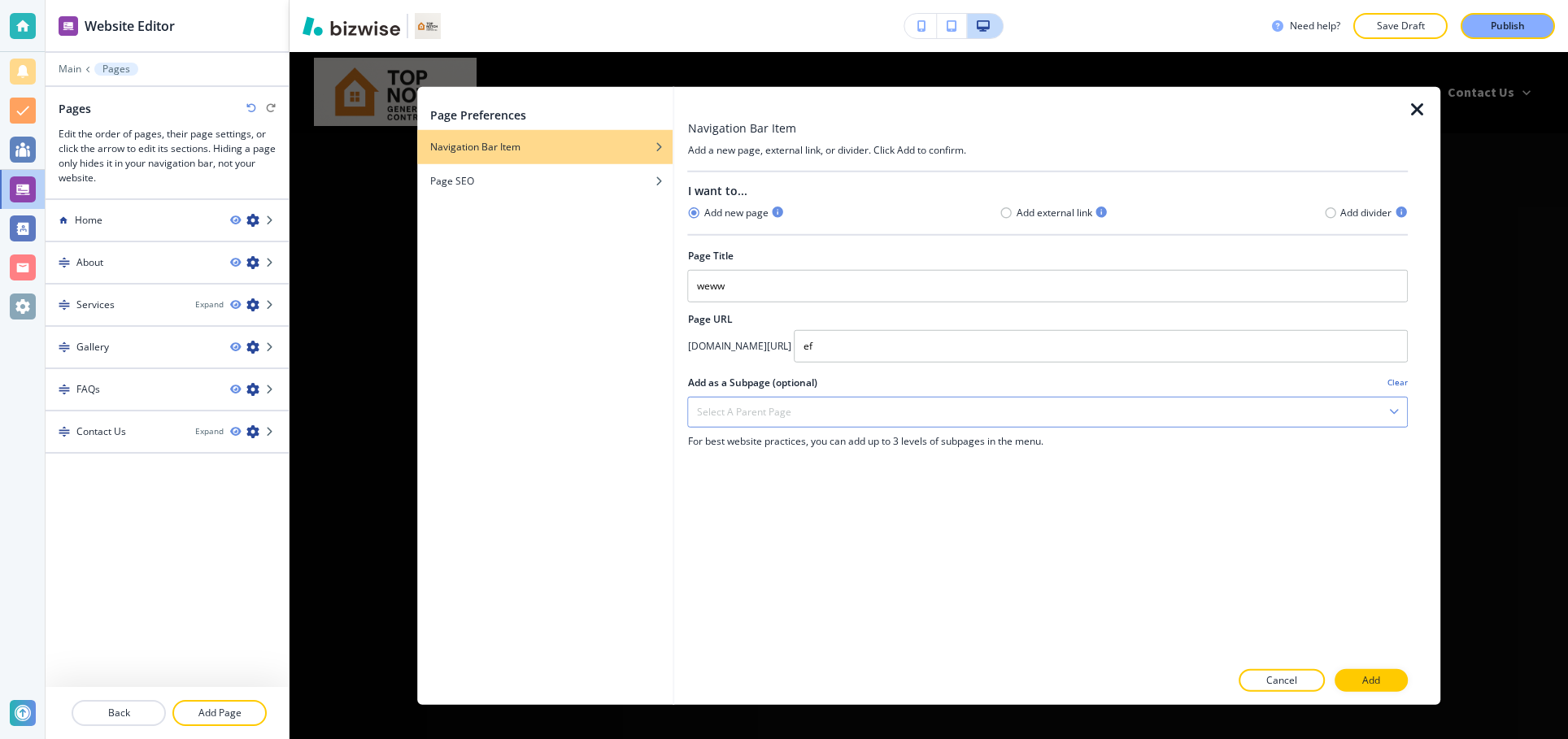 click on "Select a parent page" at bounding box center [1048, 411] 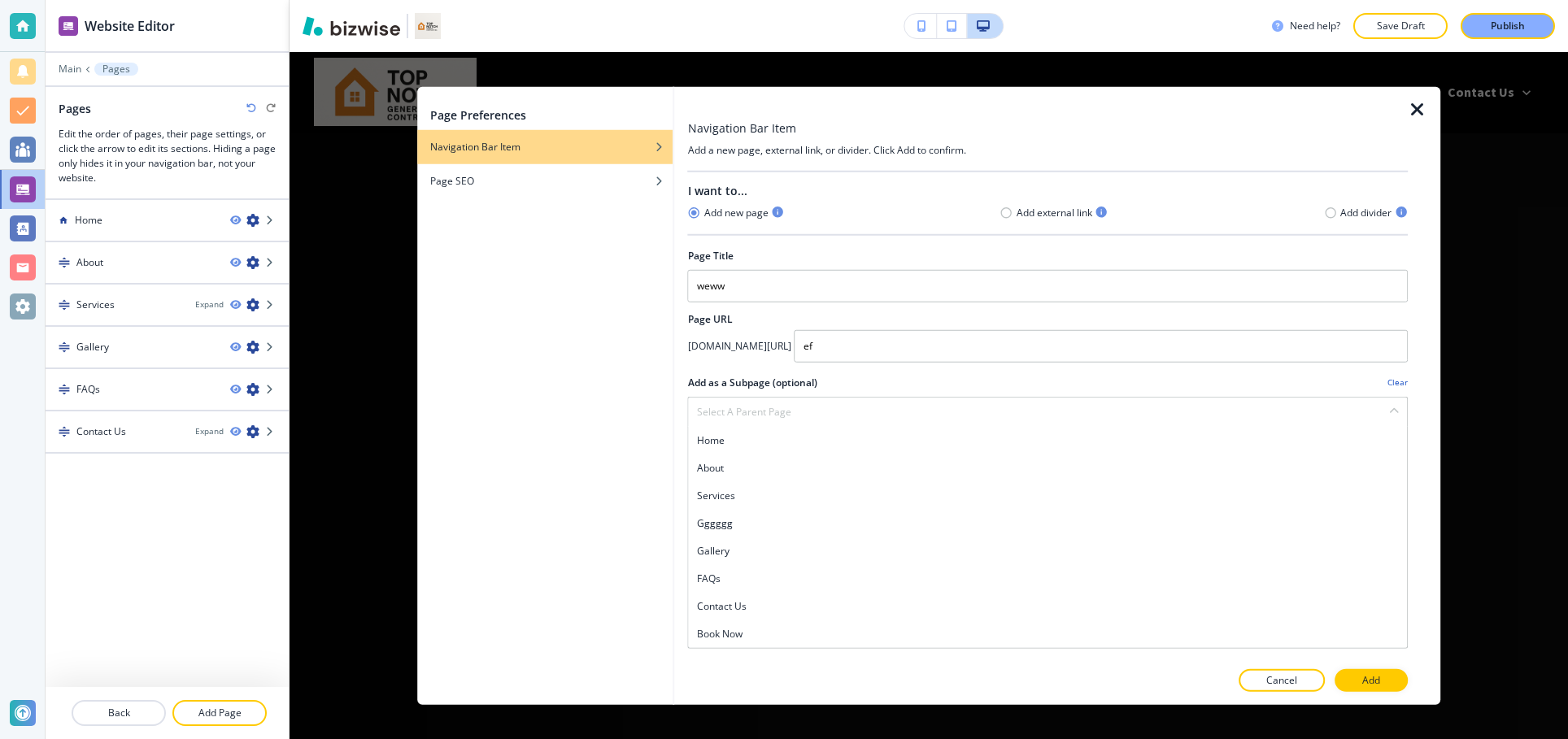 drag, startPoint x: 746, startPoint y: 365, endPoint x: 748, endPoint y: 375, distance: 10.198039 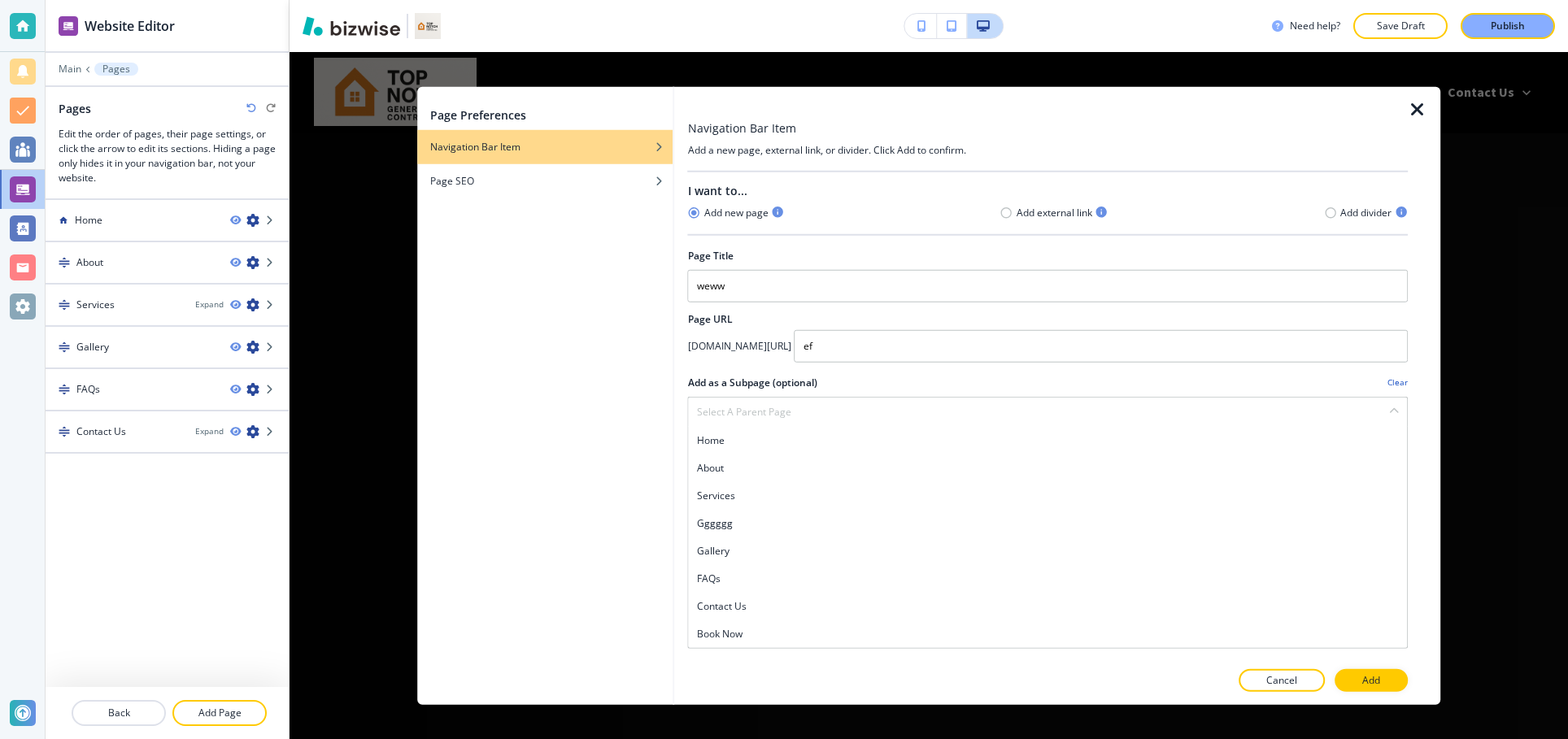 click at bounding box center (1048, 368) 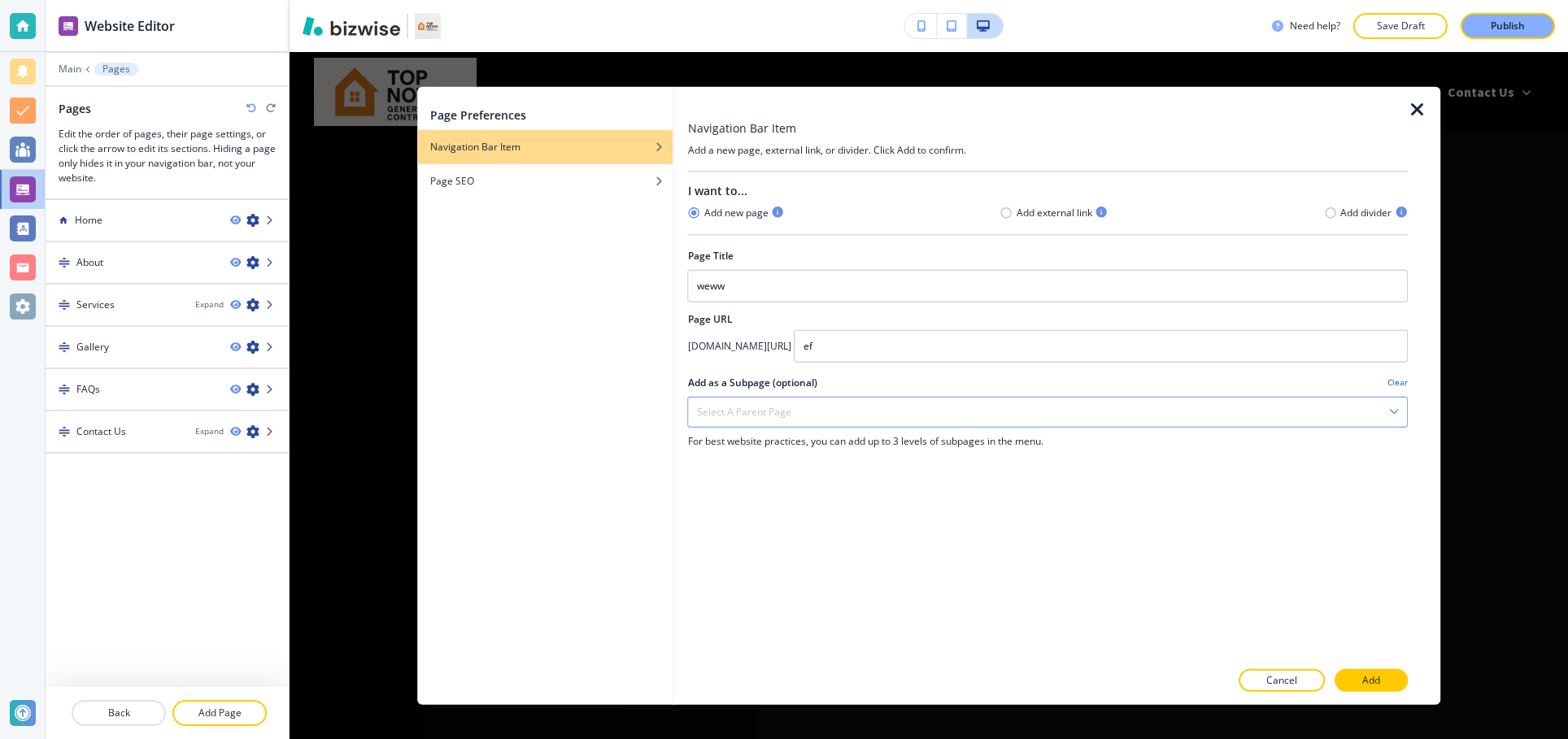click on "Select a parent page" at bounding box center (744, 411) 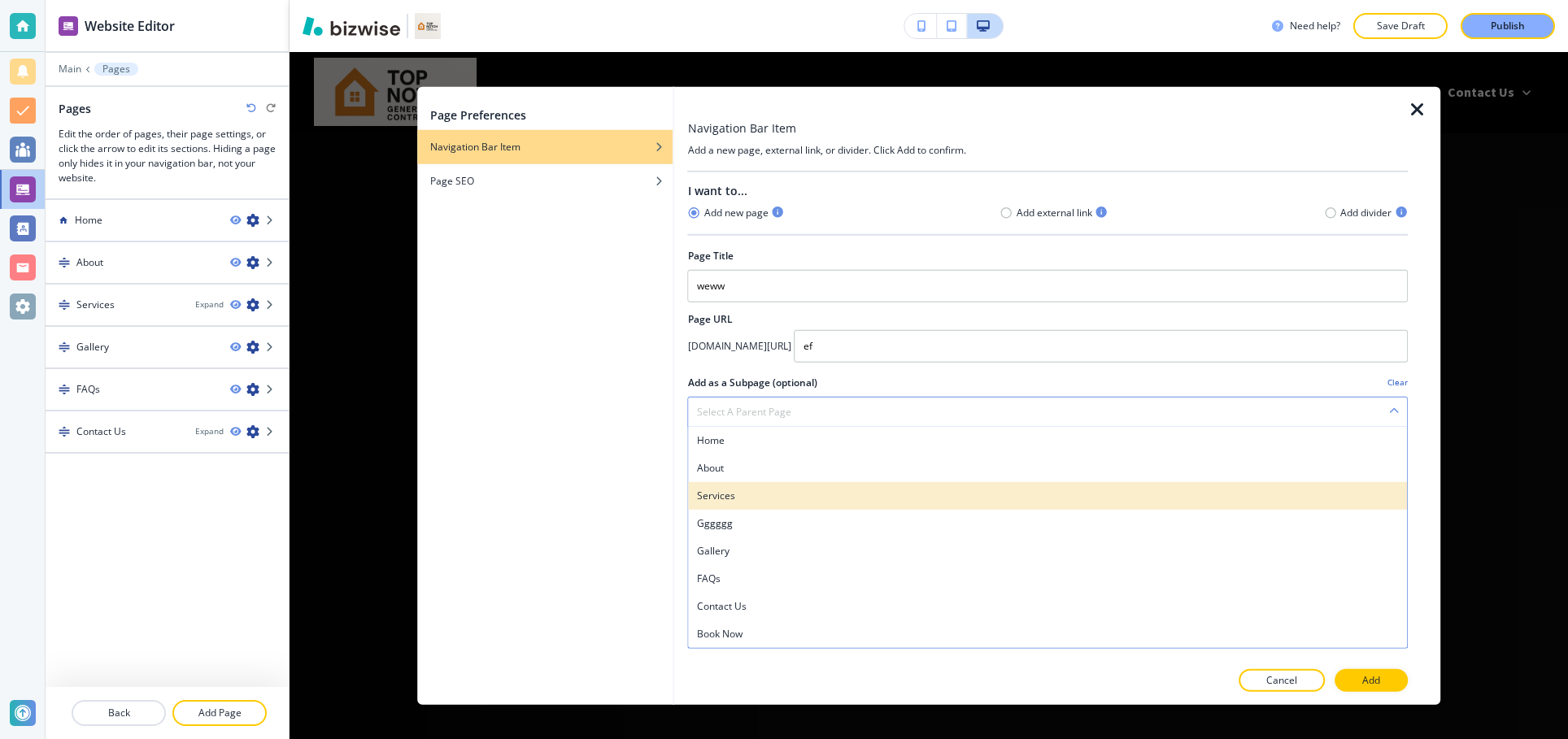 click on "Services" at bounding box center [1048, 495] 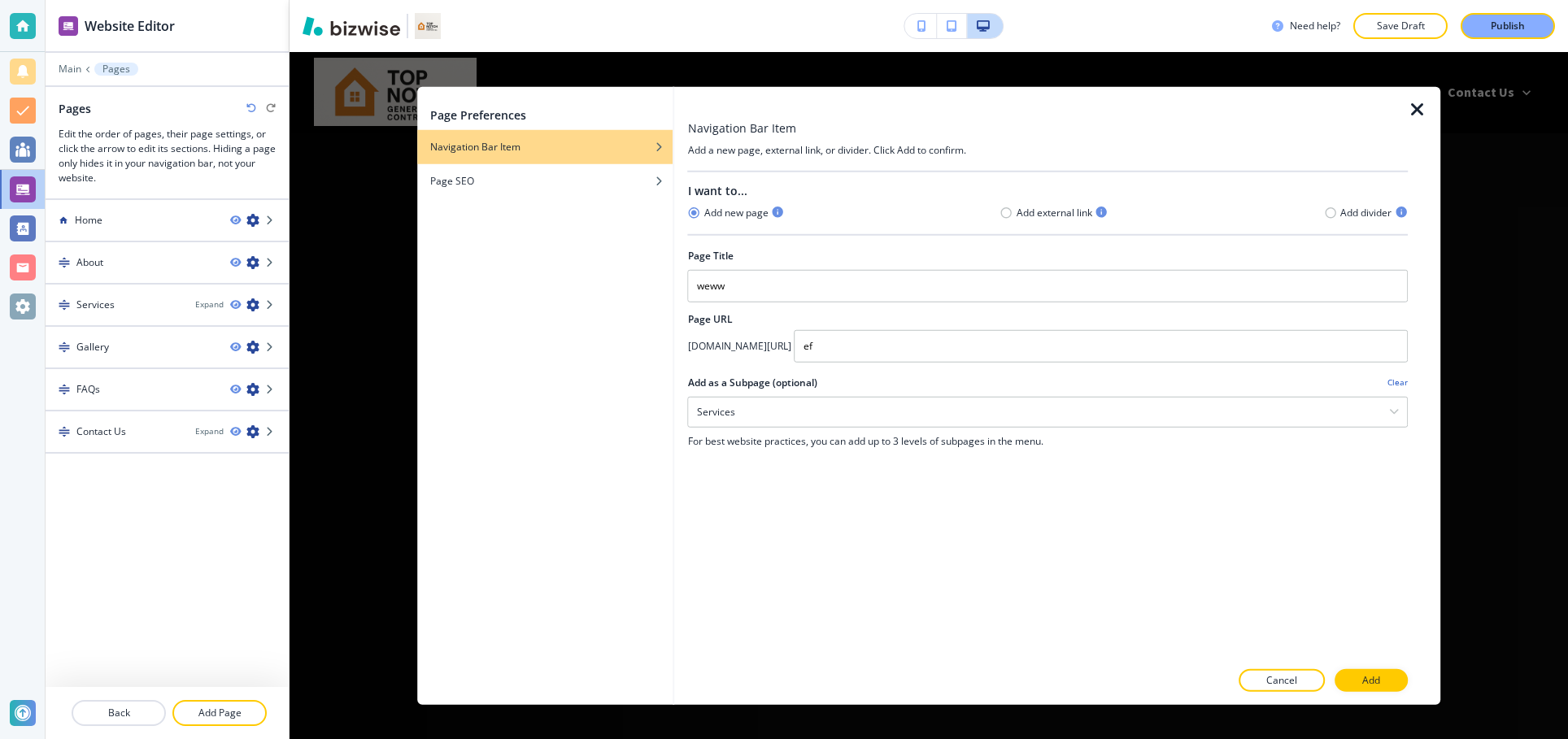 click on "Add" at bounding box center [1371, 680] 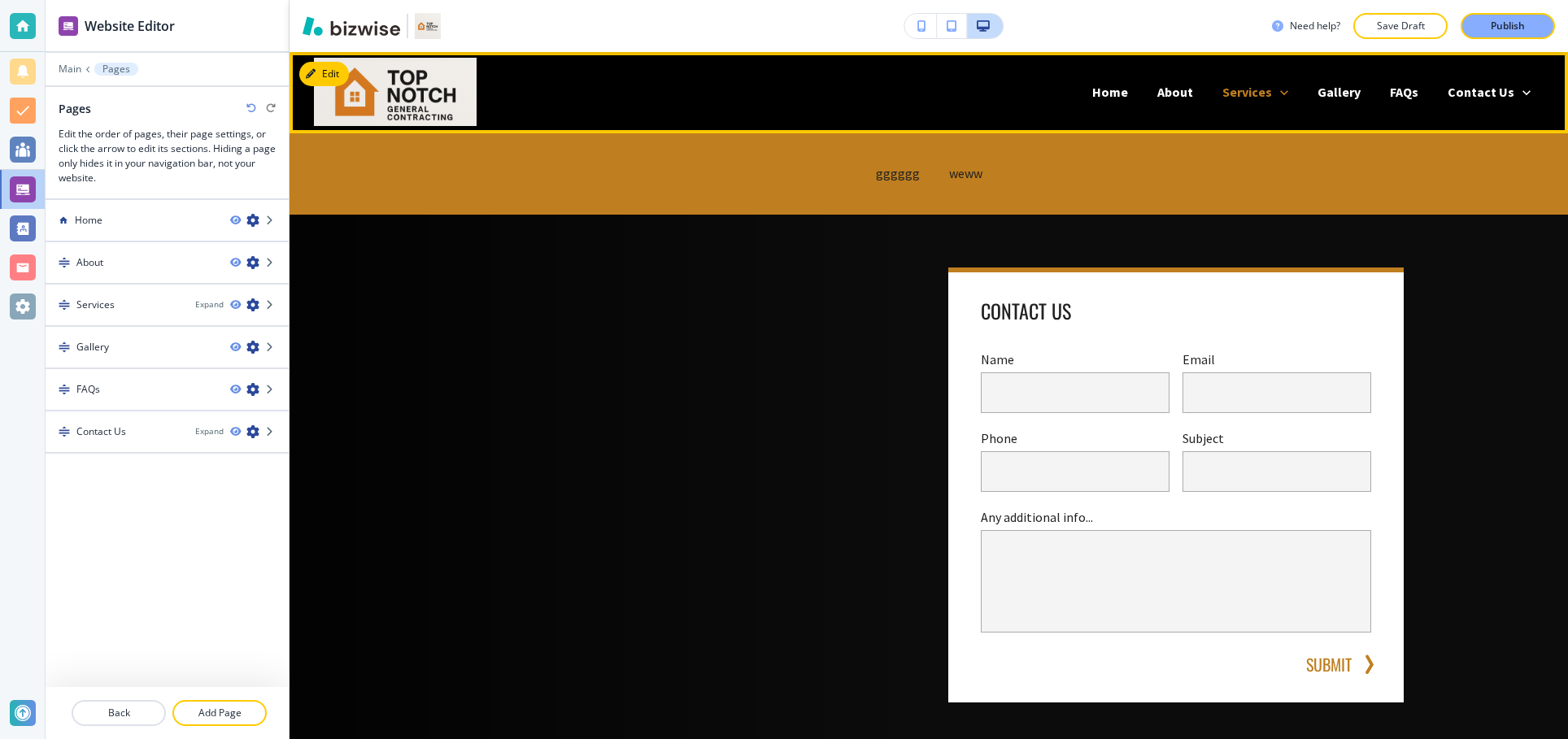 click on "Services" at bounding box center [1255, 92] 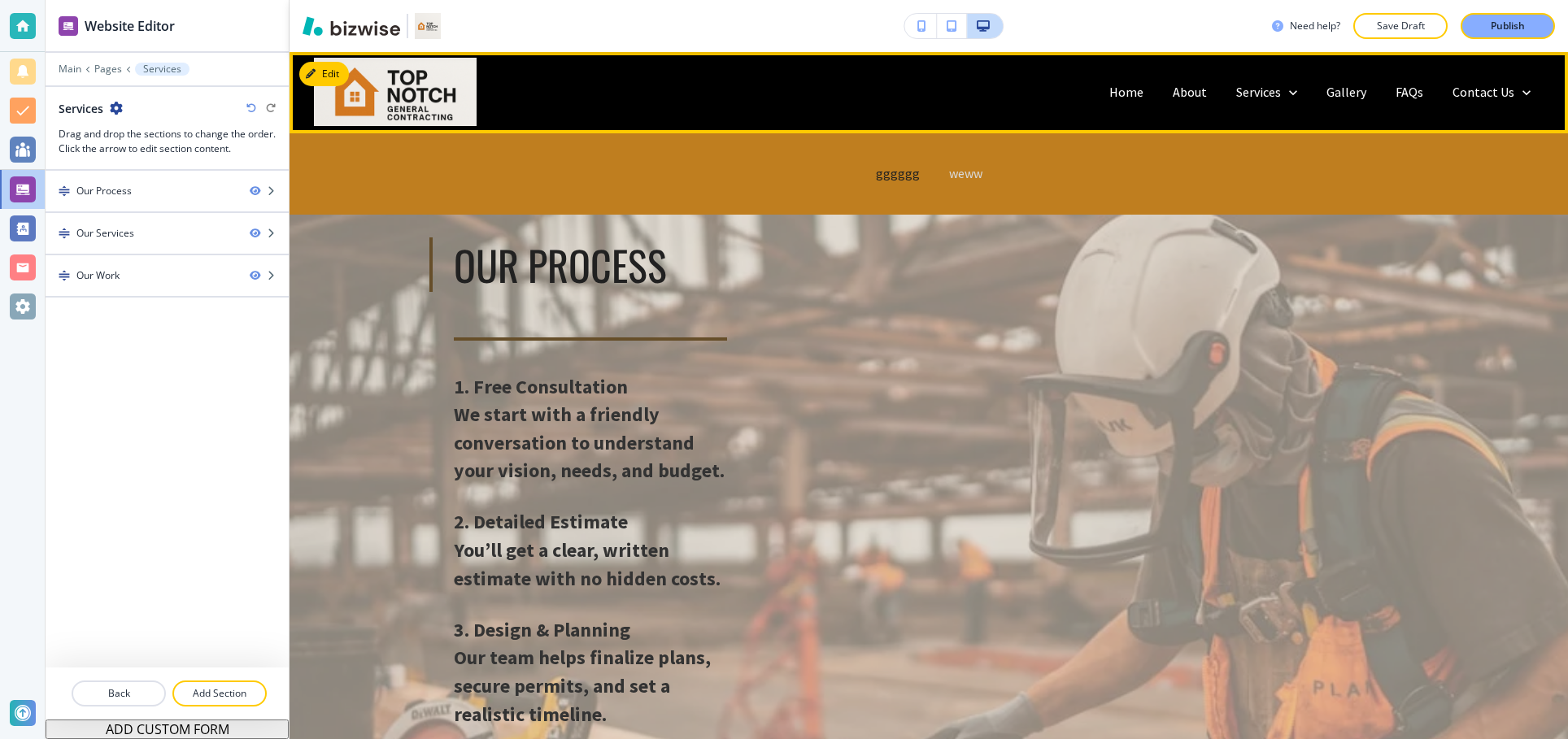 click on "weww" at bounding box center [965, 173] 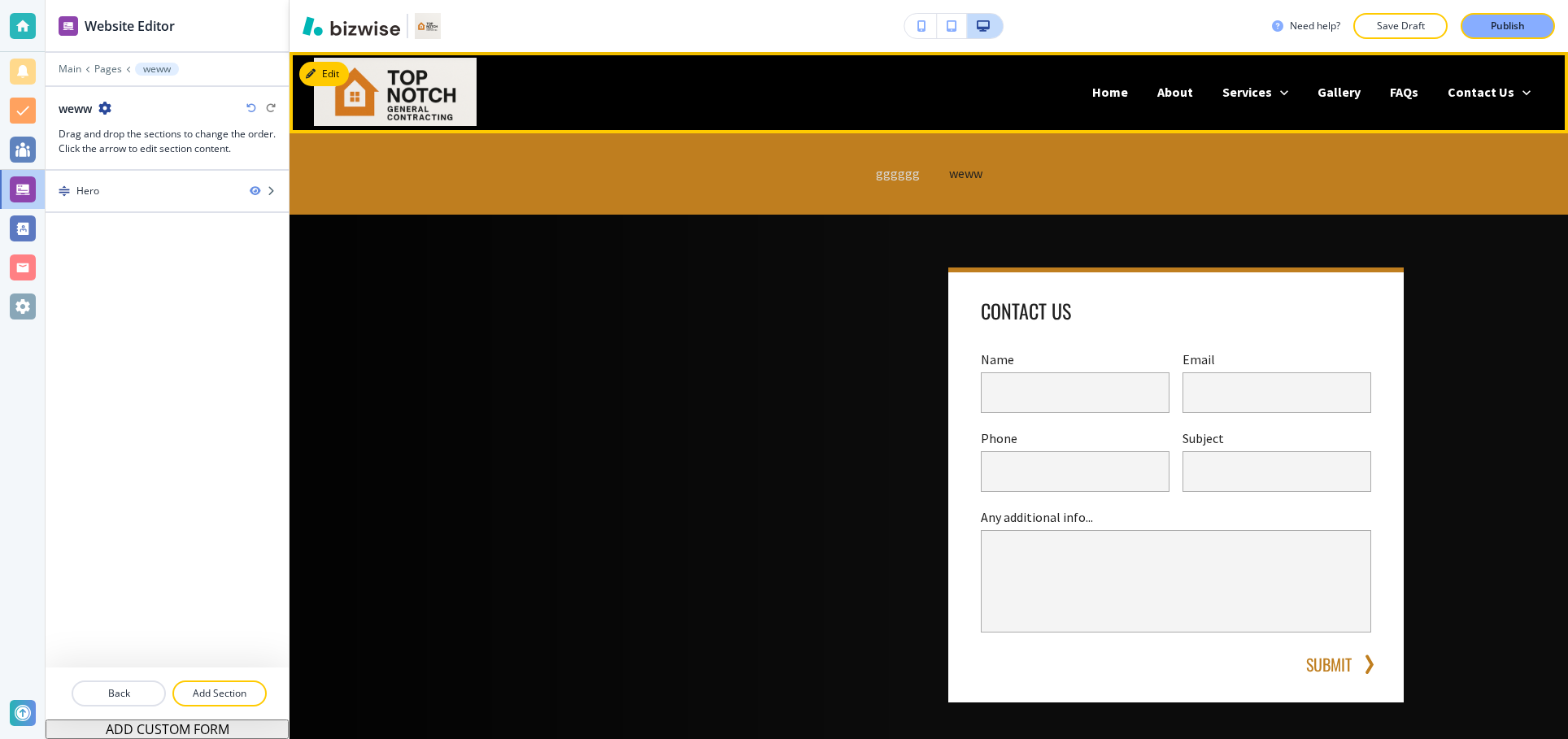 click on "gggggg" at bounding box center [898, 173] 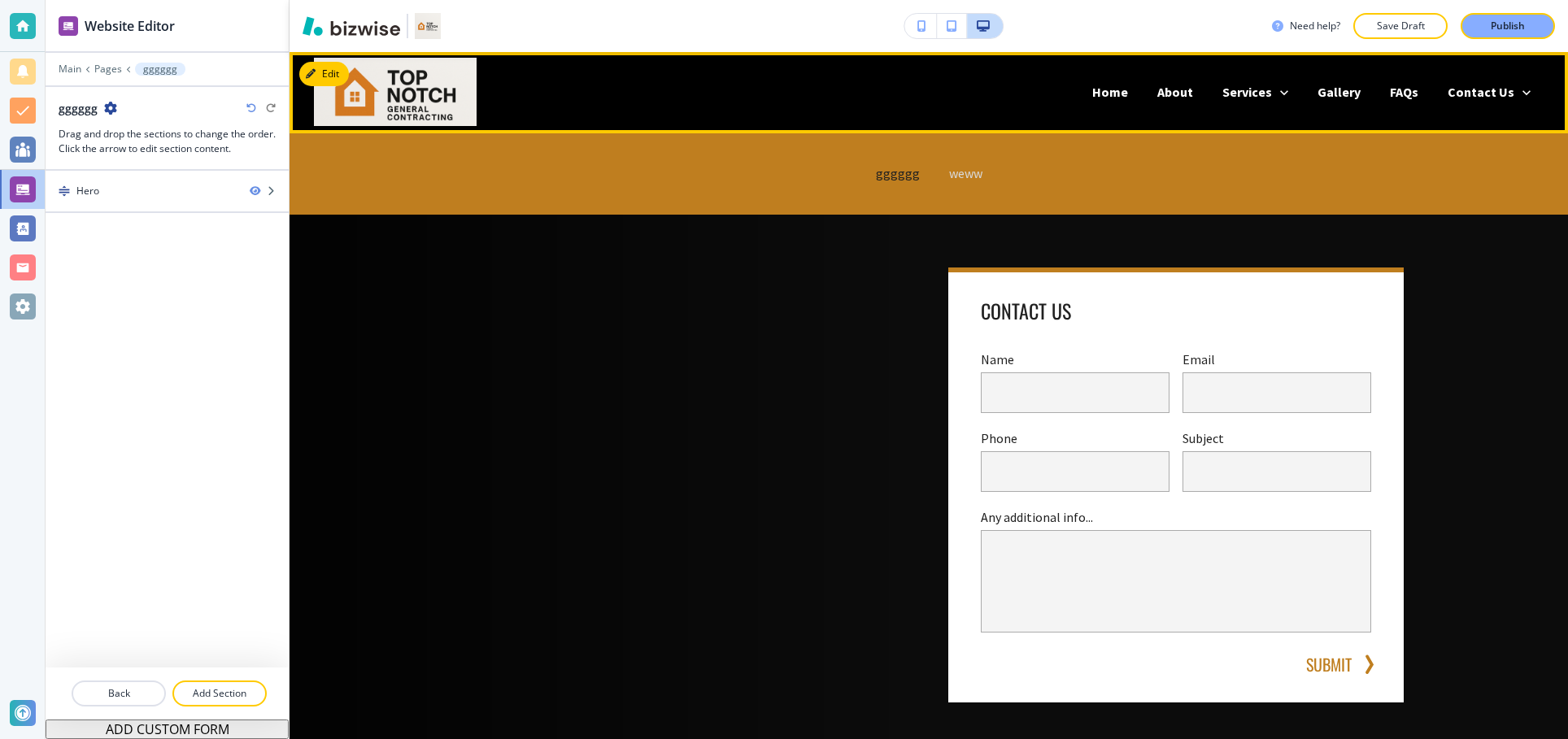 click on "weww" at bounding box center [965, 173] 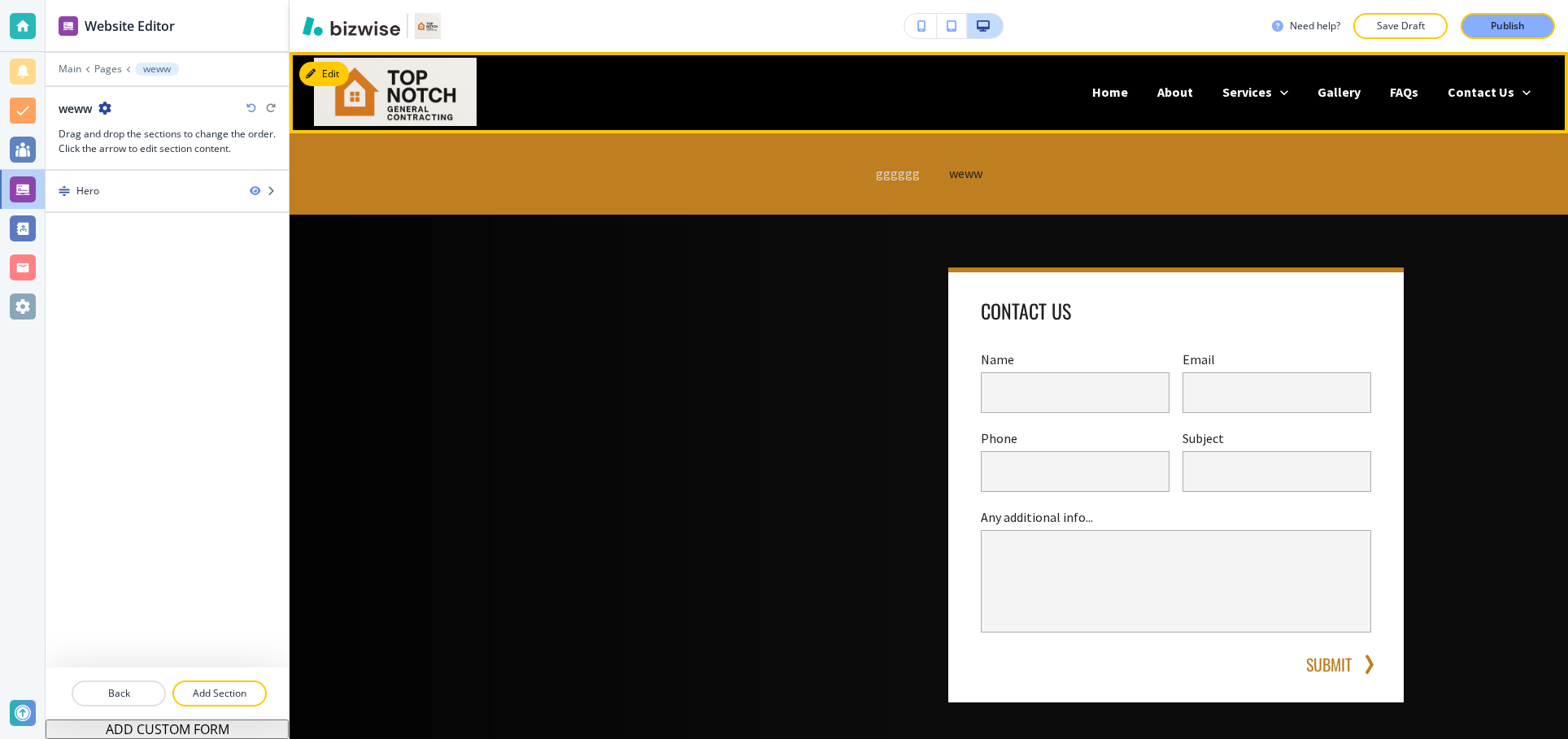 click on "gggggg" at bounding box center (898, 173) 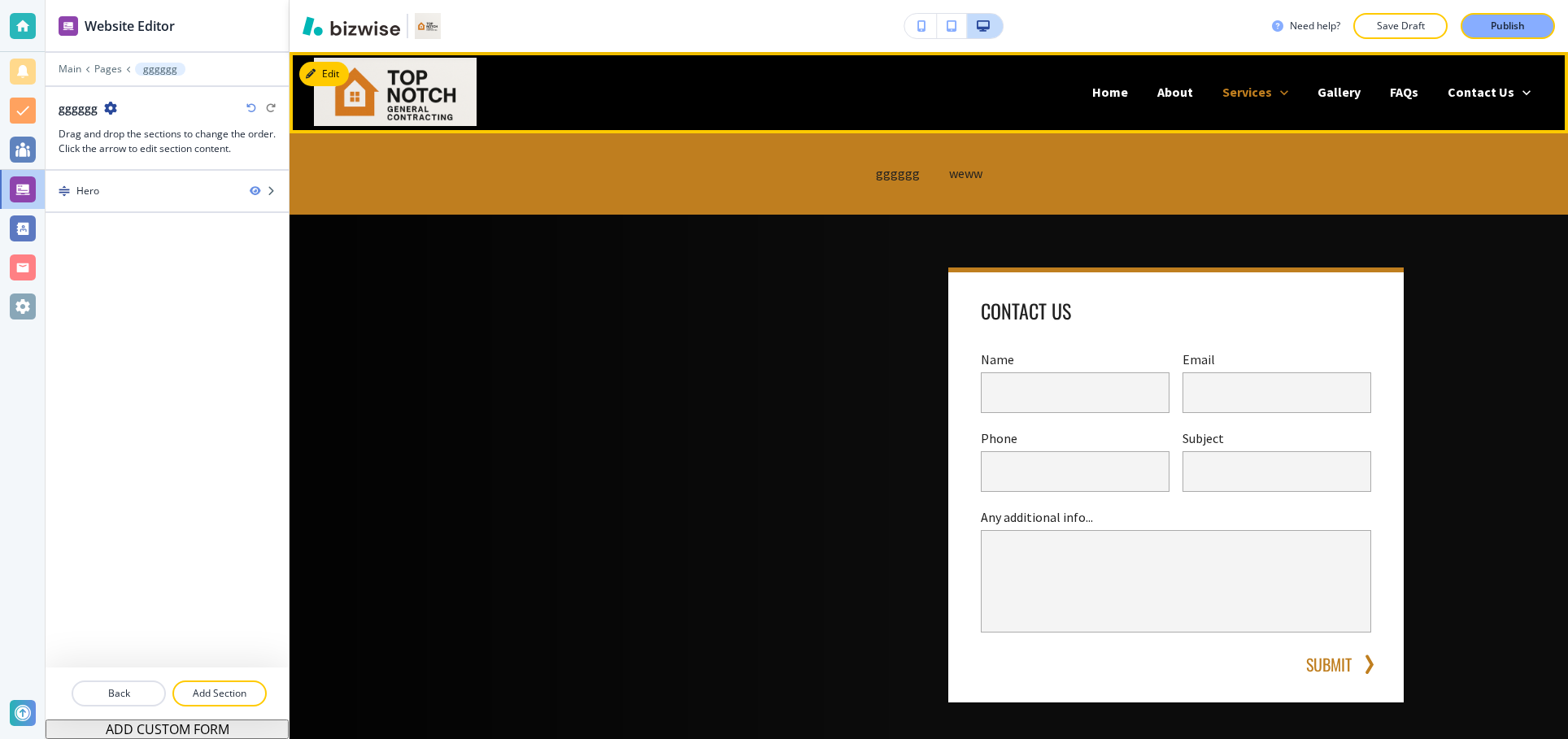 click 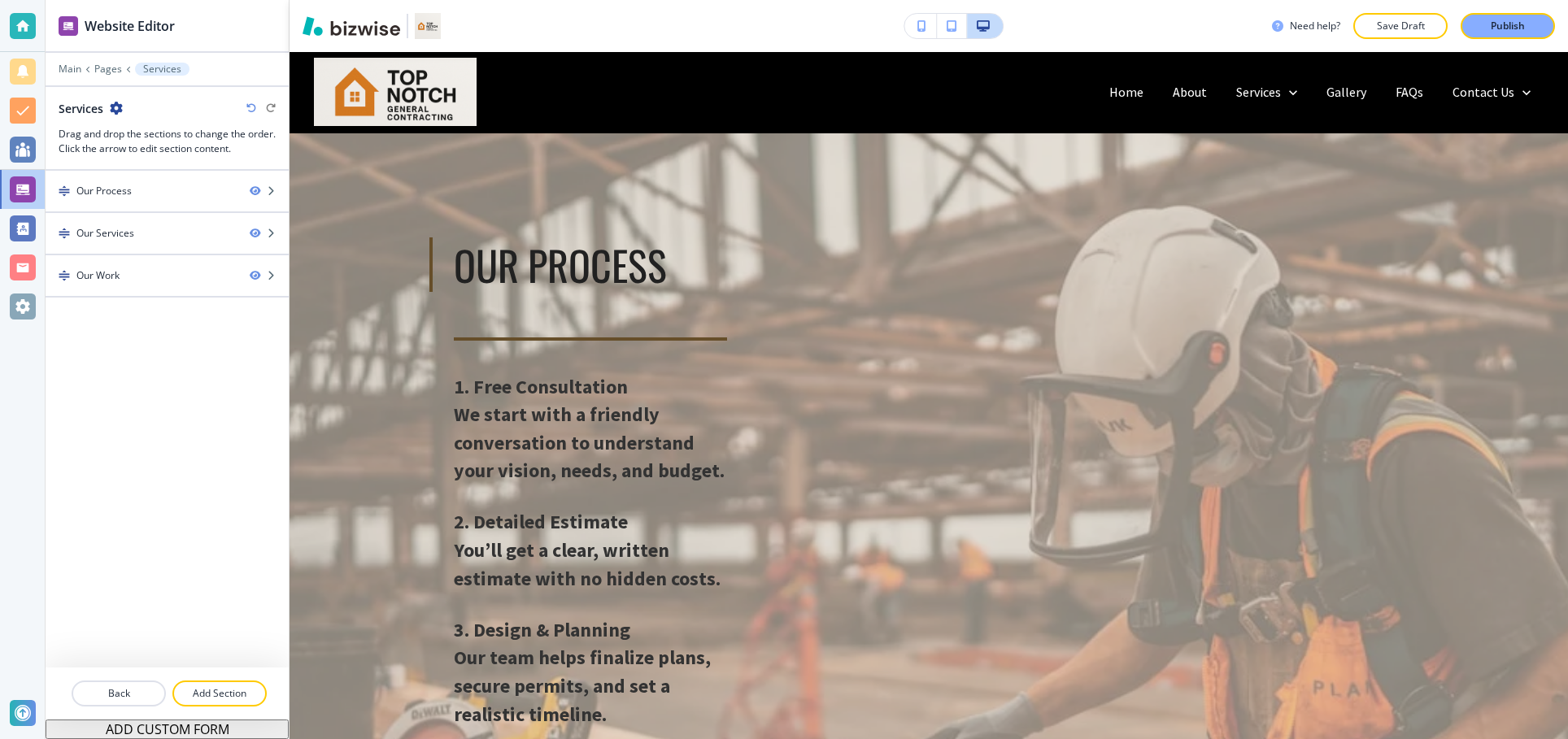 drag, startPoint x: 122, startPoint y: 89, endPoint x: 117, endPoint y: 76, distance: 13.928388 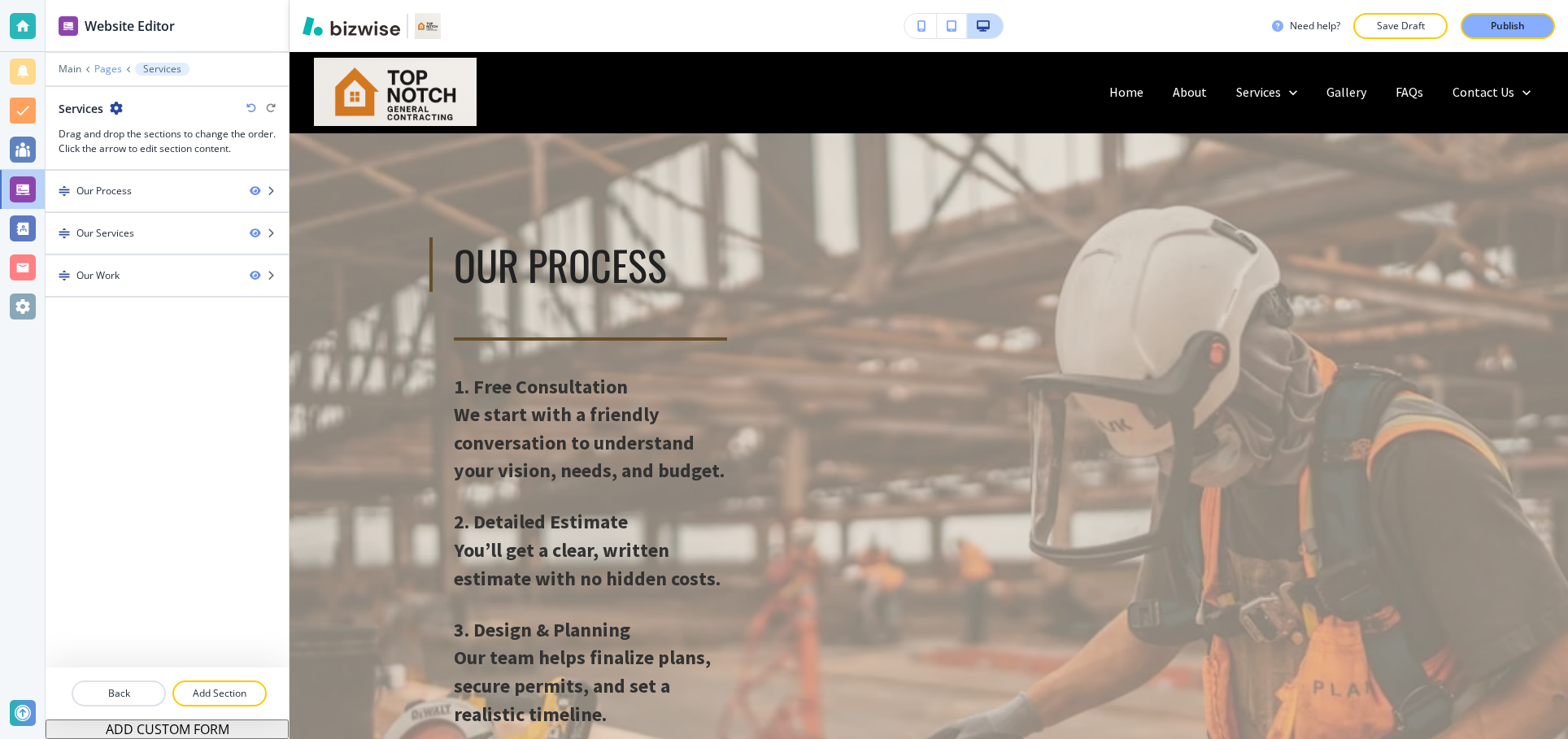 click on "Pages" at bounding box center (108, 69) 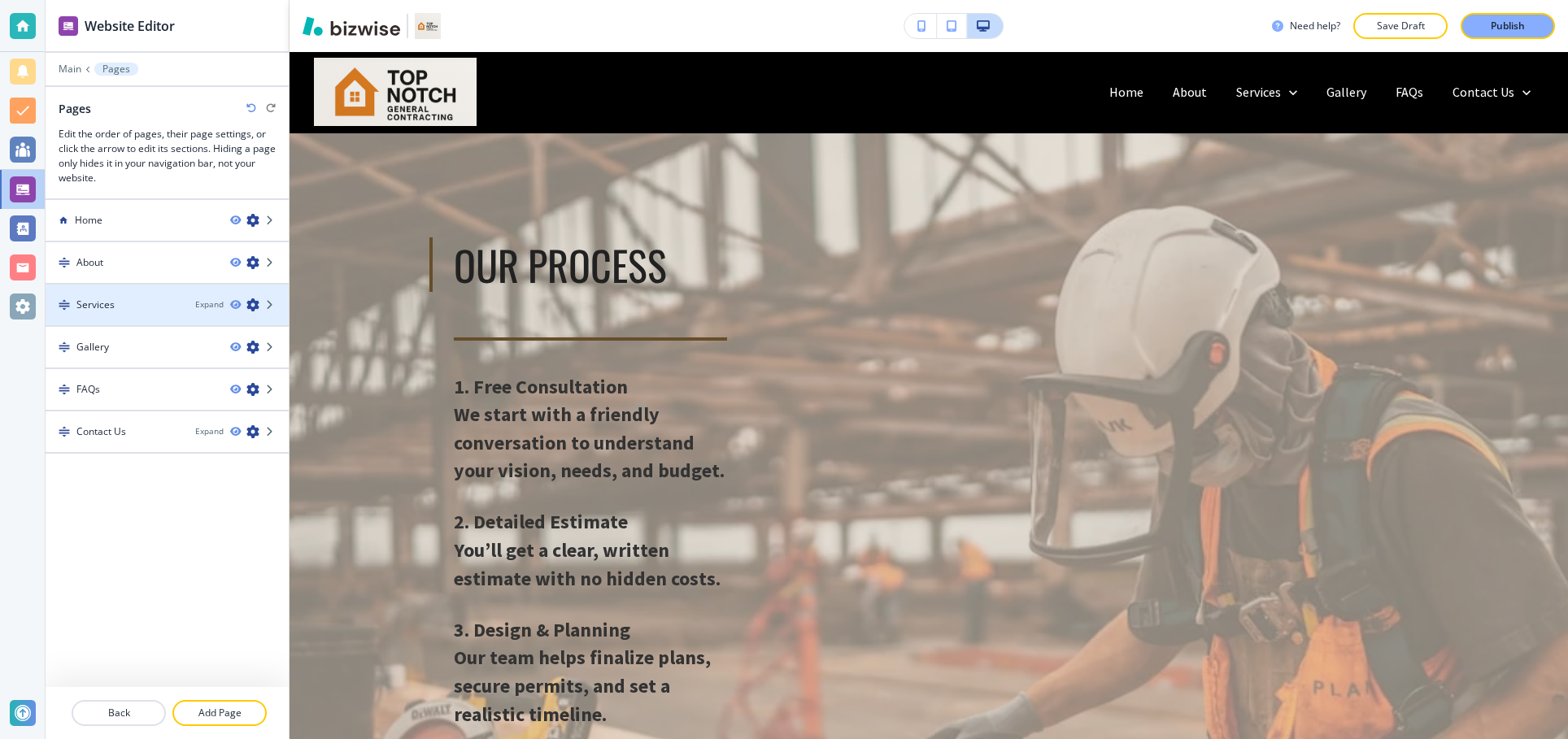click at bounding box center [167, 291] 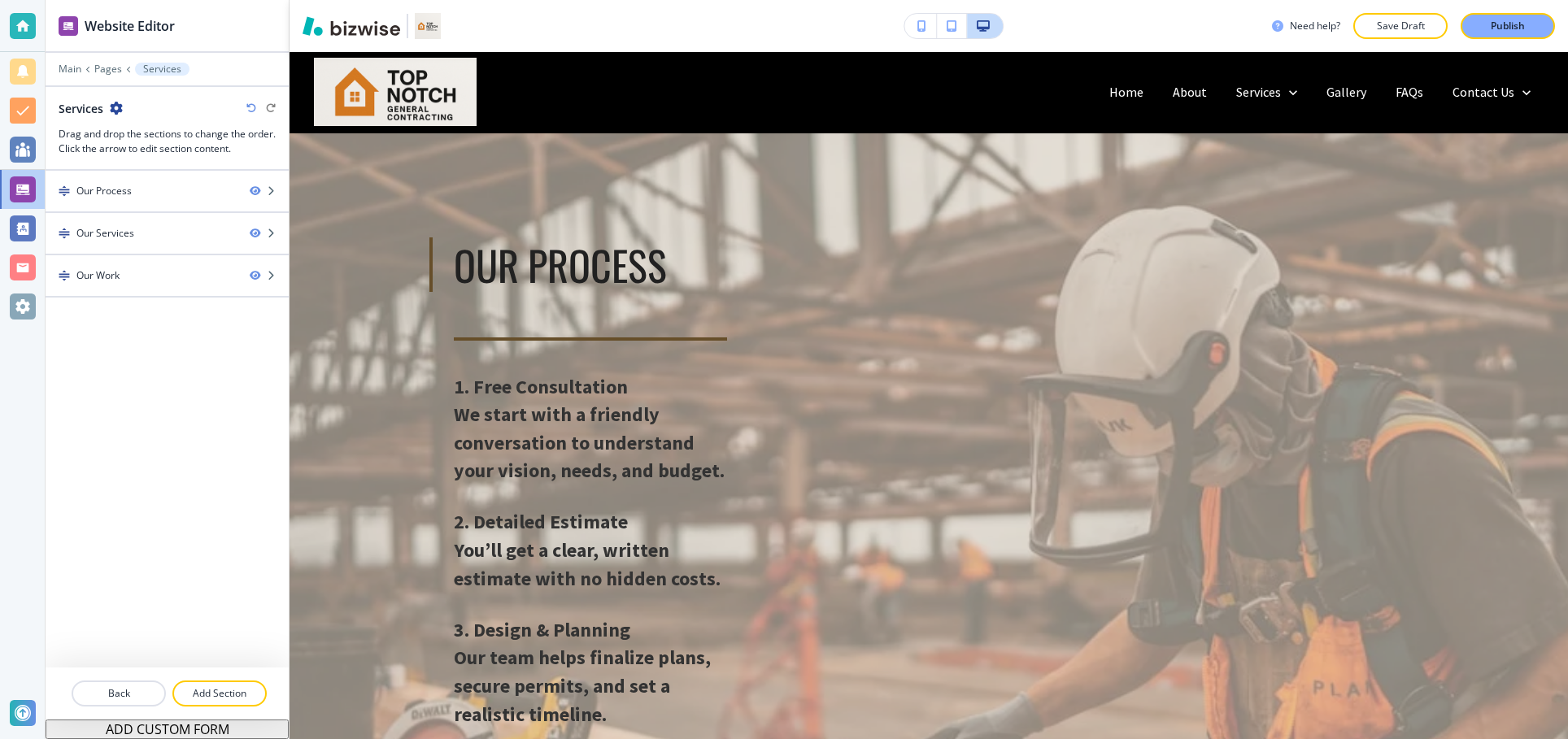 click at bounding box center [167, 297] 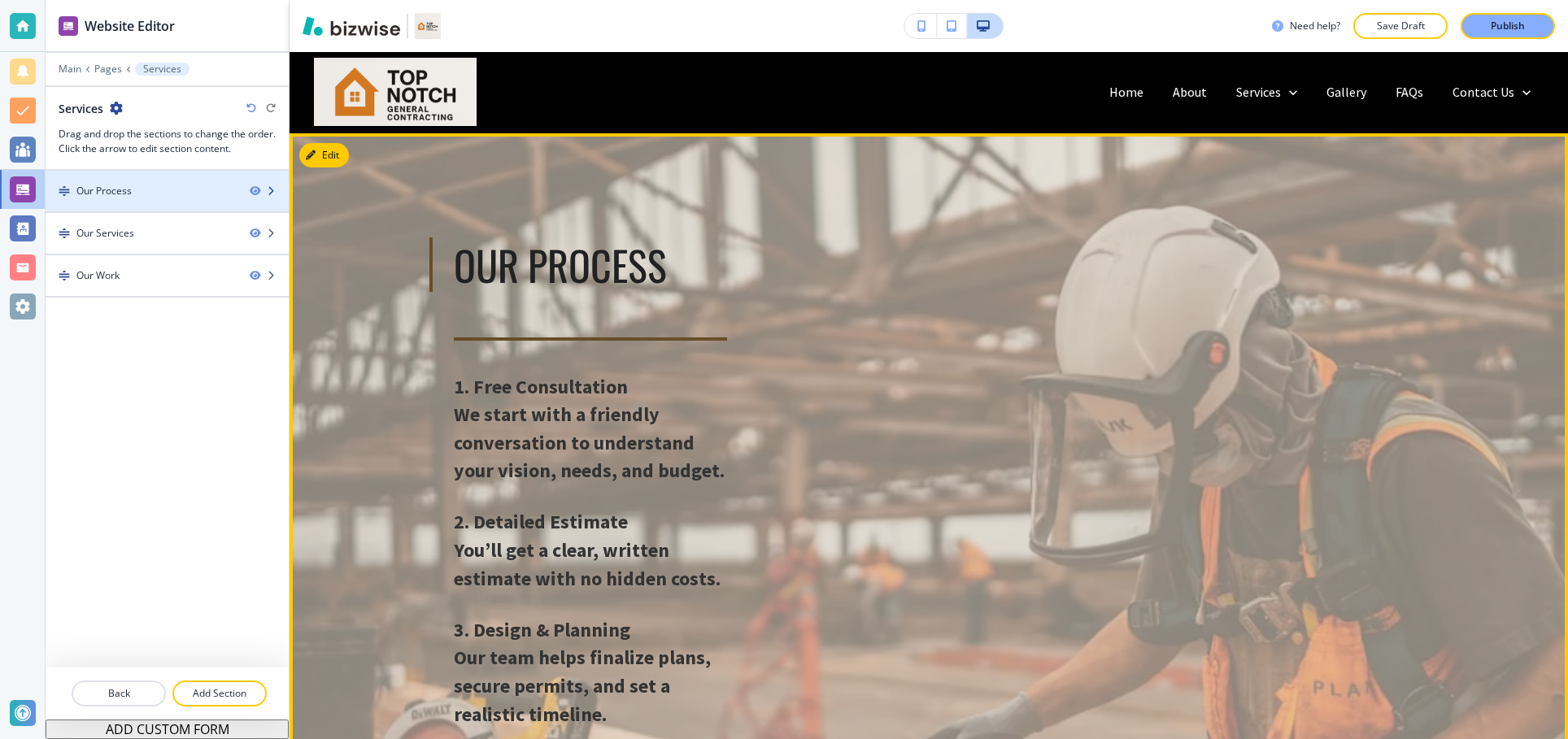 click at bounding box center (167, 177) 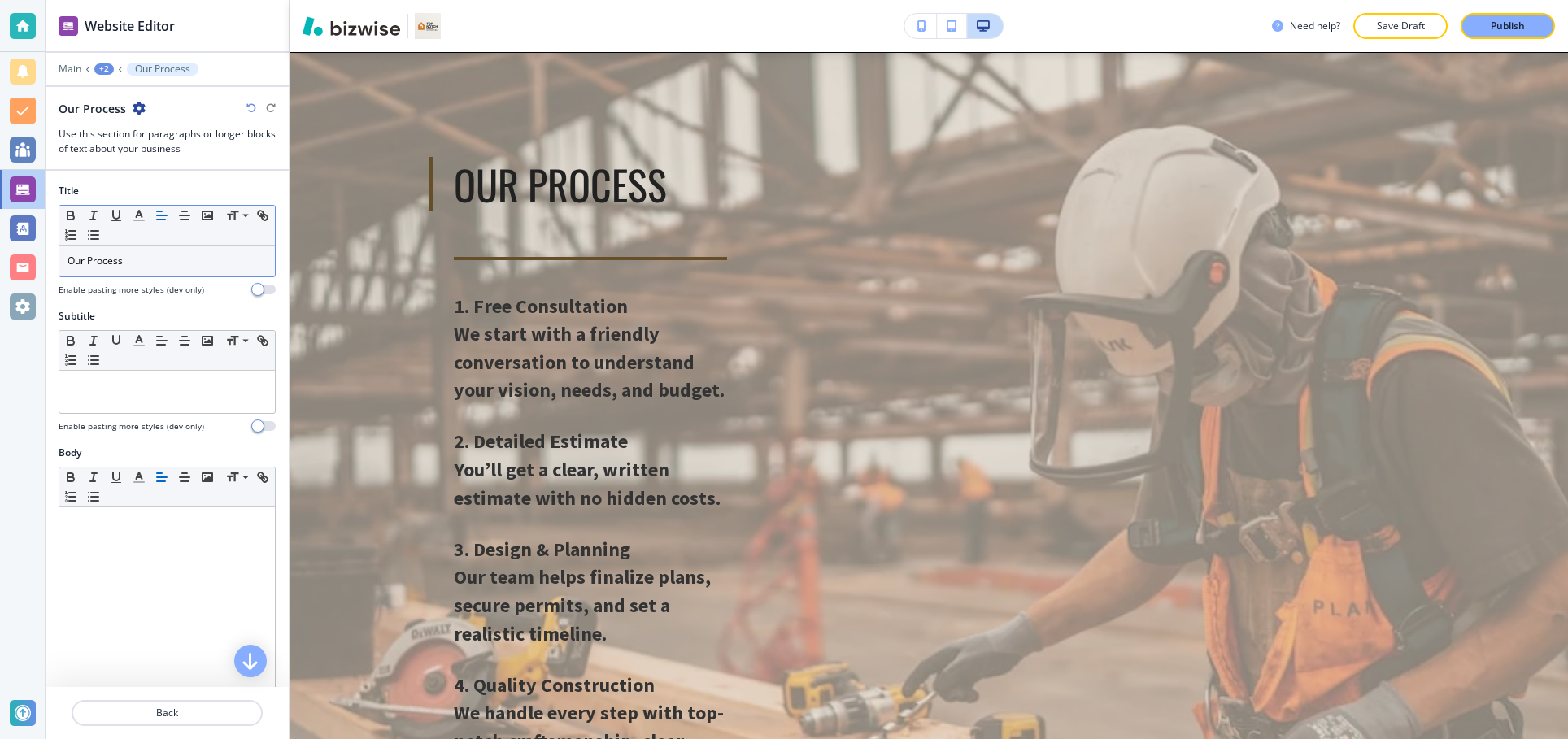 scroll, scrollTop: 81, scrollLeft: 0, axis: vertical 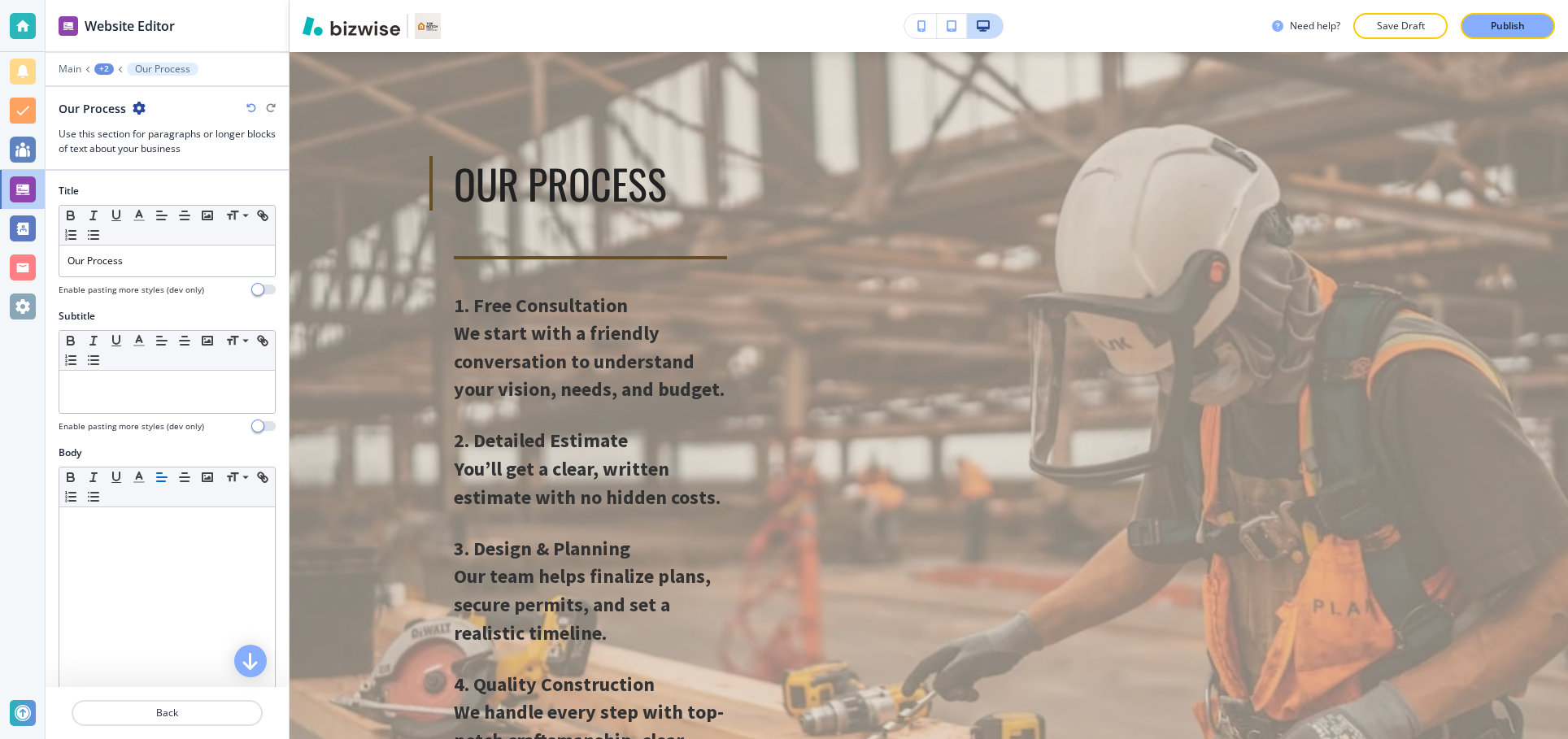 click on "+2" at bounding box center (104, 69) 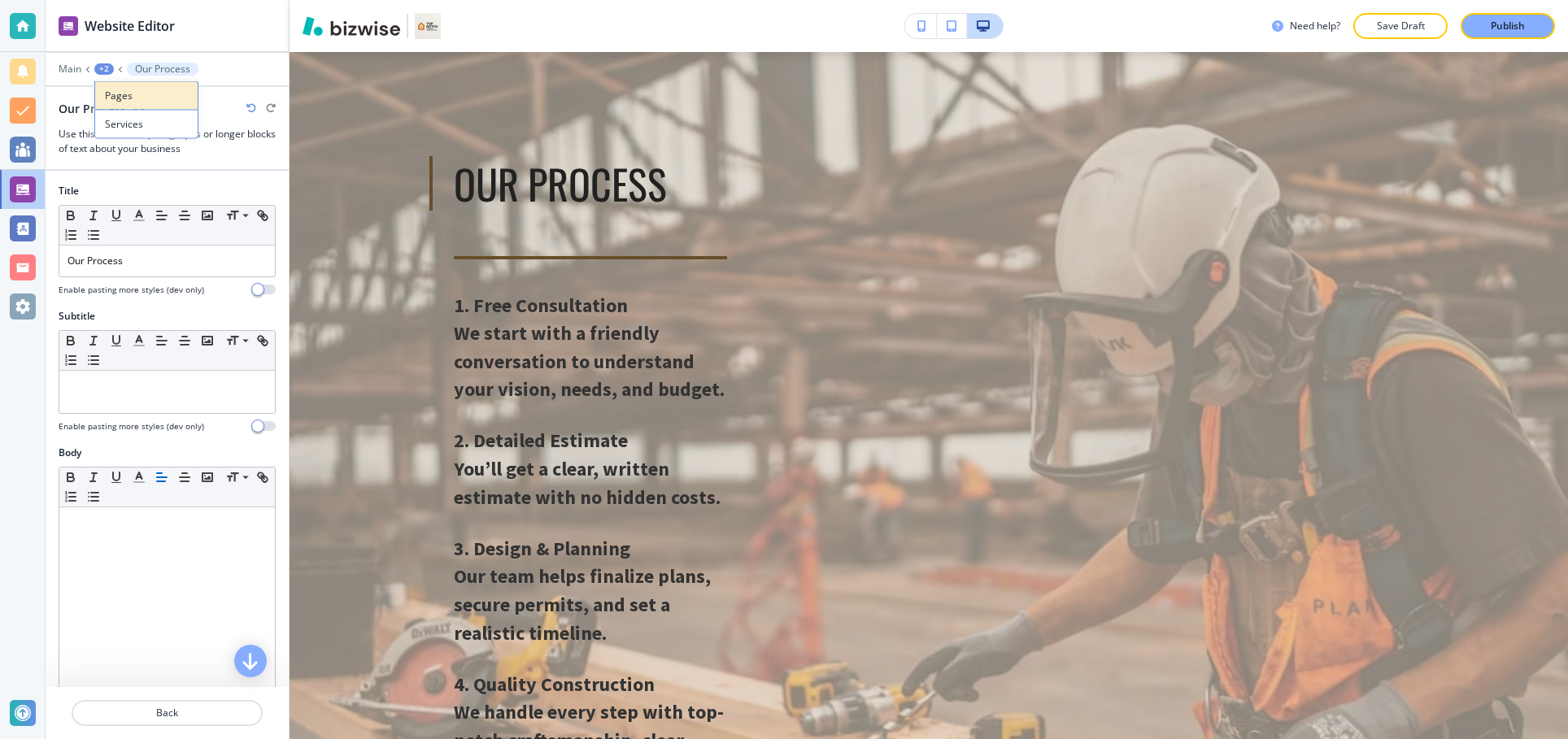 click on "Pages" at bounding box center [146, 96] 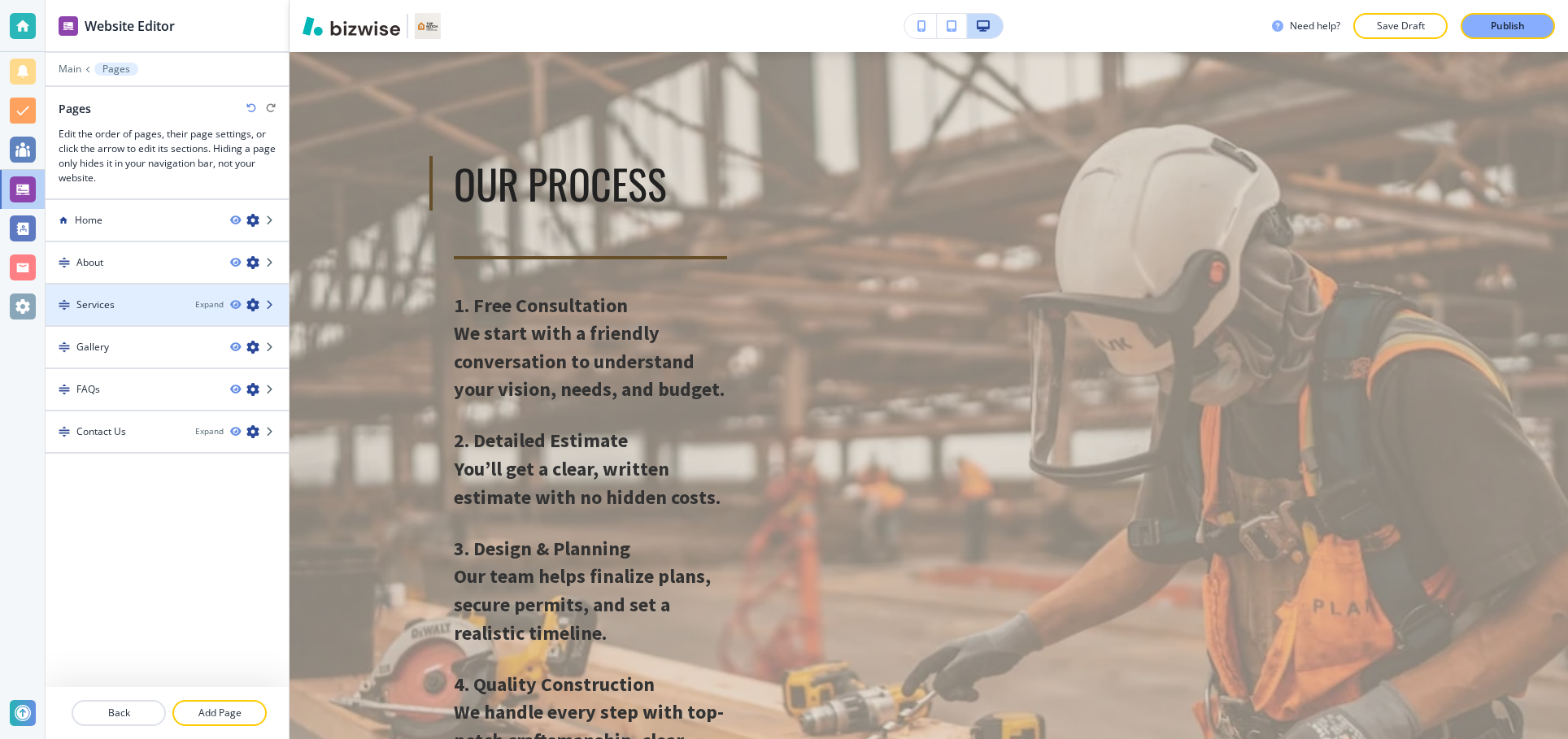 click at bounding box center (271, 305) 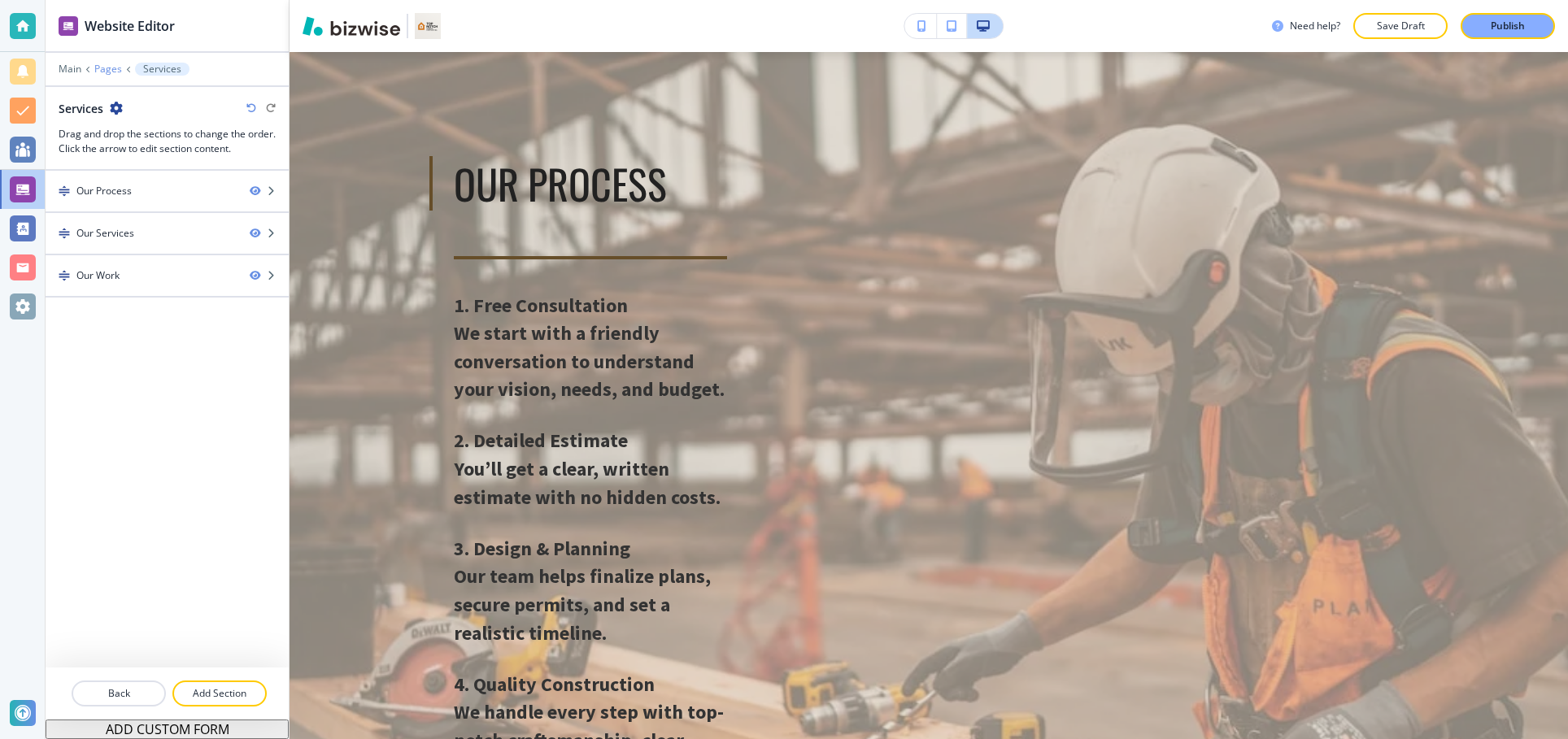 click on "Pages" at bounding box center (108, 69) 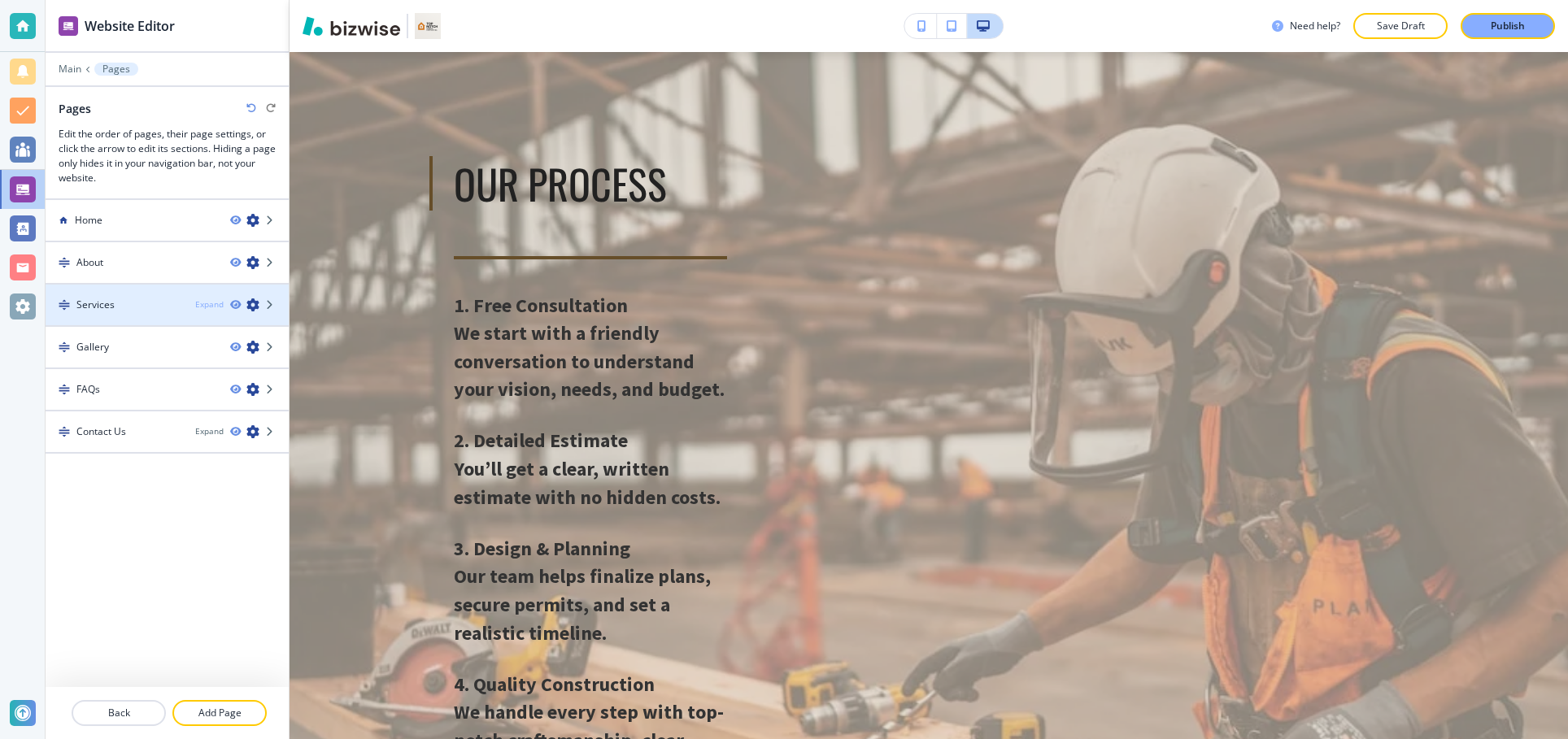click on "Expand" at bounding box center [209, 304] 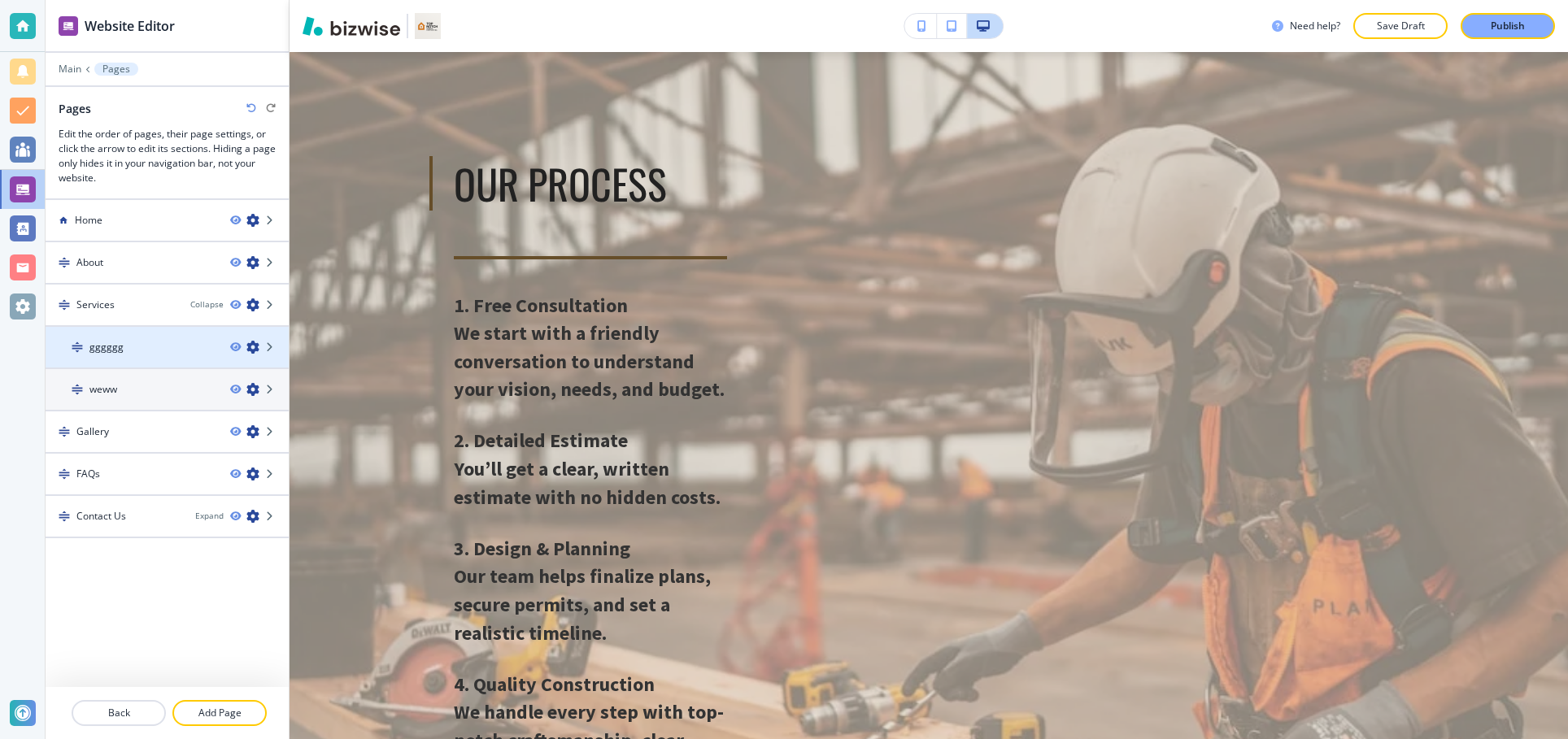 click at bounding box center [167, 361] 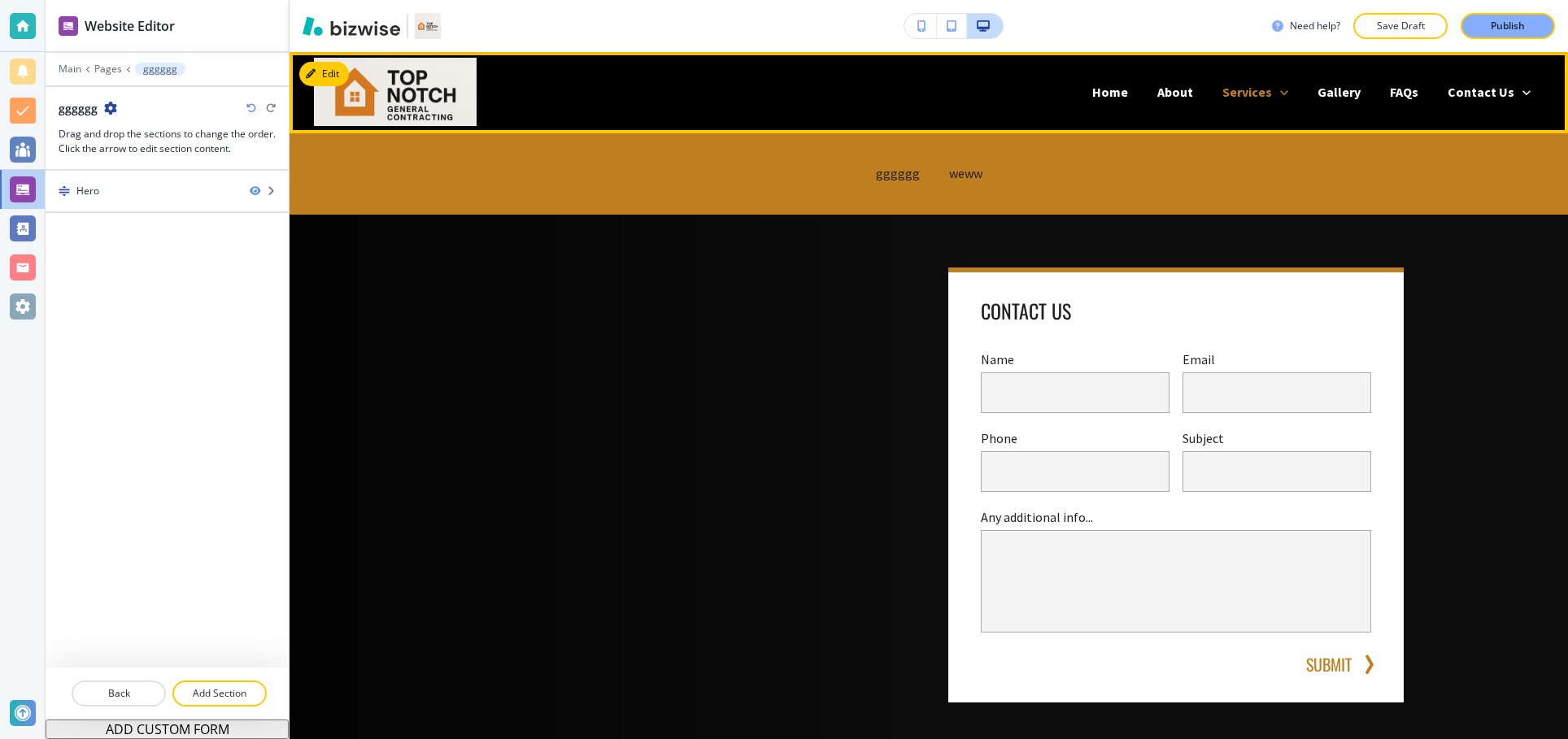 scroll, scrollTop: 1, scrollLeft: 0, axis: vertical 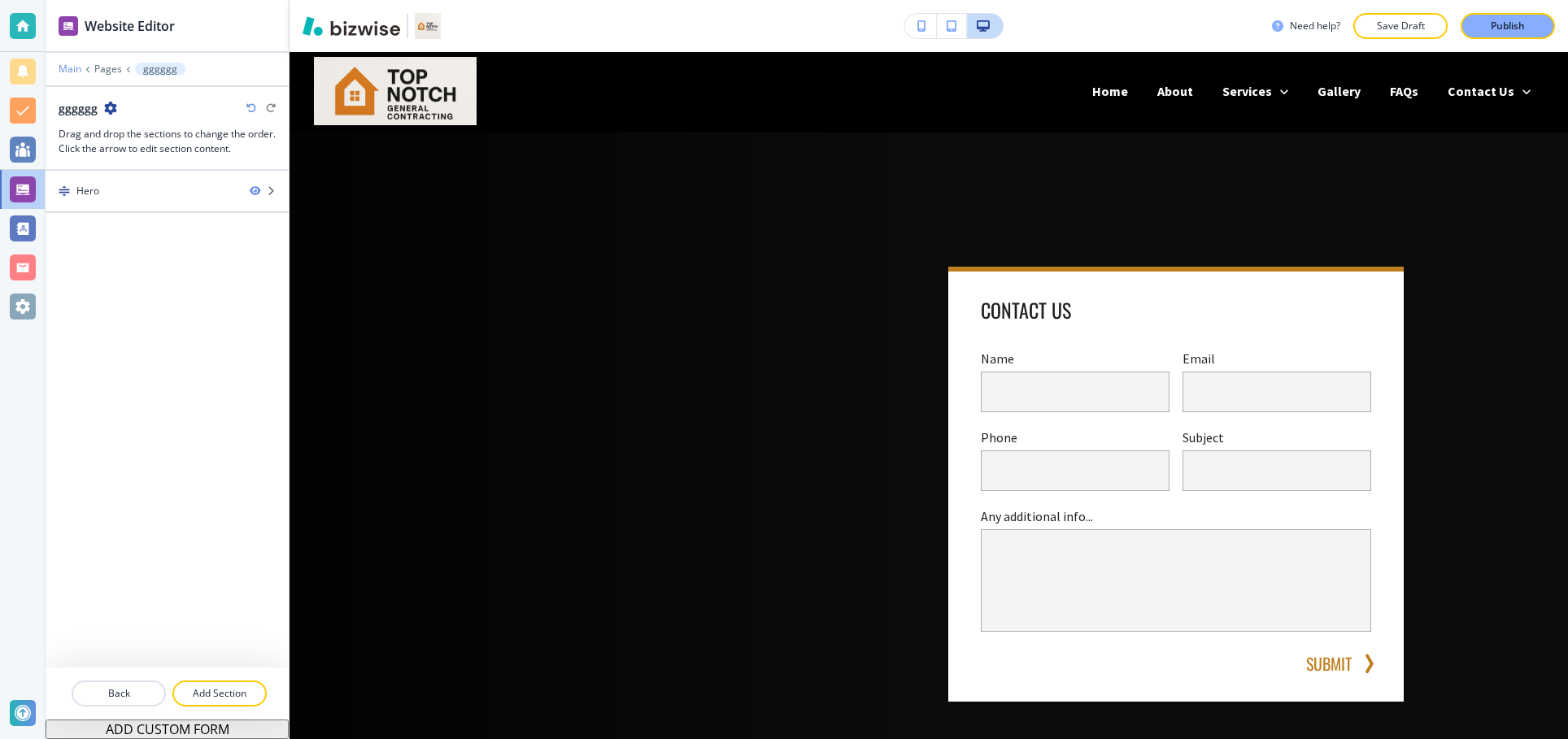 click on "Main" at bounding box center [70, 69] 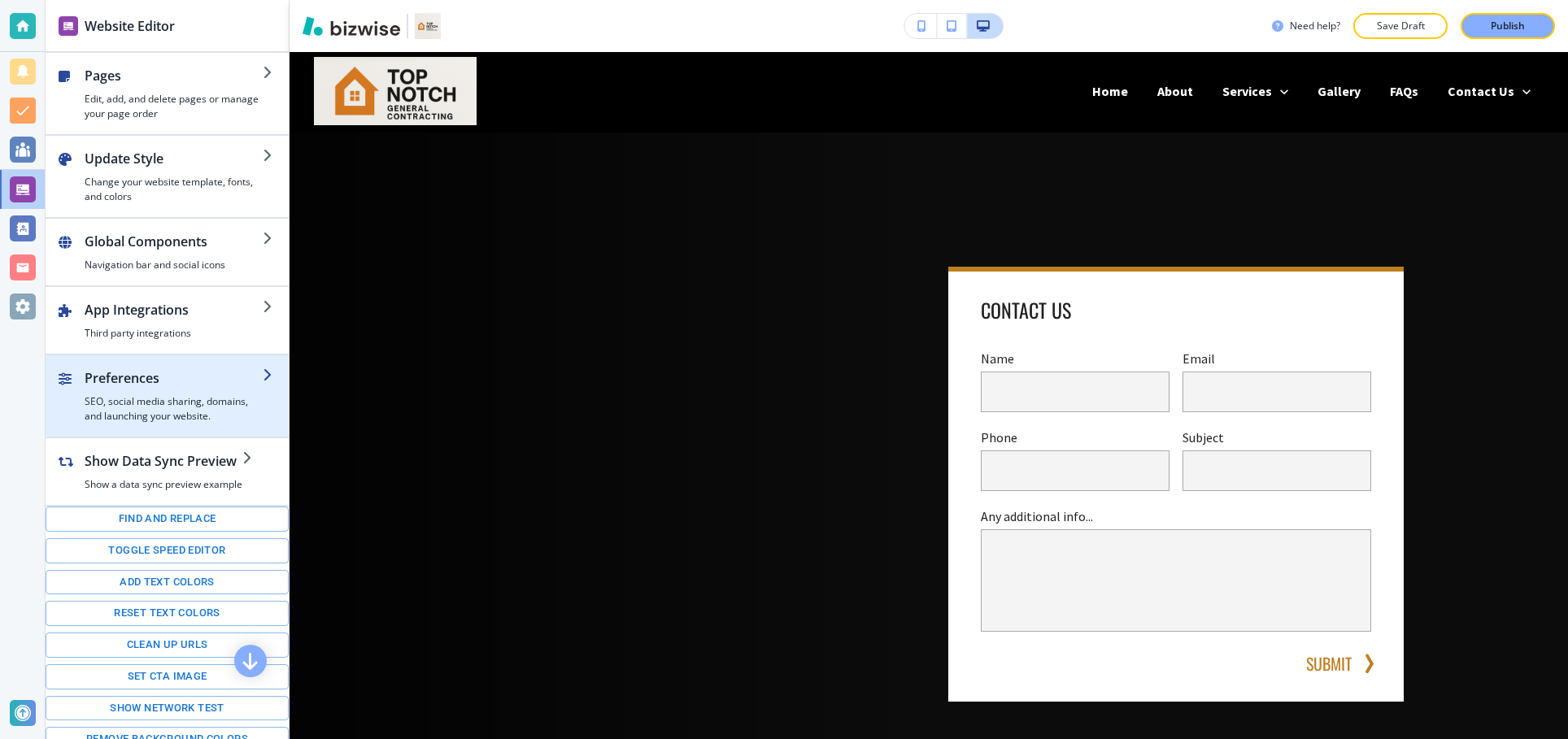 scroll, scrollTop: 45, scrollLeft: 0, axis: vertical 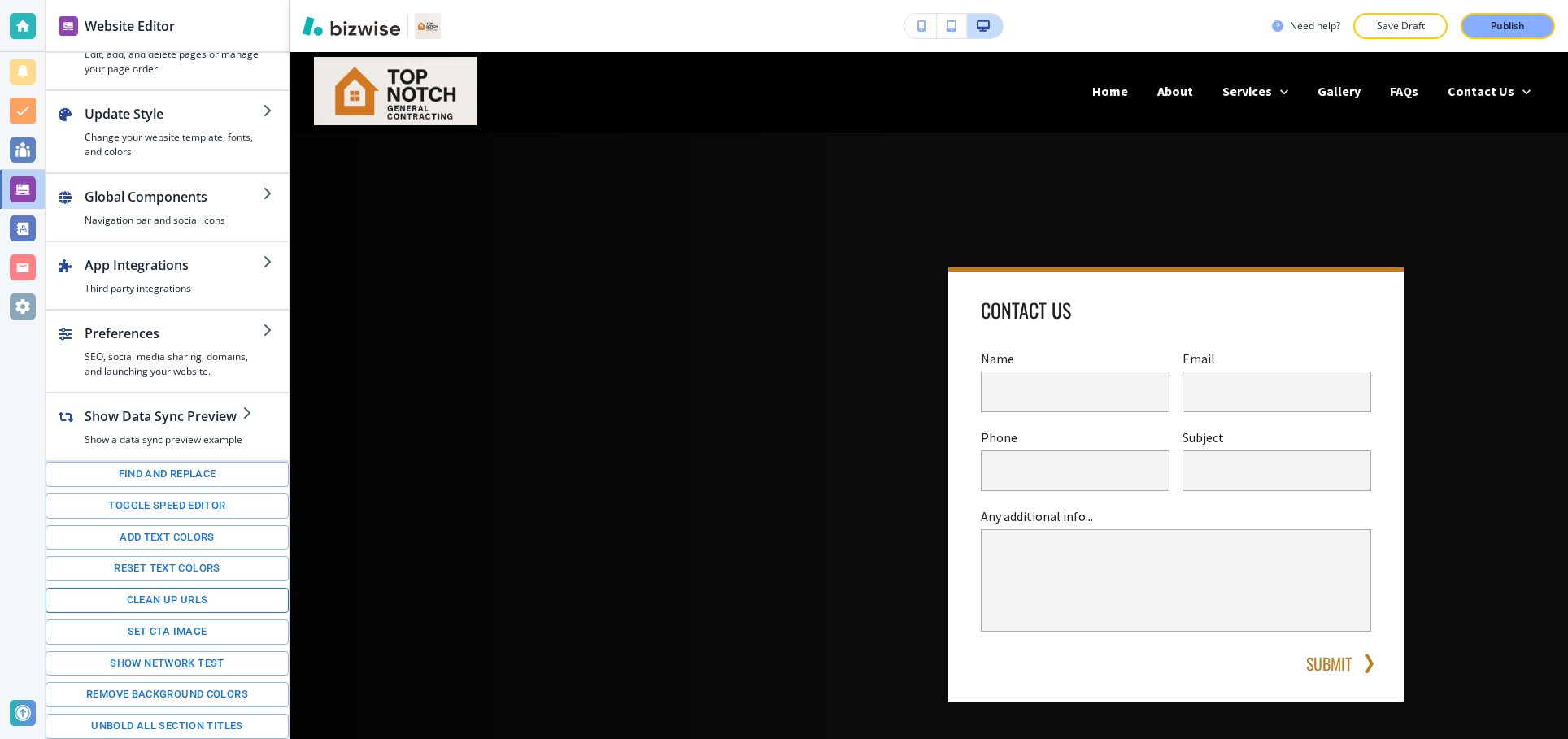 click on "Clean up URLs" at bounding box center (167, 600) 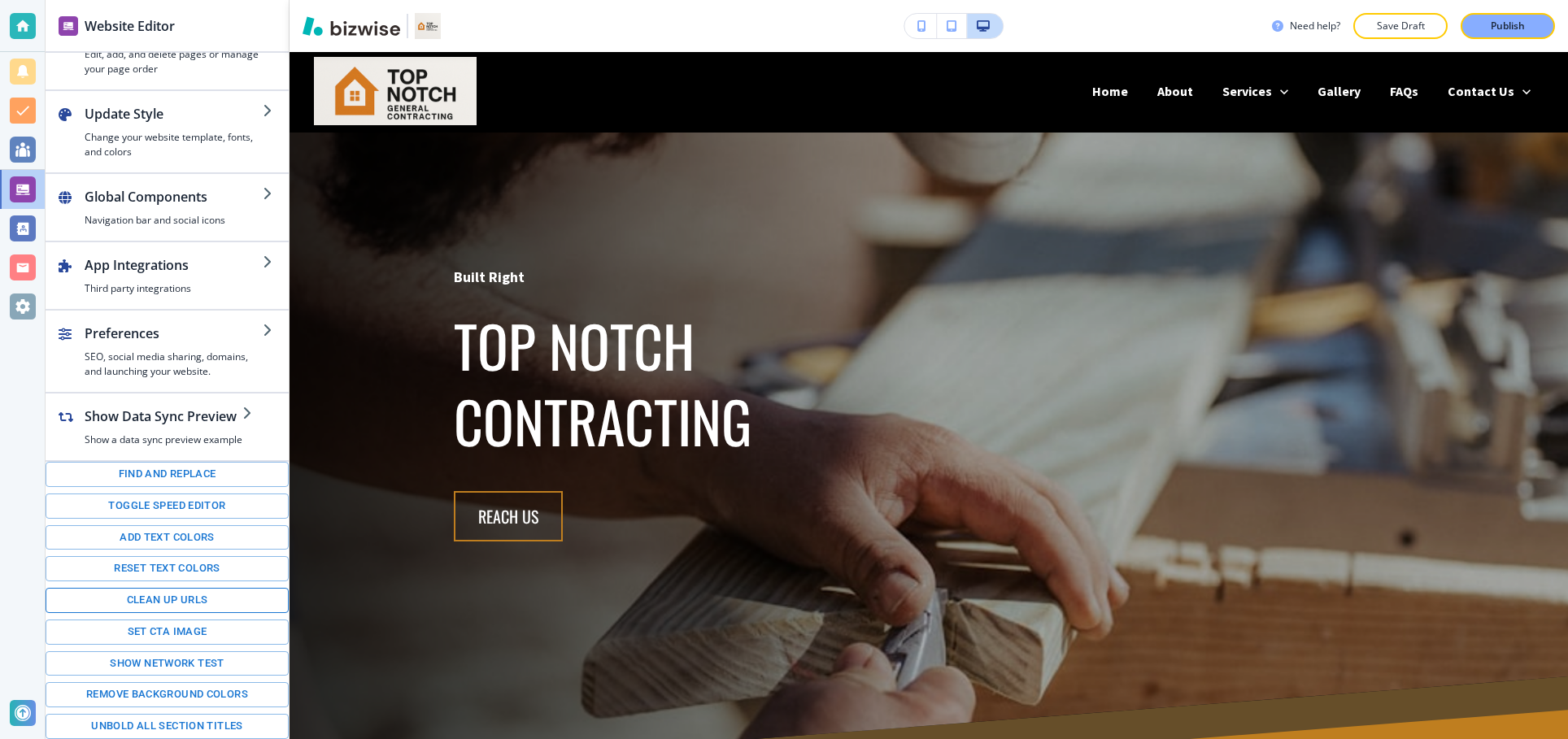 scroll, scrollTop: 0, scrollLeft: 0, axis: both 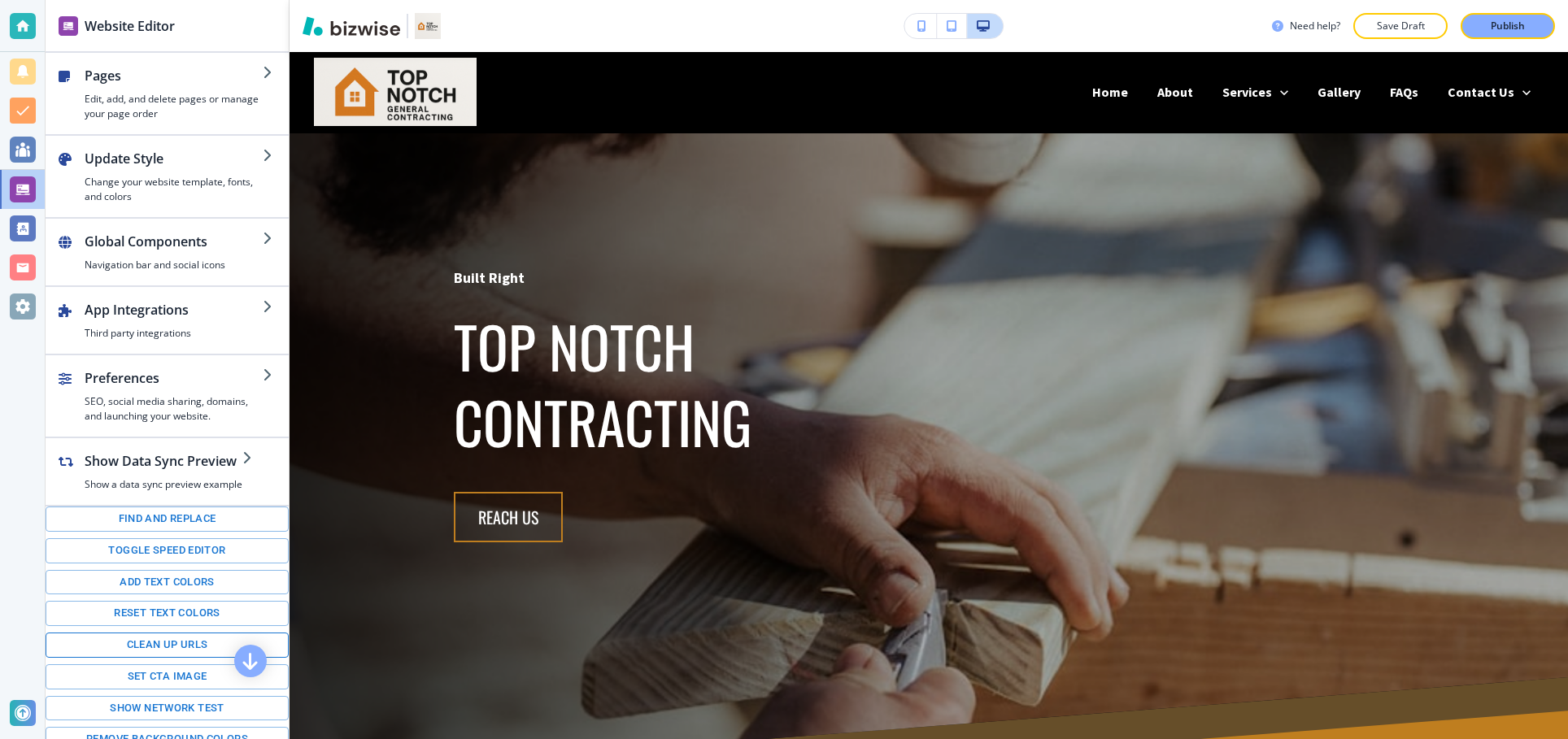 click on "Clean up URLs" at bounding box center [167, 645] 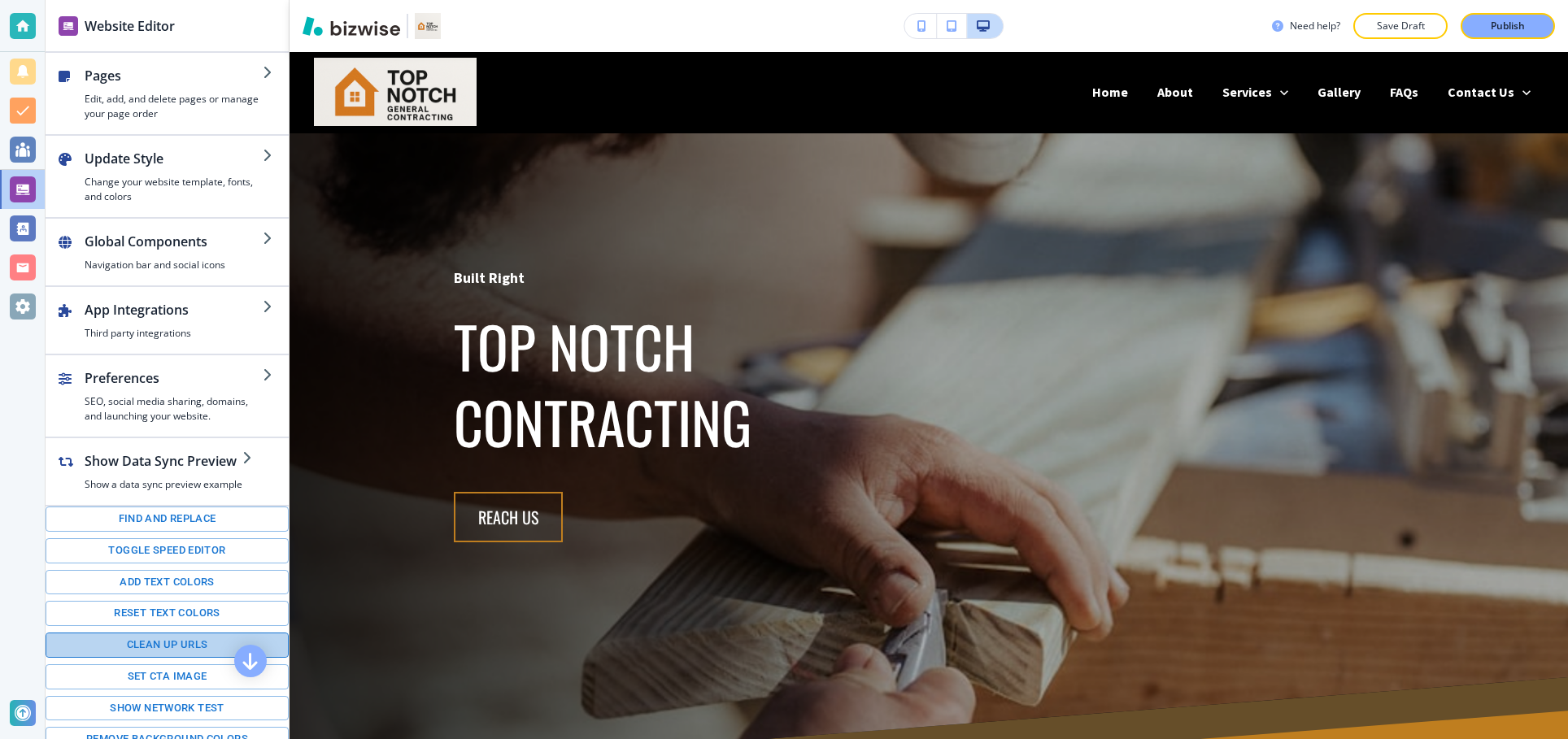 click on "Clean up URLs" at bounding box center [167, 645] 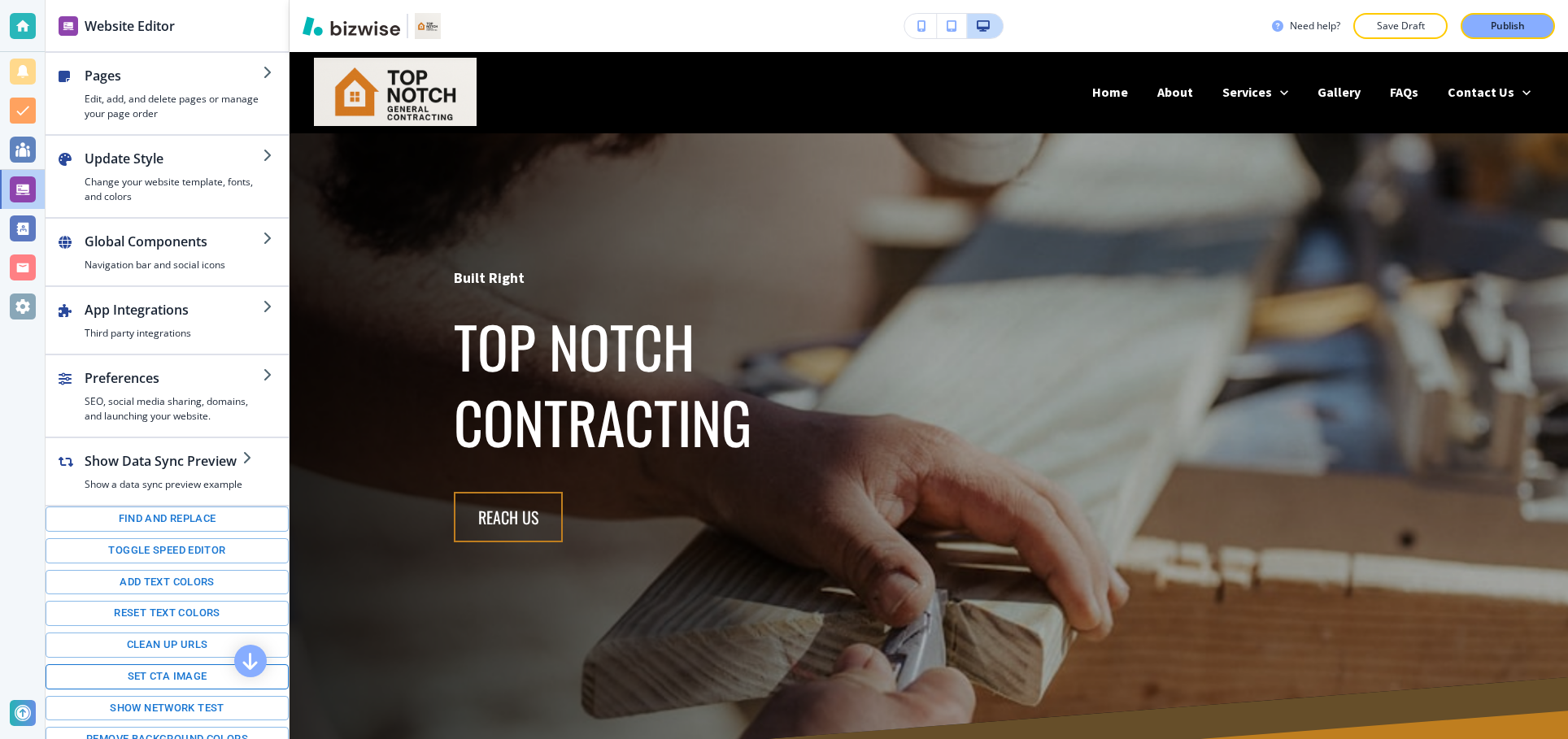 scroll, scrollTop: 45, scrollLeft: 0, axis: vertical 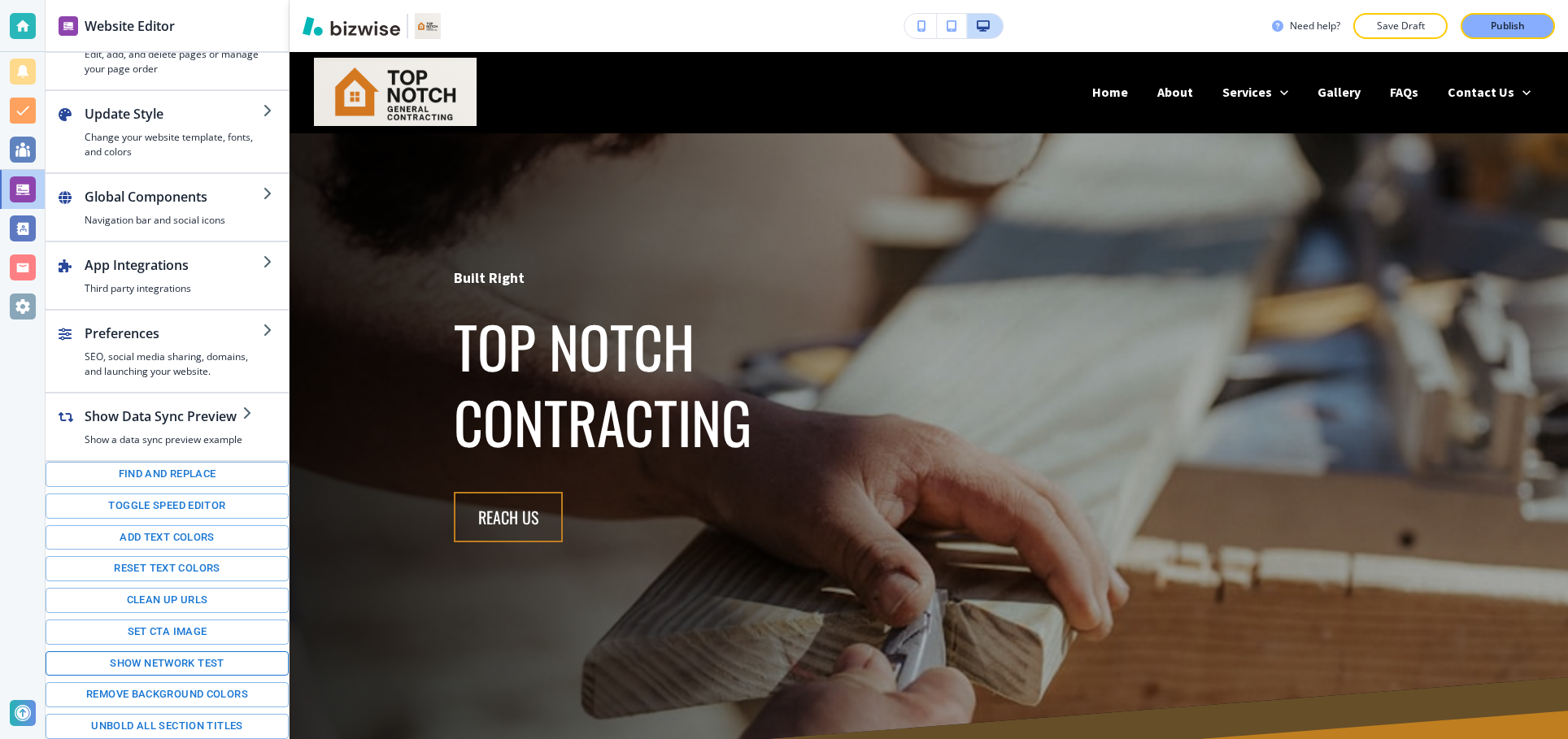 click on "Show network test" at bounding box center (167, 663) 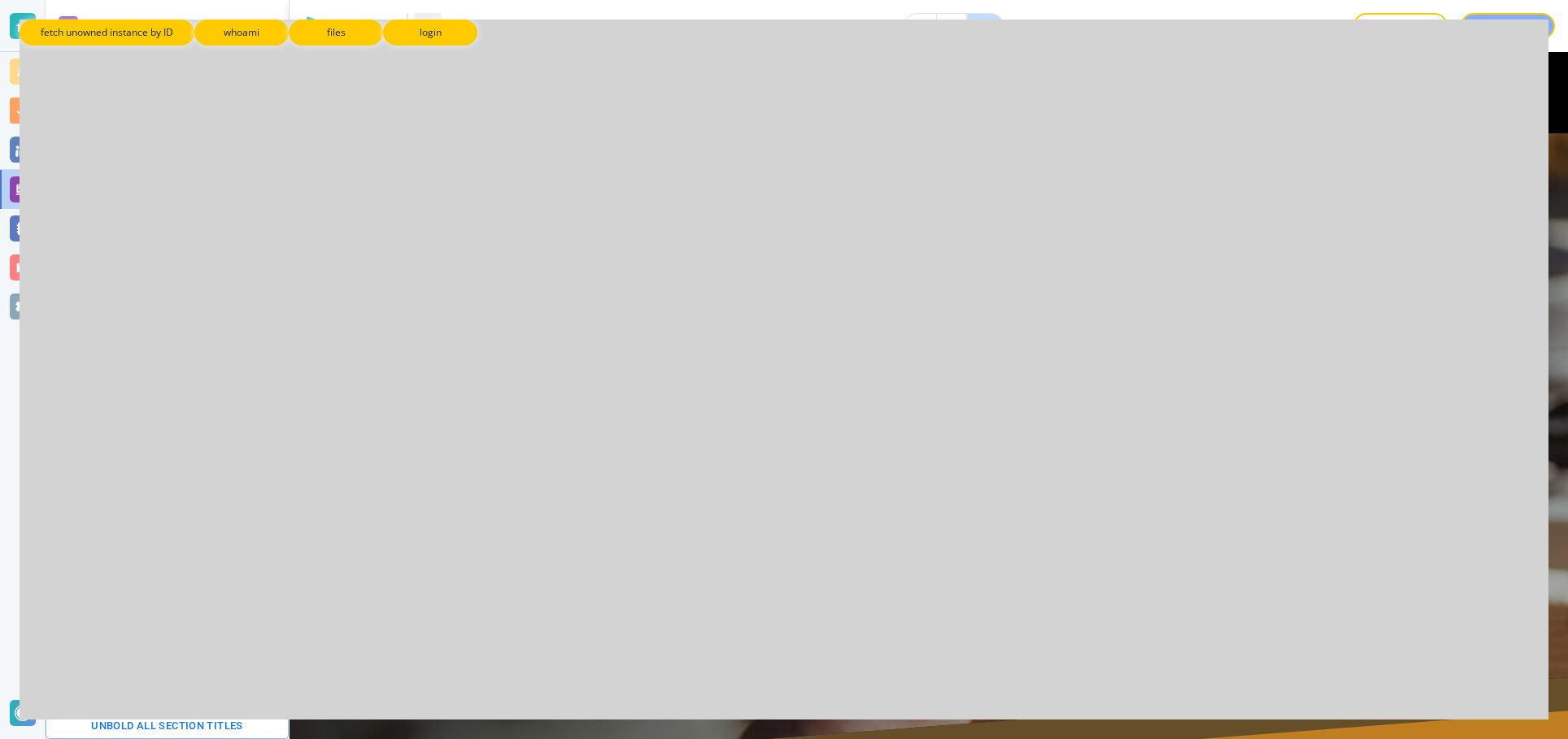type 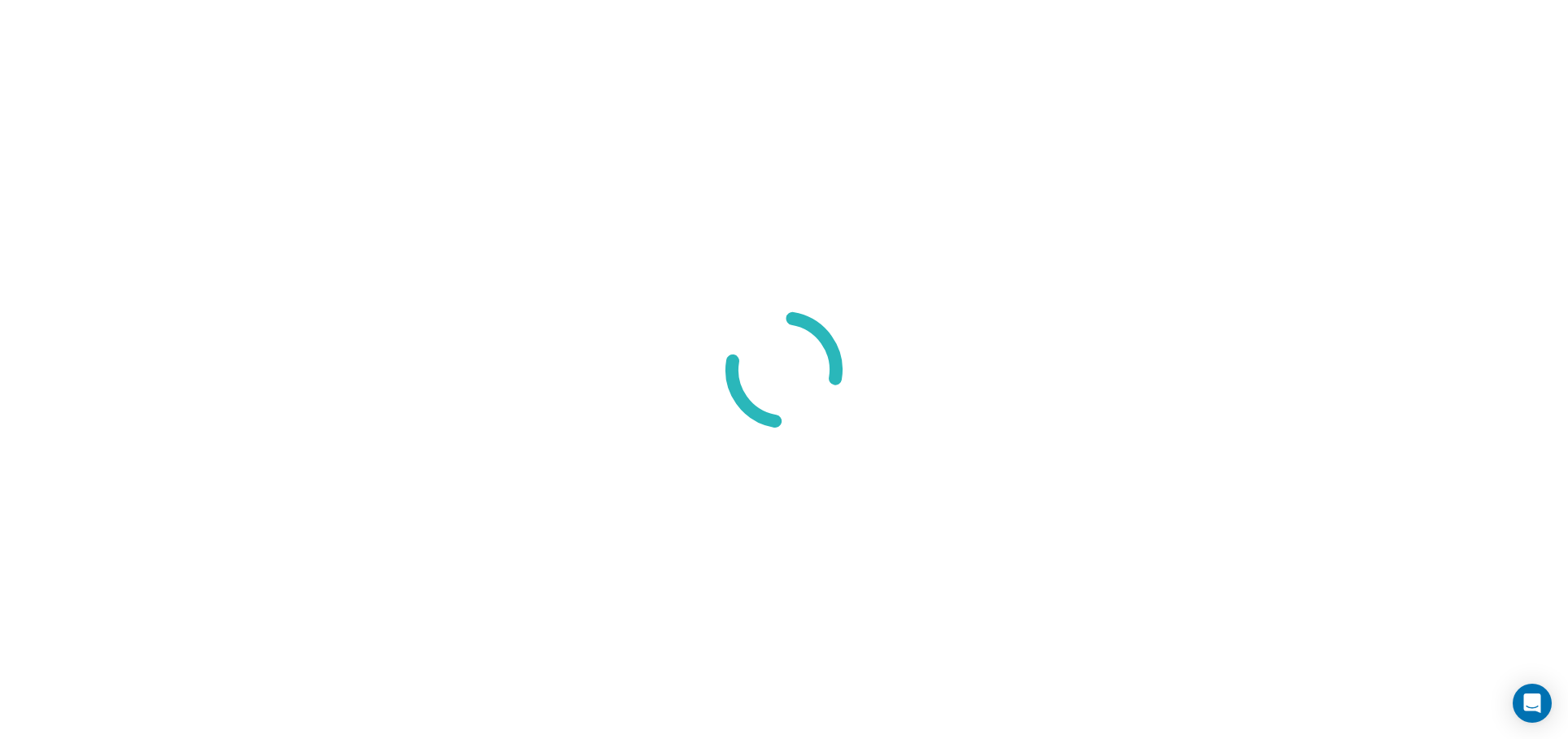 scroll, scrollTop: 0, scrollLeft: 0, axis: both 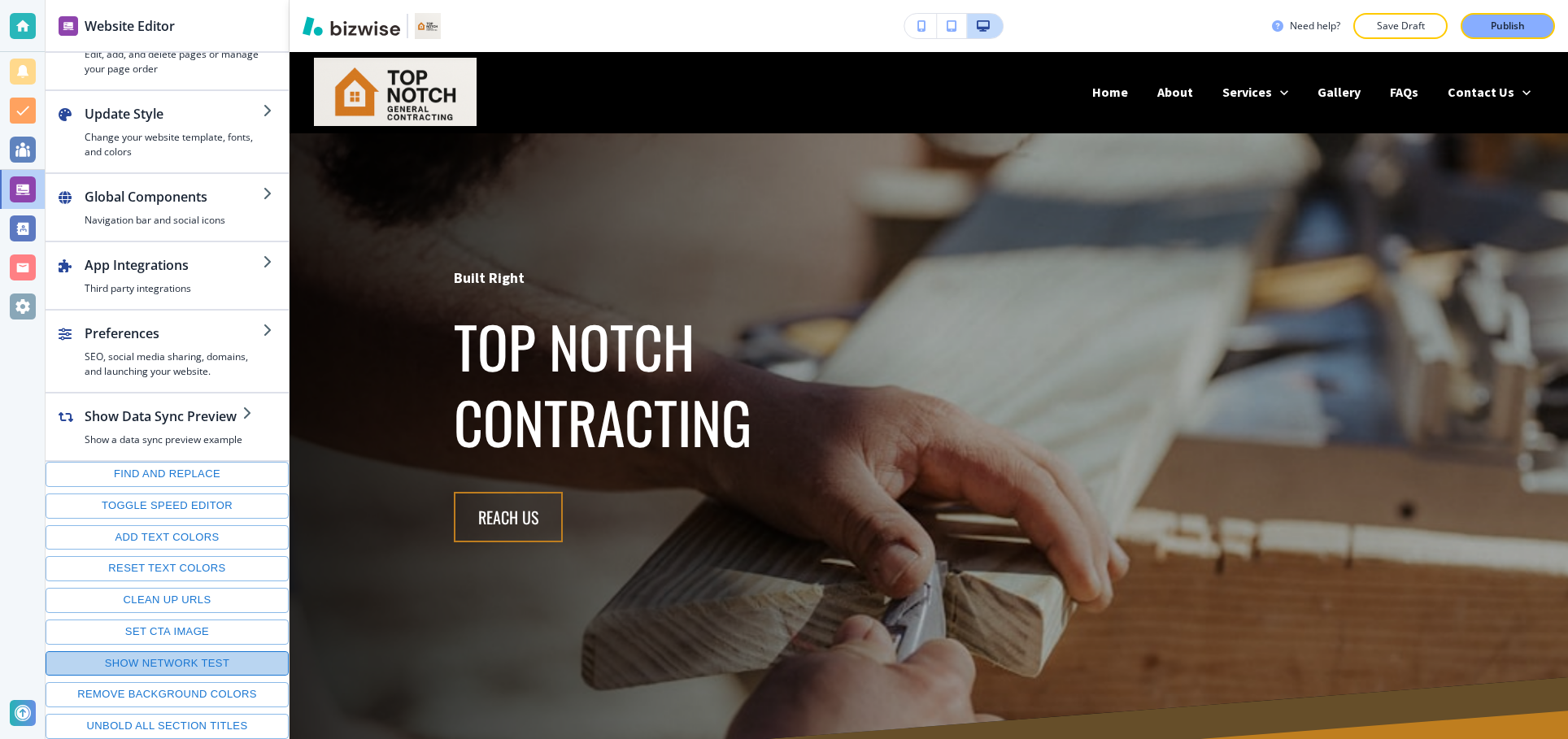 click on "Show network test" at bounding box center [167, 663] 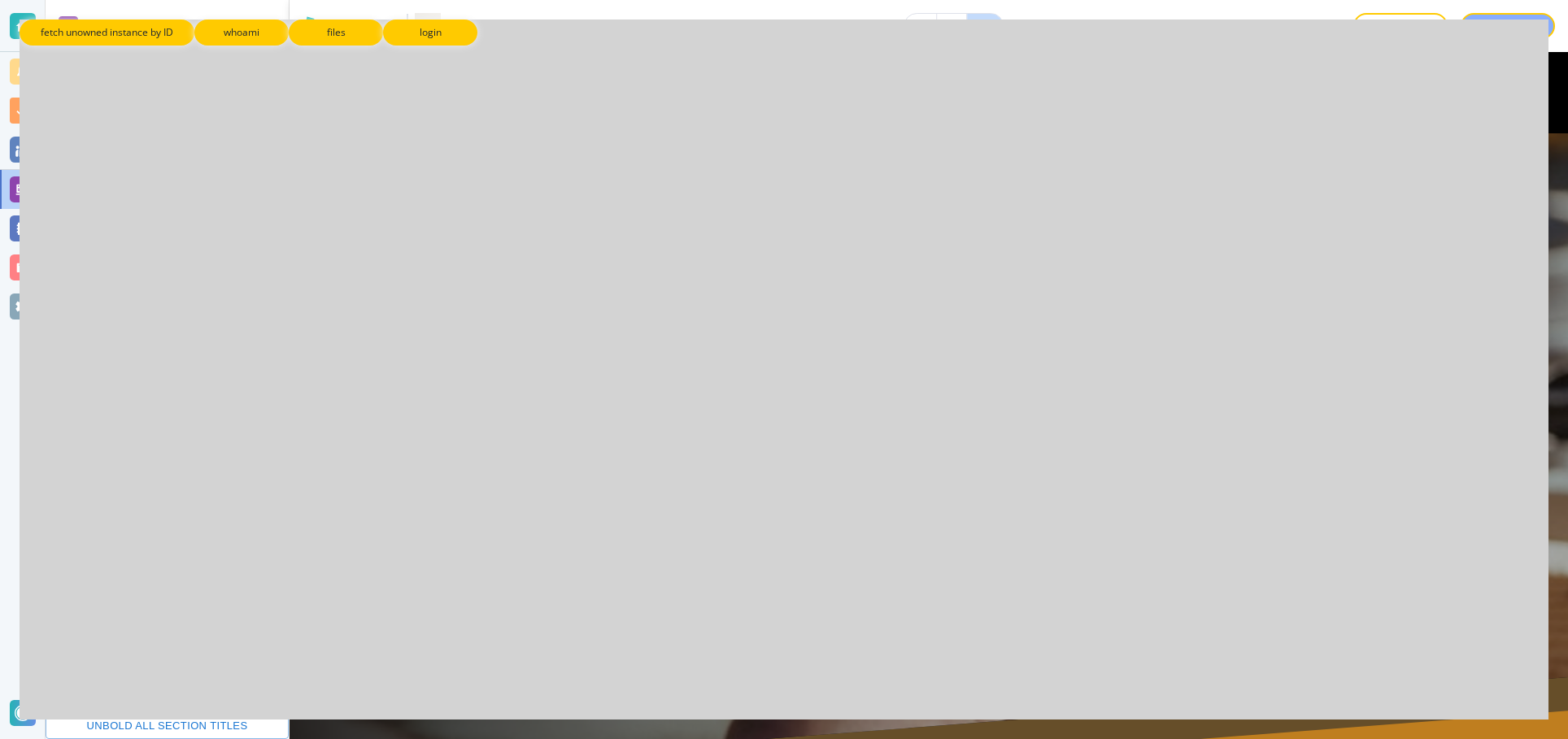 scroll, scrollTop: 41, scrollLeft: 0, axis: vertical 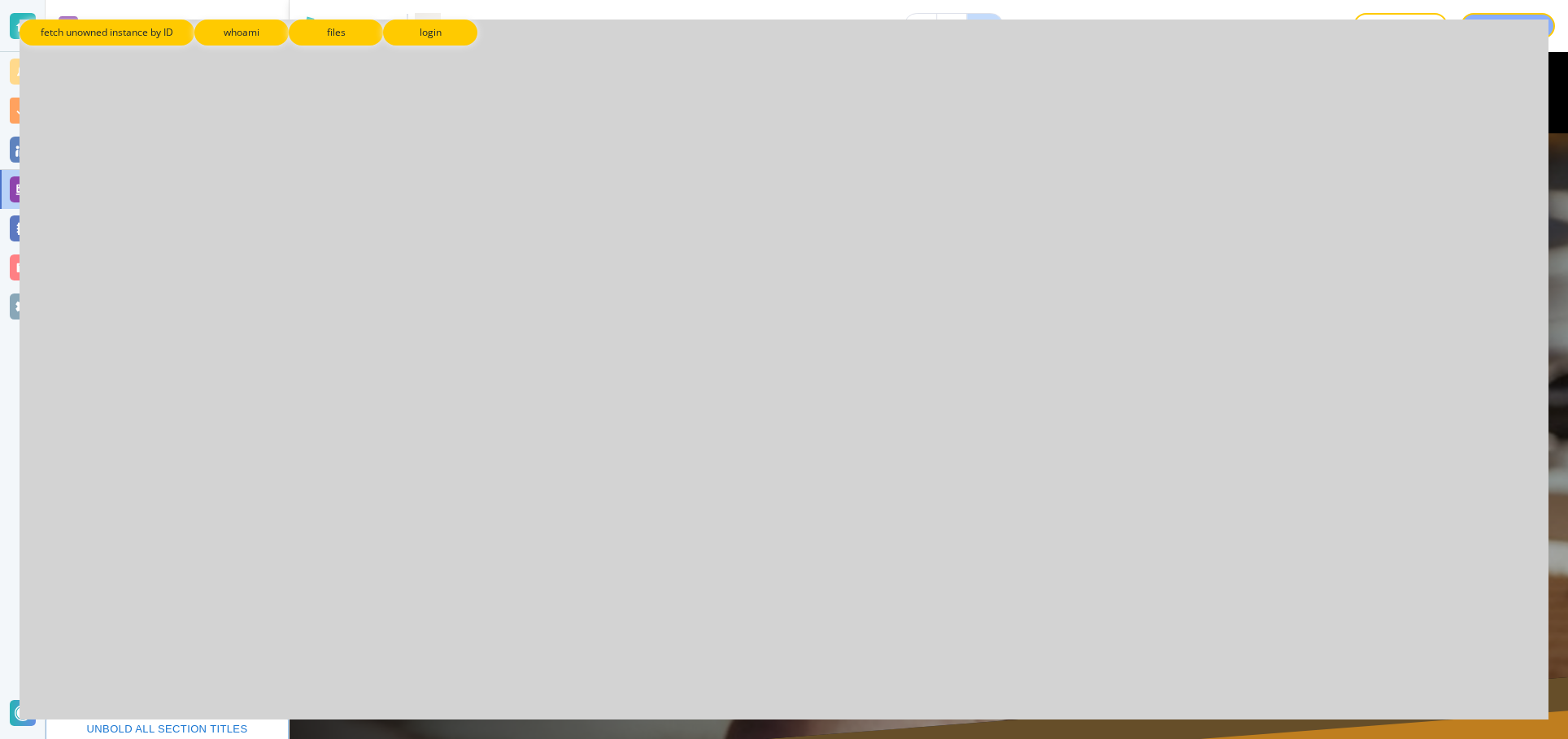click on "fetch unowned instance by ID whoami files login" at bounding box center [784, 369] 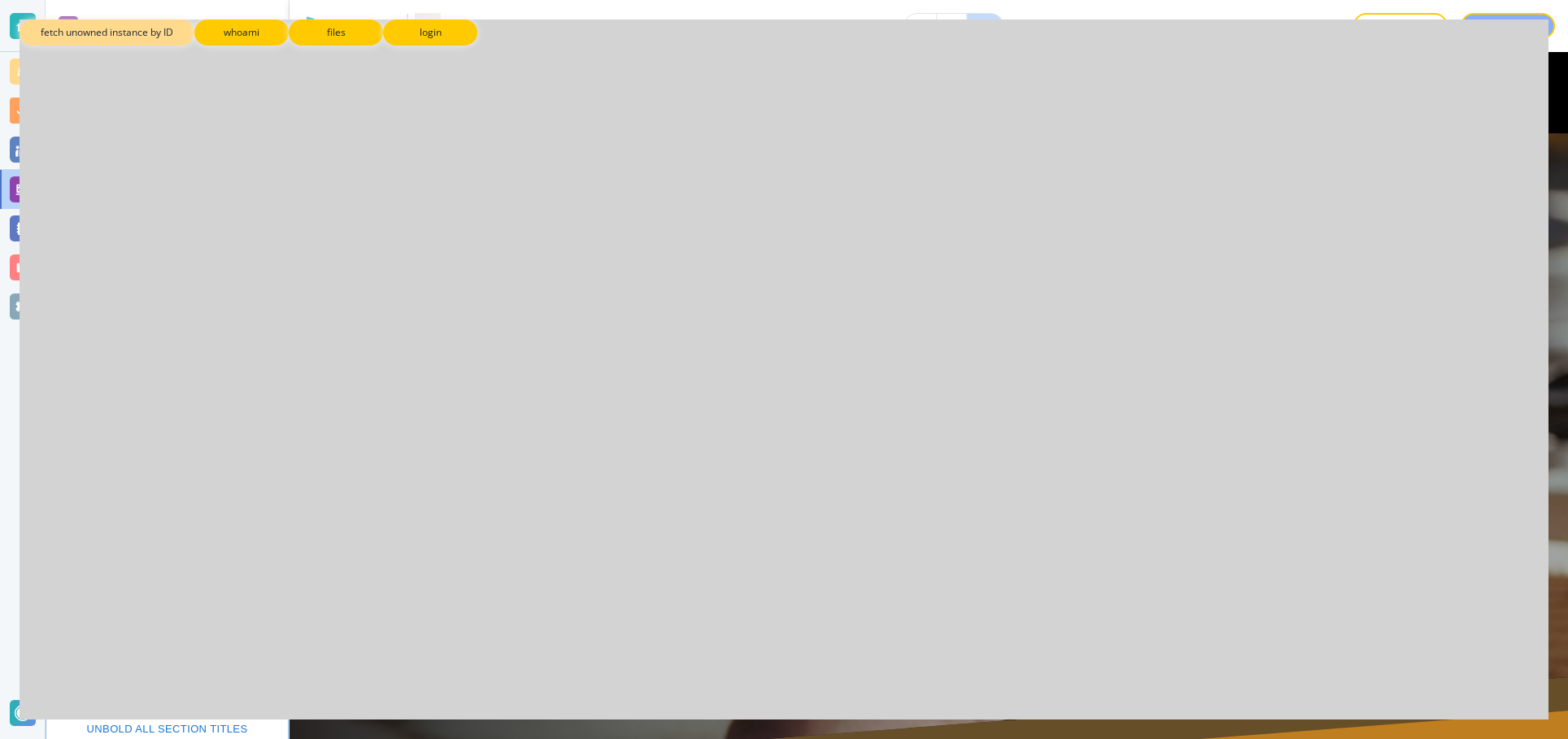 click on "fetch unowned instance by ID" at bounding box center (107, 33) 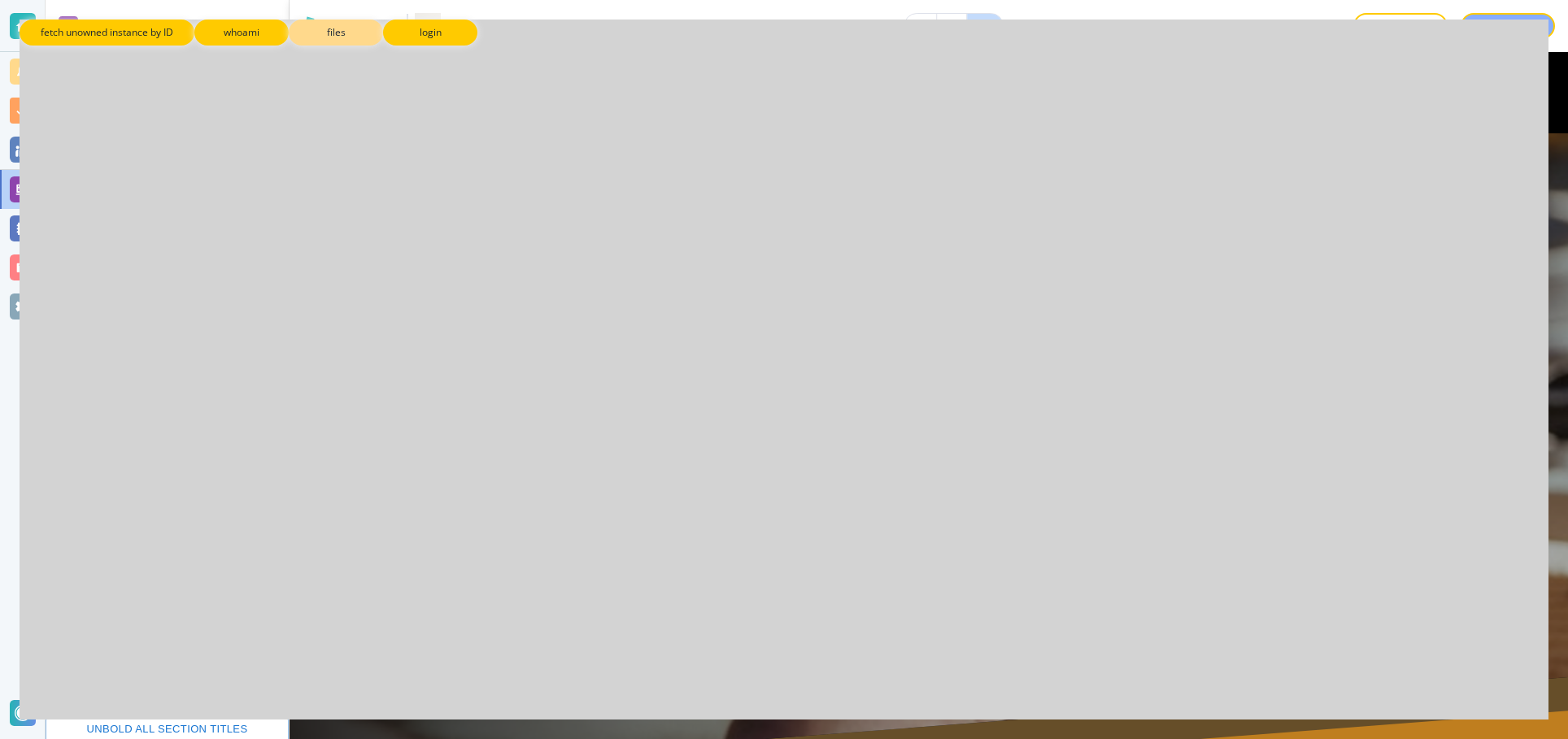click on "files" at bounding box center (336, 33) 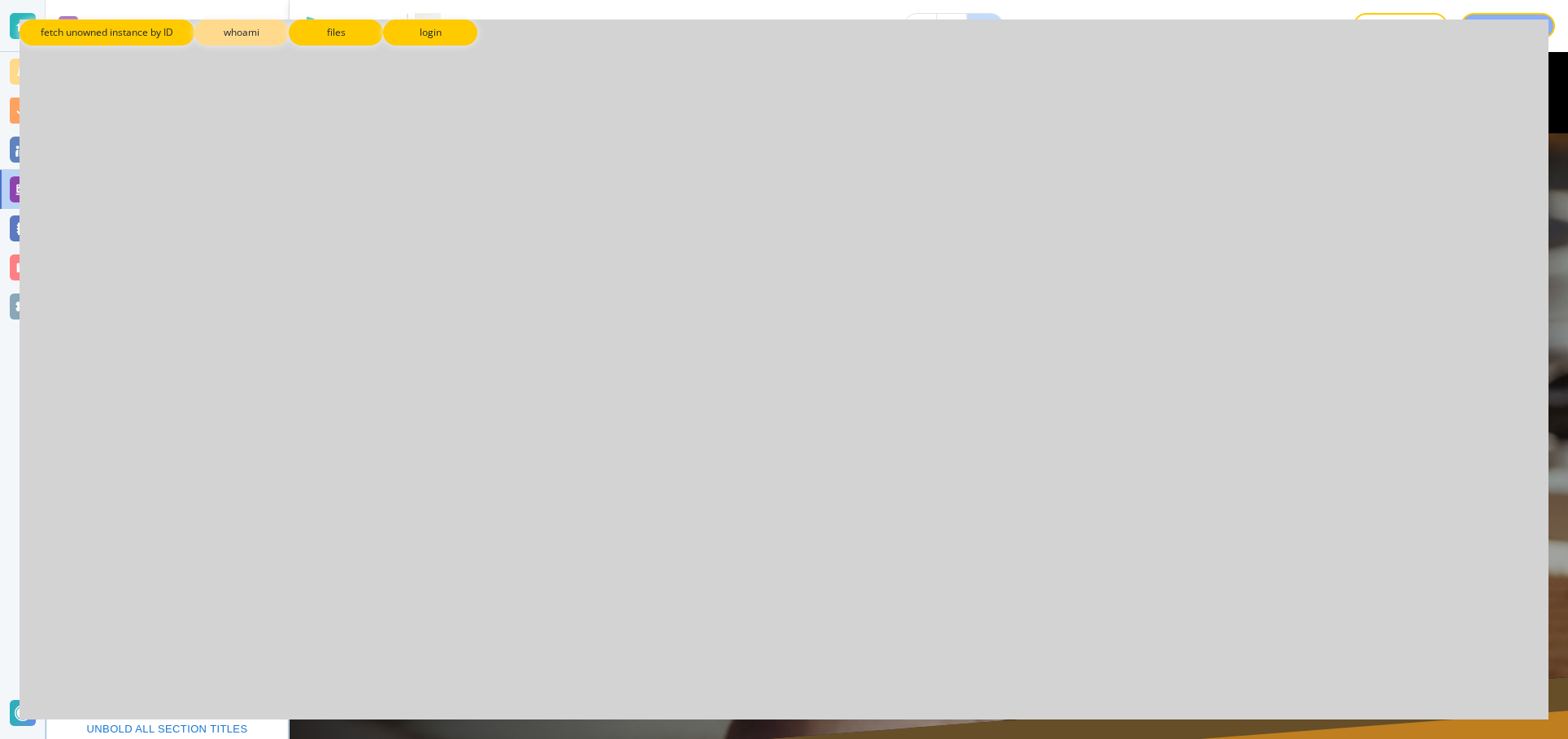 click on "whoami" at bounding box center [242, 33] 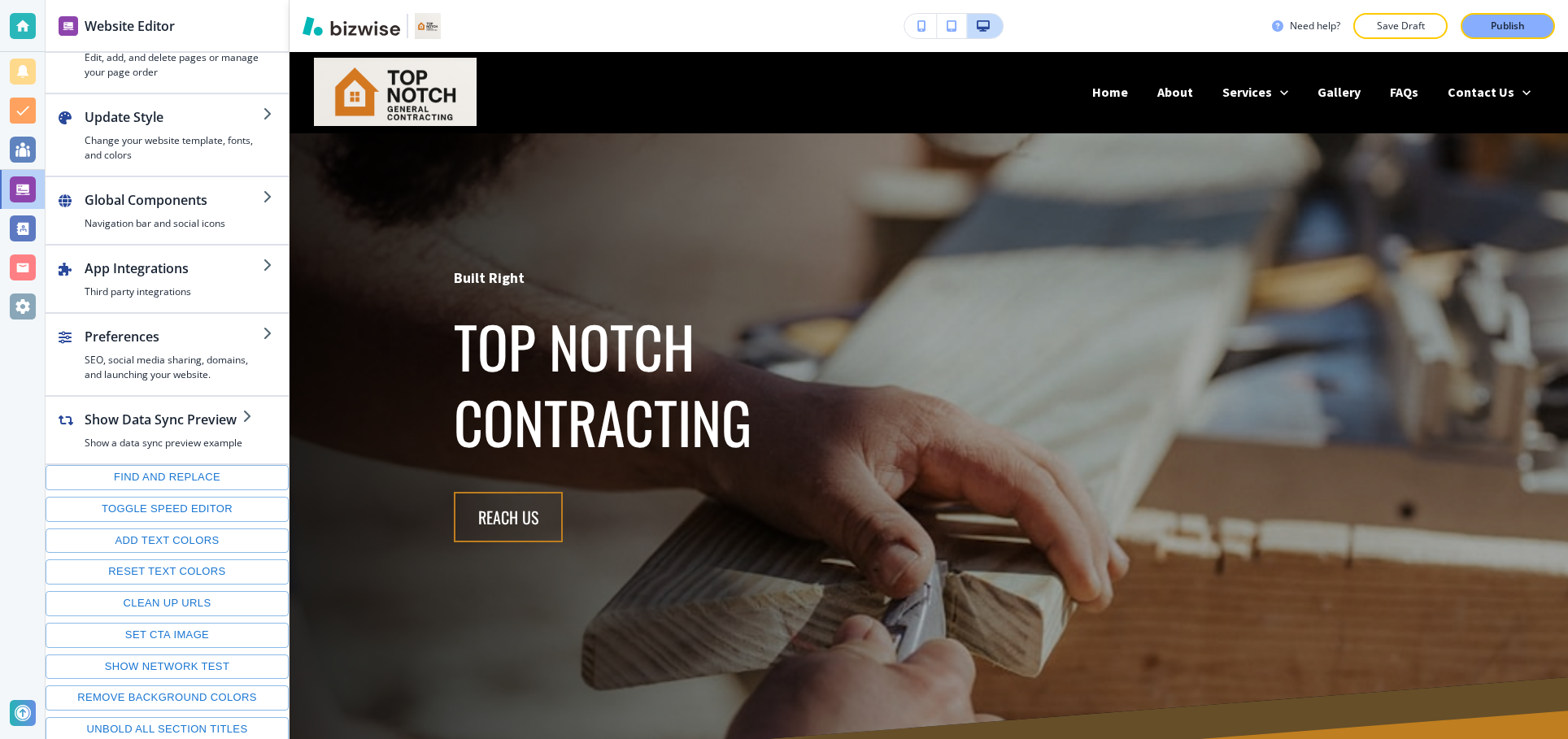 click at bounding box center (22, 369) 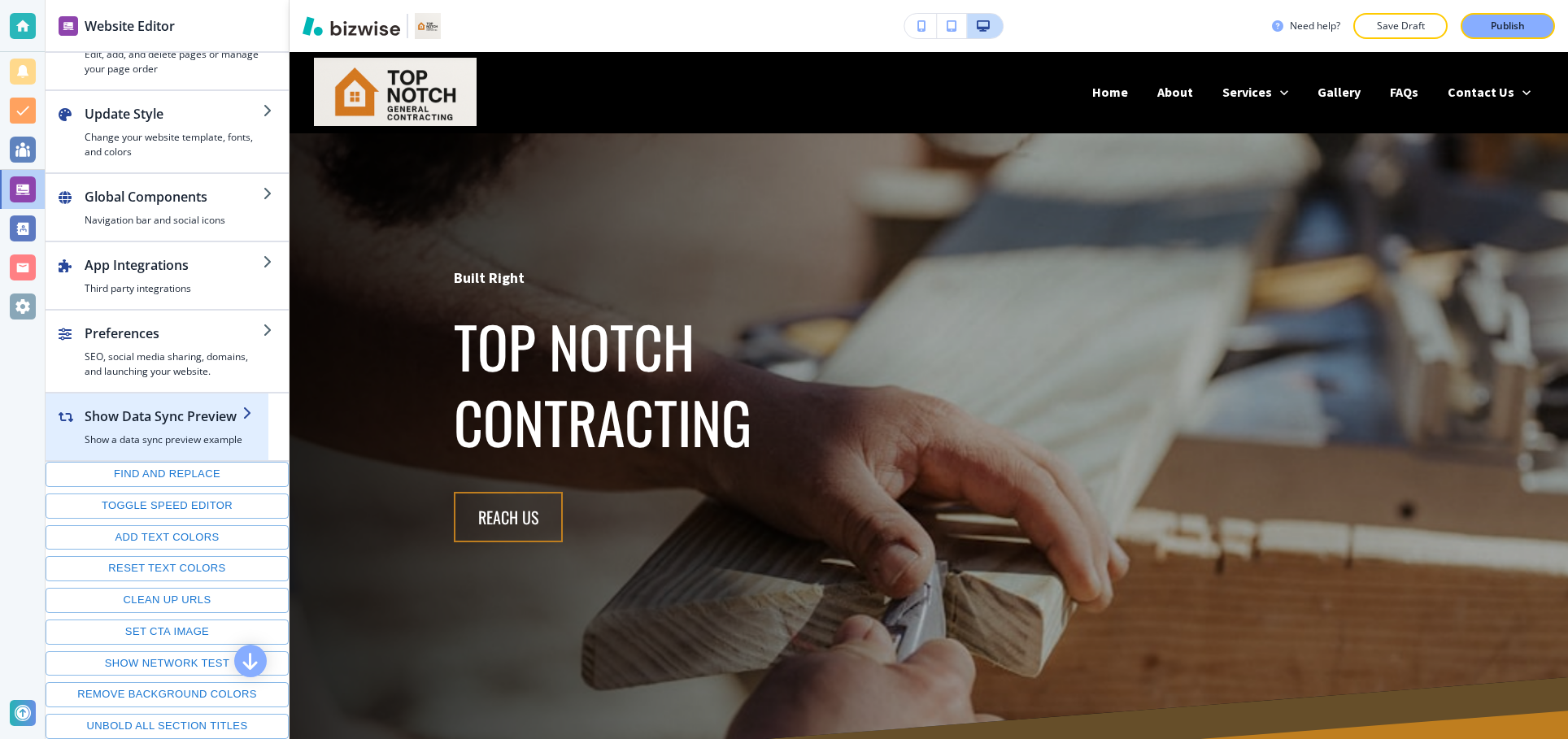 scroll, scrollTop: 0, scrollLeft: 0, axis: both 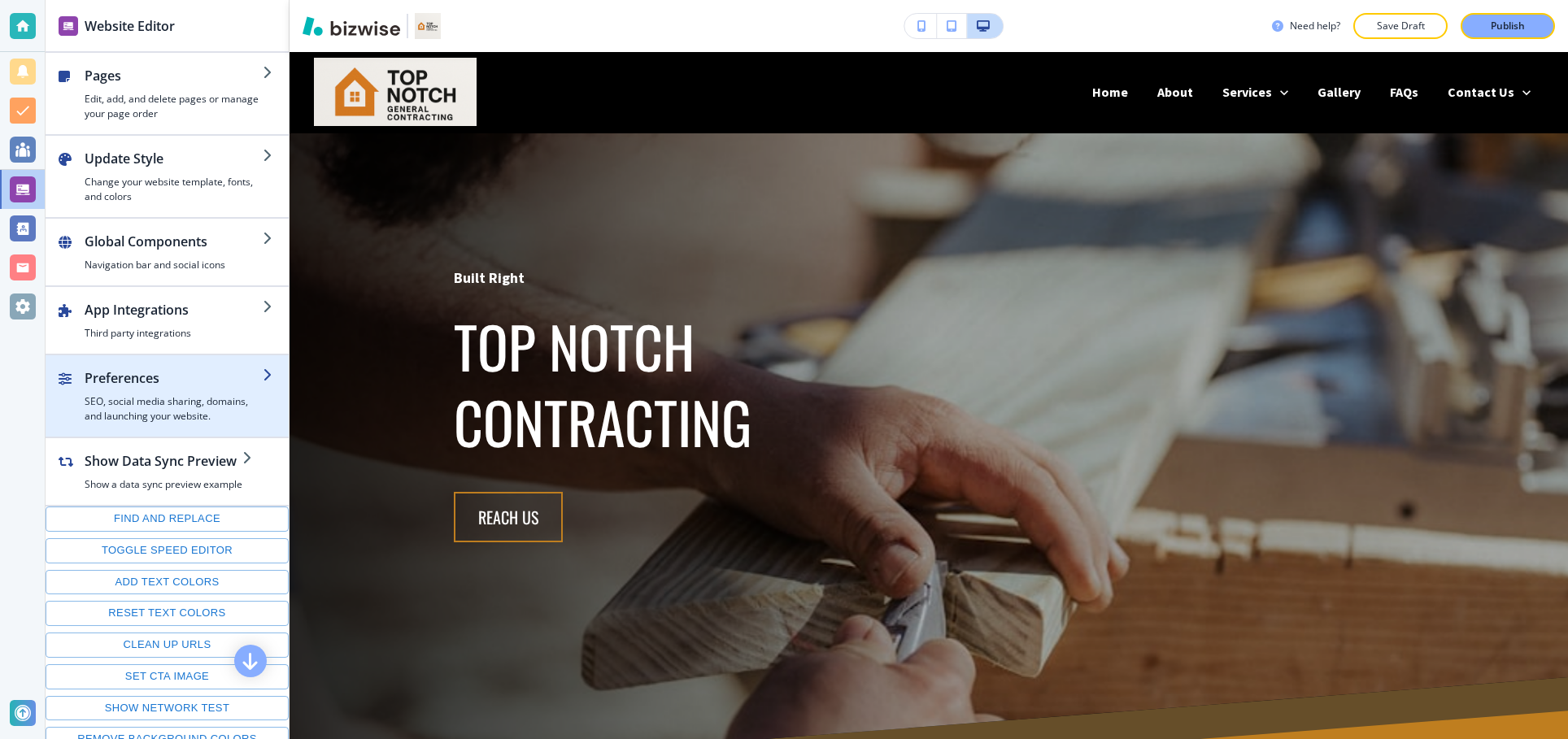 click at bounding box center [167, 362] 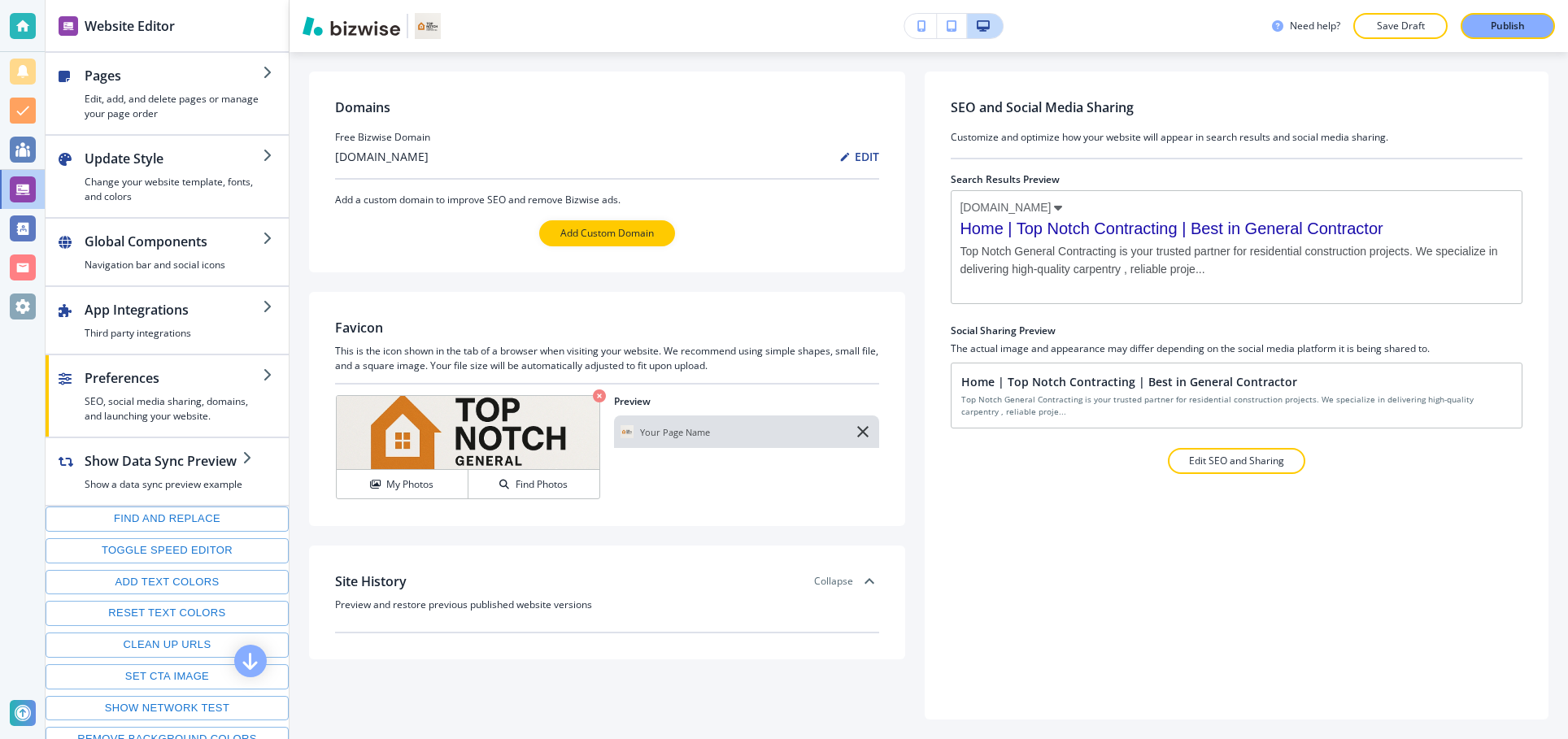 scroll, scrollTop: 67, scrollLeft: 0, axis: vertical 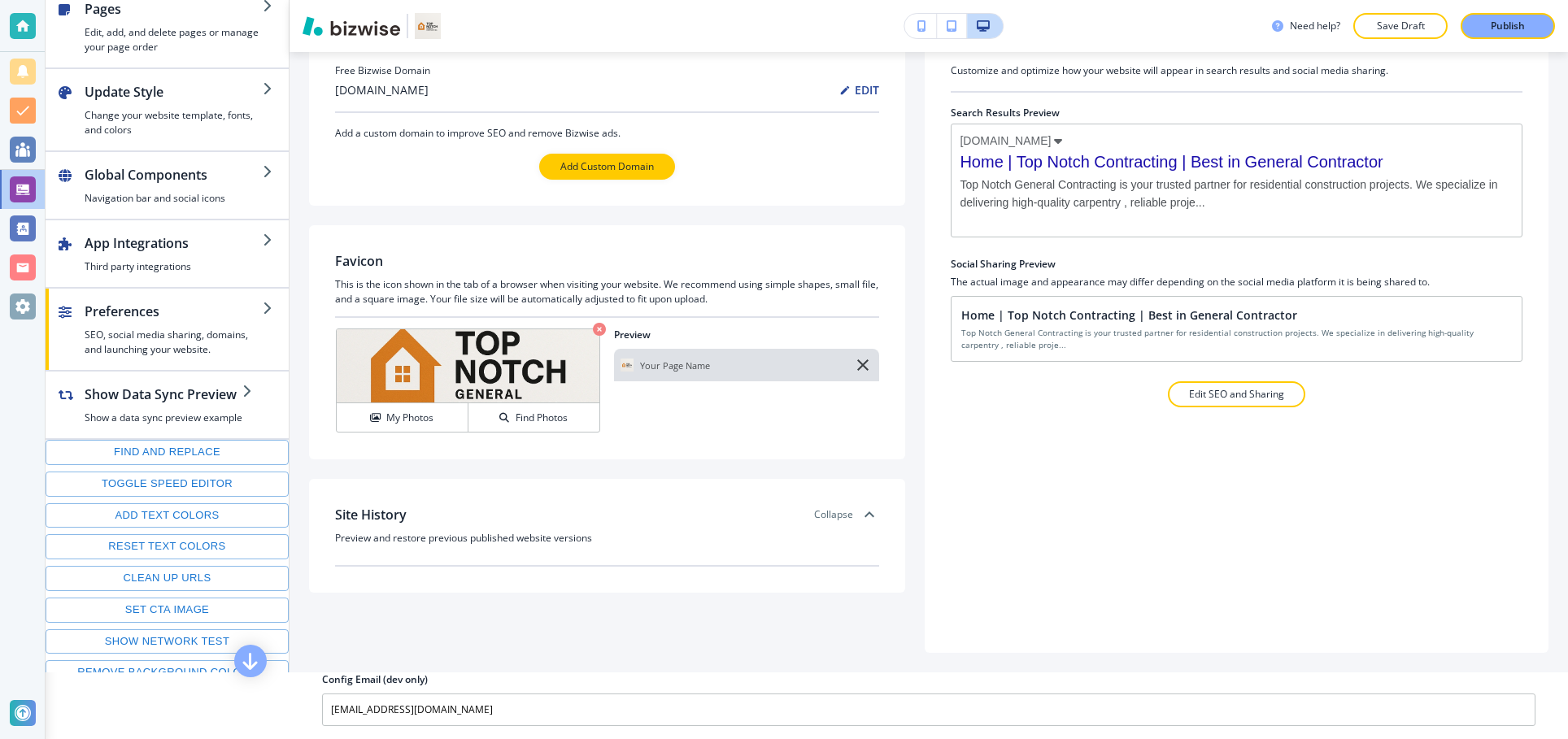 click on "Preview and restore previous published website versions" at bounding box center (607, 538) 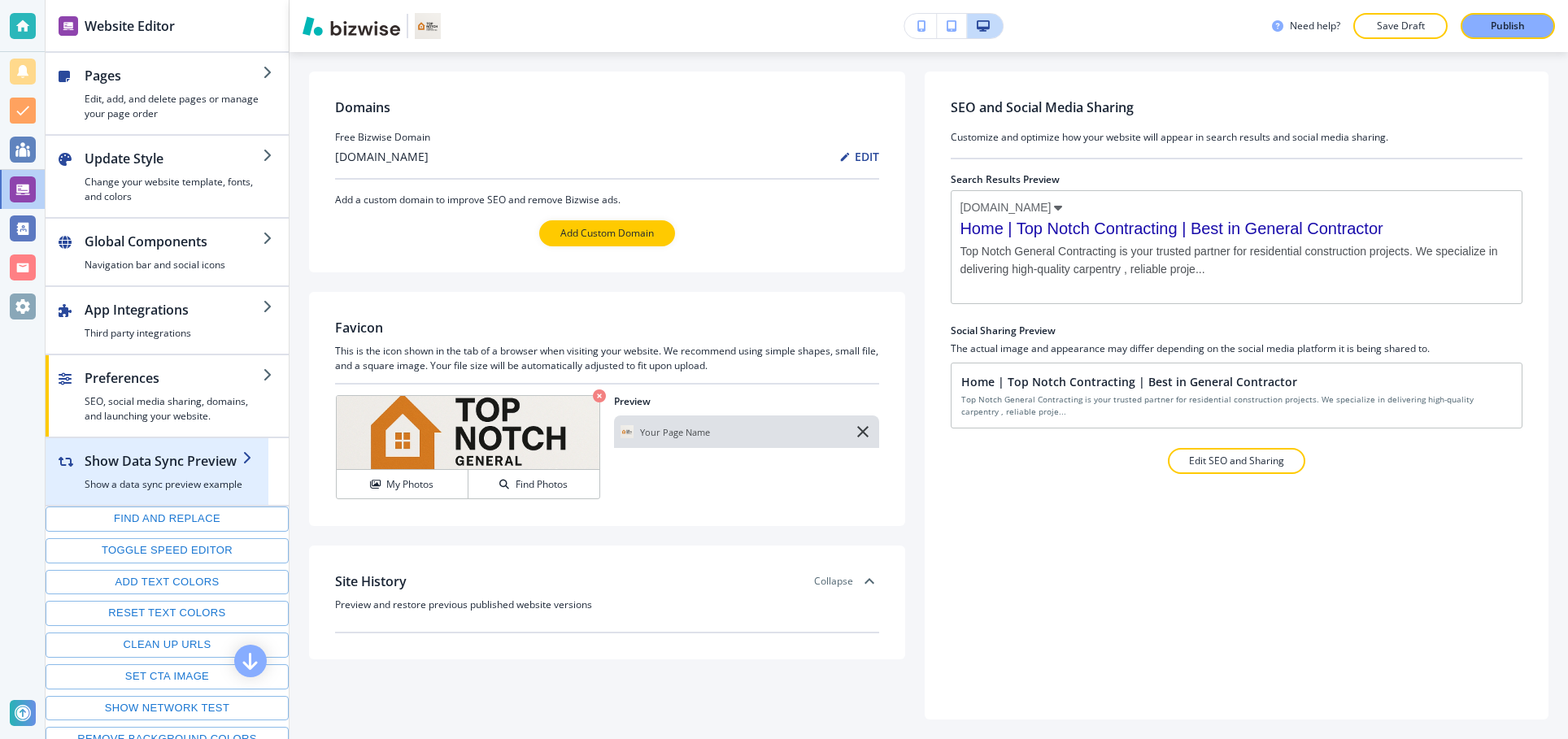 click at bounding box center [163, 474] 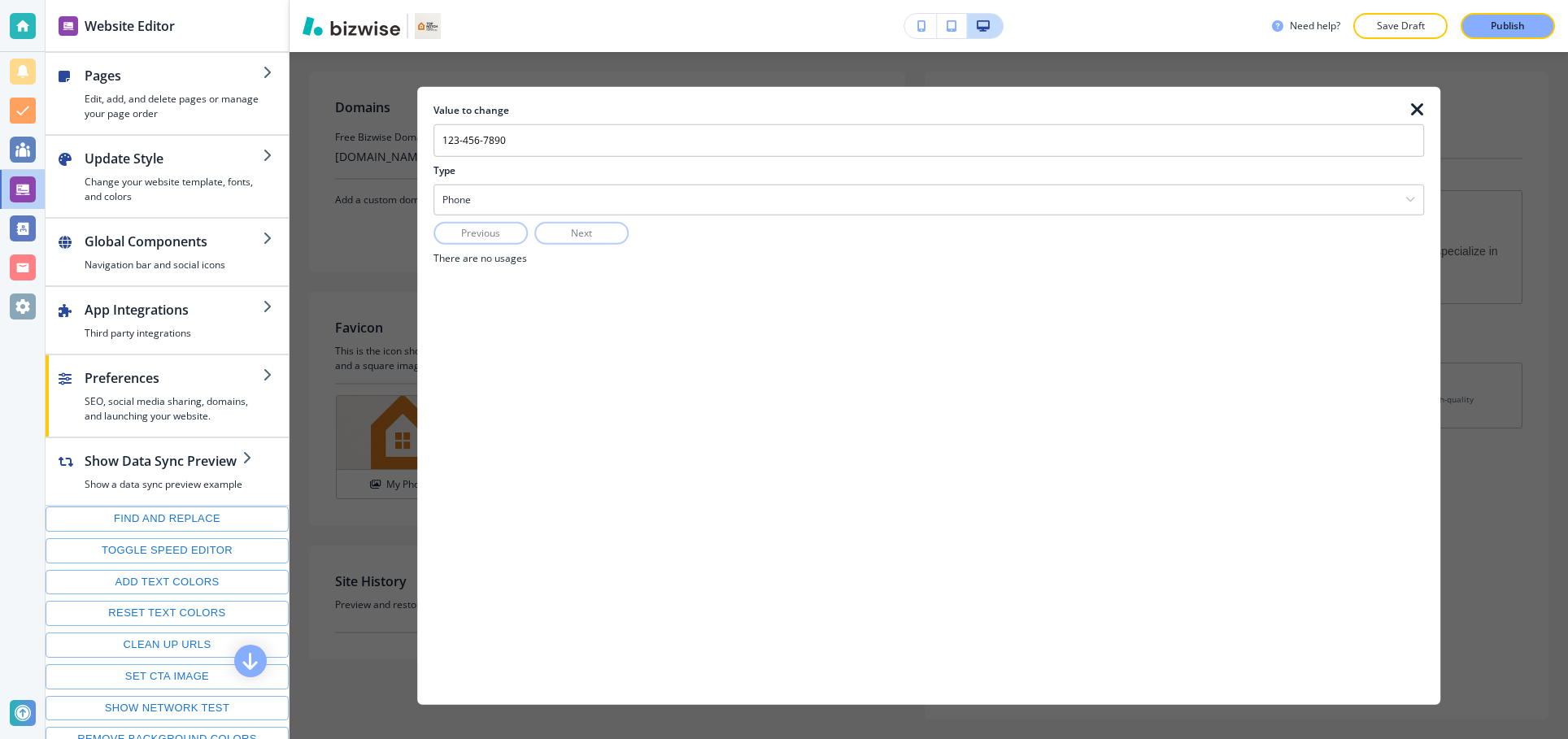 click at bounding box center (1418, 109) 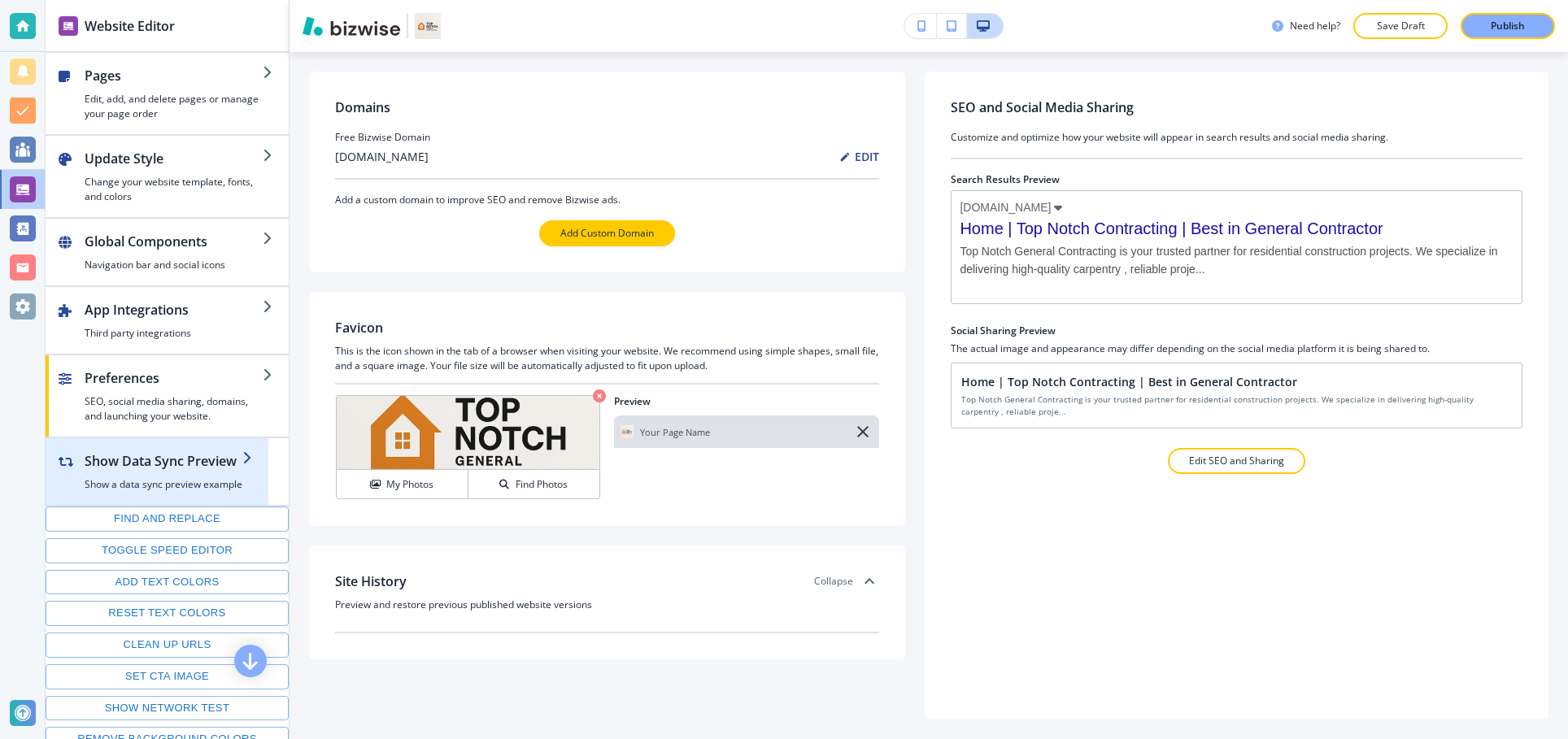 click on "Show a data sync preview example" at bounding box center (163, 485) 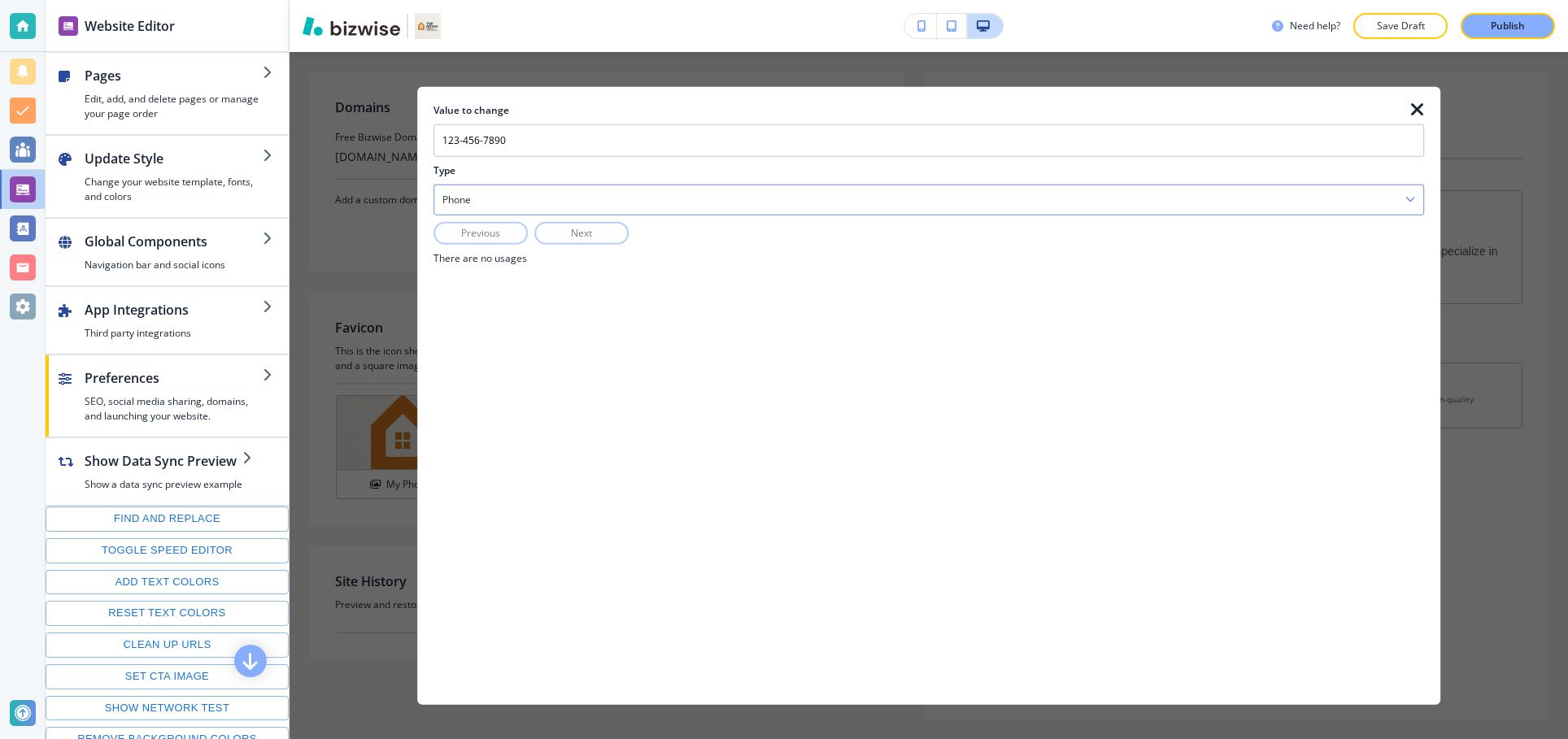 click on "Phone" at bounding box center (929, 199) 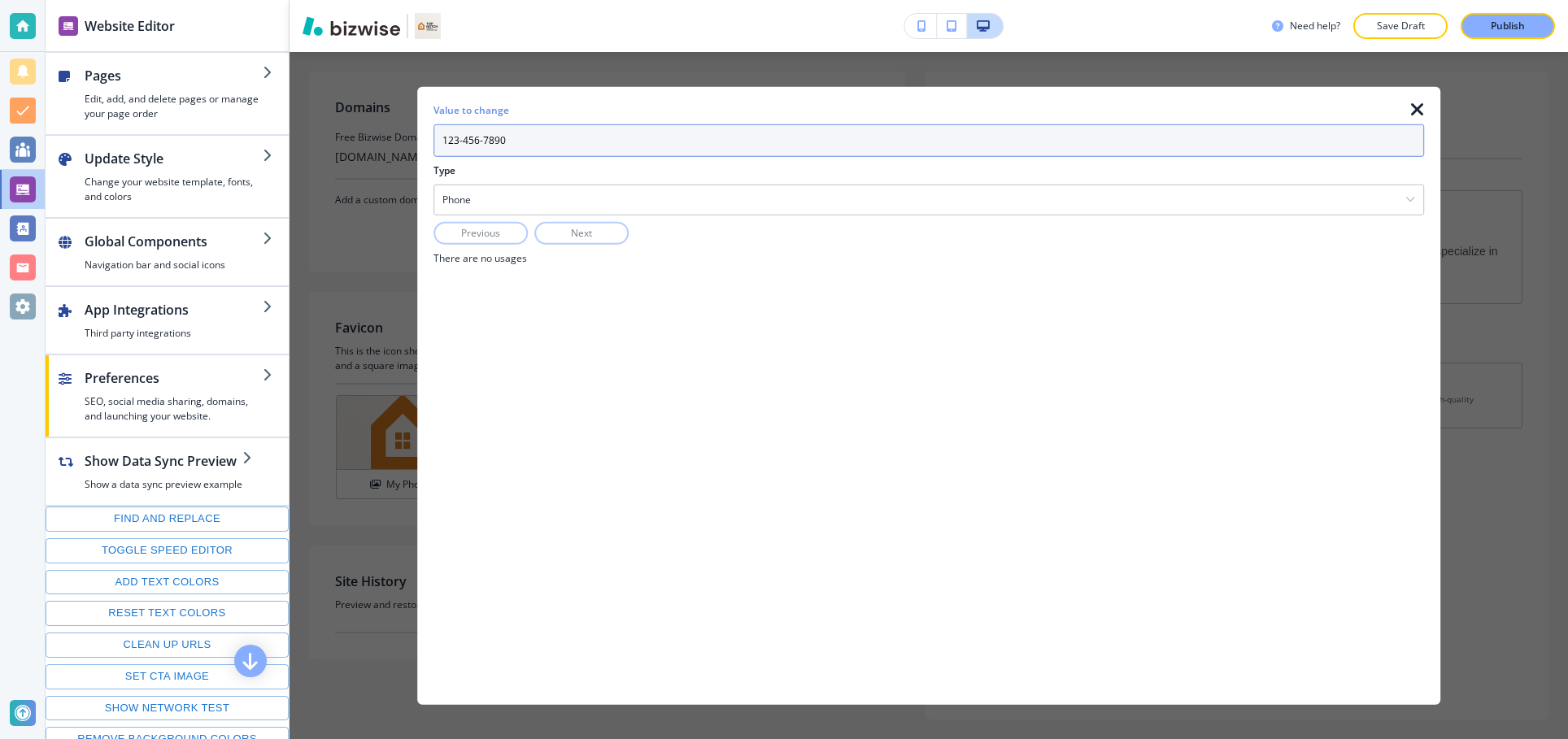 drag, startPoint x: 590, startPoint y: 154, endPoint x: 683, endPoint y: 166, distance: 93.771 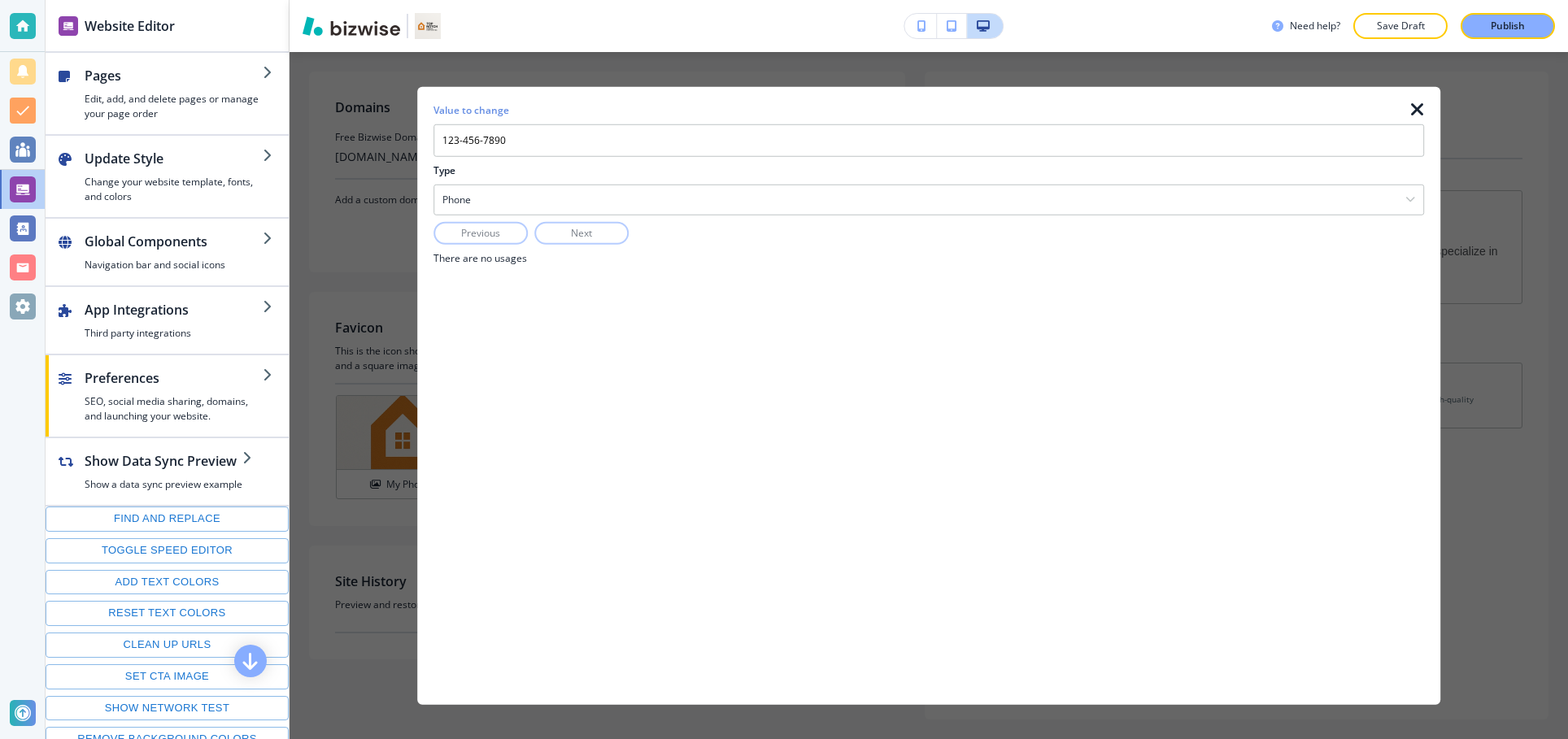 drag, startPoint x: 1419, startPoint y: 107, endPoint x: 1301, endPoint y: 135, distance: 121.27654 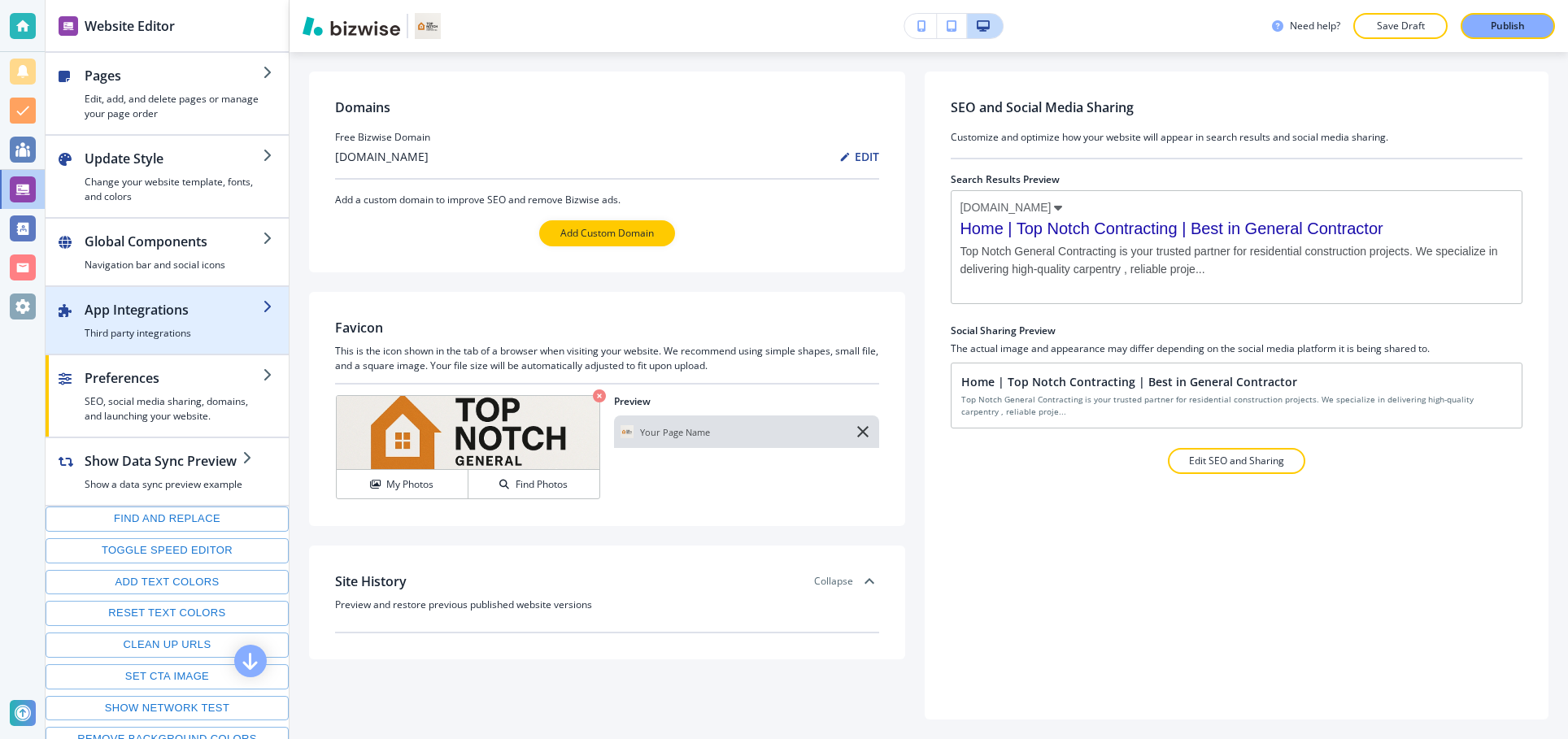 click at bounding box center (167, 347) 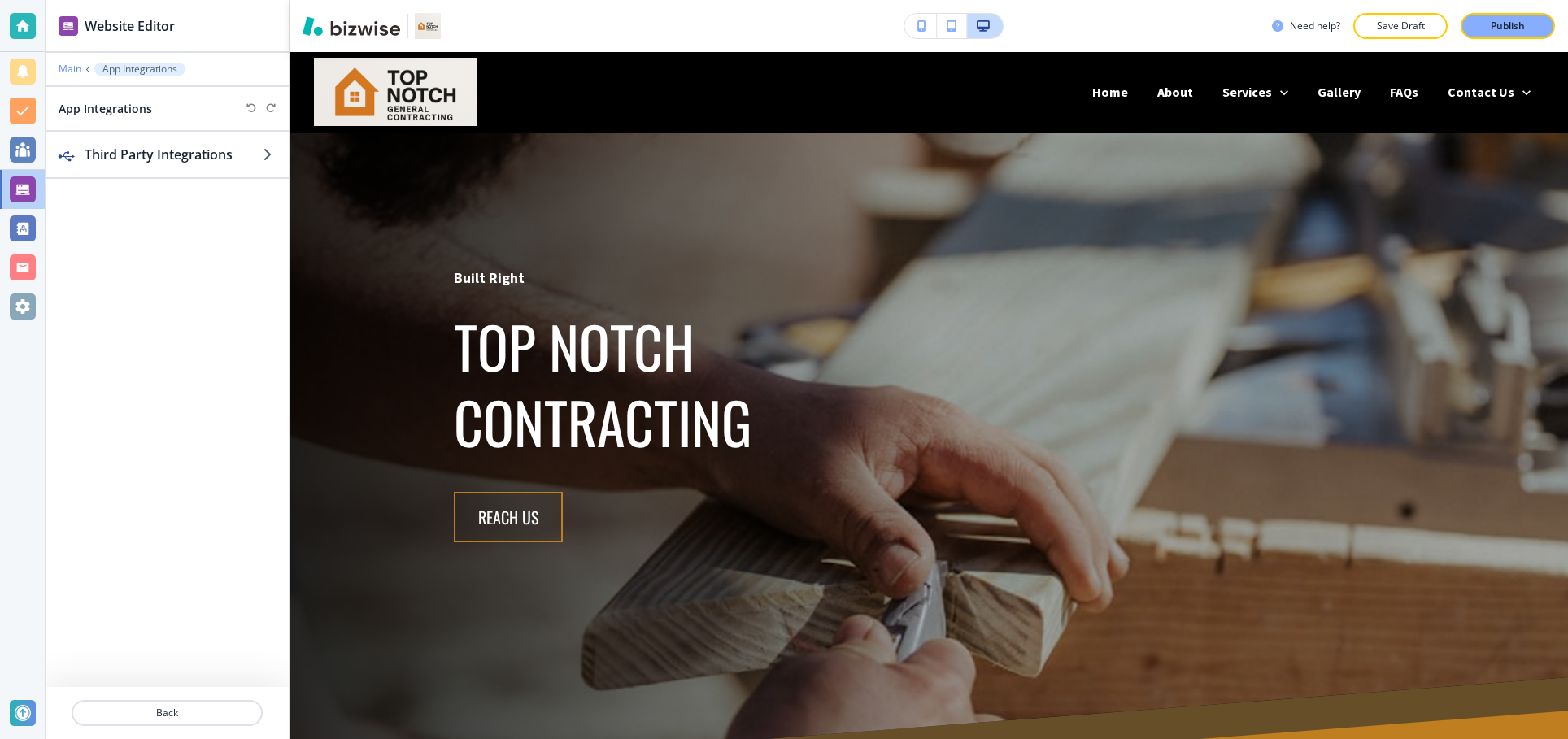 click on "Main" at bounding box center [70, 69] 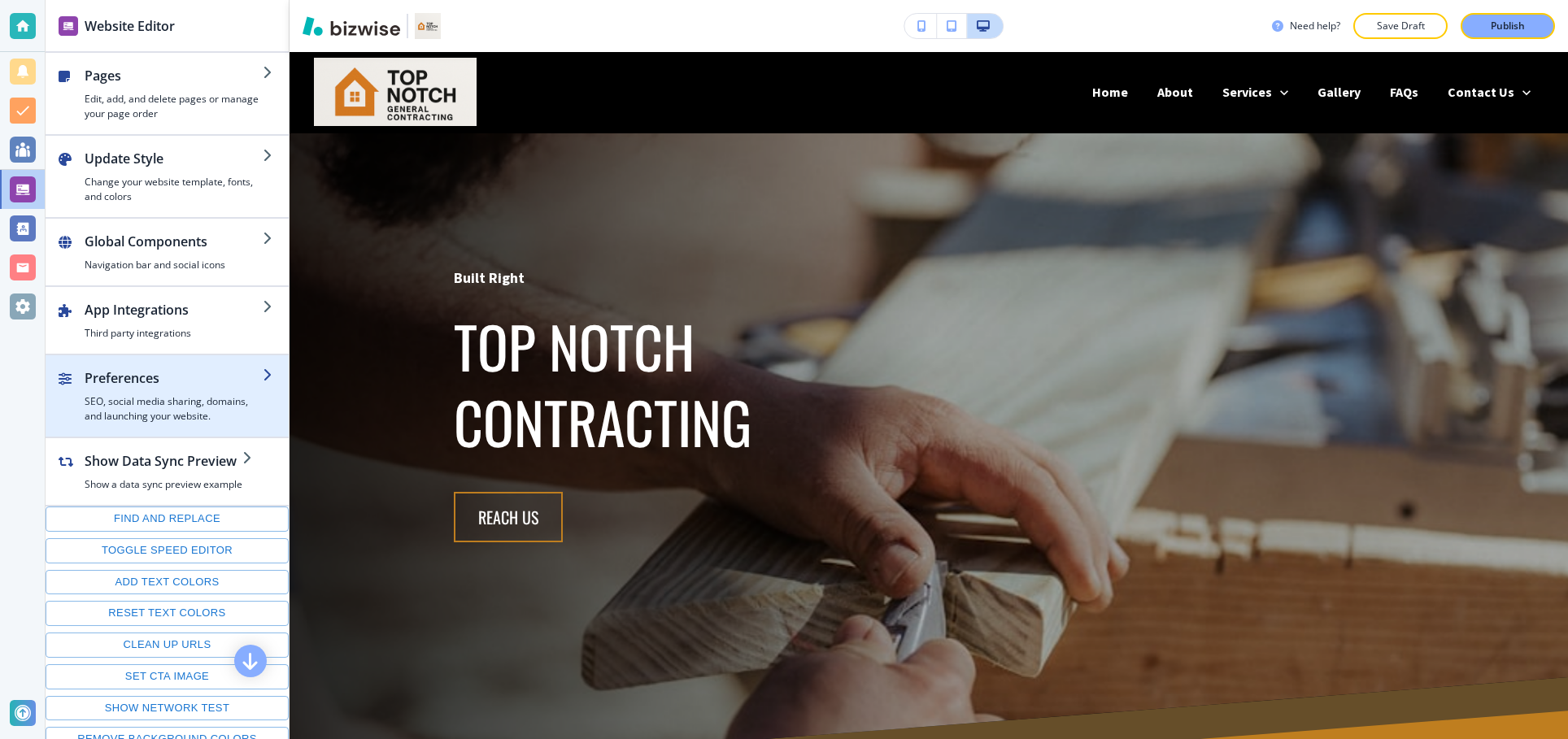 click on "SEO, social media sharing, domains, and launching your website." at bounding box center (173, 409) 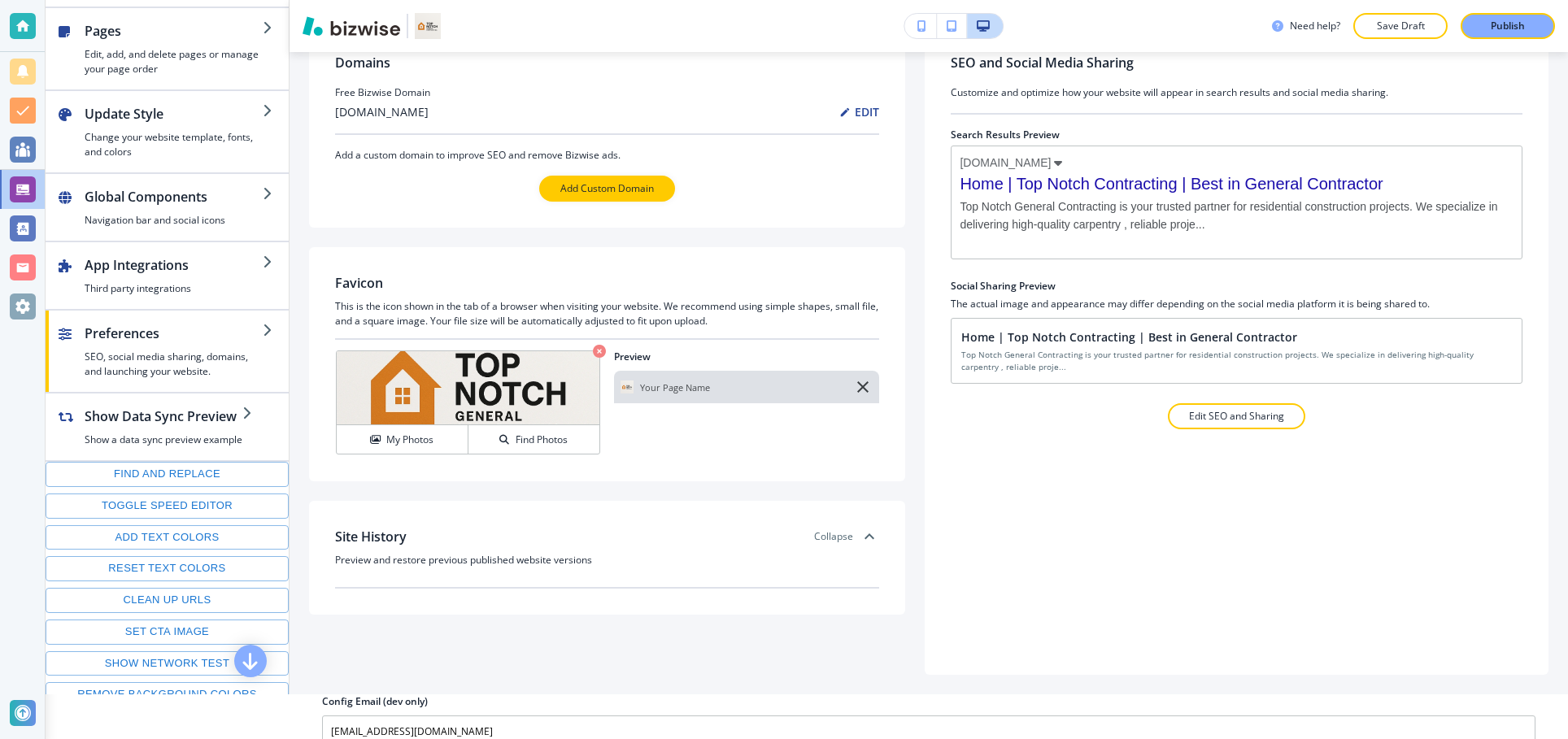 scroll, scrollTop: 41, scrollLeft: 0, axis: vertical 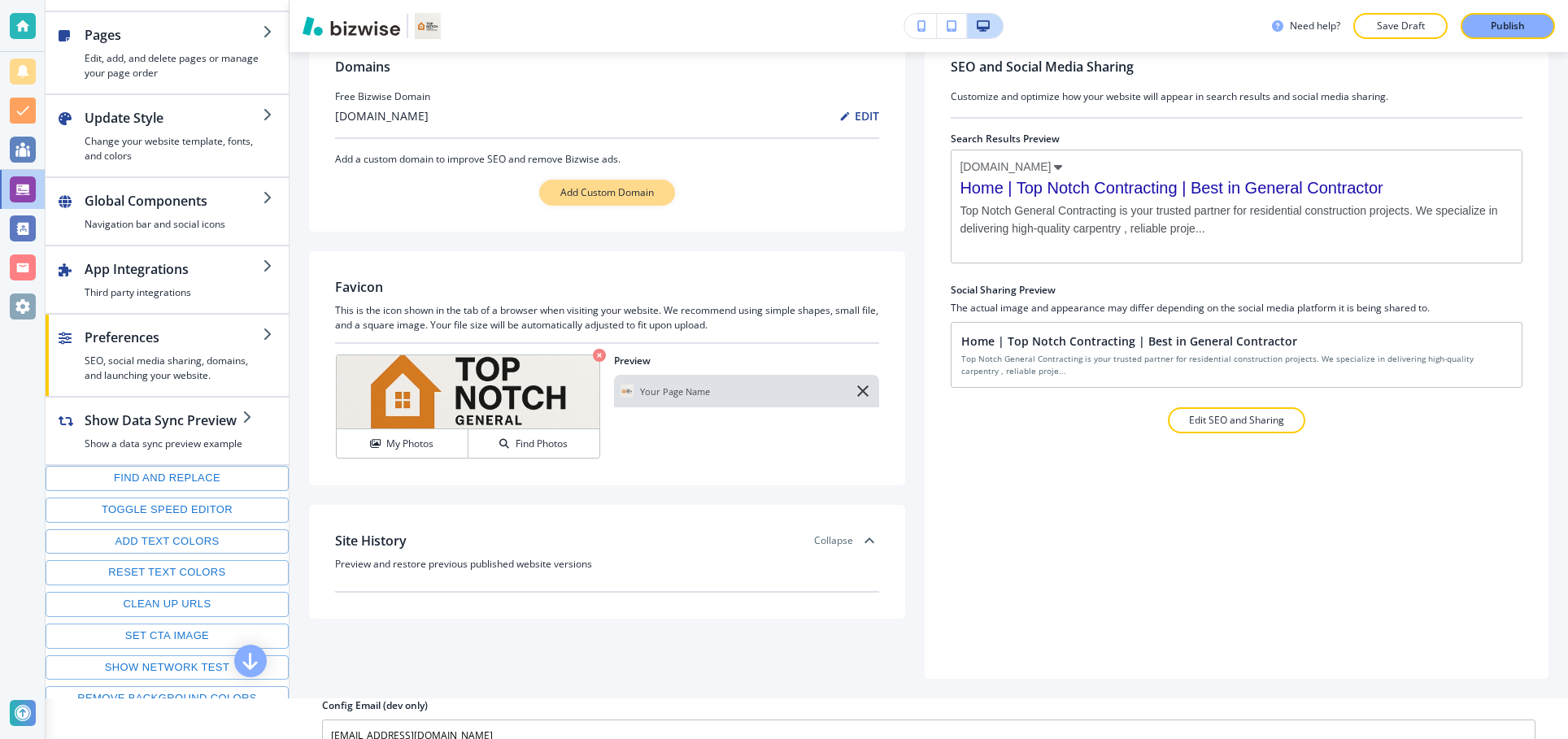 click on "Add Custom Domain" at bounding box center [607, 193] 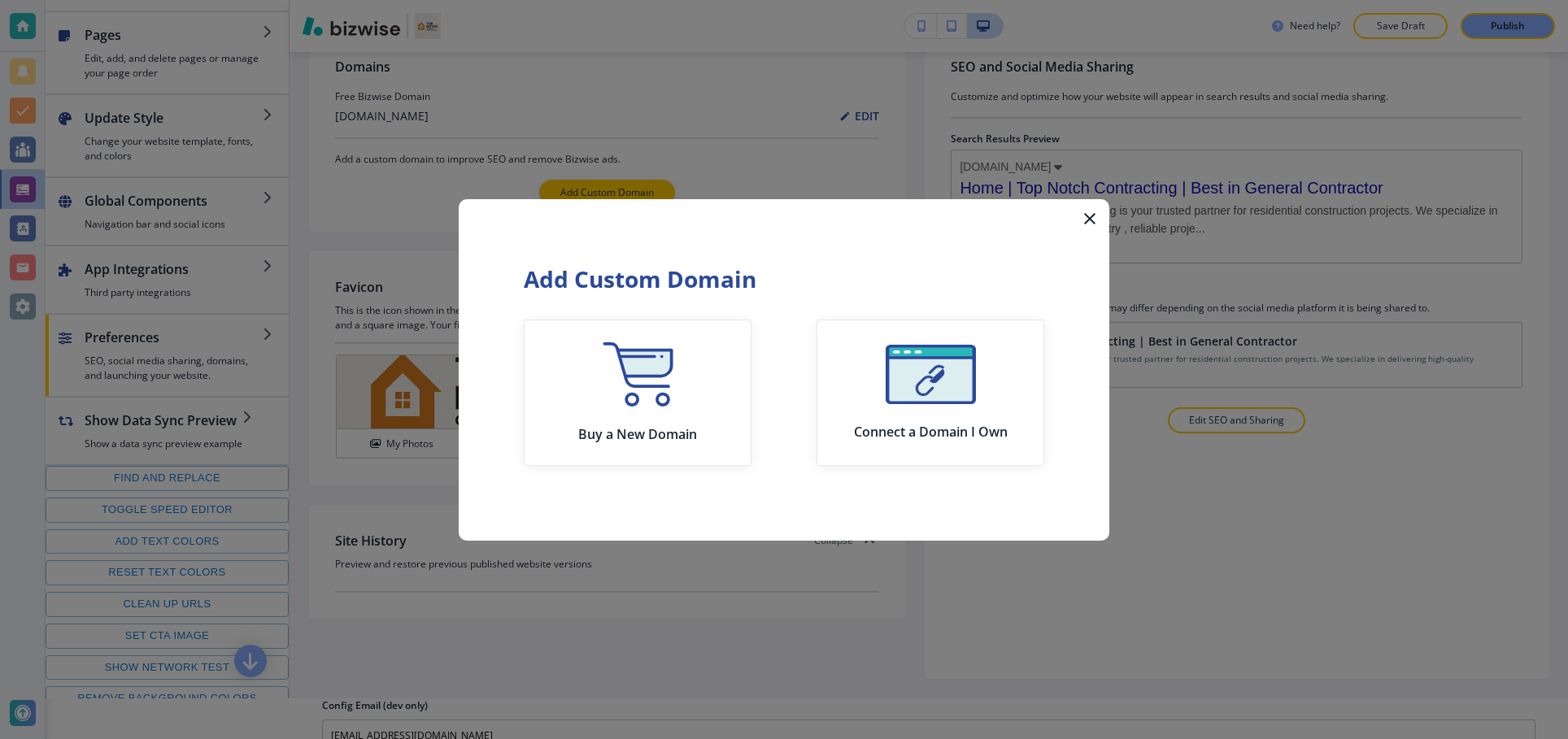 click at bounding box center (784, 369) 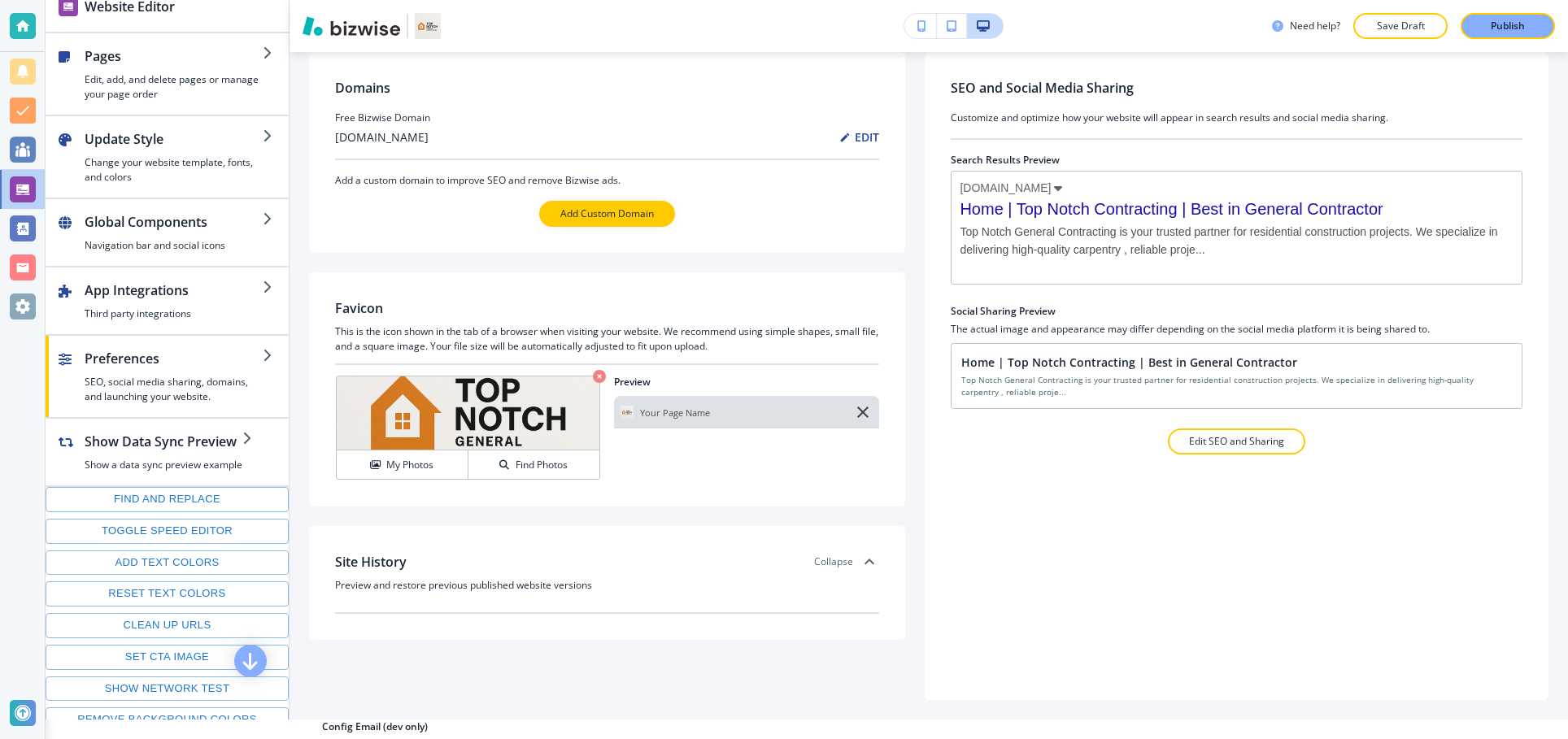 scroll, scrollTop: 0, scrollLeft: 0, axis: both 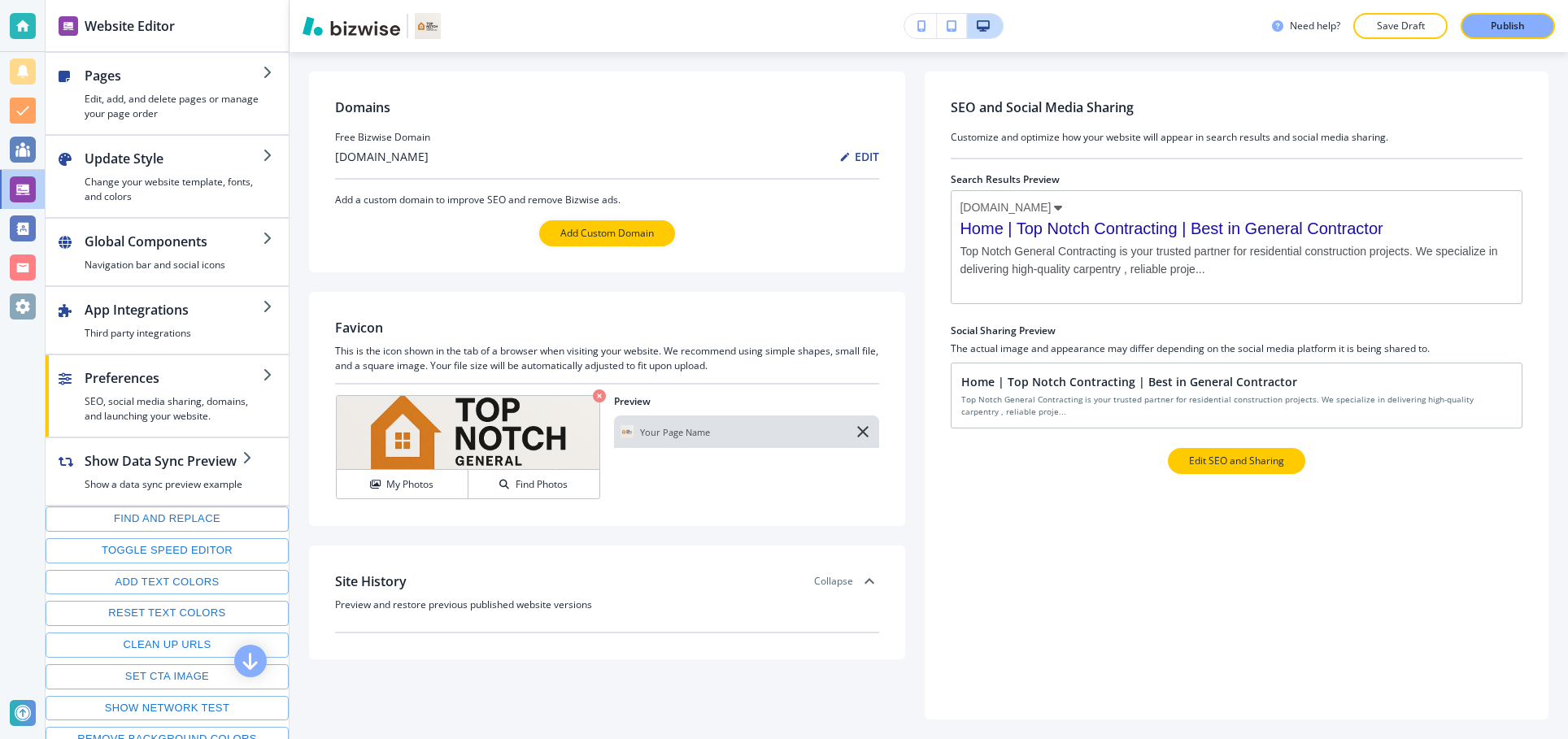 click on "Edit SEO and Sharing" at bounding box center [1236, 461] 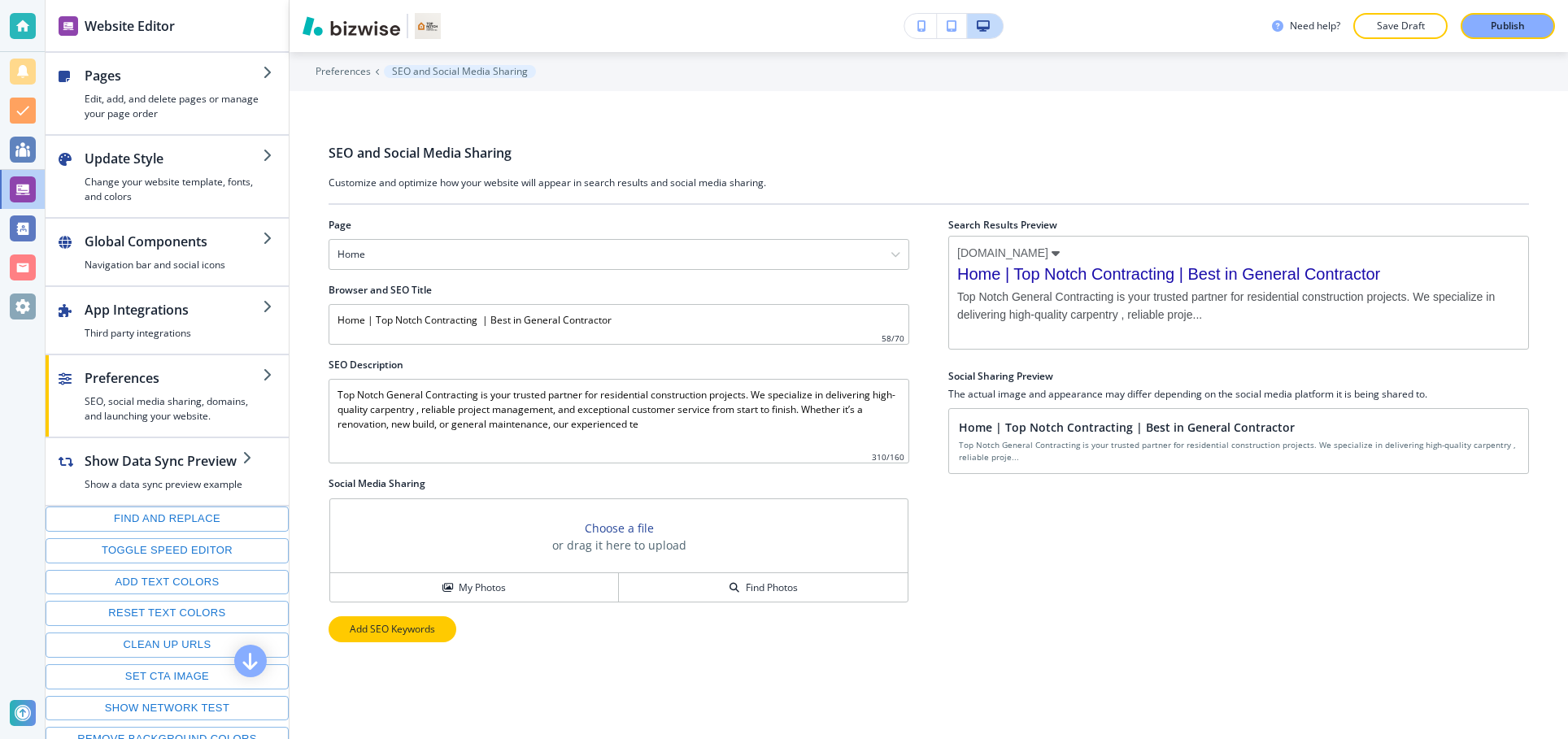 click on "Add SEO Keywords" at bounding box center (392, 629) 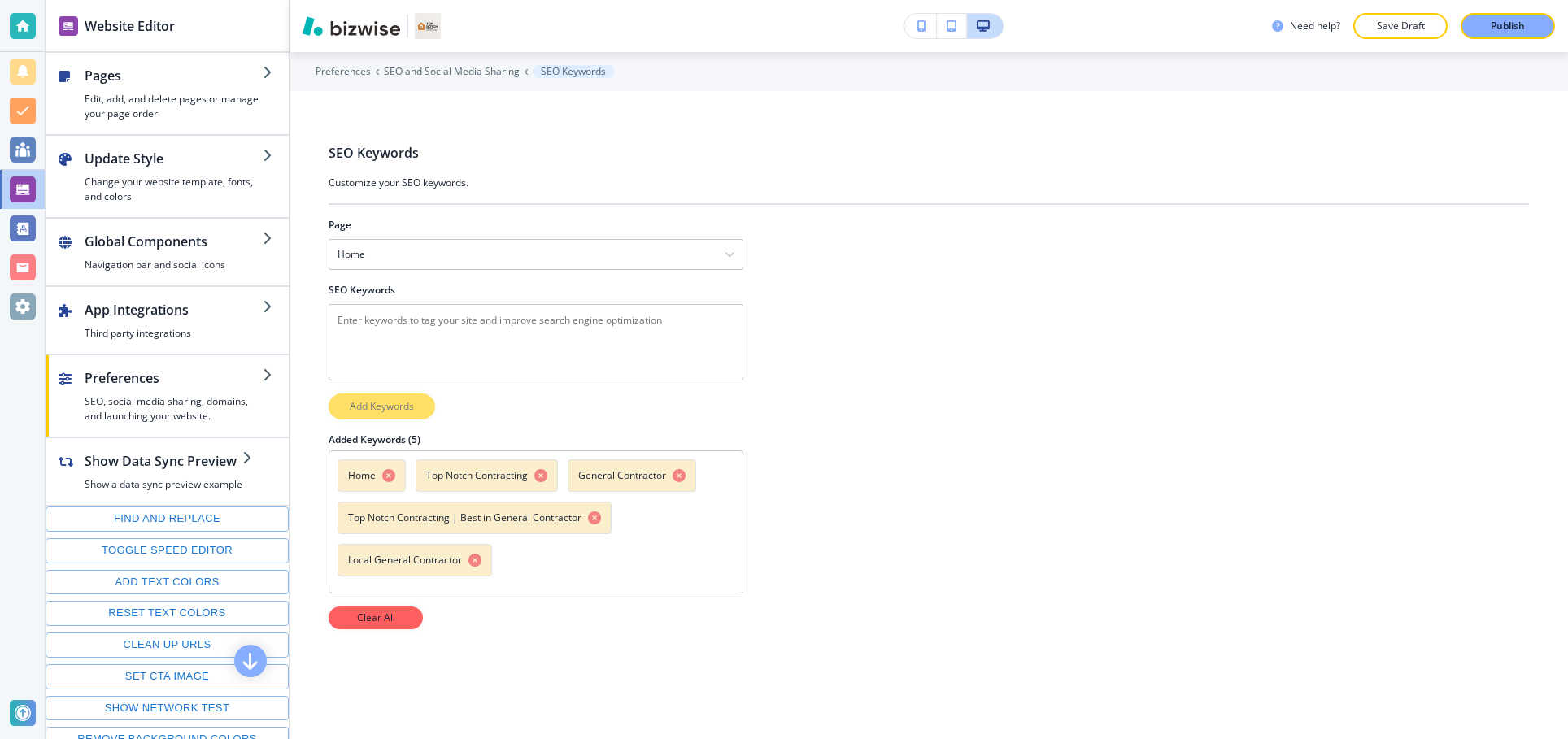 click on "Home" at bounding box center (362, 476) 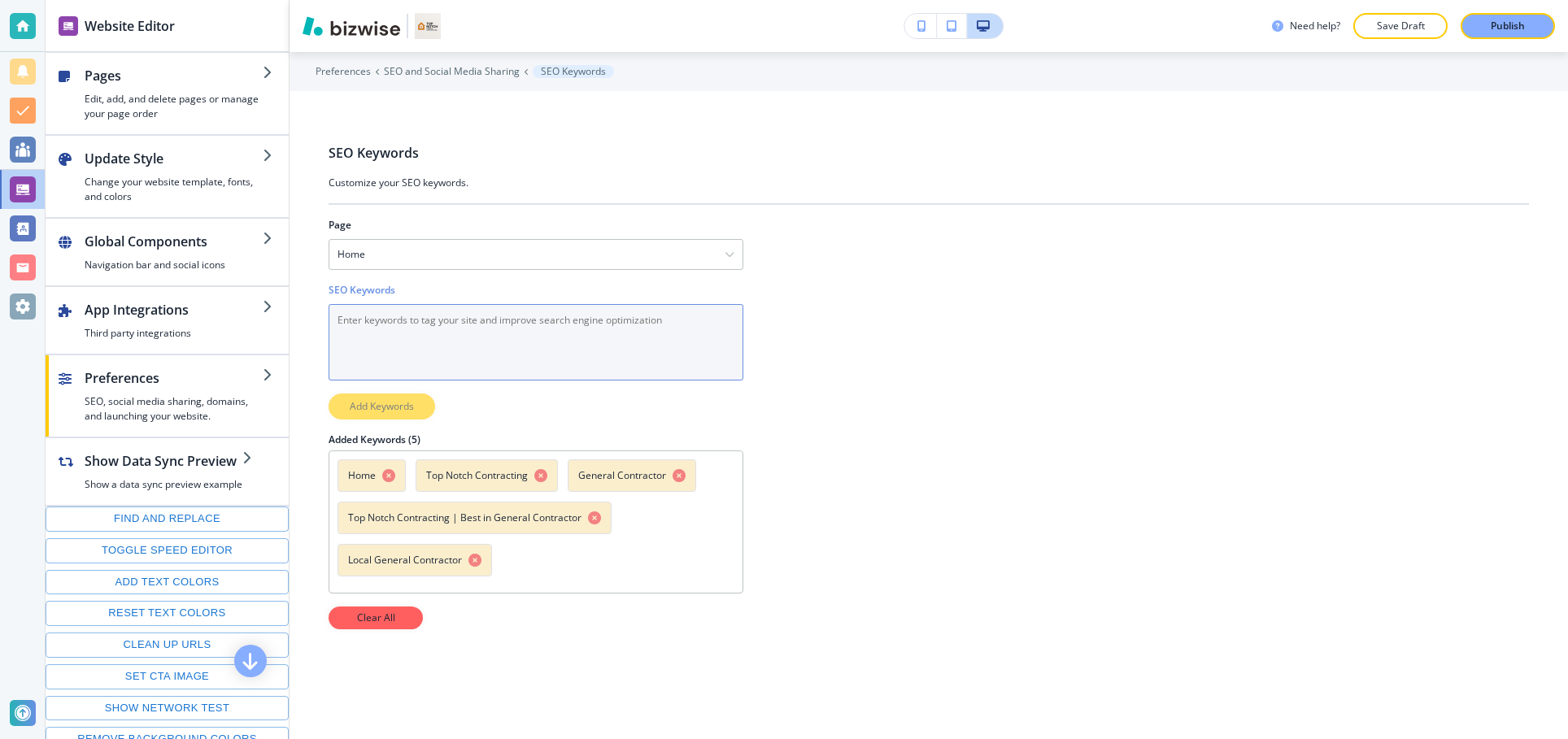click on "SEO Keywords" at bounding box center (536, 342) 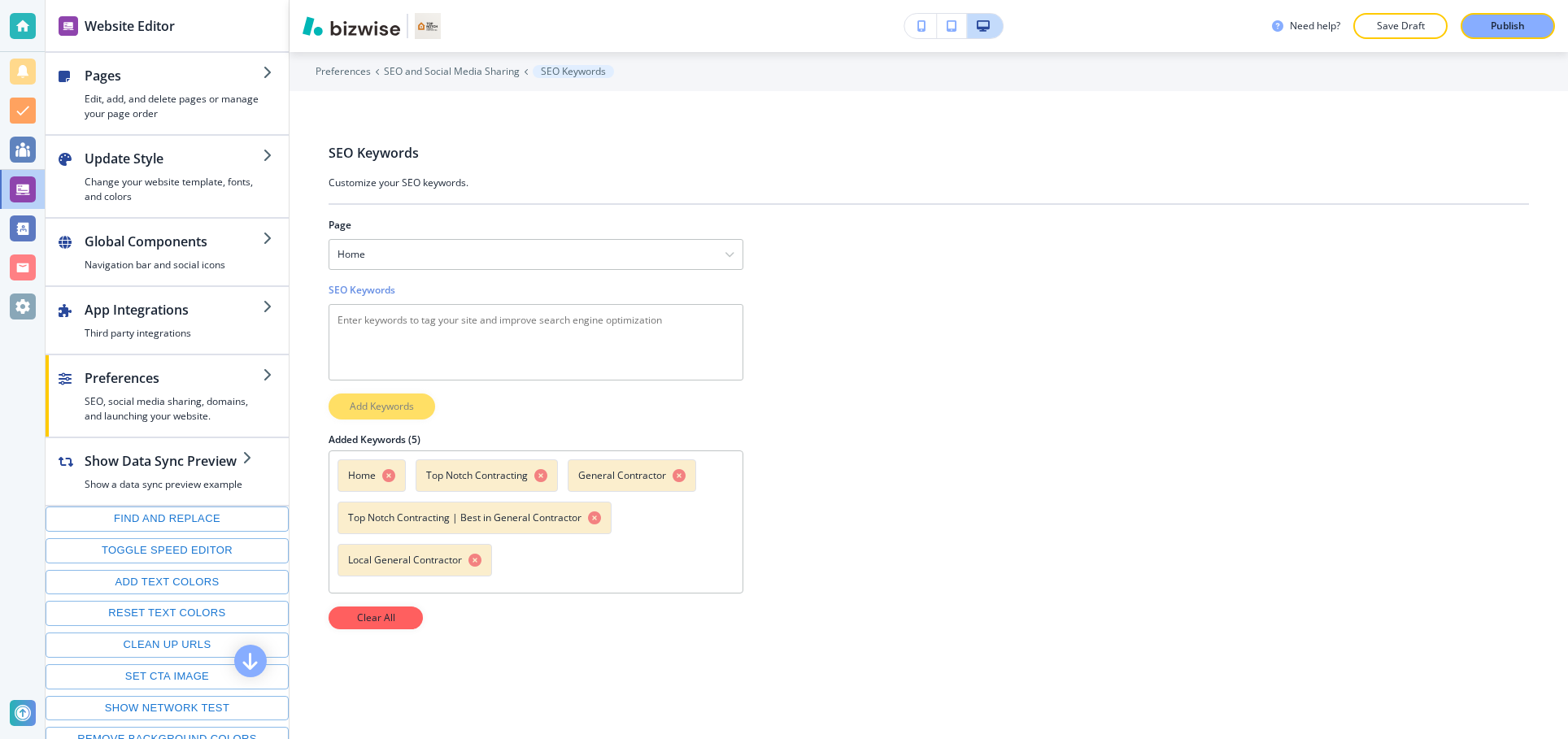 click on "Preferences SEO and Social Media Sharing SEO Keywords" at bounding box center (929, 72) 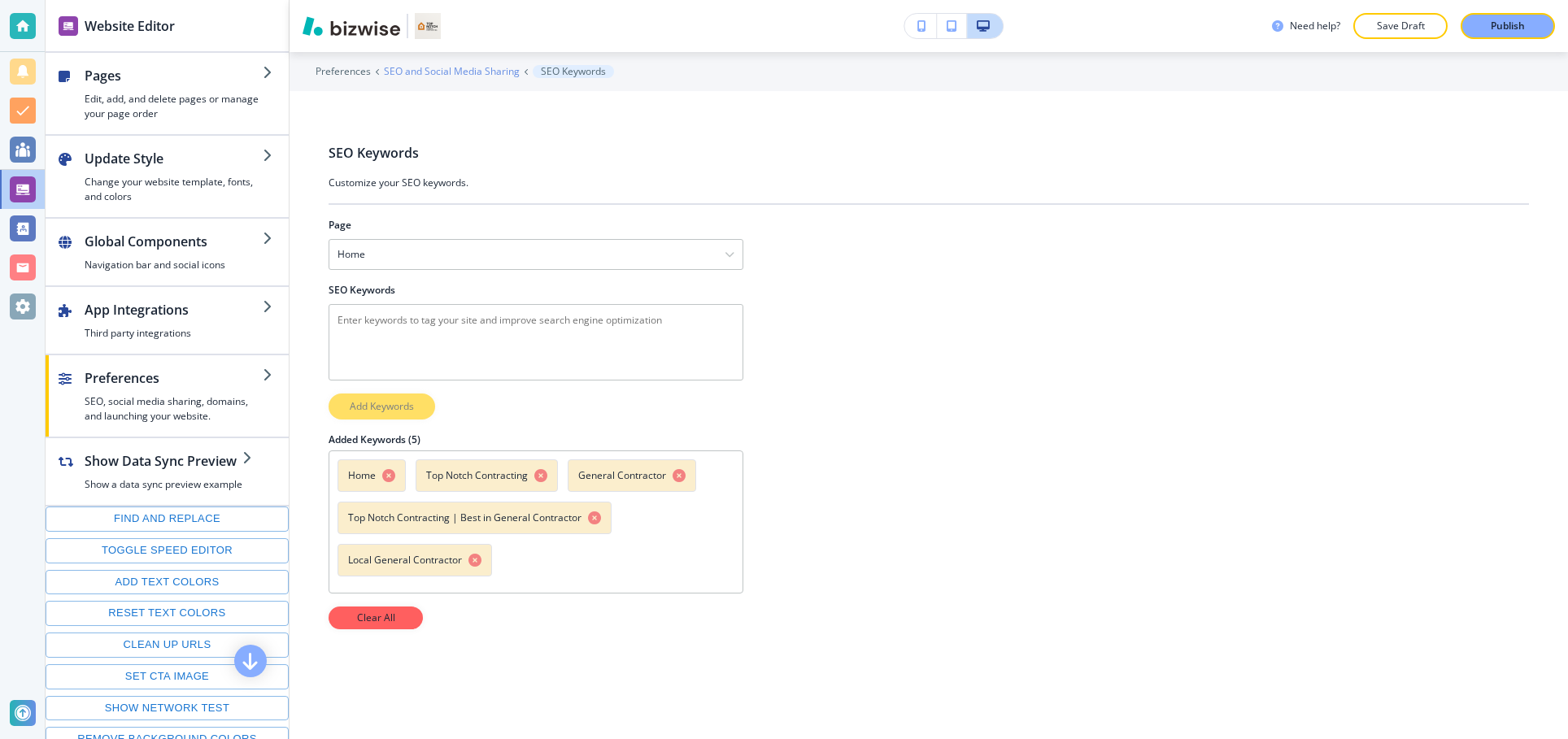 click on "SEO and Social Media Sharing" at bounding box center (451, 72) 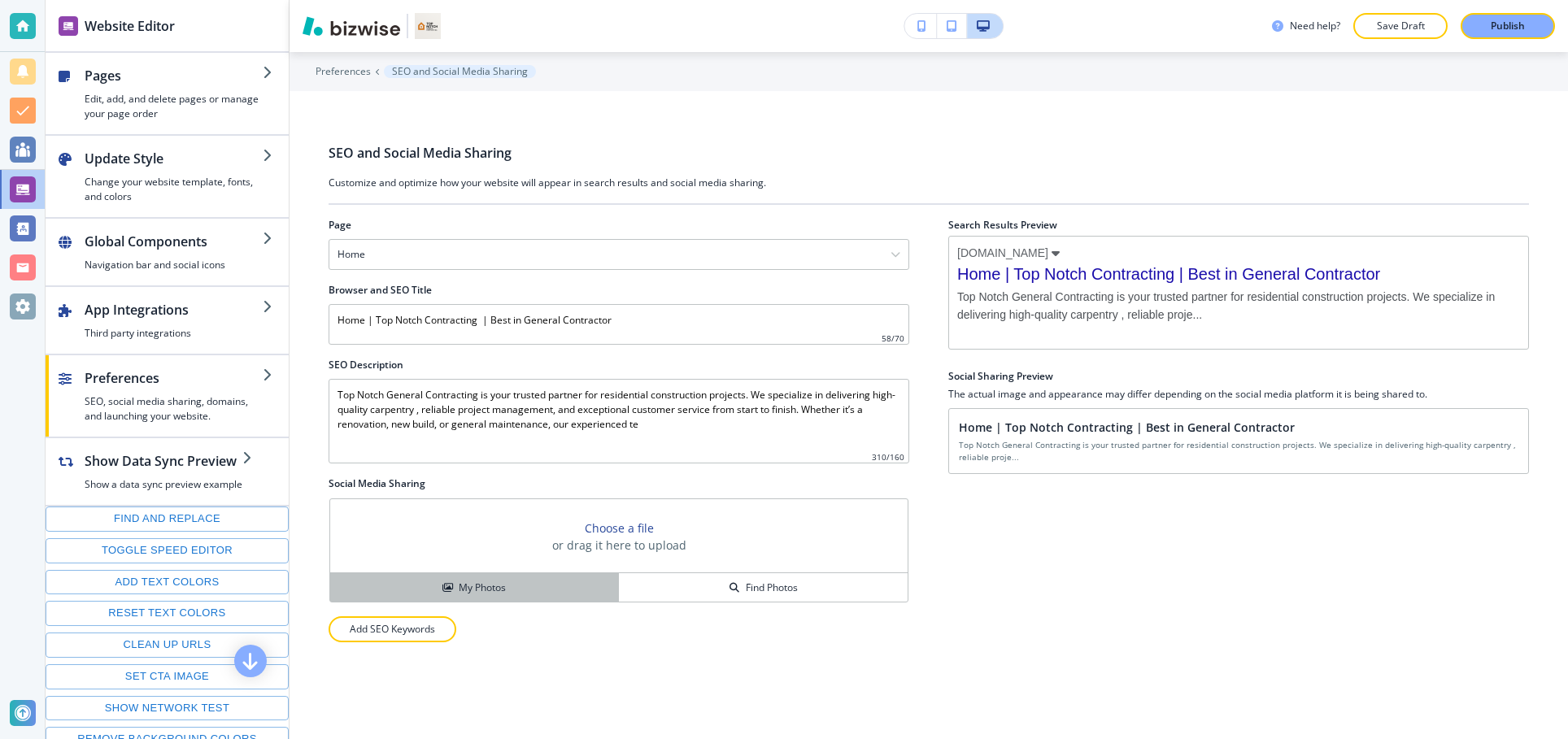 click on "My Photos" at bounding box center [474, 587] 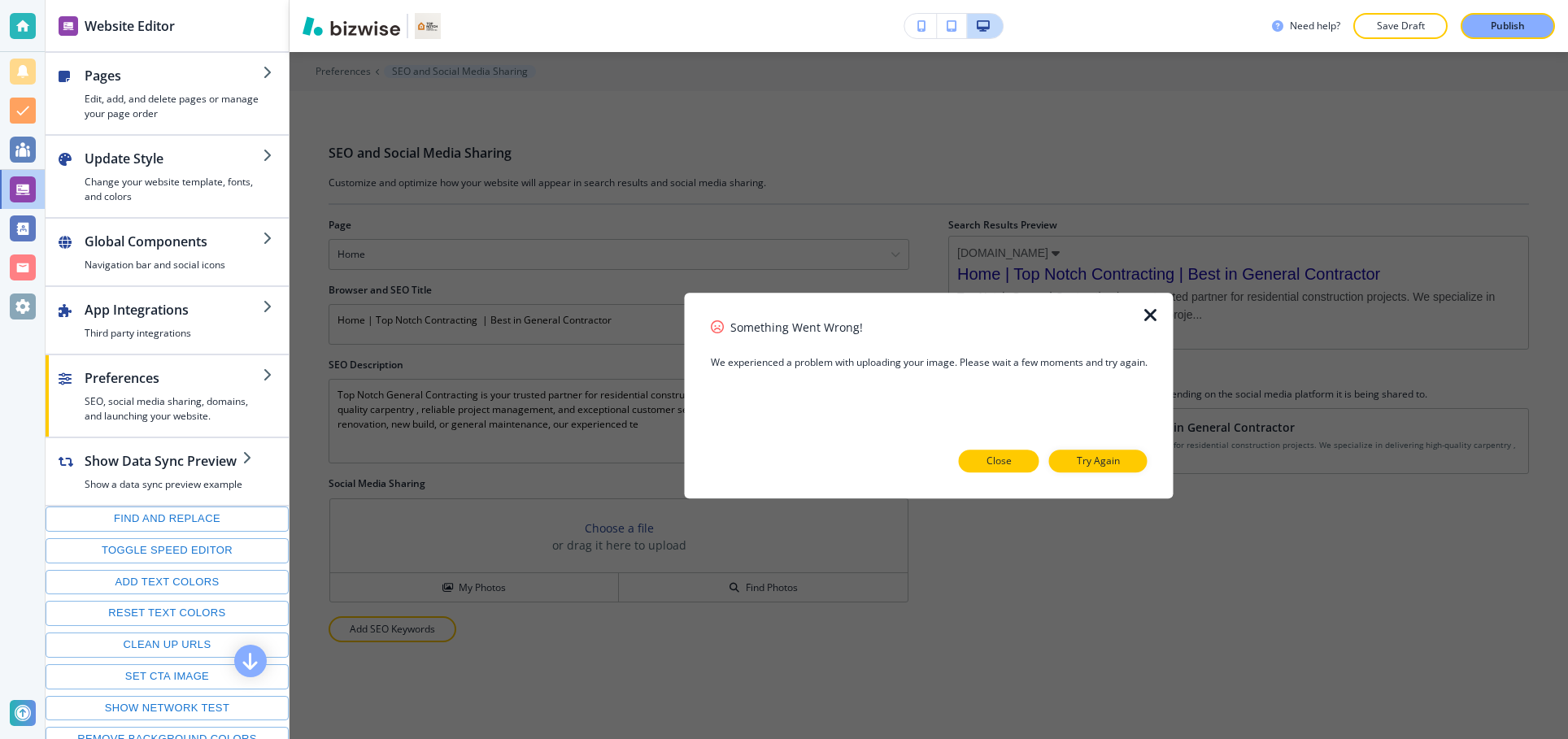 click on "Close" at bounding box center [999, 461] 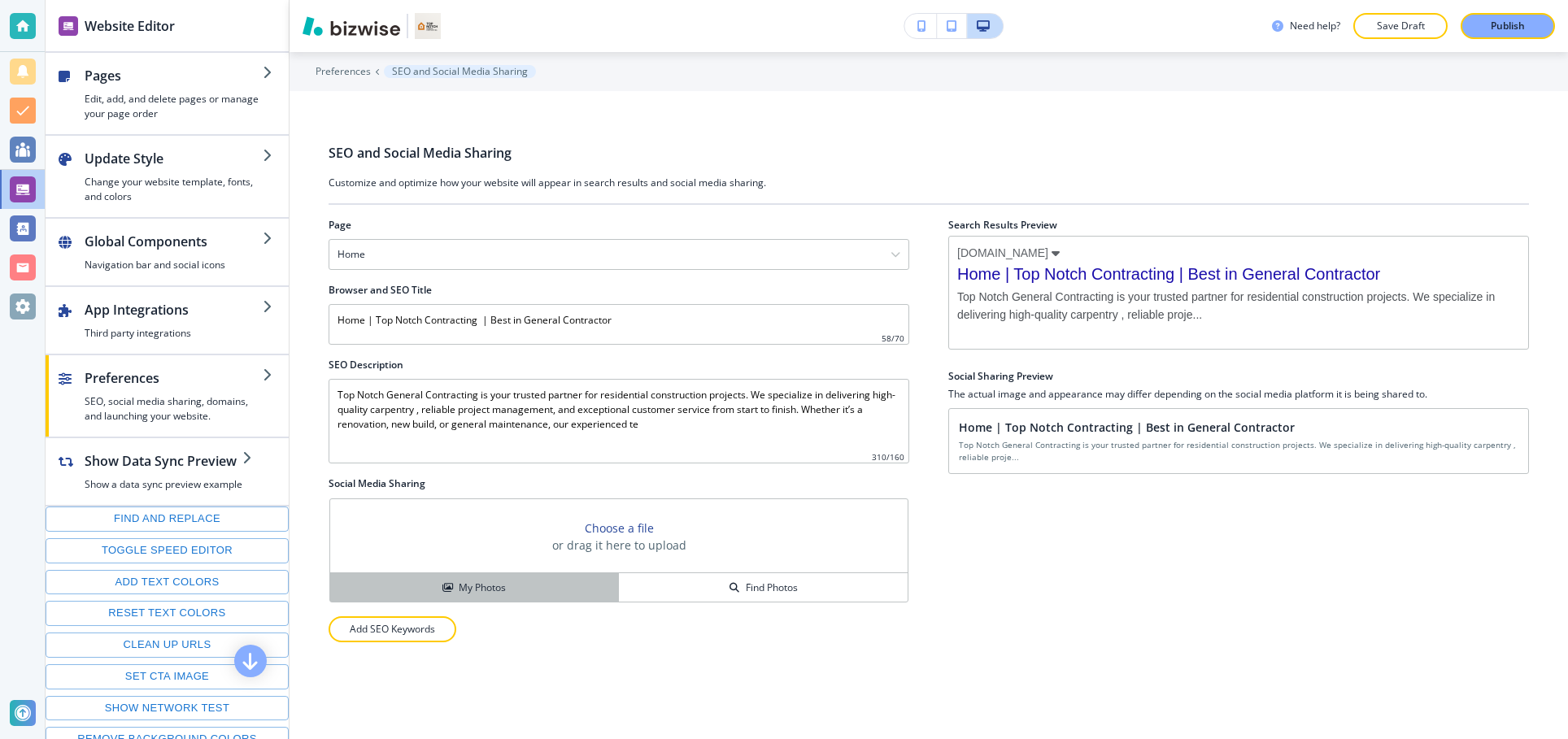click on "My Photos" at bounding box center (474, 587) 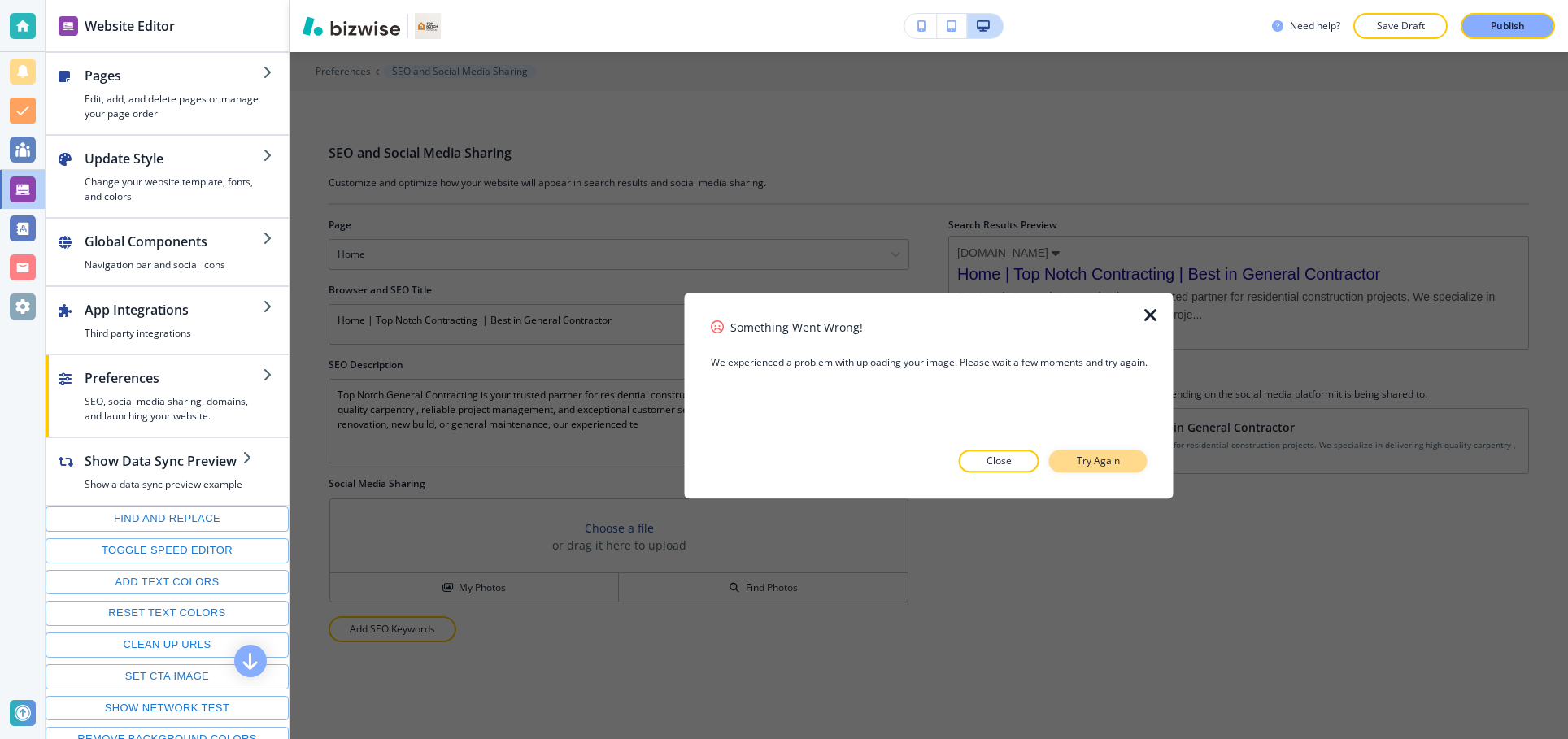 click on "Try Again" at bounding box center [1098, 461] 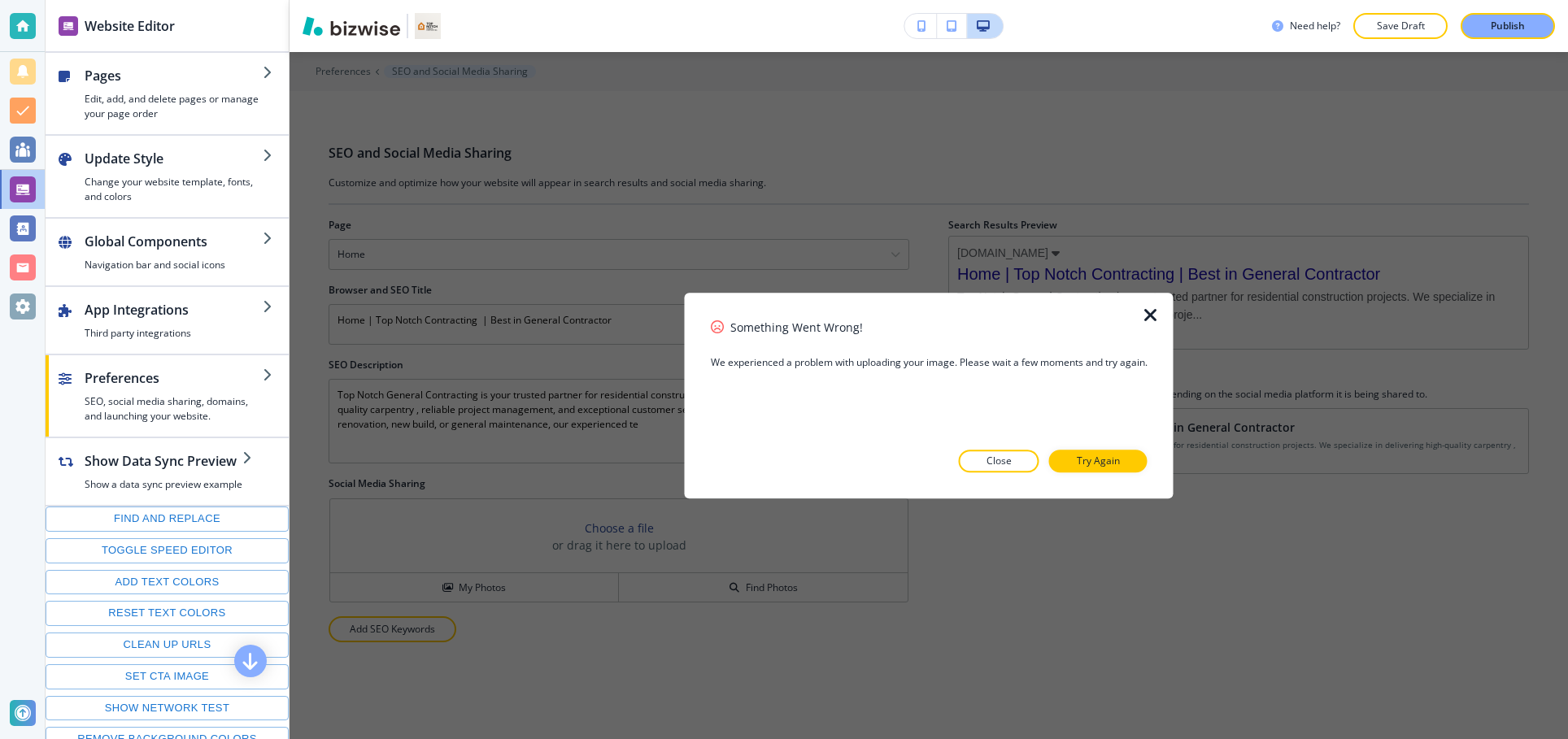 click at bounding box center (1151, 315) 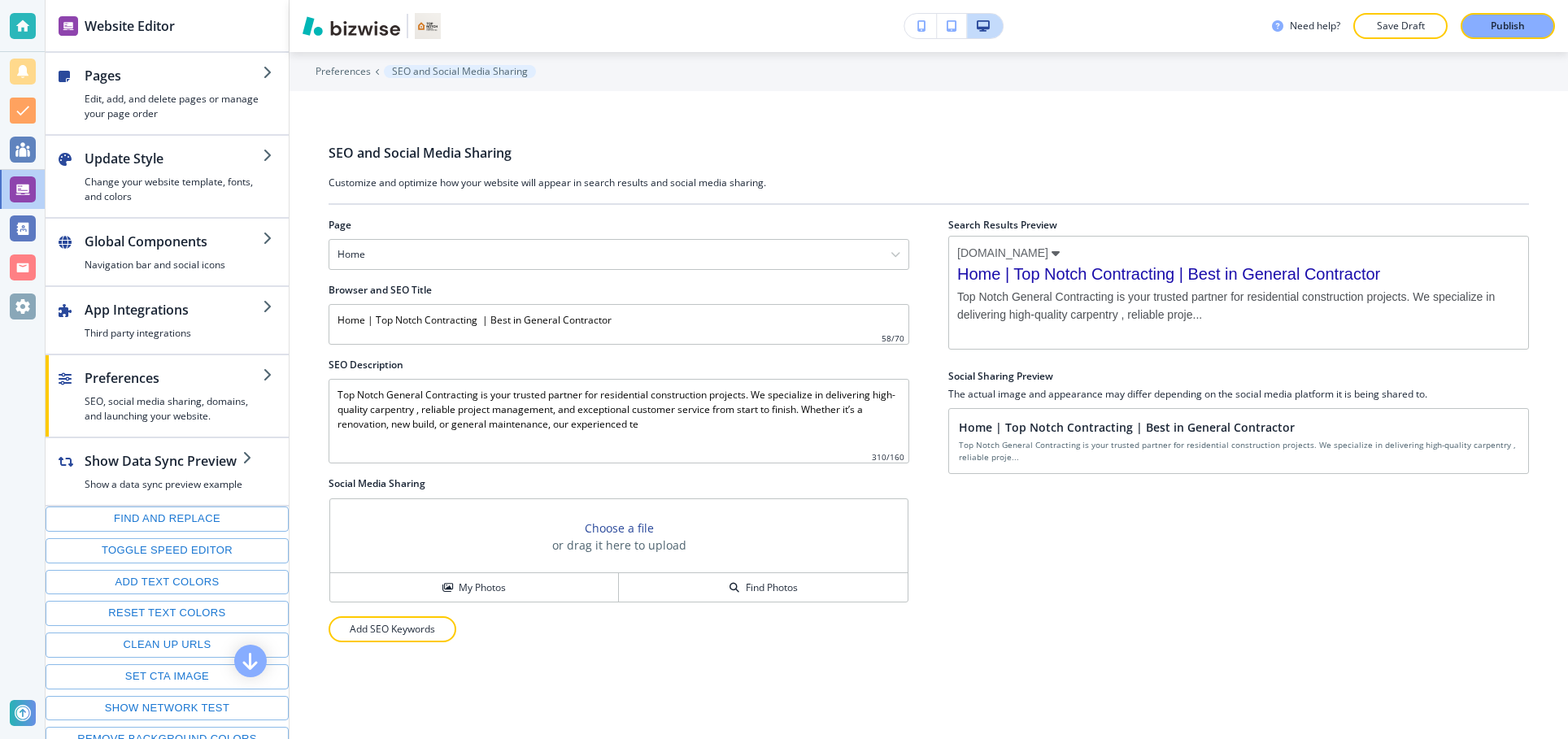 click on "Choose a file" at bounding box center [619, 528] 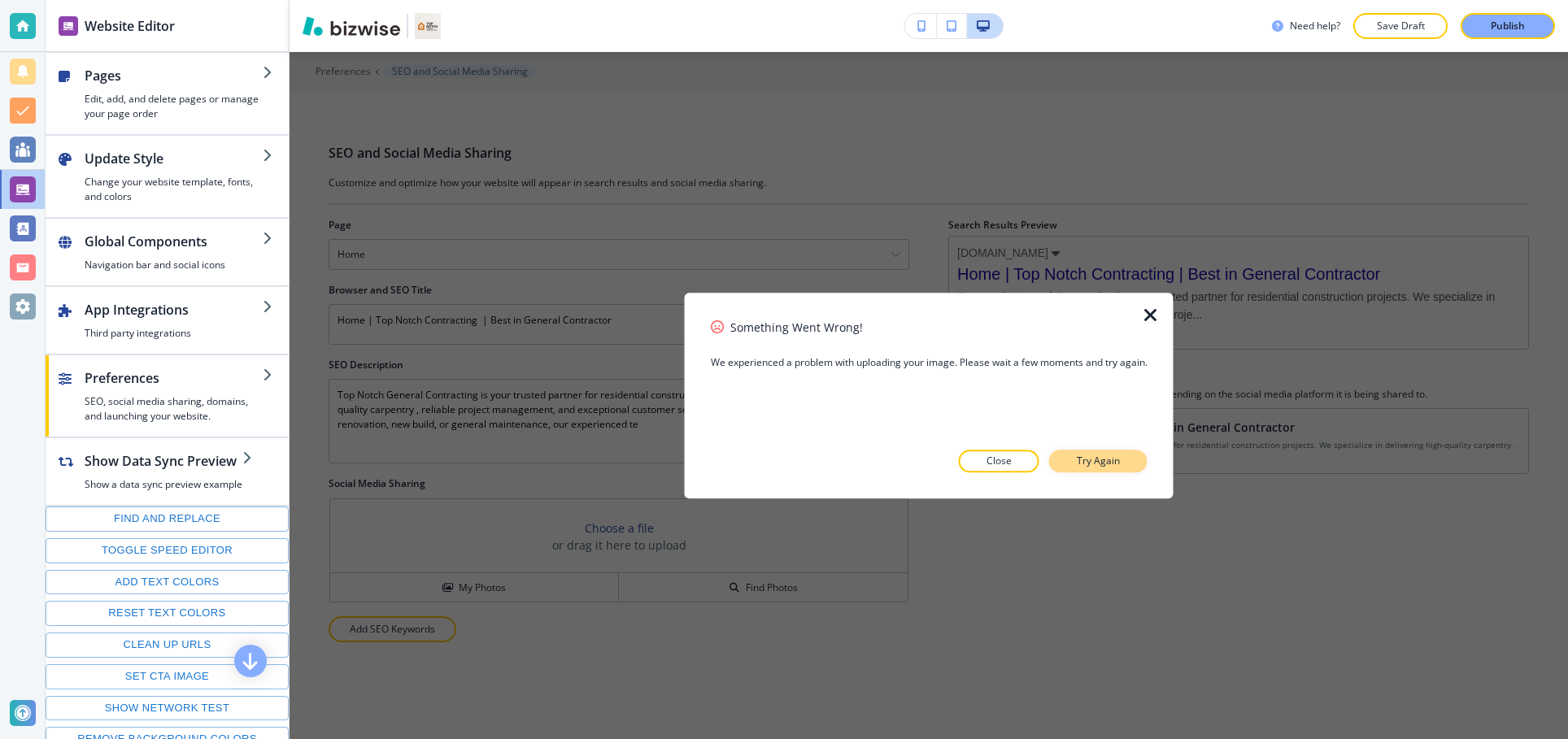 drag, startPoint x: 1091, startPoint y: 466, endPoint x: 1081, endPoint y: 467, distance: 10.049876 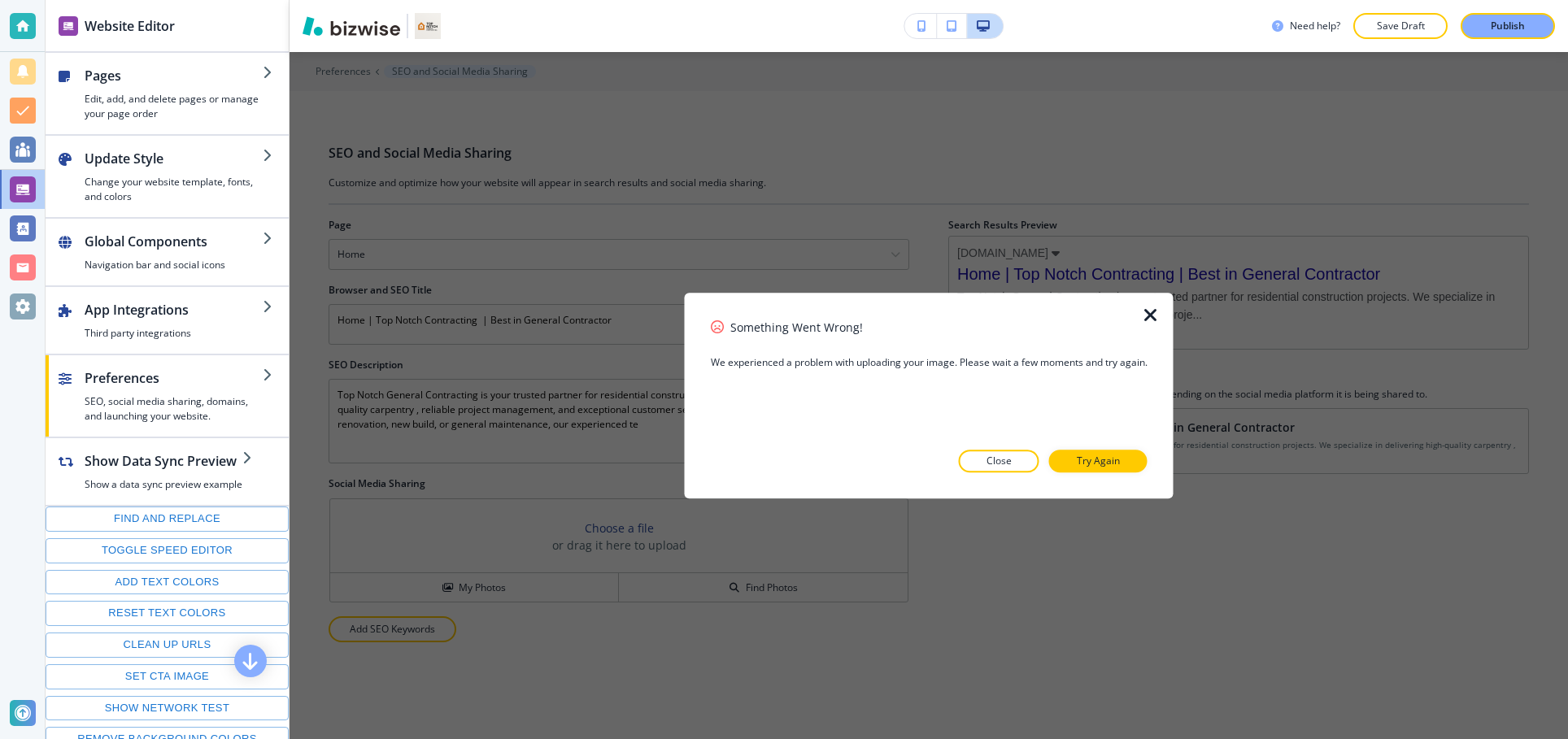 drag, startPoint x: 979, startPoint y: 450, endPoint x: 966, endPoint y: 459, distance: 15.811388 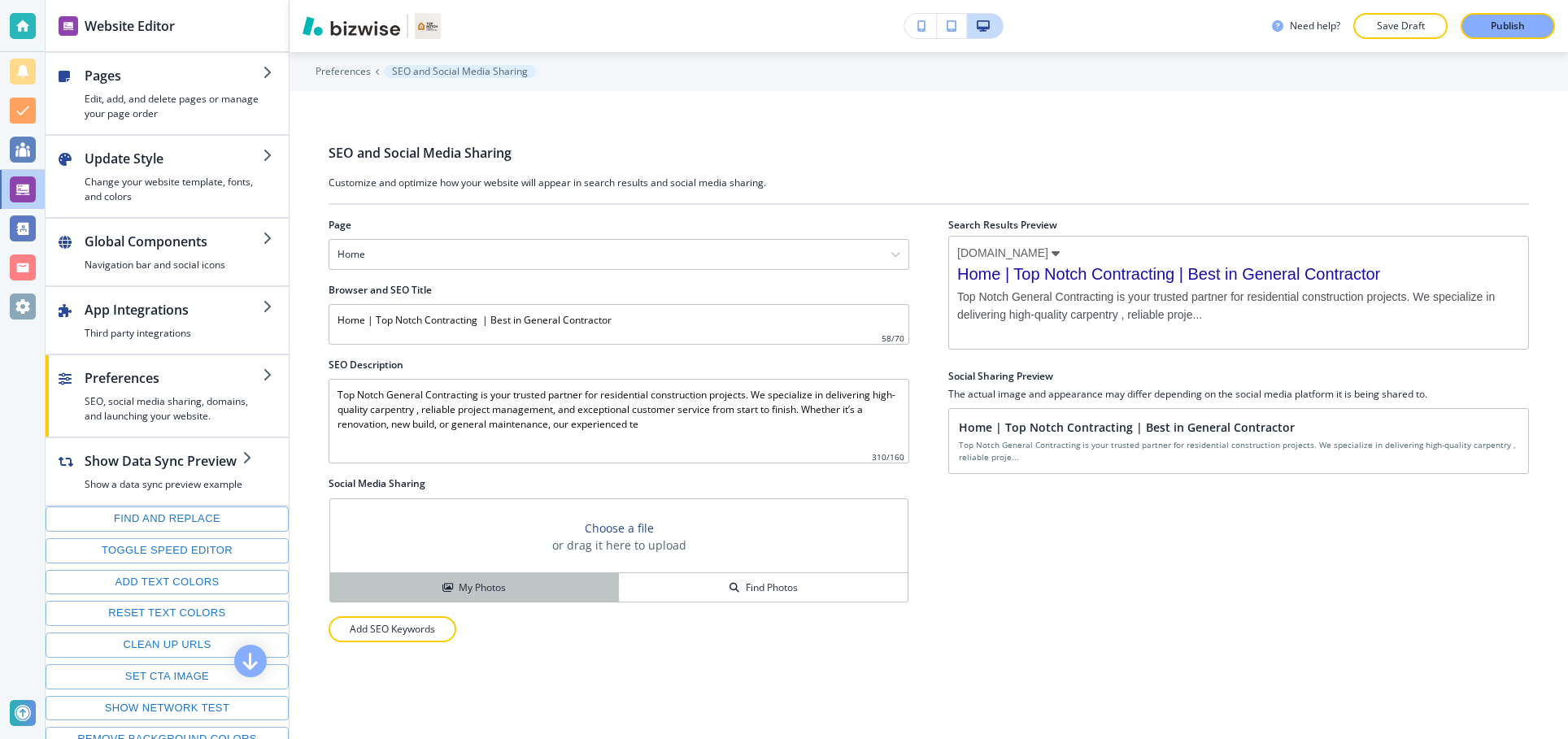 click on "My Photos" at bounding box center (482, 588) 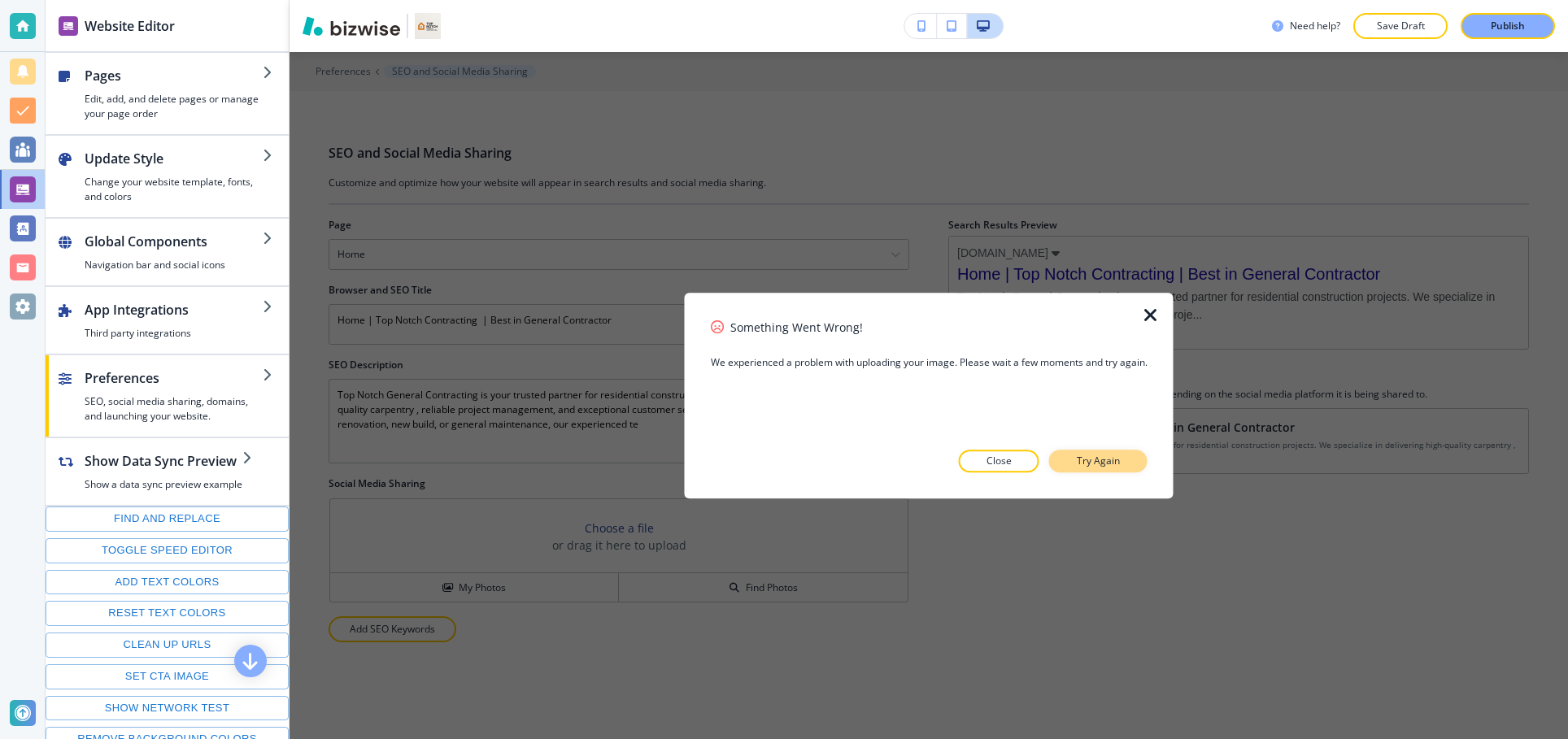 click on "Try Again" at bounding box center (1098, 461) 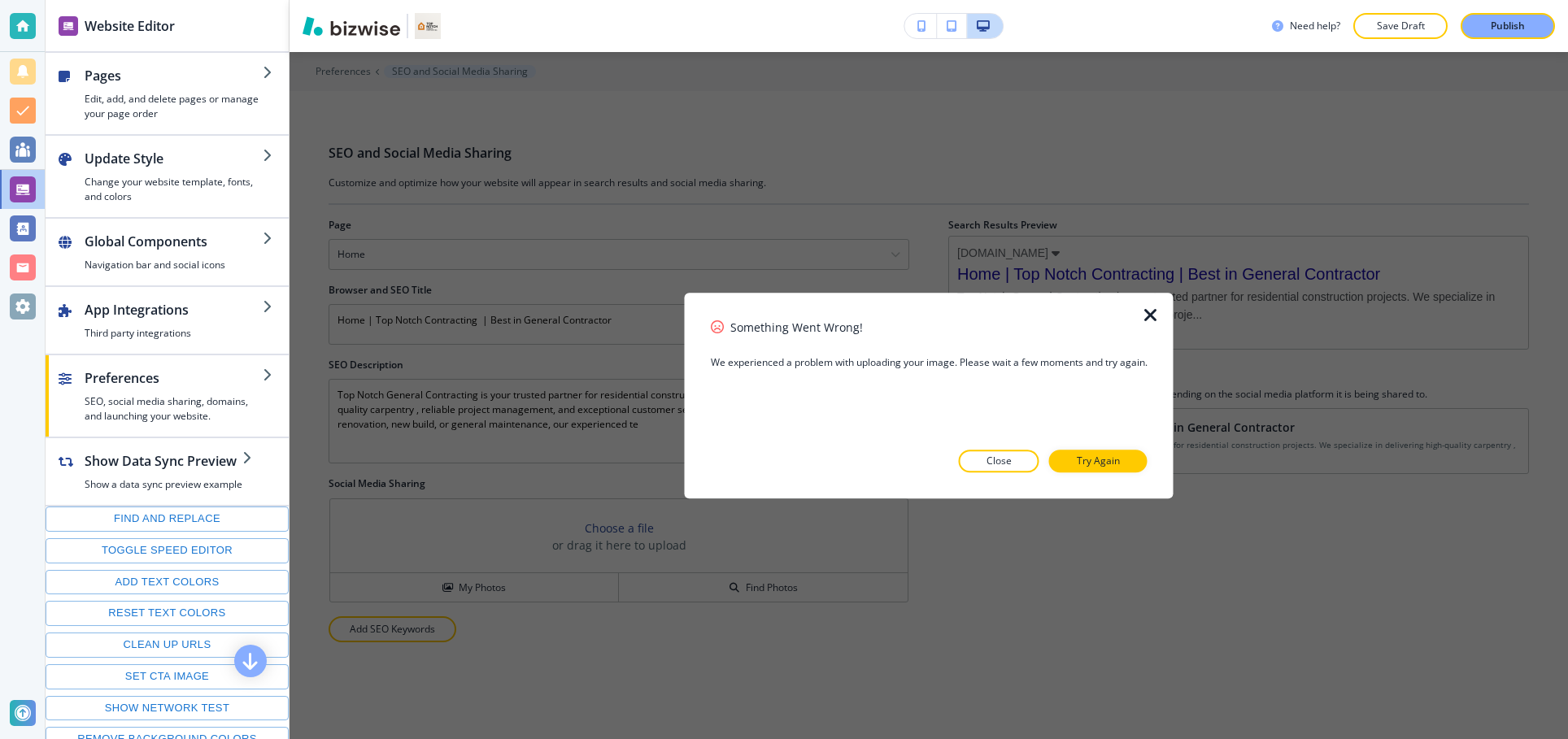 click at bounding box center (1151, 315) 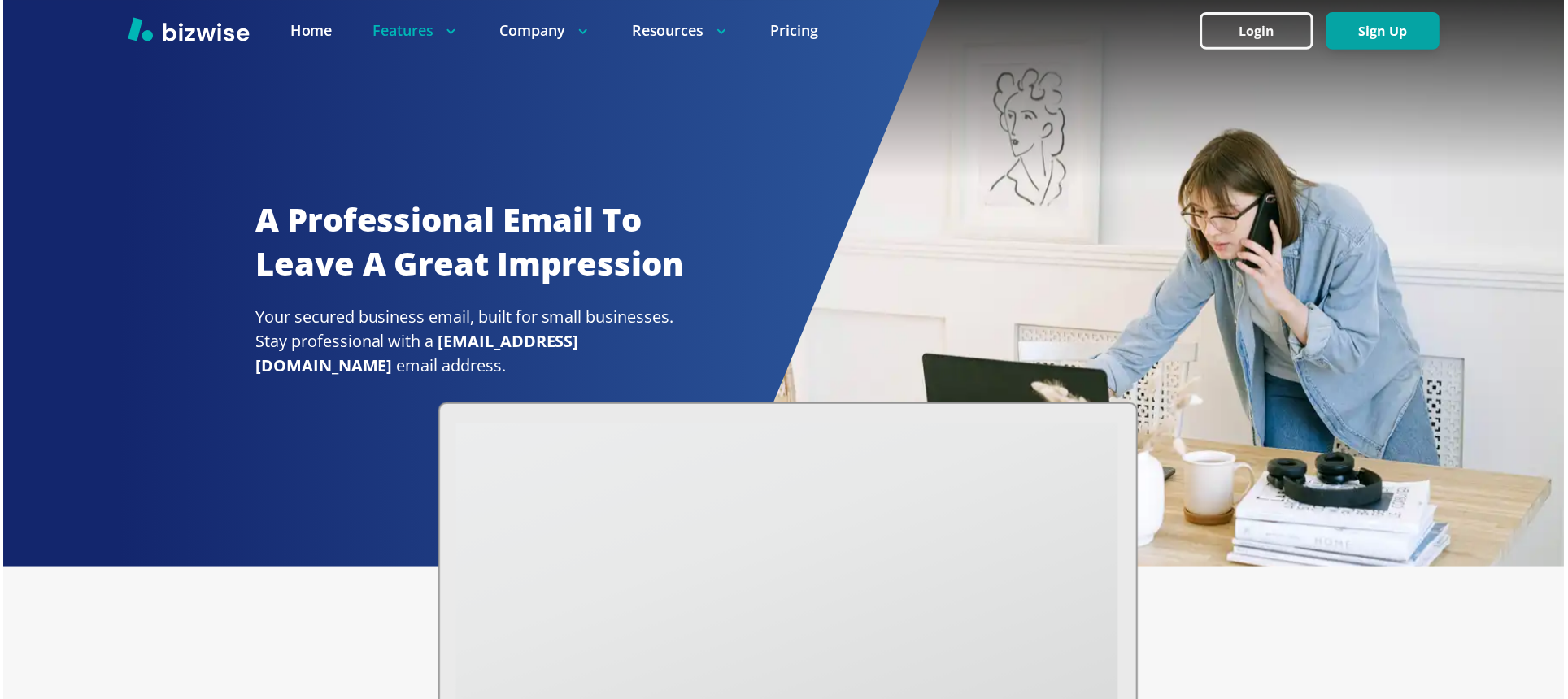 scroll, scrollTop: 0, scrollLeft: 0, axis: both 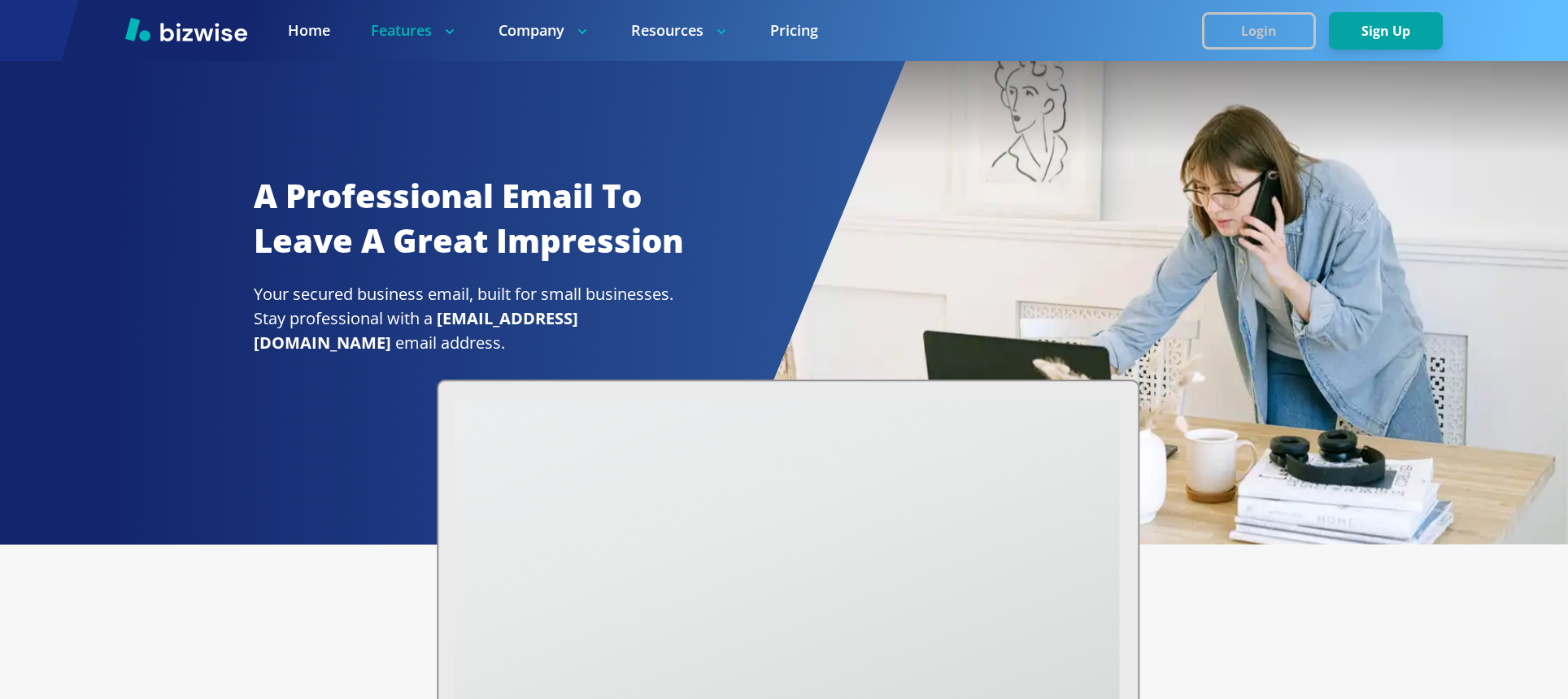 click on "Login" at bounding box center (1259, 31) 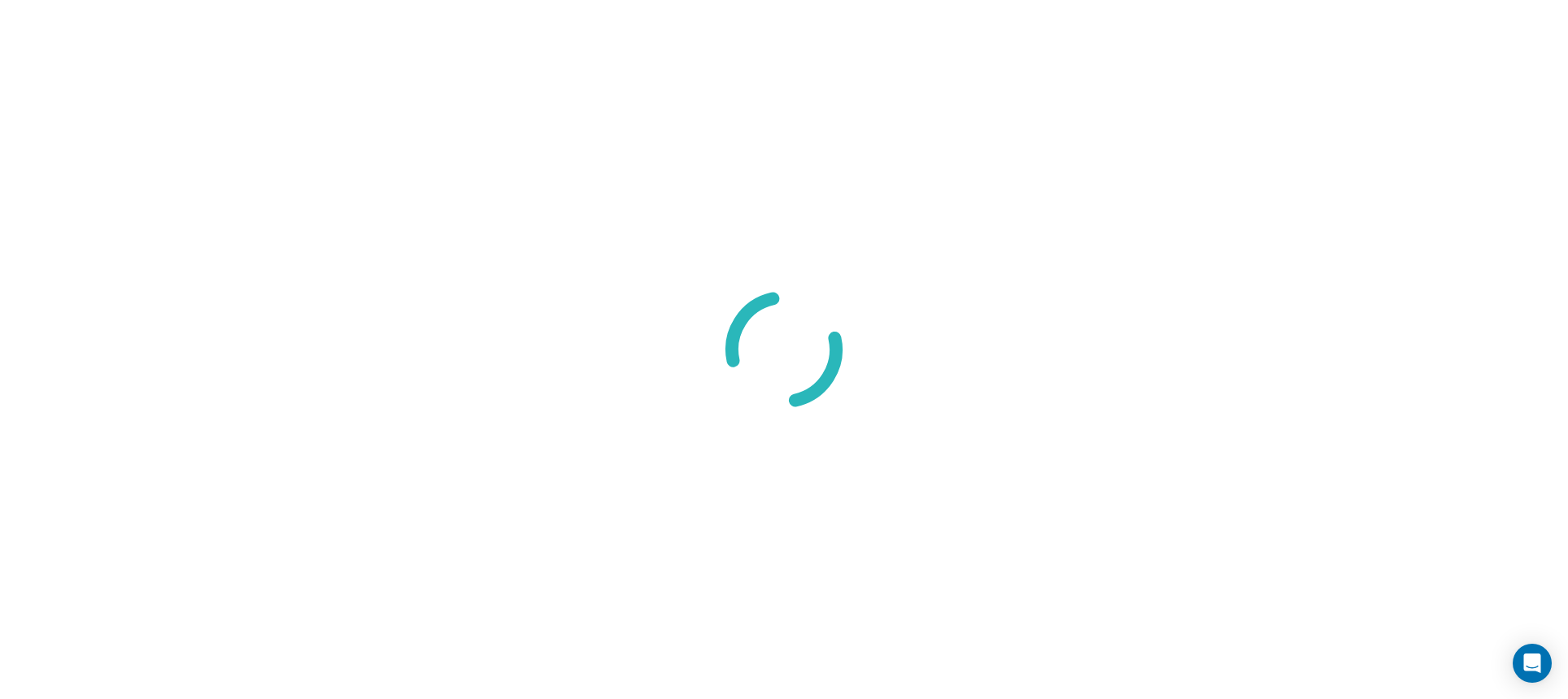 scroll, scrollTop: 0, scrollLeft: 0, axis: both 